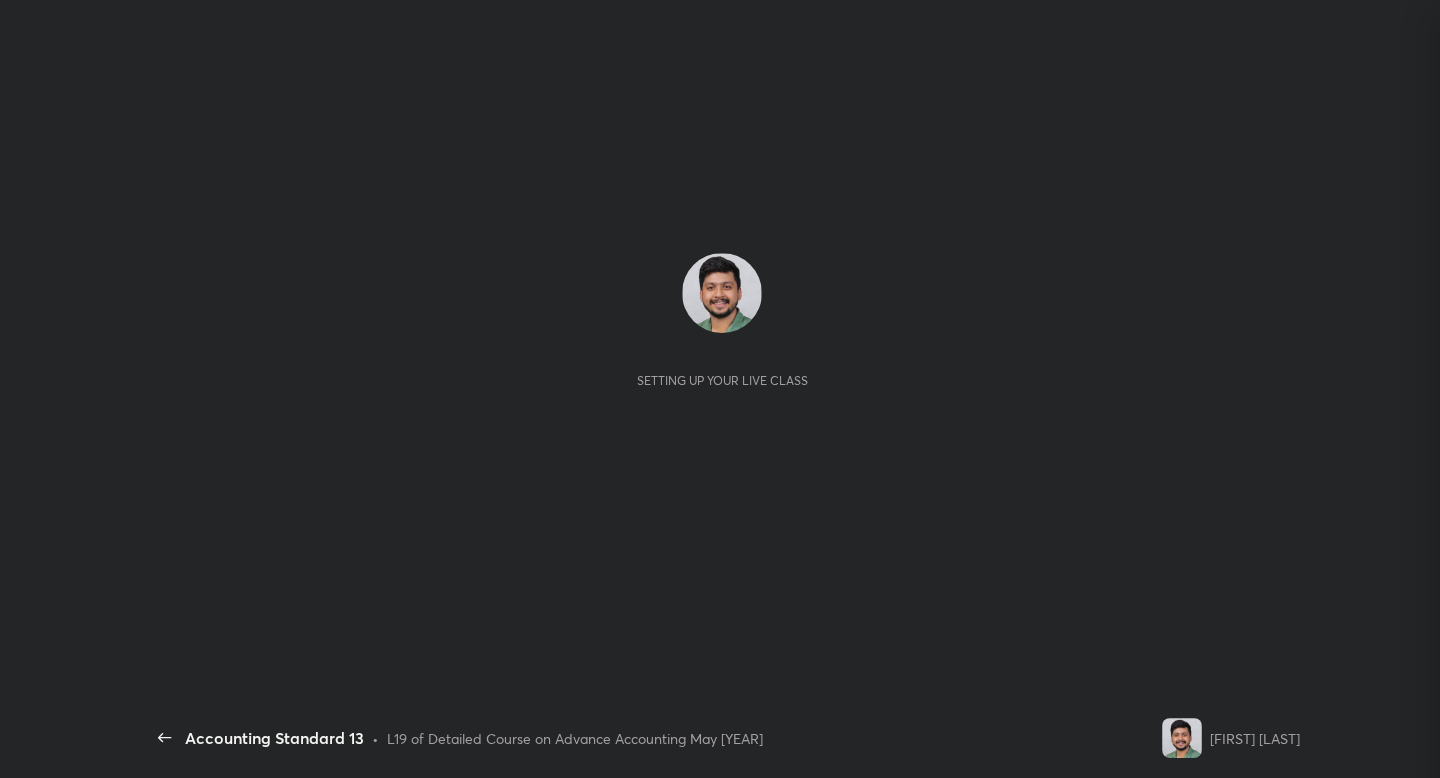 scroll, scrollTop: 0, scrollLeft: 0, axis: both 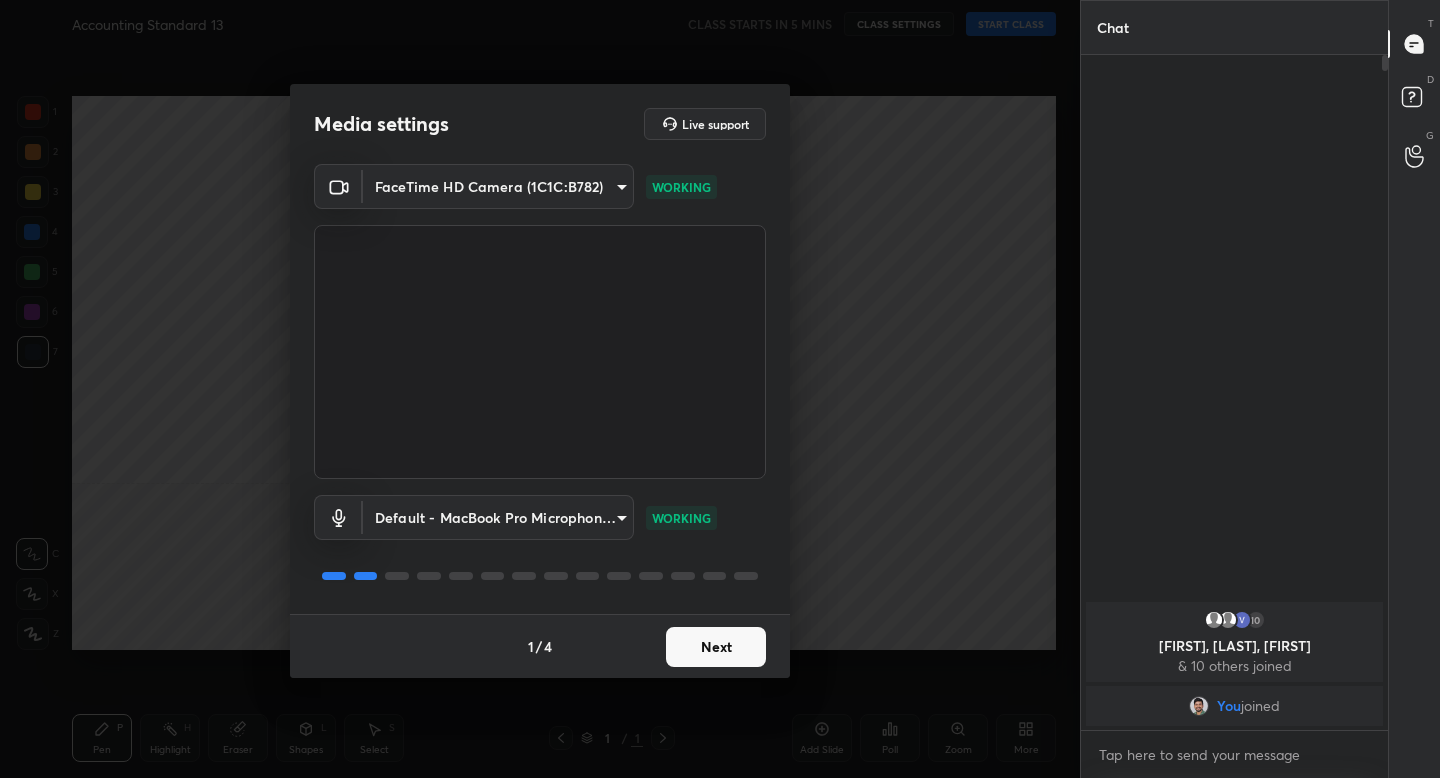 click on "Next" at bounding box center [716, 647] 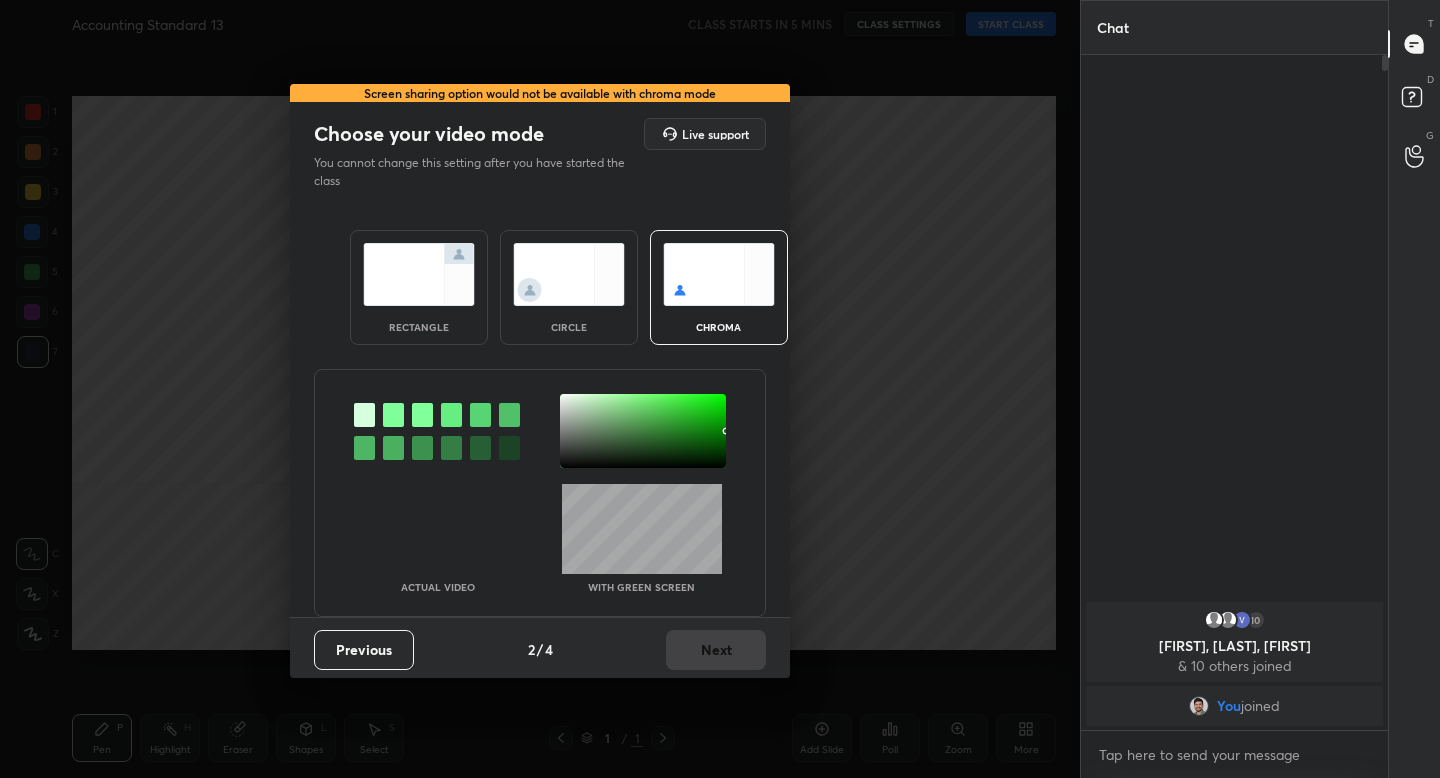 click at bounding box center (419, 274) 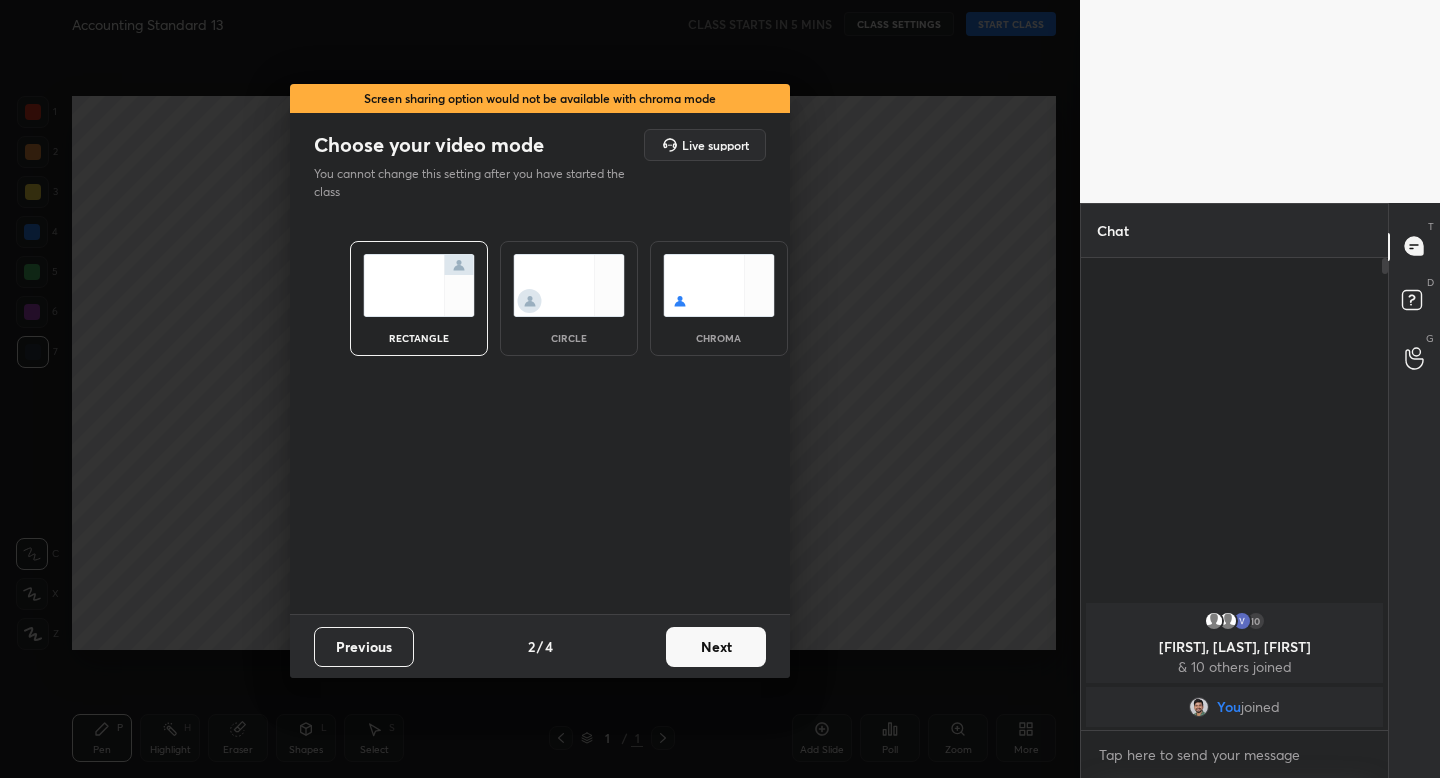 scroll, scrollTop: 466, scrollLeft: 301, axis: both 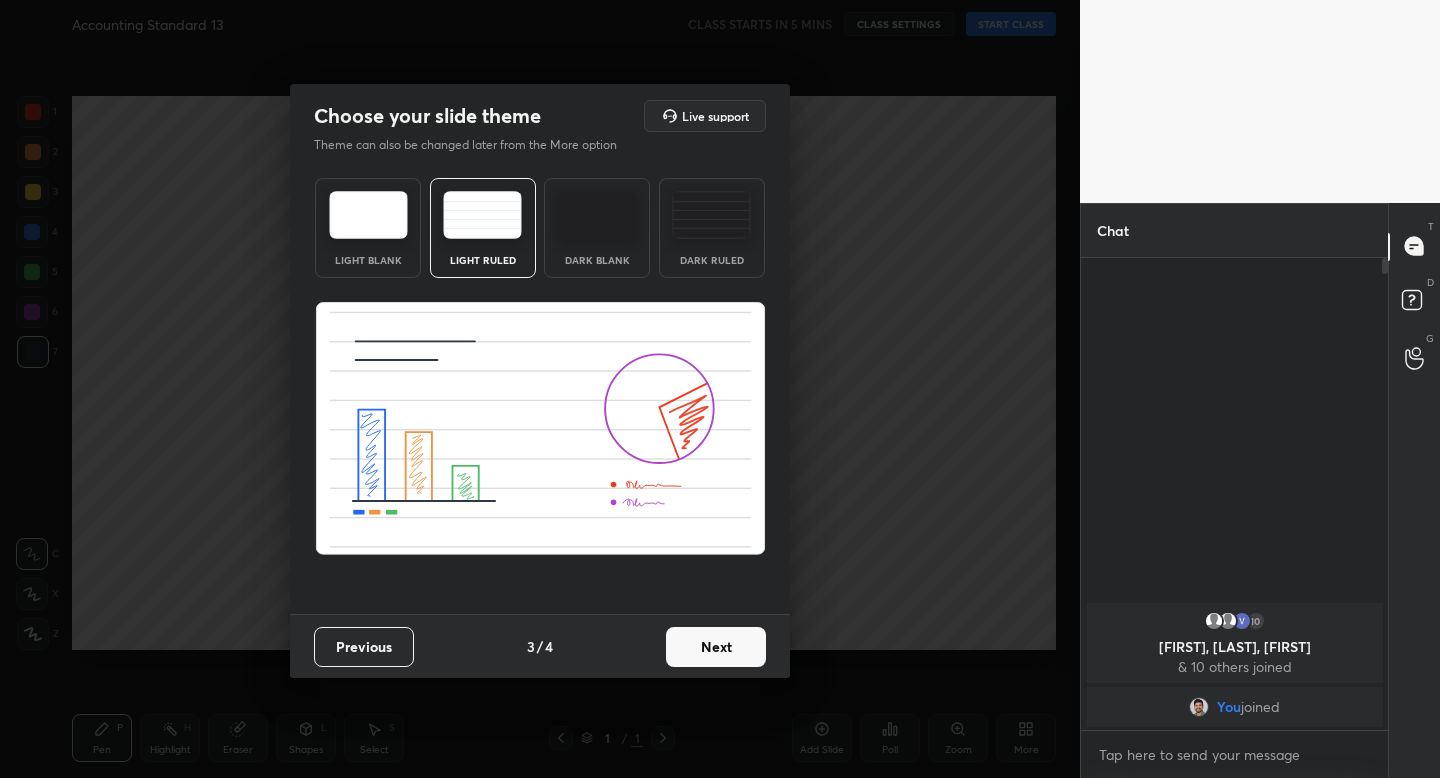 click on "Next" at bounding box center [716, 647] 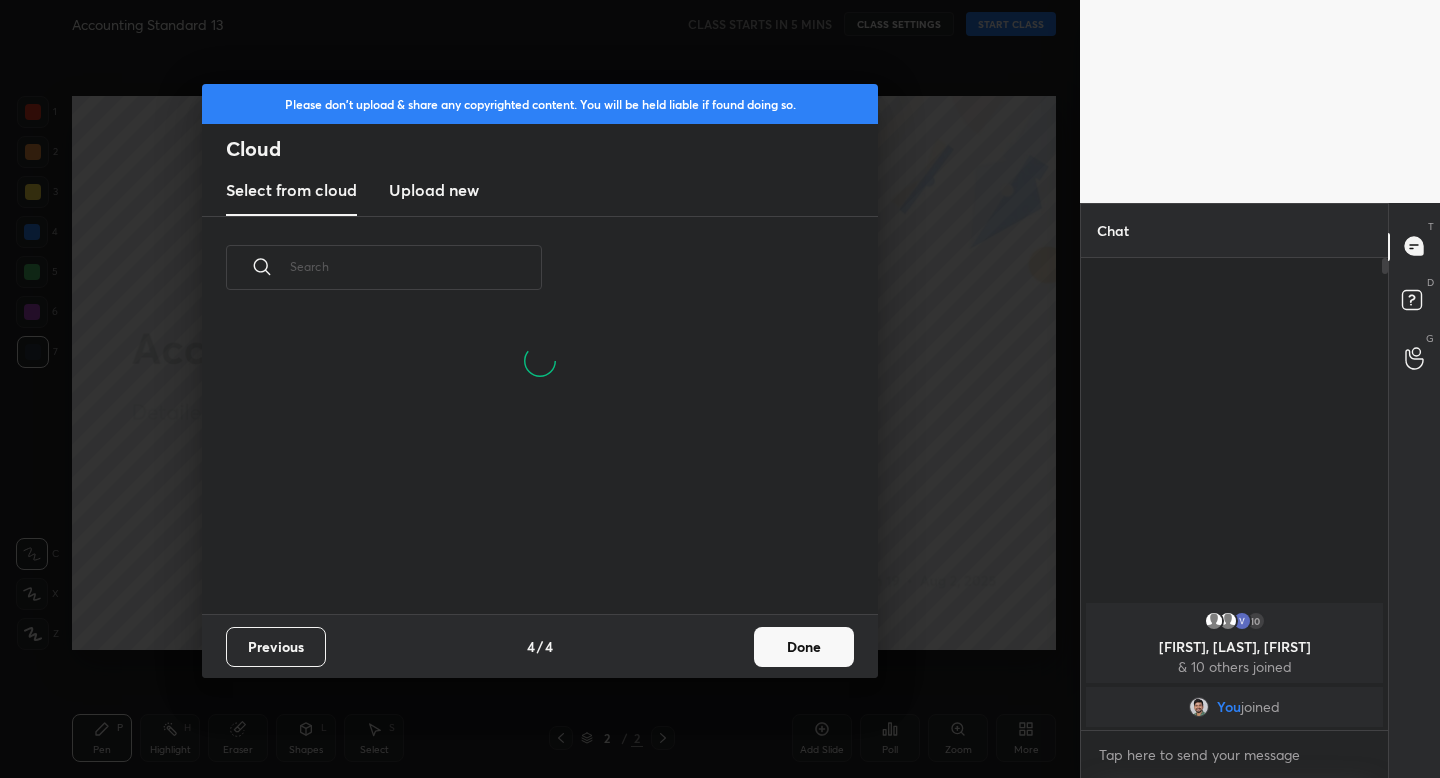 click on "Done" at bounding box center (804, 647) 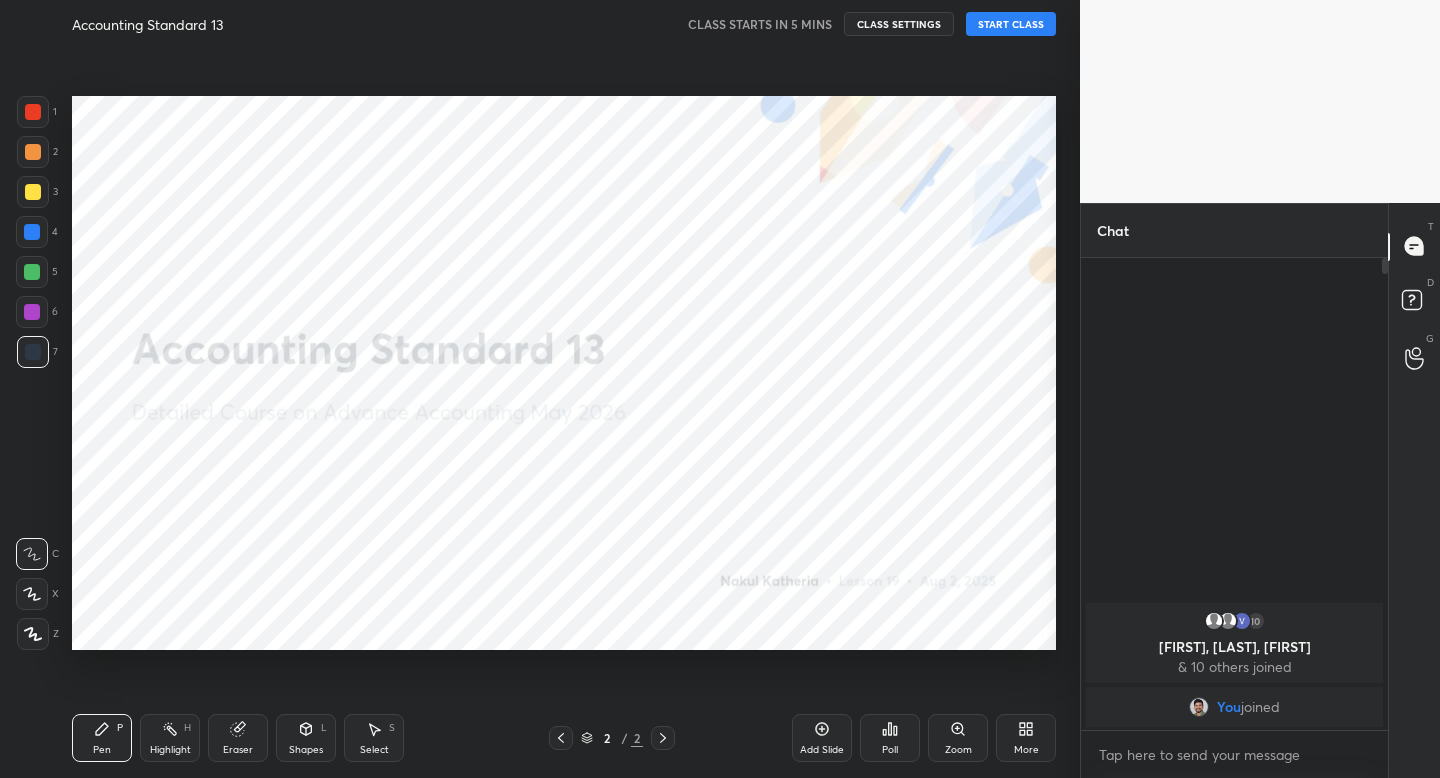 click 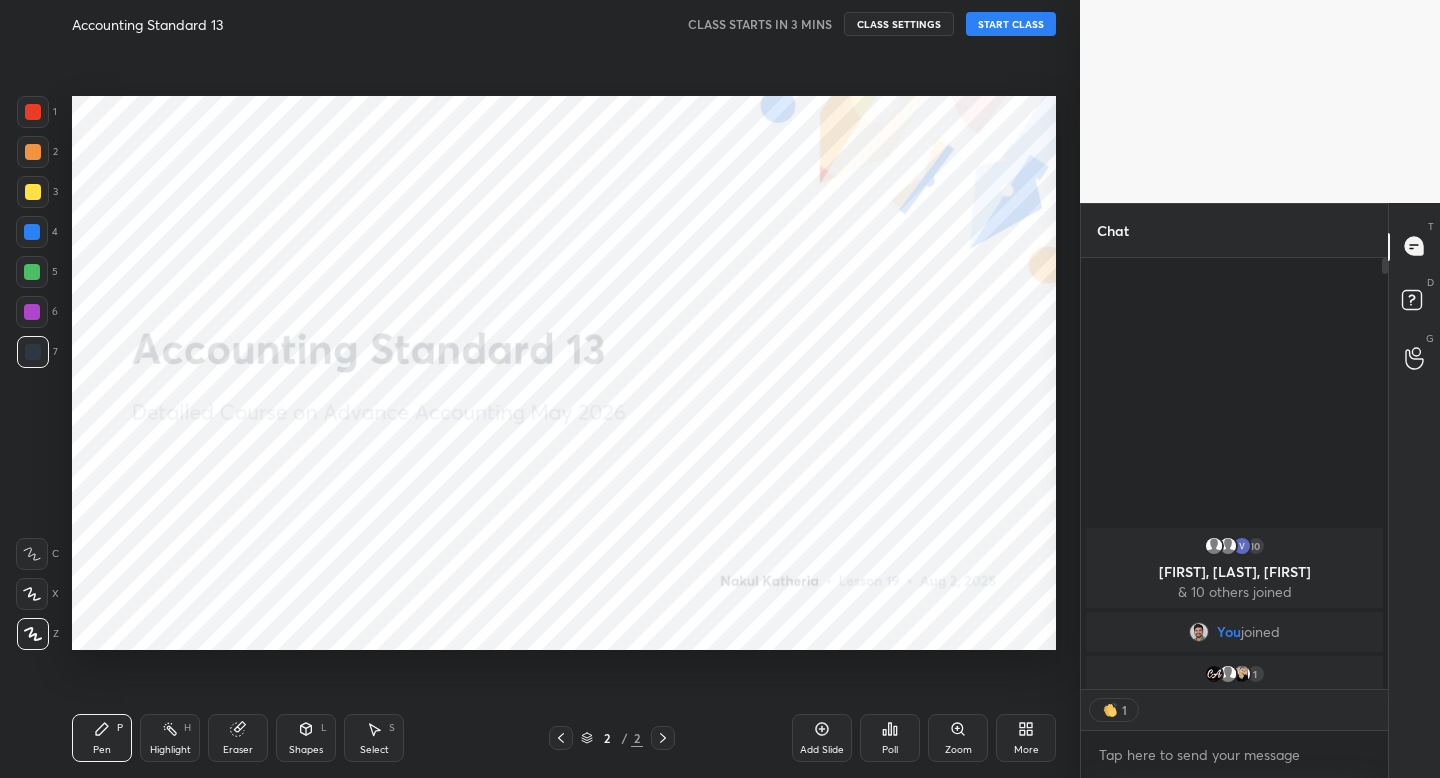 scroll, scrollTop: 425, scrollLeft: 301, axis: both 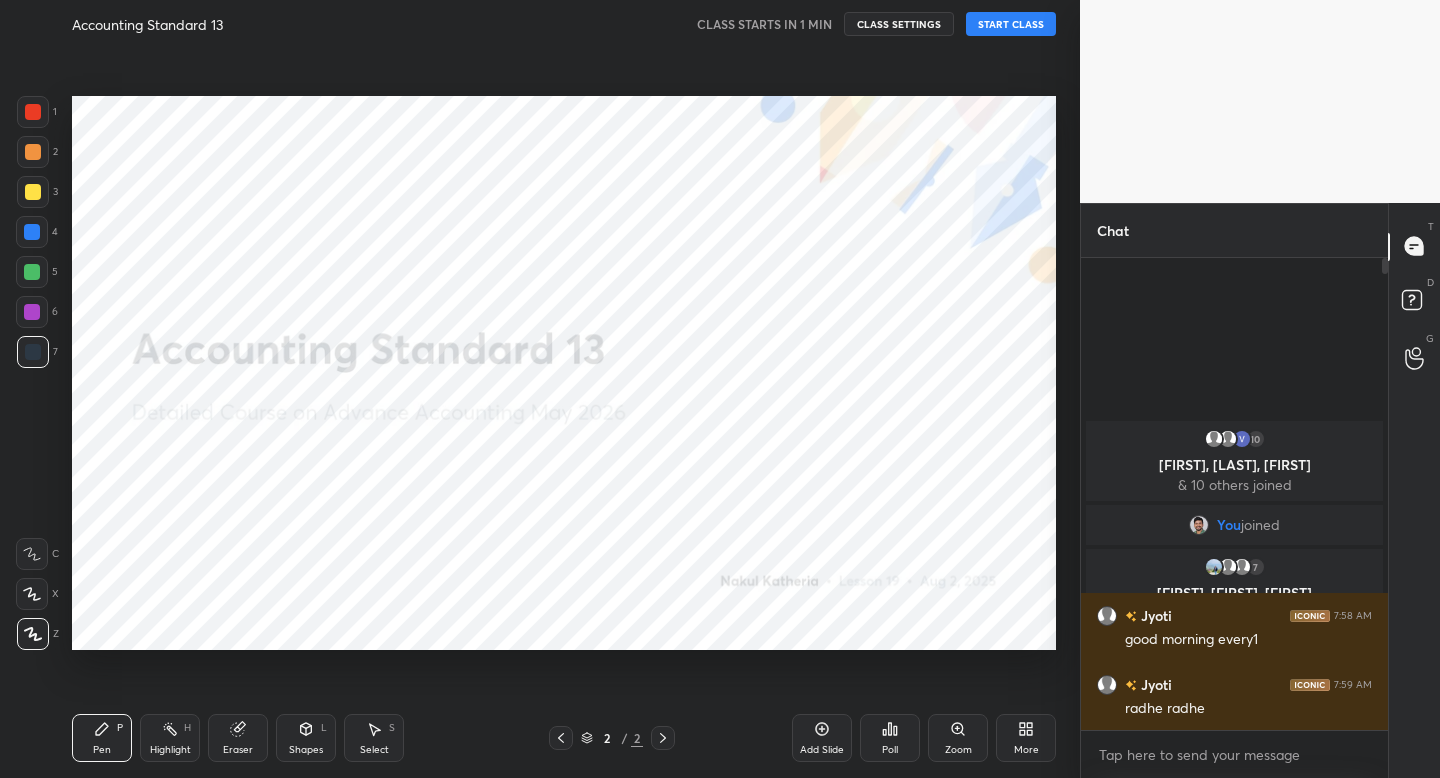 click on "START CLASS" at bounding box center (1011, 24) 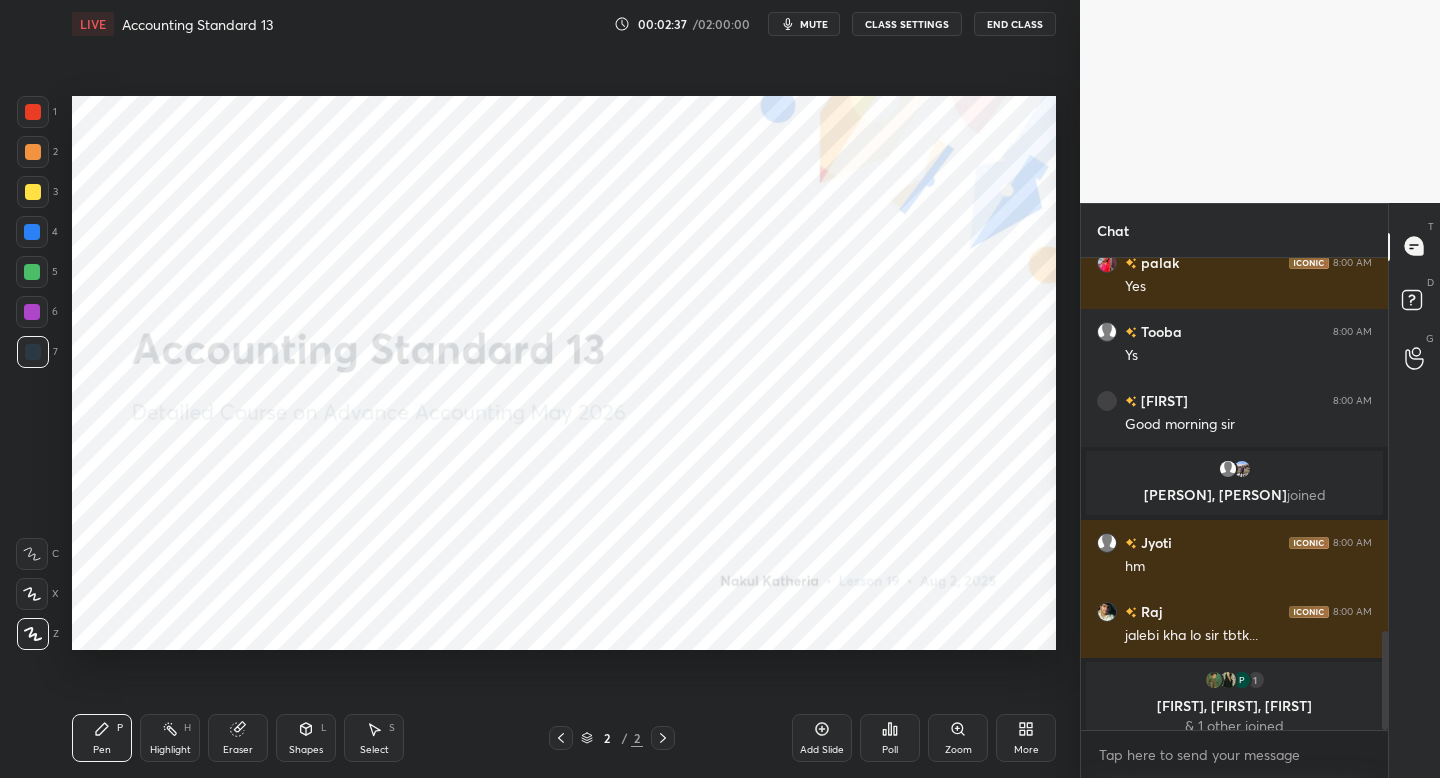 scroll, scrollTop: 1795, scrollLeft: 0, axis: vertical 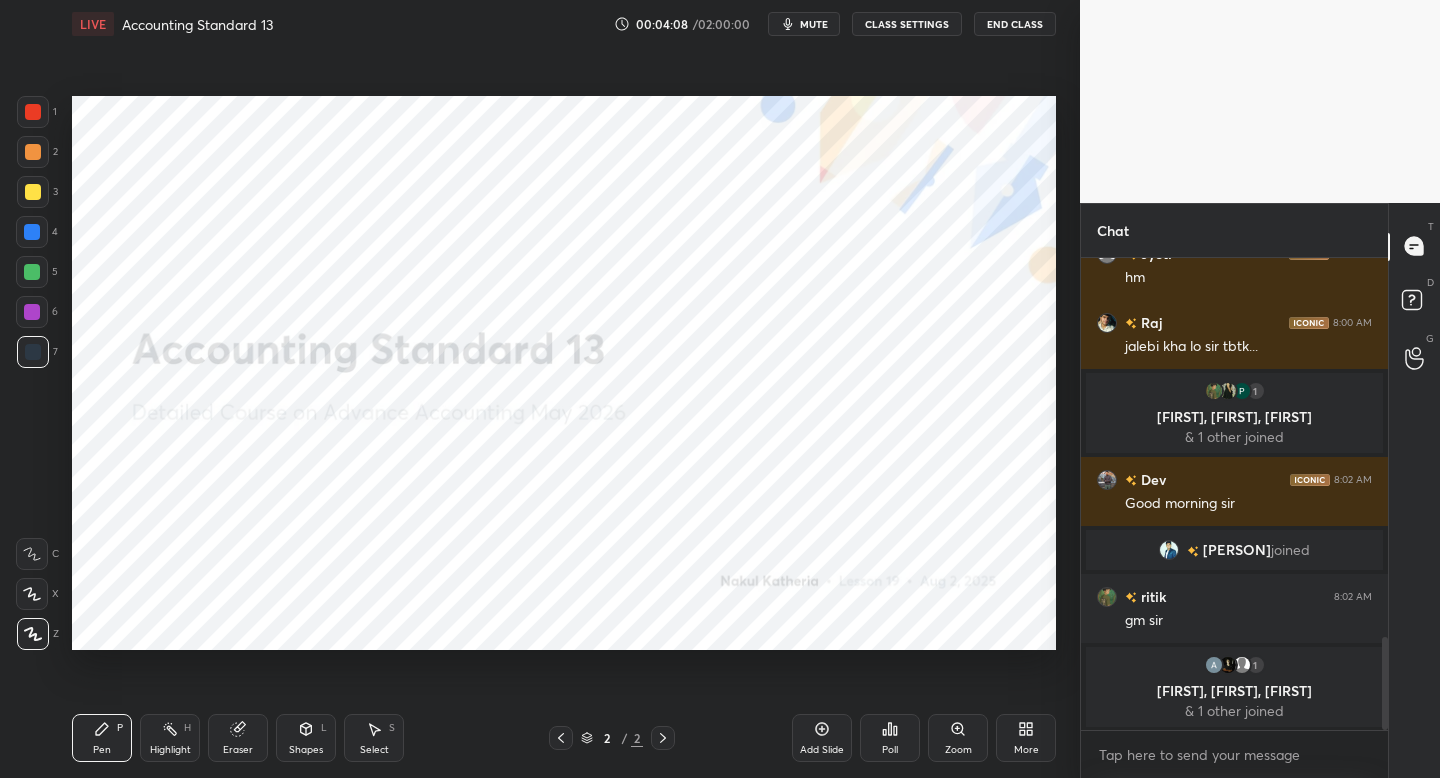 click on "Add Slide" at bounding box center (822, 738) 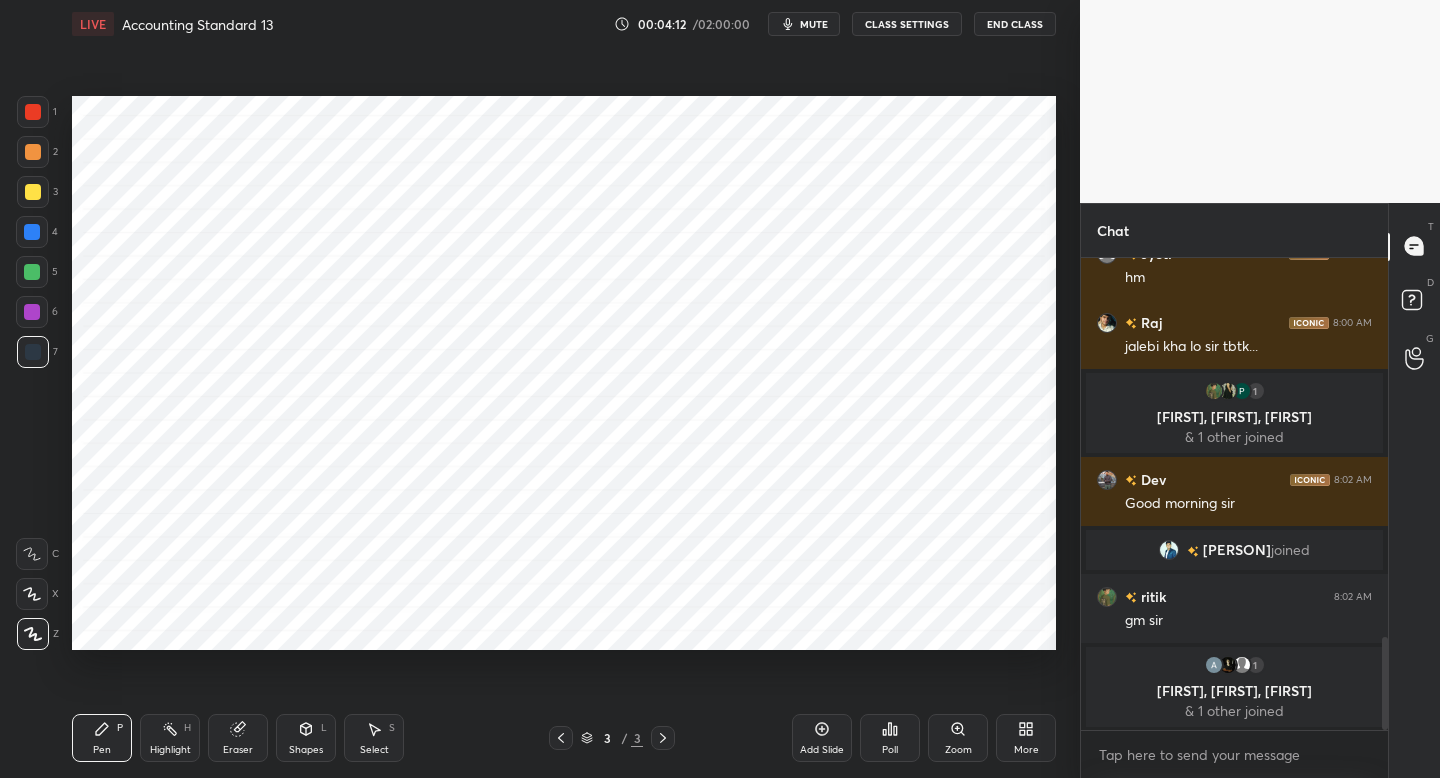 click at bounding box center [33, 112] 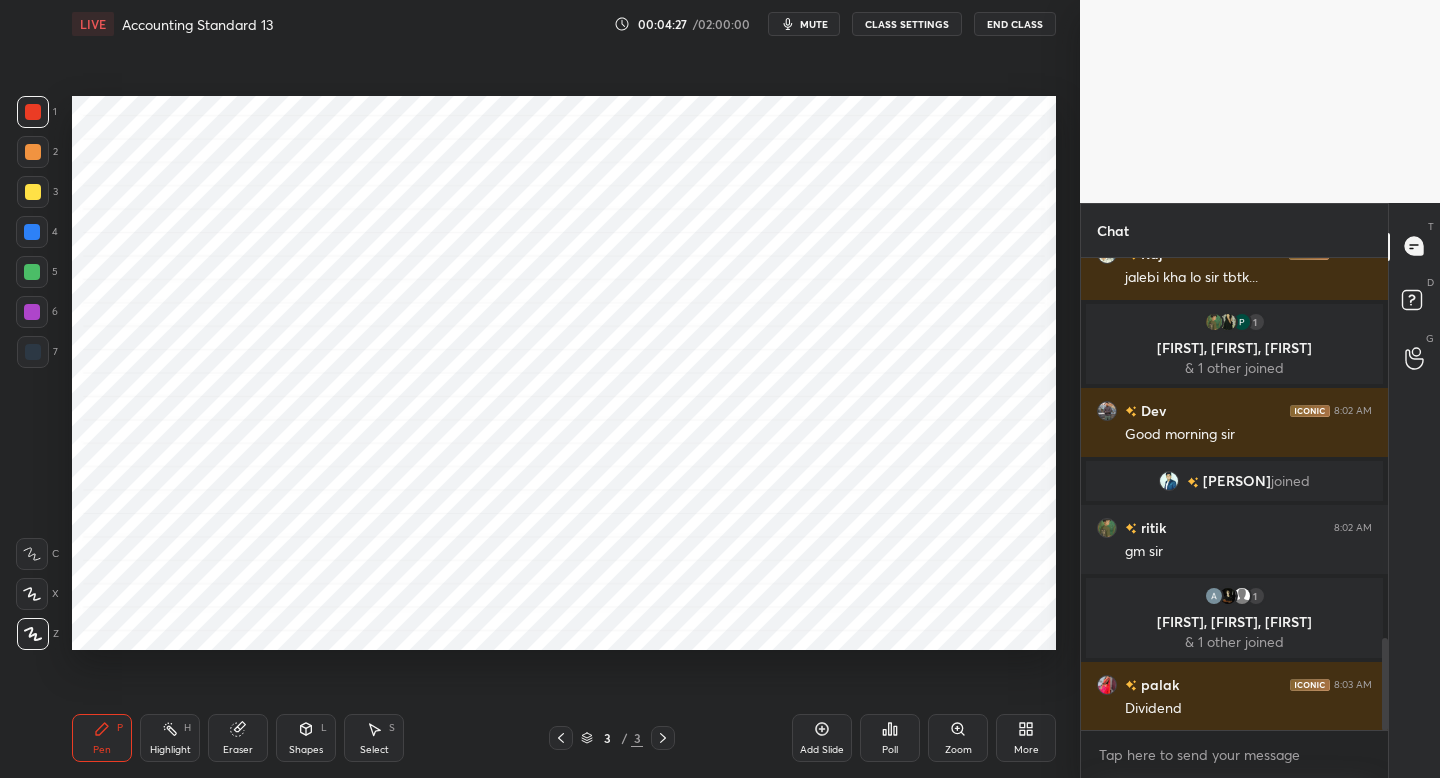 scroll, scrollTop: 2036, scrollLeft: 0, axis: vertical 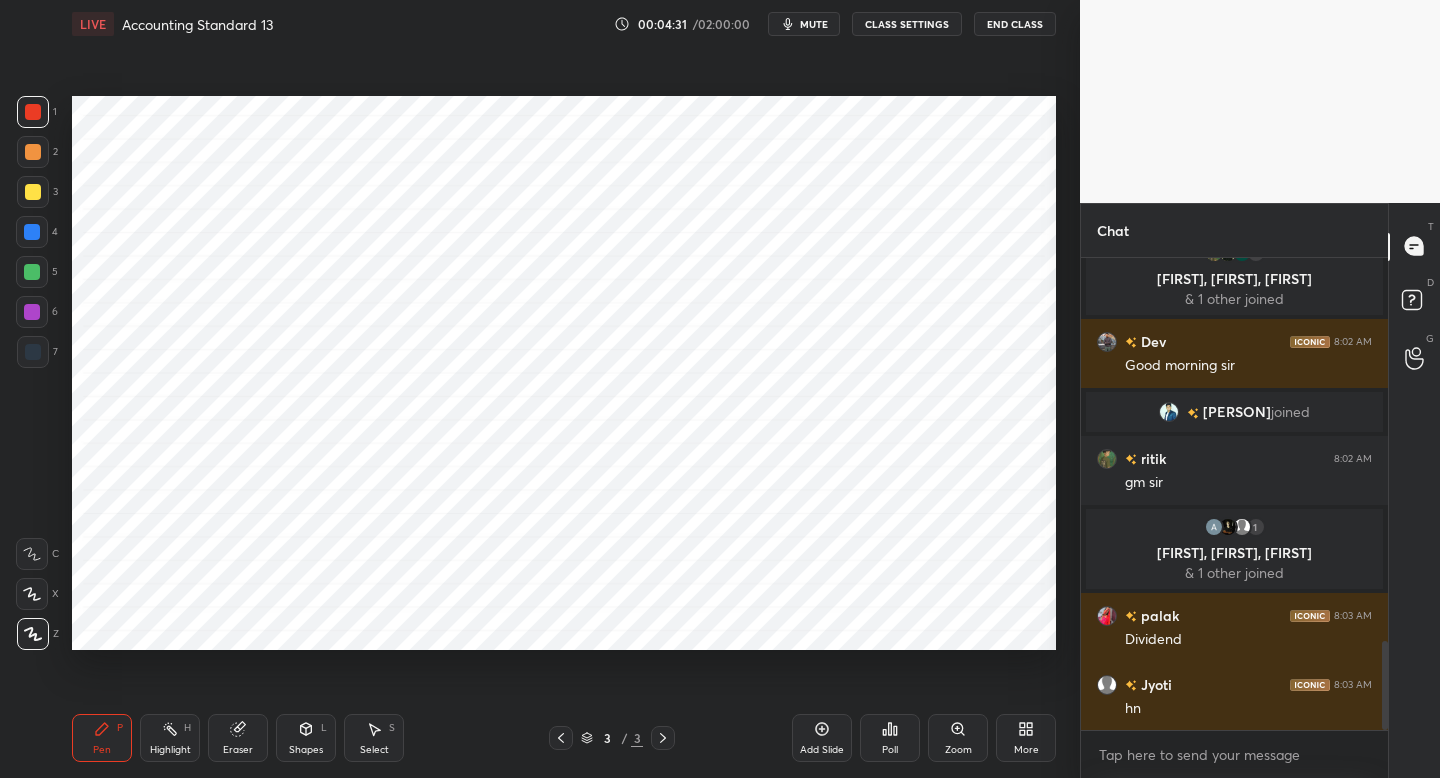 drag, startPoint x: 304, startPoint y: 751, endPoint x: 307, endPoint y: 738, distance: 13.341664 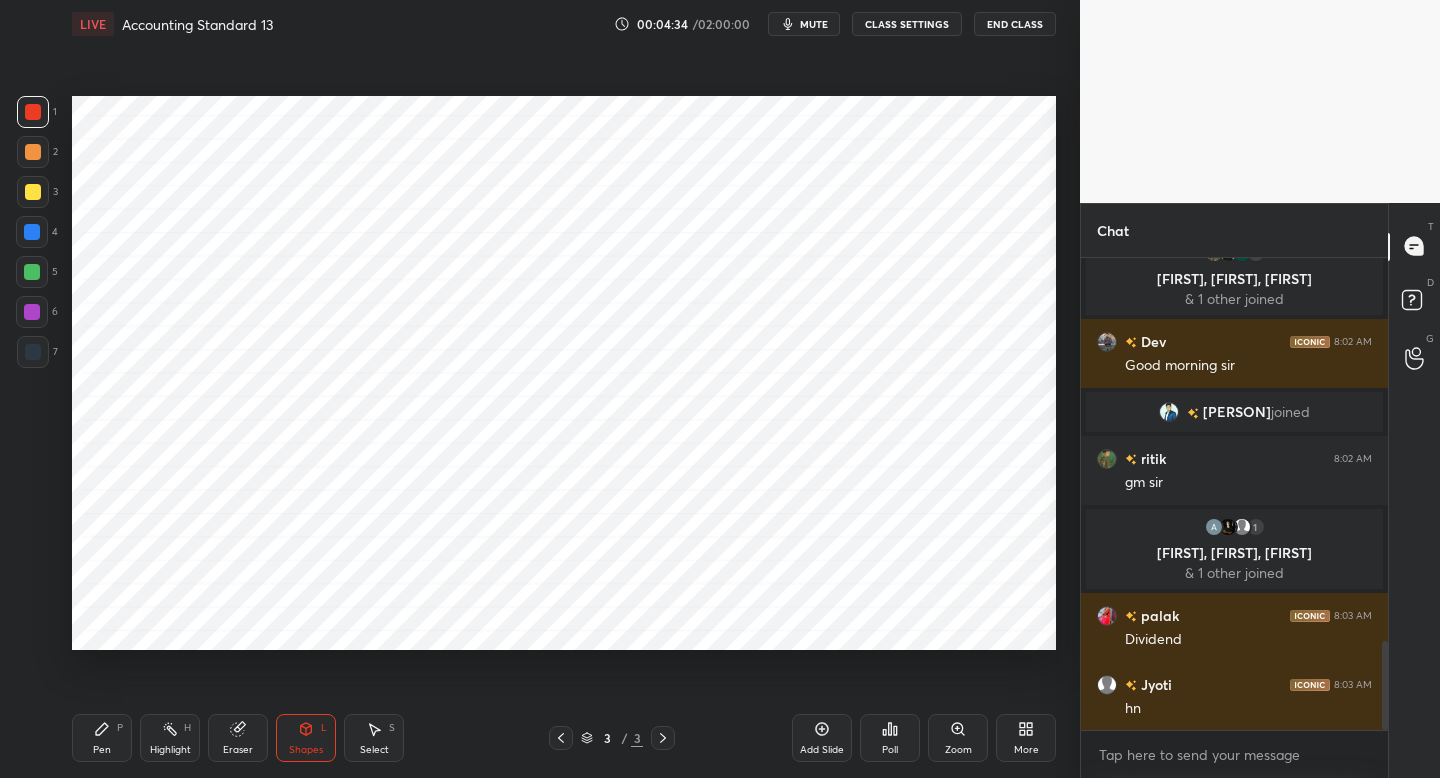 click 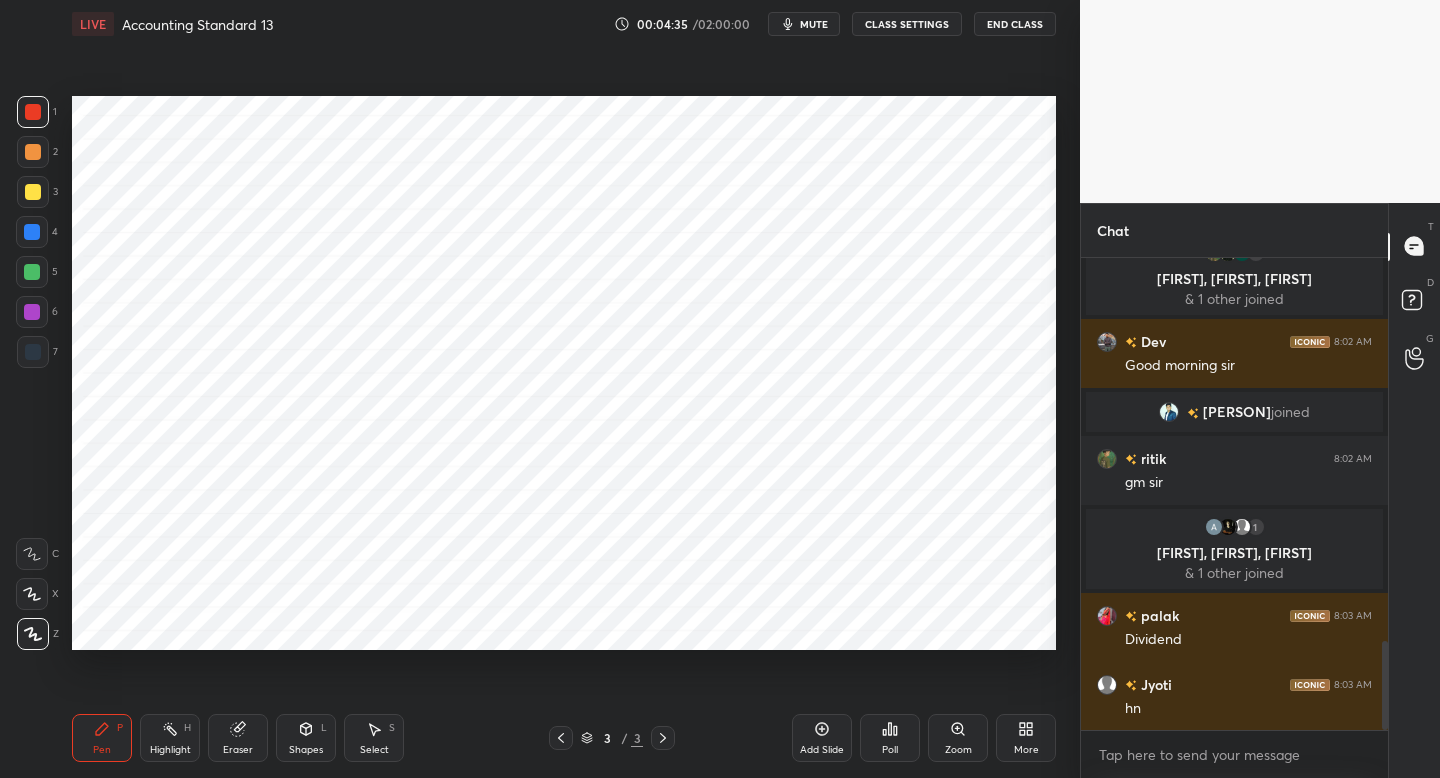 drag, startPoint x: 33, startPoint y: 356, endPoint x: 39, endPoint y: 334, distance: 22.803509 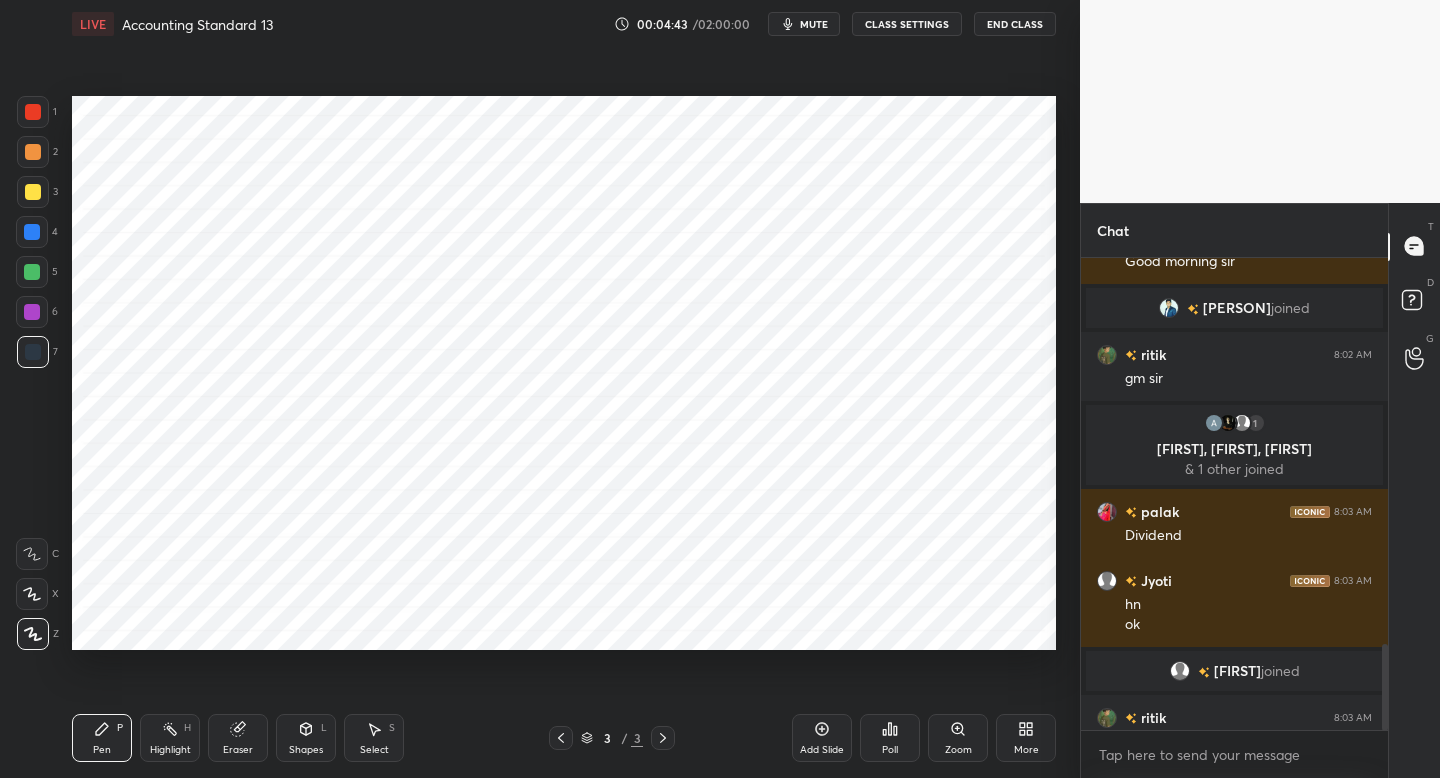 scroll, scrollTop: 2137, scrollLeft: 0, axis: vertical 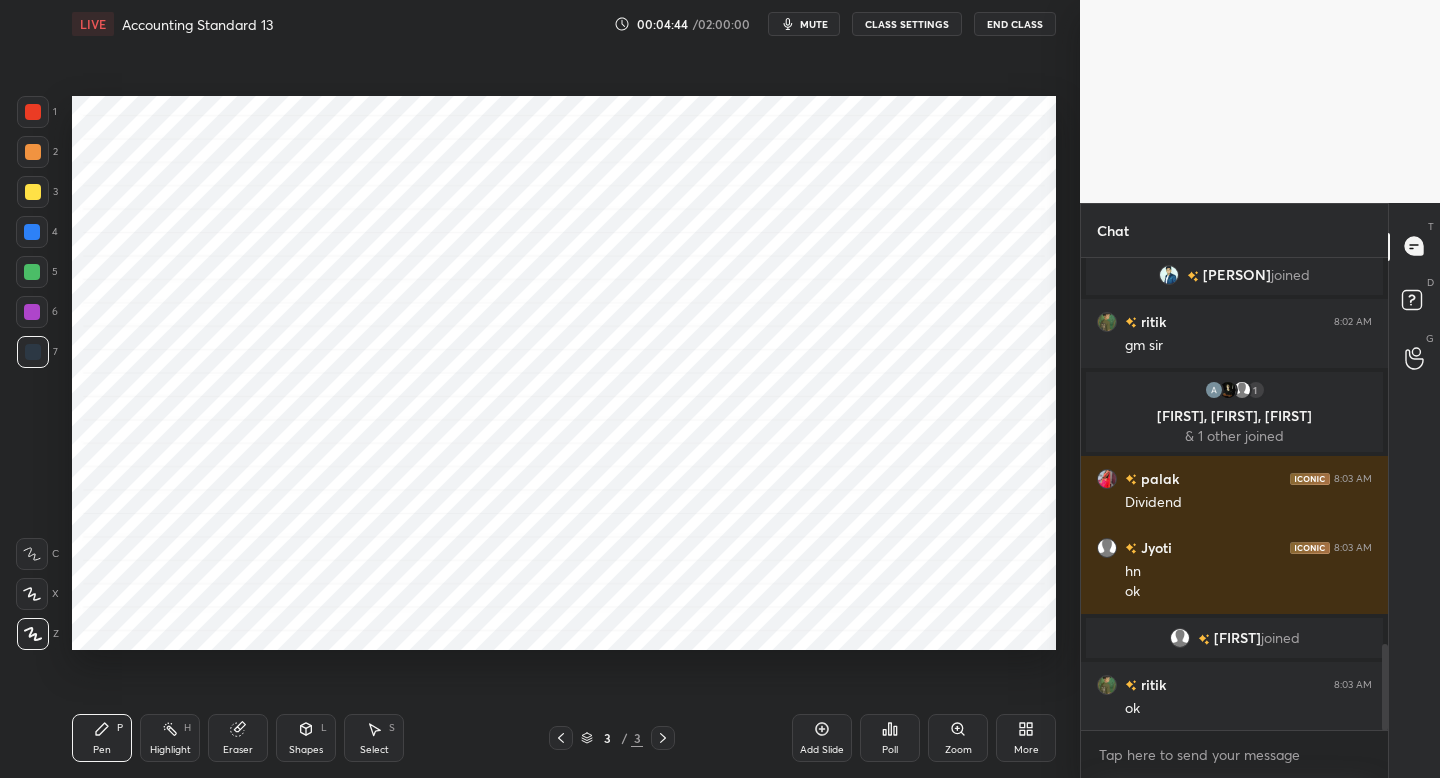 drag, startPoint x: 319, startPoint y: 742, endPoint x: 325, endPoint y: 722, distance: 20.880613 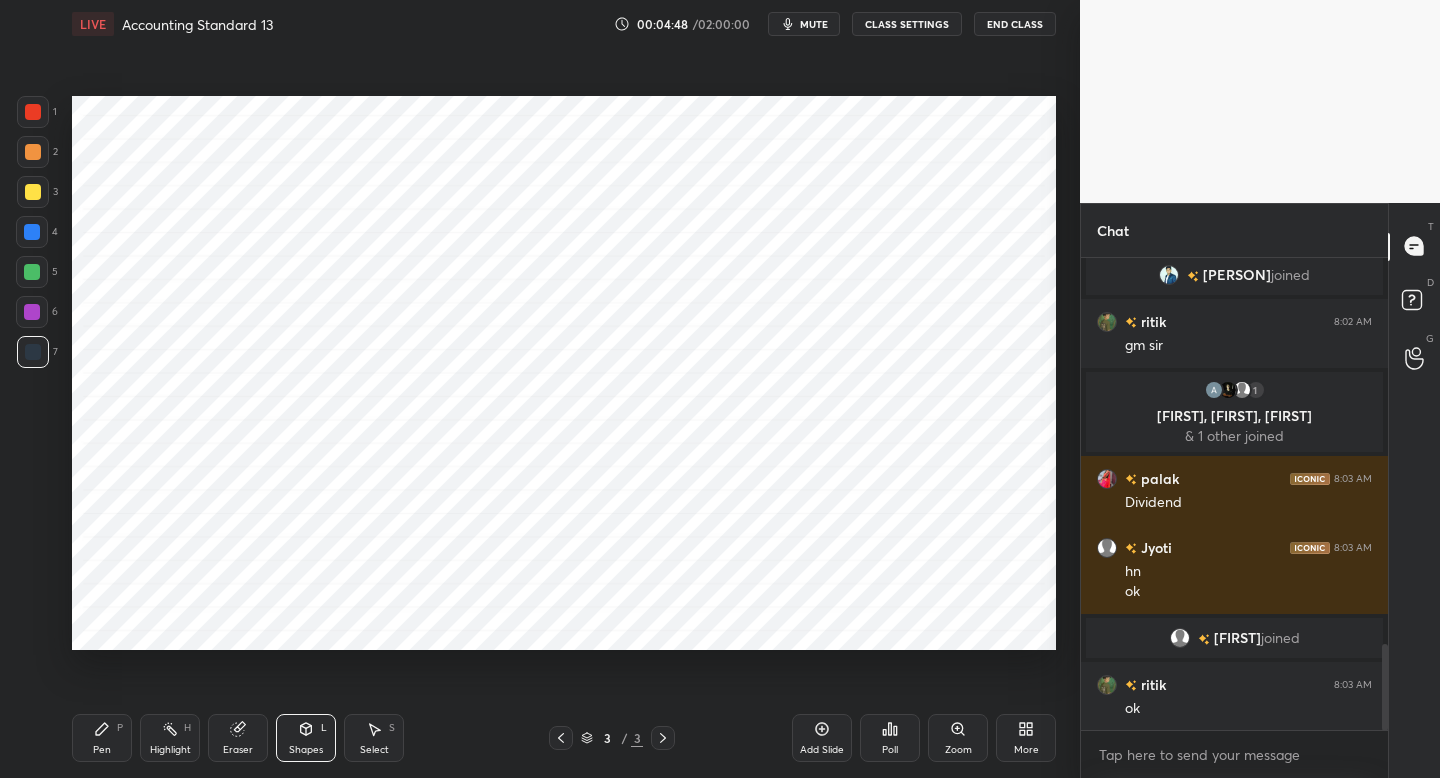 click on "Pen P" at bounding box center (102, 738) 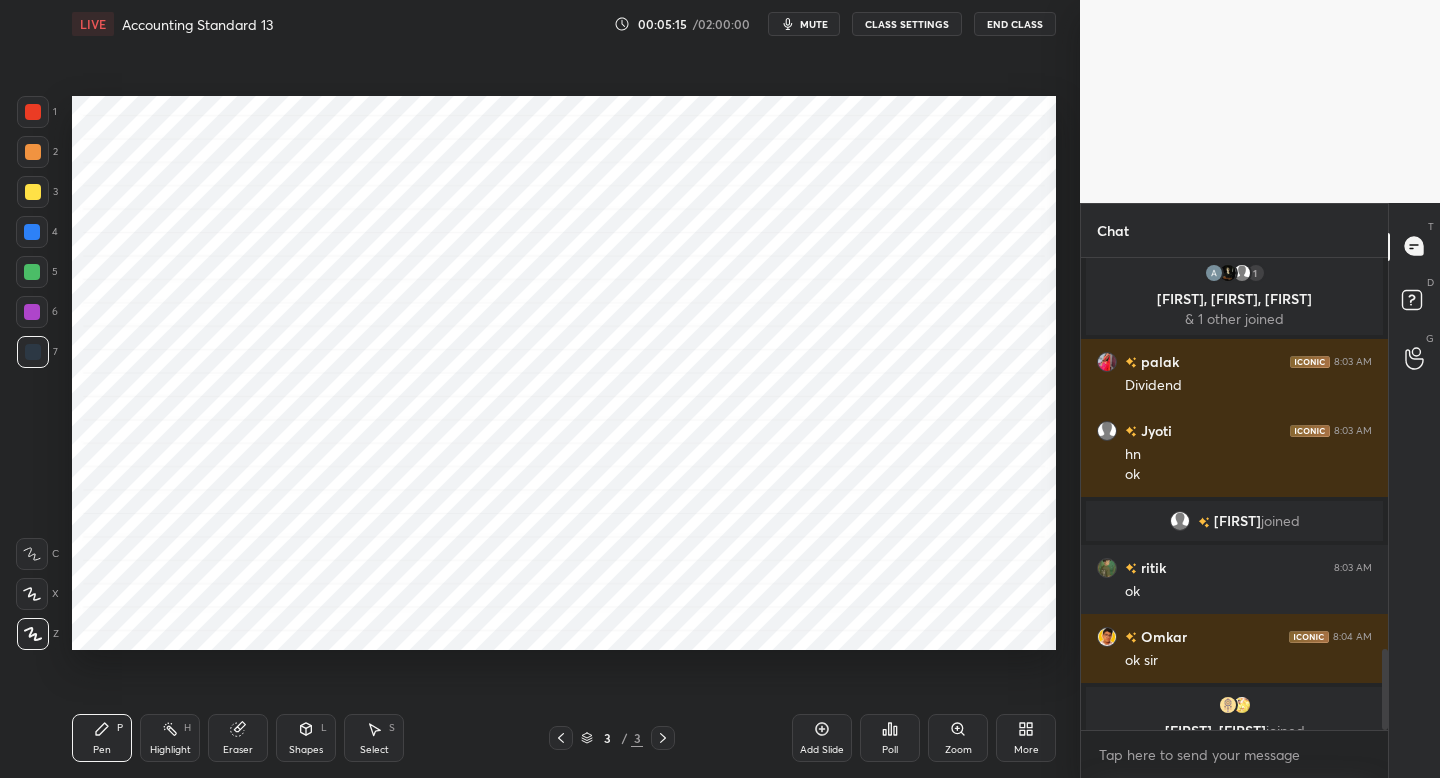 scroll, scrollTop: 2279, scrollLeft: 0, axis: vertical 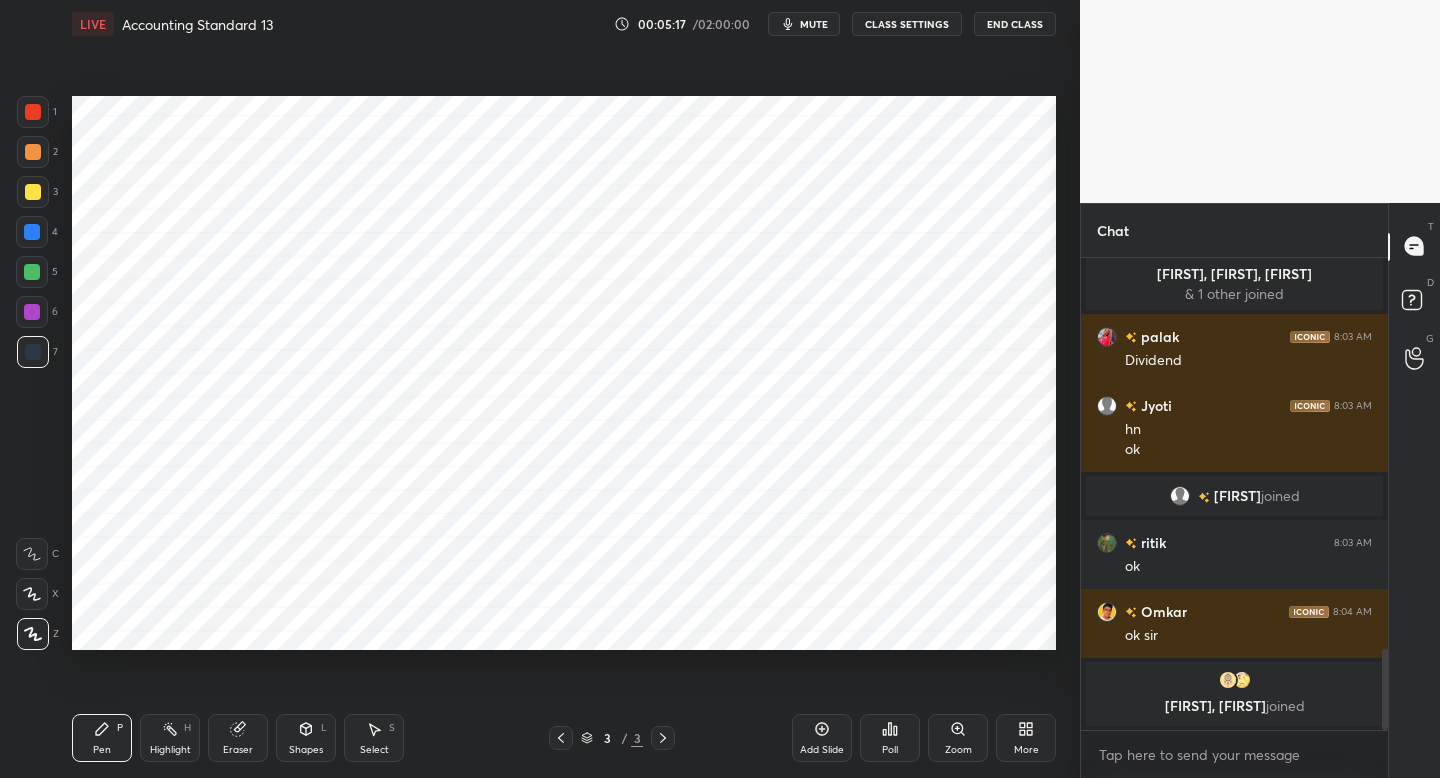 drag, startPoint x: 26, startPoint y: 103, endPoint x: 47, endPoint y: 121, distance: 27.658634 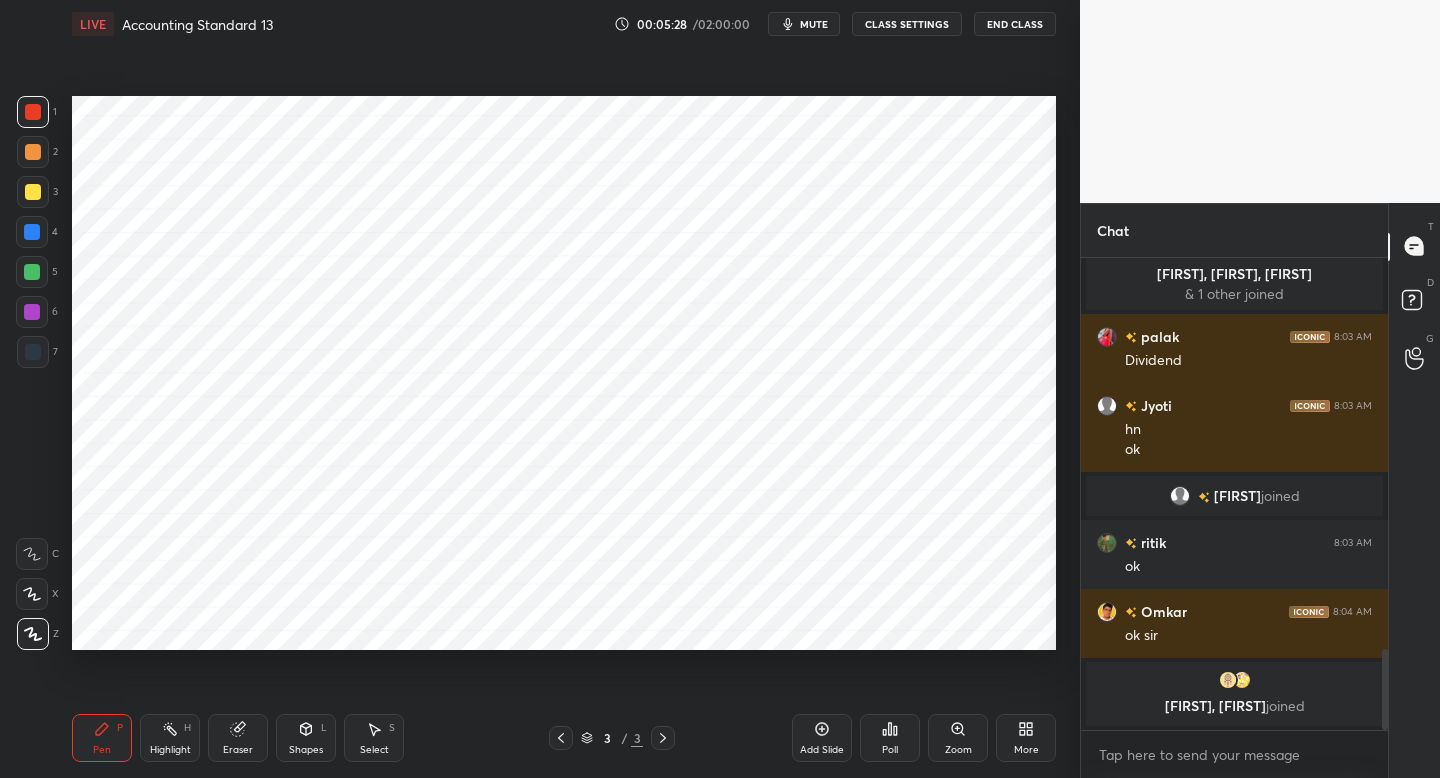 drag, startPoint x: 44, startPoint y: 235, endPoint x: 55, endPoint y: 236, distance: 11.045361 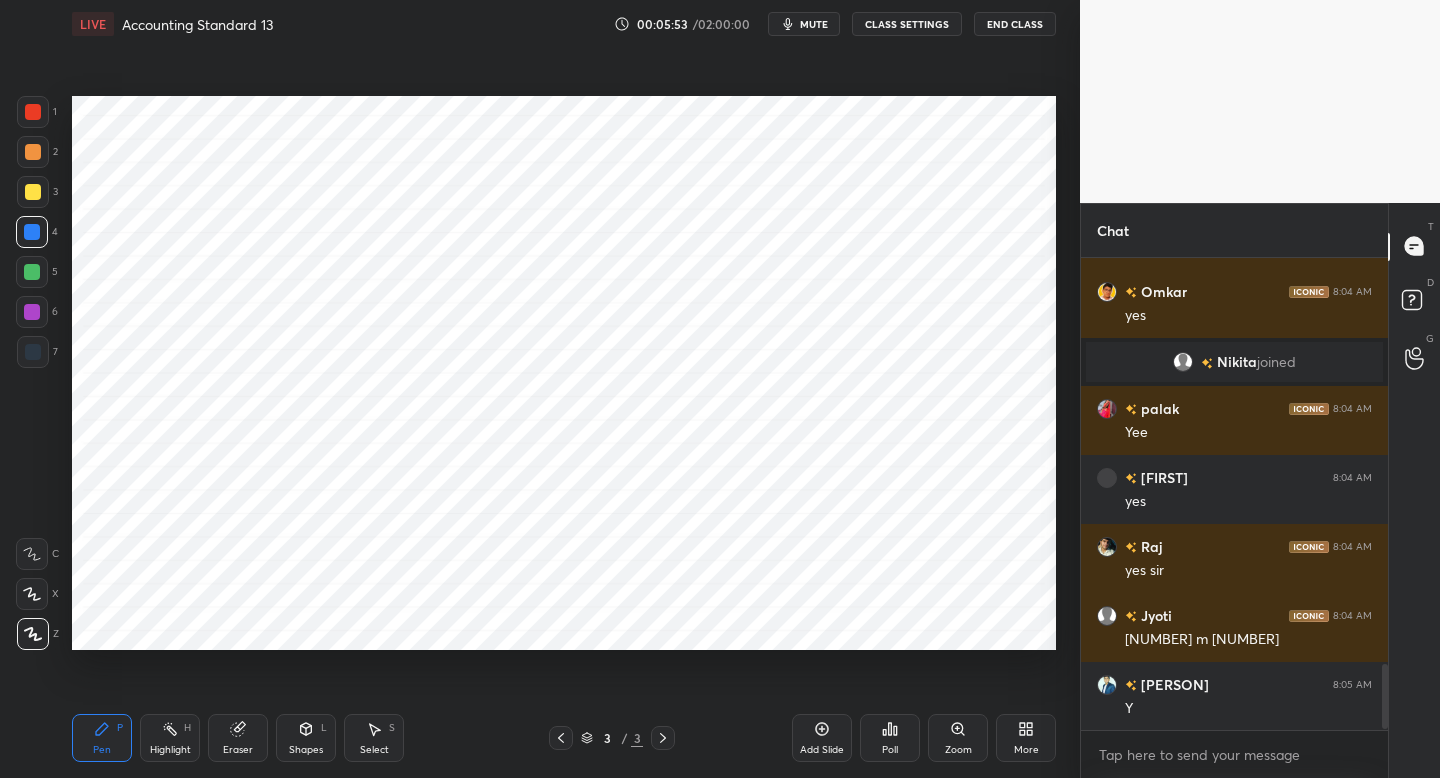 scroll, scrollTop: 2958, scrollLeft: 0, axis: vertical 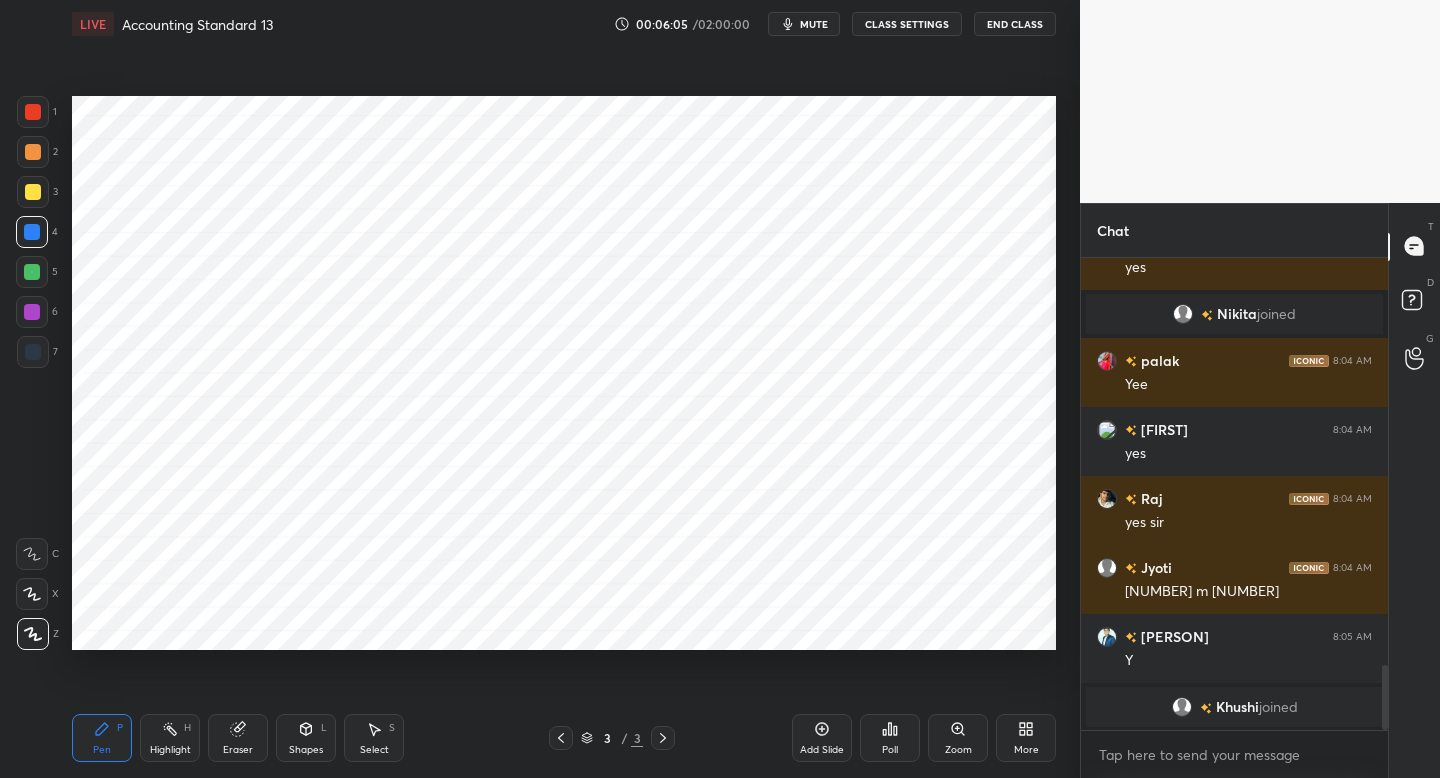 drag, startPoint x: 59, startPoint y: 344, endPoint x: 70, endPoint y: 340, distance: 11.7046995 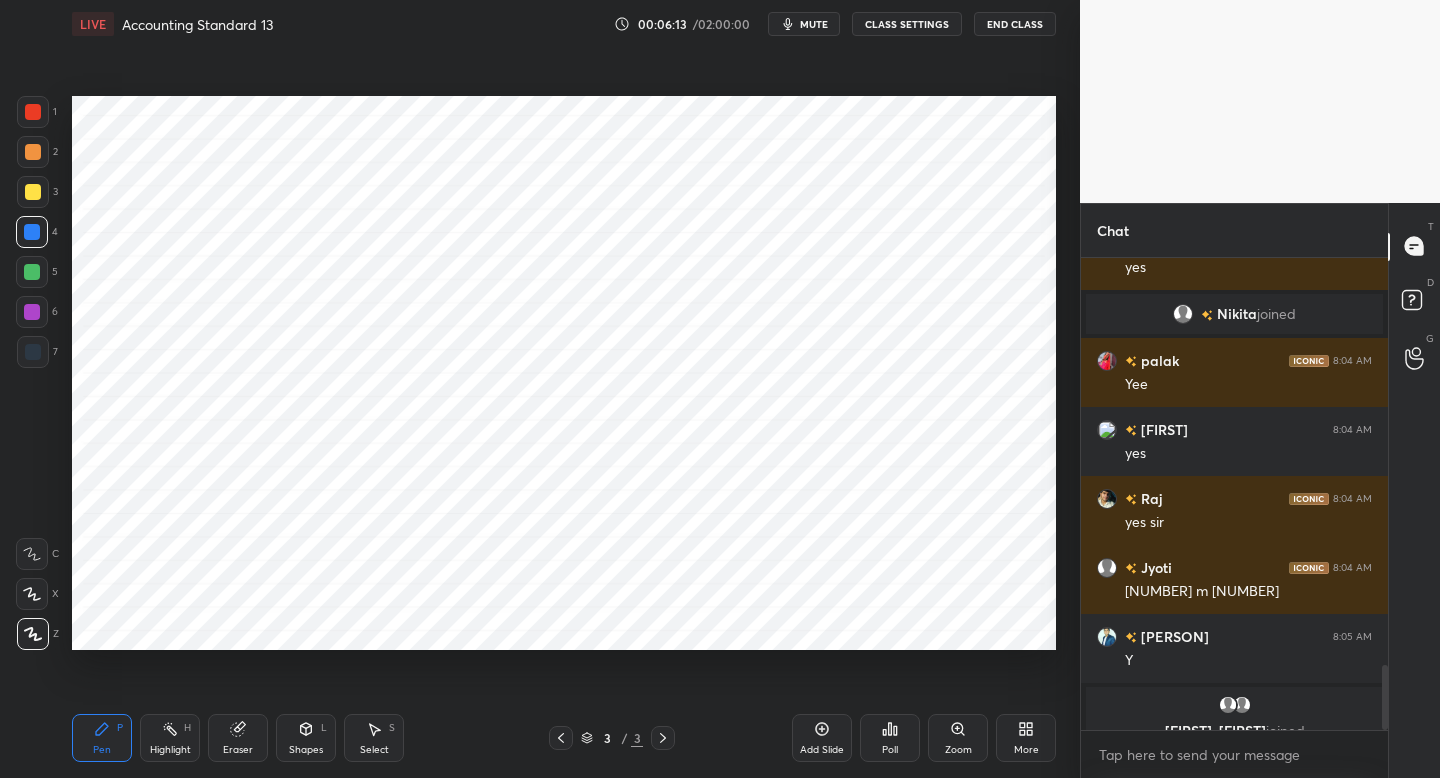 scroll, scrollTop: 2983, scrollLeft: 0, axis: vertical 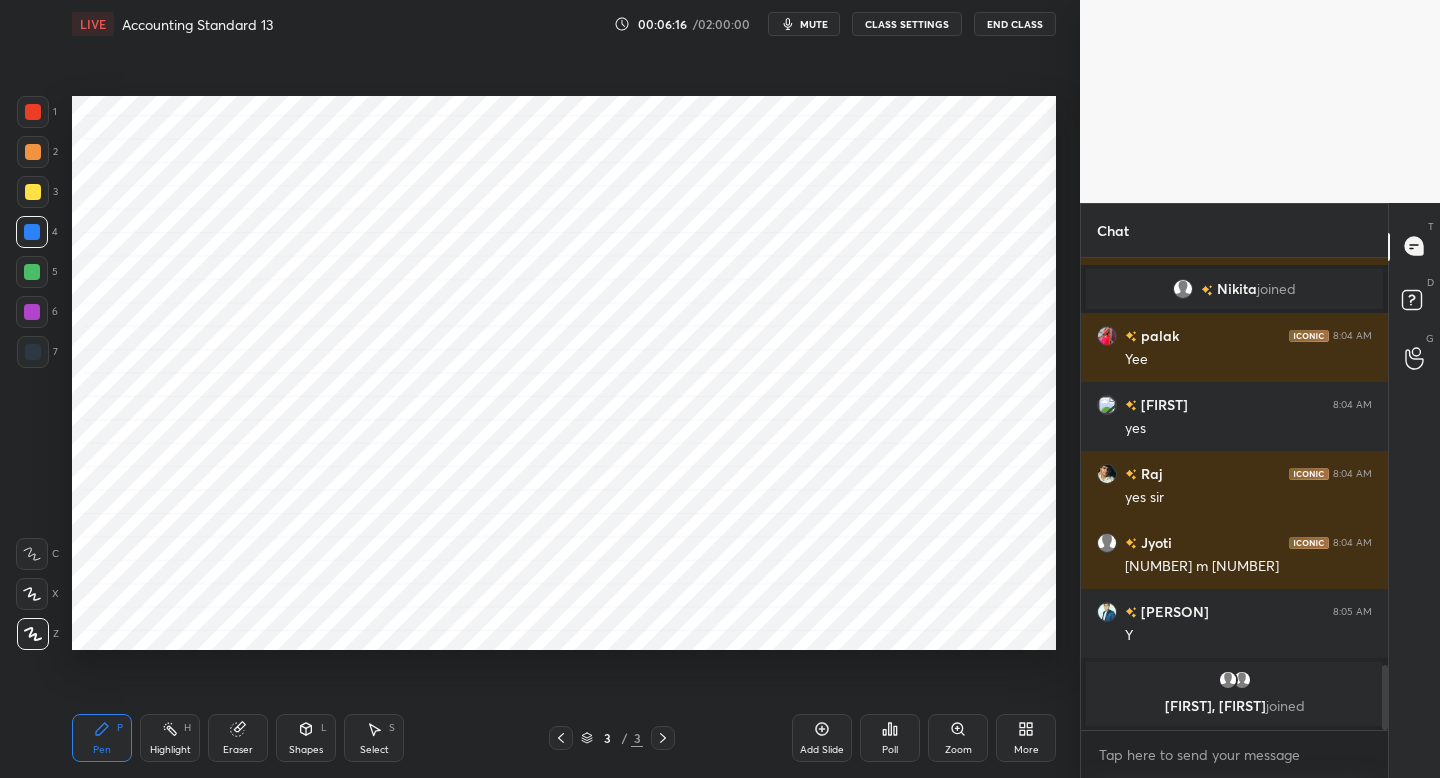 drag, startPoint x: 35, startPoint y: 110, endPoint x: 34, endPoint y: 131, distance: 21.023796 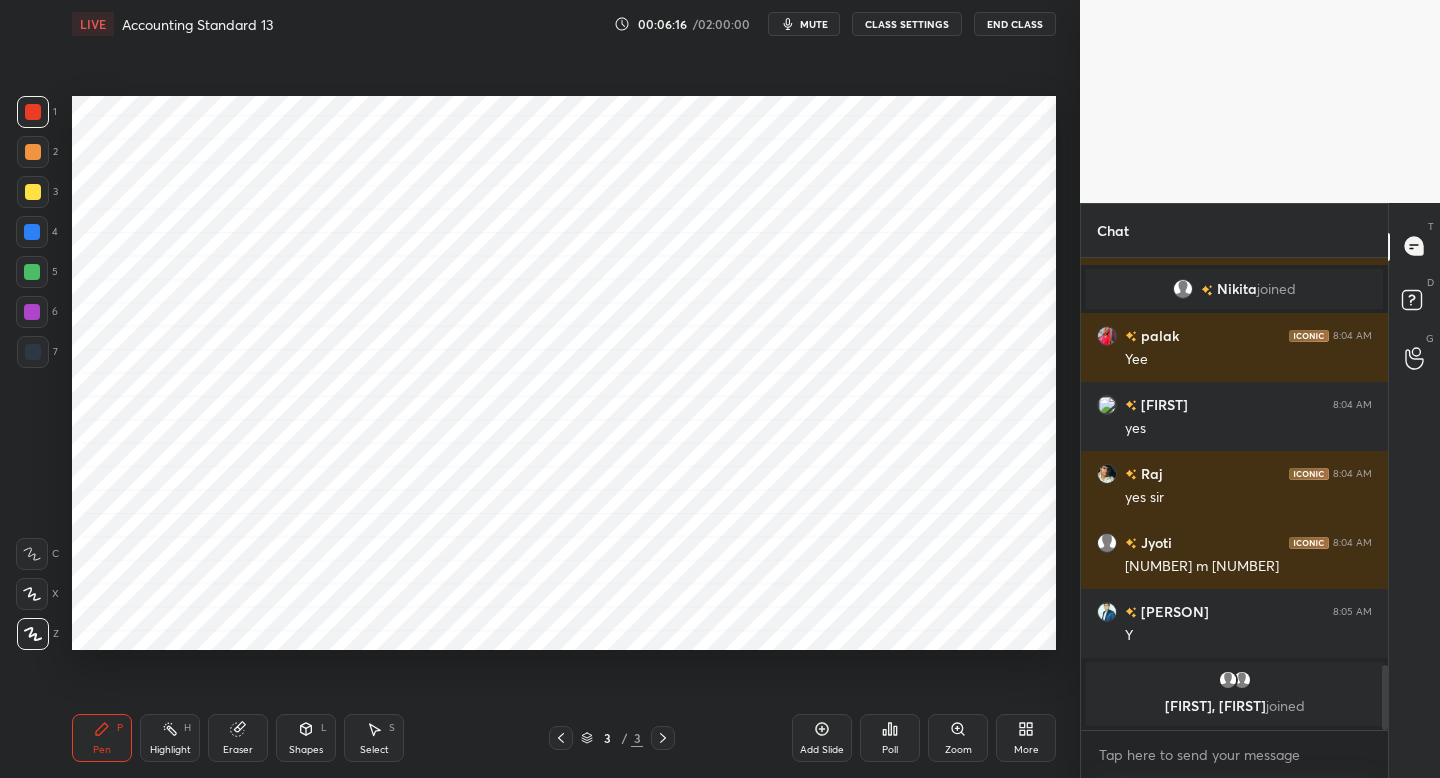 drag, startPoint x: 32, startPoint y: 157, endPoint x: 58, endPoint y: 158, distance: 26.019224 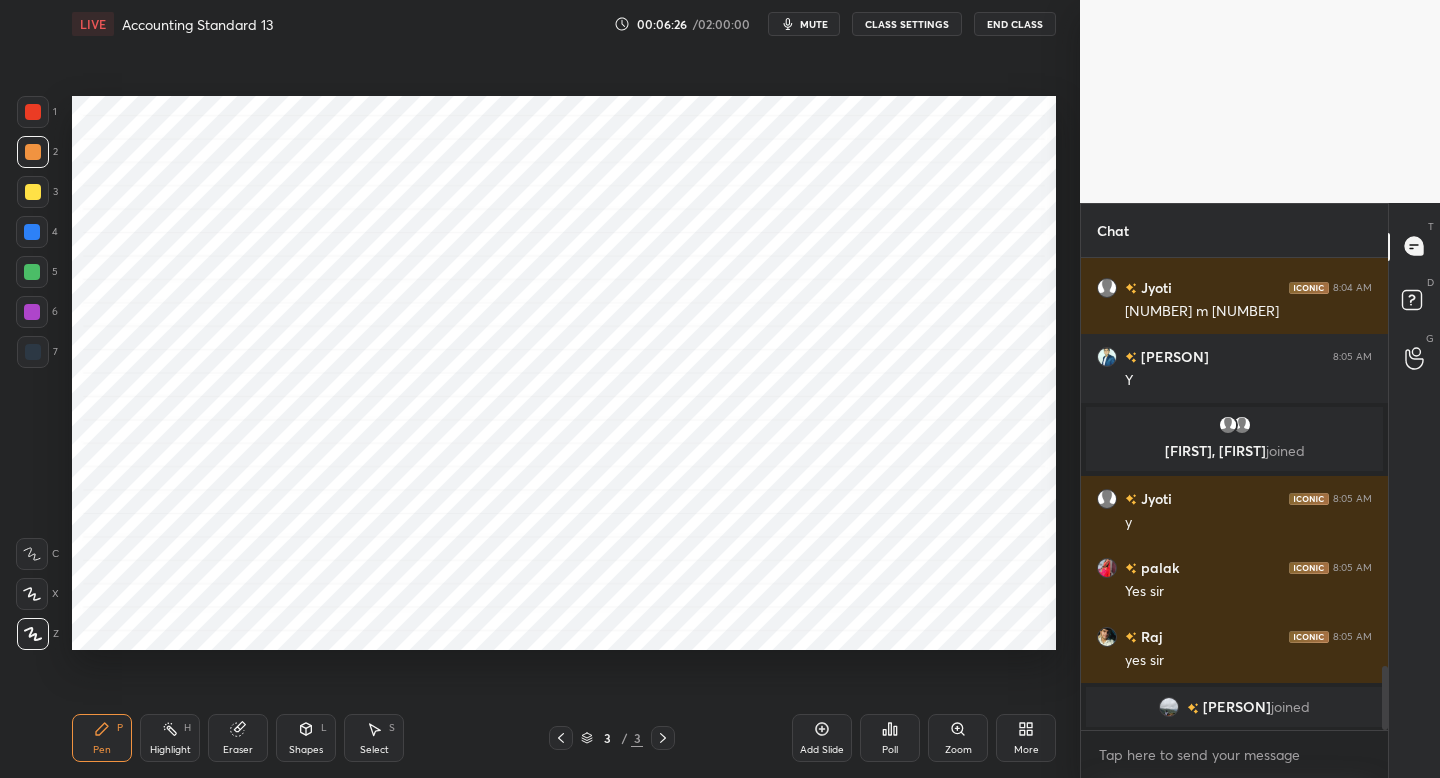 scroll, scrollTop: 3002, scrollLeft: 0, axis: vertical 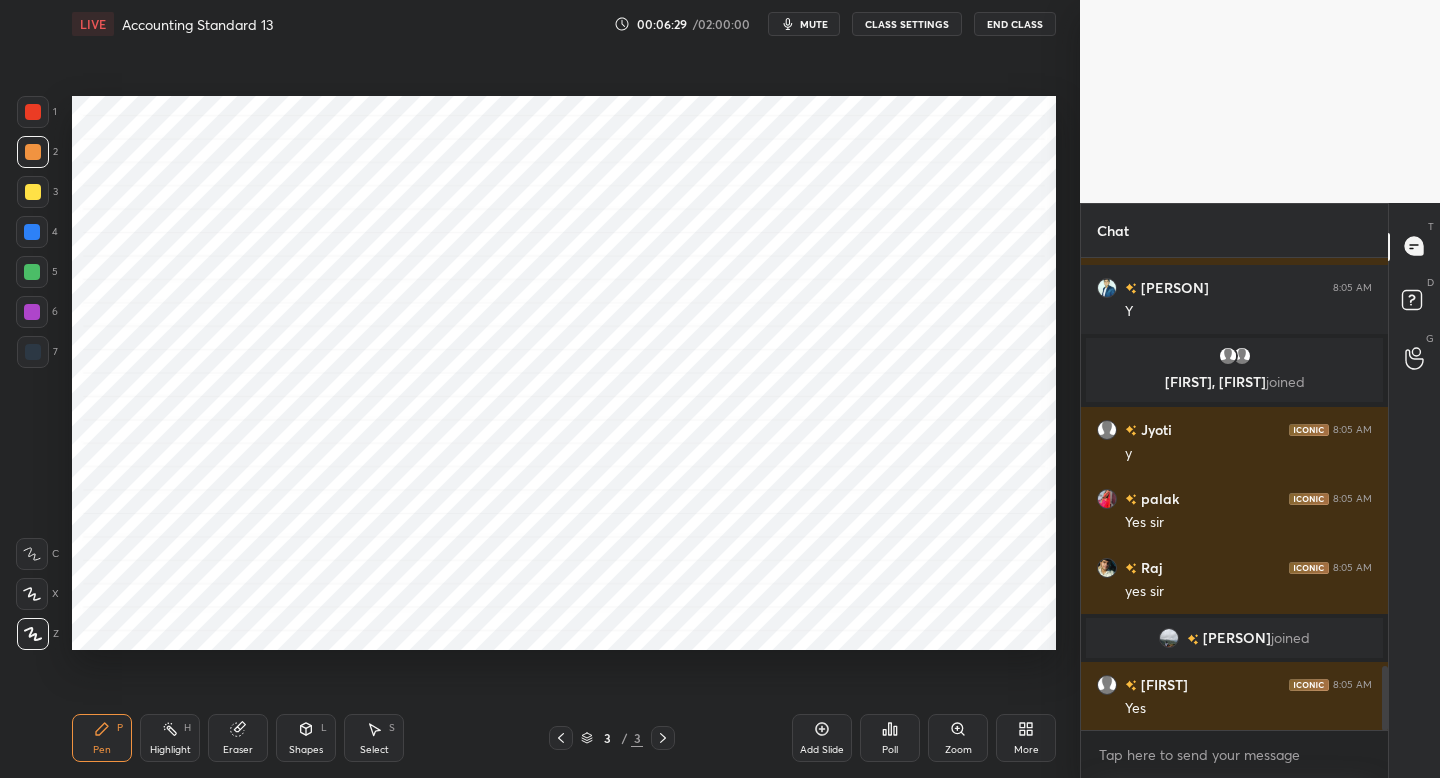 drag, startPoint x: 40, startPoint y: 108, endPoint x: 50, endPoint y: 110, distance: 10.198039 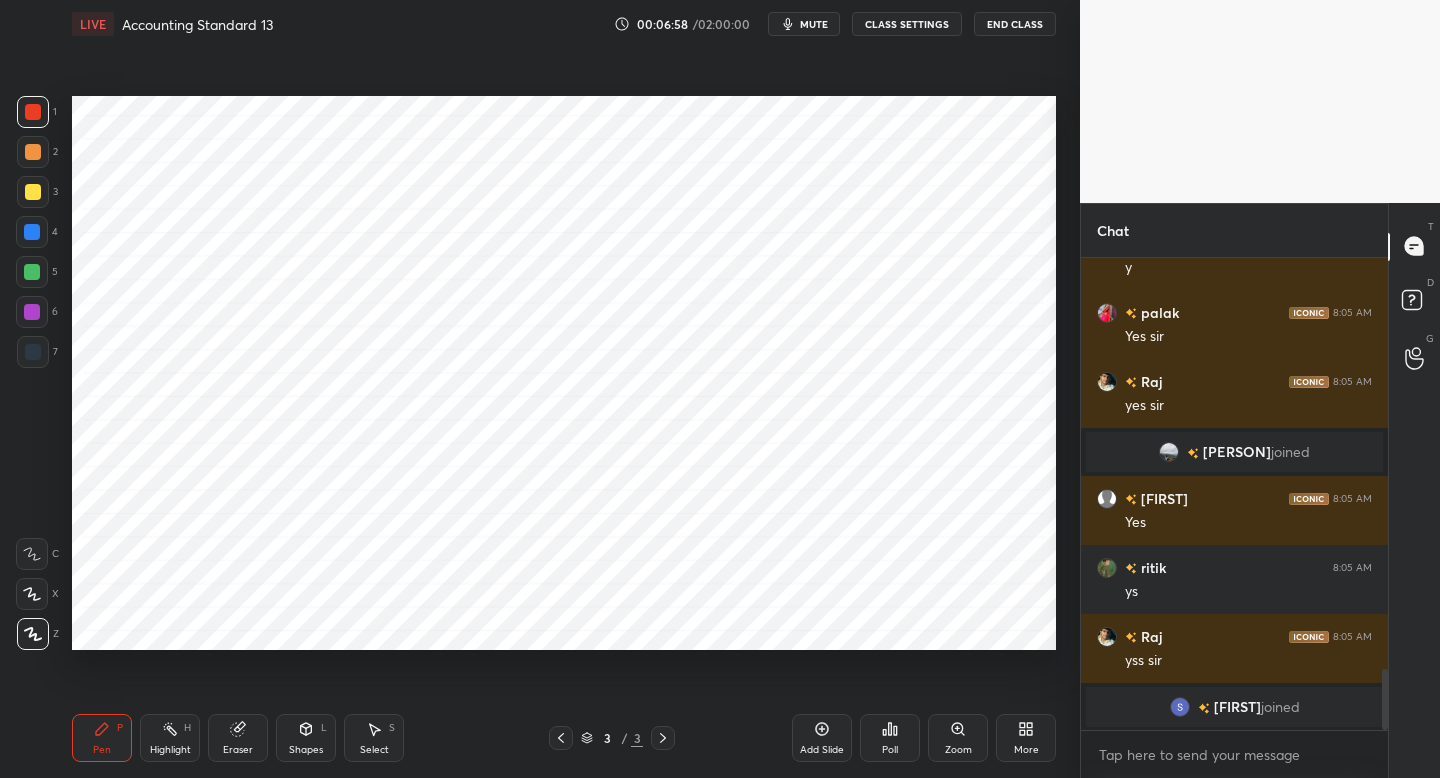 scroll, scrollTop: 3198, scrollLeft: 0, axis: vertical 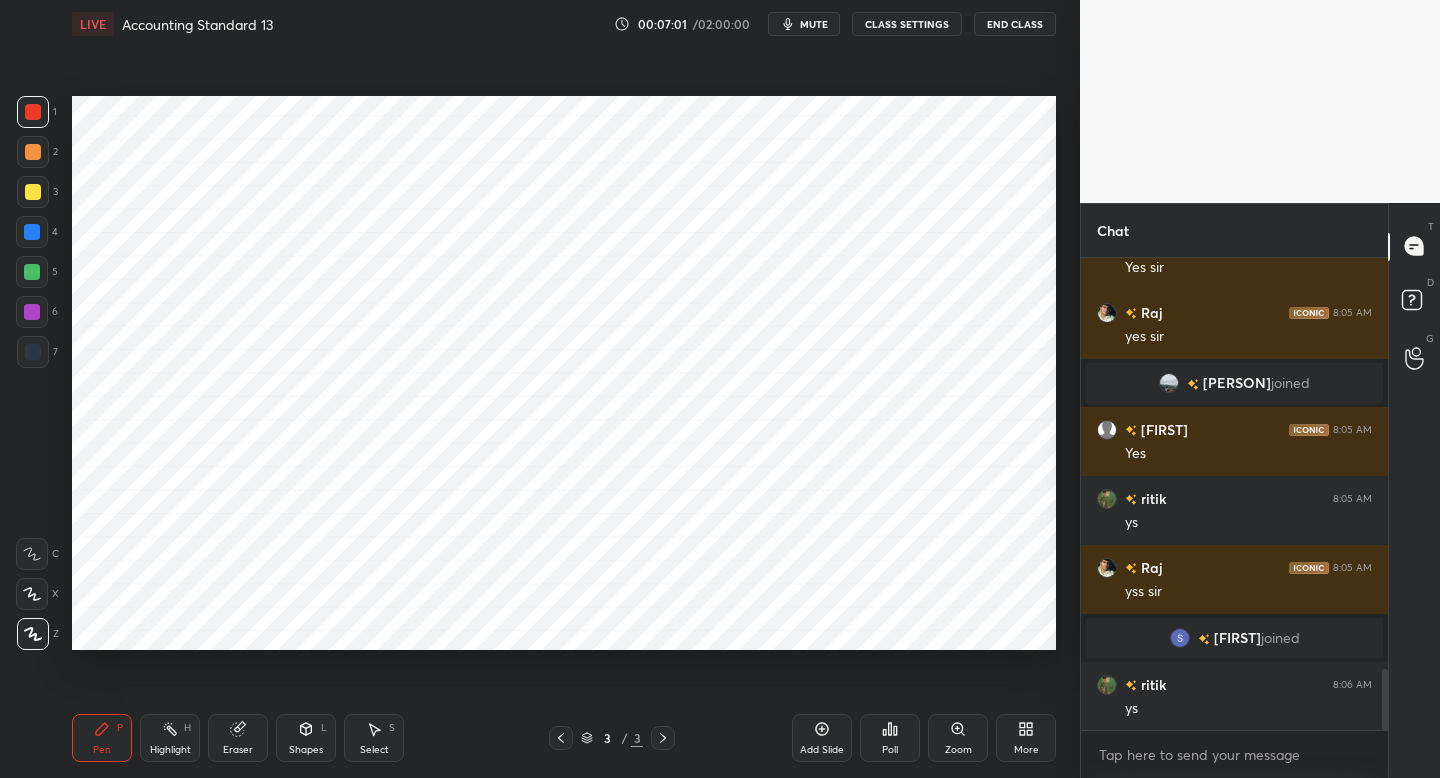 click at bounding box center [32, 312] 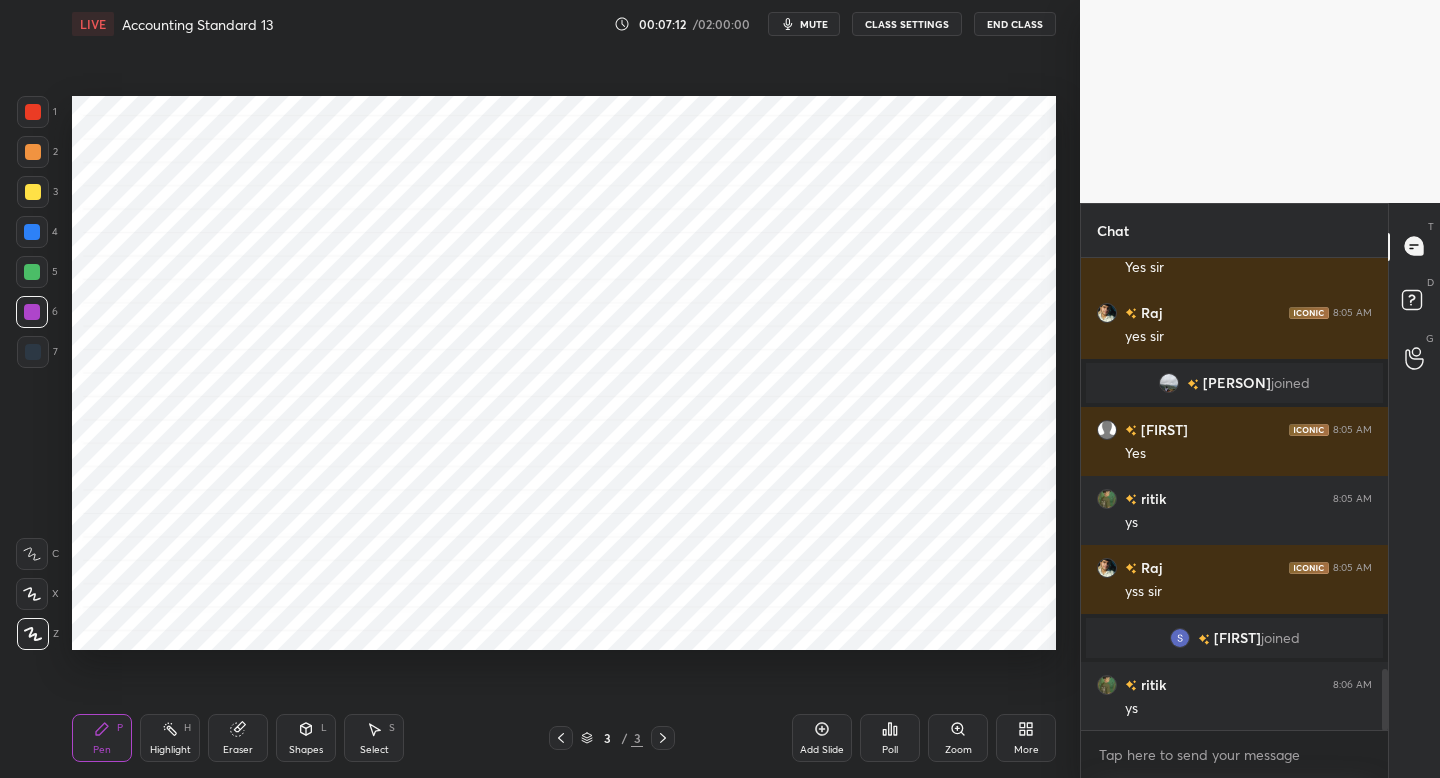 click at bounding box center (33, 352) 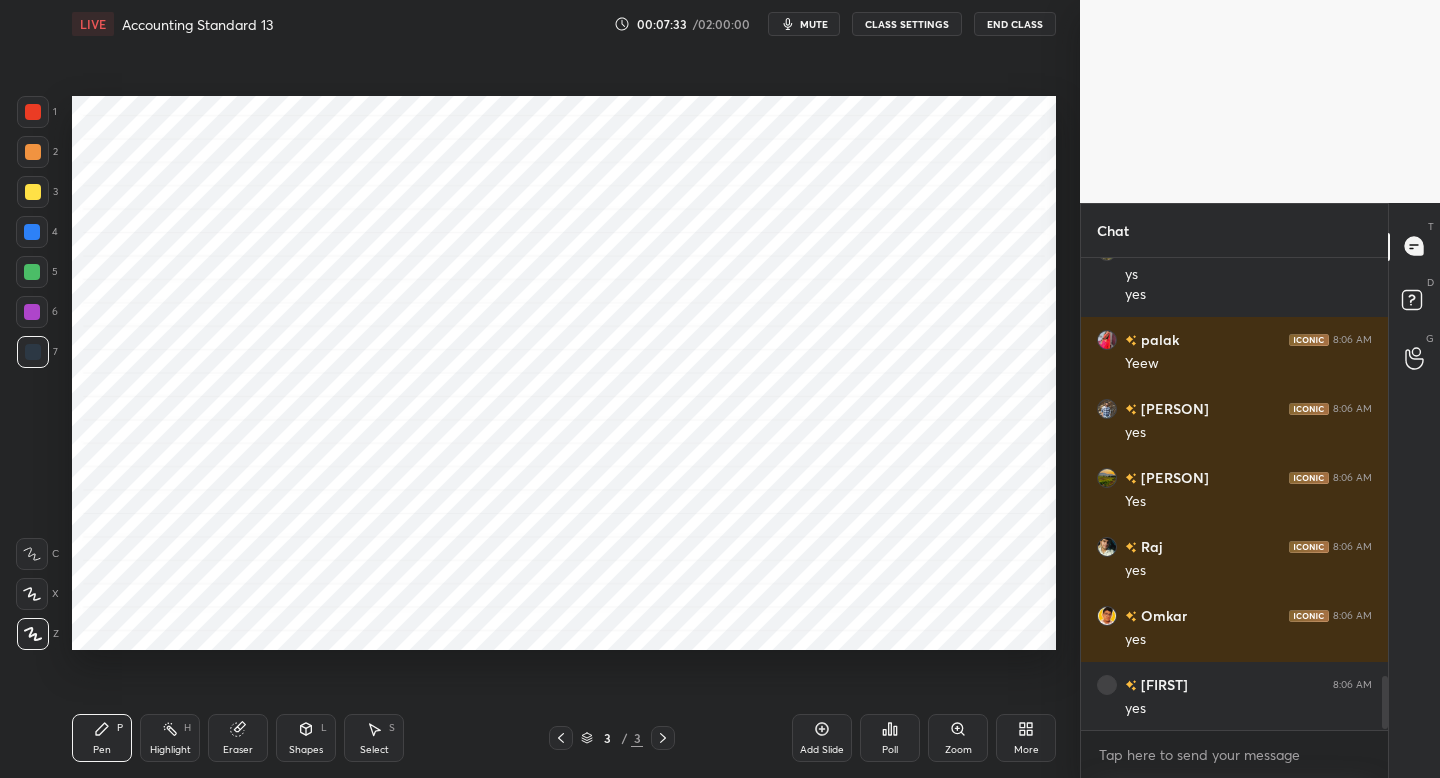 scroll, scrollTop: 3701, scrollLeft: 0, axis: vertical 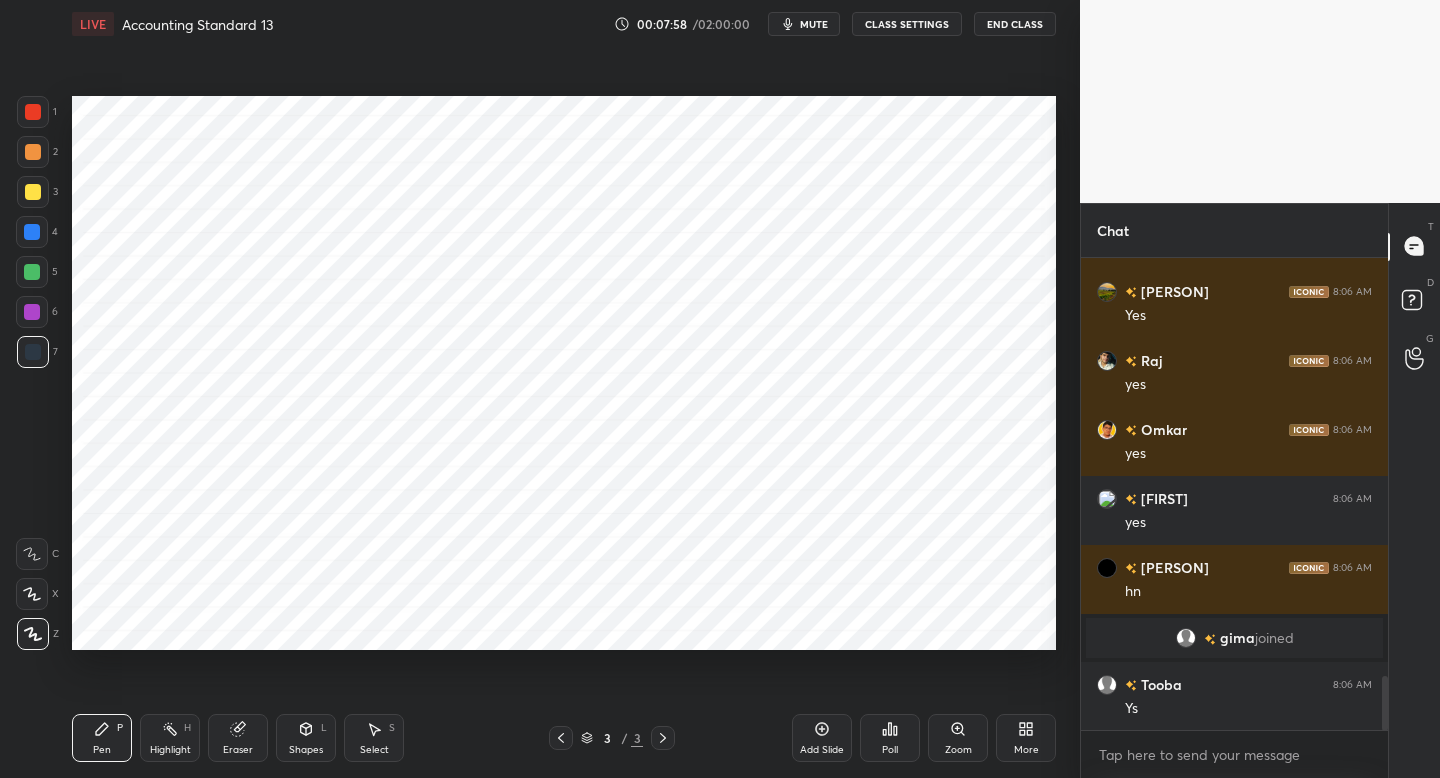 click on "More" at bounding box center [1026, 738] 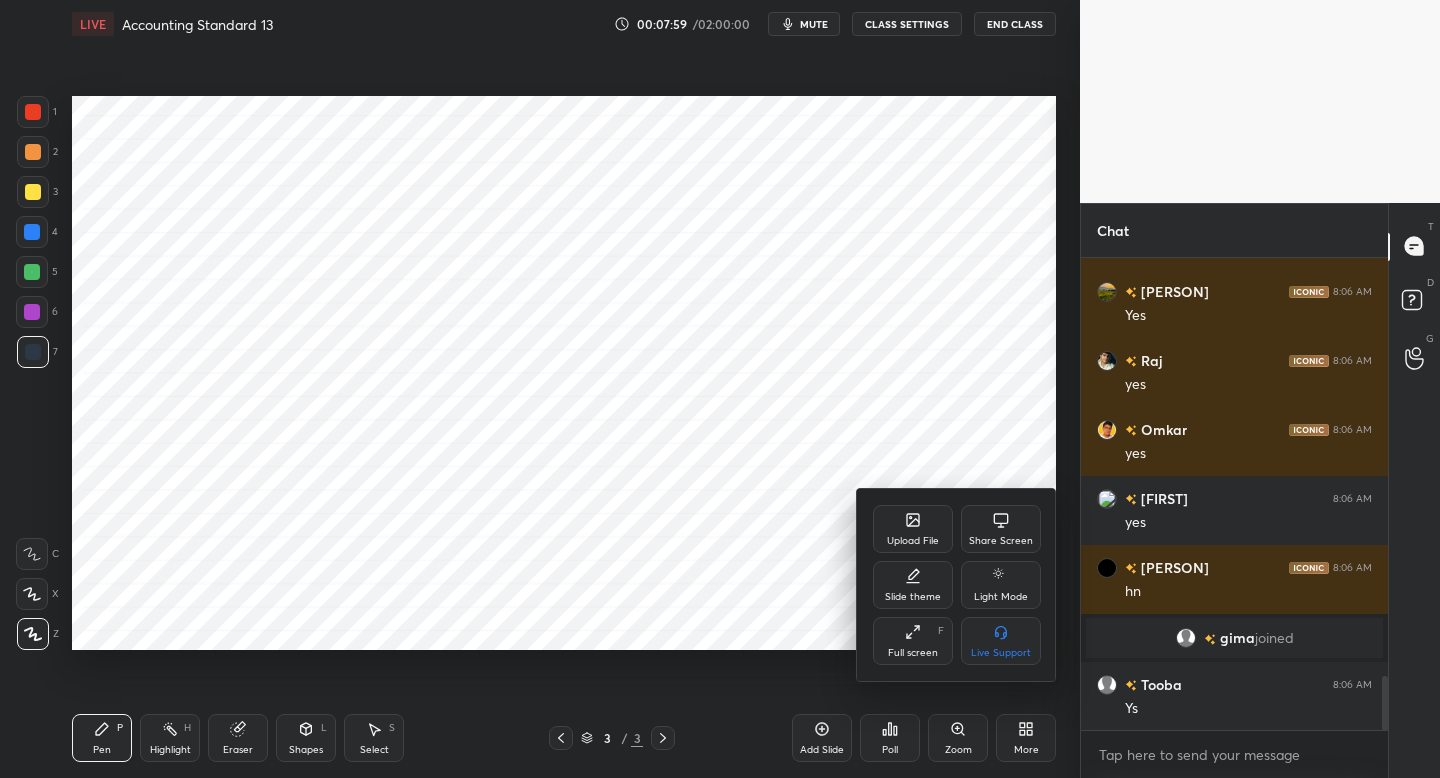 click on "Upload File" at bounding box center (913, 541) 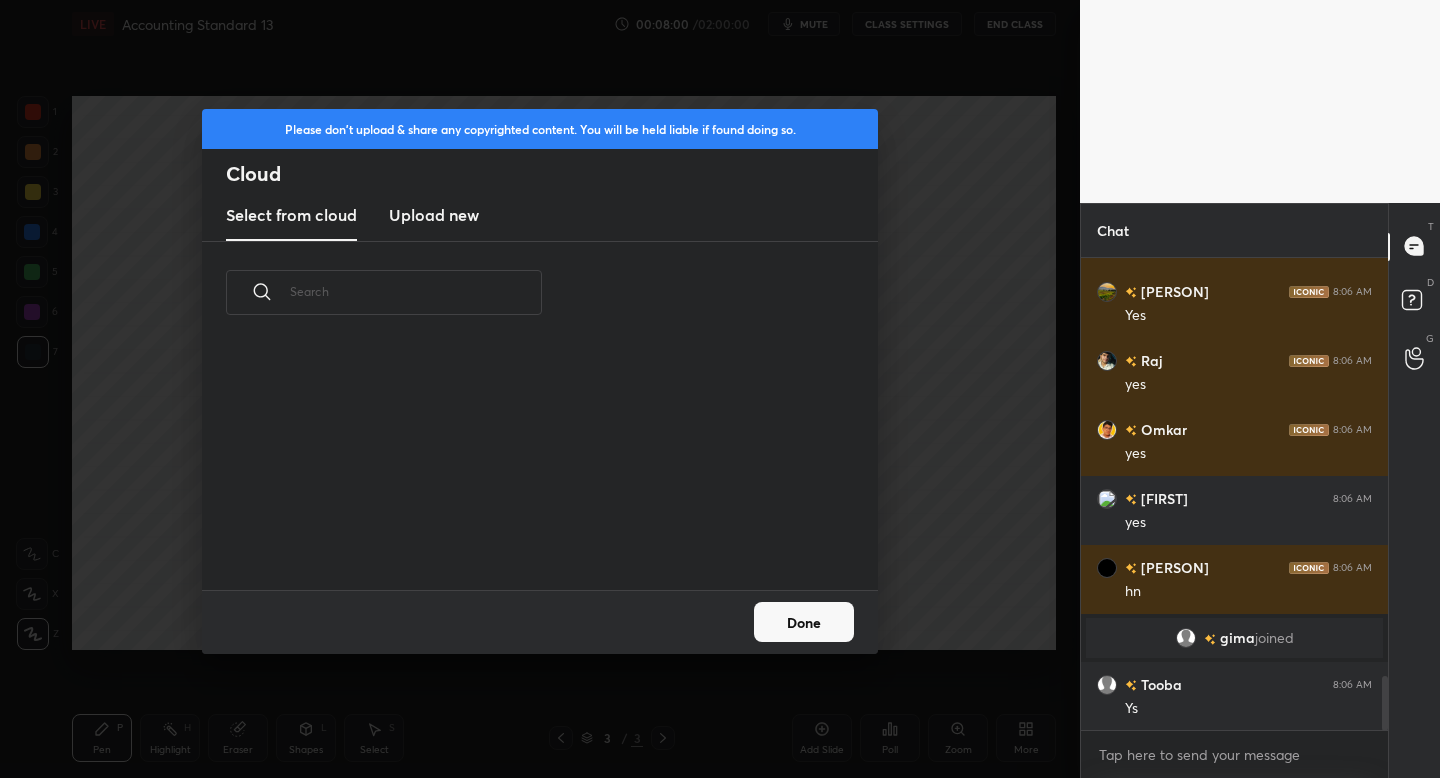 scroll, scrollTop: 7, scrollLeft: 11, axis: both 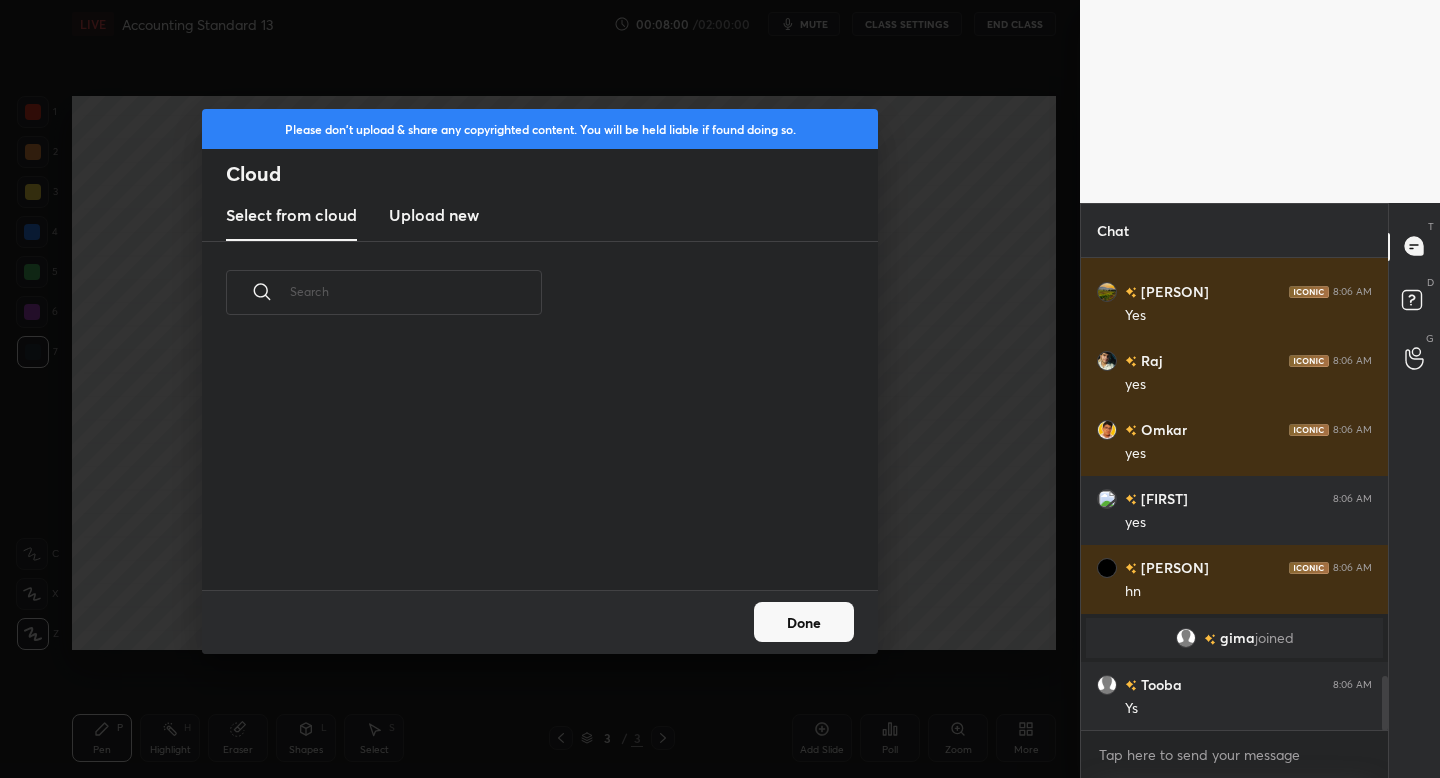 click on "Upload new" at bounding box center (434, 215) 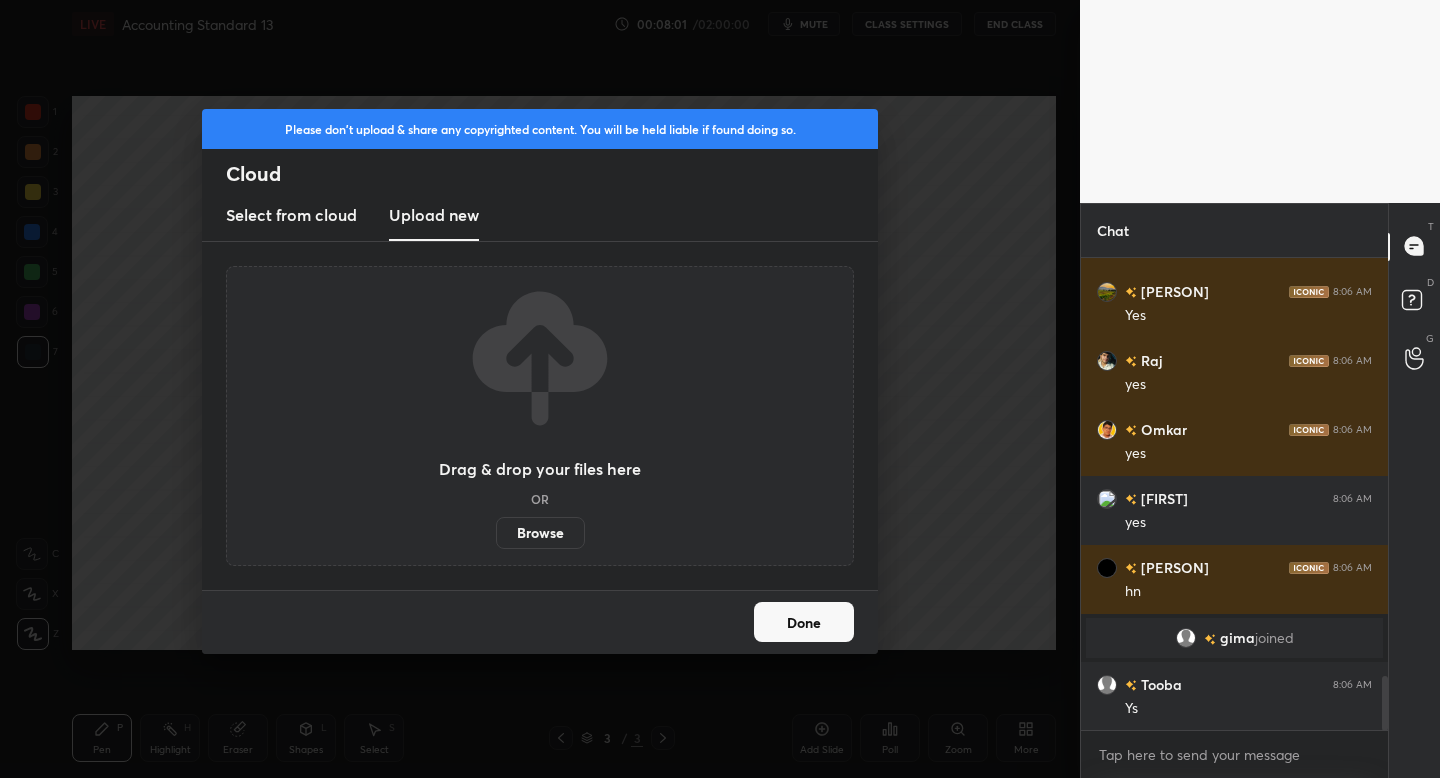 click on "Browse" at bounding box center (540, 533) 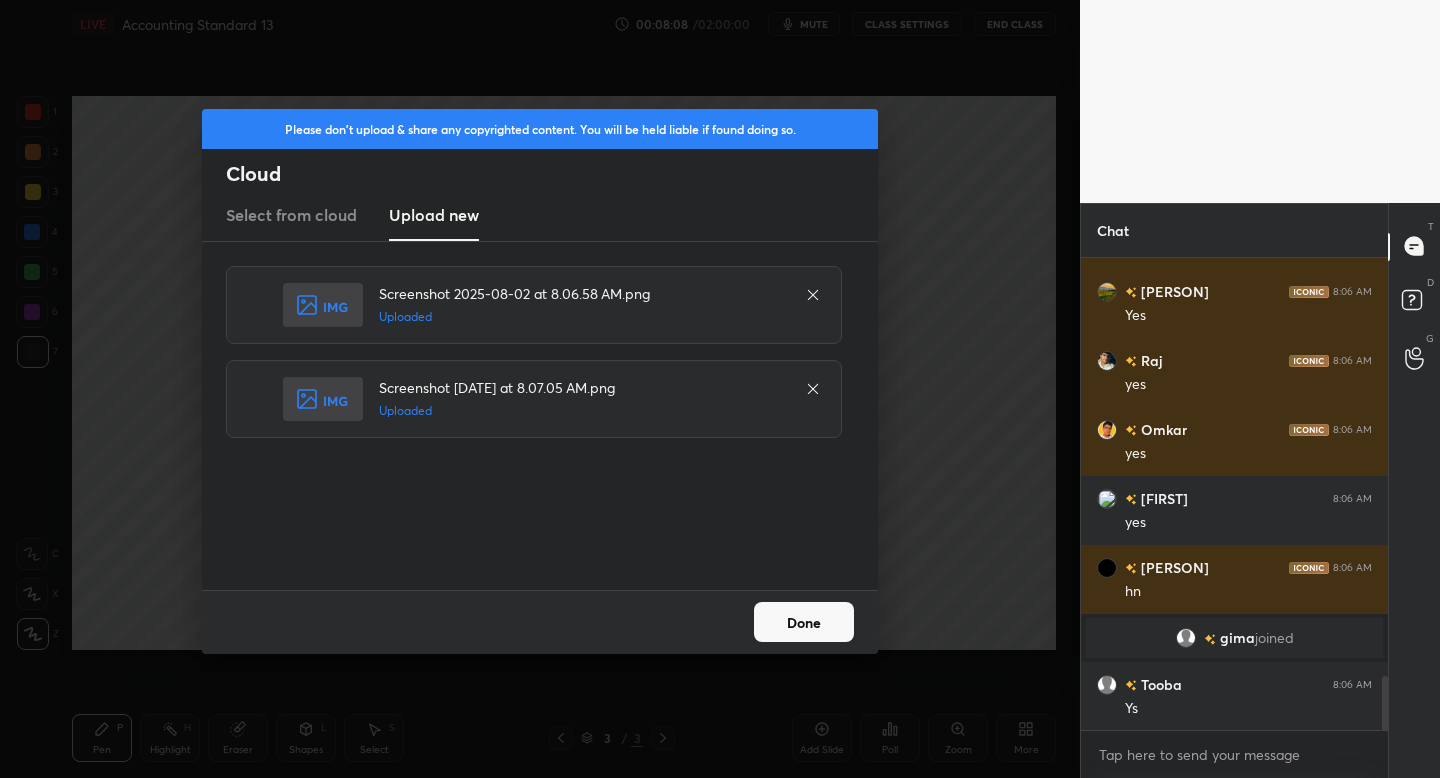 click on "Done" at bounding box center [804, 622] 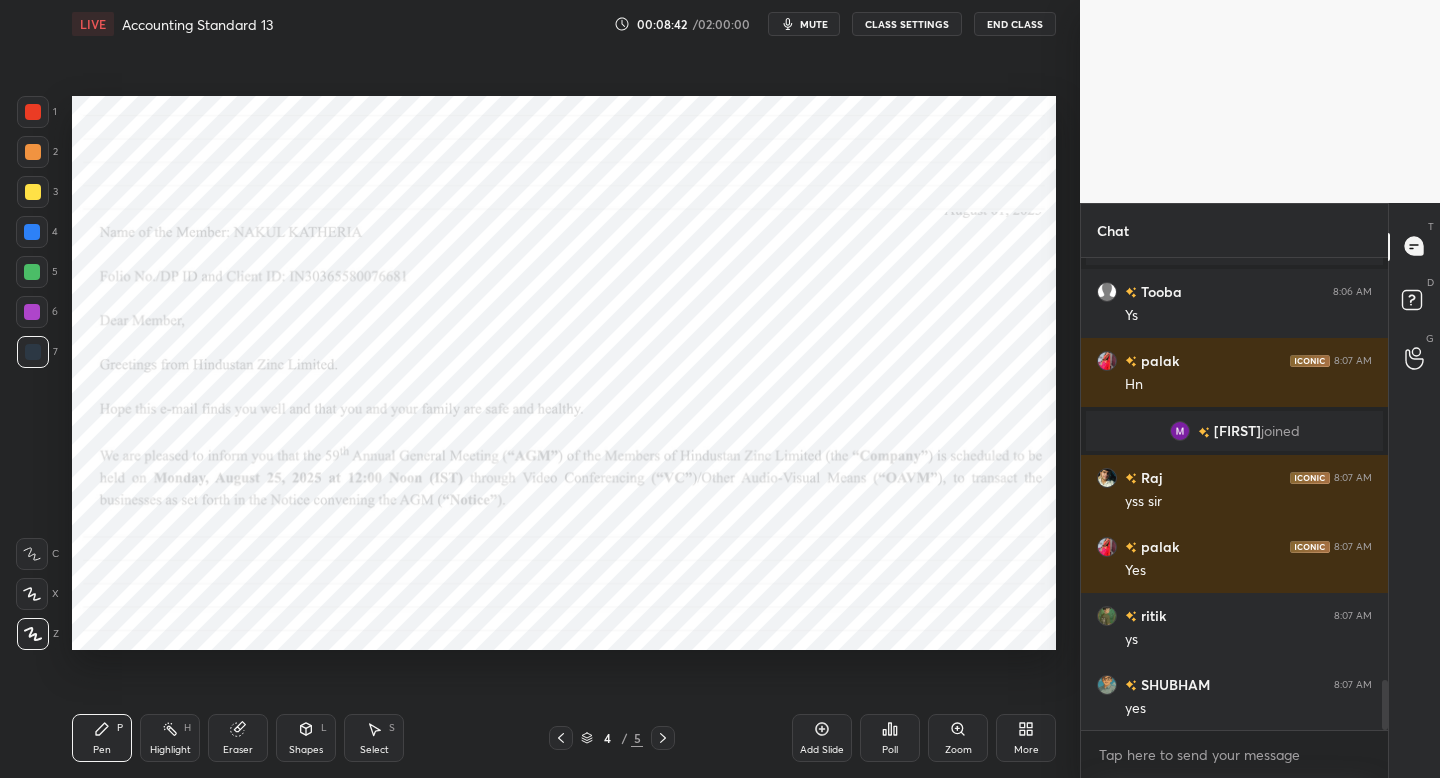 scroll, scrollTop: 4138, scrollLeft: 0, axis: vertical 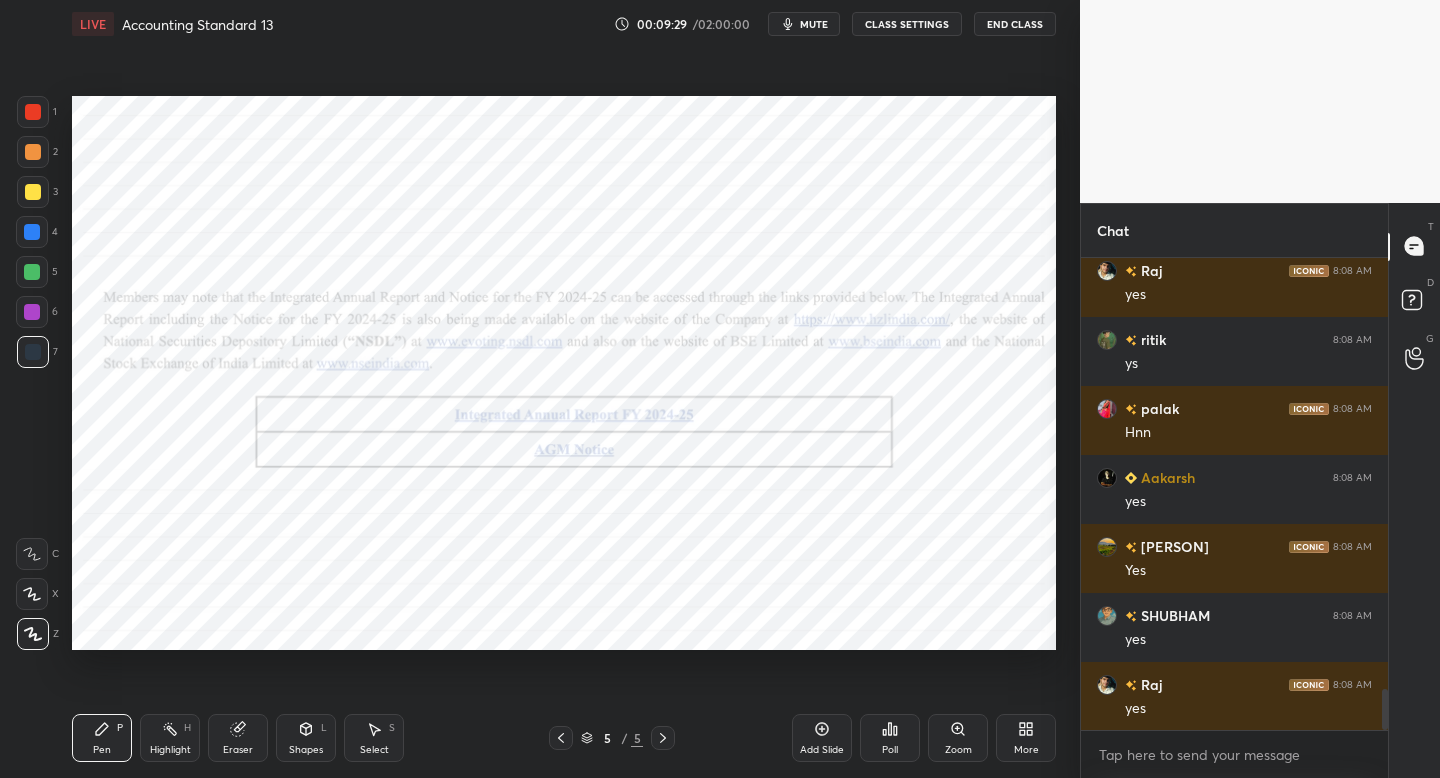 click on "More" at bounding box center [1026, 738] 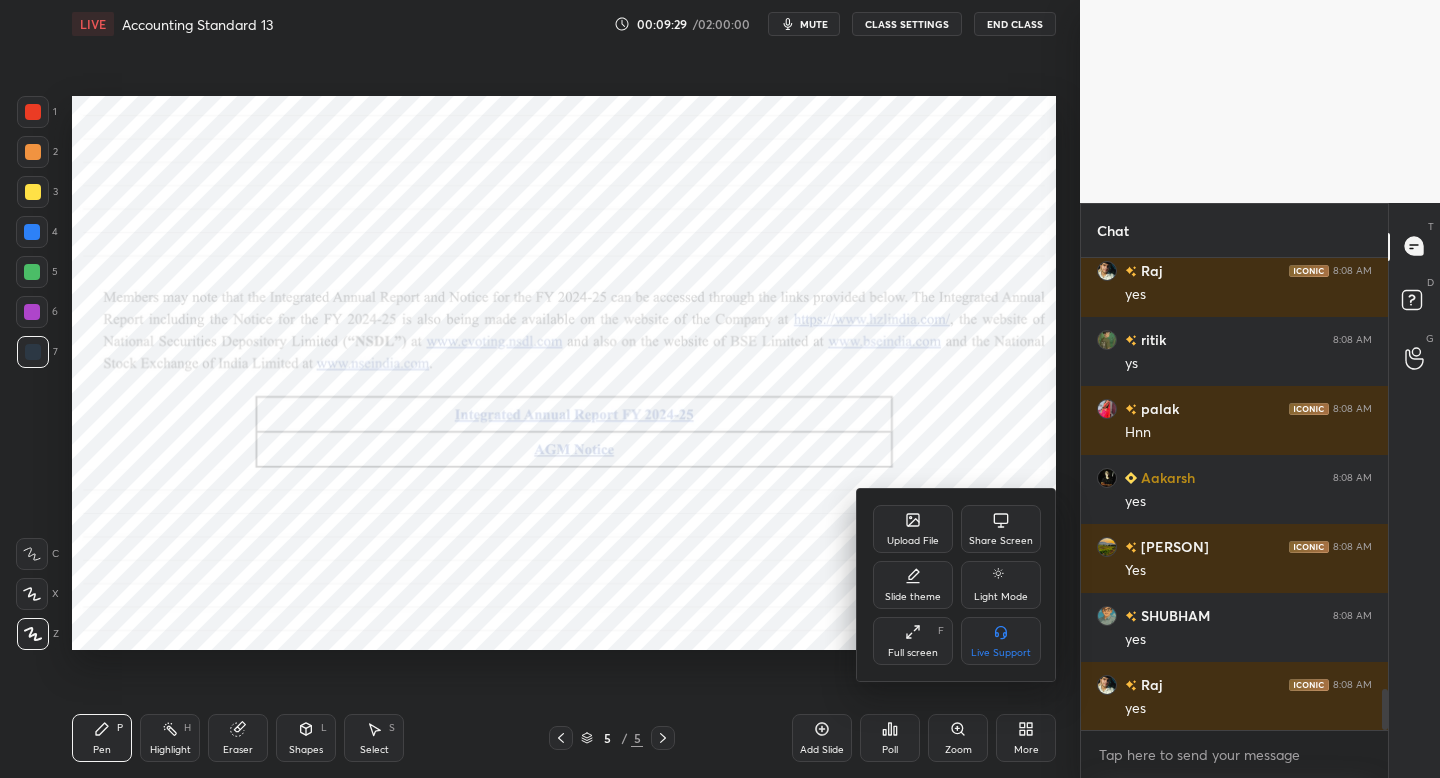 scroll, scrollTop: 5104, scrollLeft: 0, axis: vertical 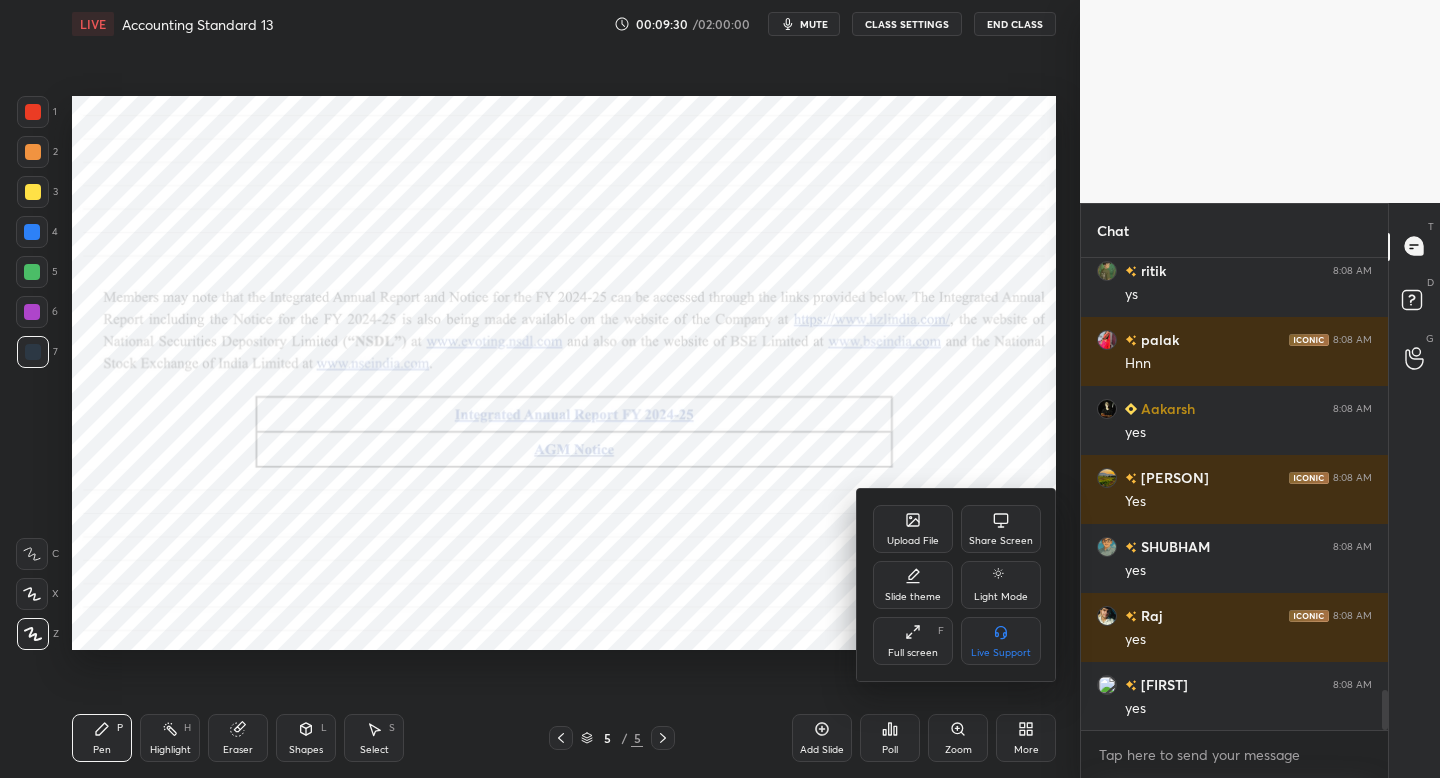 click 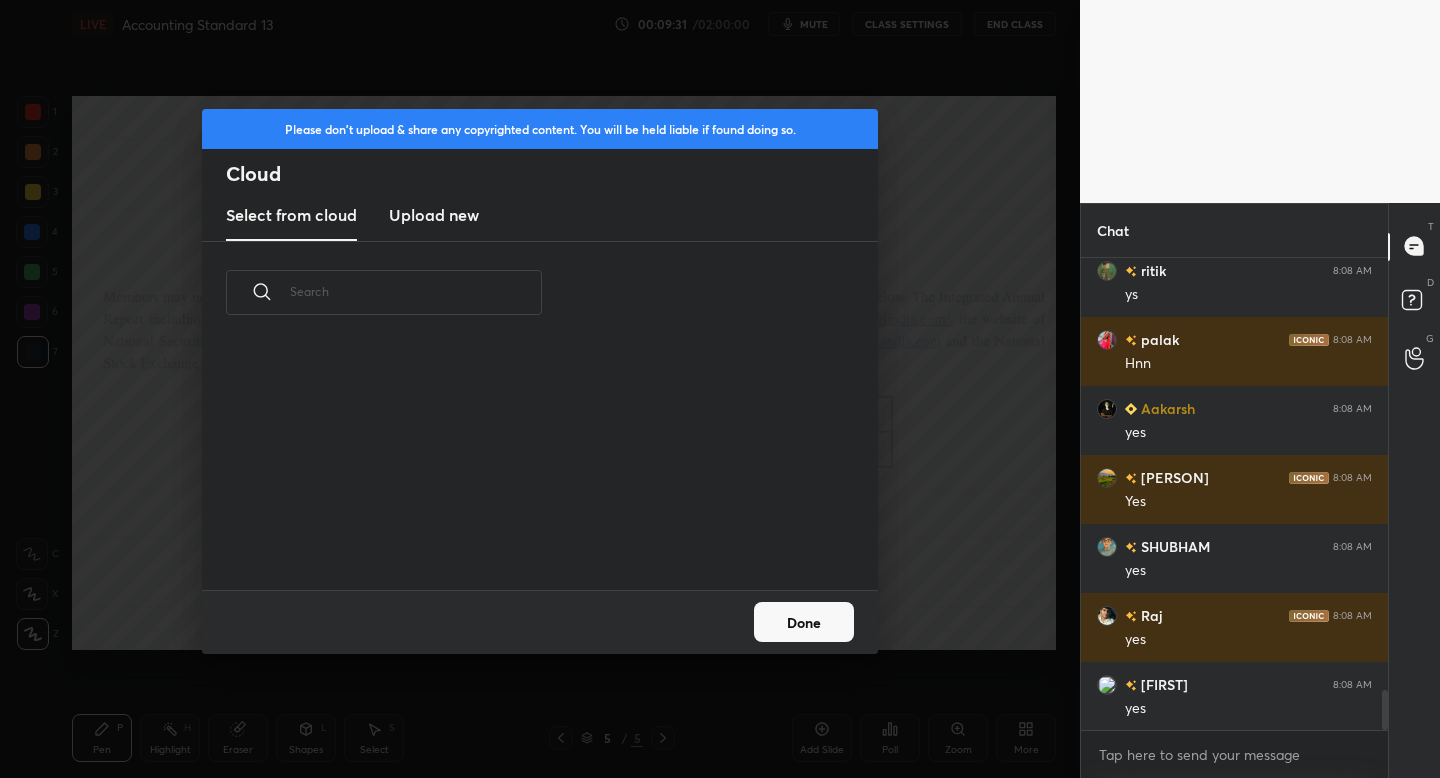 scroll, scrollTop: 7, scrollLeft: 11, axis: both 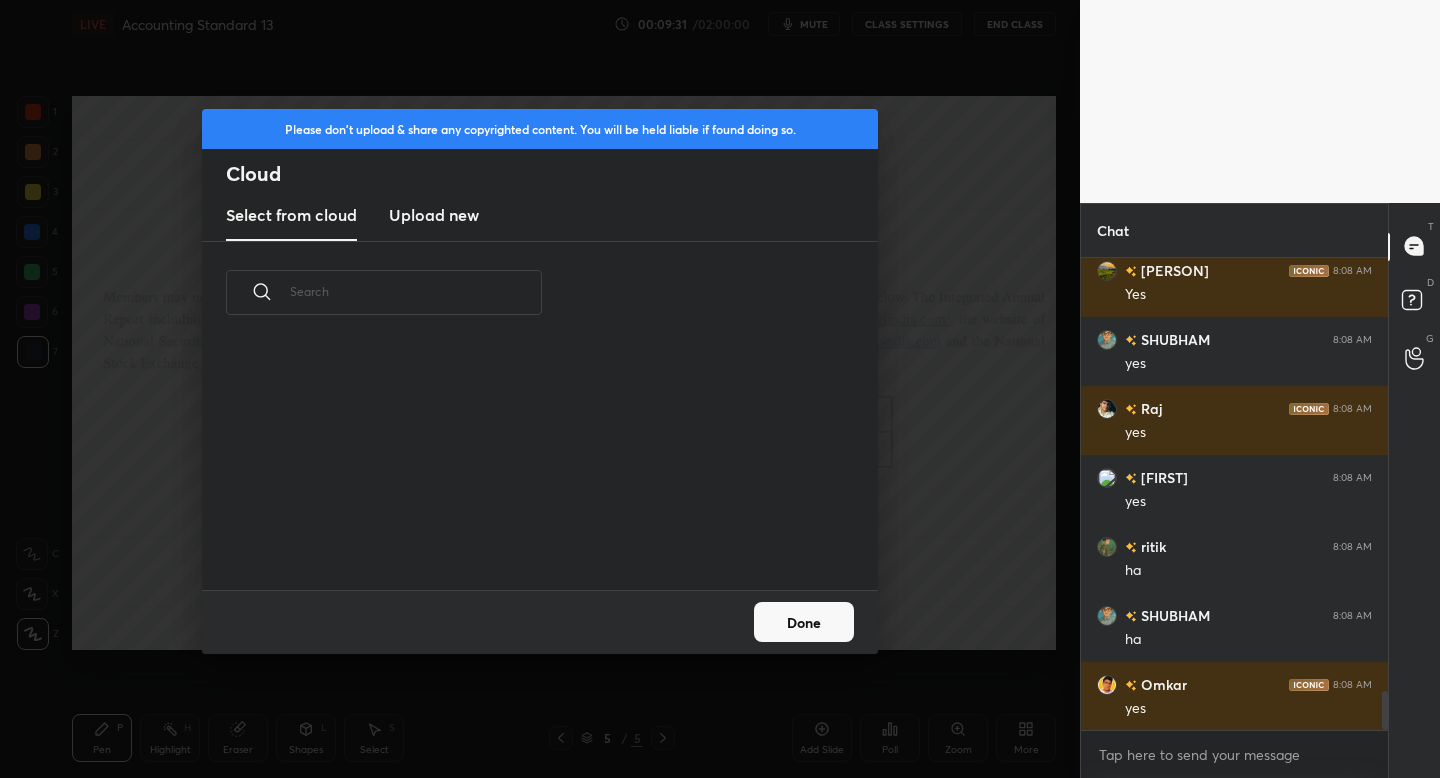 click on "Upload new" at bounding box center (434, 215) 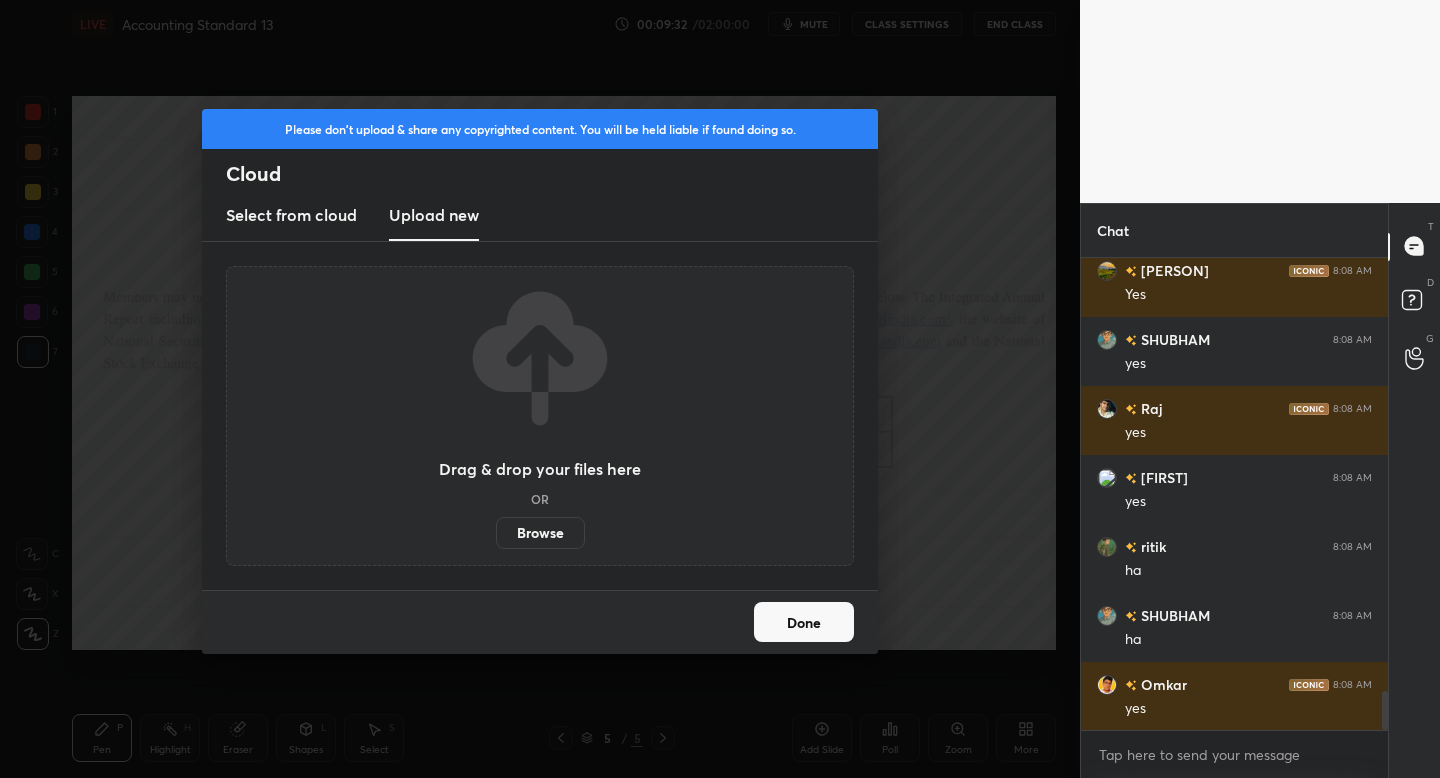 click on "Browse" at bounding box center (540, 533) 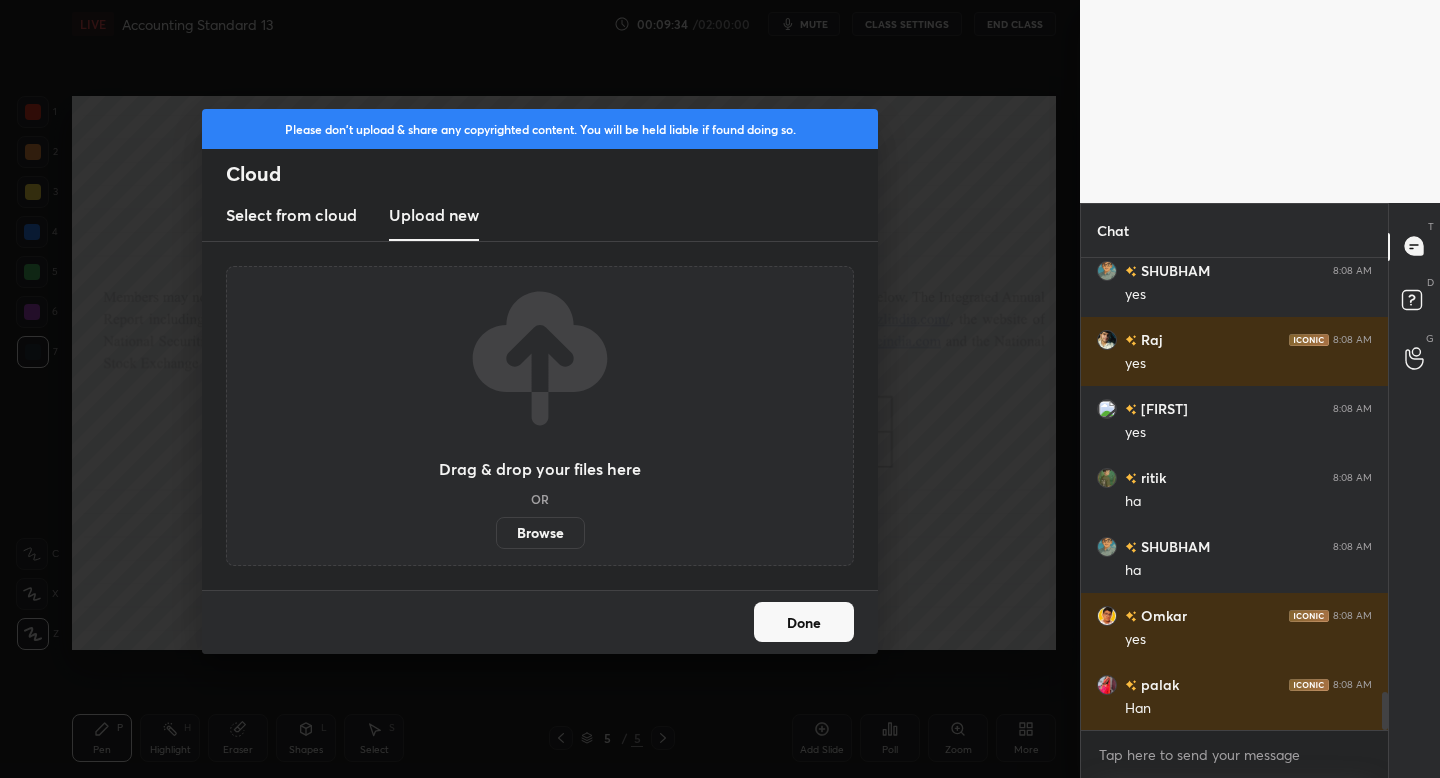 scroll, scrollTop: 5449, scrollLeft: 0, axis: vertical 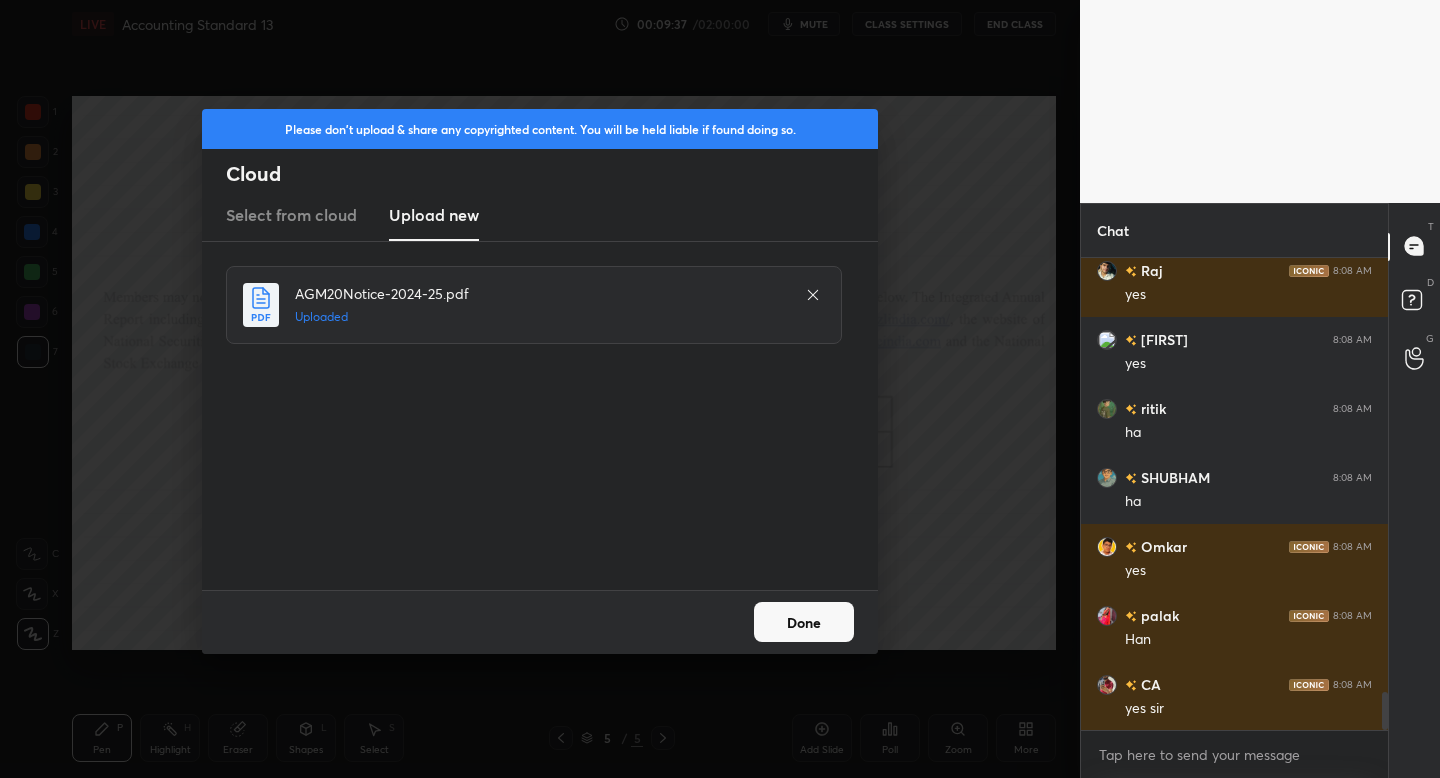click on "Done" at bounding box center (804, 622) 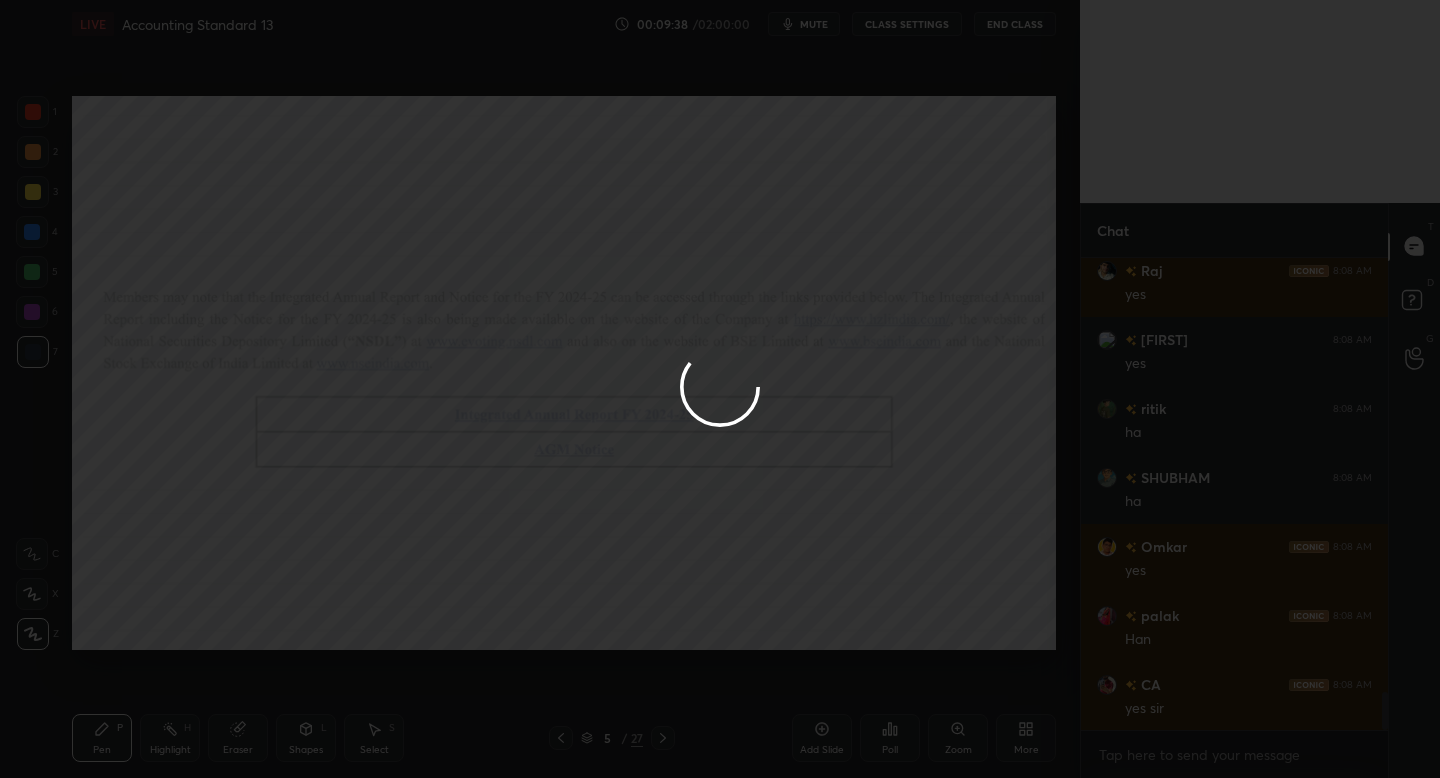 scroll, scrollTop: 5518, scrollLeft: 0, axis: vertical 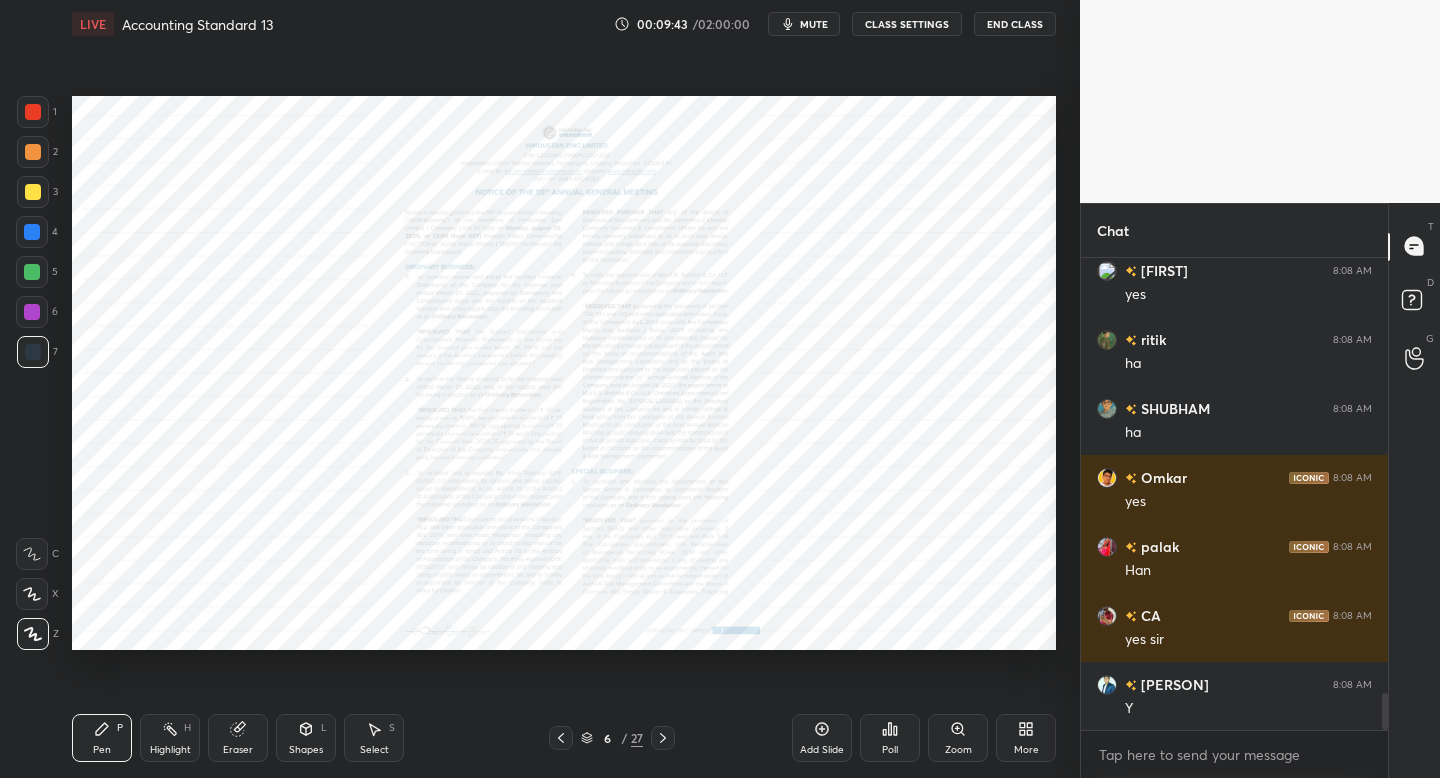 click on "Zoom" at bounding box center (958, 738) 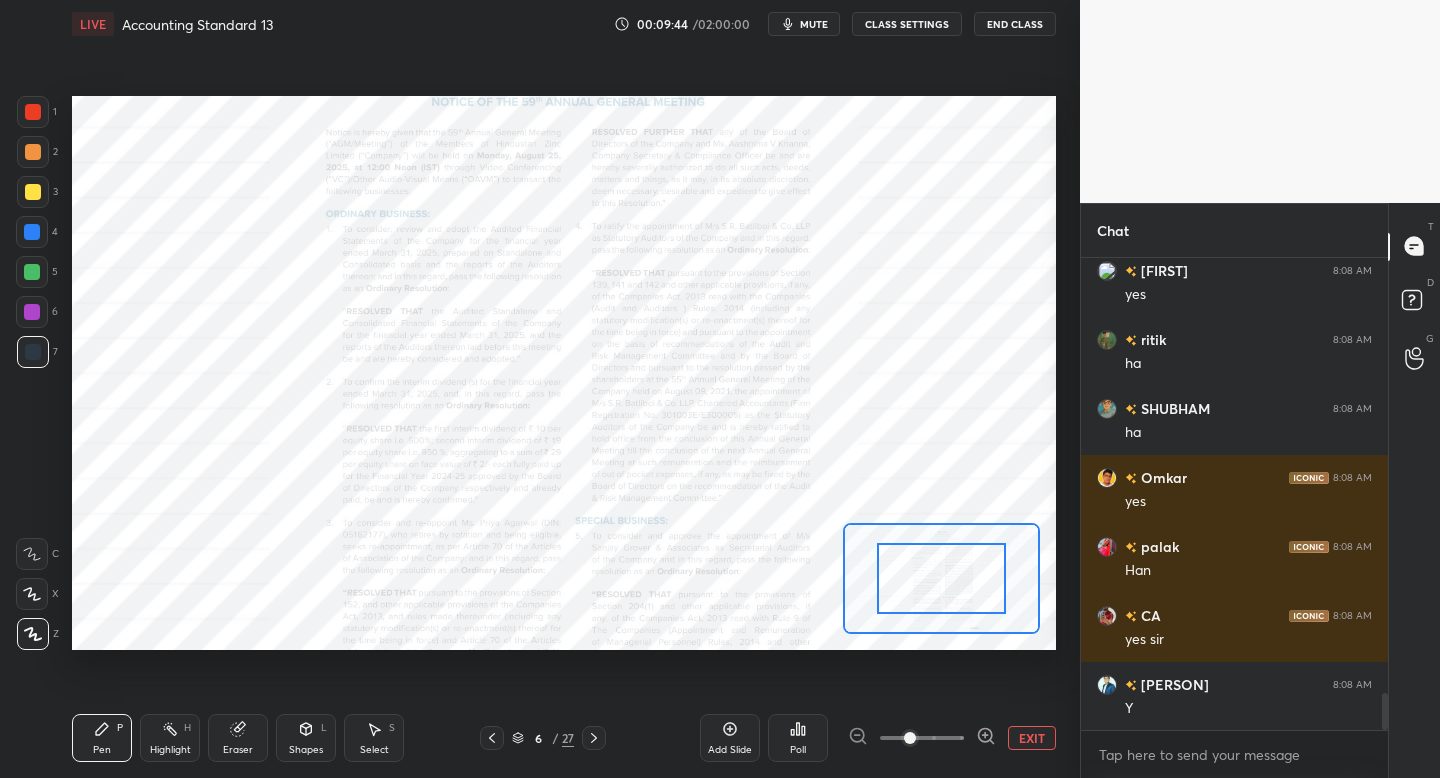 click 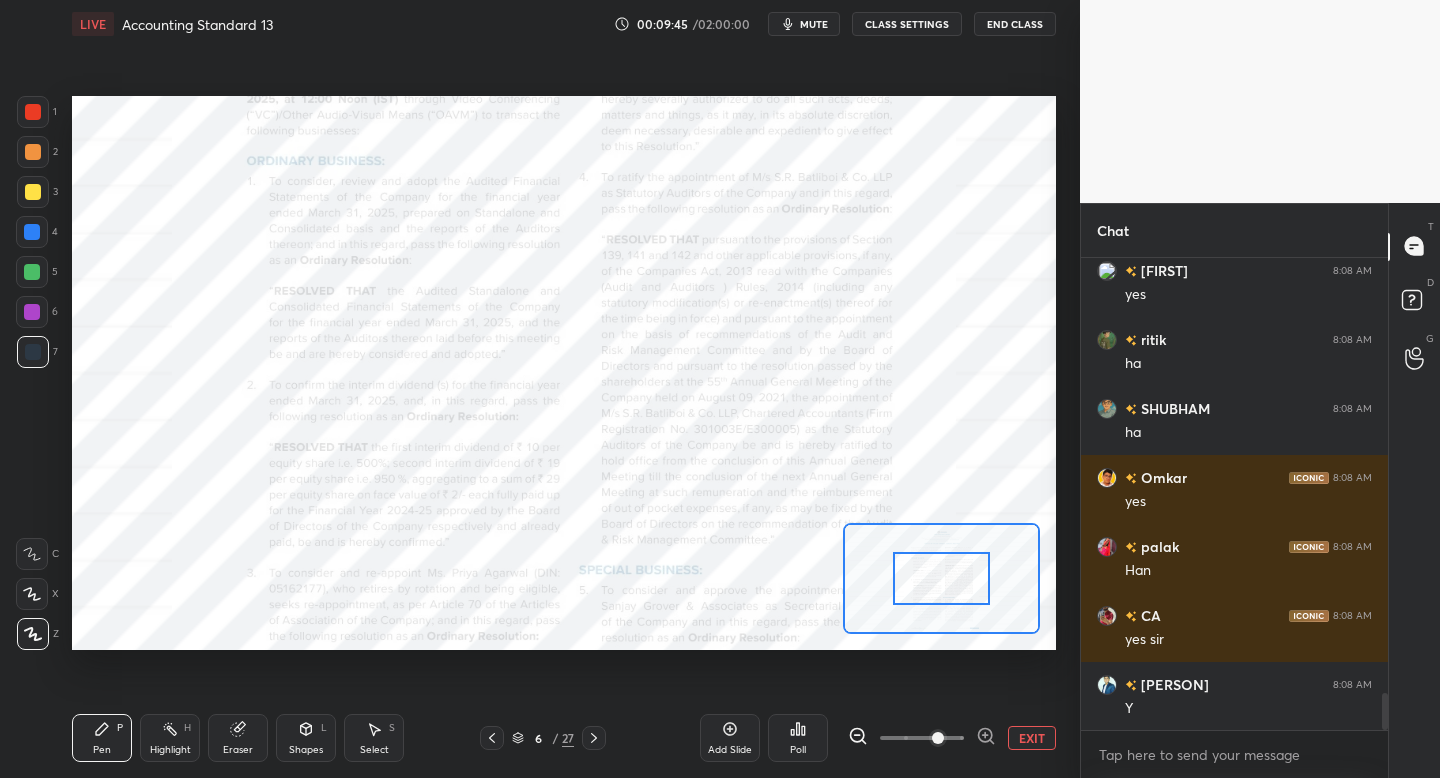 click 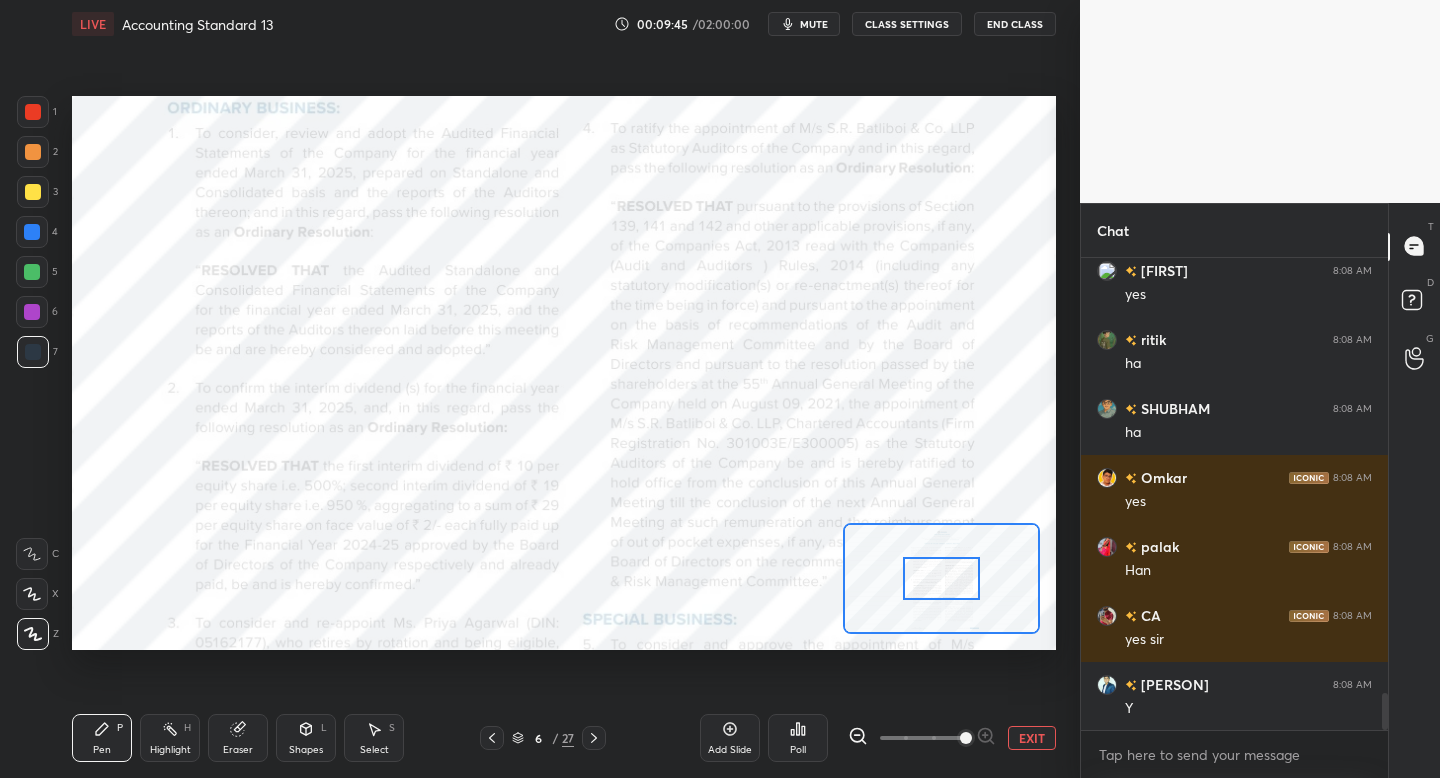 scroll, scrollTop: 5566, scrollLeft: 0, axis: vertical 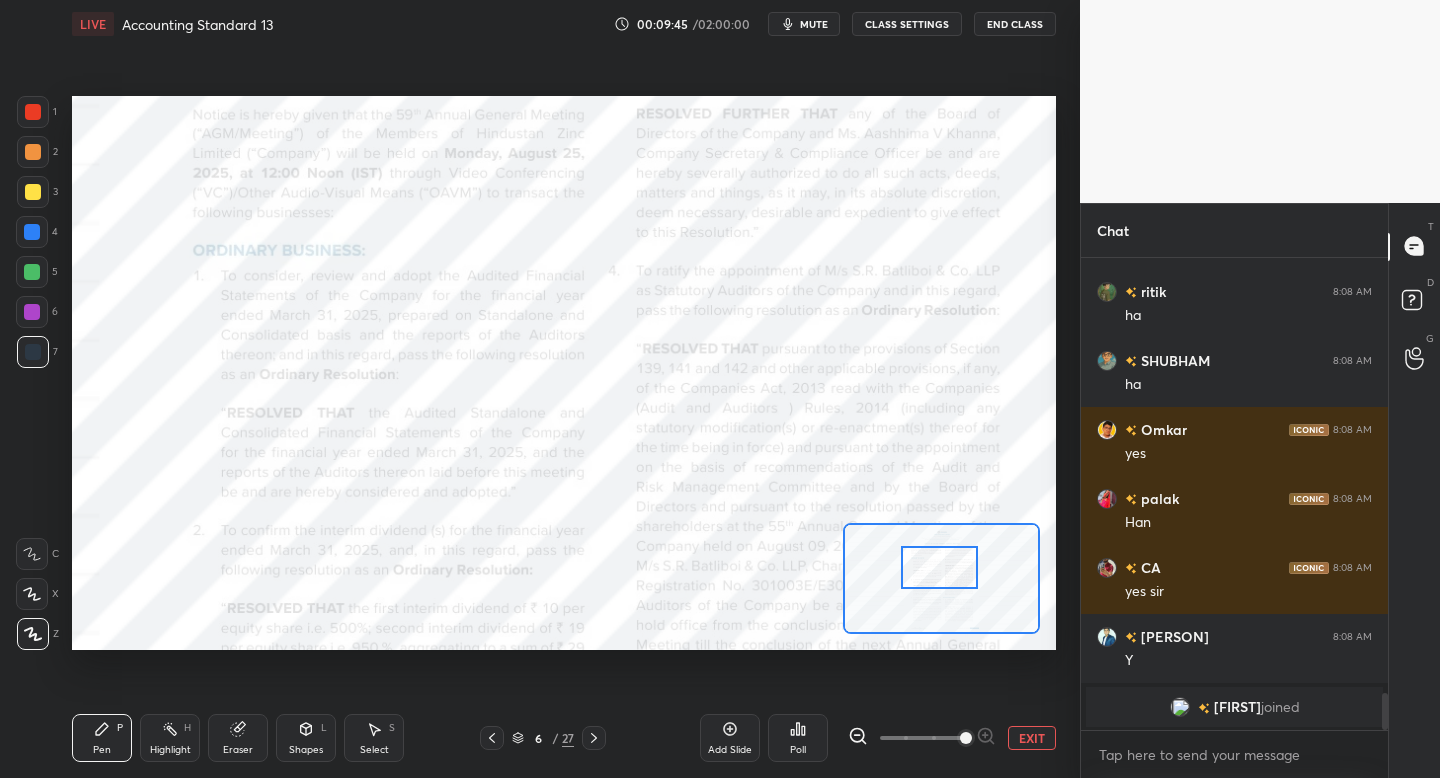 drag, startPoint x: 952, startPoint y: 578, endPoint x: 947, endPoint y: 557, distance: 21.587032 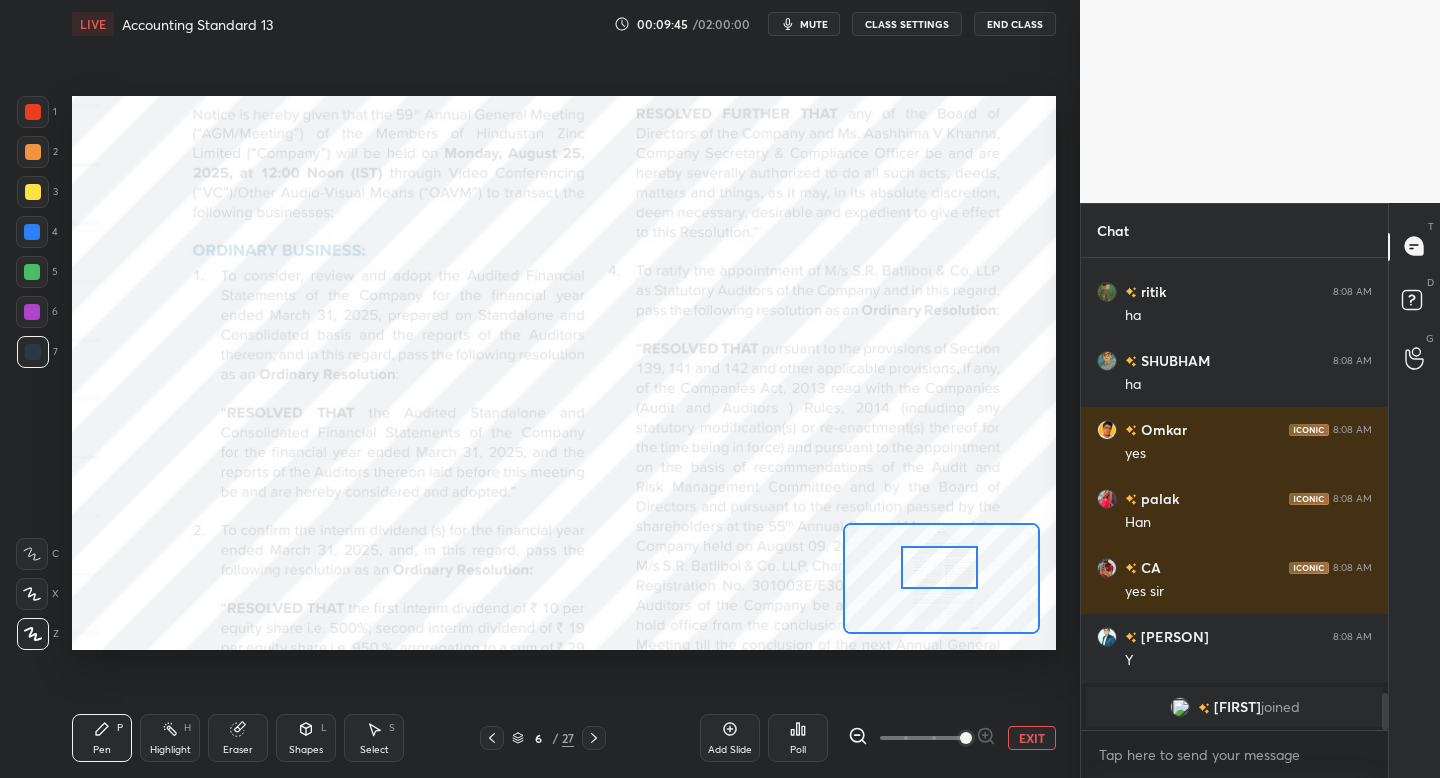 click at bounding box center (939, 567) 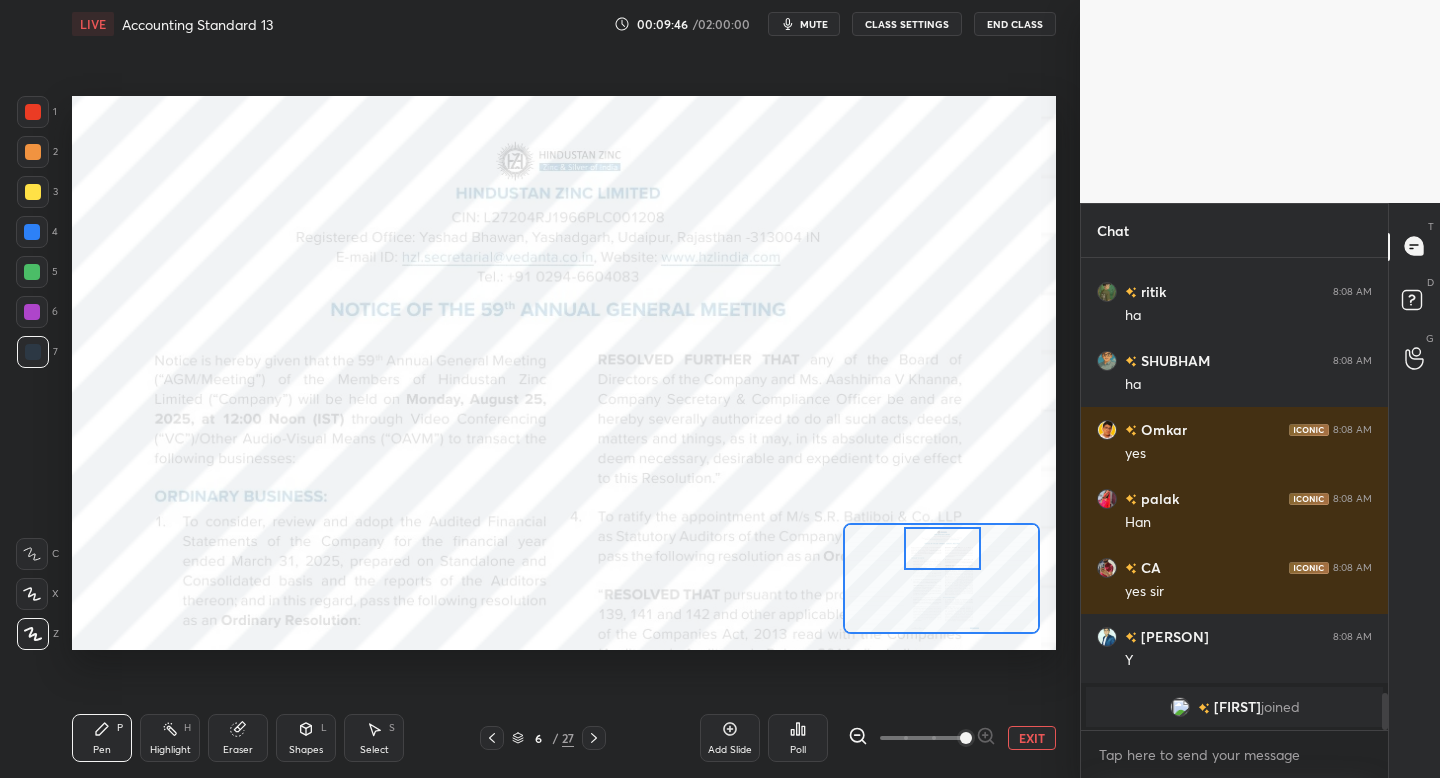 click at bounding box center [942, 548] 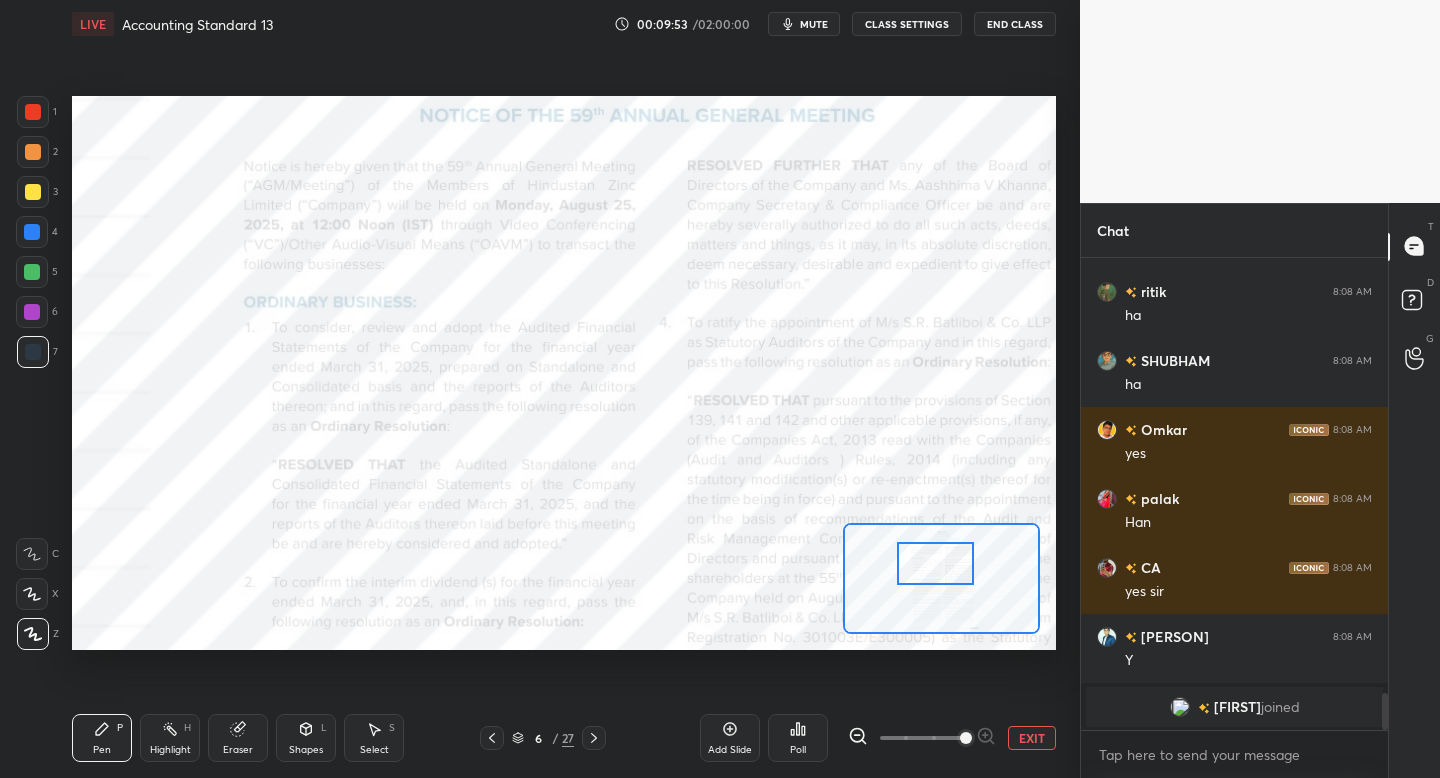 drag, startPoint x: 951, startPoint y: 551, endPoint x: 941, endPoint y: 563, distance: 15.6205 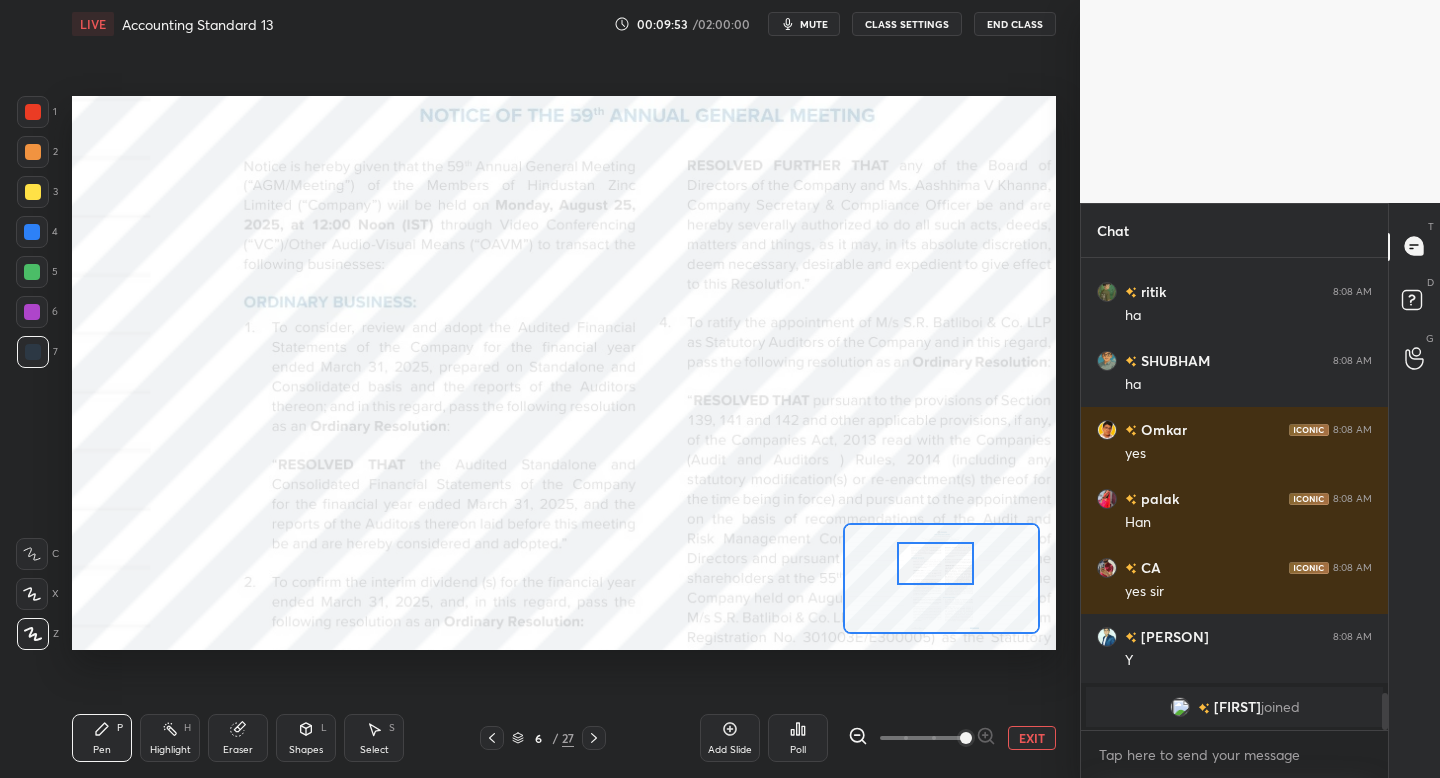 click at bounding box center (935, 563) 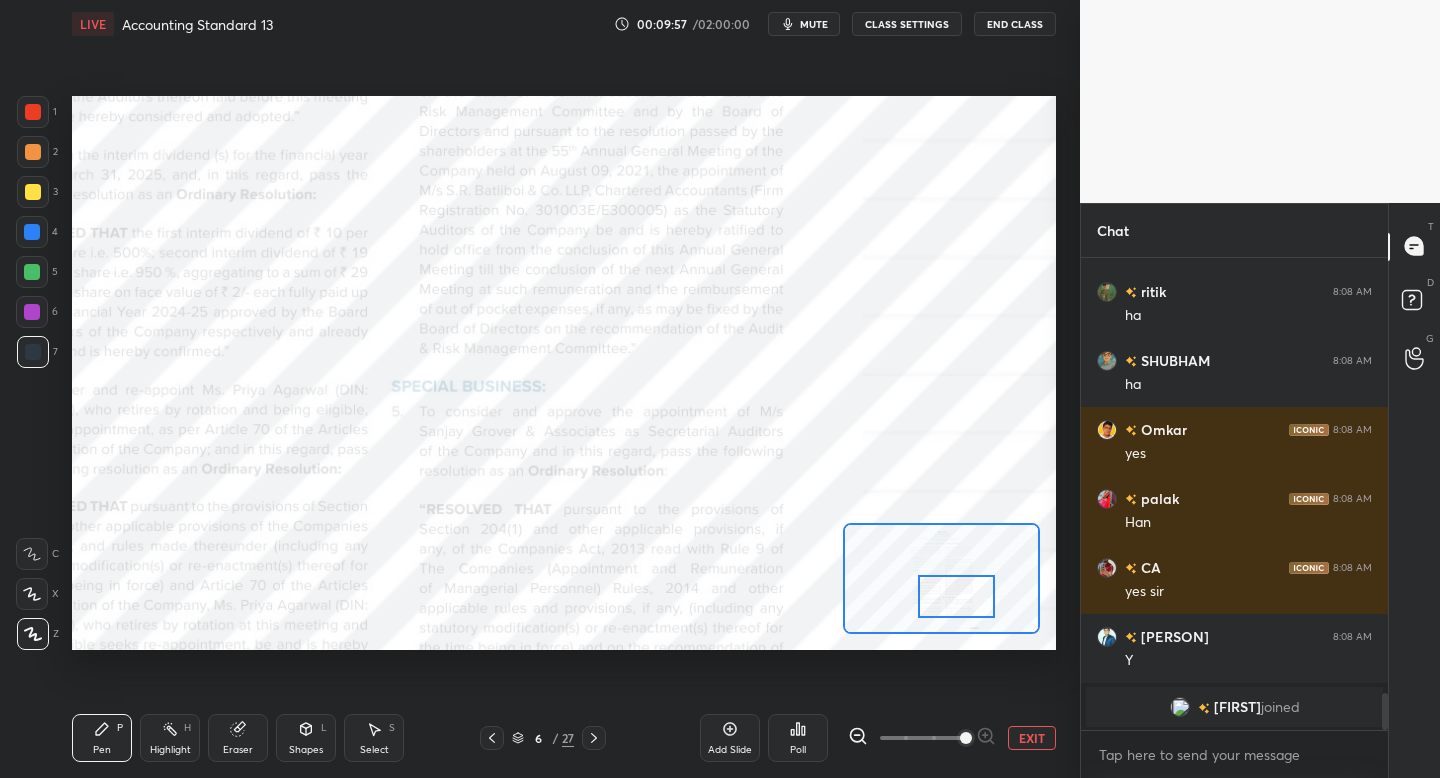 drag, startPoint x: 930, startPoint y: 558, endPoint x: 954, endPoint y: 592, distance: 41.617306 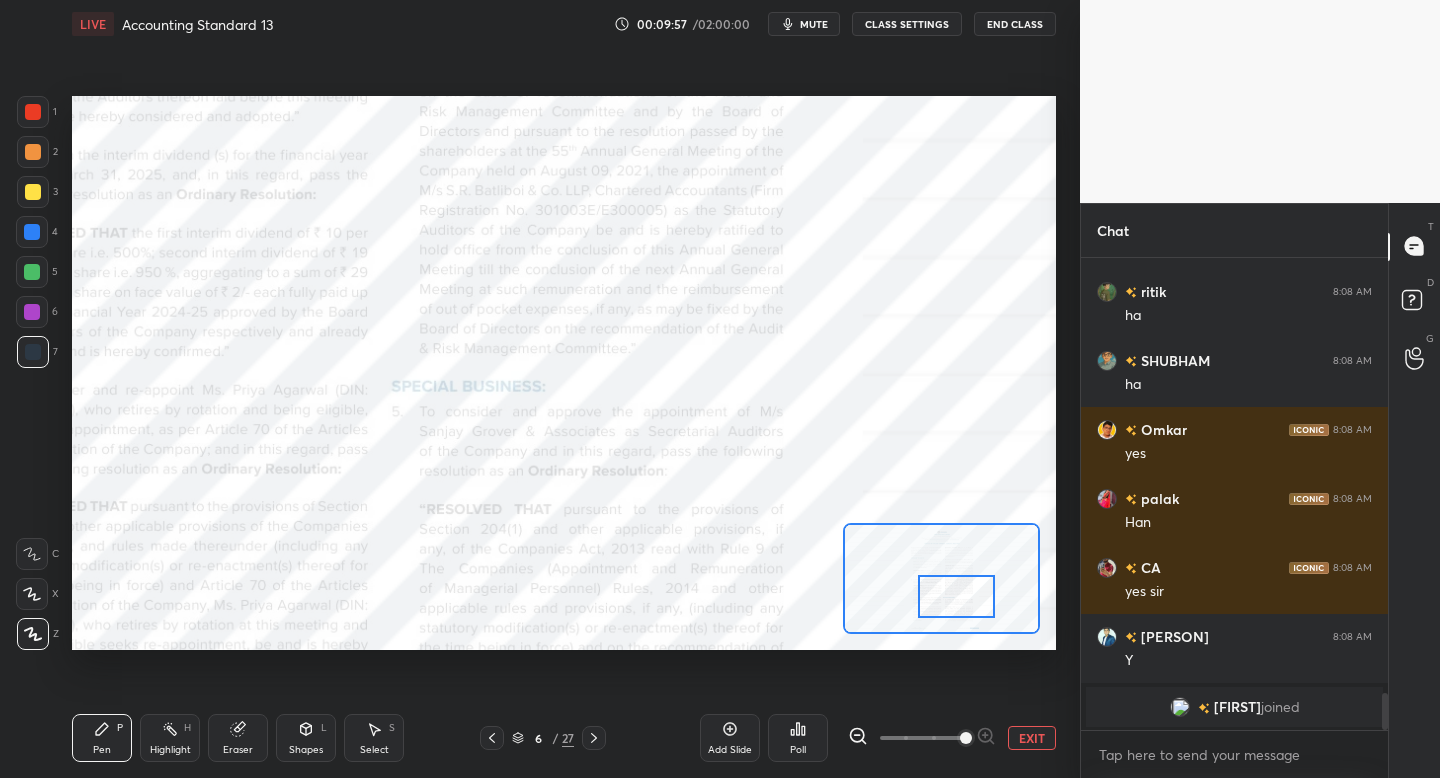 click at bounding box center [956, 596] 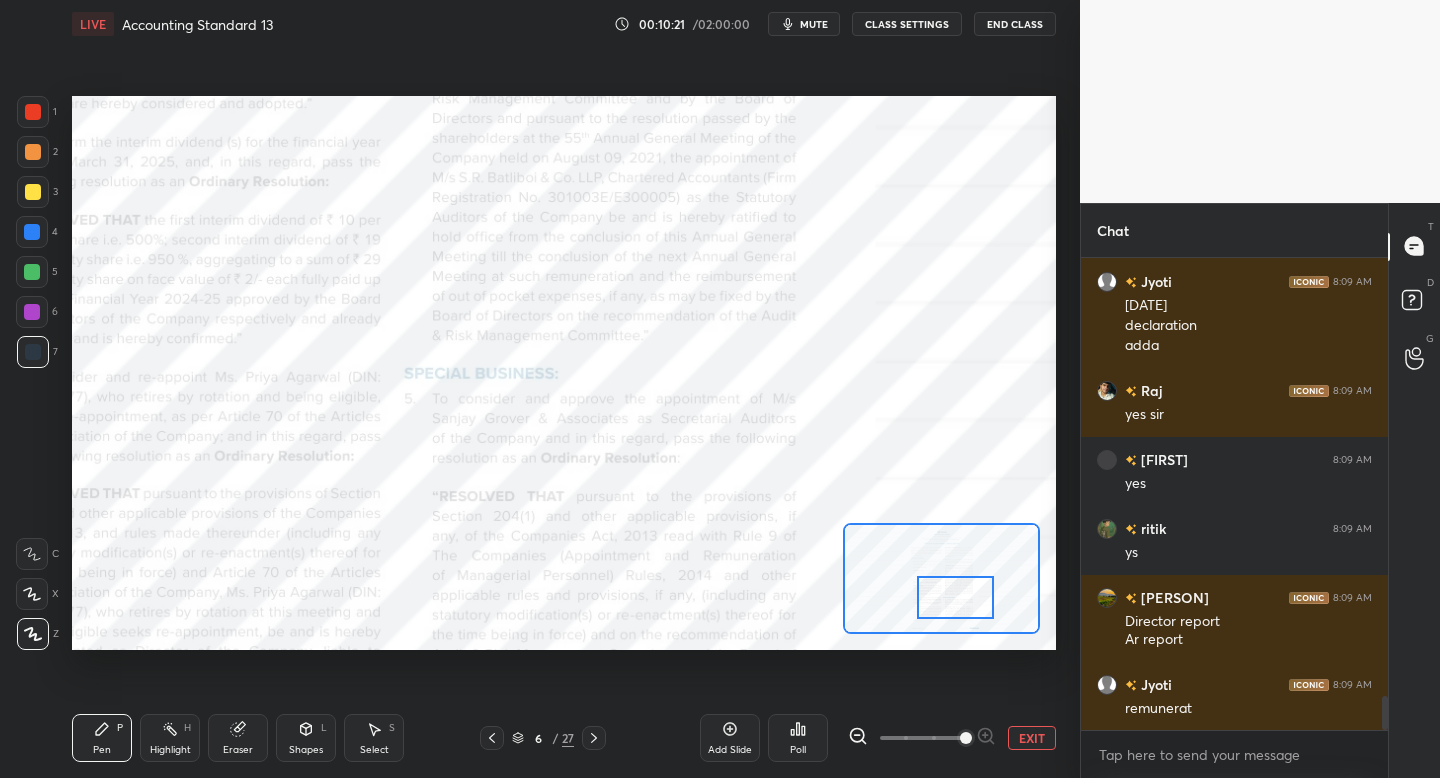 scroll, scrollTop: 6279, scrollLeft: 0, axis: vertical 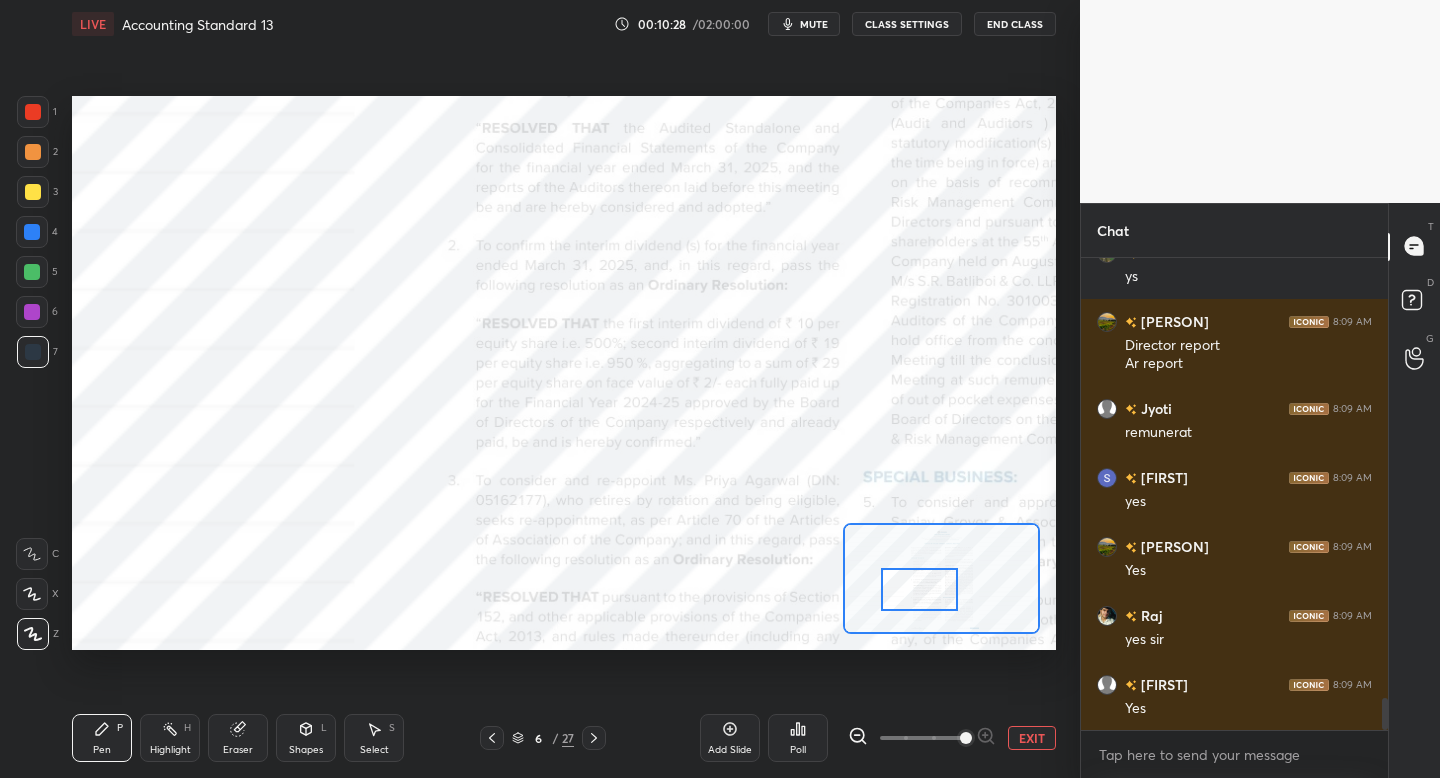 drag, startPoint x: 962, startPoint y: 600, endPoint x: 919, endPoint y: 587, distance: 44.922153 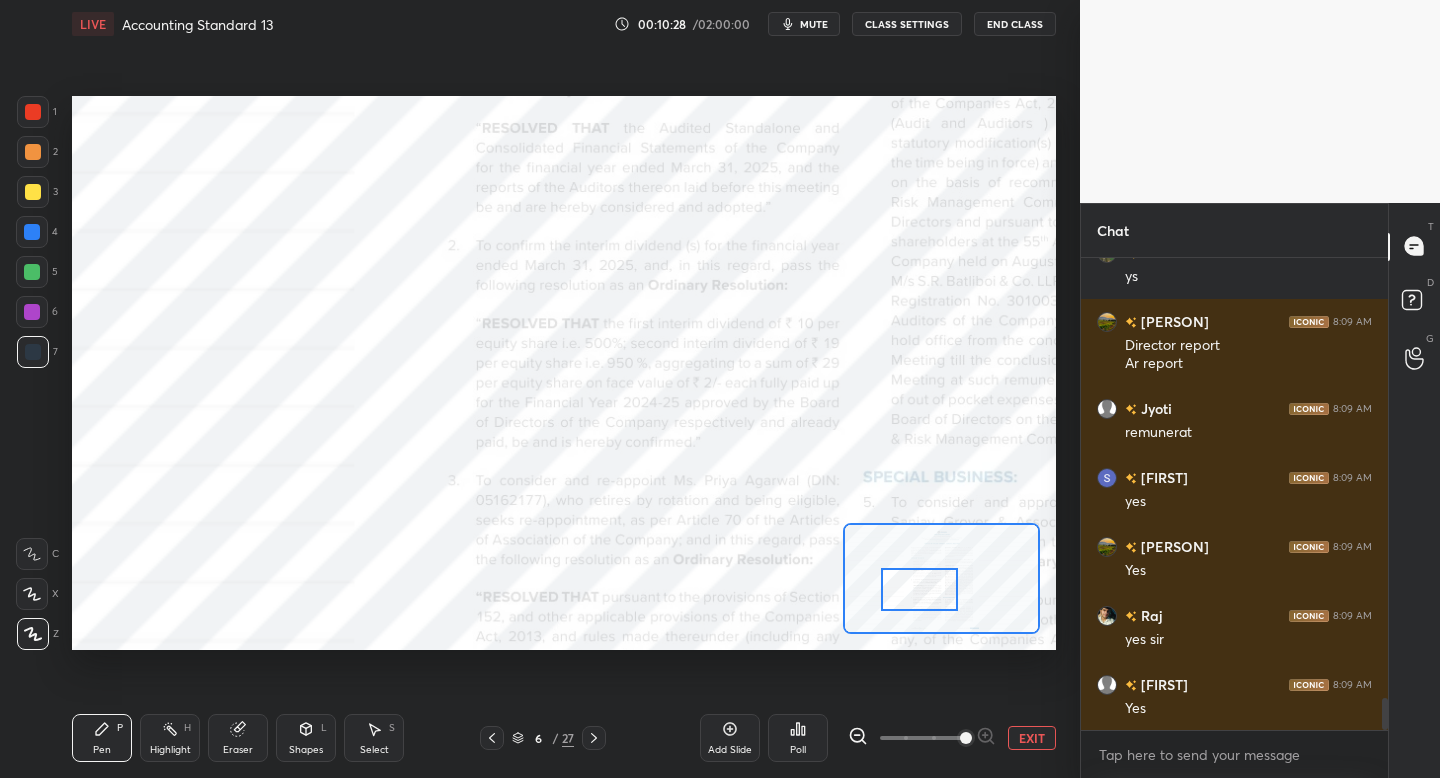 click at bounding box center (919, 589) 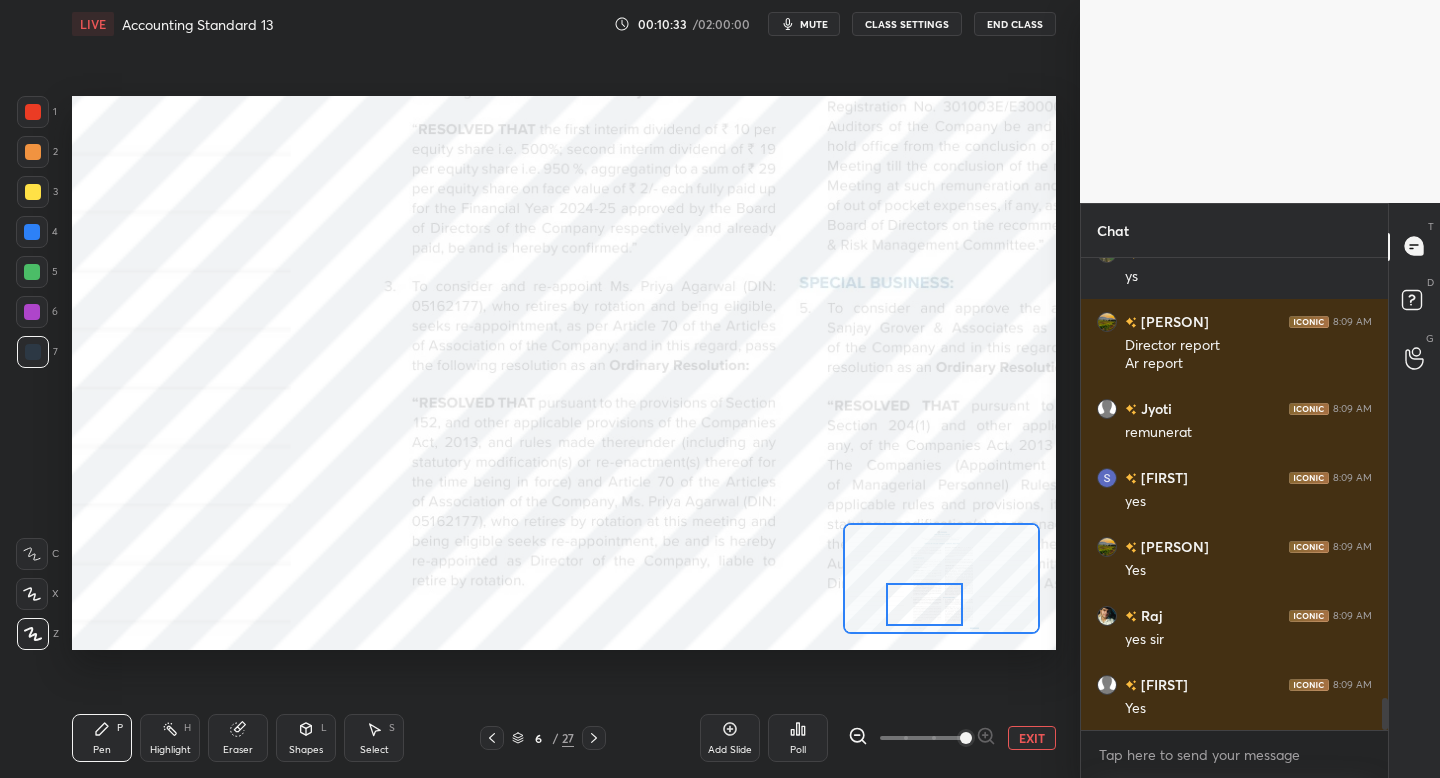 drag, startPoint x: 936, startPoint y: 587, endPoint x: 939, endPoint y: 598, distance: 11.401754 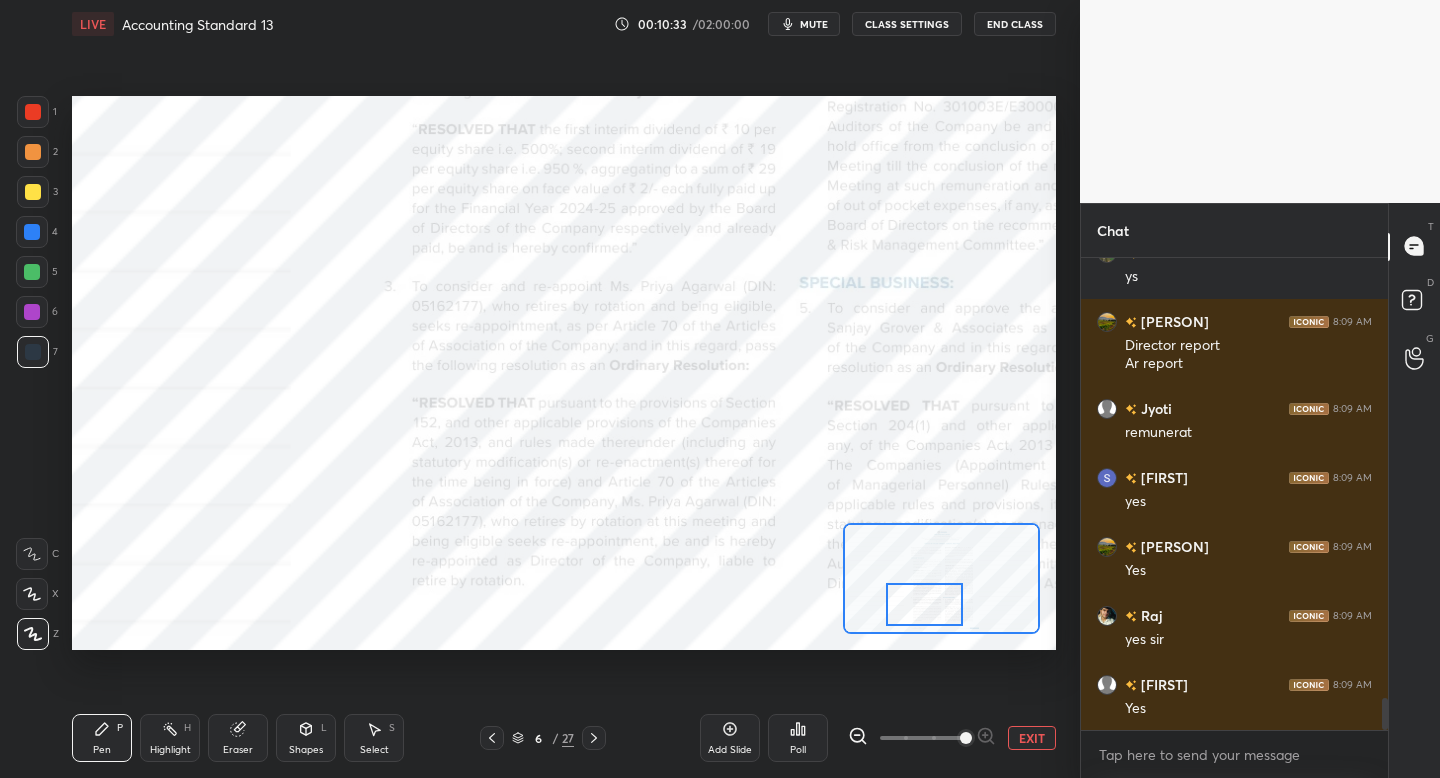 click at bounding box center (924, 604) 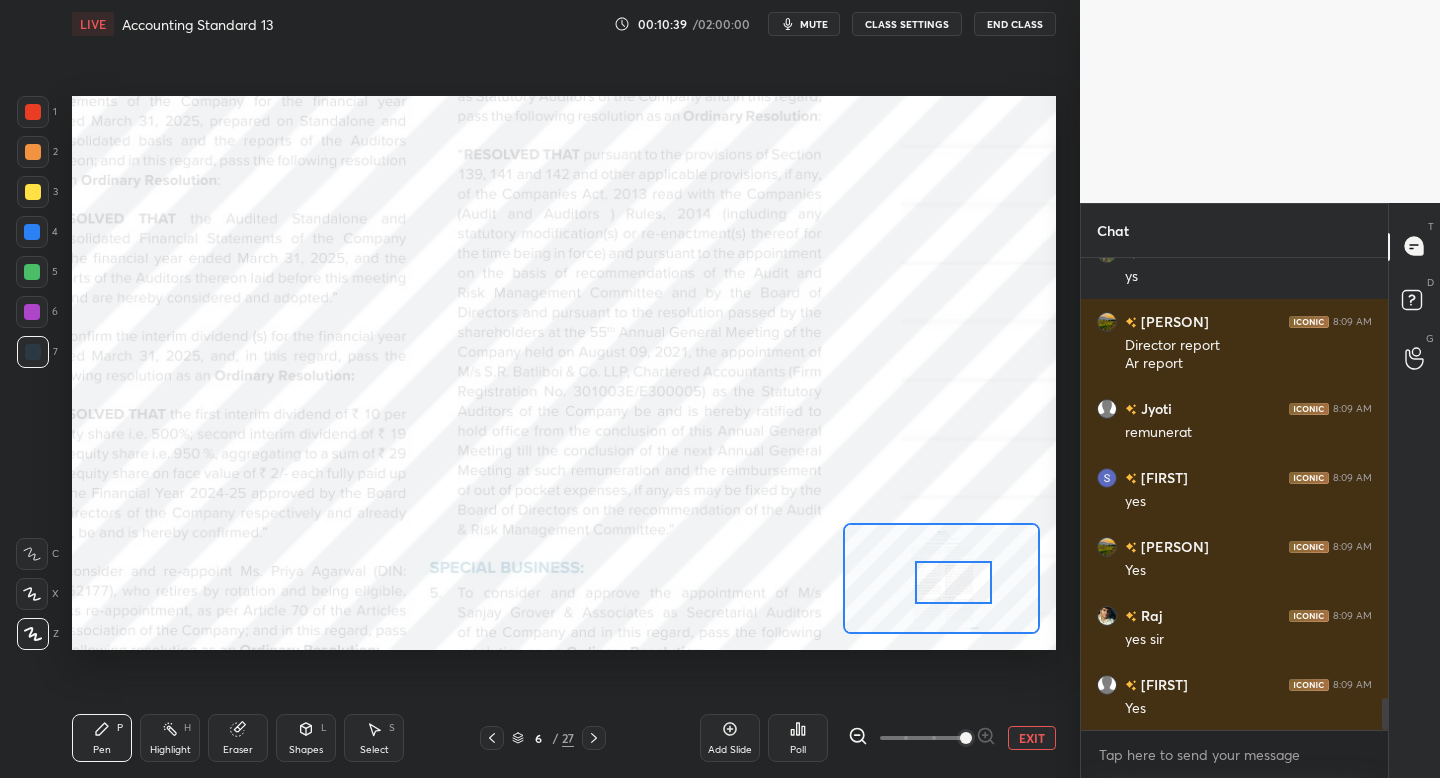 drag, startPoint x: 957, startPoint y: 586, endPoint x: 982, endPoint y: 560, distance: 36.069378 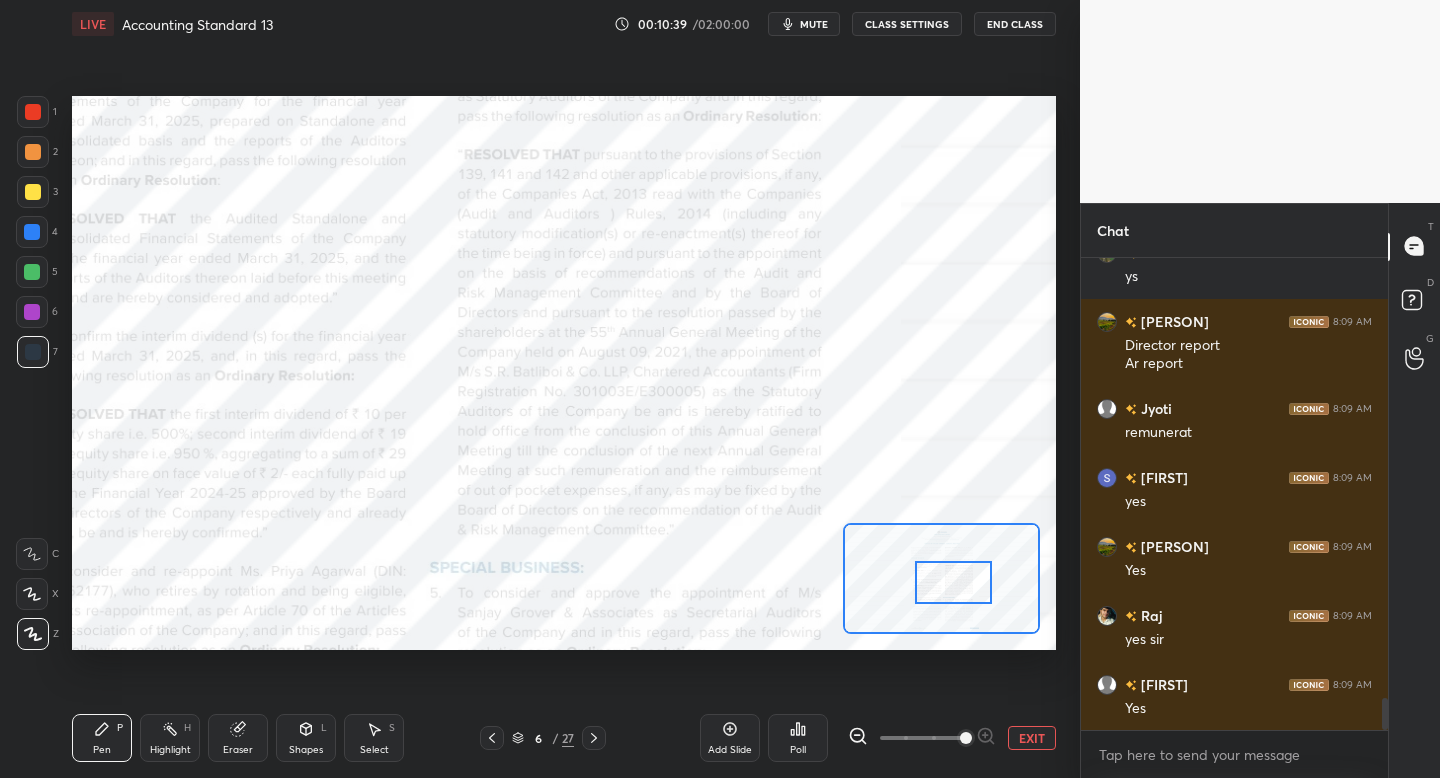 click at bounding box center [953, 582] 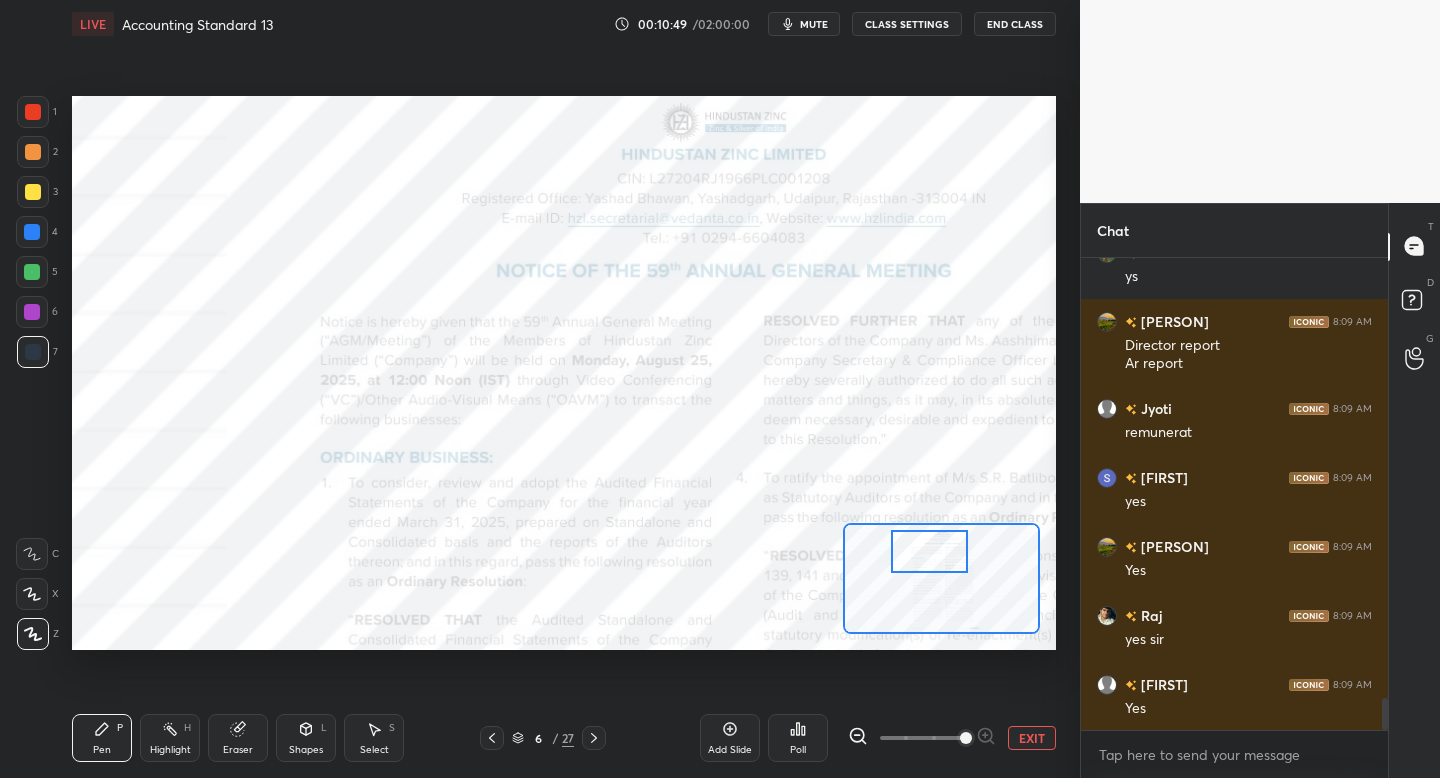 drag, startPoint x: 950, startPoint y: 581, endPoint x: 921, endPoint y: 540, distance: 50.219517 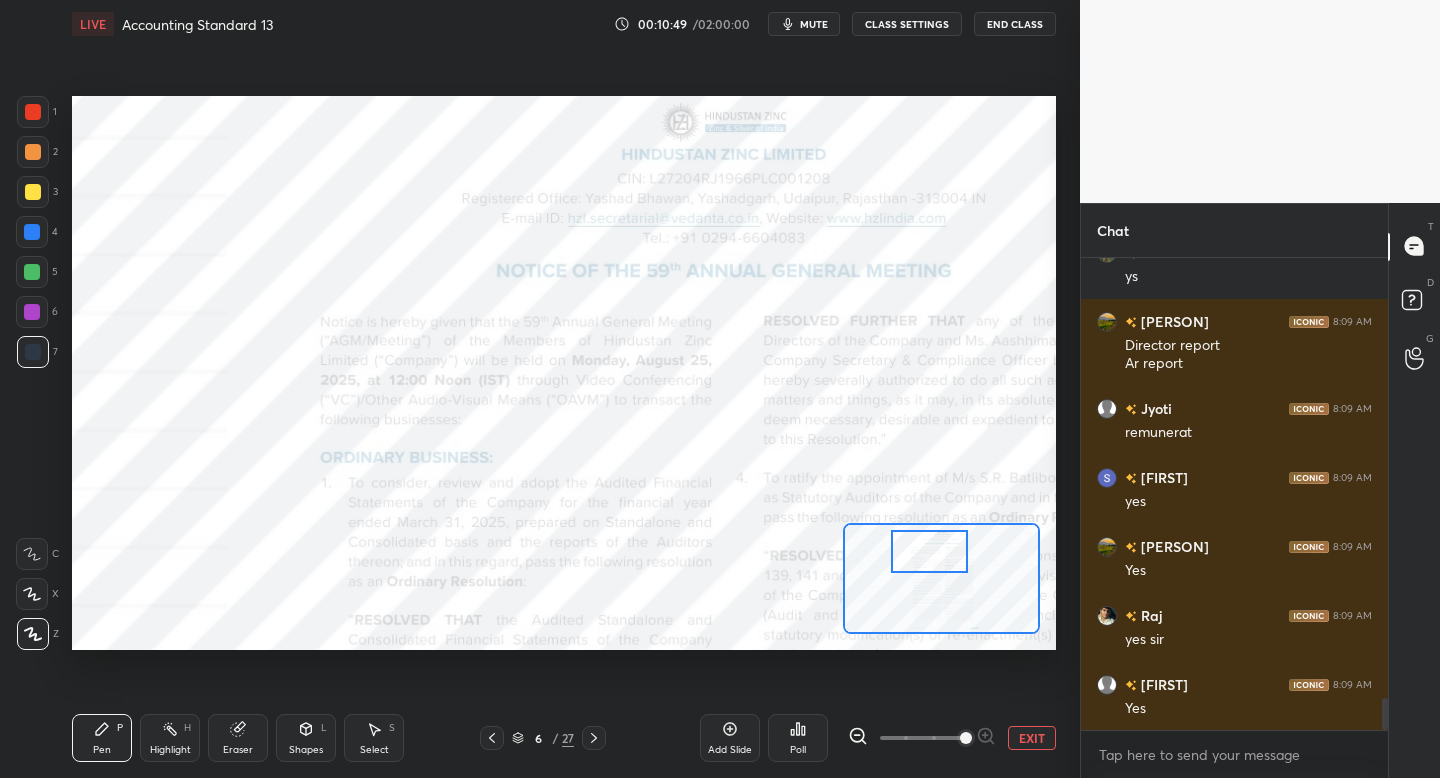 click at bounding box center [929, 551] 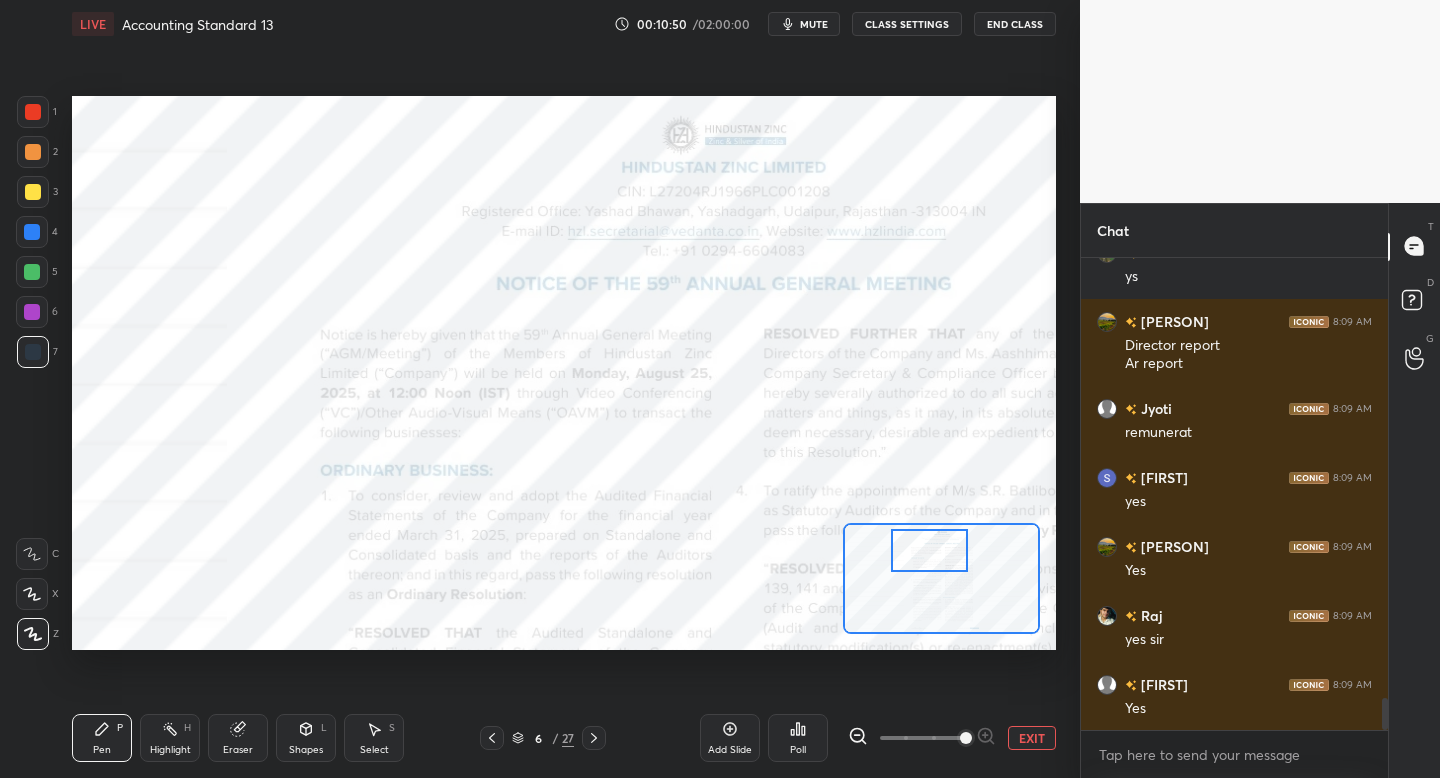 scroll, scrollTop: 6465, scrollLeft: 0, axis: vertical 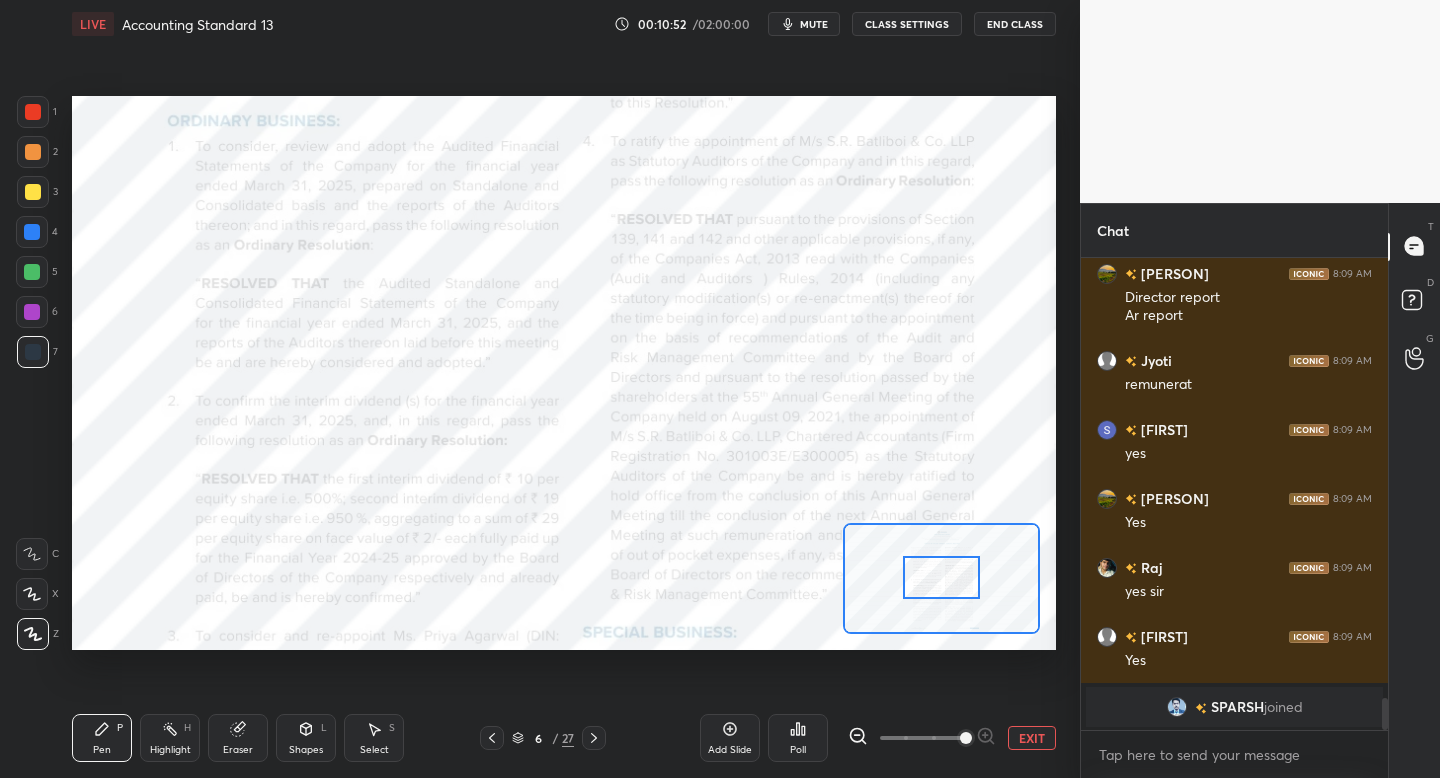 drag, startPoint x: 936, startPoint y: 538, endPoint x: 948, endPoint y: 558, distance: 23.323807 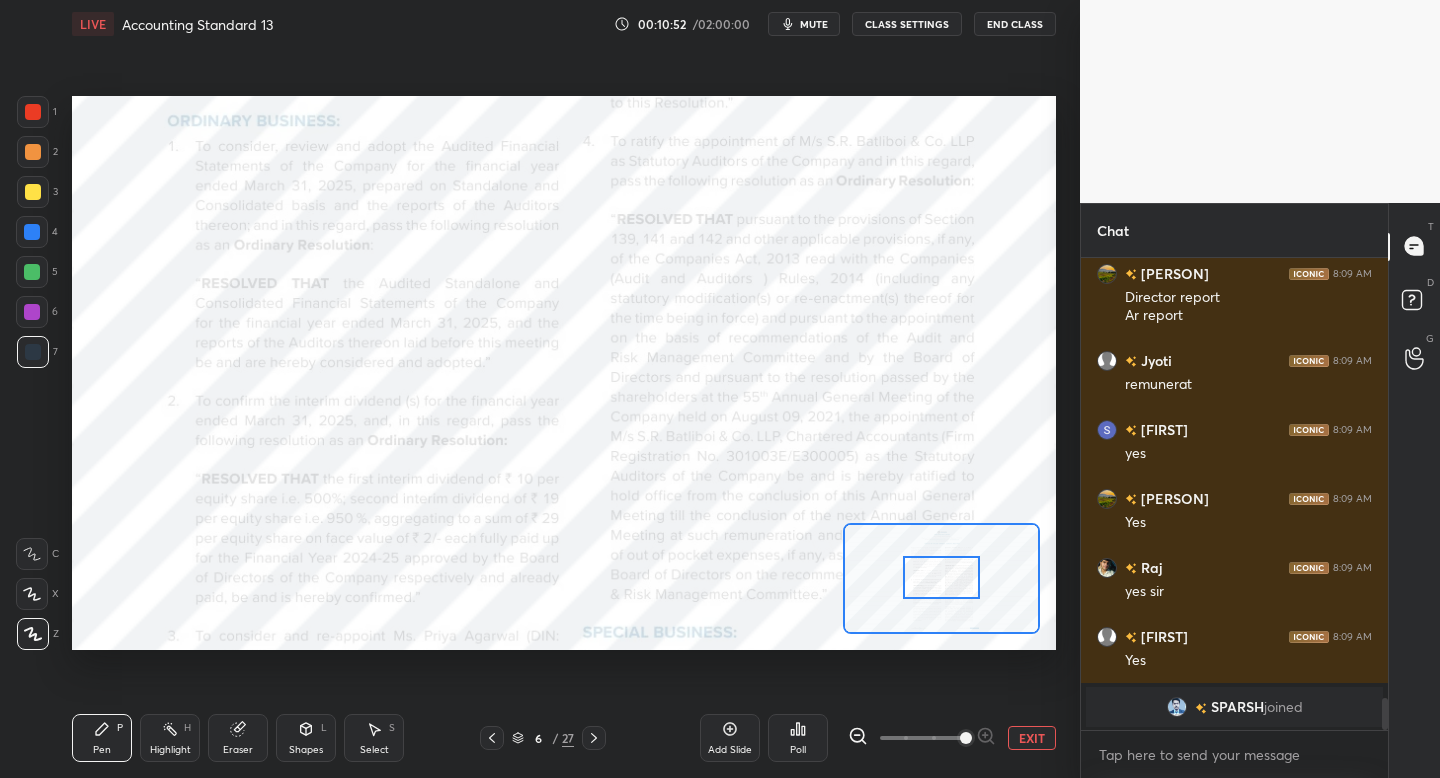 click at bounding box center (941, 577) 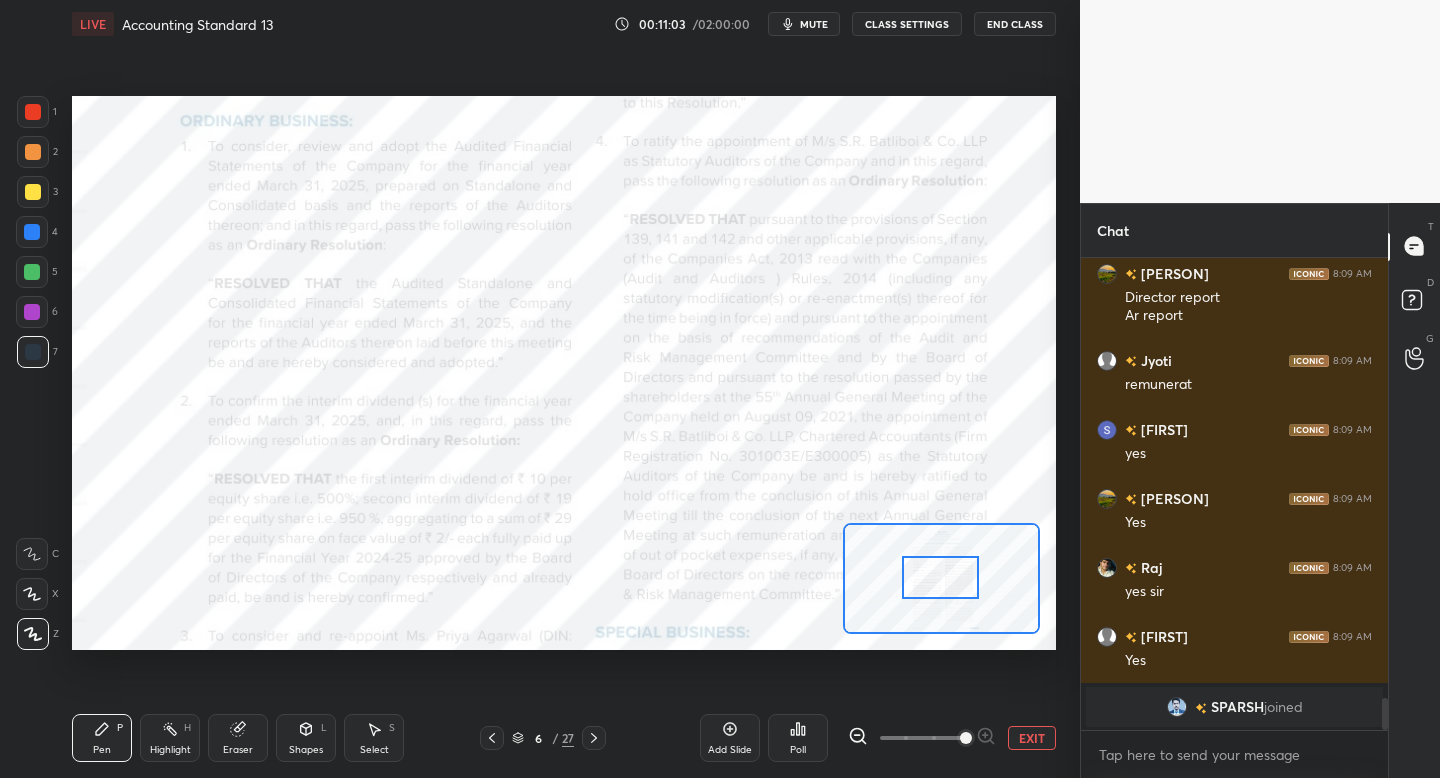 click at bounding box center (492, 738) 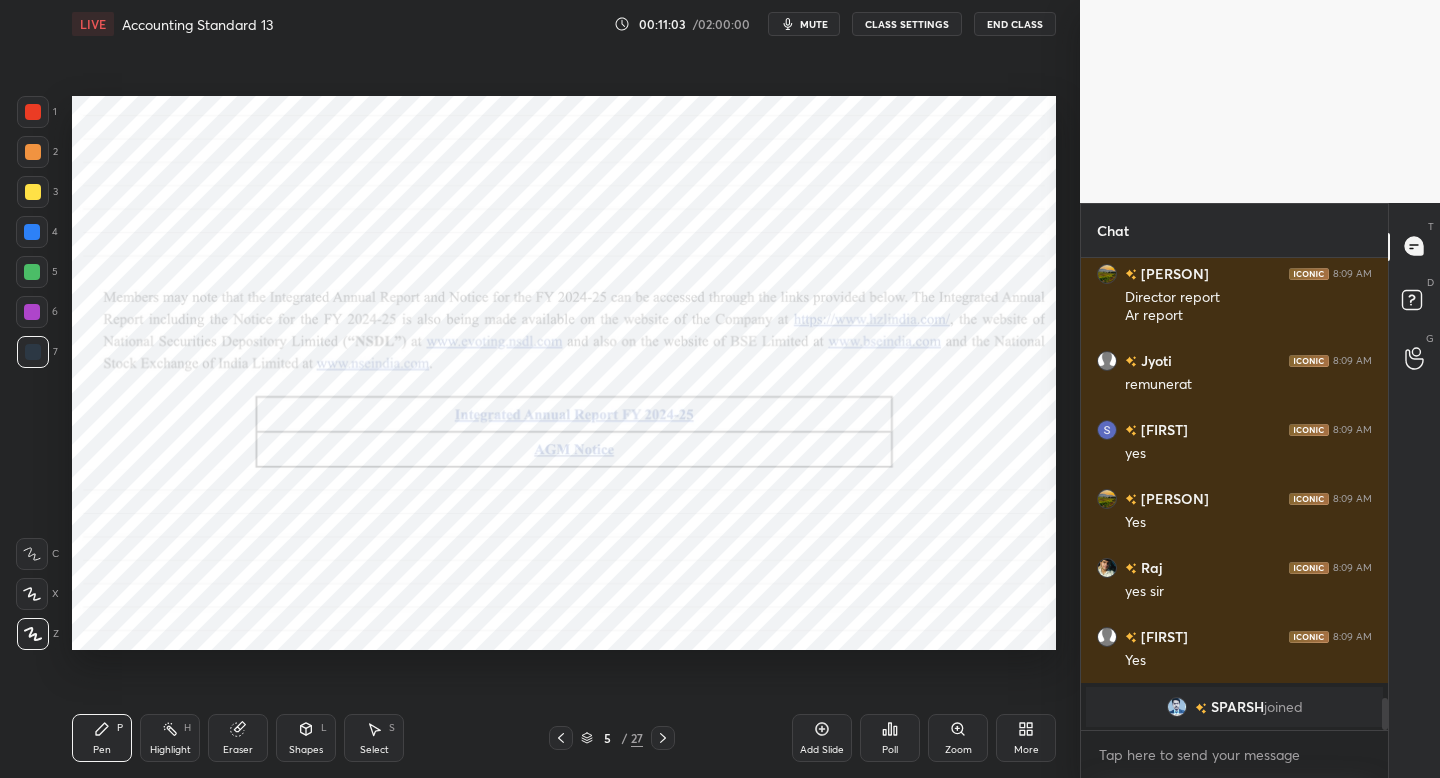 click on "[NUMBER] / [NUMBER]" at bounding box center (612, 738) 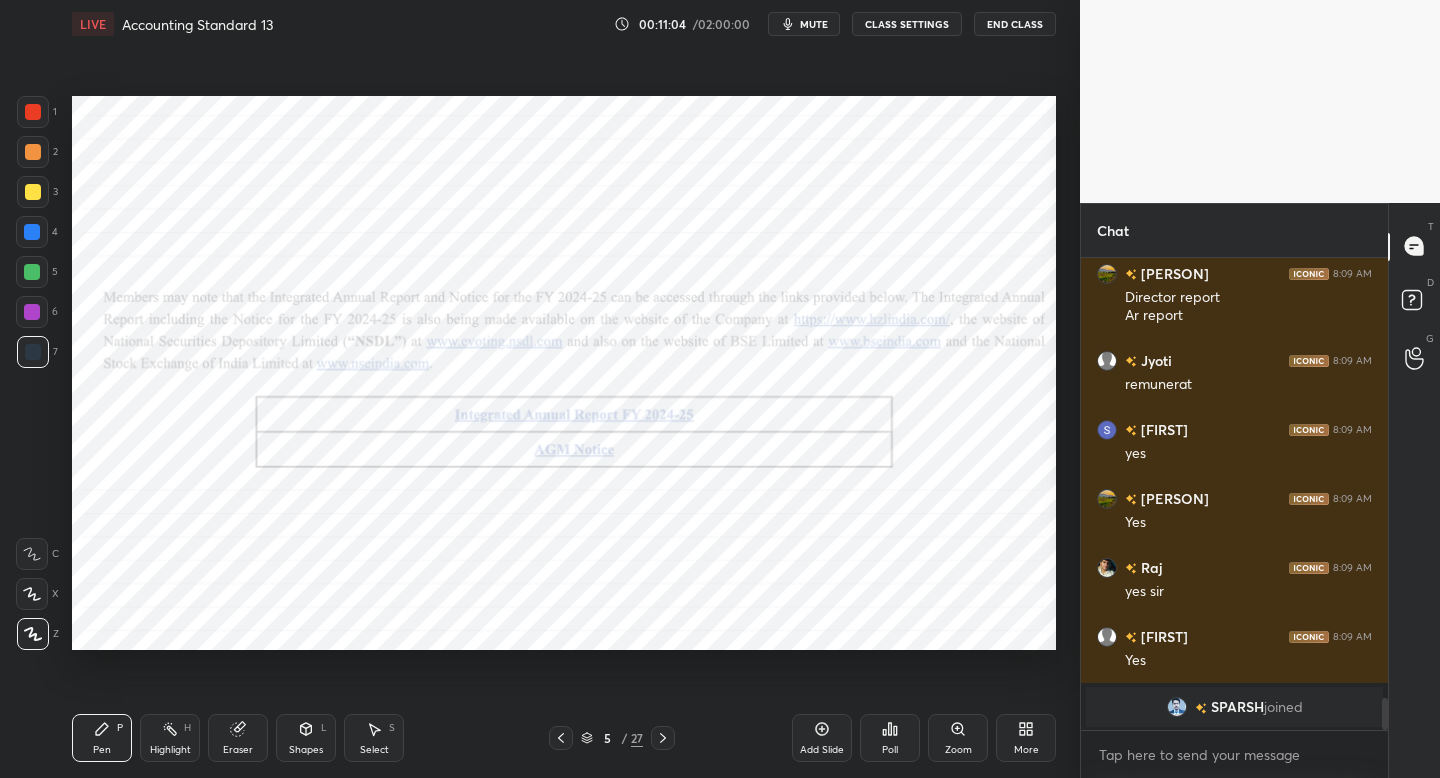 click at bounding box center [561, 738] 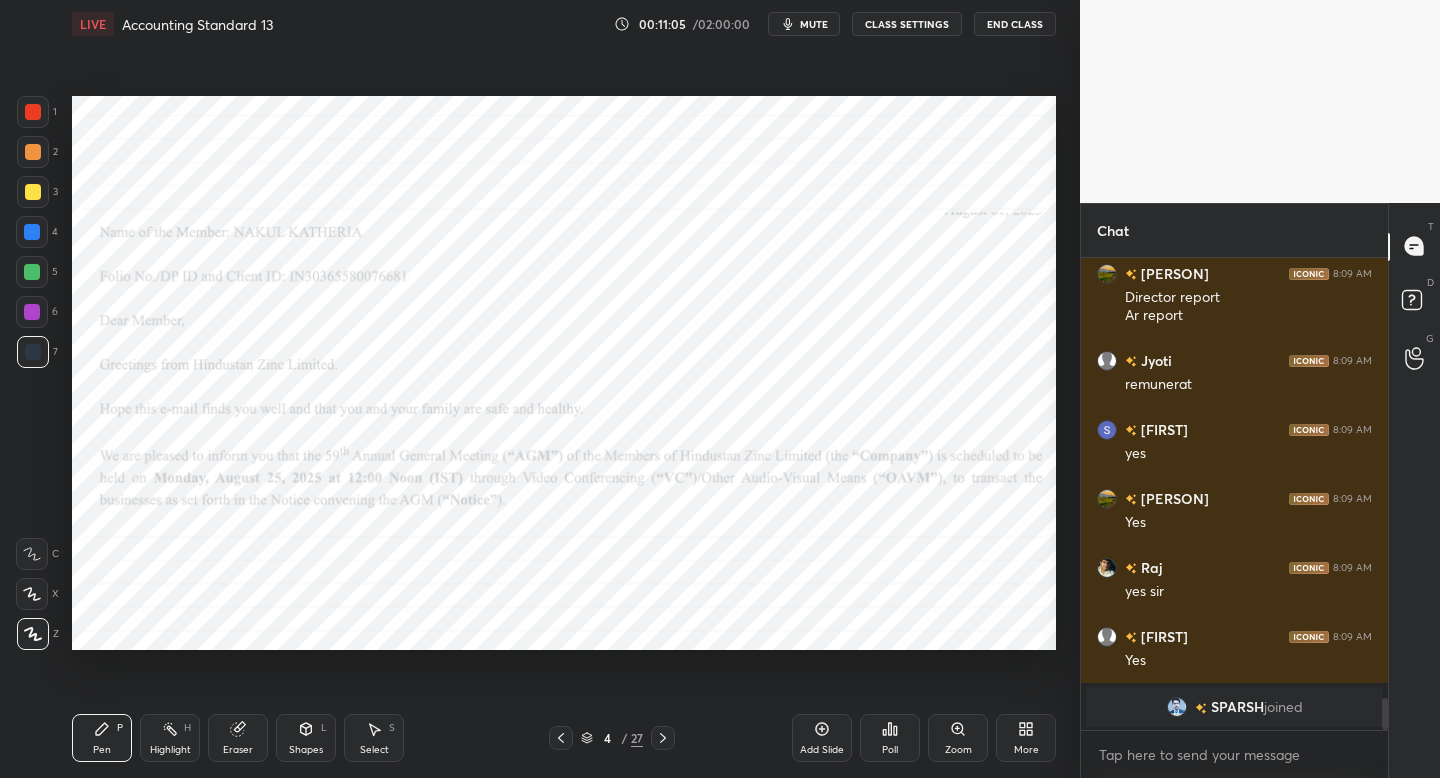 click 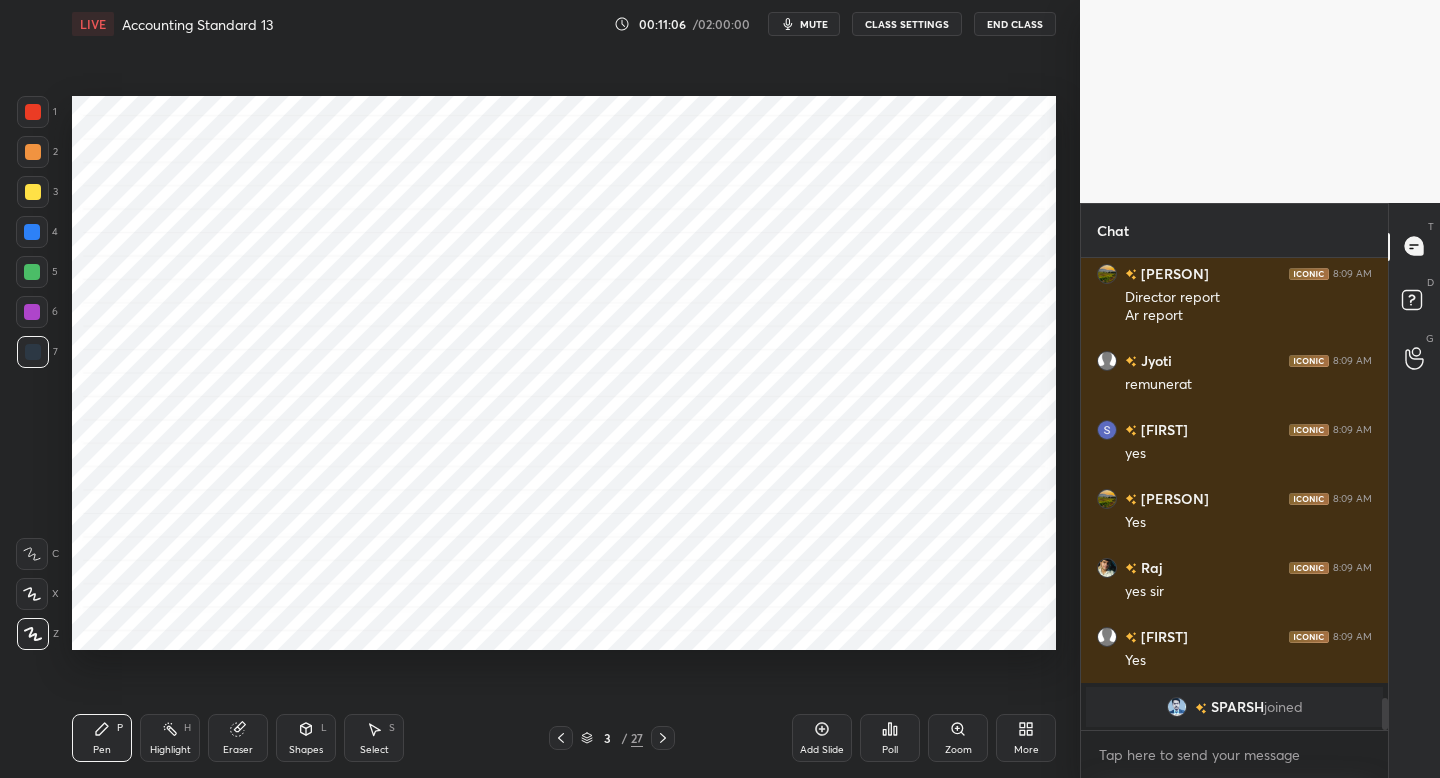 scroll, scrollTop: 6192, scrollLeft: 0, axis: vertical 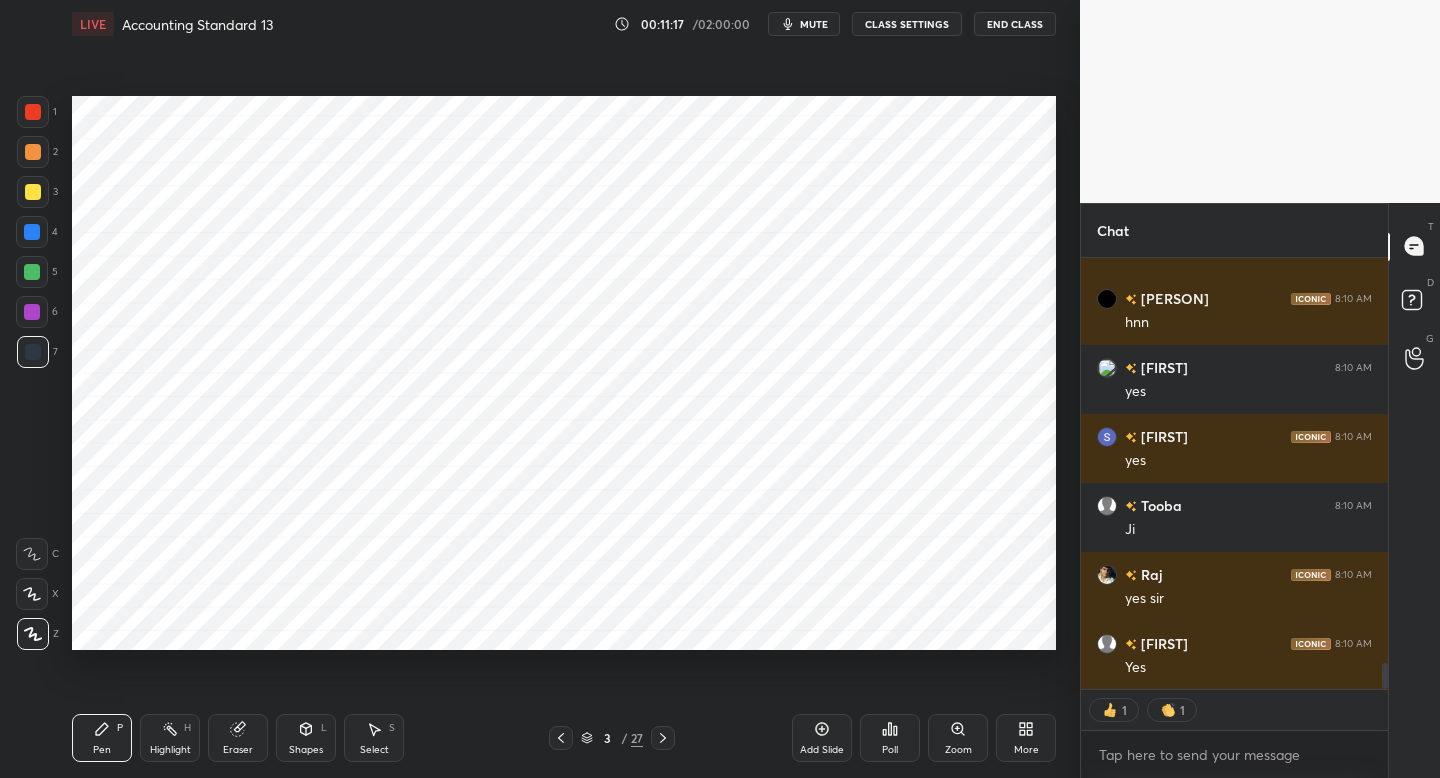 drag, startPoint x: 19, startPoint y: 273, endPoint x: 32, endPoint y: 272, distance: 13.038404 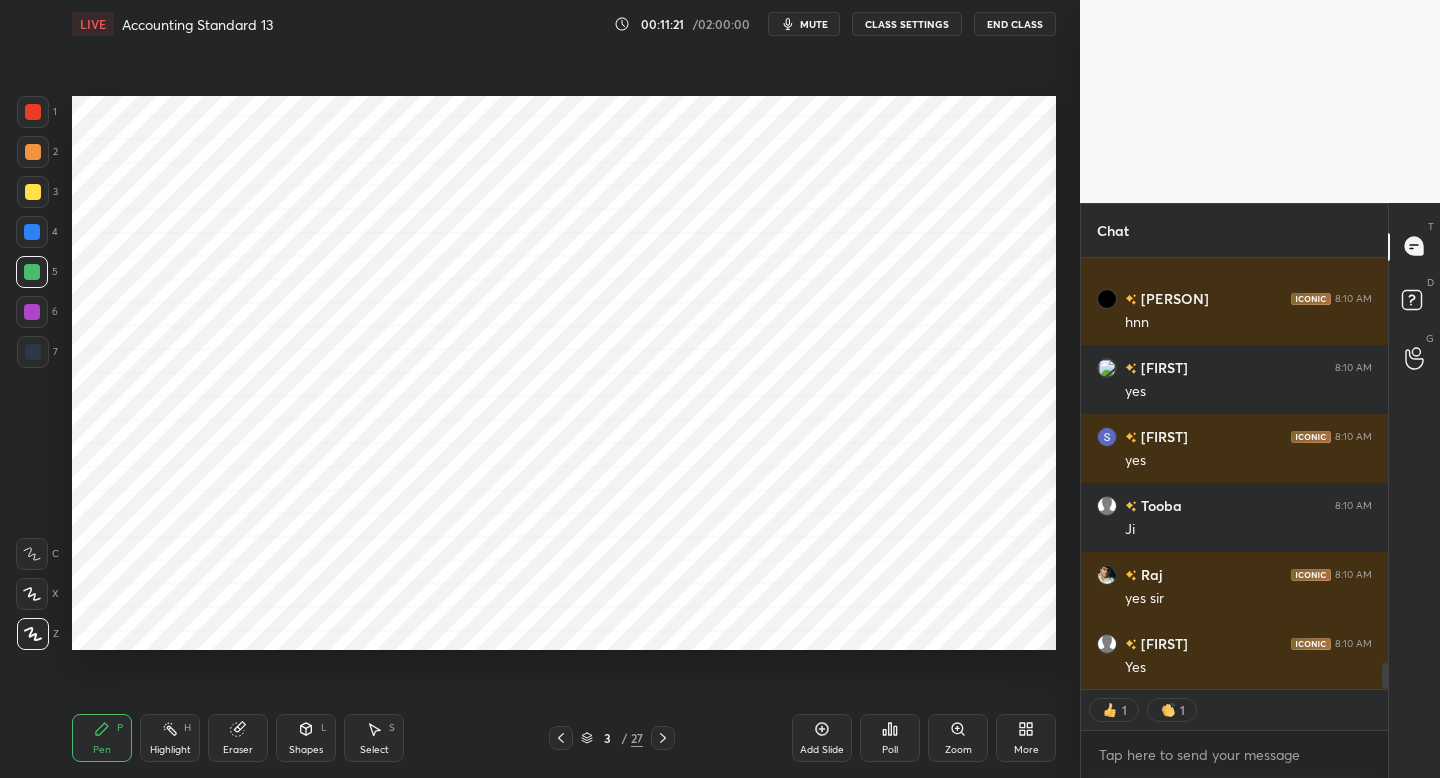 type on "x" 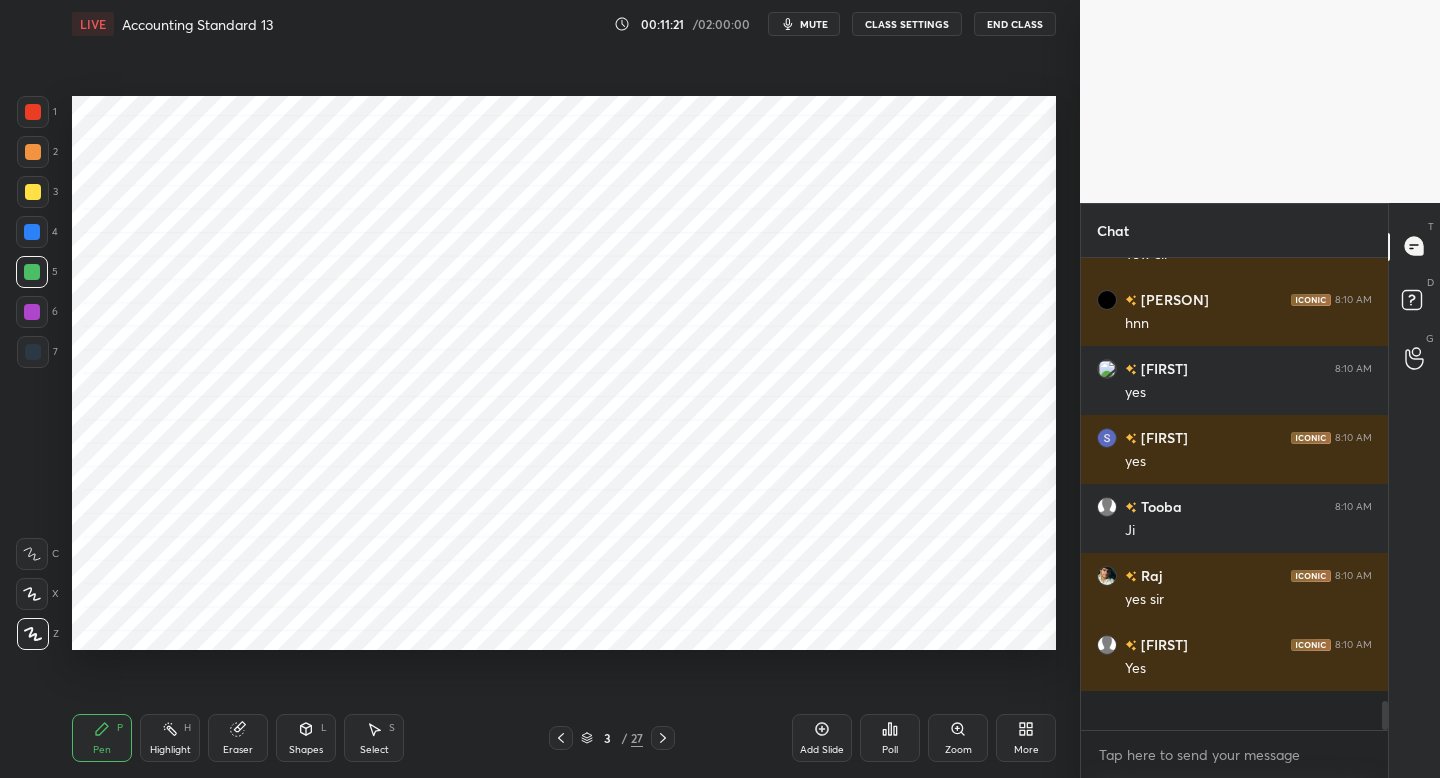 scroll, scrollTop: 7, scrollLeft: 7, axis: both 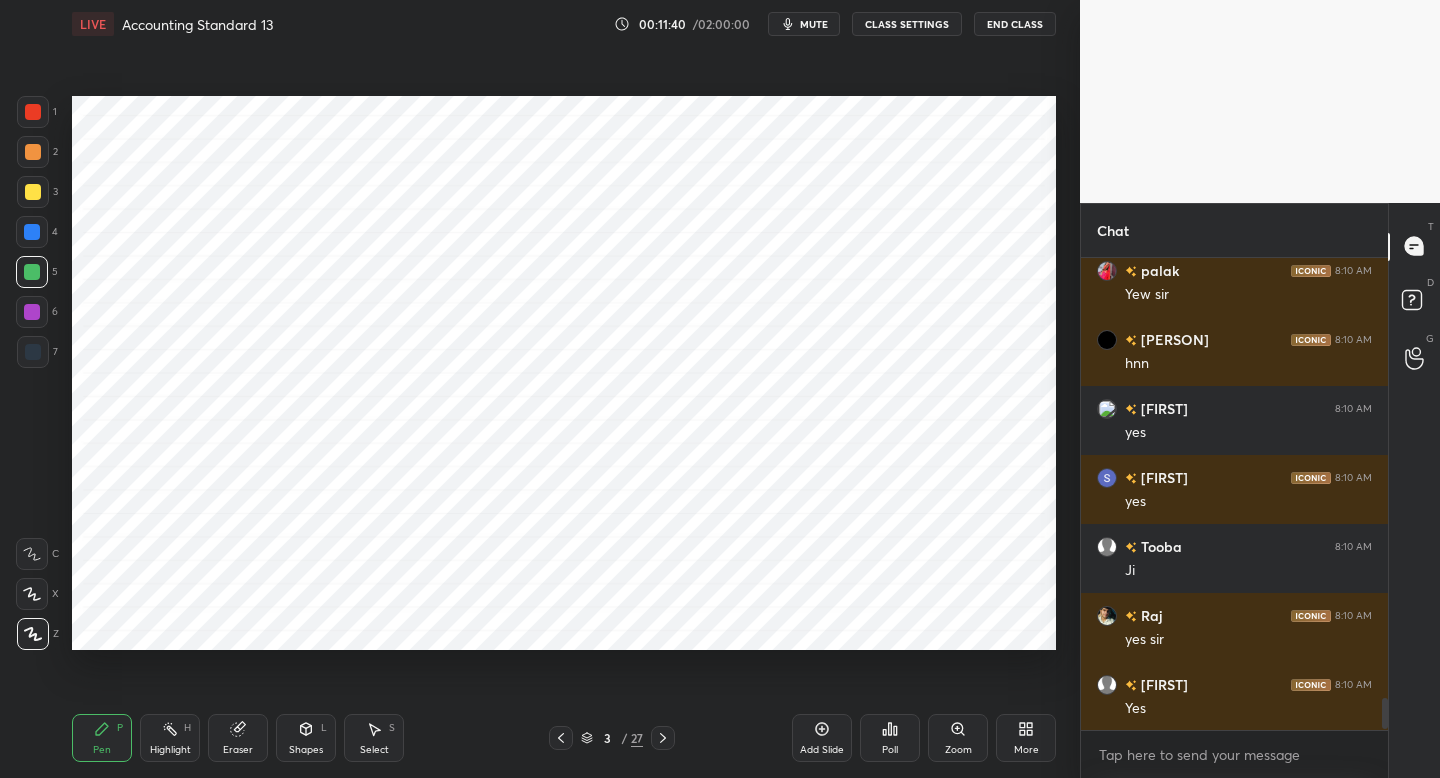 click at bounding box center (33, 352) 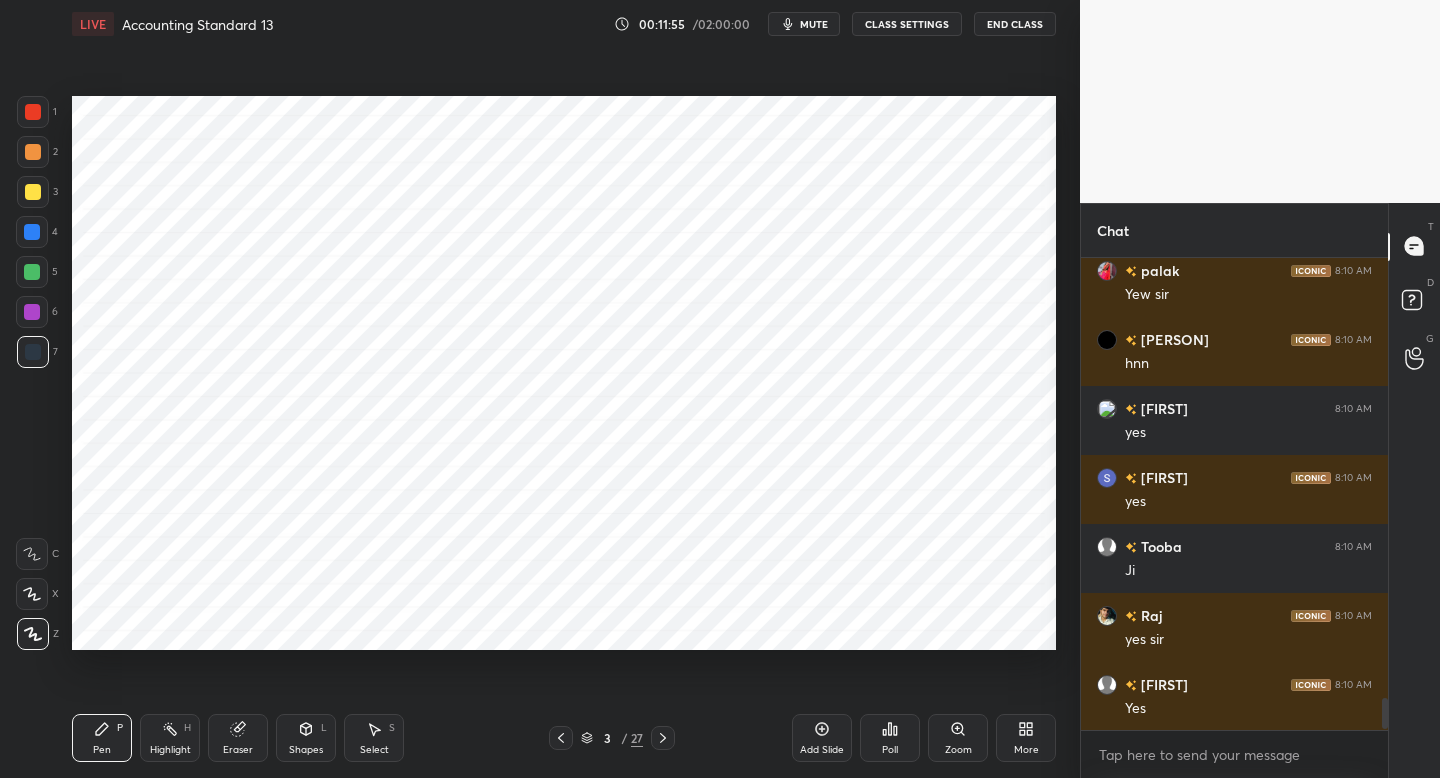 click at bounding box center (32, 312) 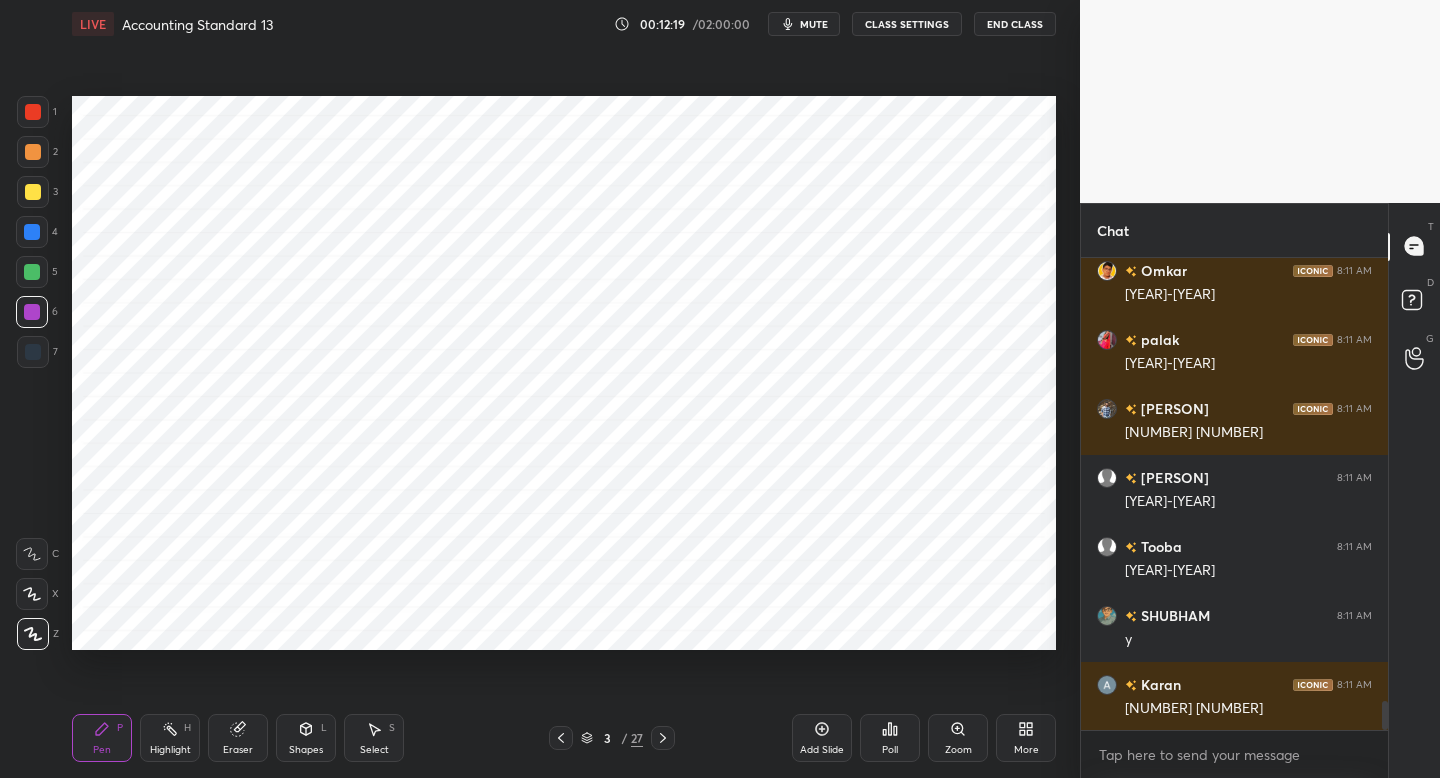 scroll, scrollTop: 7365, scrollLeft: 0, axis: vertical 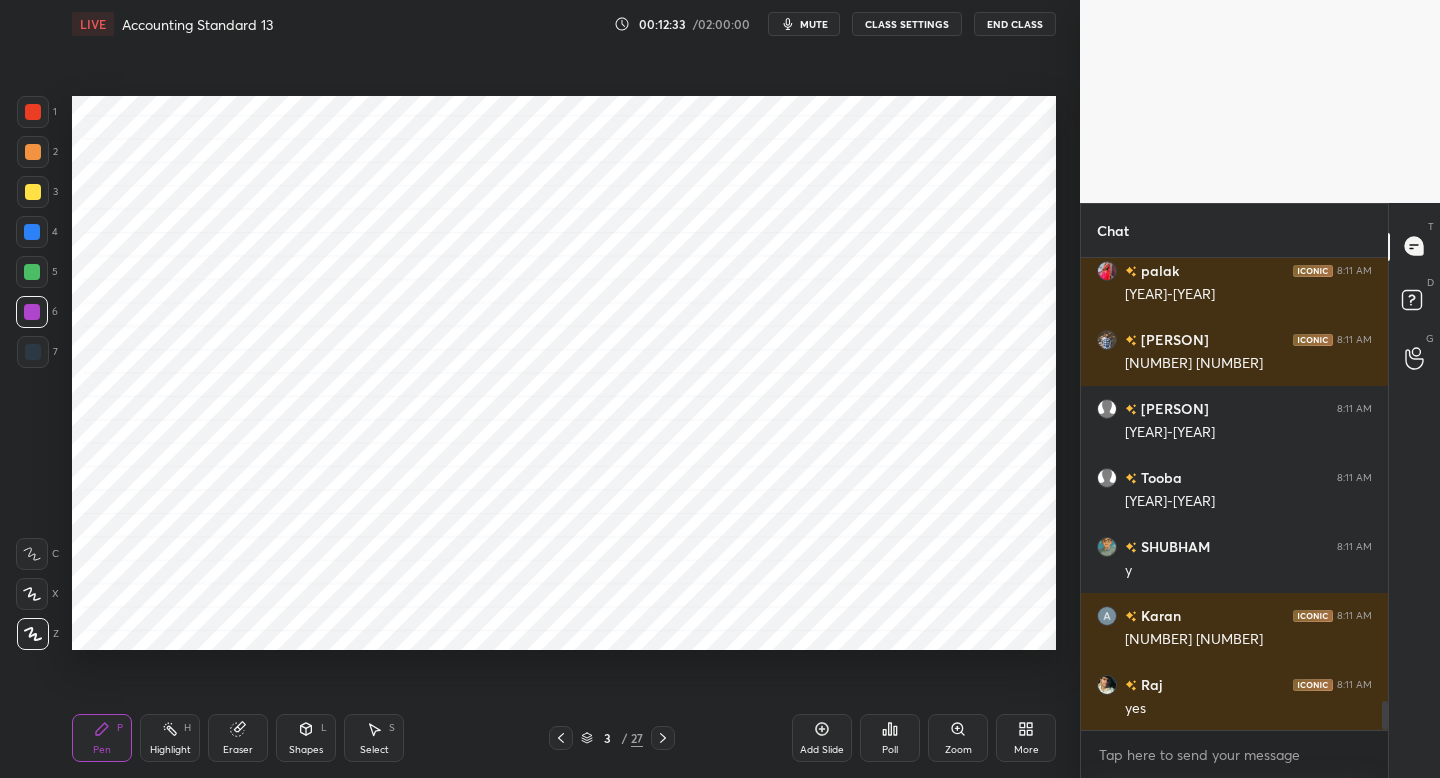 drag, startPoint x: 816, startPoint y: 729, endPoint x: 809, endPoint y: 698, distance: 31.780497 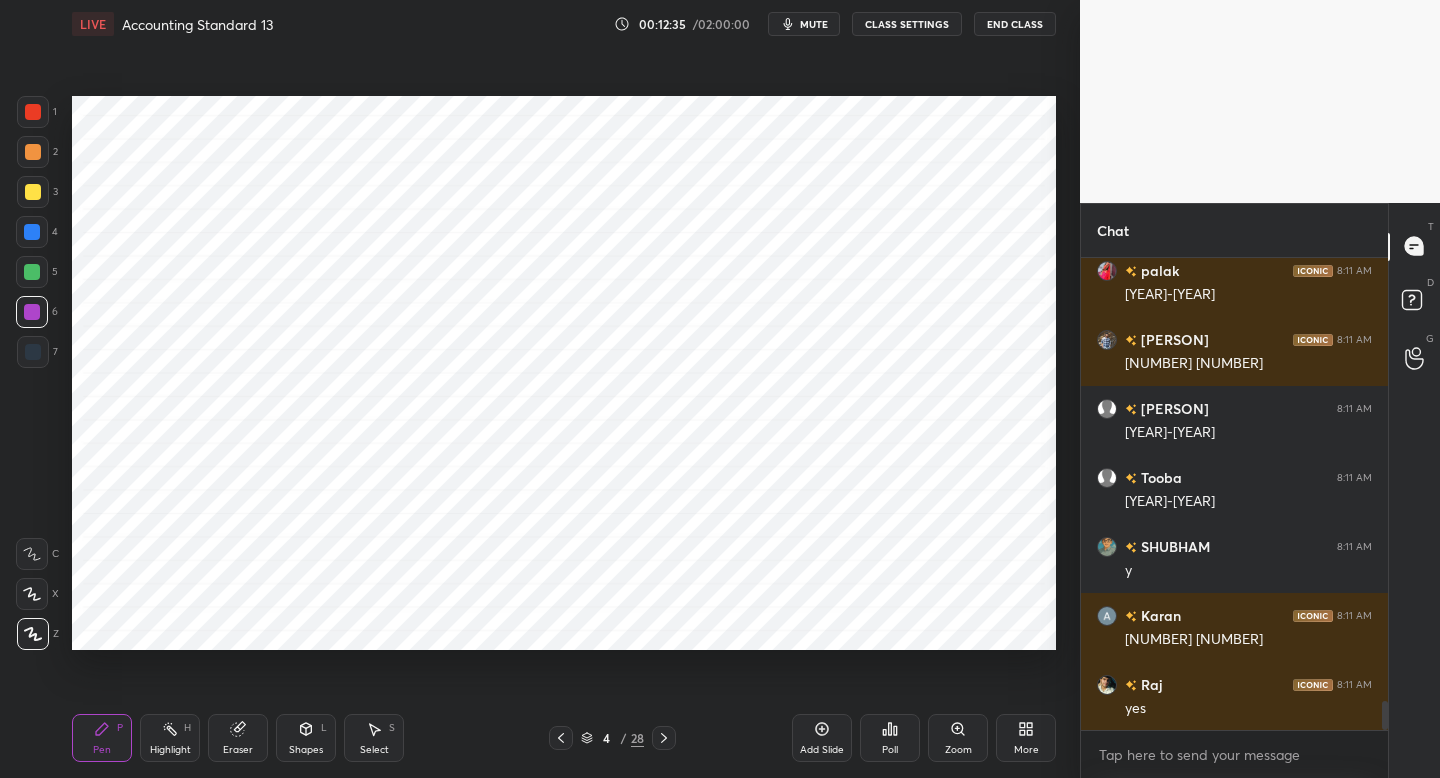 scroll, scrollTop: 7434, scrollLeft: 0, axis: vertical 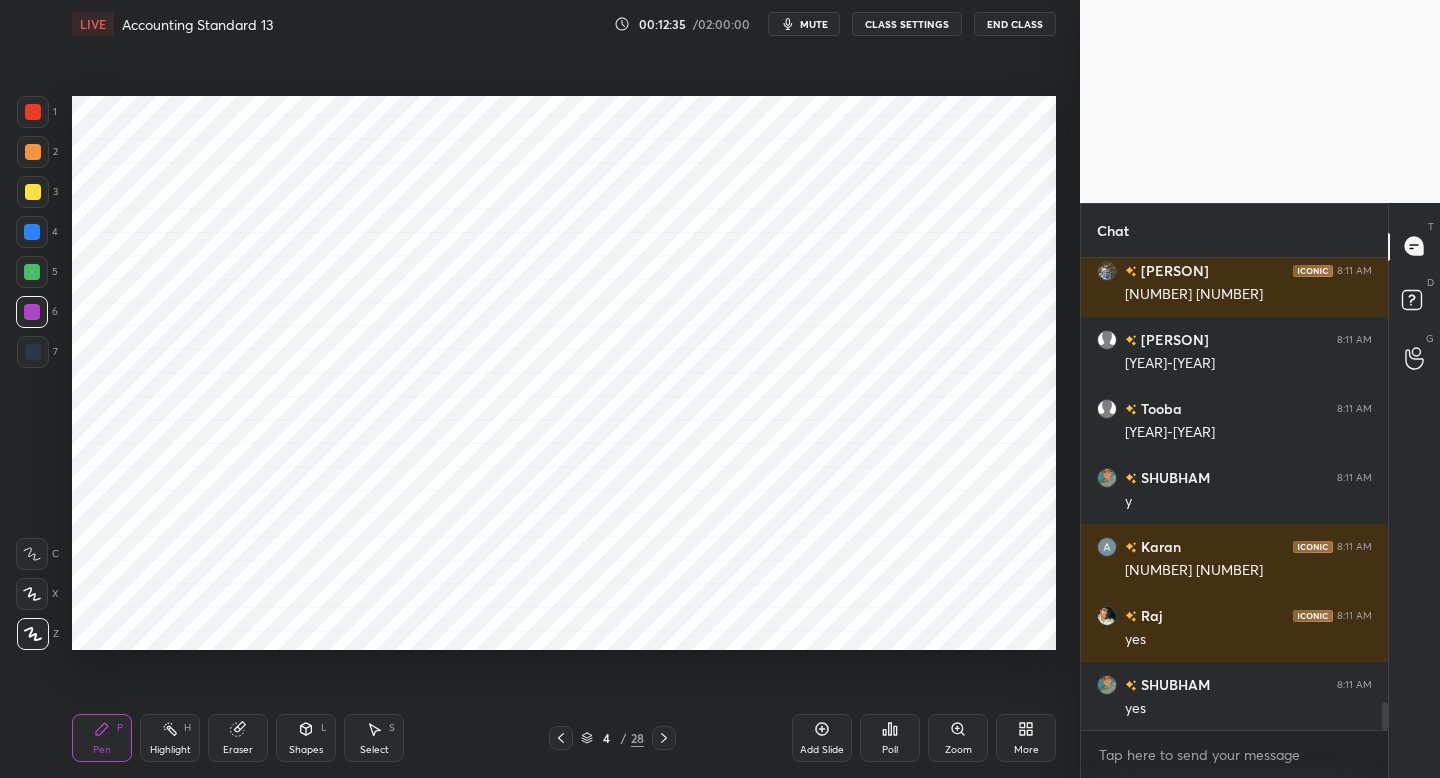 drag, startPoint x: 45, startPoint y: 351, endPoint x: 55, endPoint y: 349, distance: 10.198039 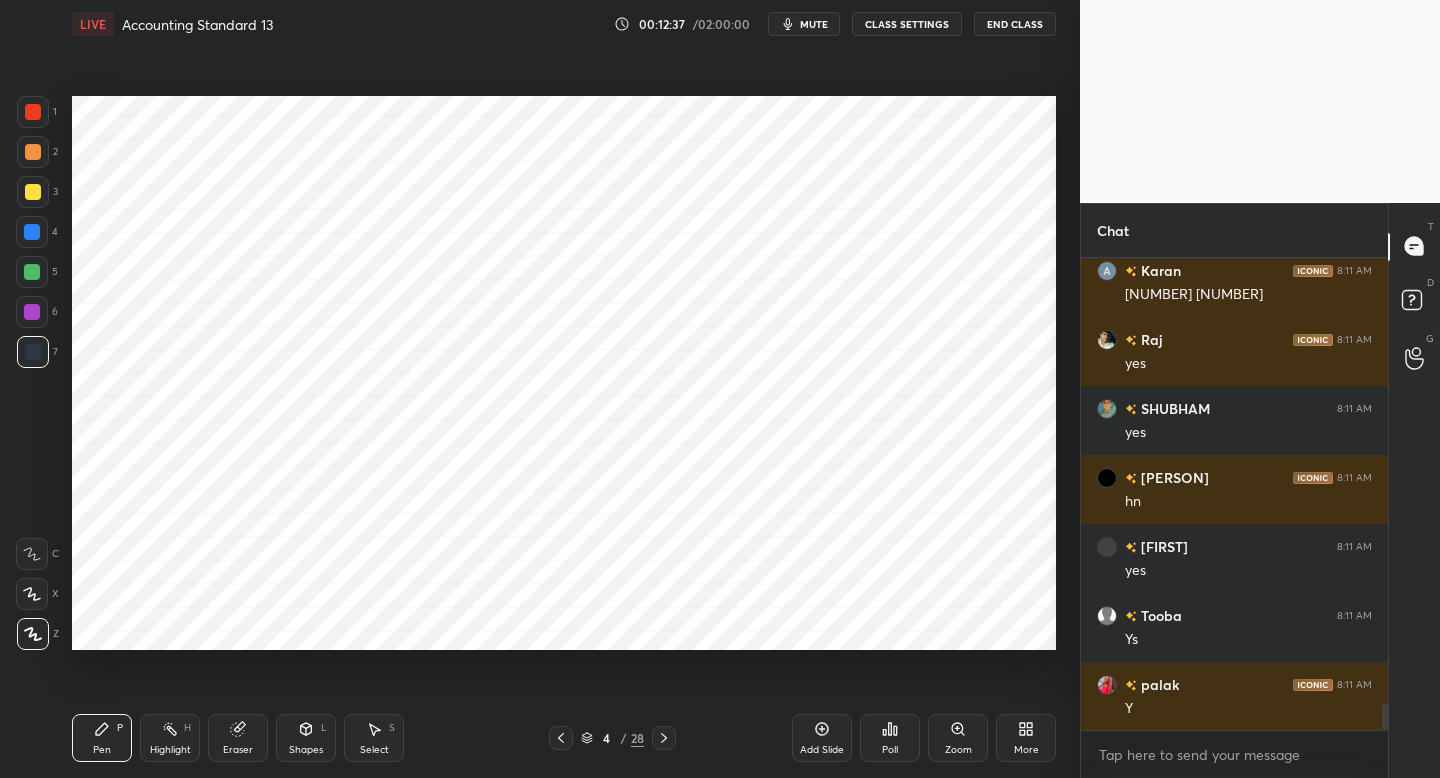 scroll, scrollTop: 7848, scrollLeft: 0, axis: vertical 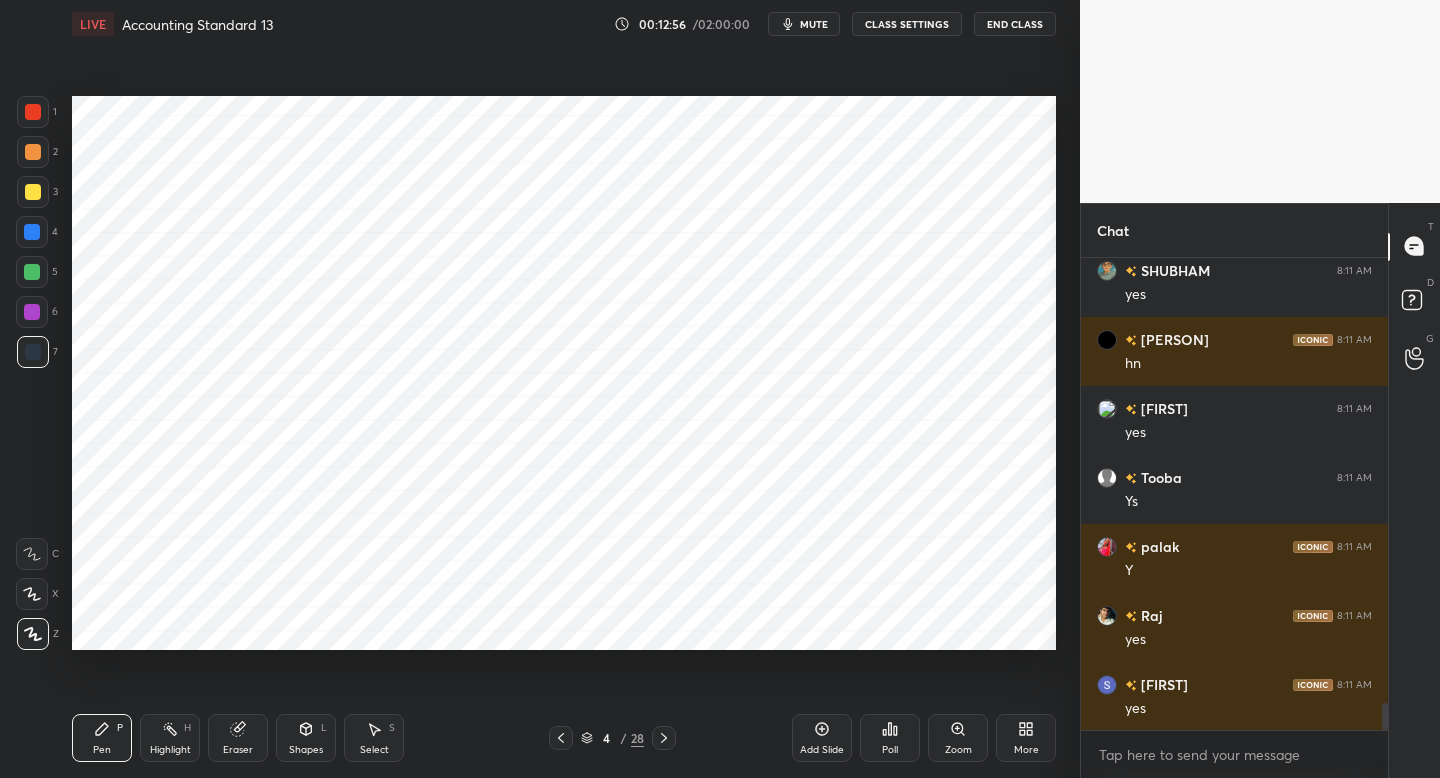 drag, startPoint x: 41, startPoint y: 233, endPoint x: 54, endPoint y: 234, distance: 13.038404 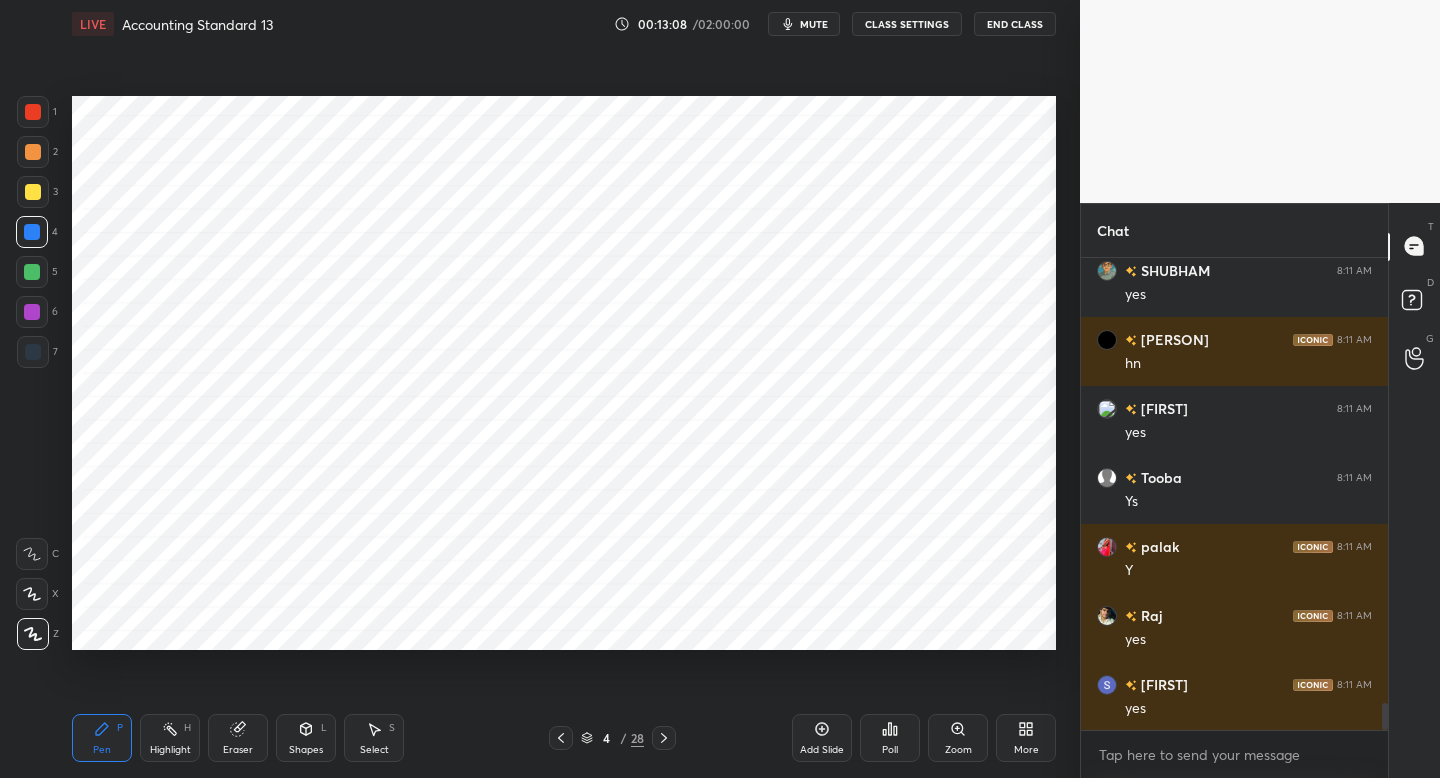click at bounding box center [33, 352] 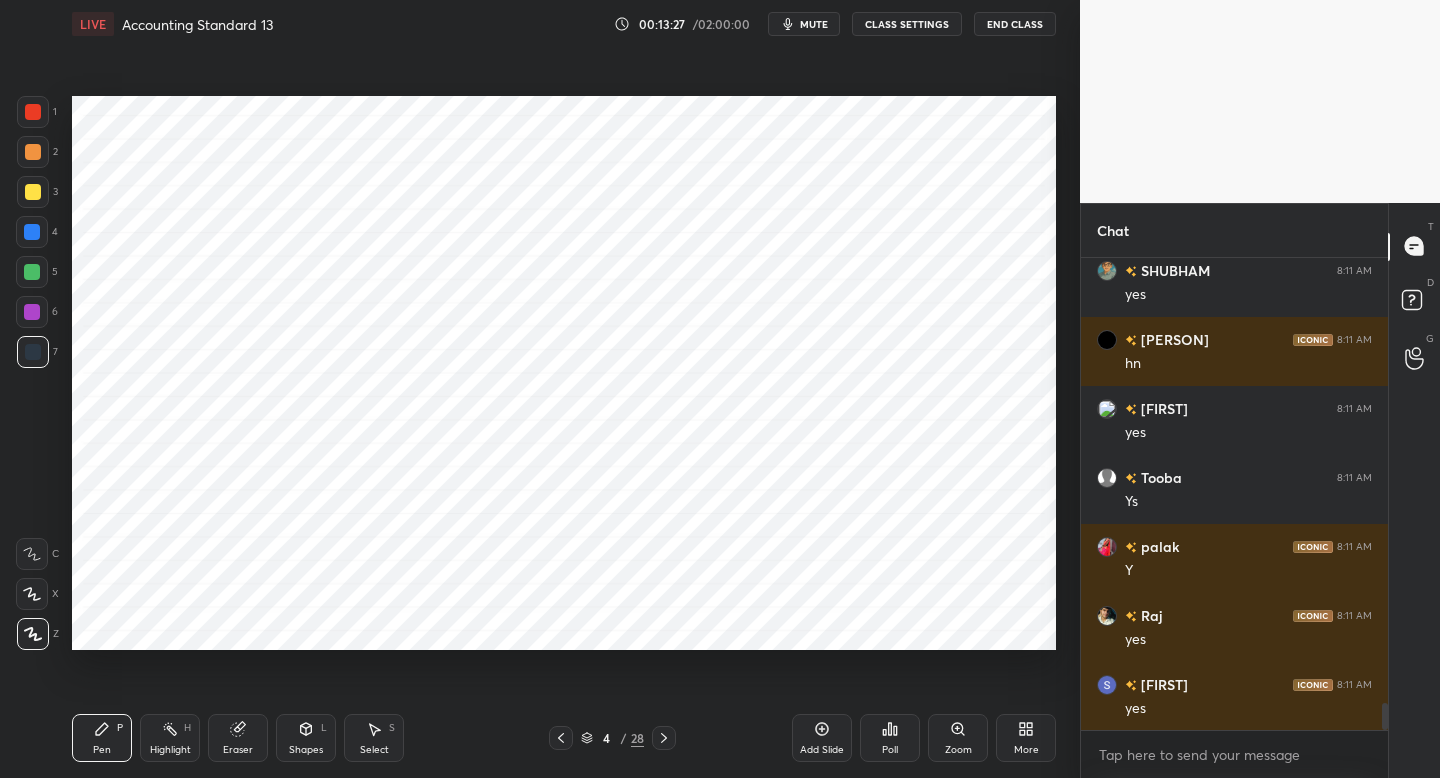 drag, startPoint x: 36, startPoint y: 308, endPoint x: 68, endPoint y: 320, distance: 34.176014 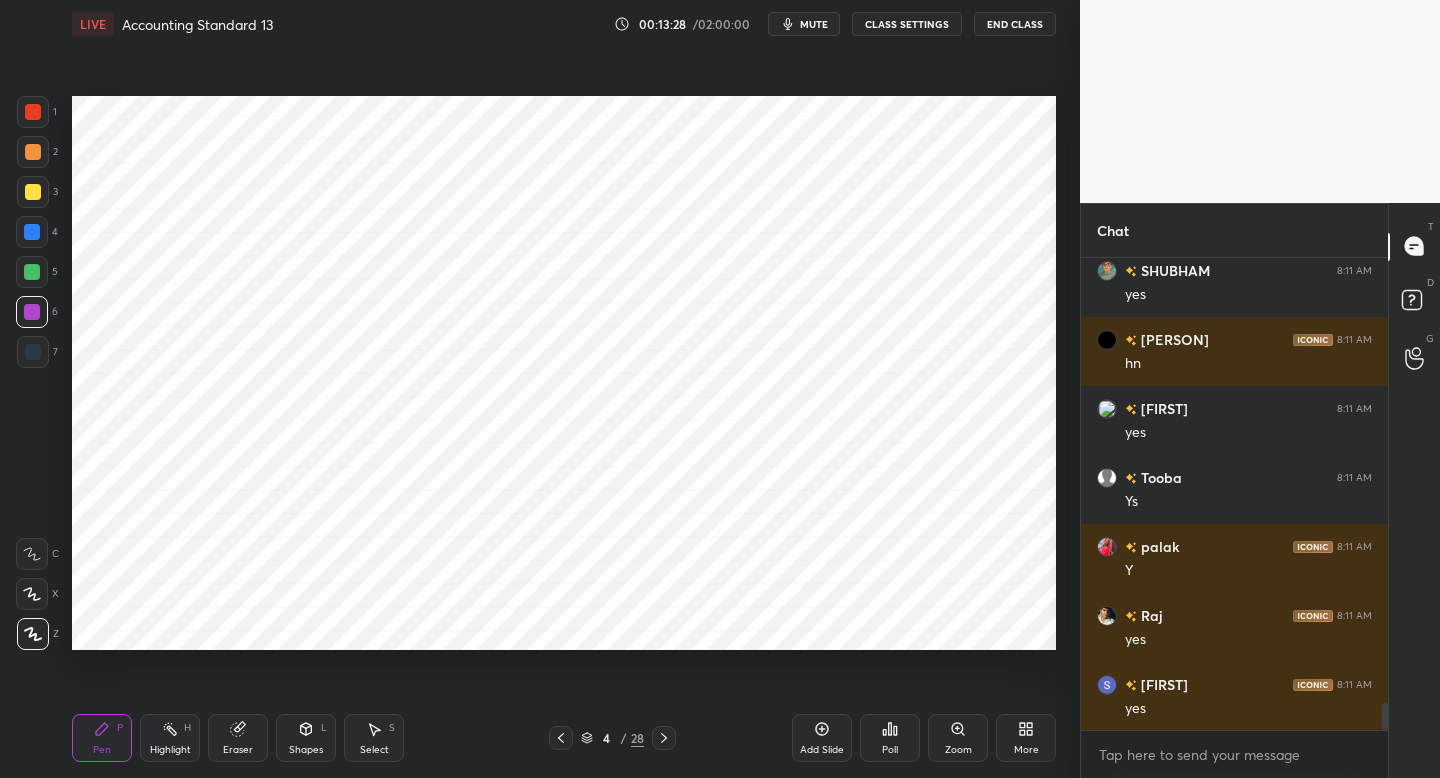 click at bounding box center [33, 112] 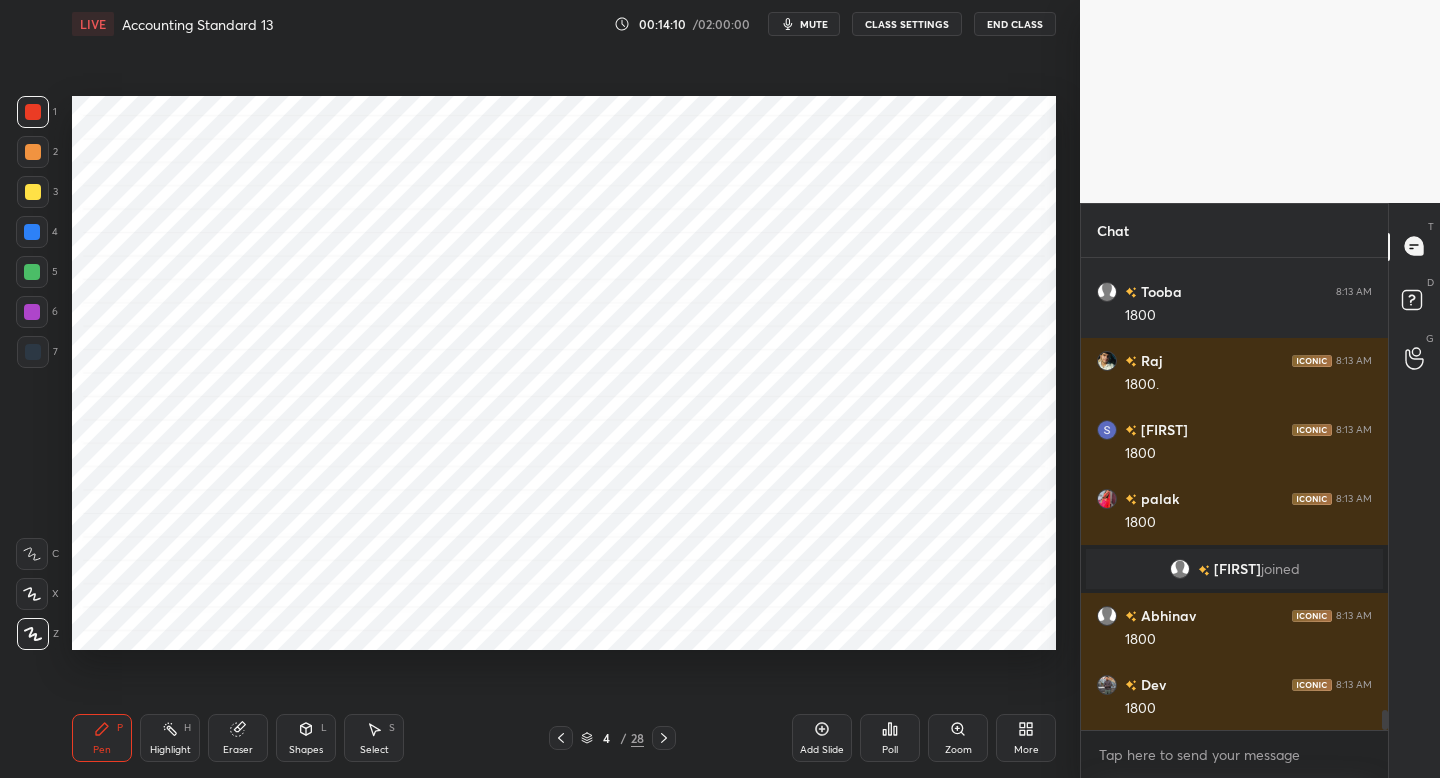 scroll, scrollTop: 10754, scrollLeft: 0, axis: vertical 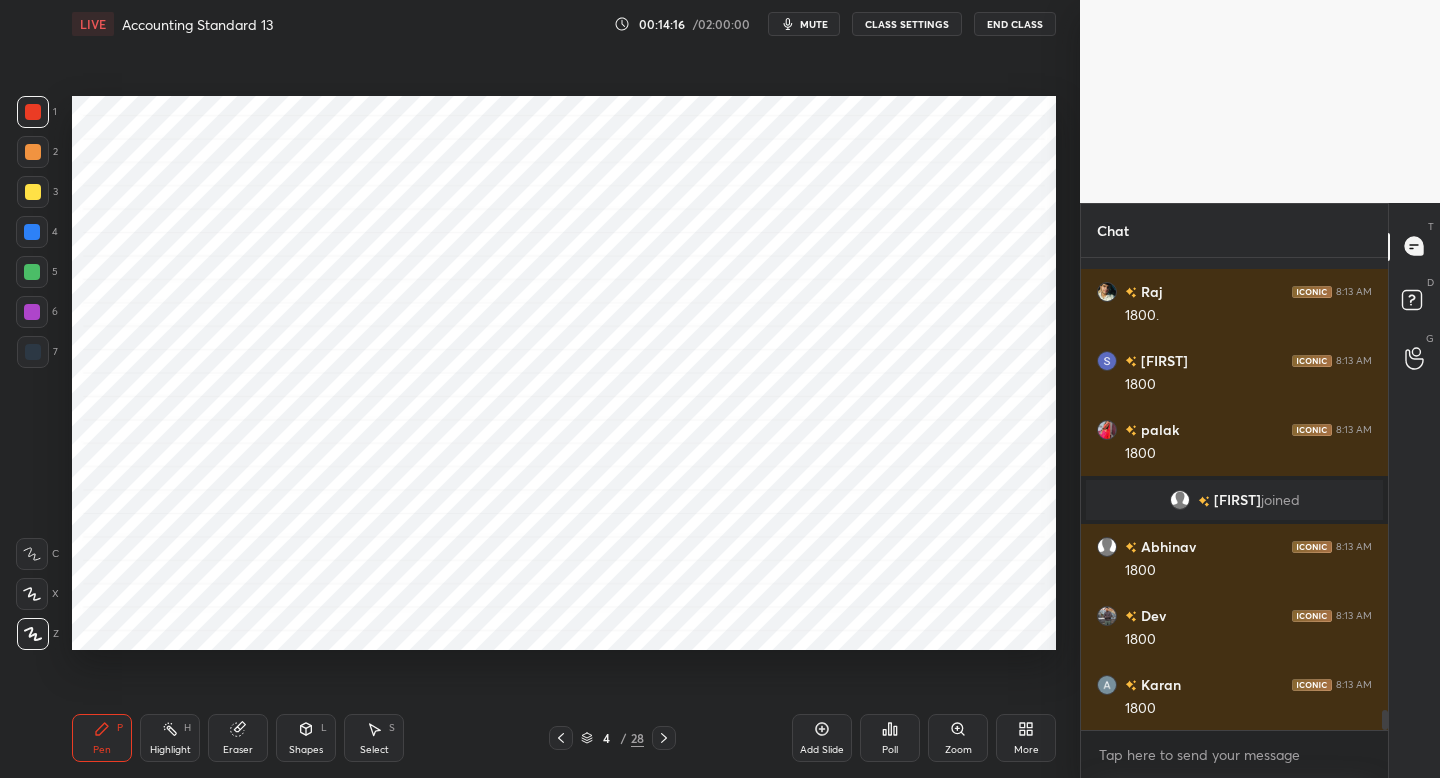 drag, startPoint x: 29, startPoint y: 355, endPoint x: 67, endPoint y: 367, distance: 39.849716 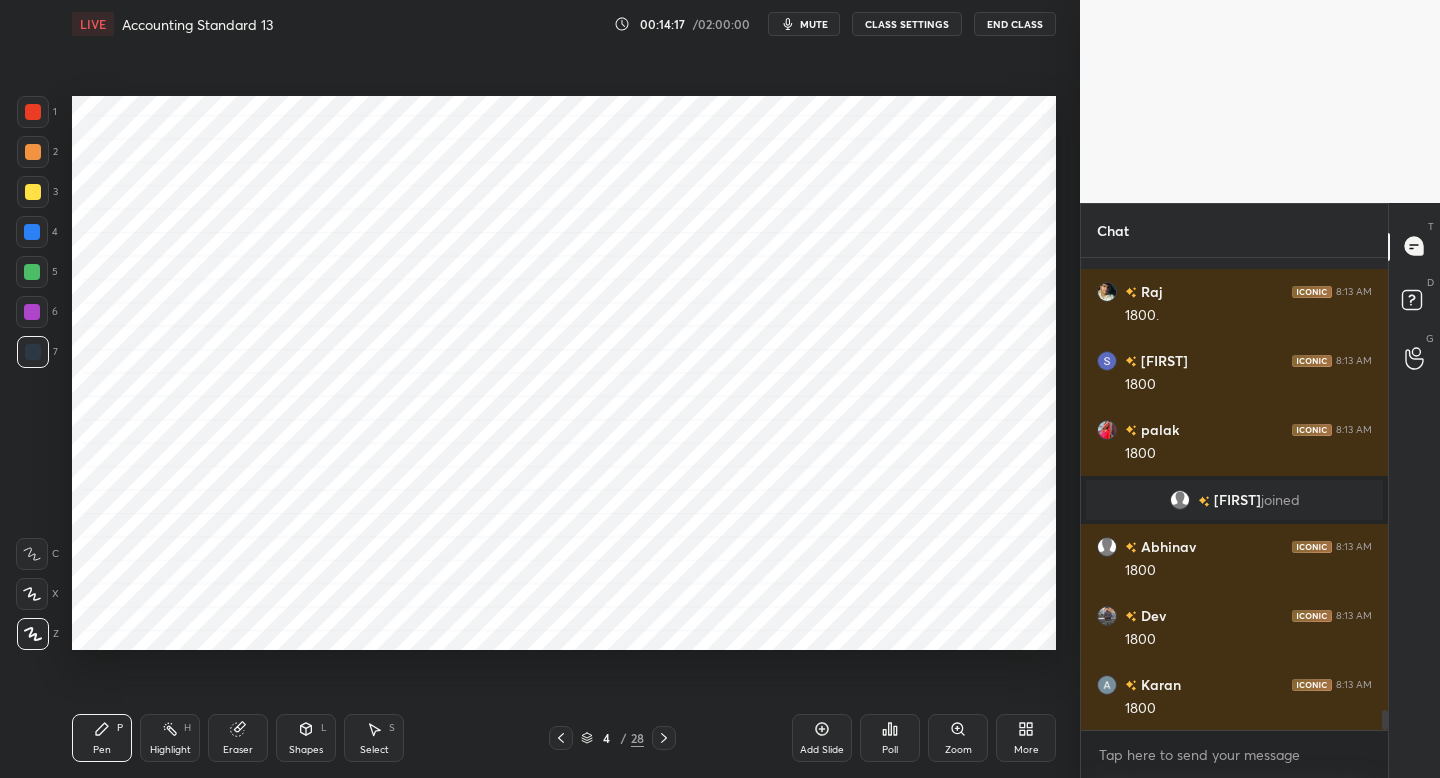 drag, startPoint x: 37, startPoint y: 272, endPoint x: 68, endPoint y: 299, distance: 41.109608 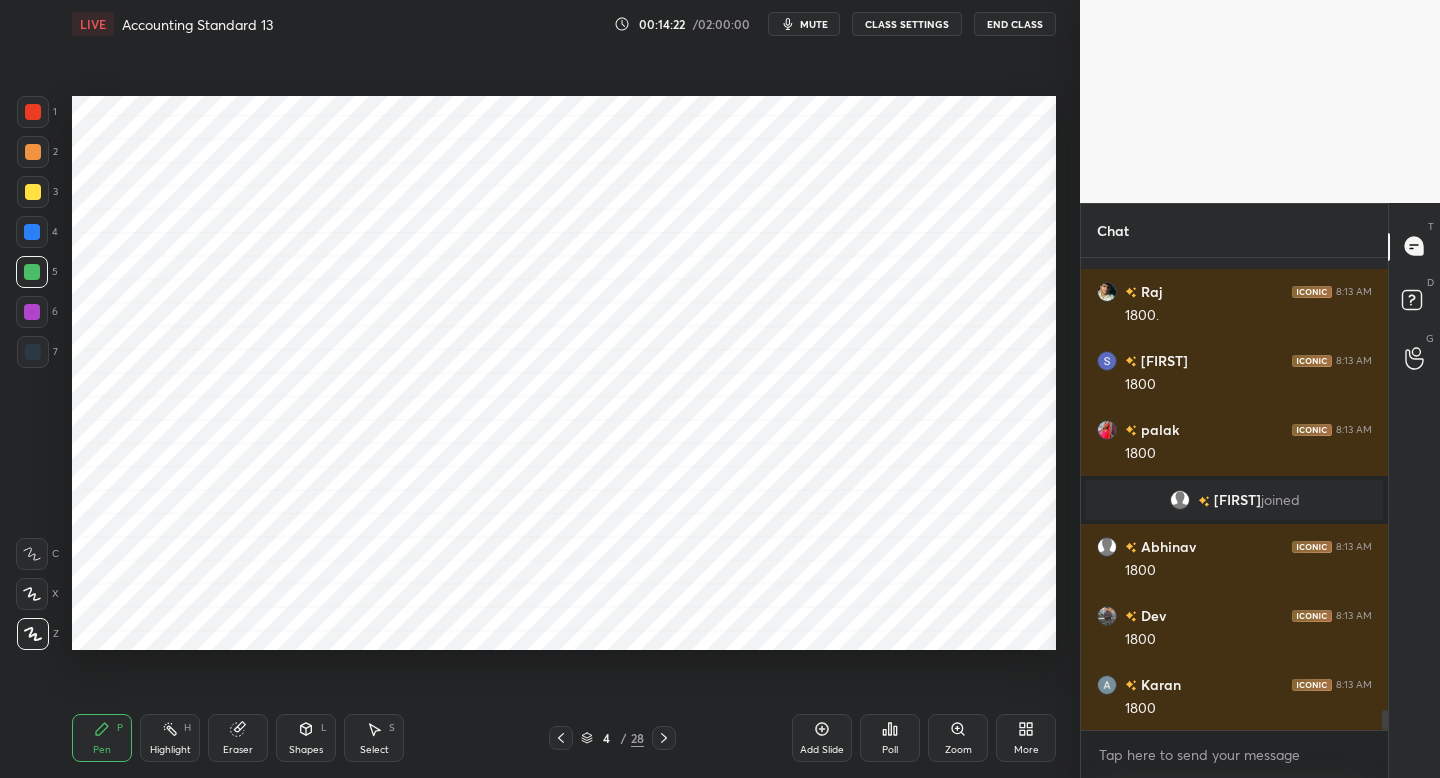 scroll, scrollTop: 10802, scrollLeft: 0, axis: vertical 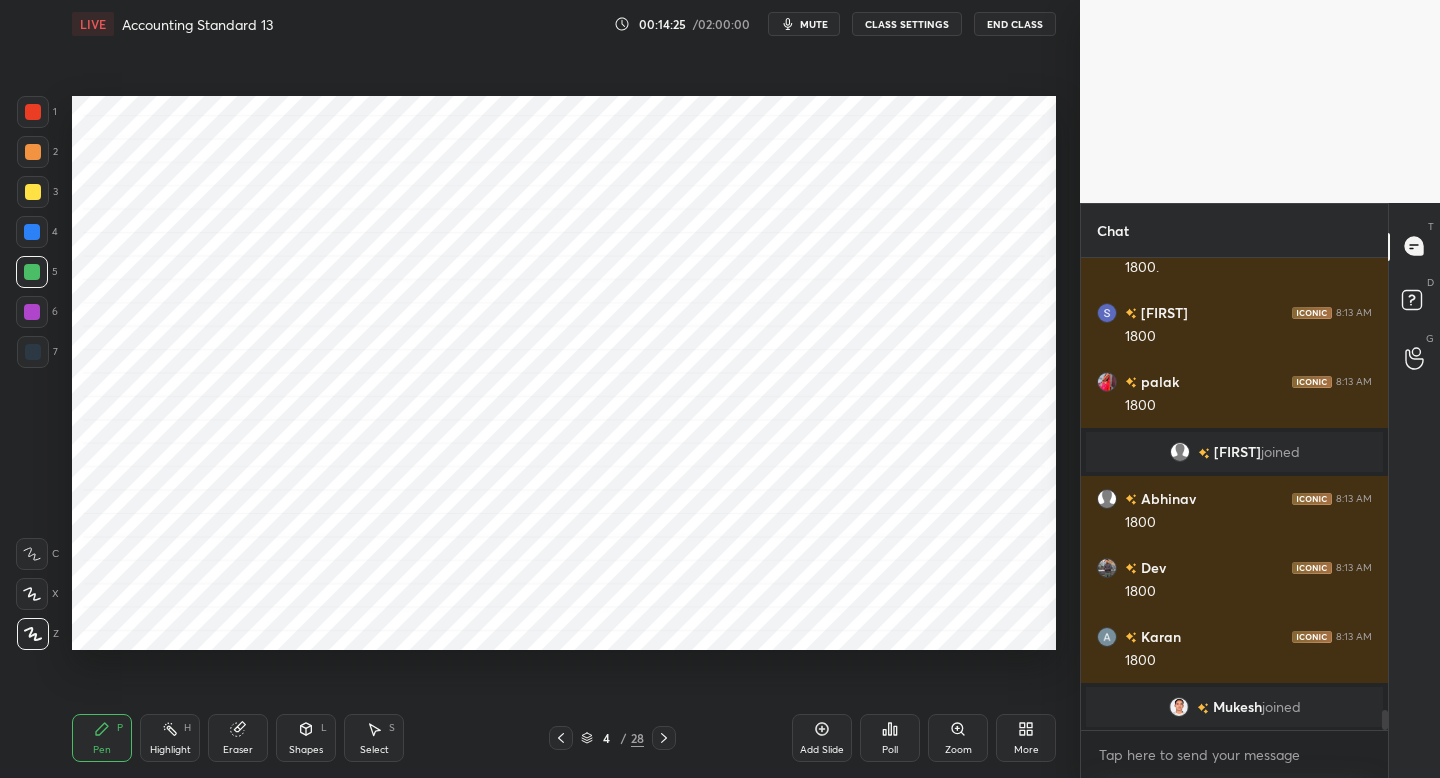 click 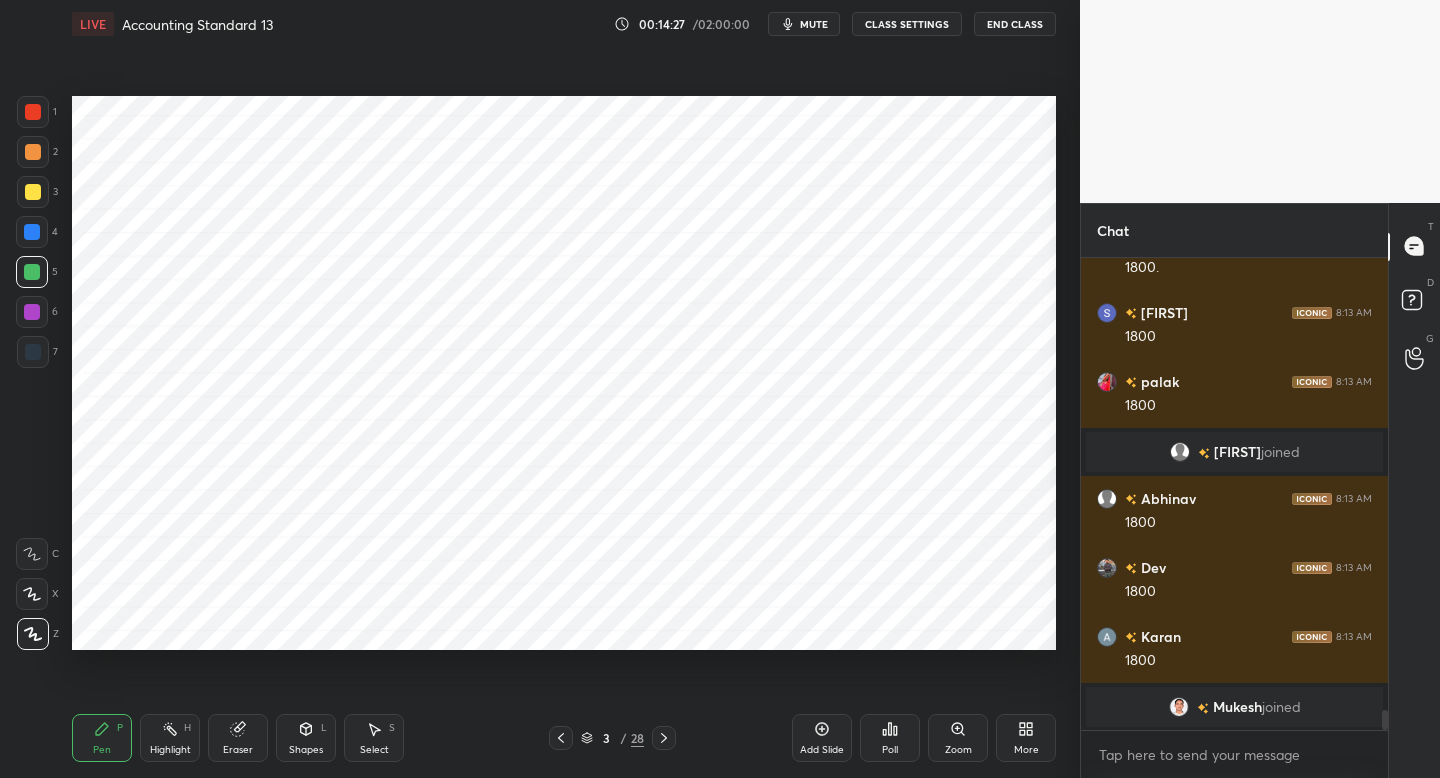 click 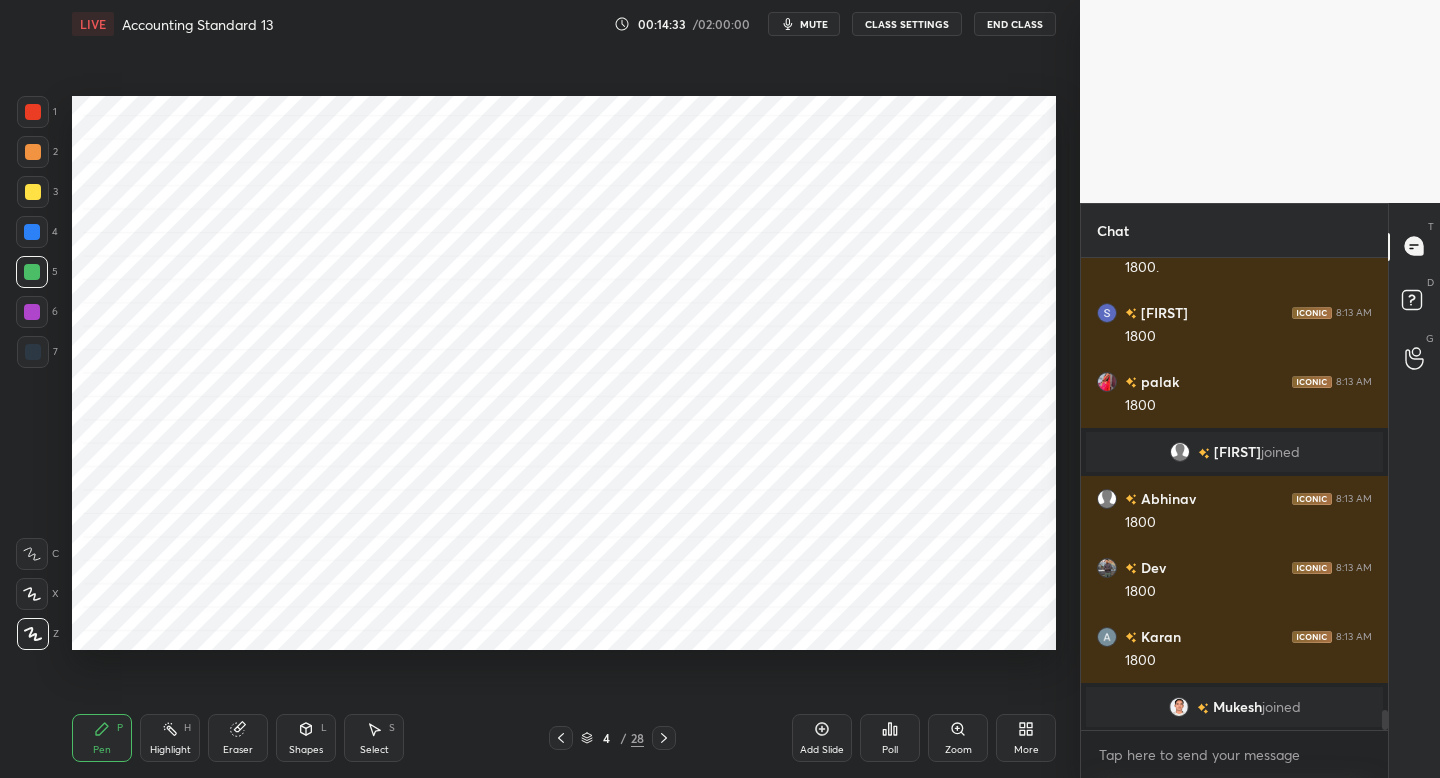 click 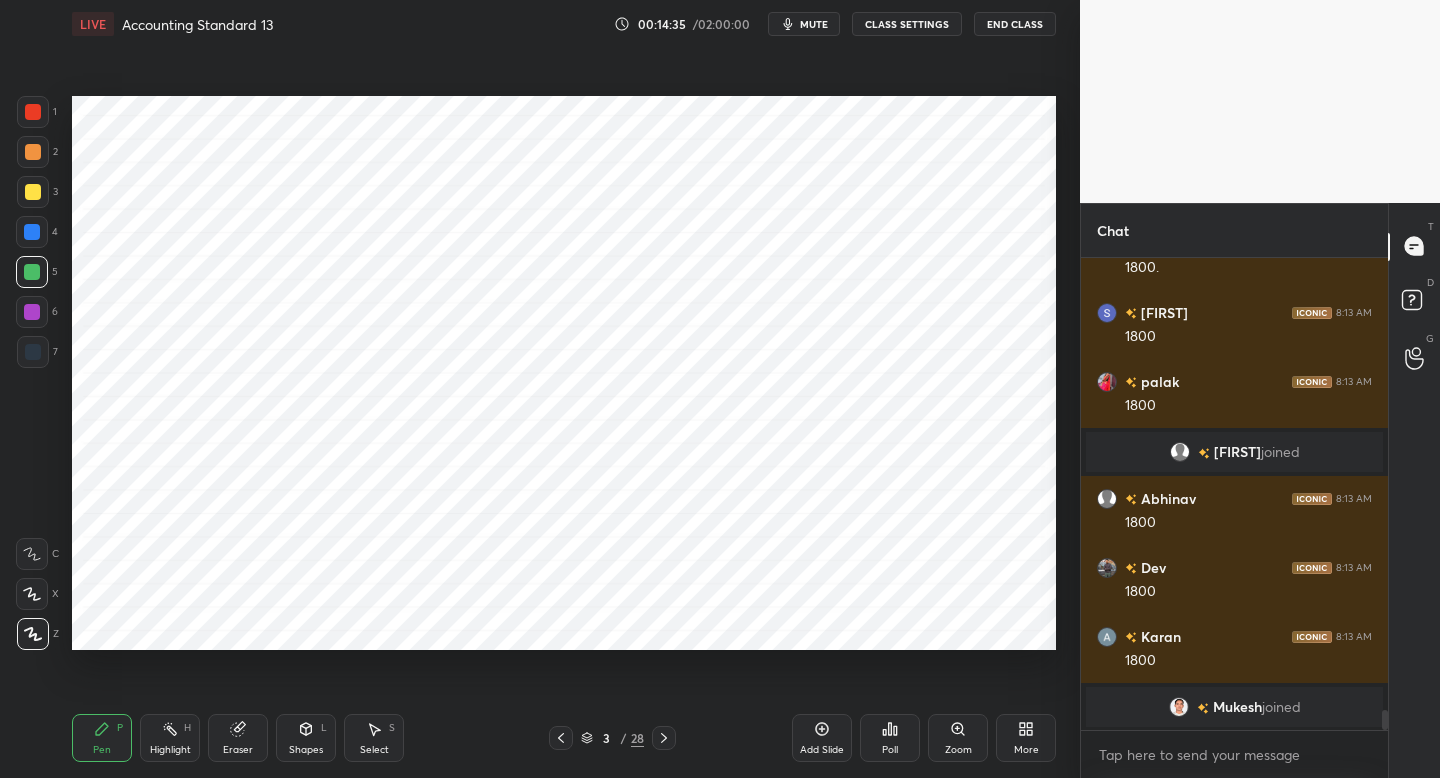 click 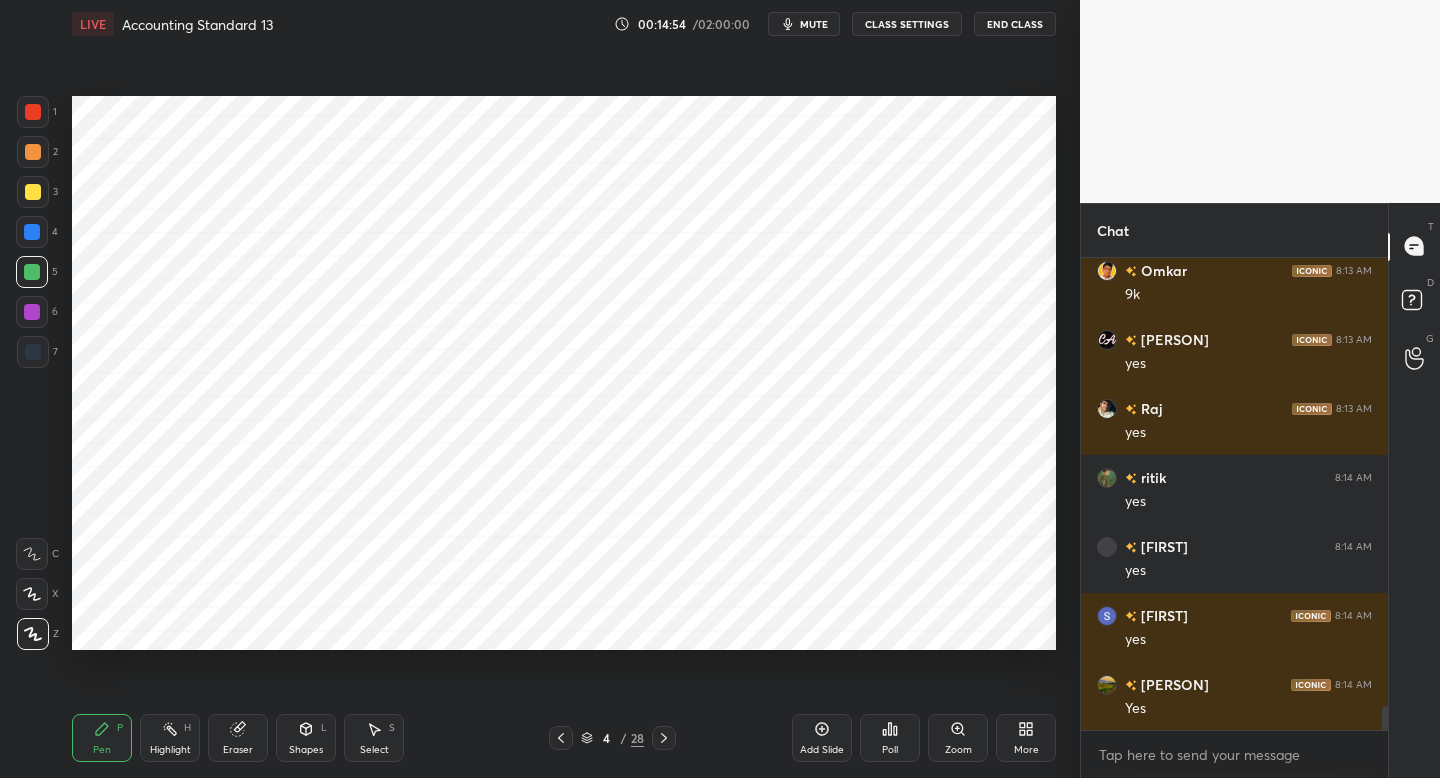 scroll, scrollTop: 8767, scrollLeft: 0, axis: vertical 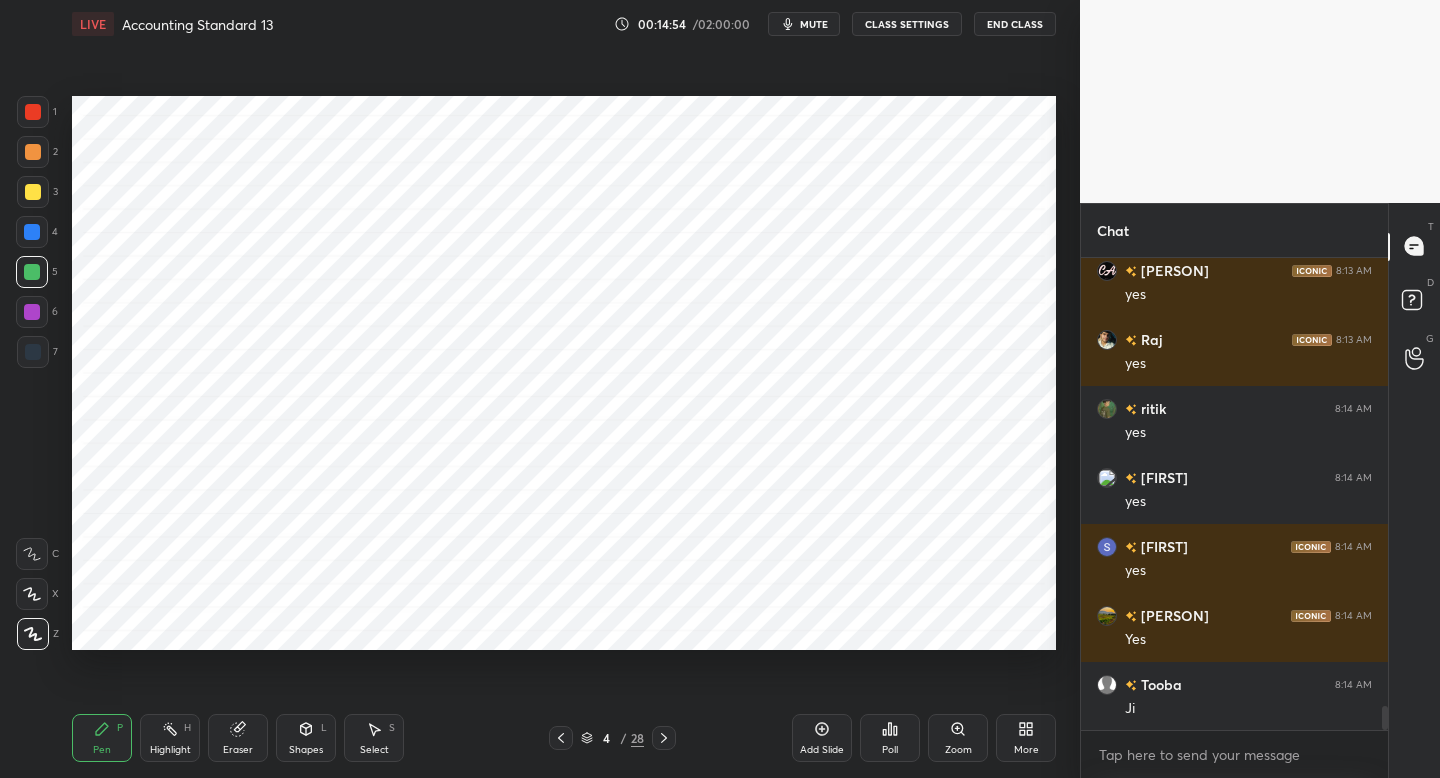 click on "Add Slide" at bounding box center (822, 738) 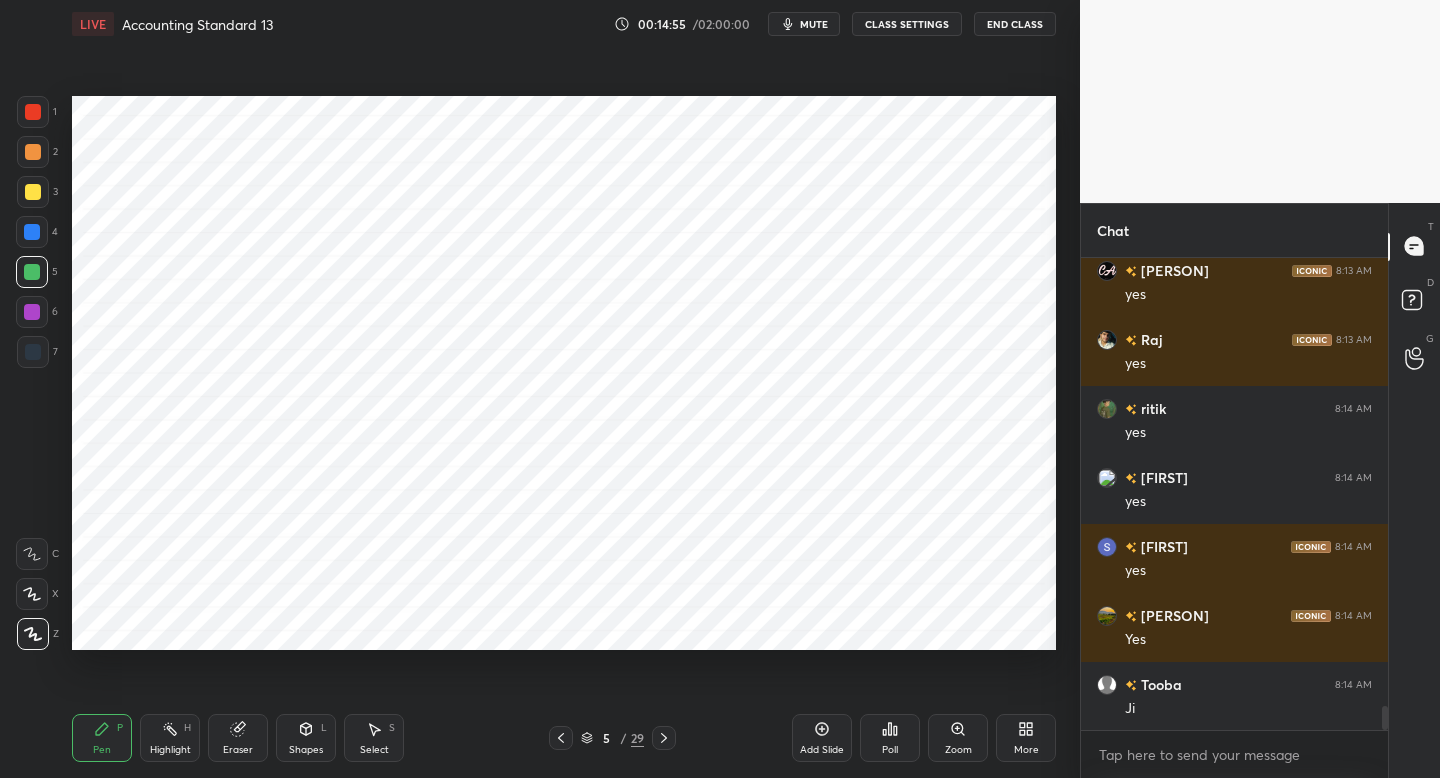 drag, startPoint x: 33, startPoint y: 337, endPoint x: 60, endPoint y: 304, distance: 42.638012 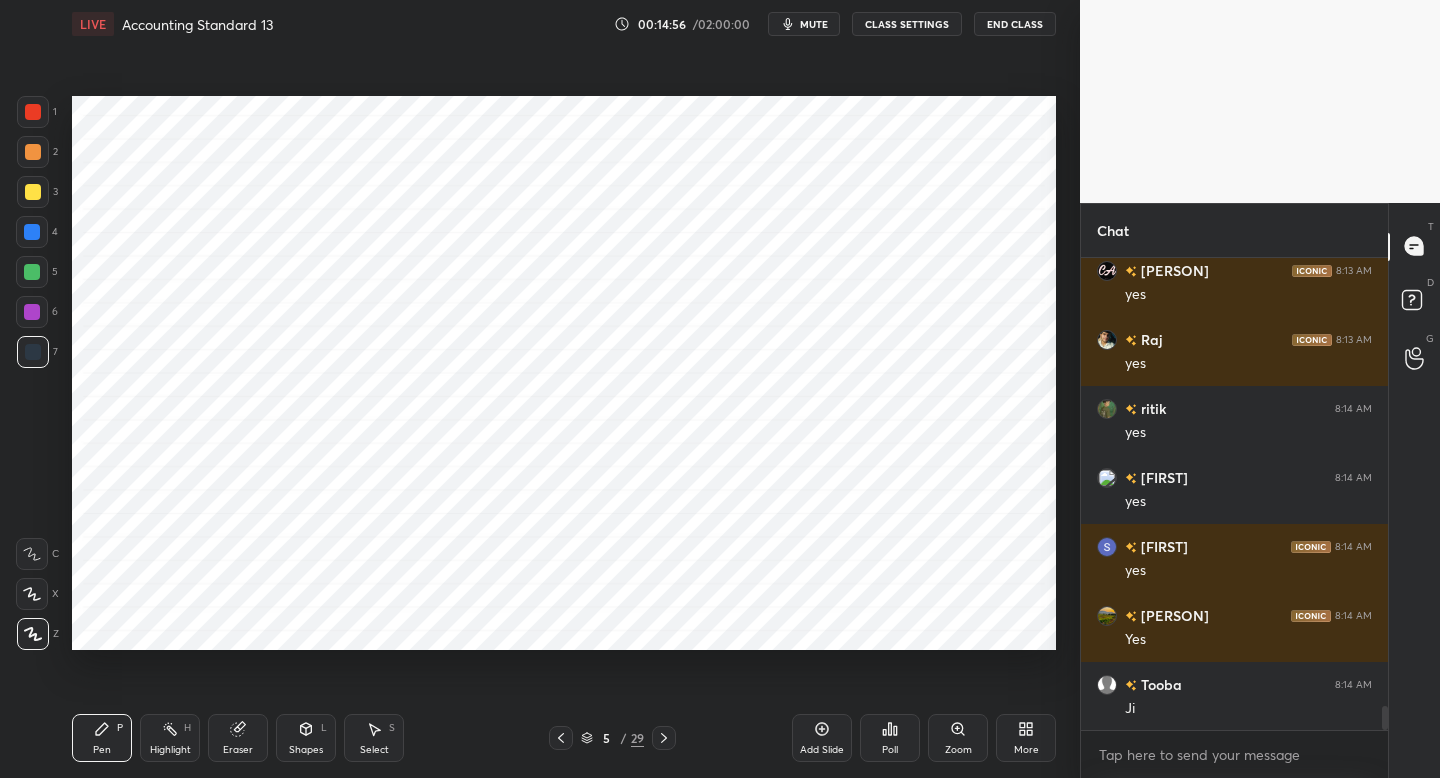 click at bounding box center (33, 112) 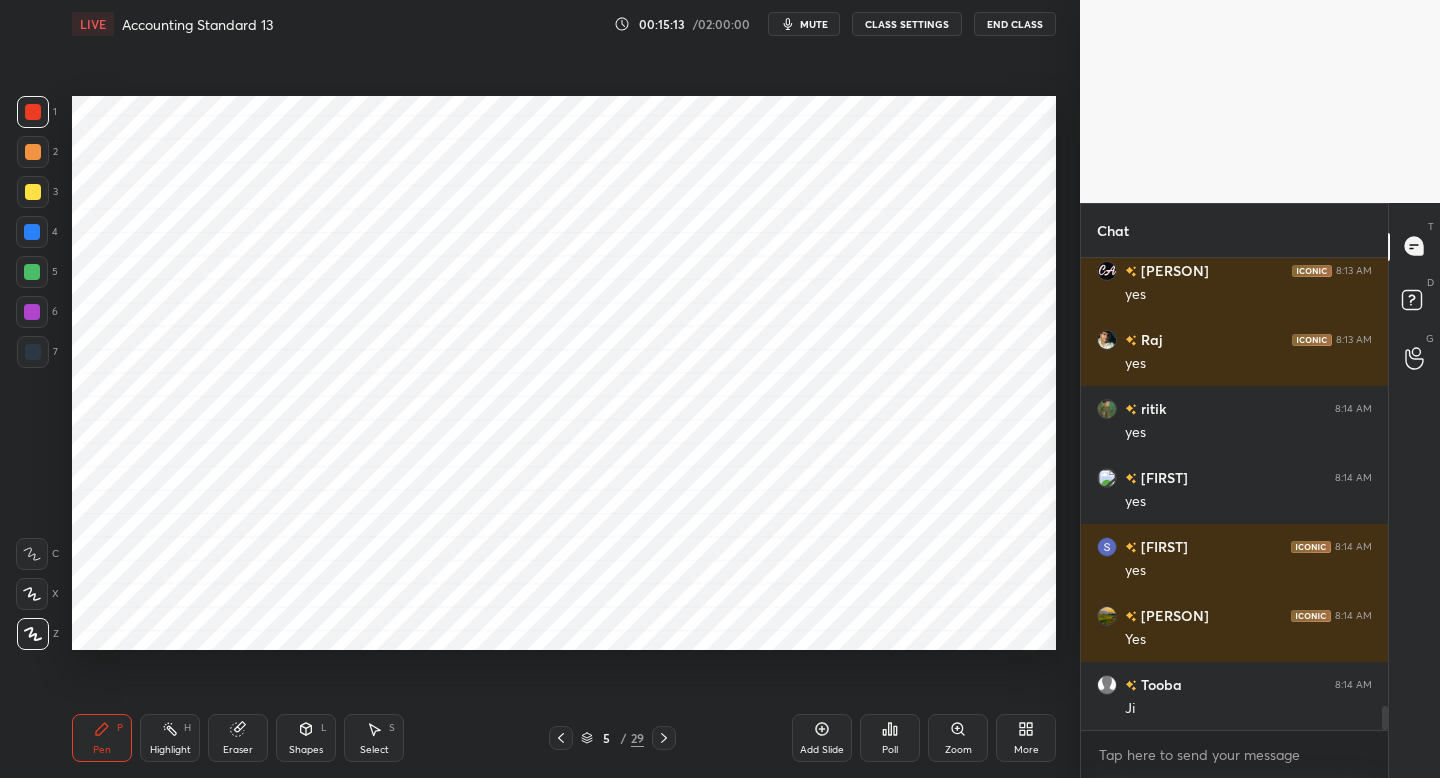 drag, startPoint x: 38, startPoint y: 228, endPoint x: 60, endPoint y: 220, distance: 23.409399 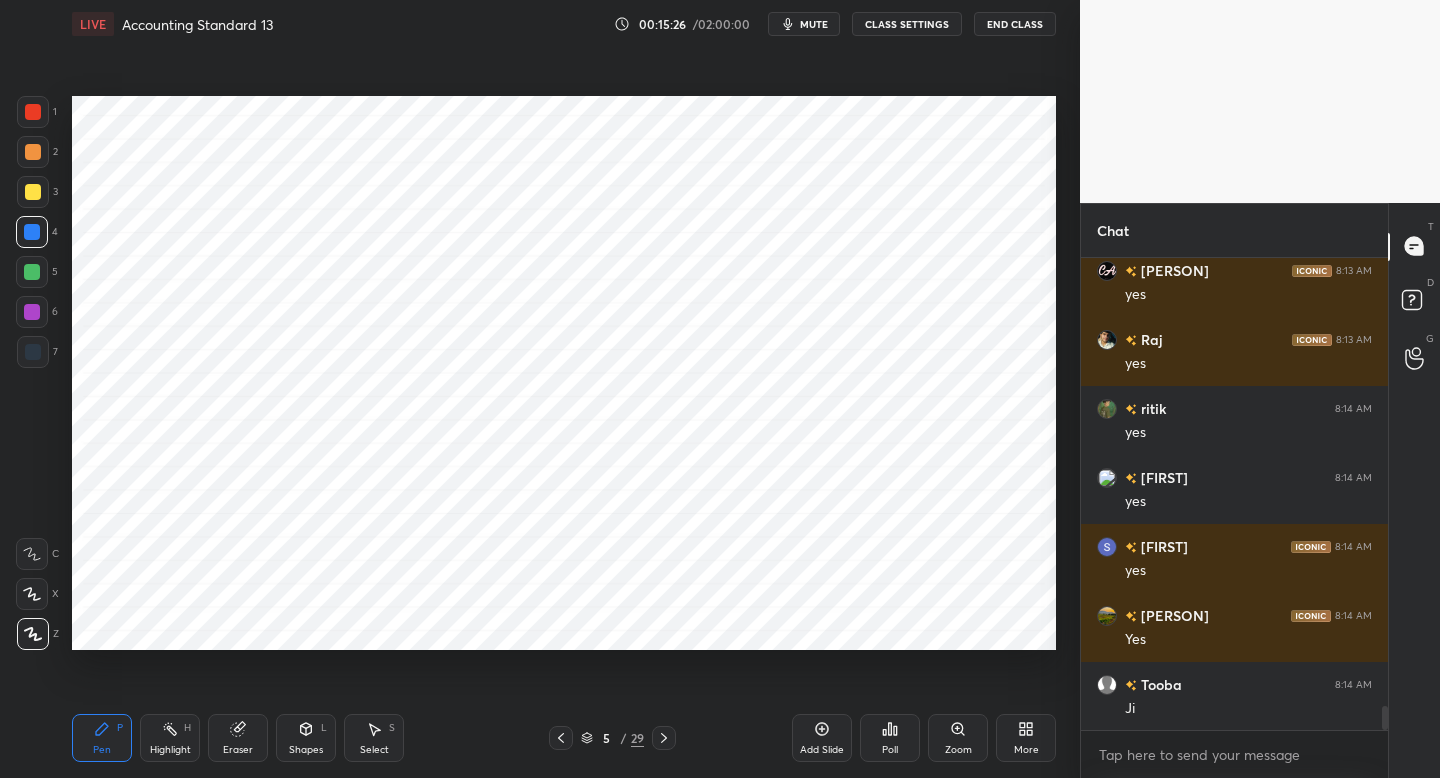 scroll, scrollTop: 8836, scrollLeft: 0, axis: vertical 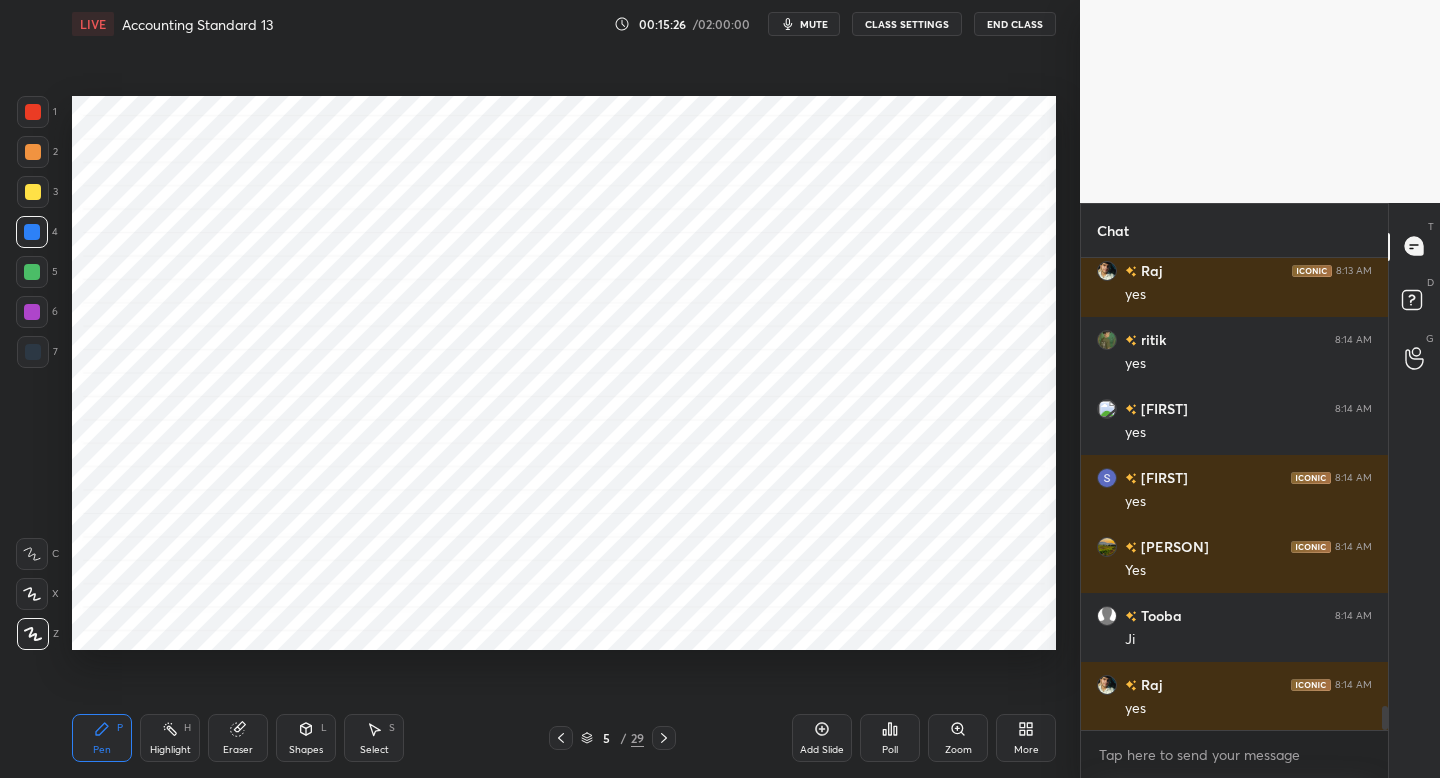 drag, startPoint x: 46, startPoint y: 267, endPoint x: 65, endPoint y: 266, distance: 19.026299 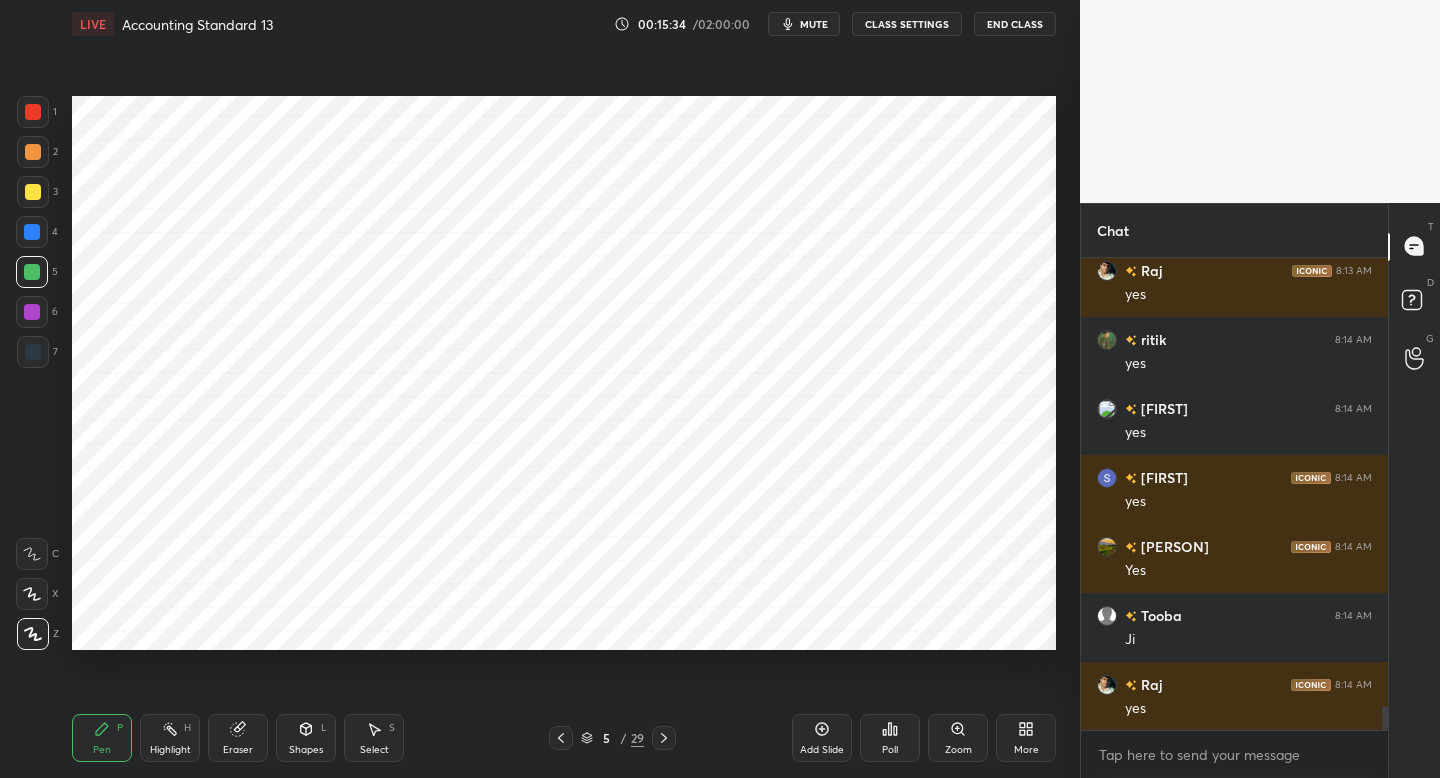 click on "7" at bounding box center [37, 352] 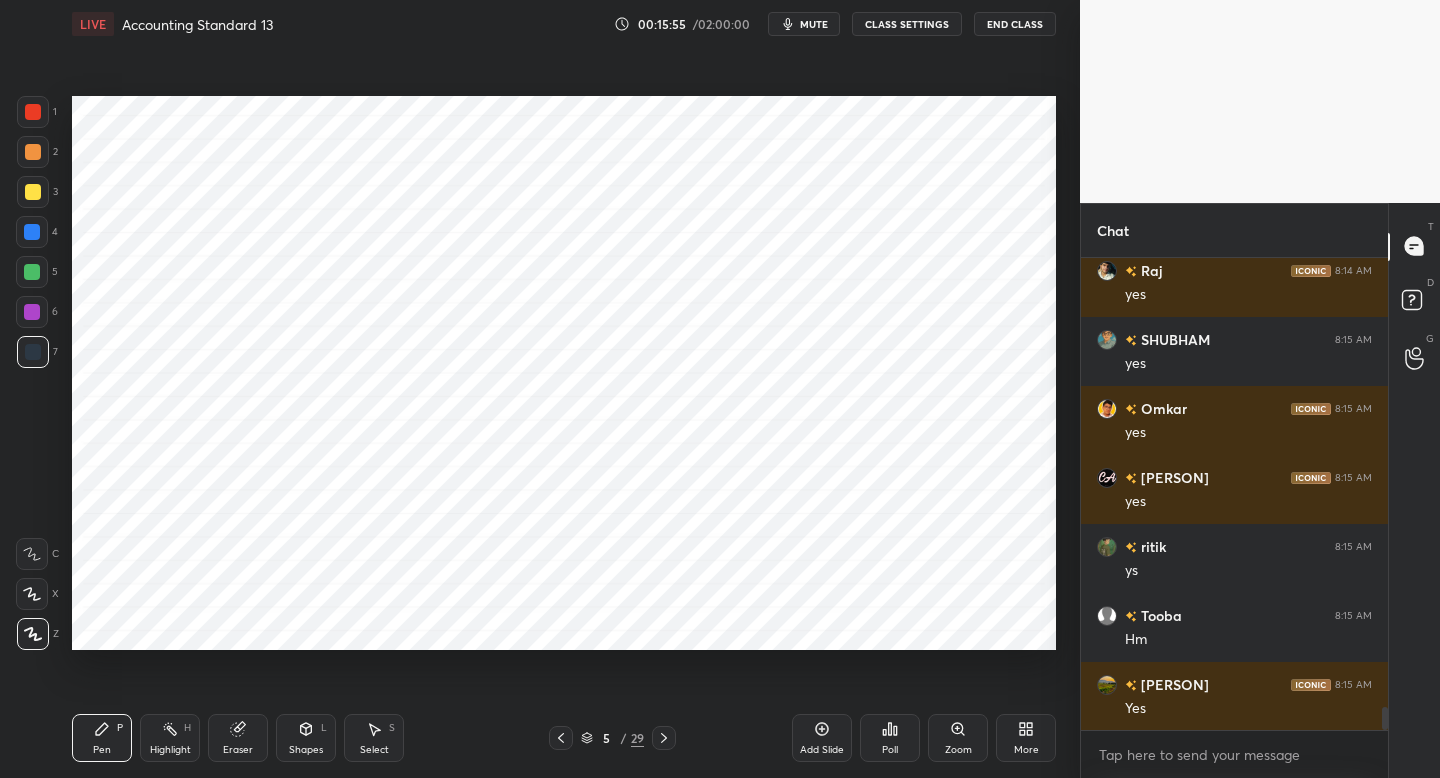 scroll, scrollTop: 9319, scrollLeft: 0, axis: vertical 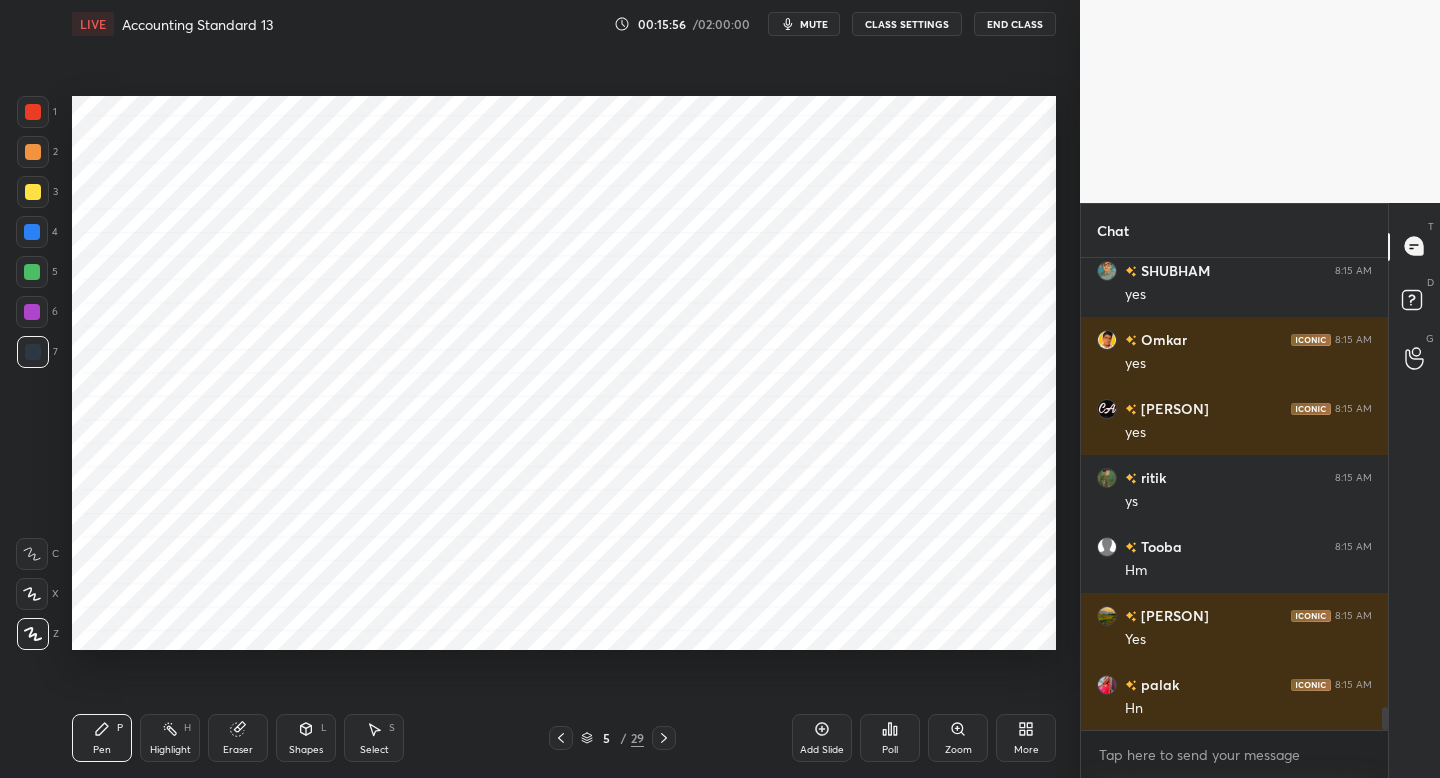 click at bounding box center [32, 312] 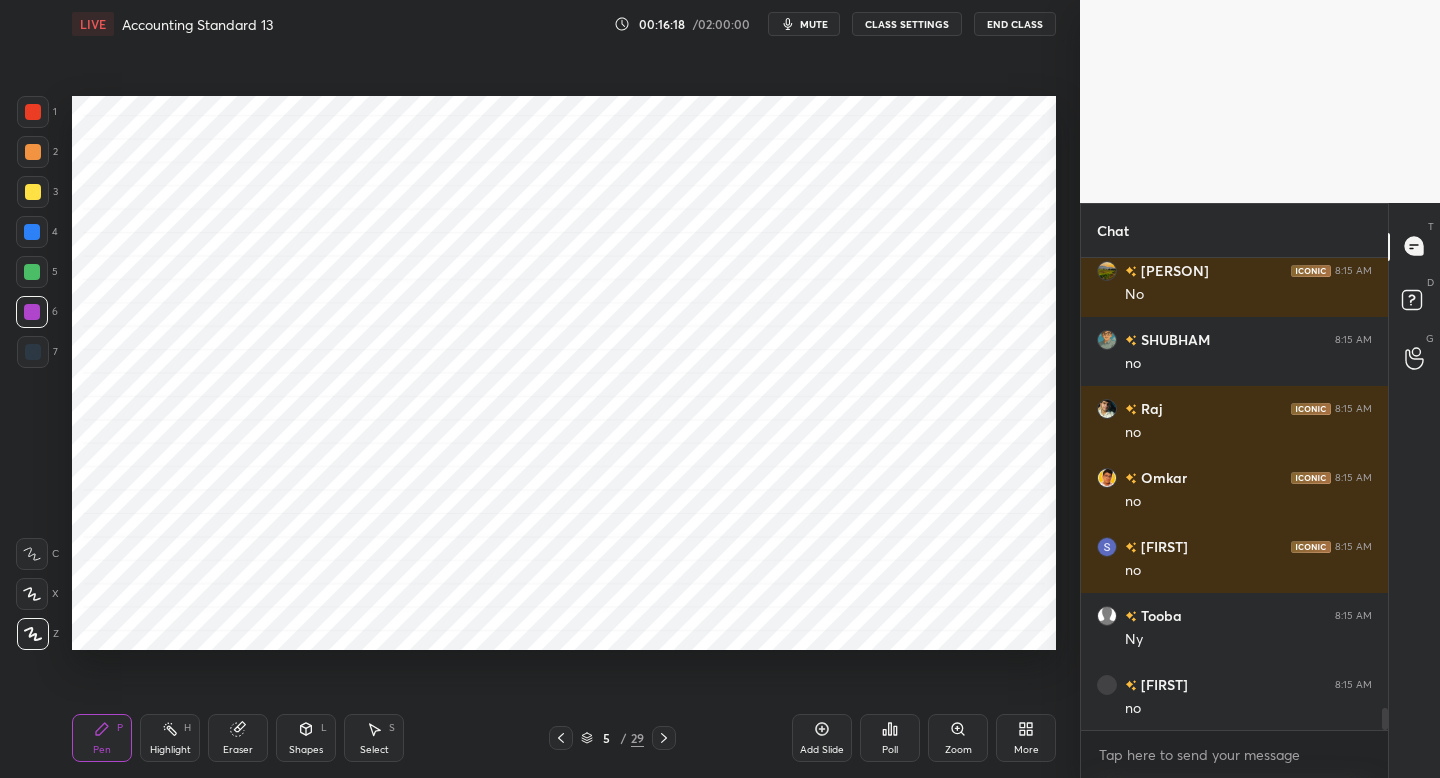scroll, scrollTop: 9598, scrollLeft: 0, axis: vertical 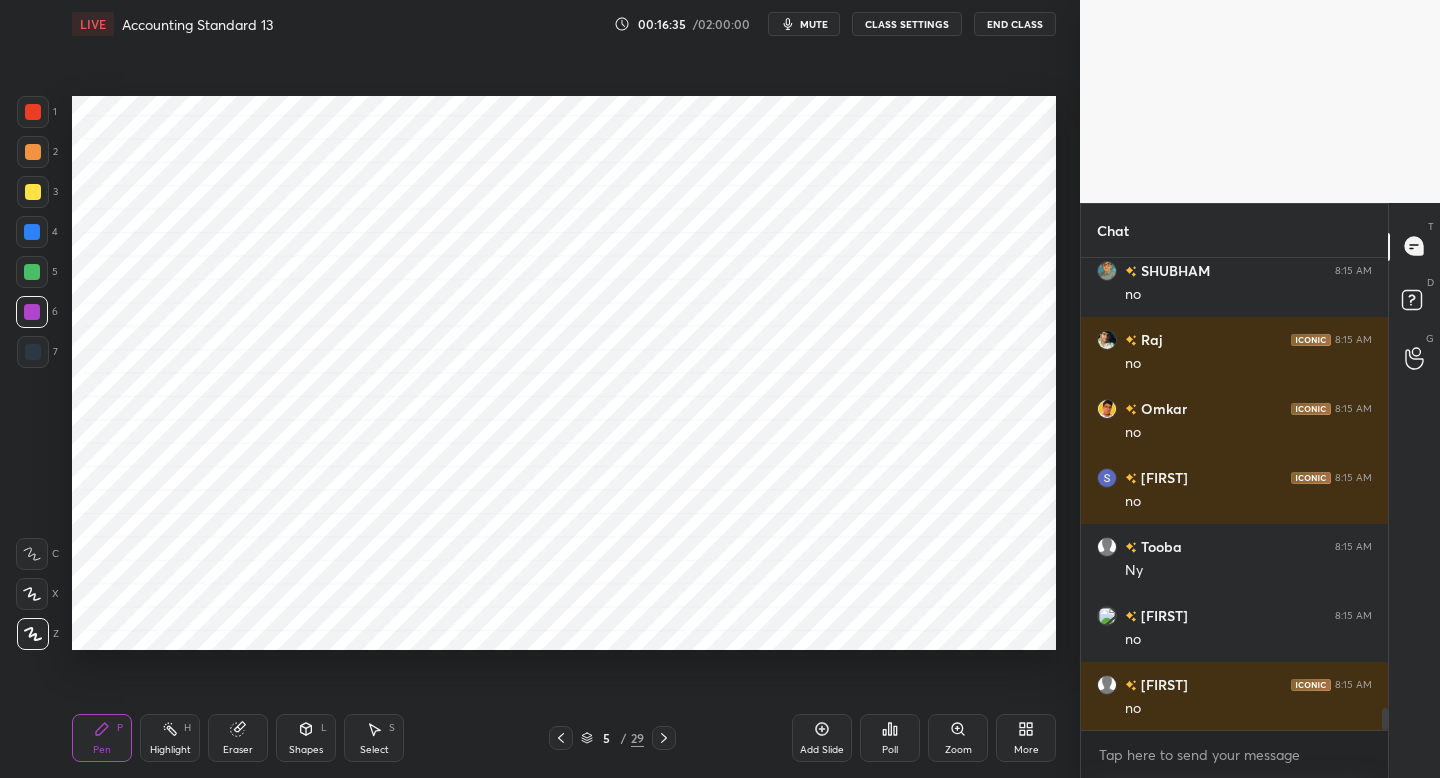 drag, startPoint x: 36, startPoint y: 267, endPoint x: 62, endPoint y: 275, distance: 27.202942 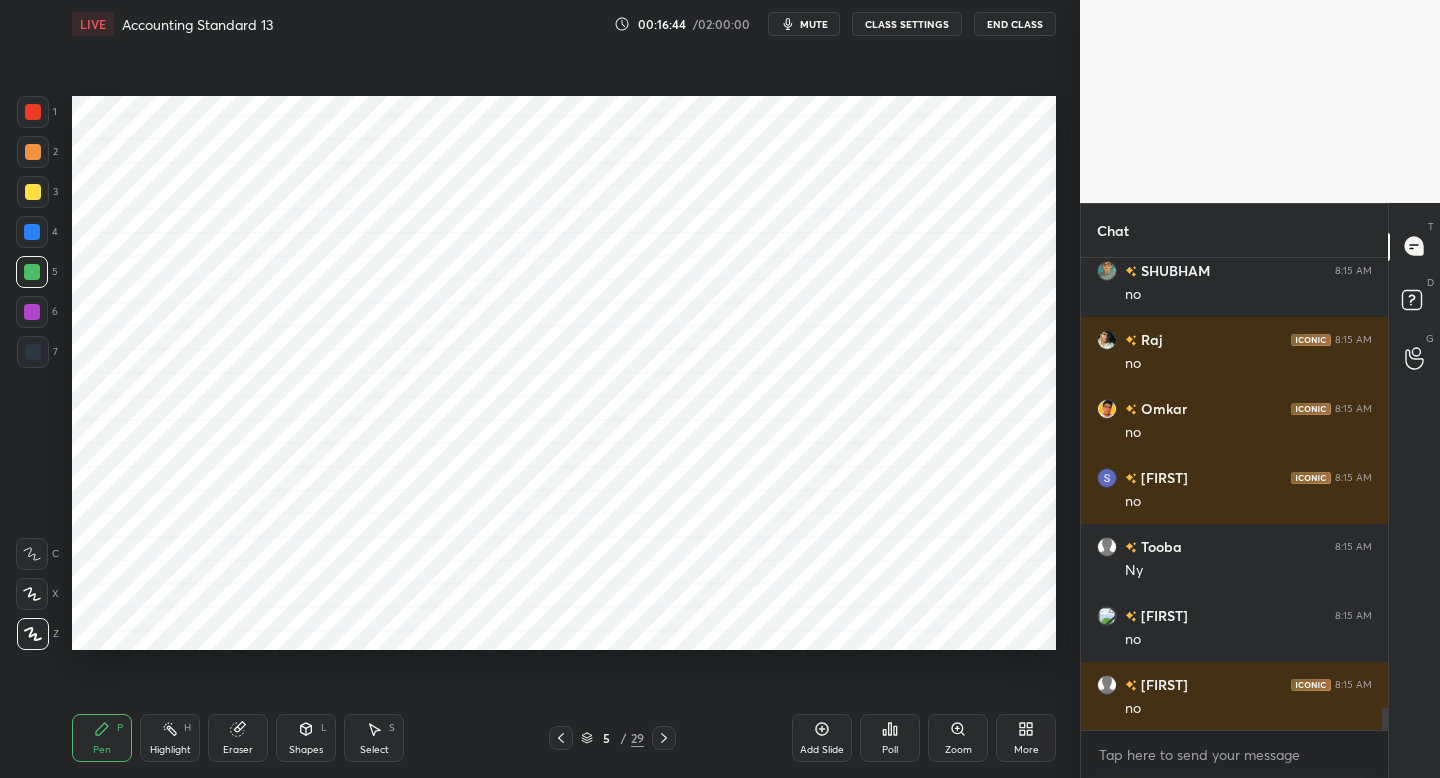 click at bounding box center [33, 352] 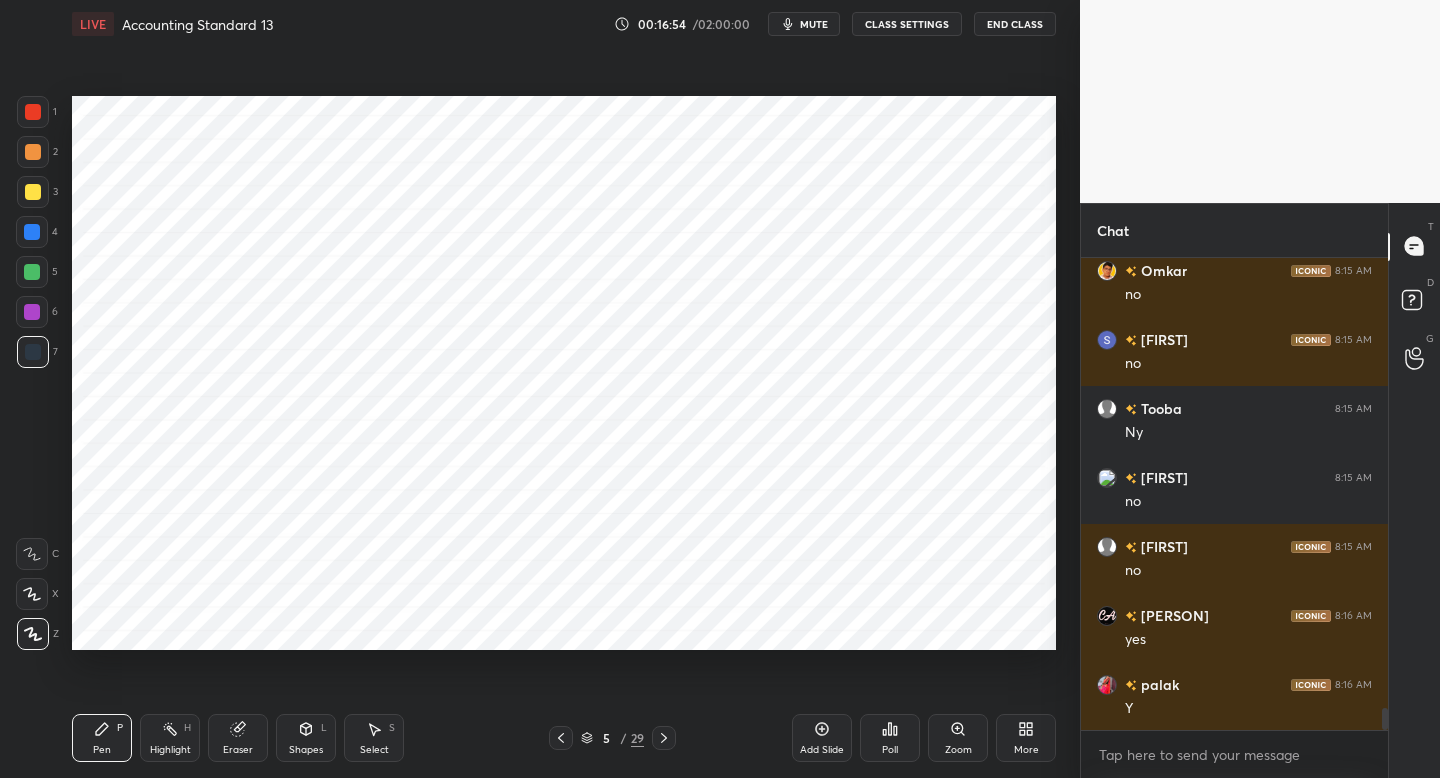 scroll, scrollTop: 9805, scrollLeft: 0, axis: vertical 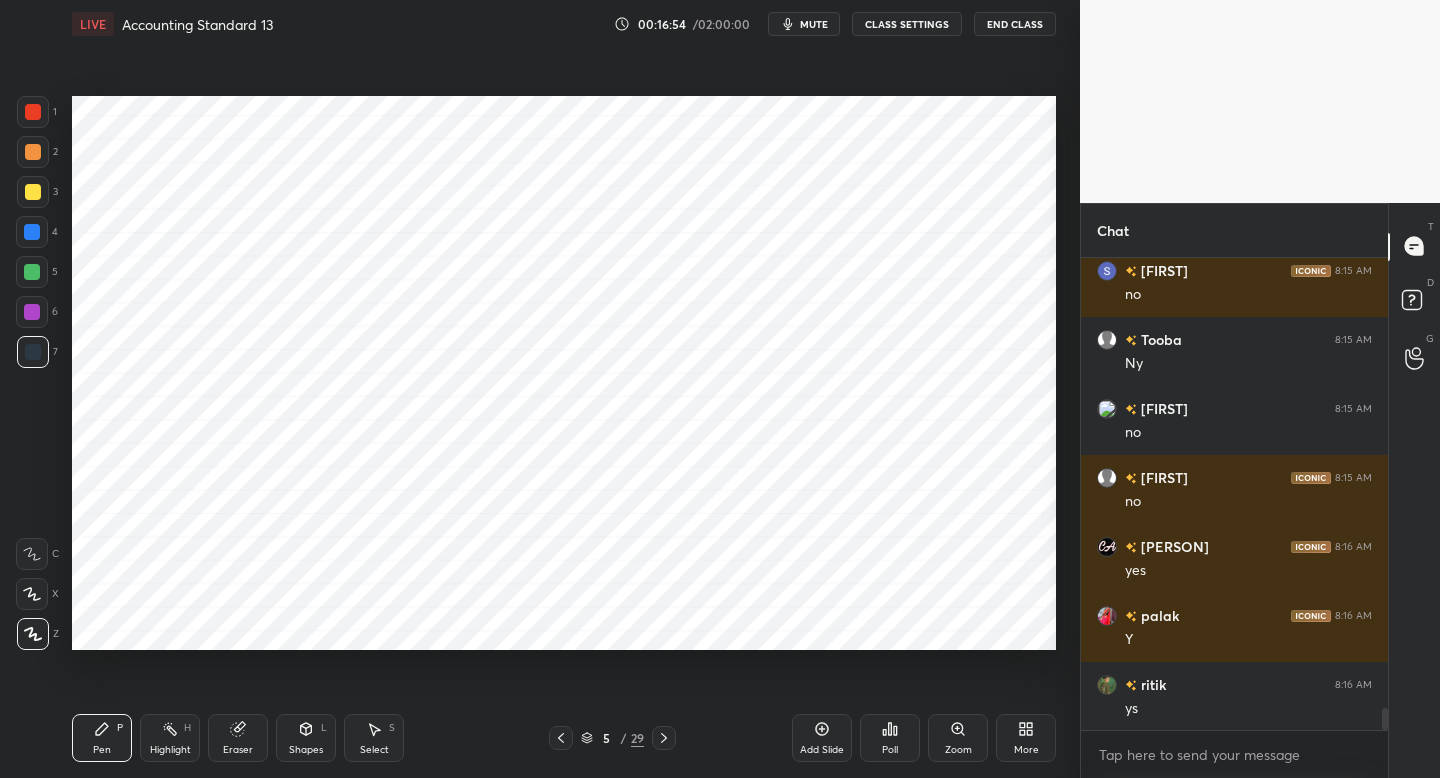 drag, startPoint x: 42, startPoint y: 114, endPoint x: 60, endPoint y: 130, distance: 24.083189 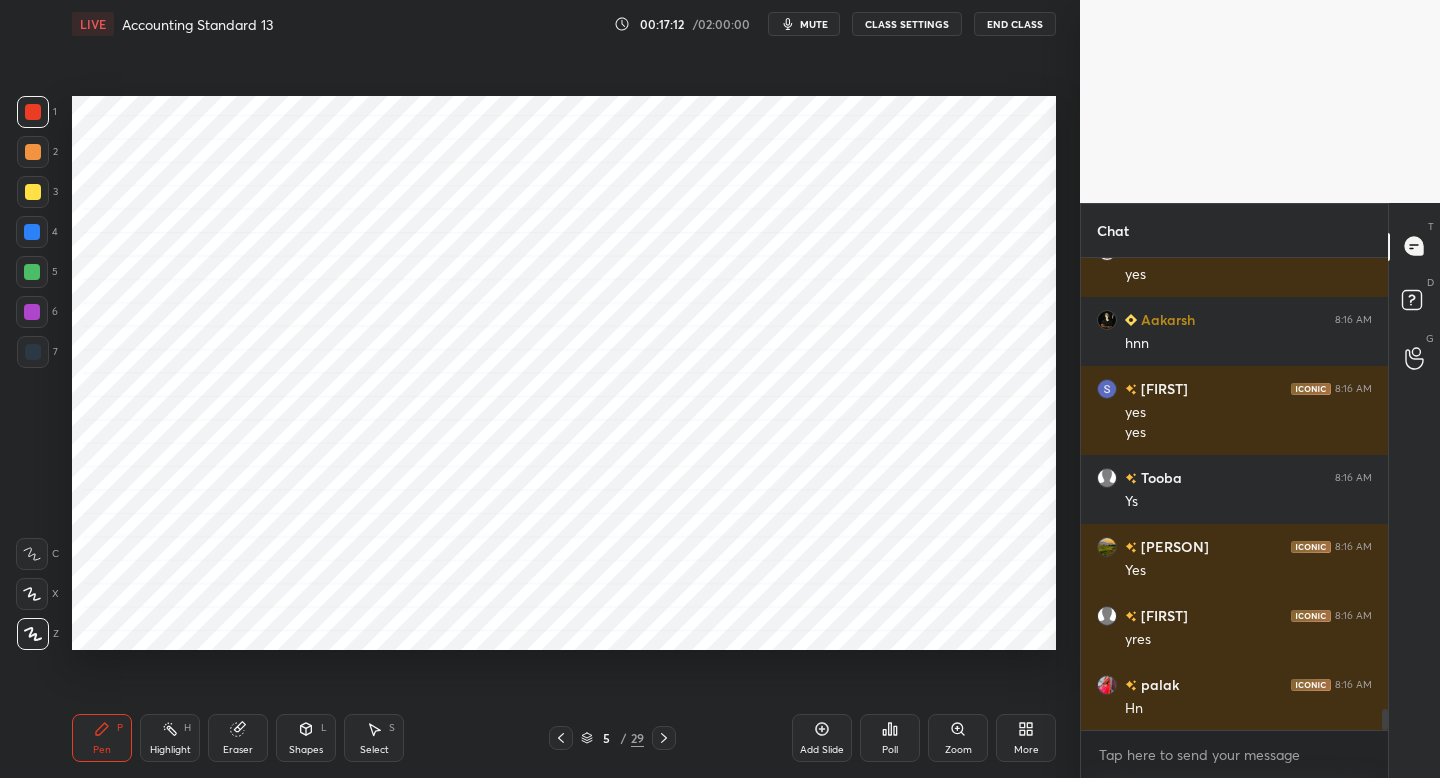 scroll, scrollTop: 10377, scrollLeft: 0, axis: vertical 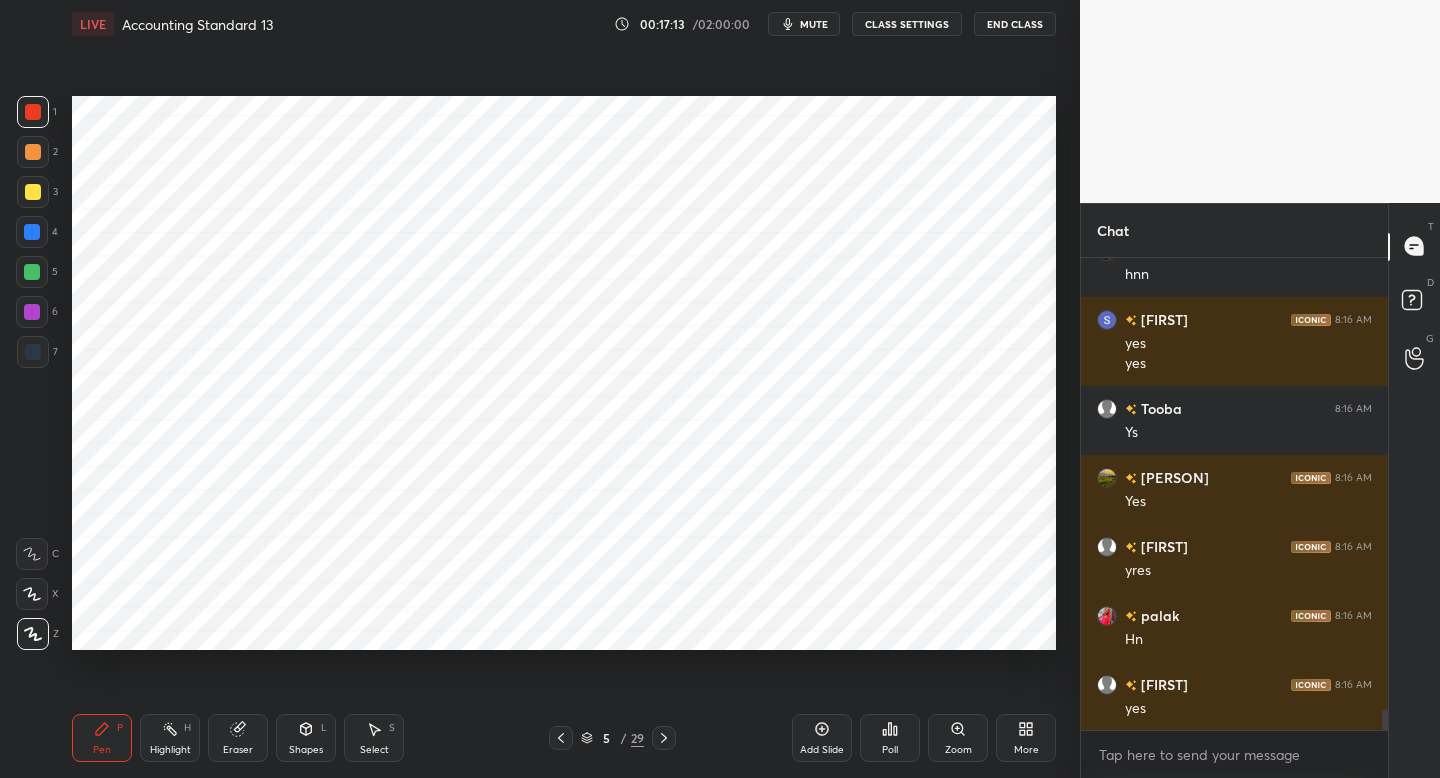 click on "Add Slide" at bounding box center [822, 738] 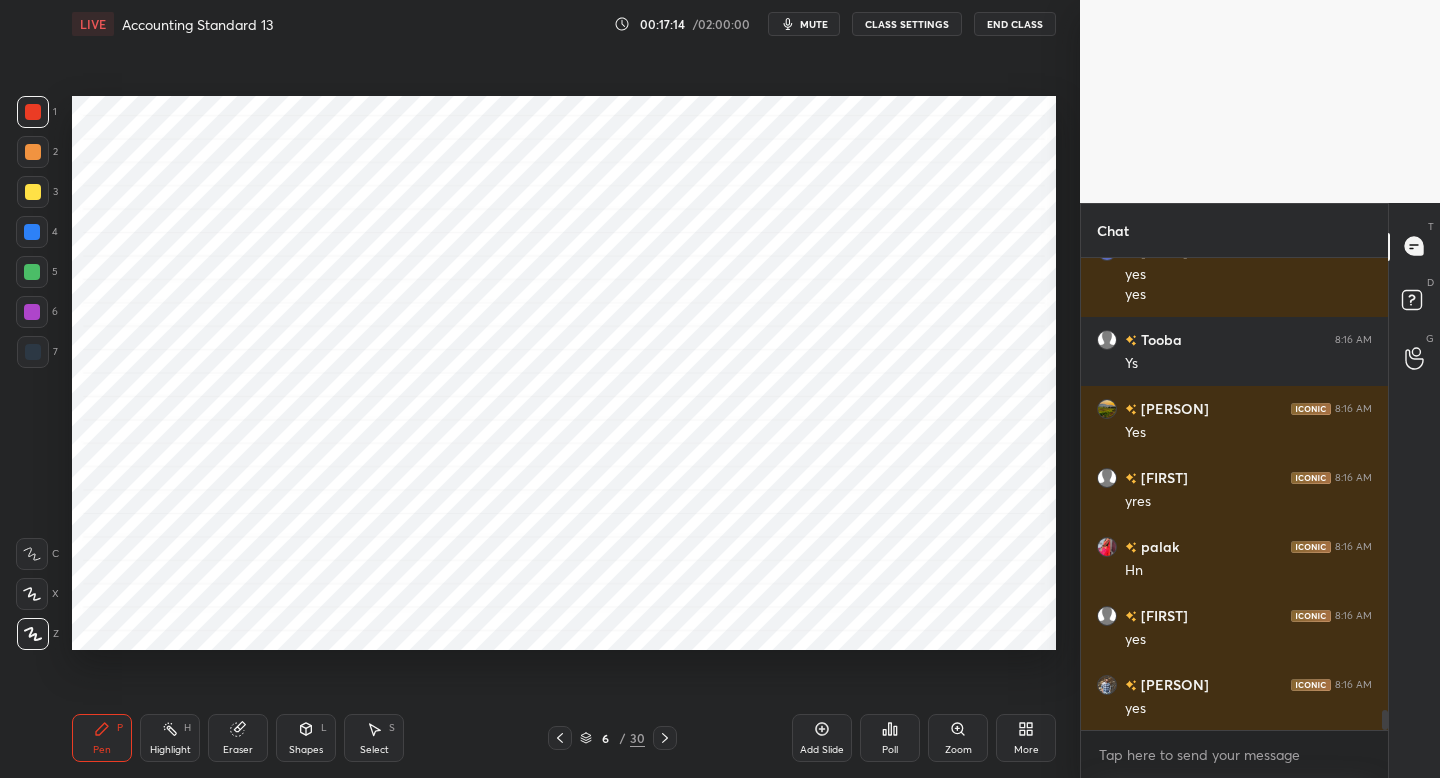 scroll, scrollTop: 10515, scrollLeft: 0, axis: vertical 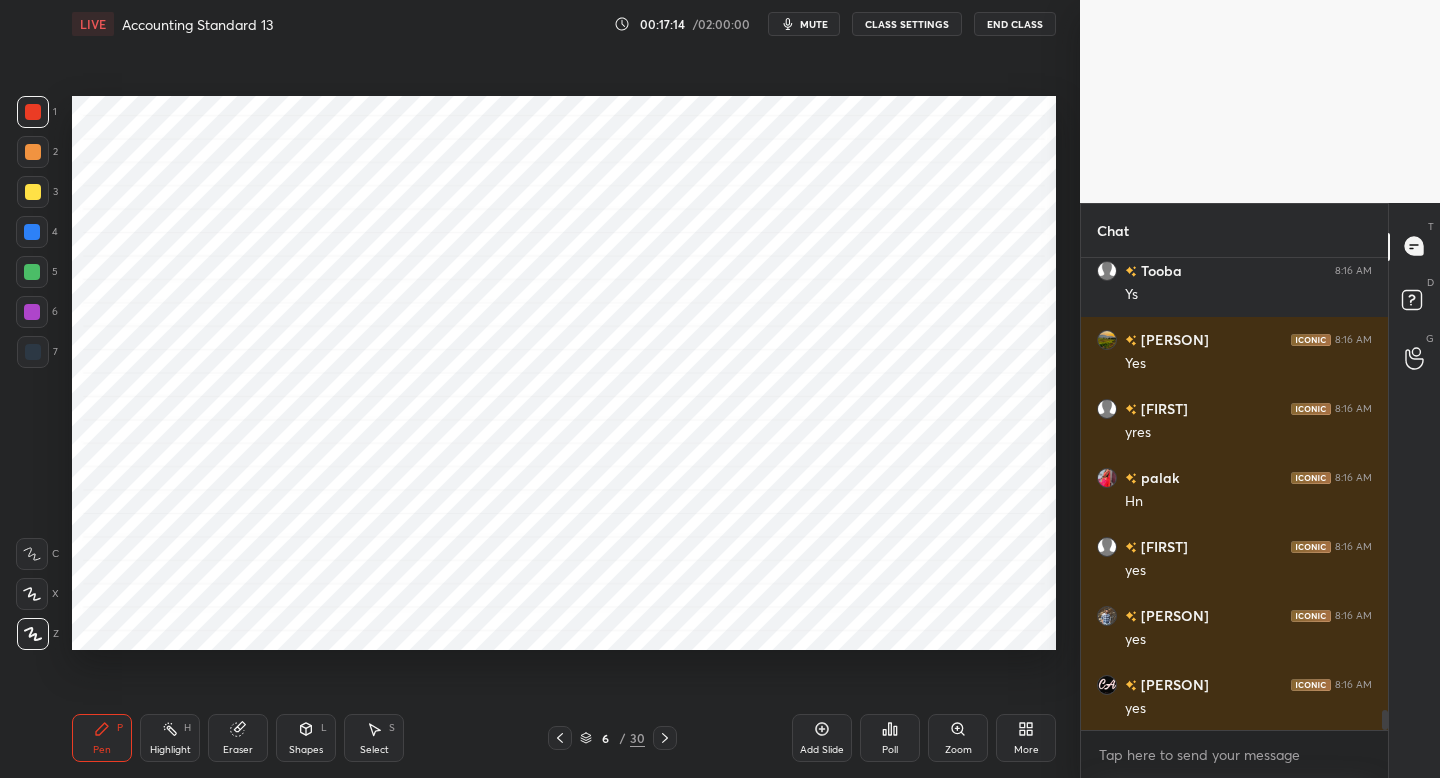 drag, startPoint x: 33, startPoint y: 354, endPoint x: 45, endPoint y: 352, distance: 12.165525 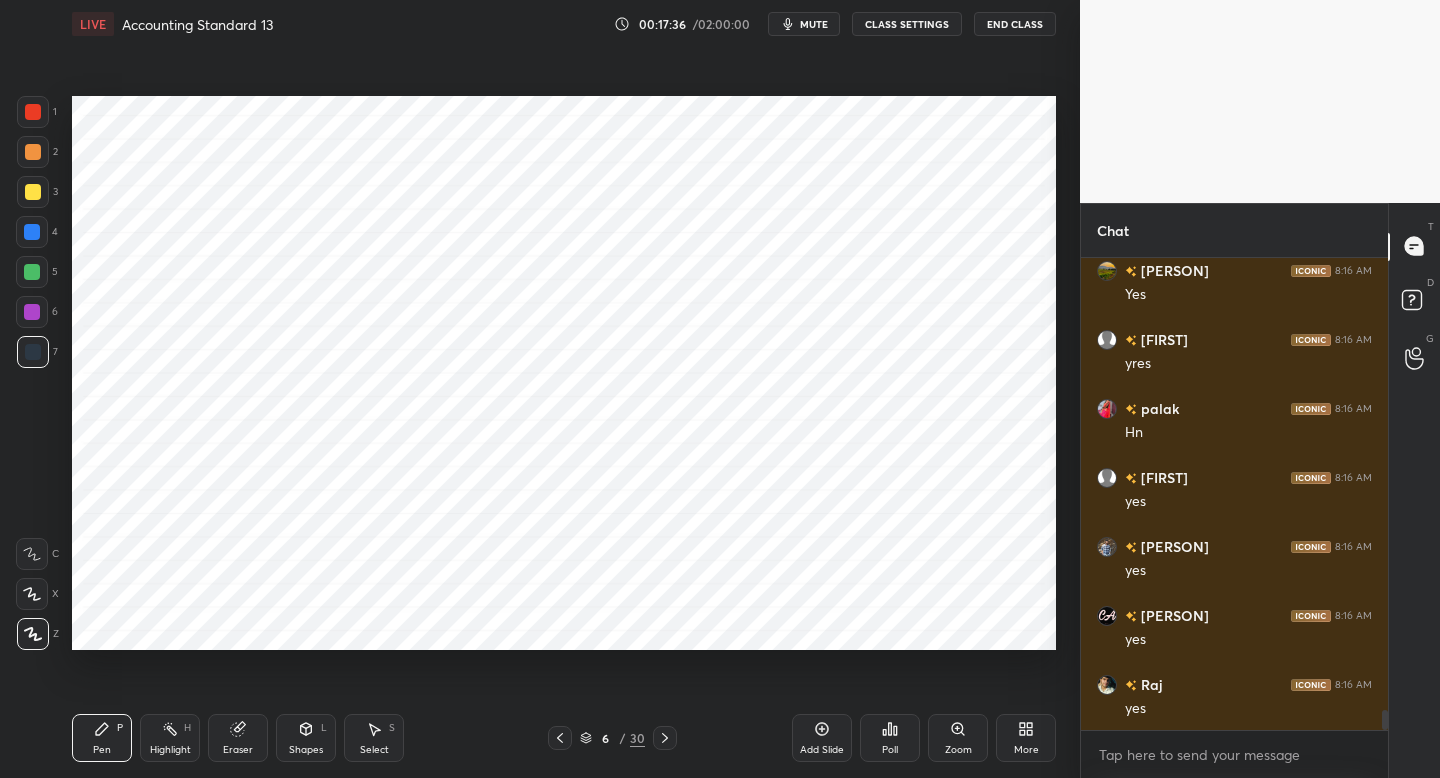 scroll, scrollTop: 10653, scrollLeft: 0, axis: vertical 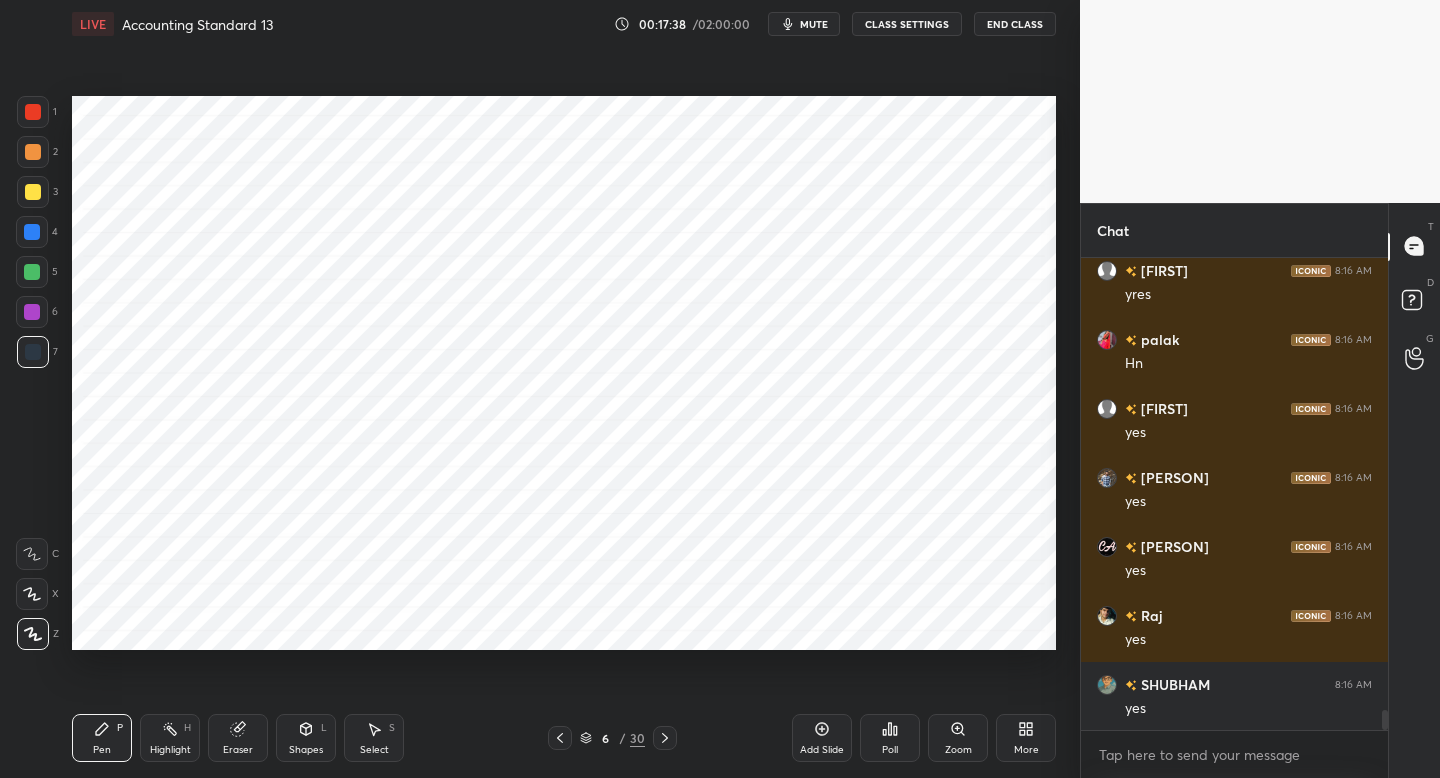 click at bounding box center (32, 312) 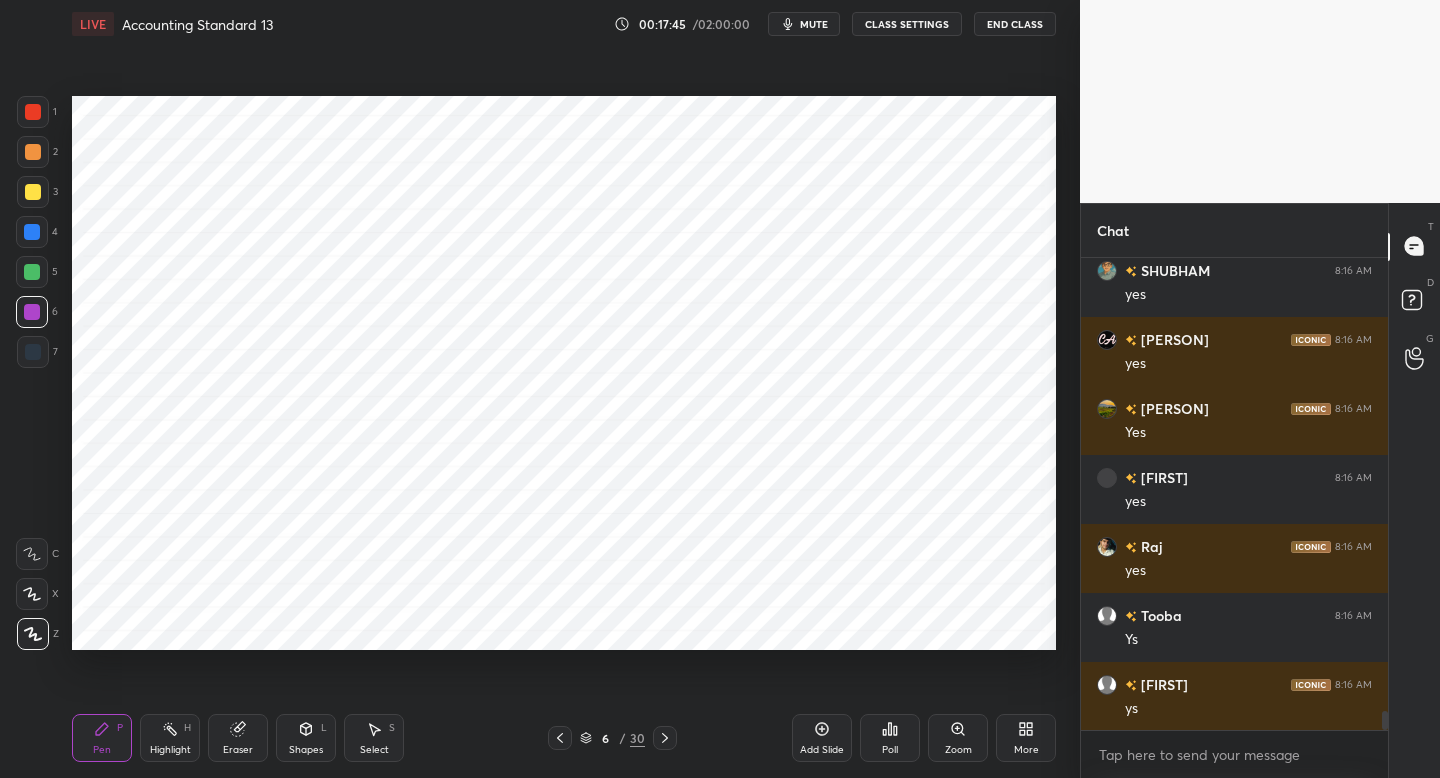 scroll, scrollTop: 11136, scrollLeft: 0, axis: vertical 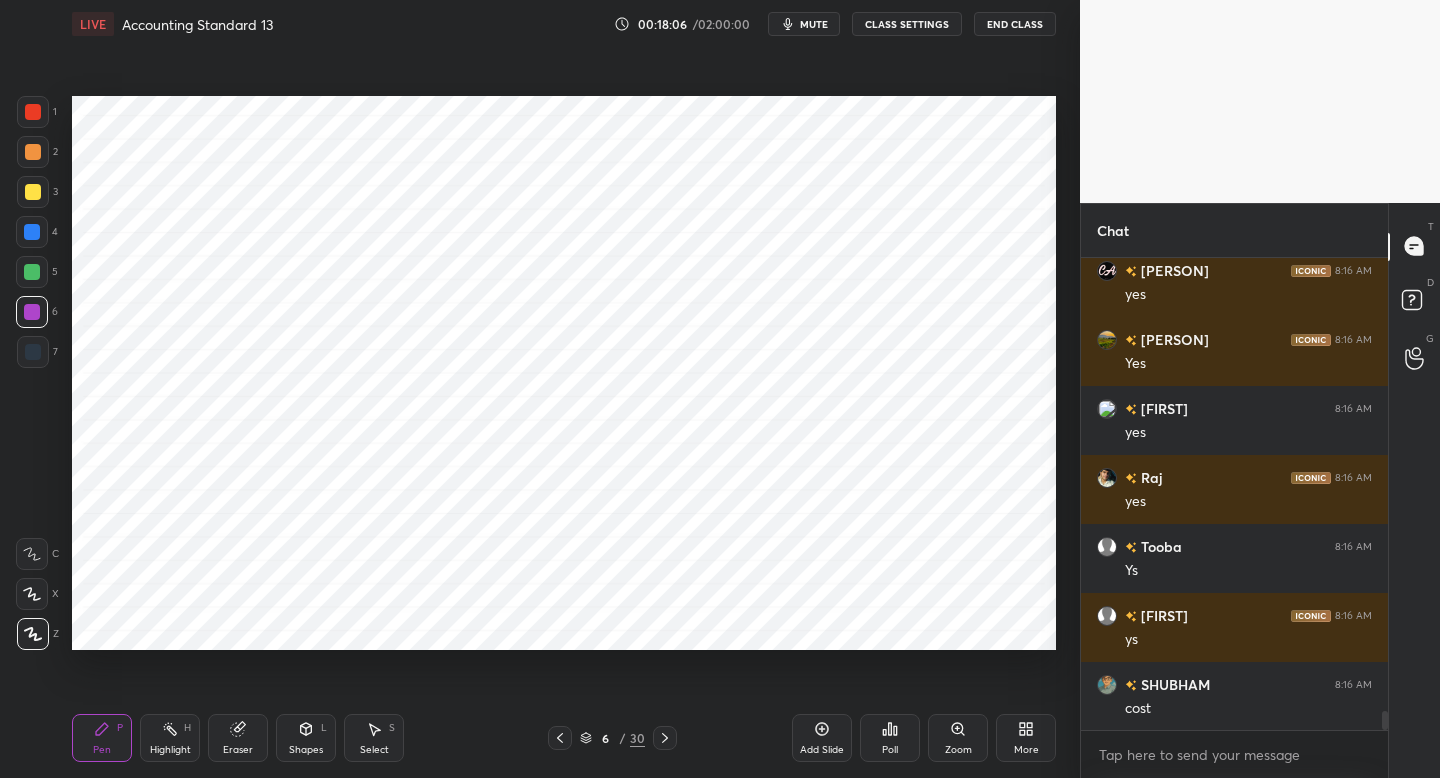 drag, startPoint x: 35, startPoint y: 353, endPoint x: 60, endPoint y: 365, distance: 27.730848 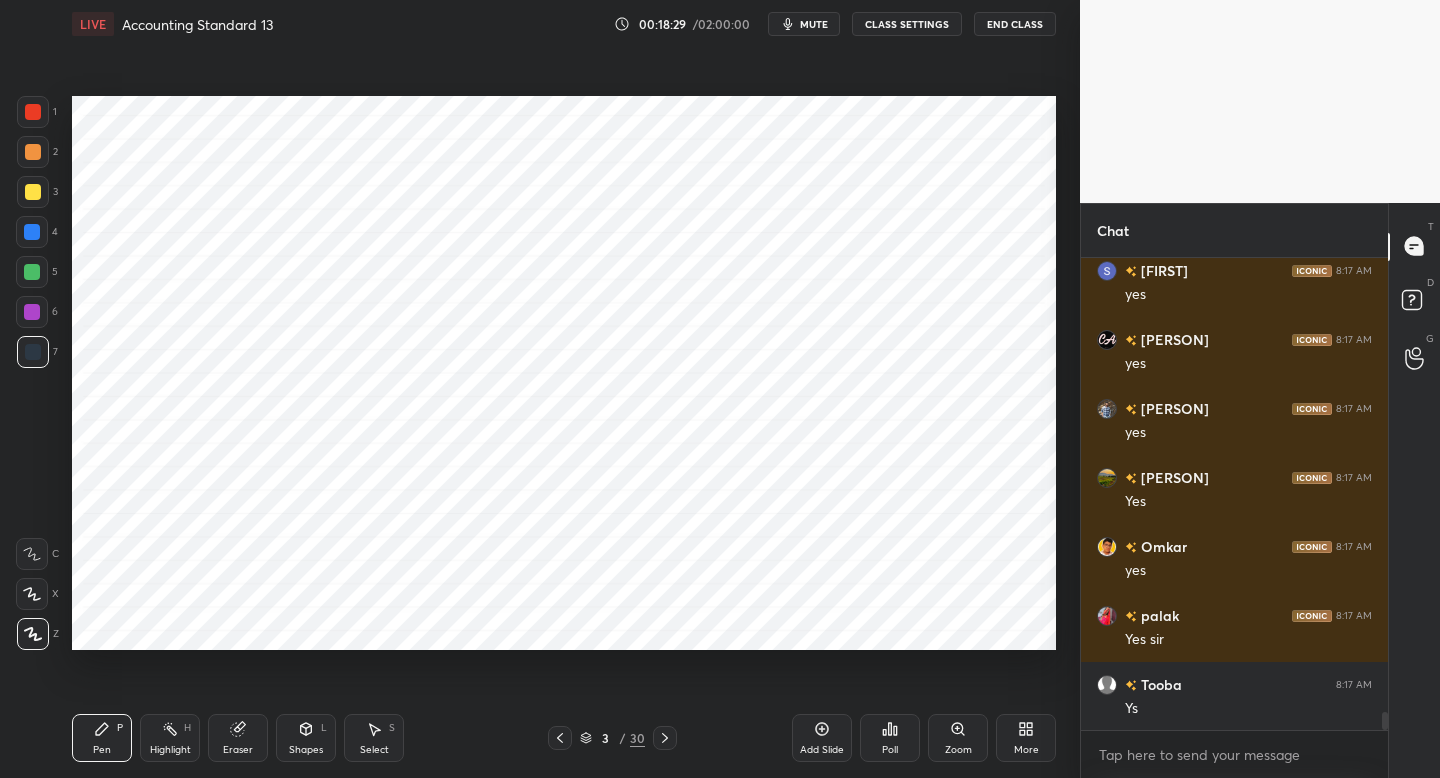 scroll, scrollTop: 11964, scrollLeft: 0, axis: vertical 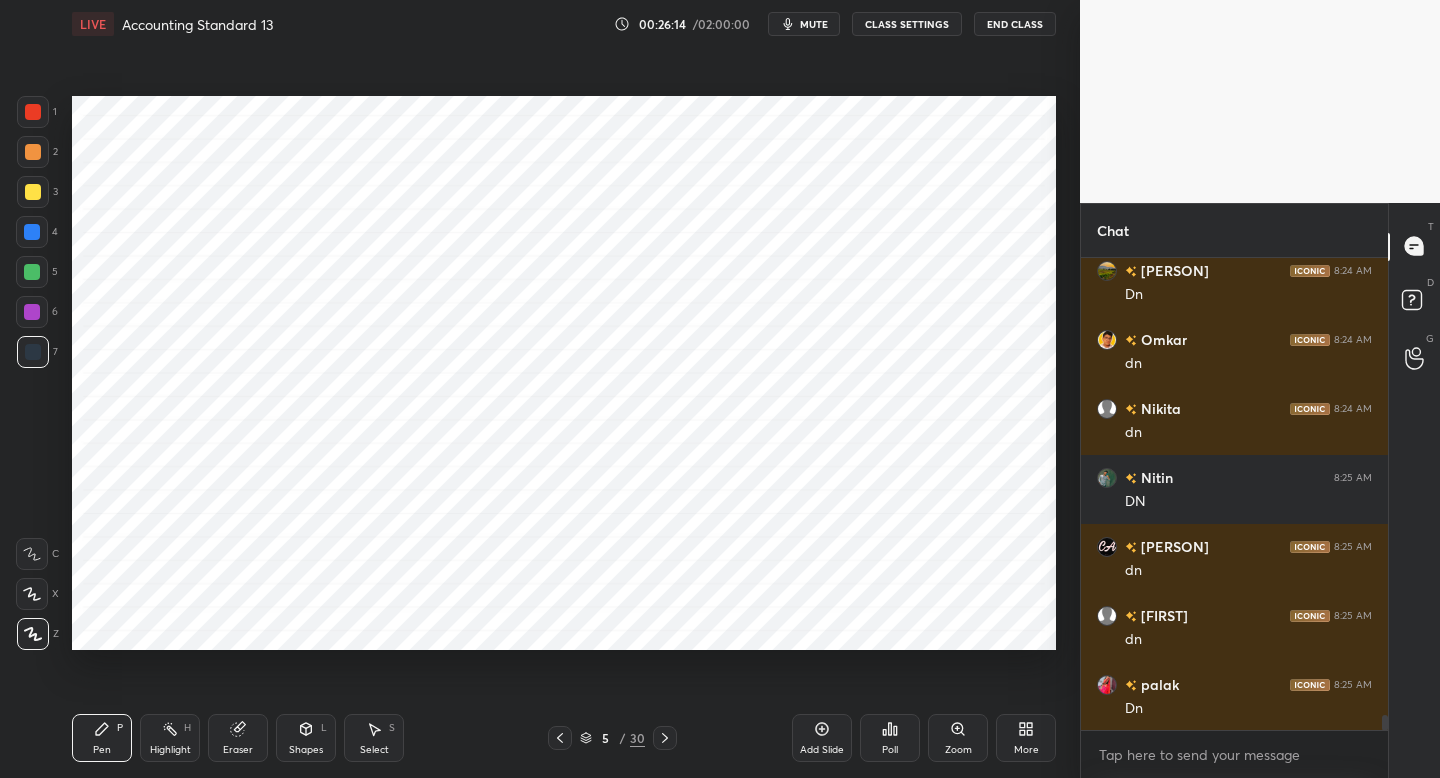 drag, startPoint x: 664, startPoint y: 742, endPoint x: 679, endPoint y: 735, distance: 16.552946 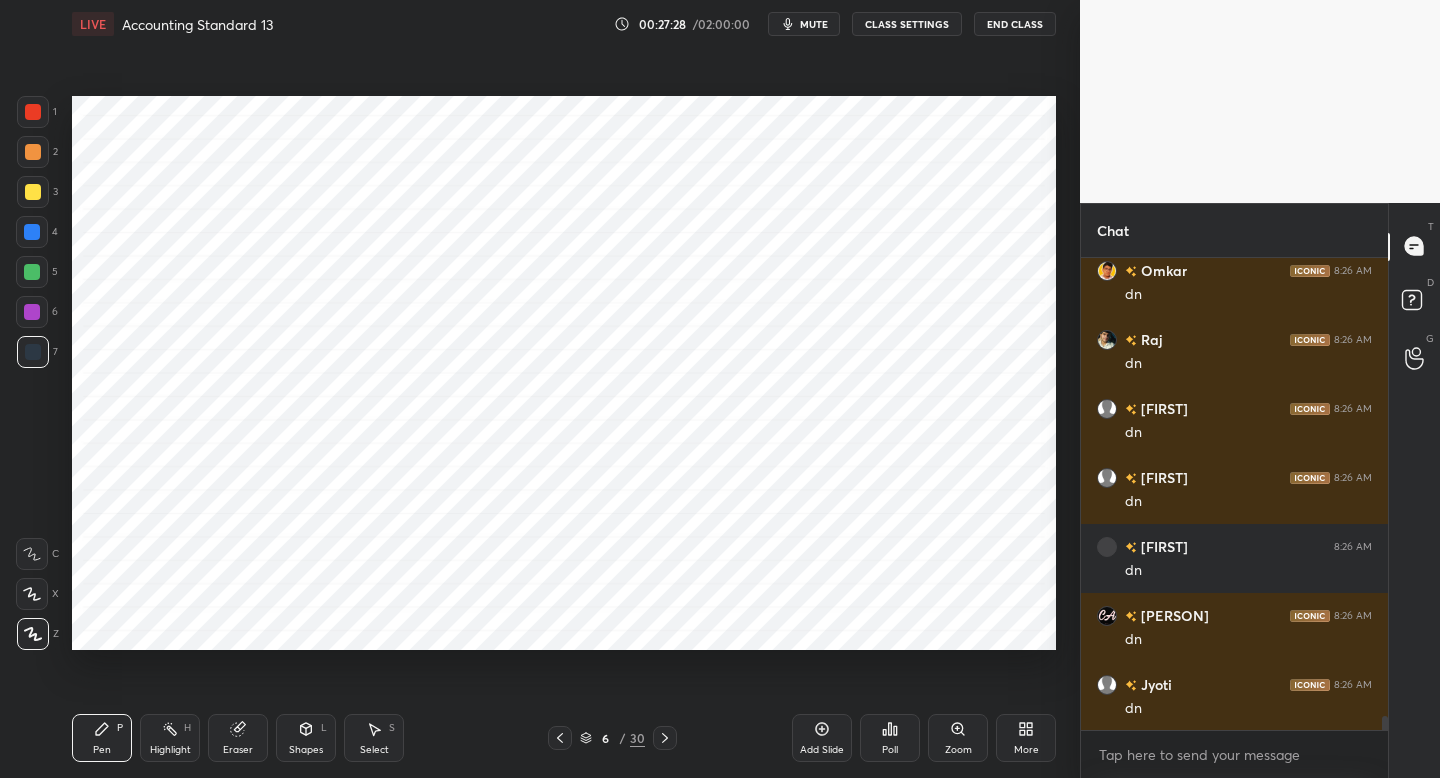 scroll, scrollTop: 15213, scrollLeft: 0, axis: vertical 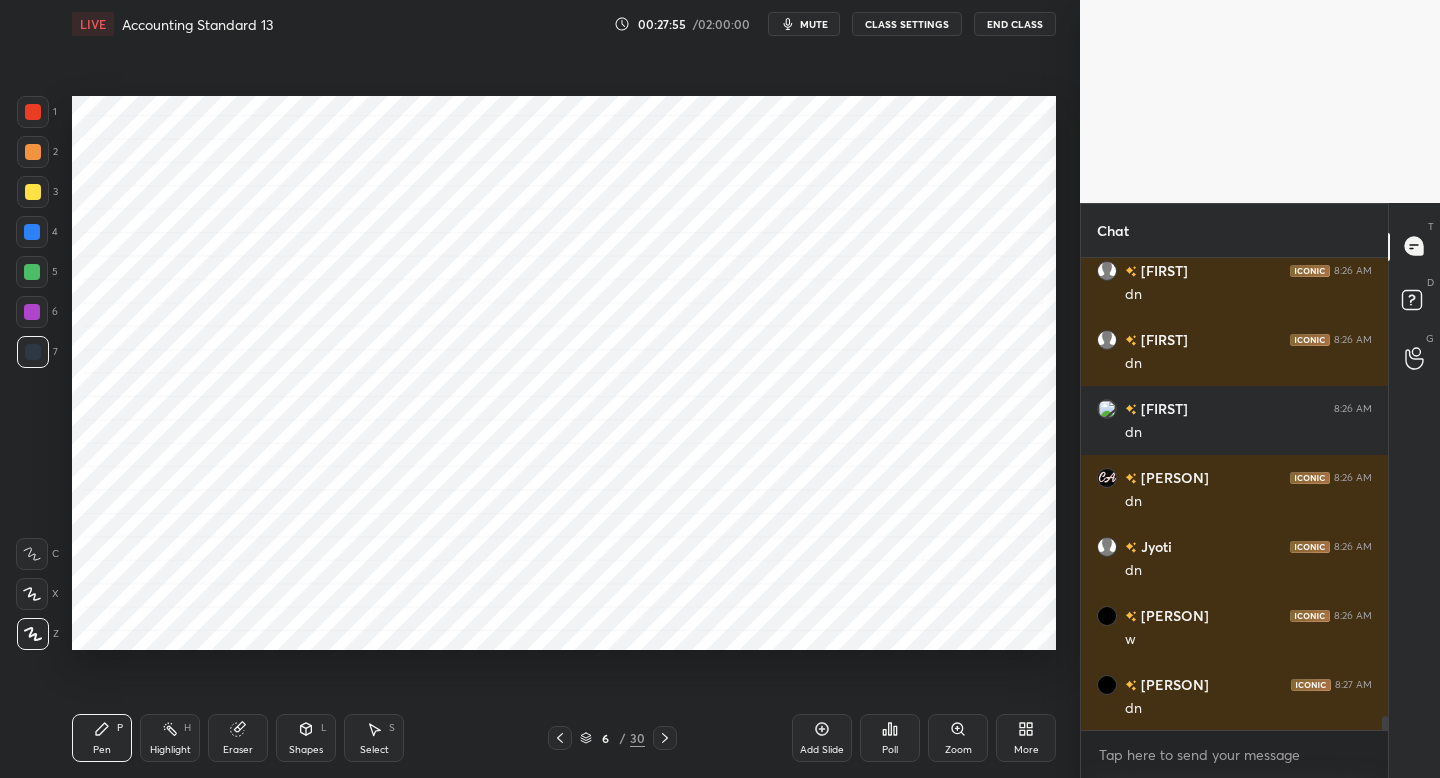 click 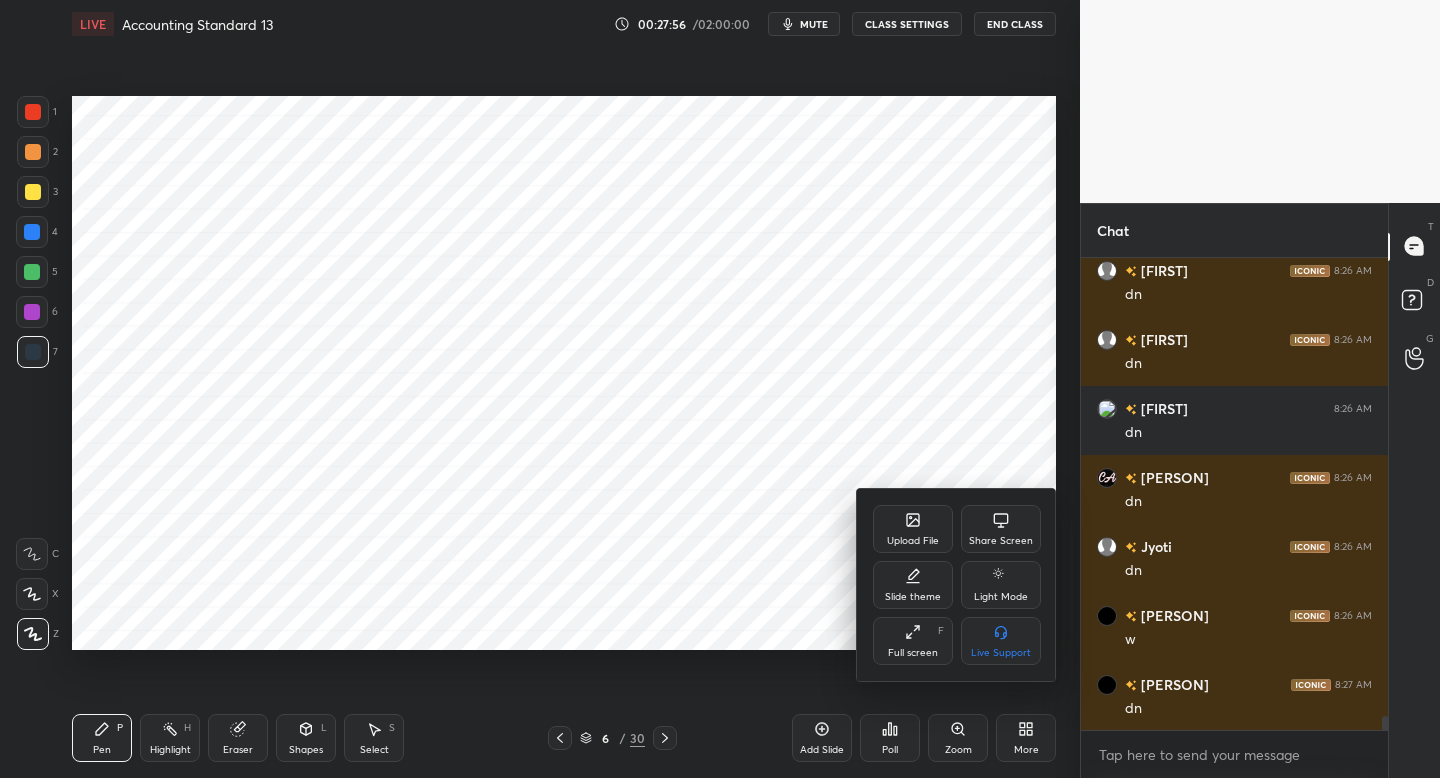 click on "Upload File" at bounding box center (913, 529) 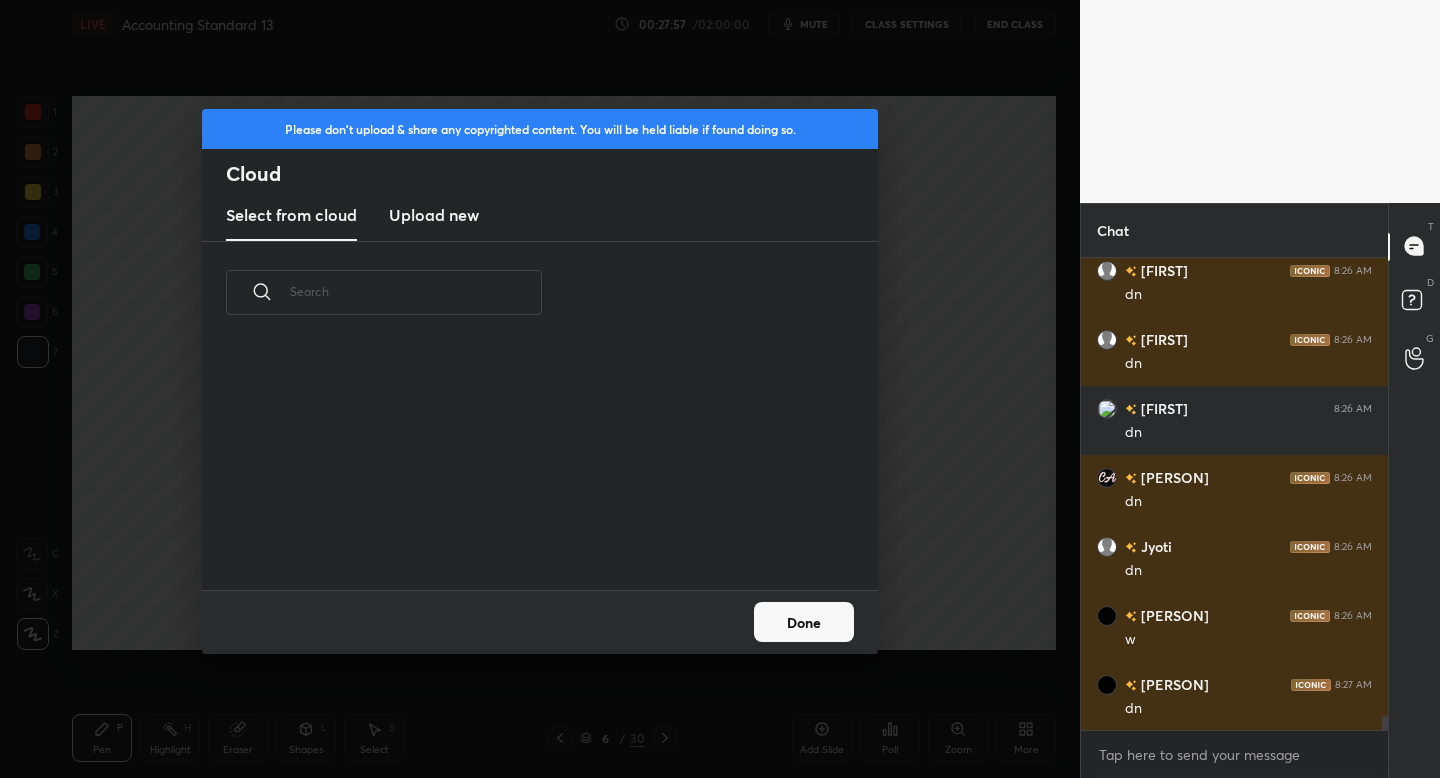 scroll, scrollTop: 7, scrollLeft: 11, axis: both 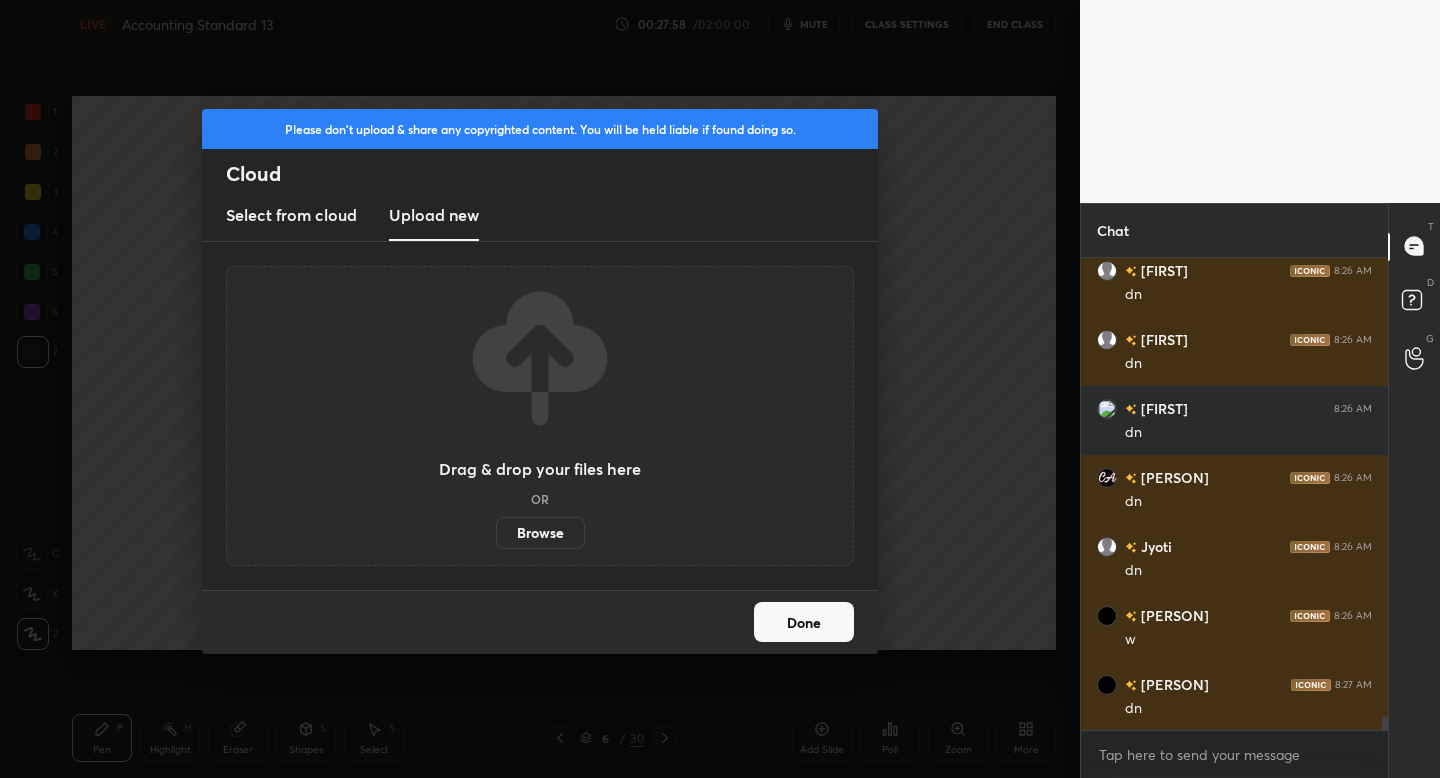 click on "Browse" at bounding box center (540, 533) 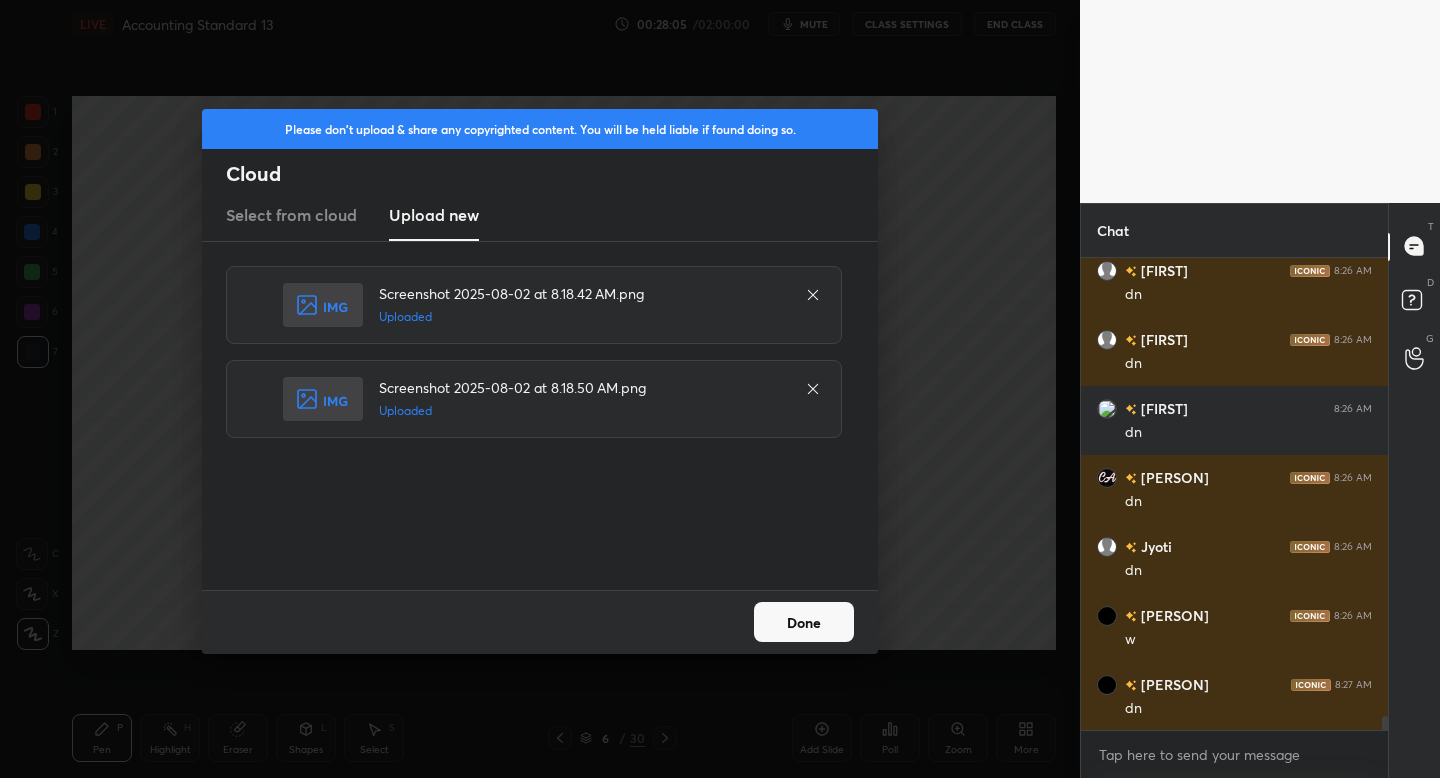 drag, startPoint x: 805, startPoint y: 622, endPoint x: 803, endPoint y: 593, distance: 29.068884 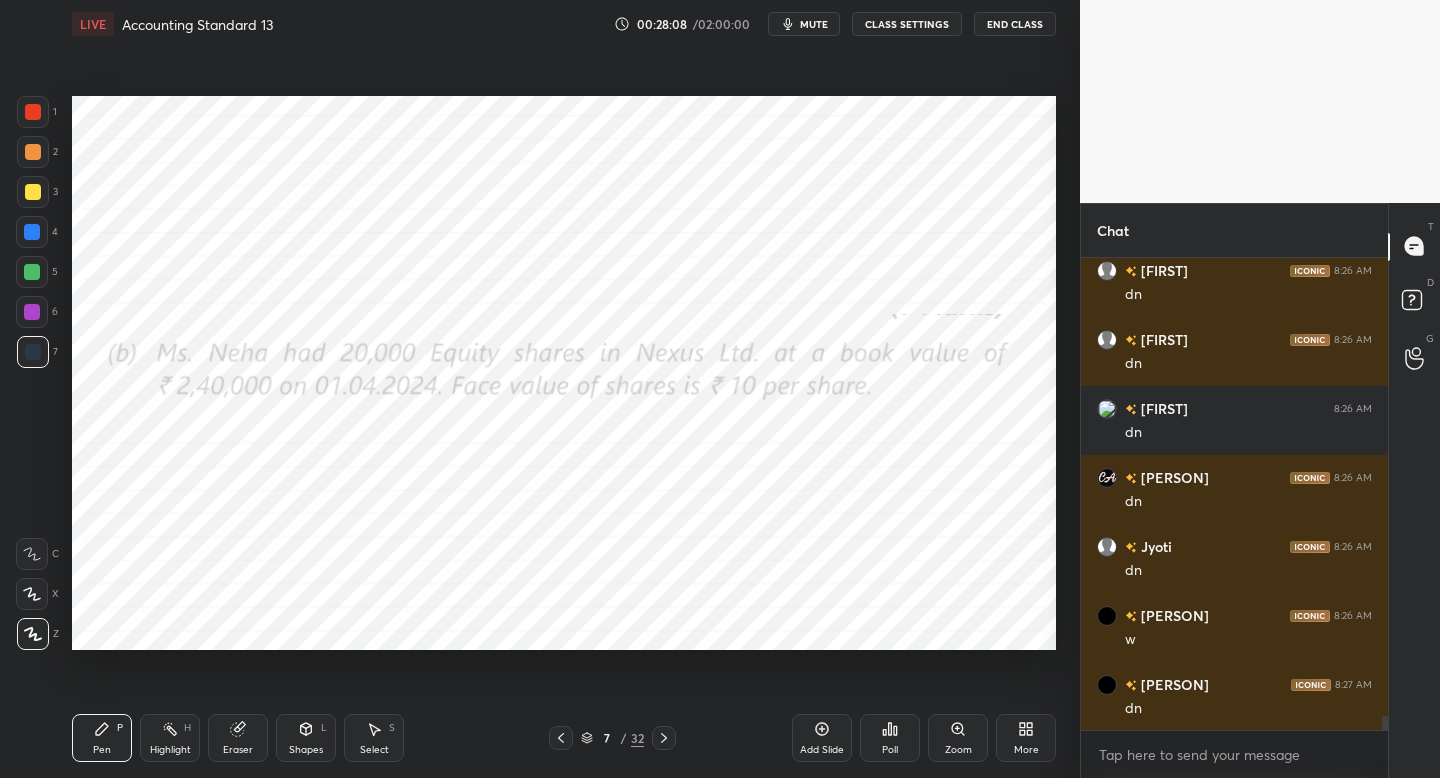 click 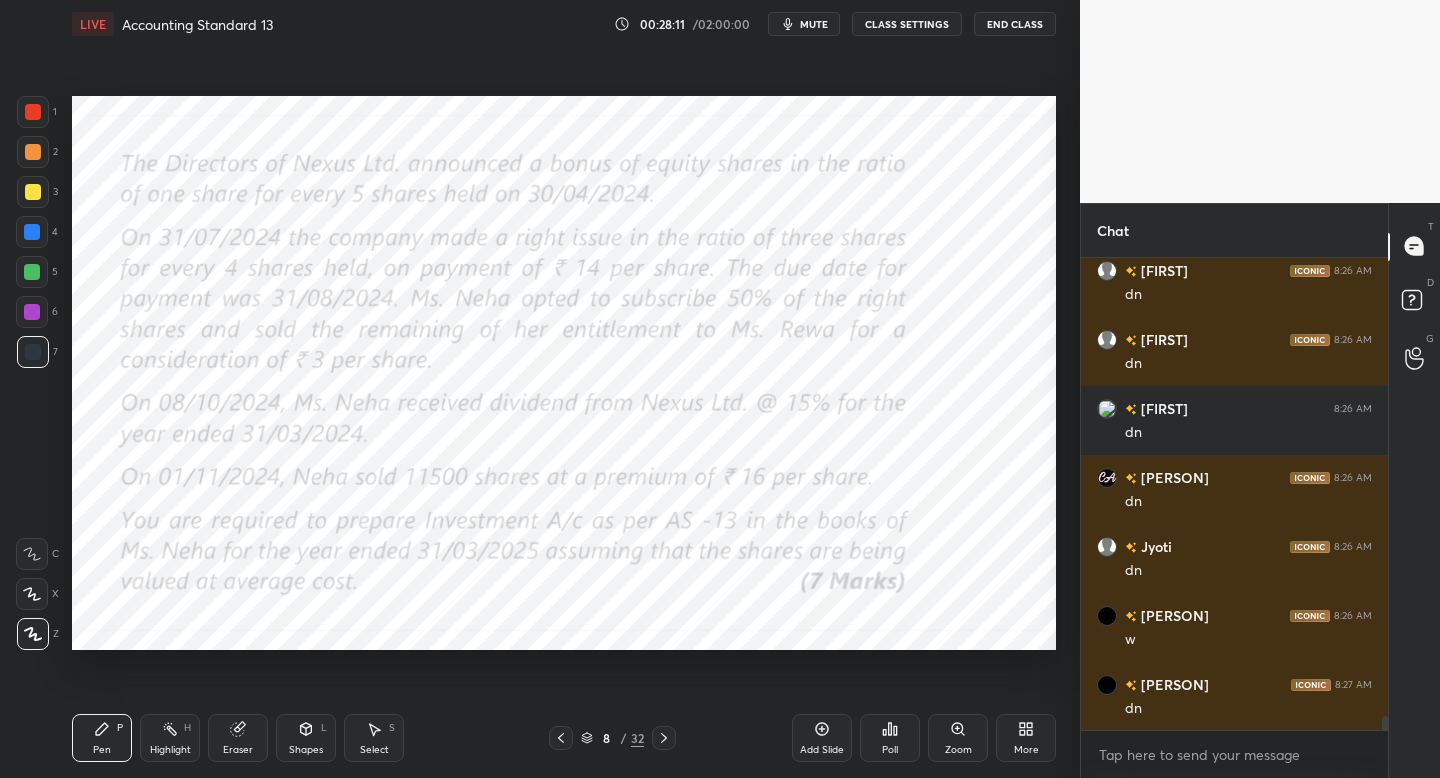 drag, startPoint x: 31, startPoint y: 309, endPoint x: 54, endPoint y: 321, distance: 25.942244 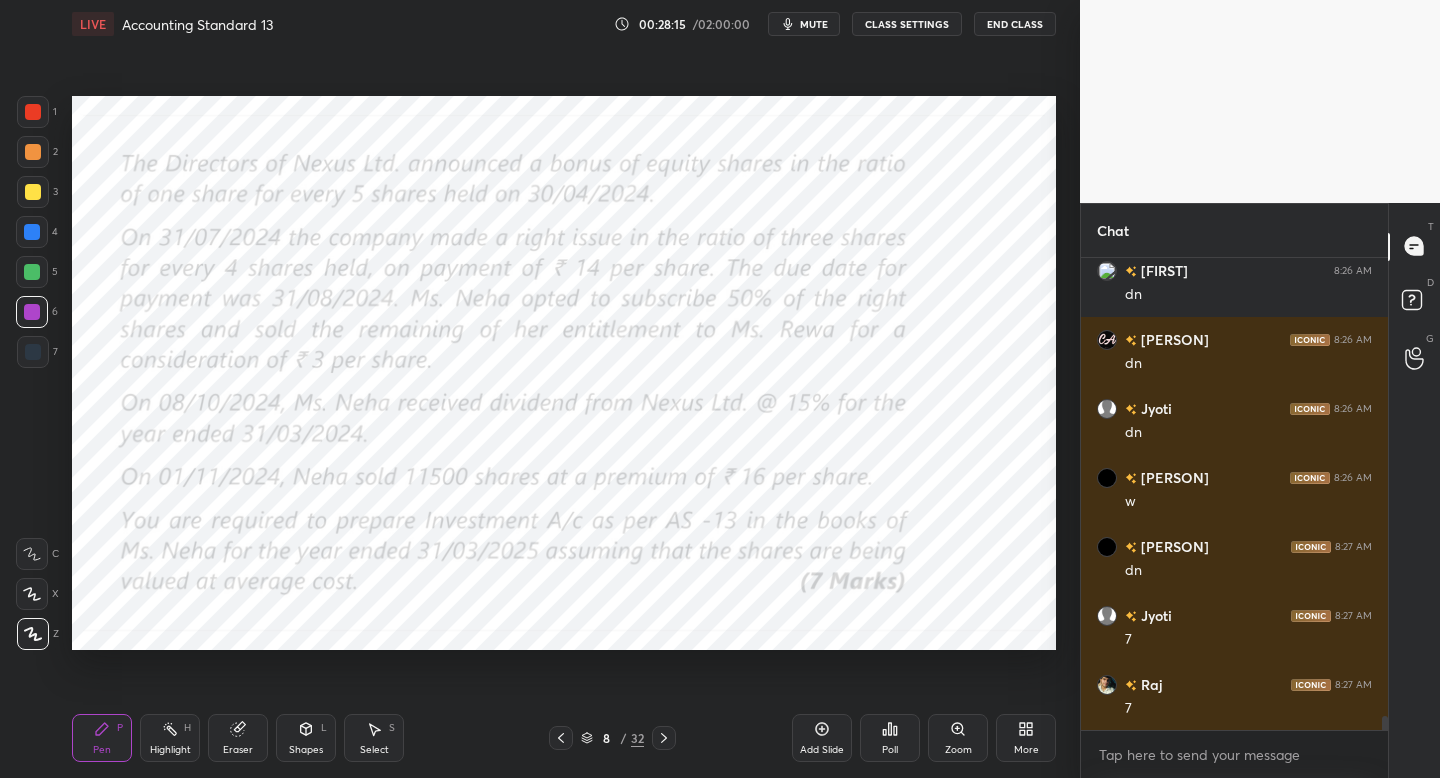 scroll, scrollTop: 15627, scrollLeft: 0, axis: vertical 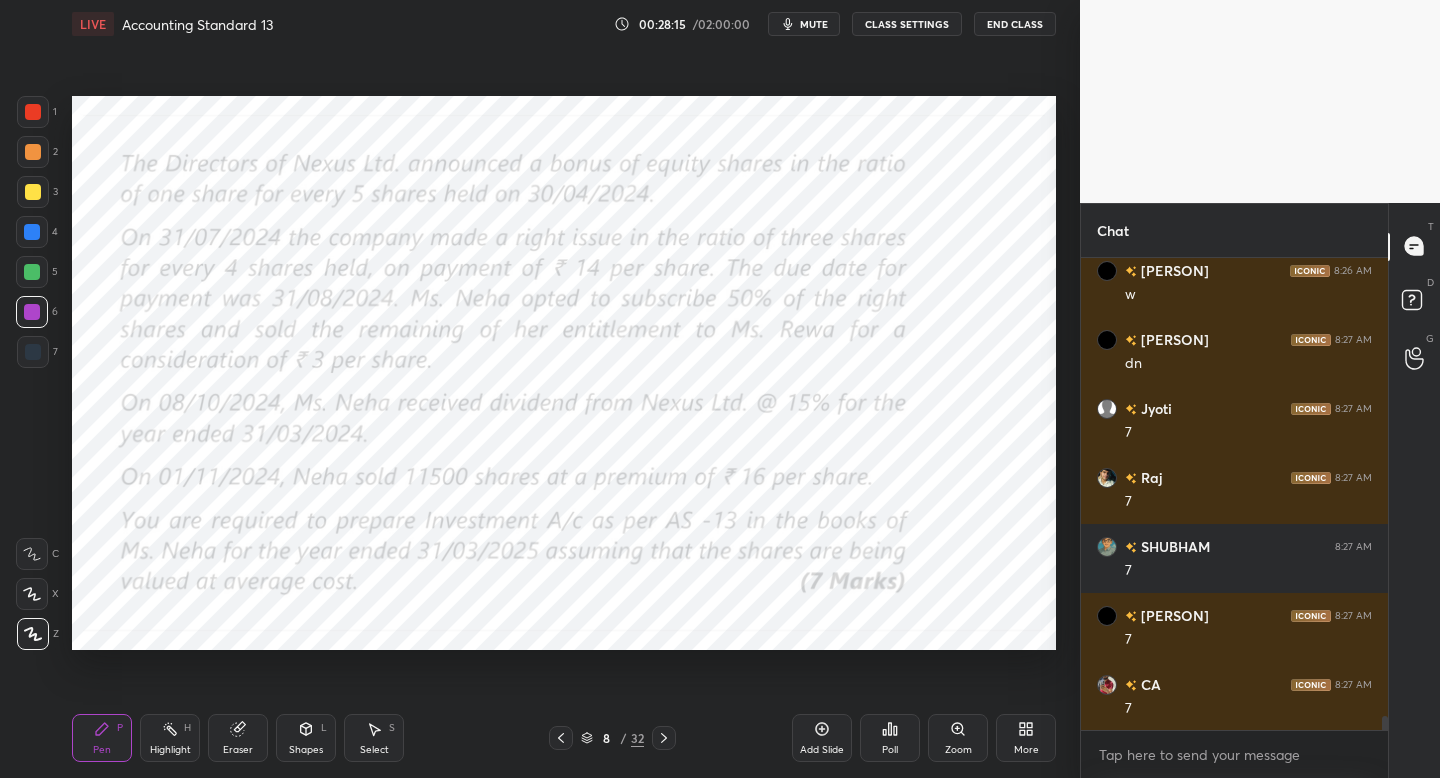 click 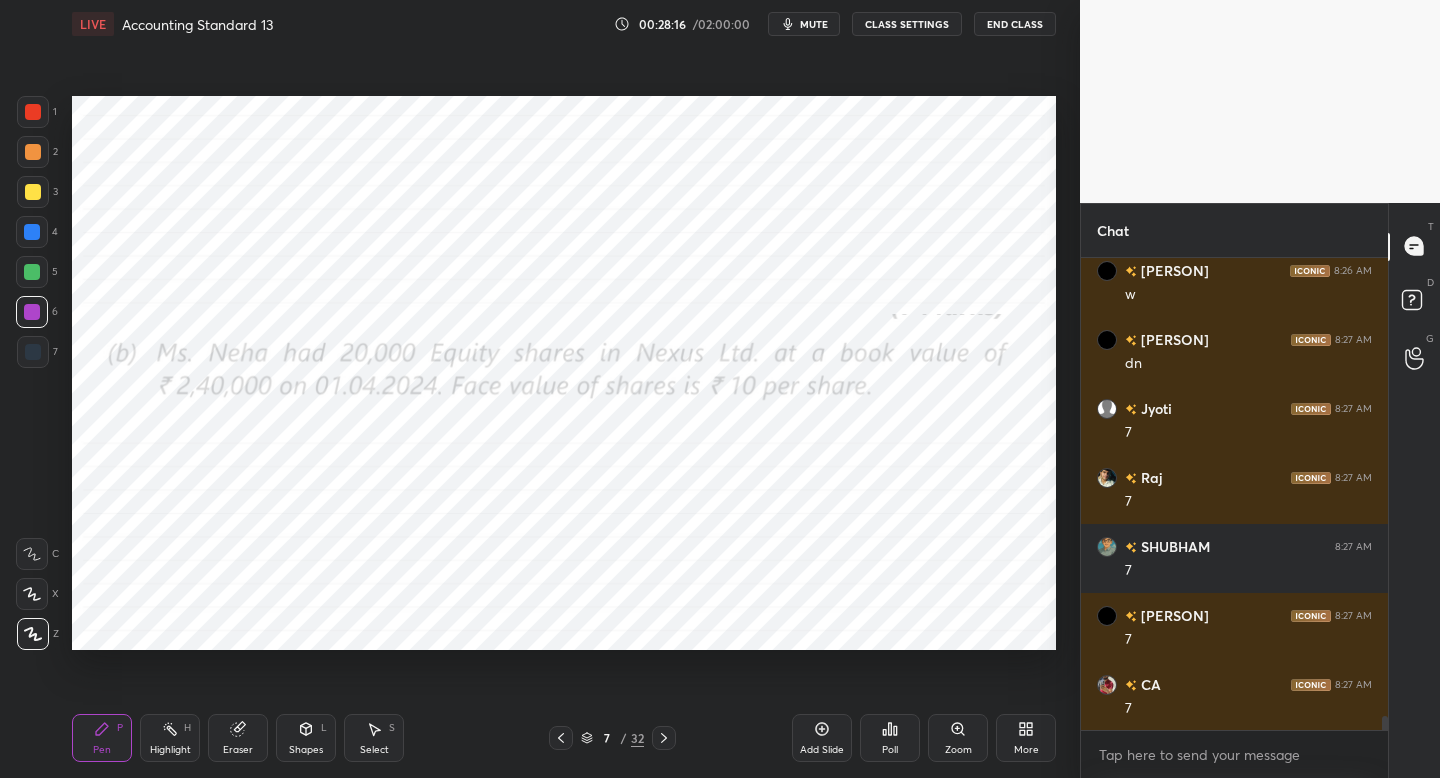 scroll, scrollTop: 15972, scrollLeft: 0, axis: vertical 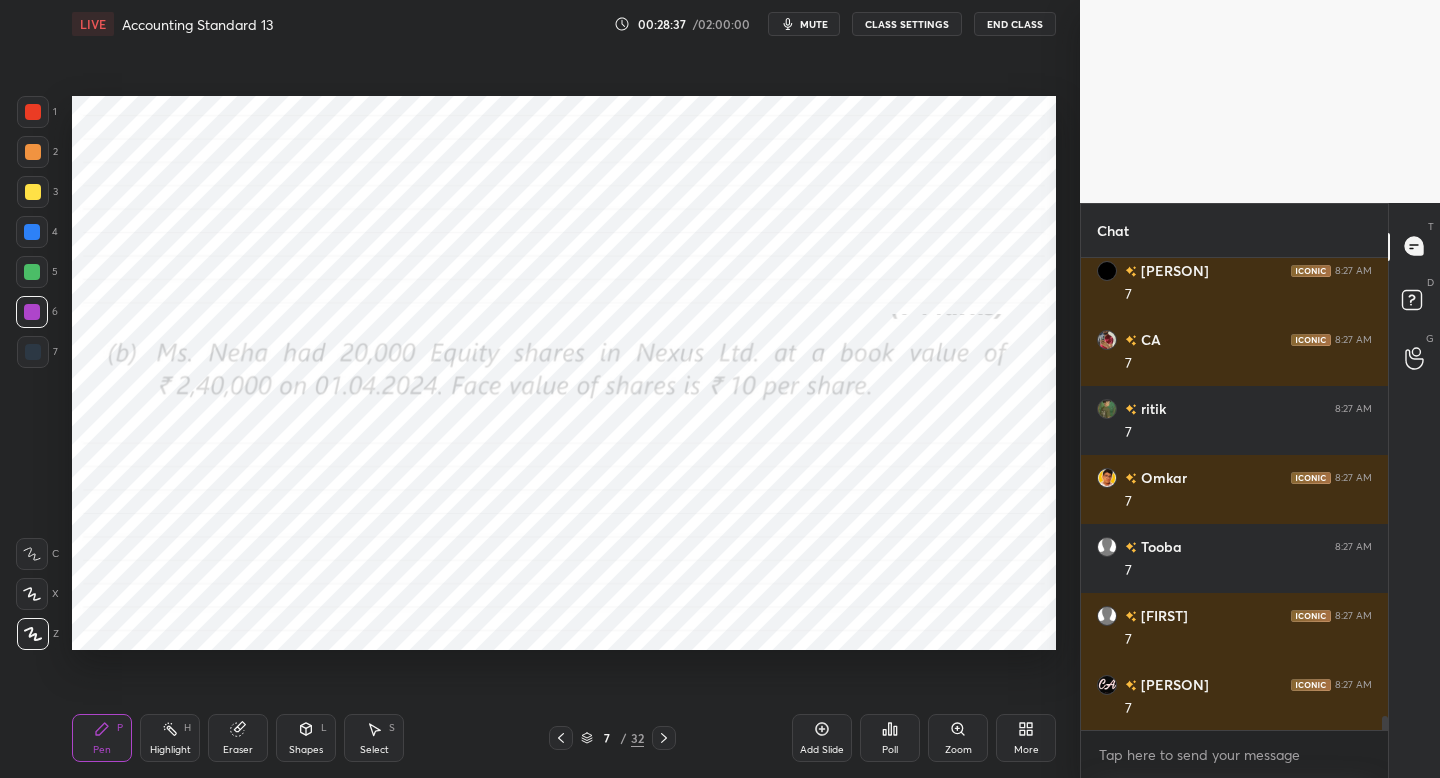 click at bounding box center (664, 738) 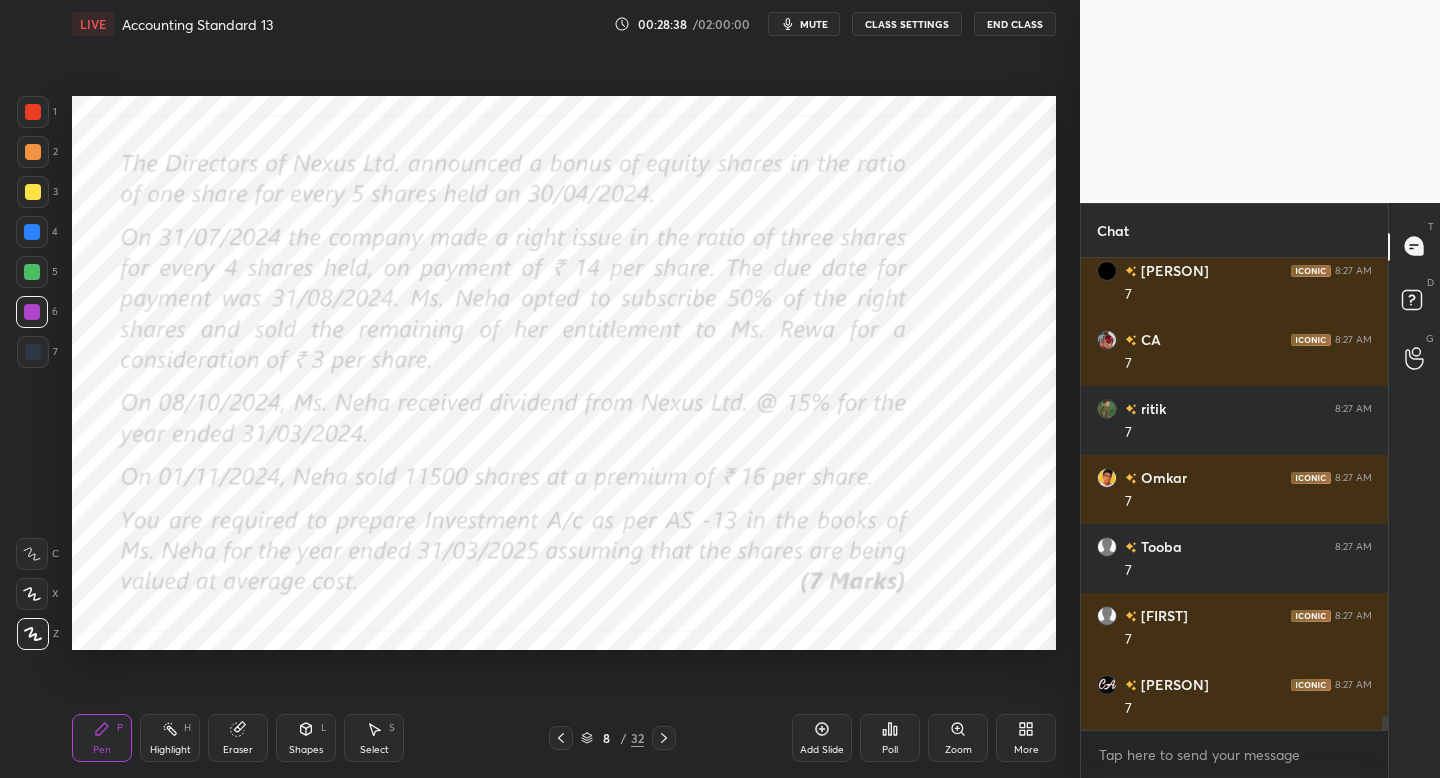 drag, startPoint x: 312, startPoint y: 738, endPoint x: 319, endPoint y: 716, distance: 23.086792 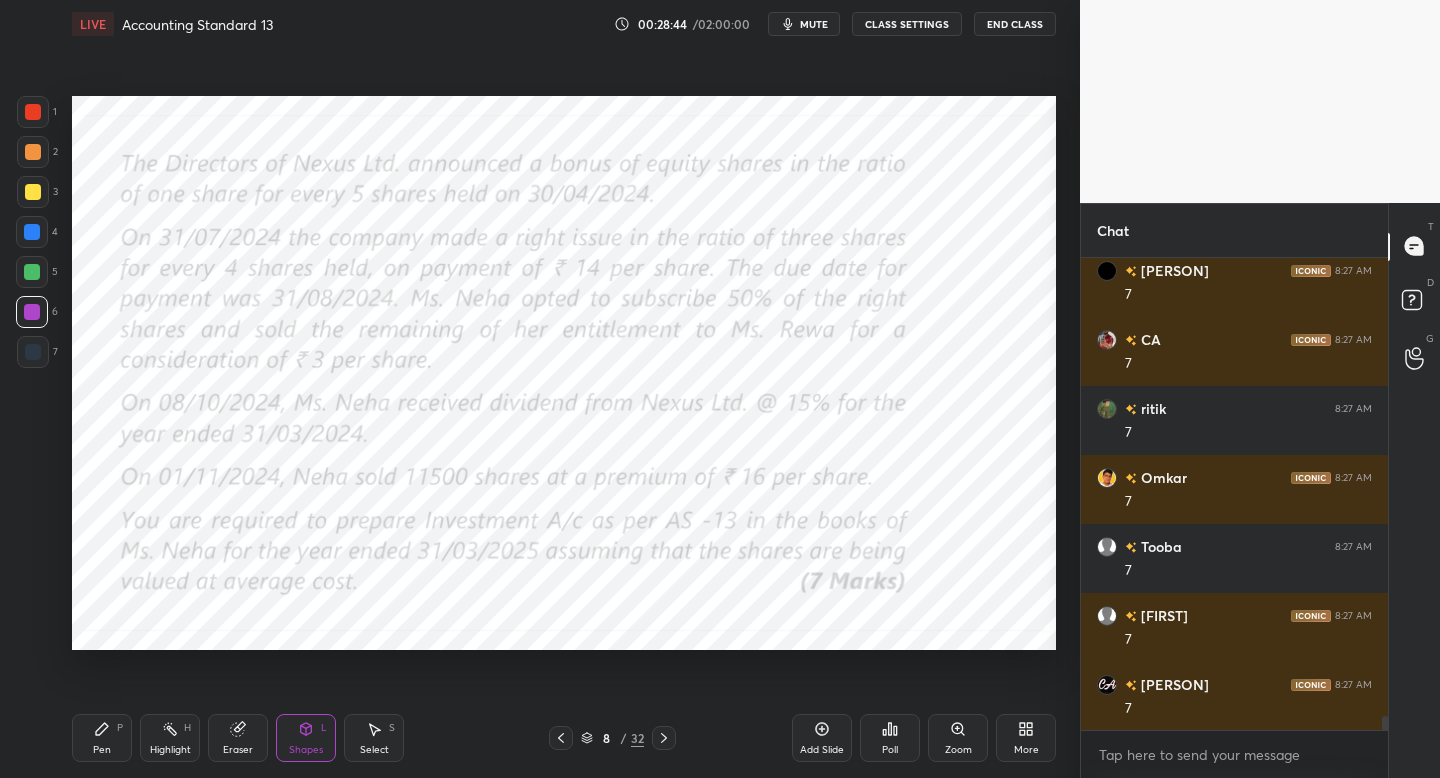 click 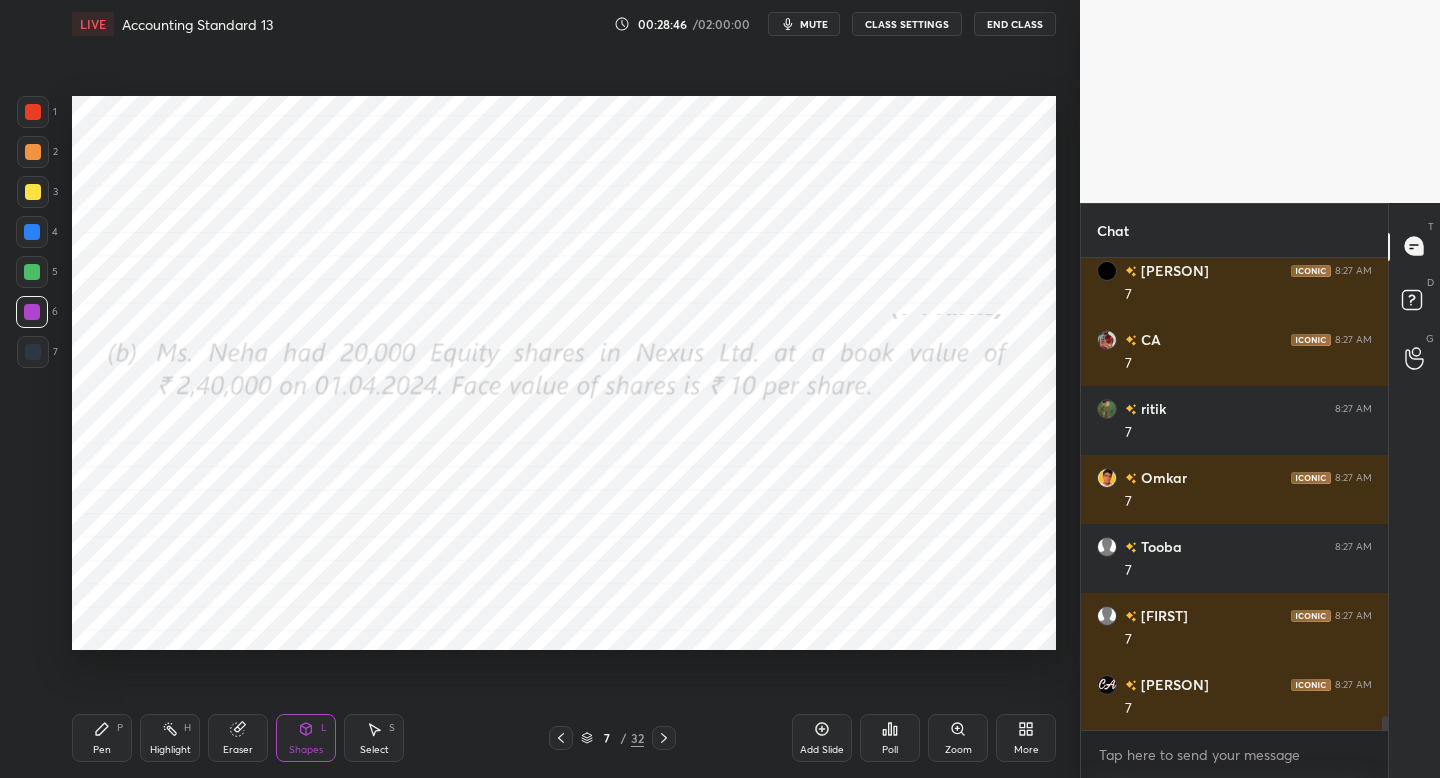 scroll, scrollTop: 16041, scrollLeft: 0, axis: vertical 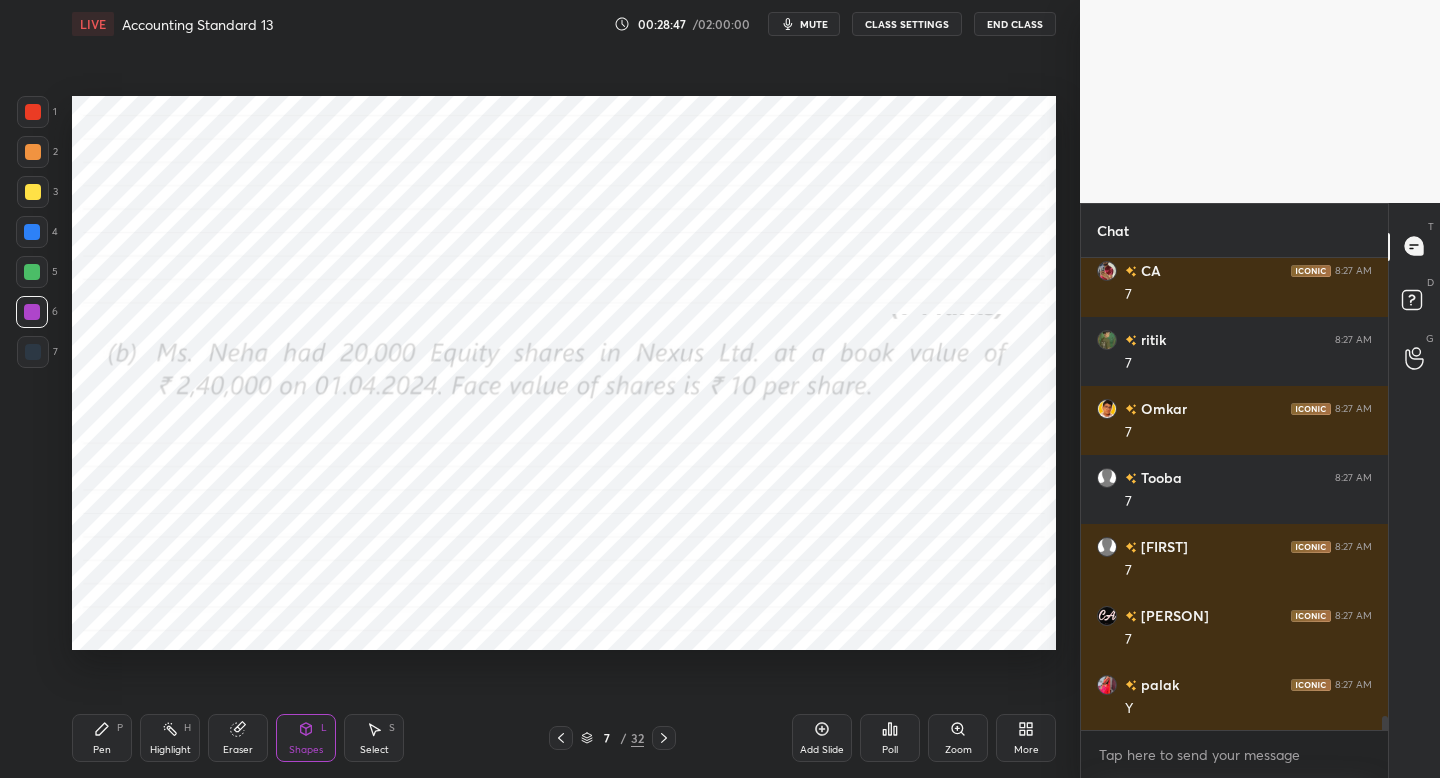 click 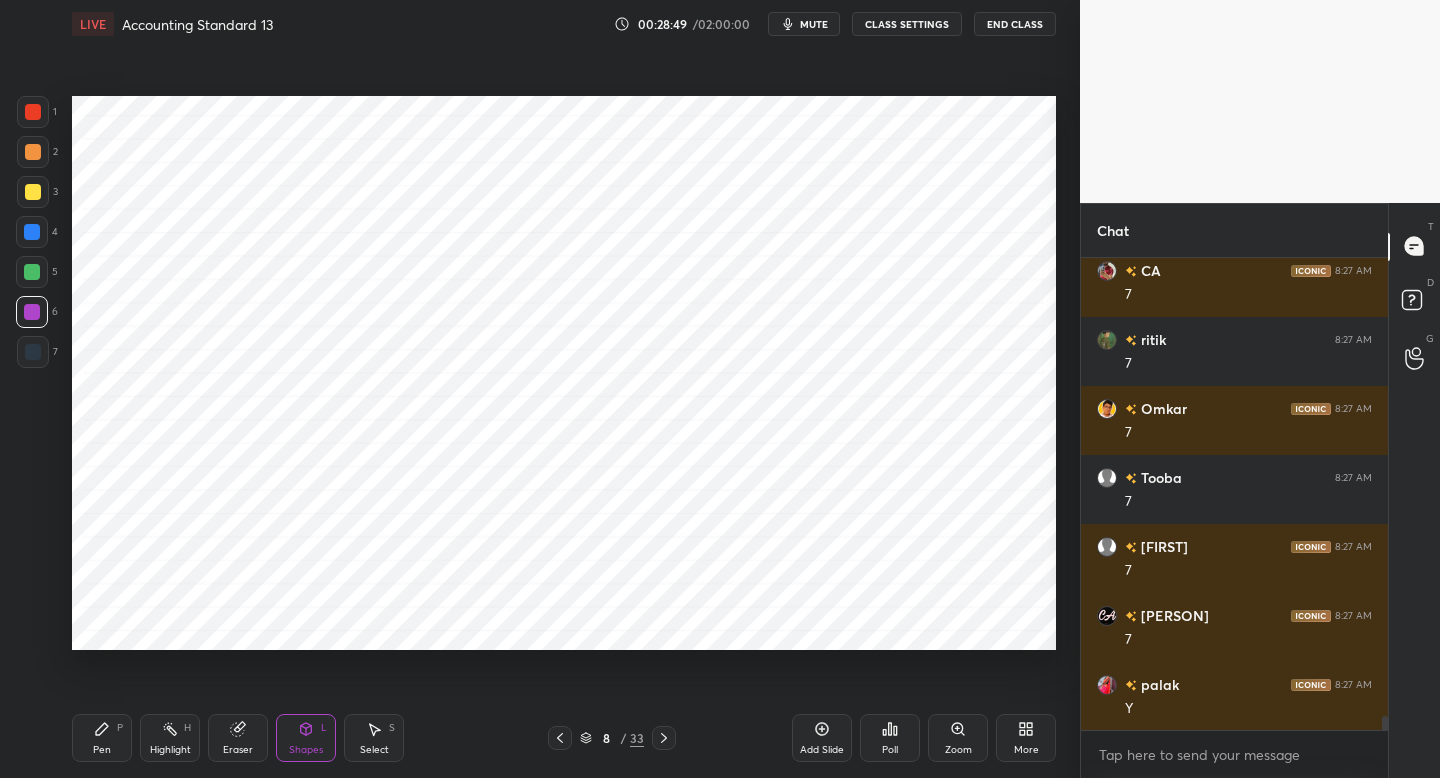 drag, startPoint x: 35, startPoint y: 366, endPoint x: 39, endPoint y: 385, distance: 19.416489 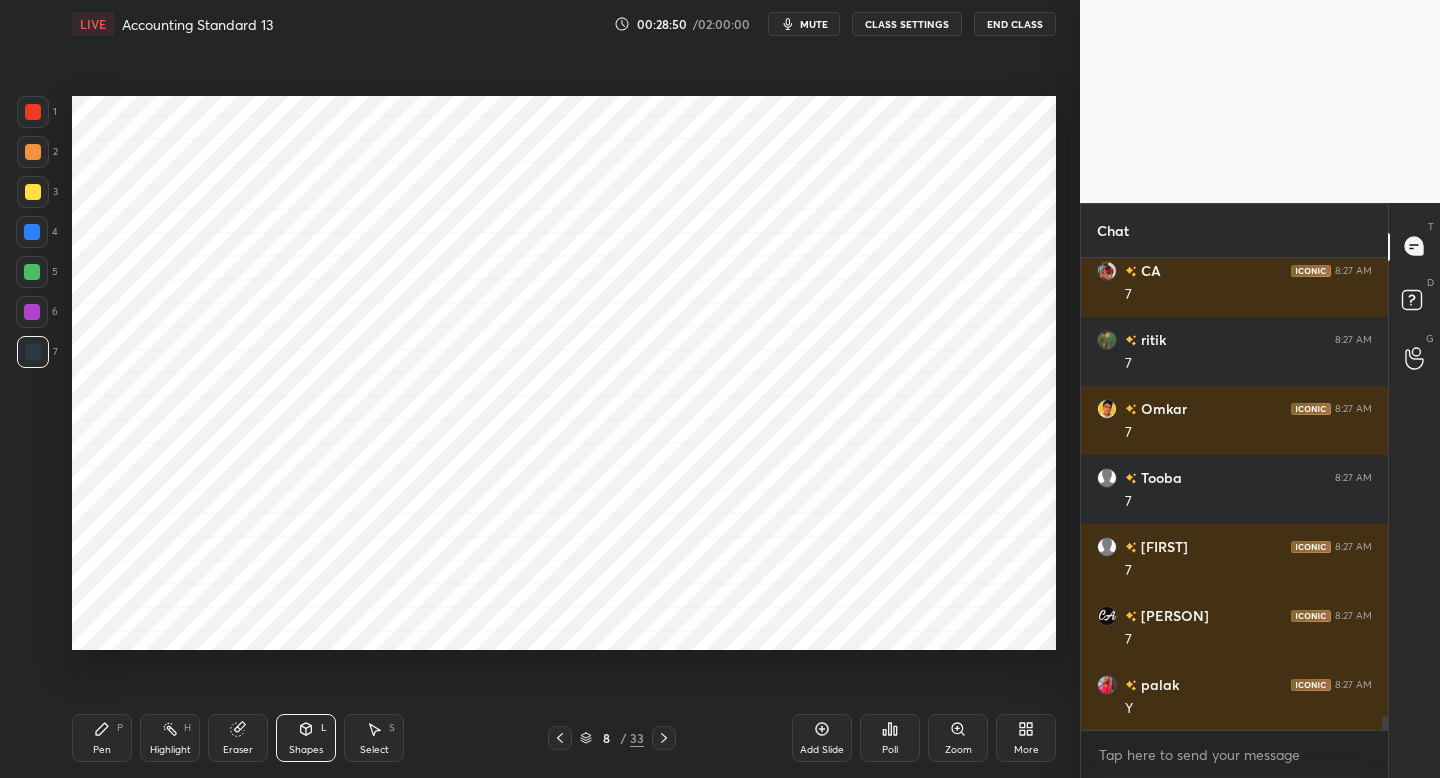 drag, startPoint x: 105, startPoint y: 725, endPoint x: 126, endPoint y: 657, distance: 71.168816 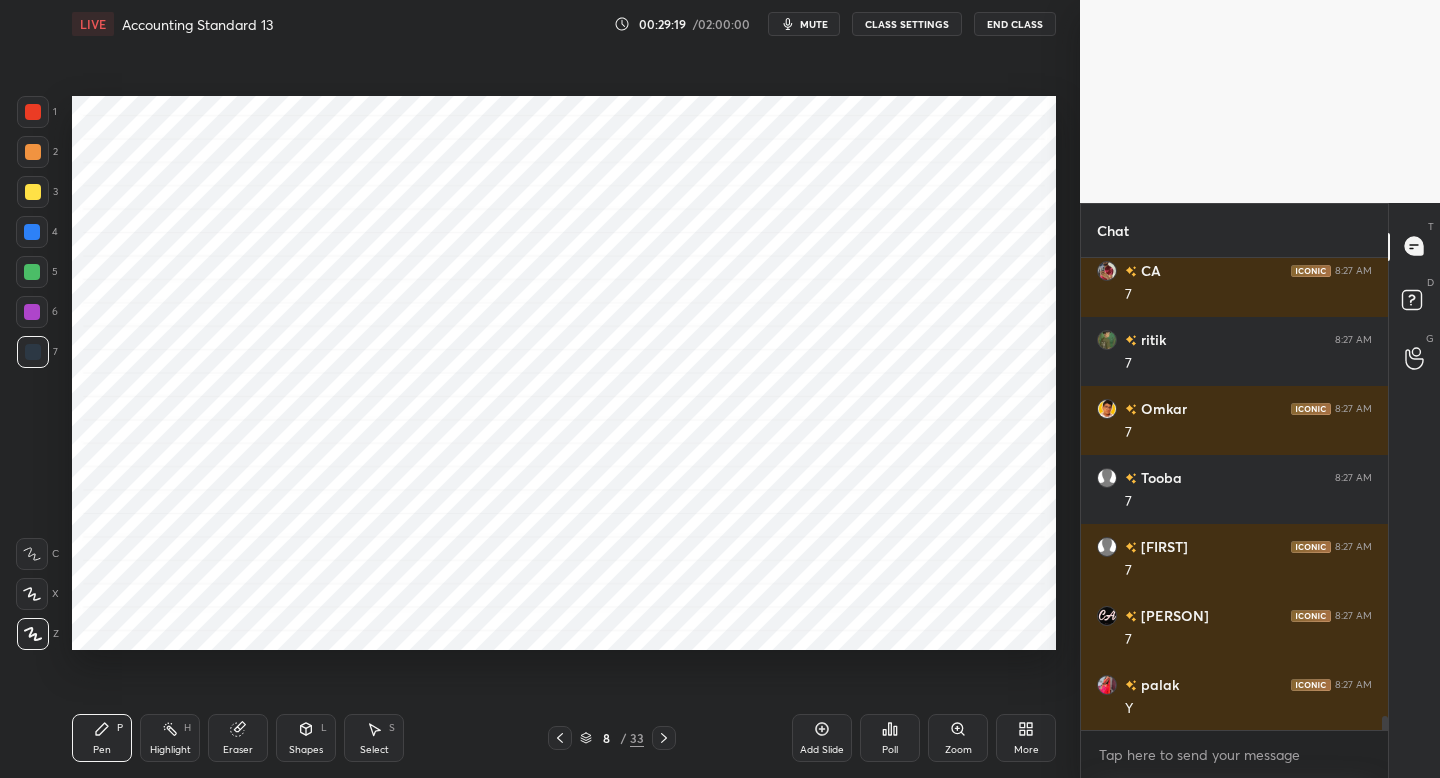 click 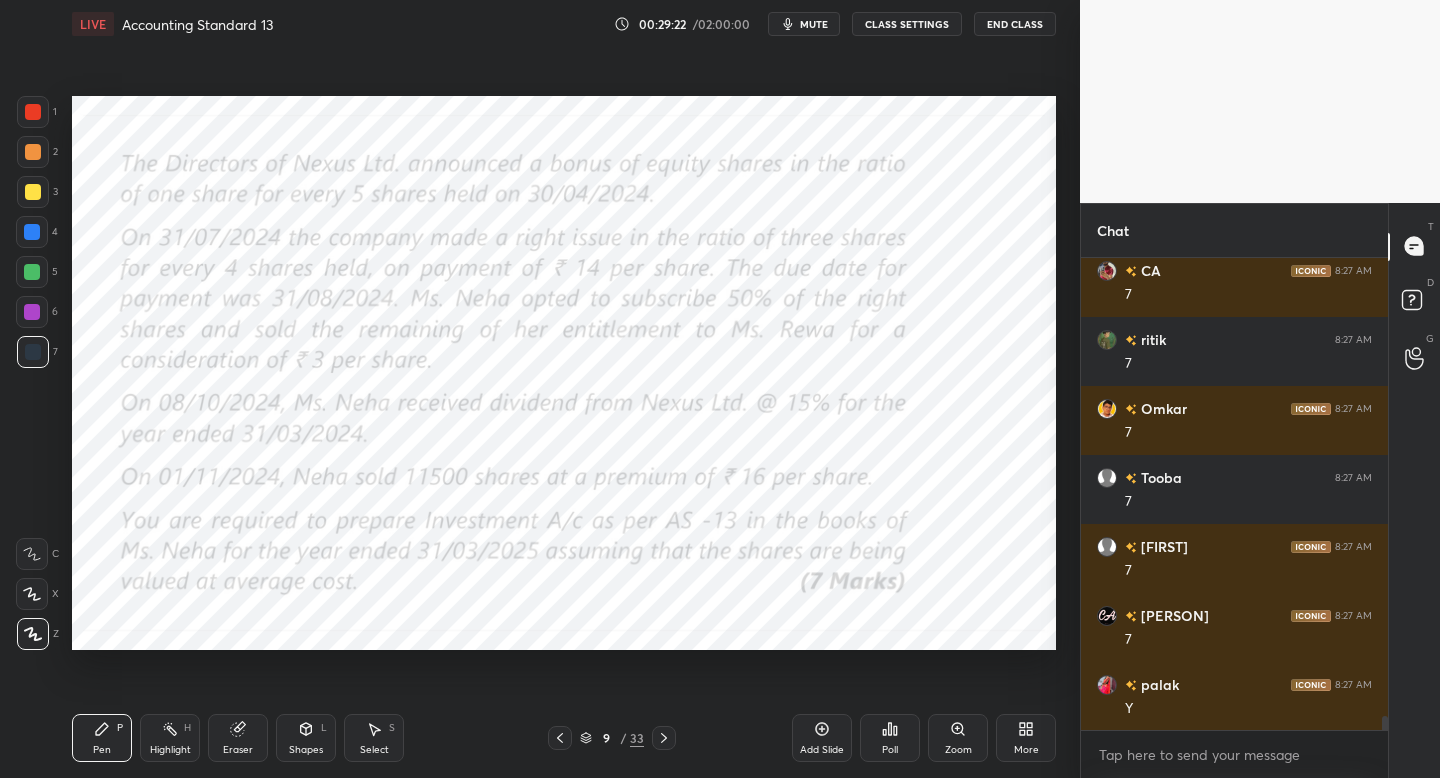 drag, startPoint x: 563, startPoint y: 744, endPoint x: 554, endPoint y: 717, distance: 28.460499 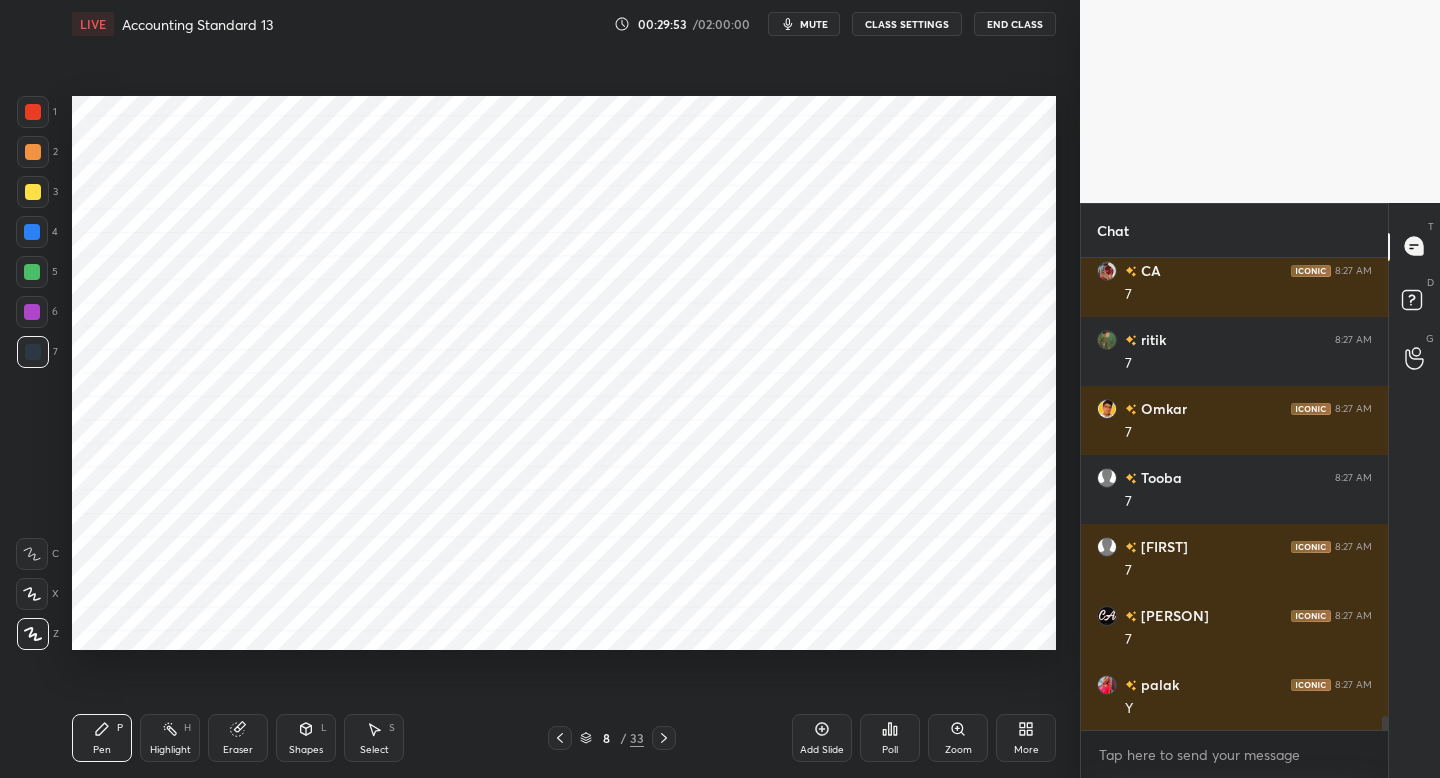 click on "Shapes" at bounding box center (306, 750) 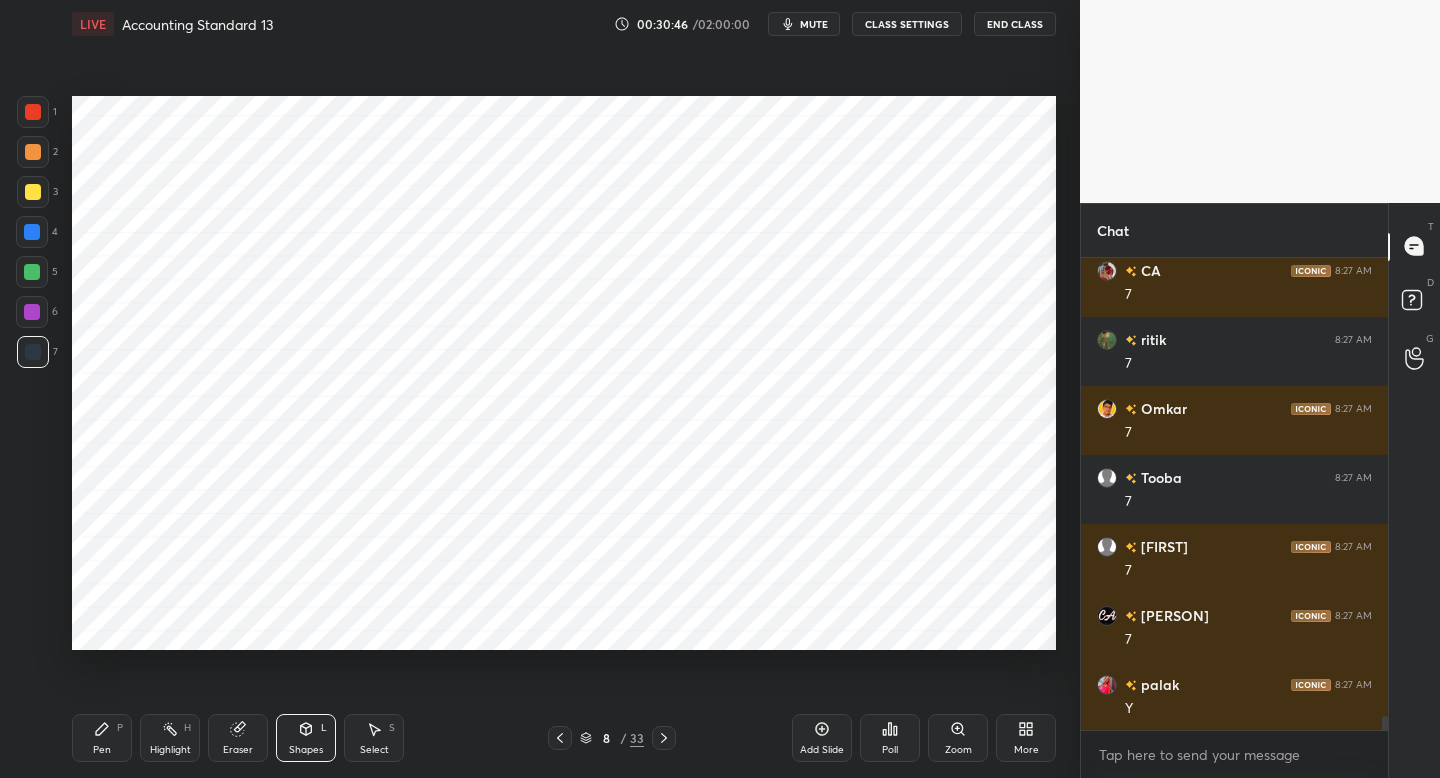 drag, startPoint x: 99, startPoint y: 737, endPoint x: 132, endPoint y: 699, distance: 50.32892 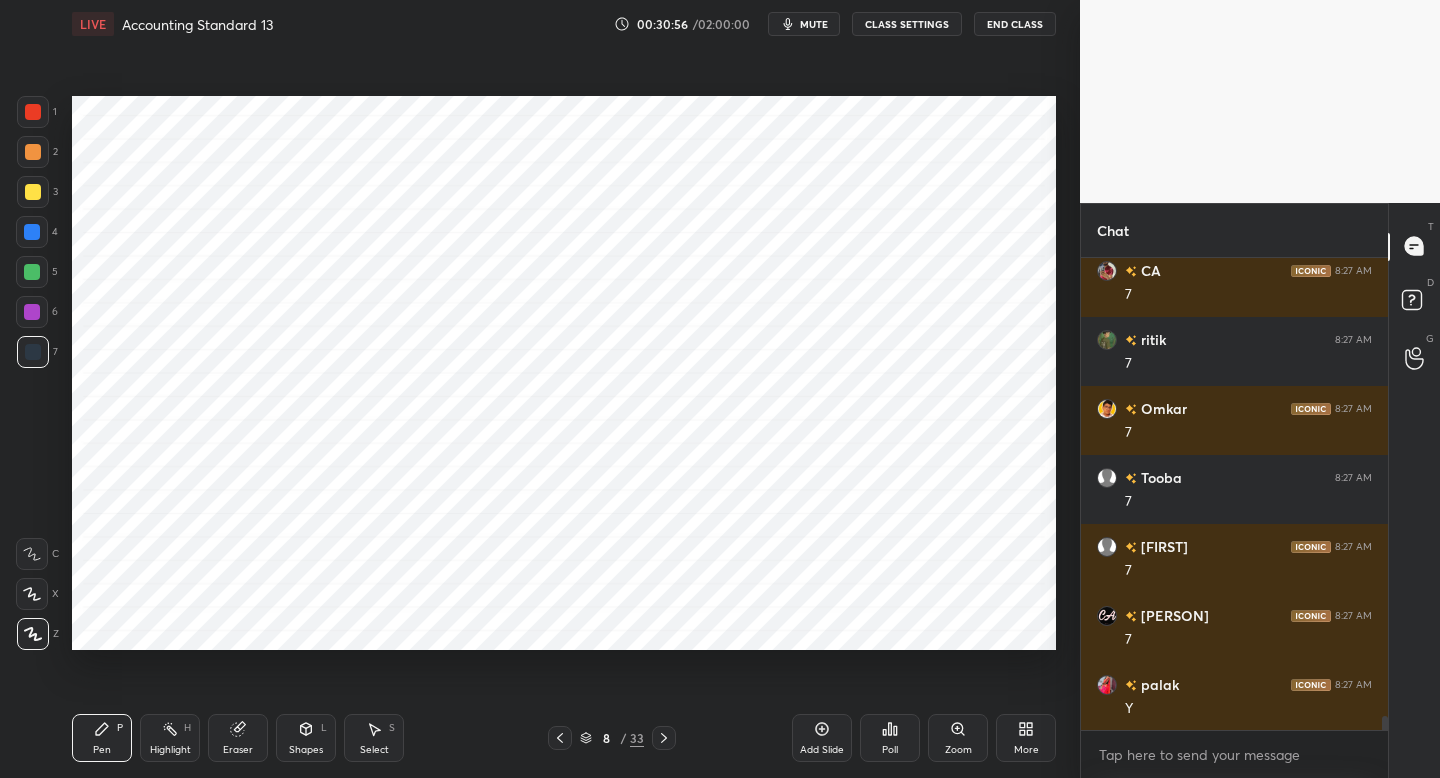 click 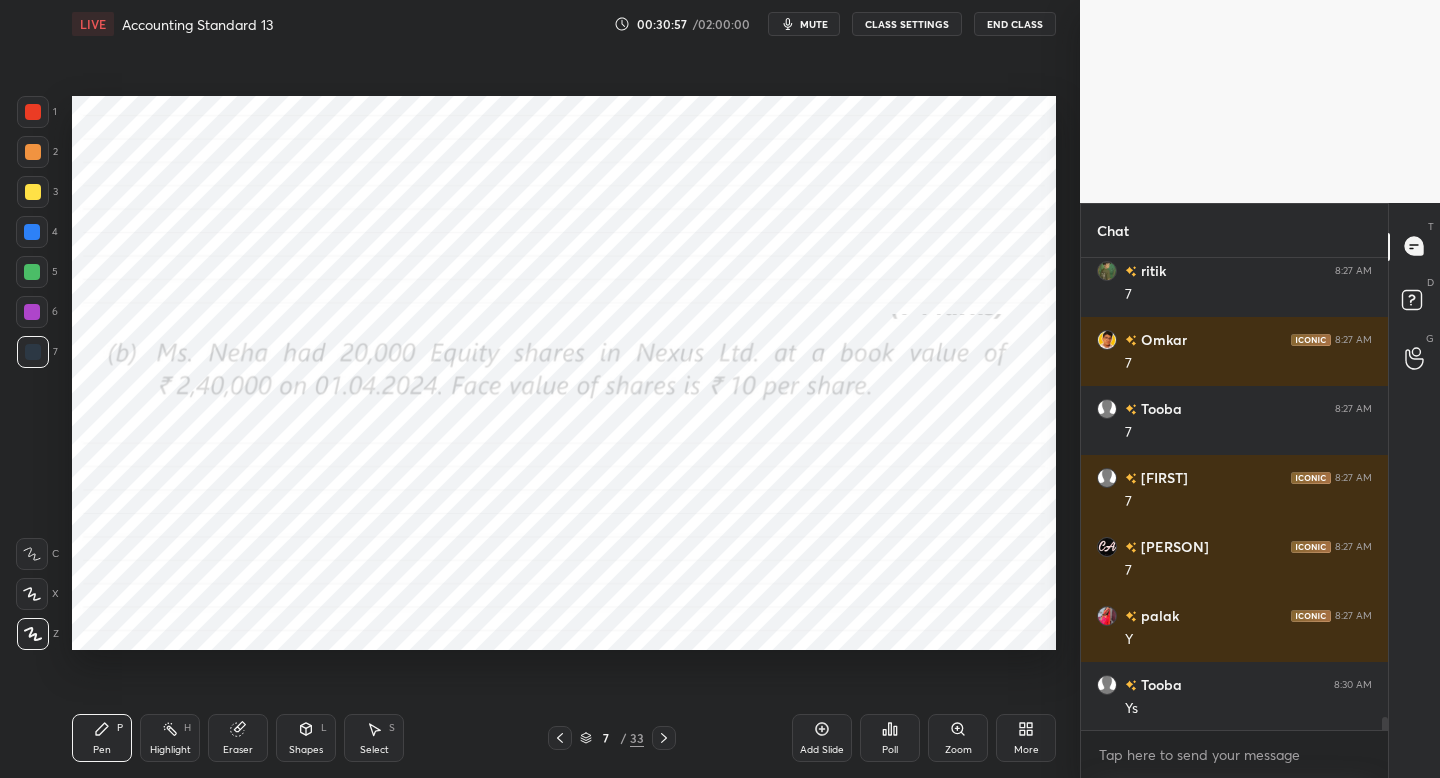 click 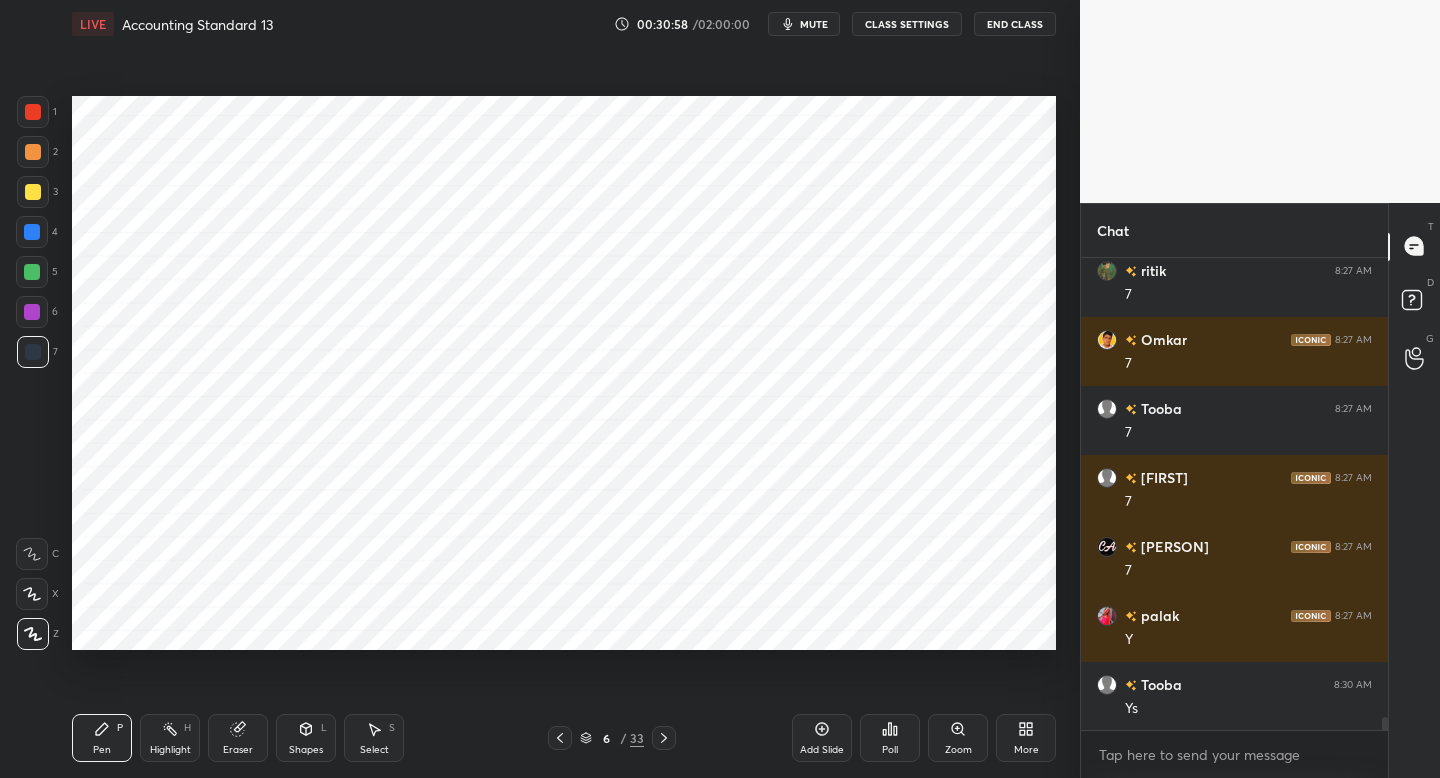 drag, startPoint x: 657, startPoint y: 731, endPoint x: 647, endPoint y: 722, distance: 13.453624 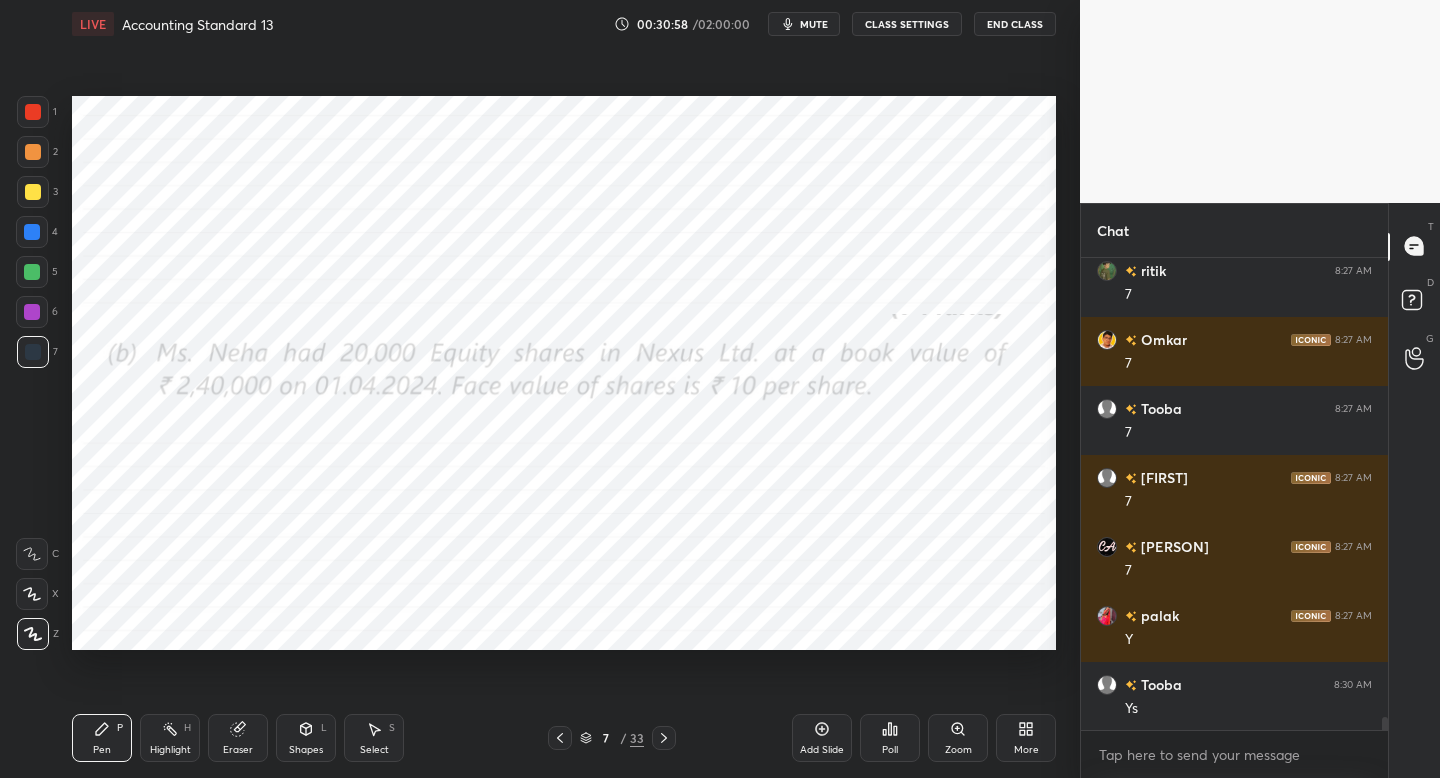scroll, scrollTop: 16179, scrollLeft: 0, axis: vertical 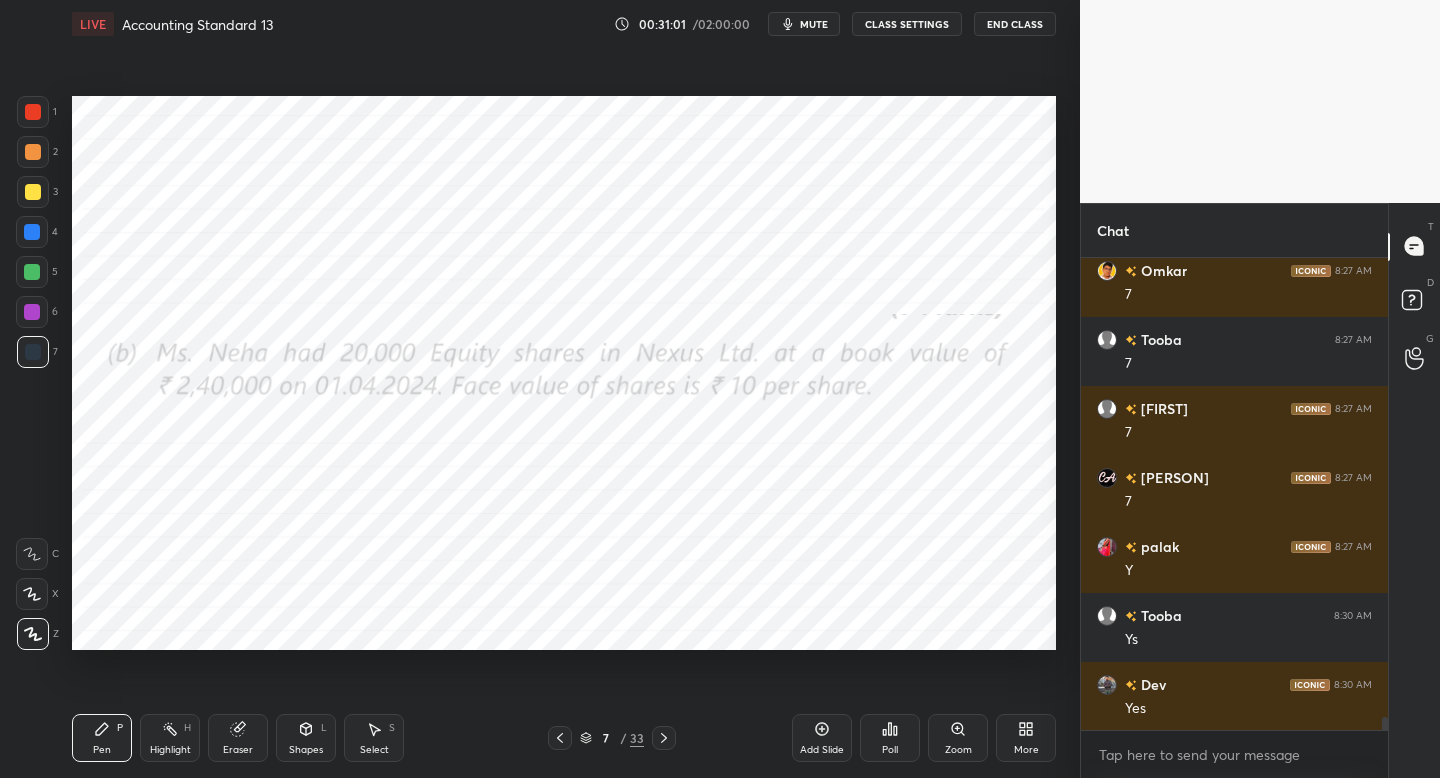 drag, startPoint x: 660, startPoint y: 738, endPoint x: 628, endPoint y: 681, distance: 65.36819 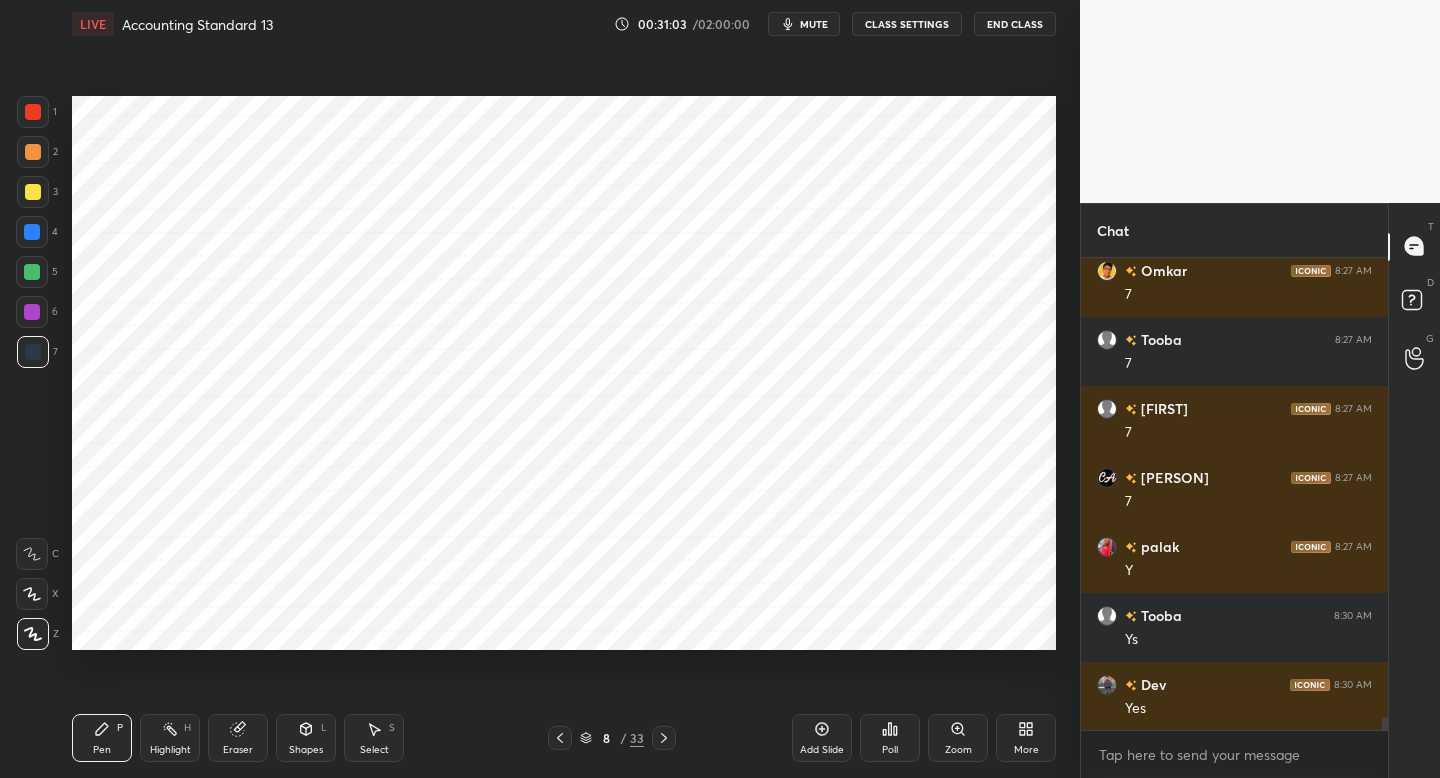 drag, startPoint x: 38, startPoint y: 116, endPoint x: 62, endPoint y: 145, distance: 37.64306 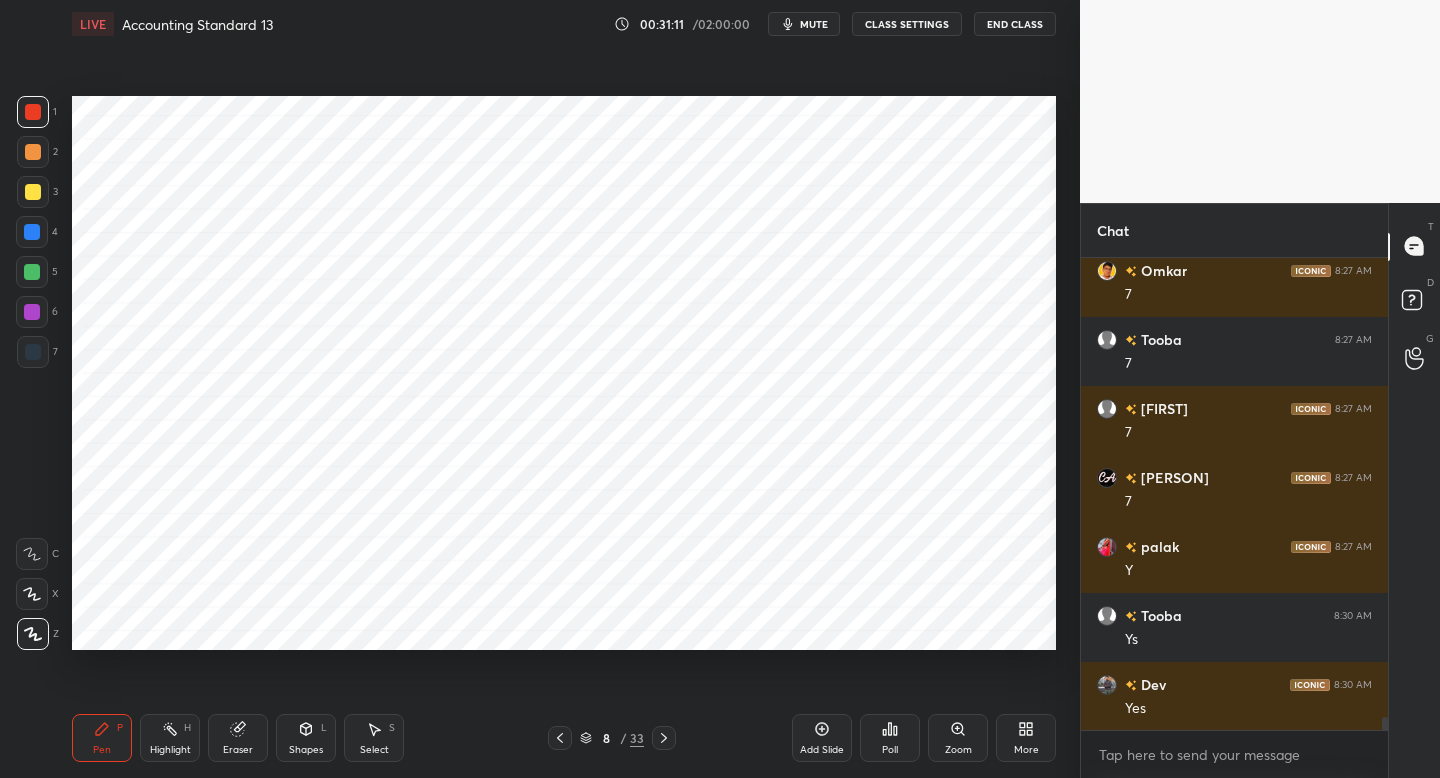 click 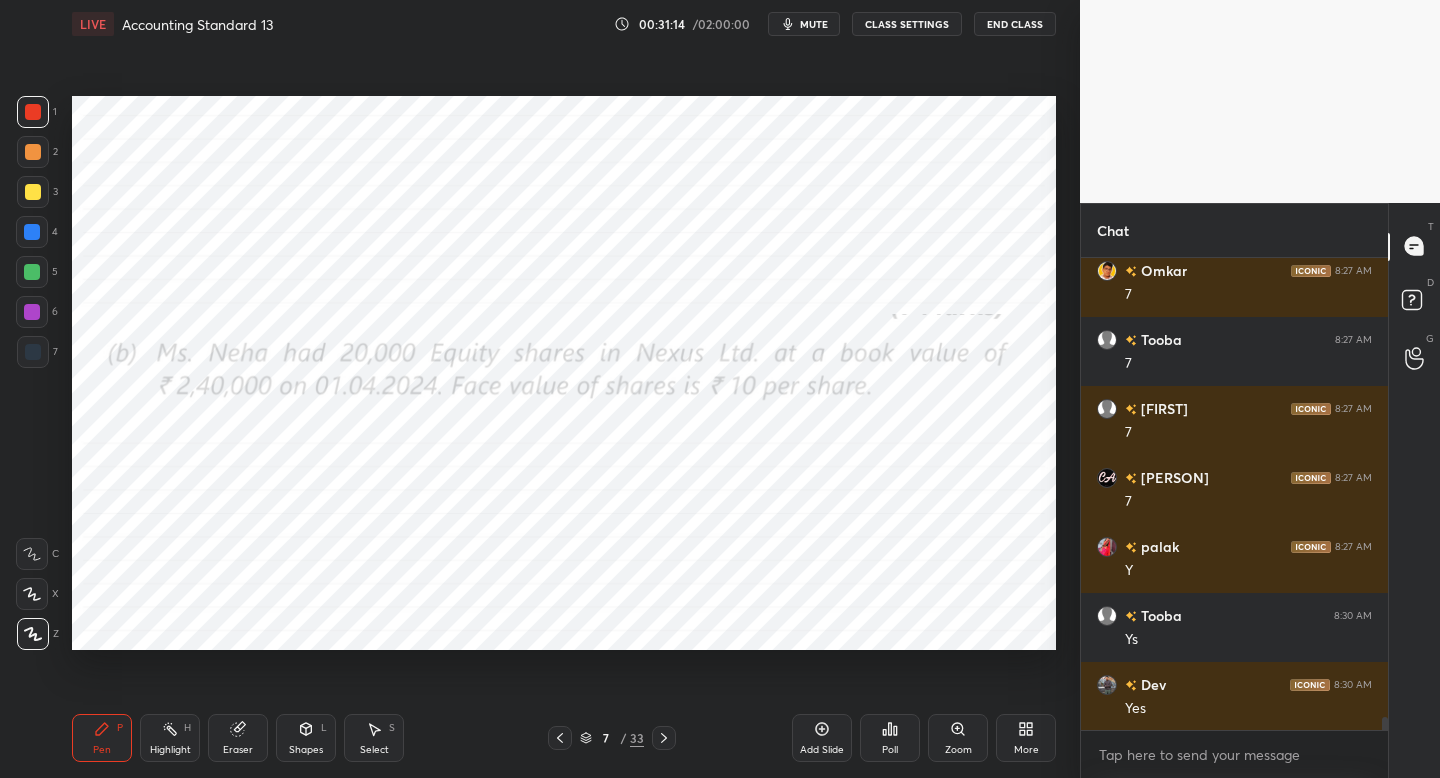 click 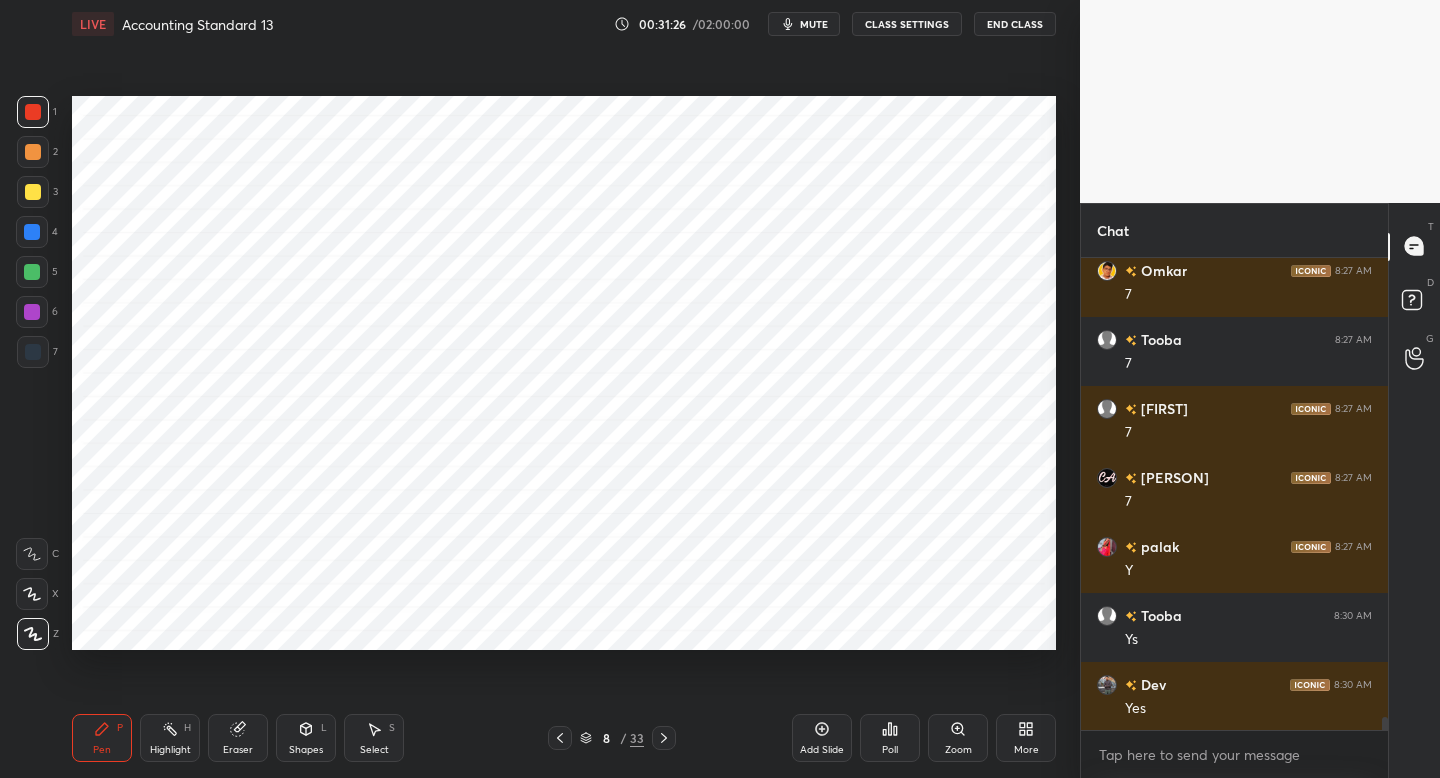 scroll, scrollTop: 16248, scrollLeft: 0, axis: vertical 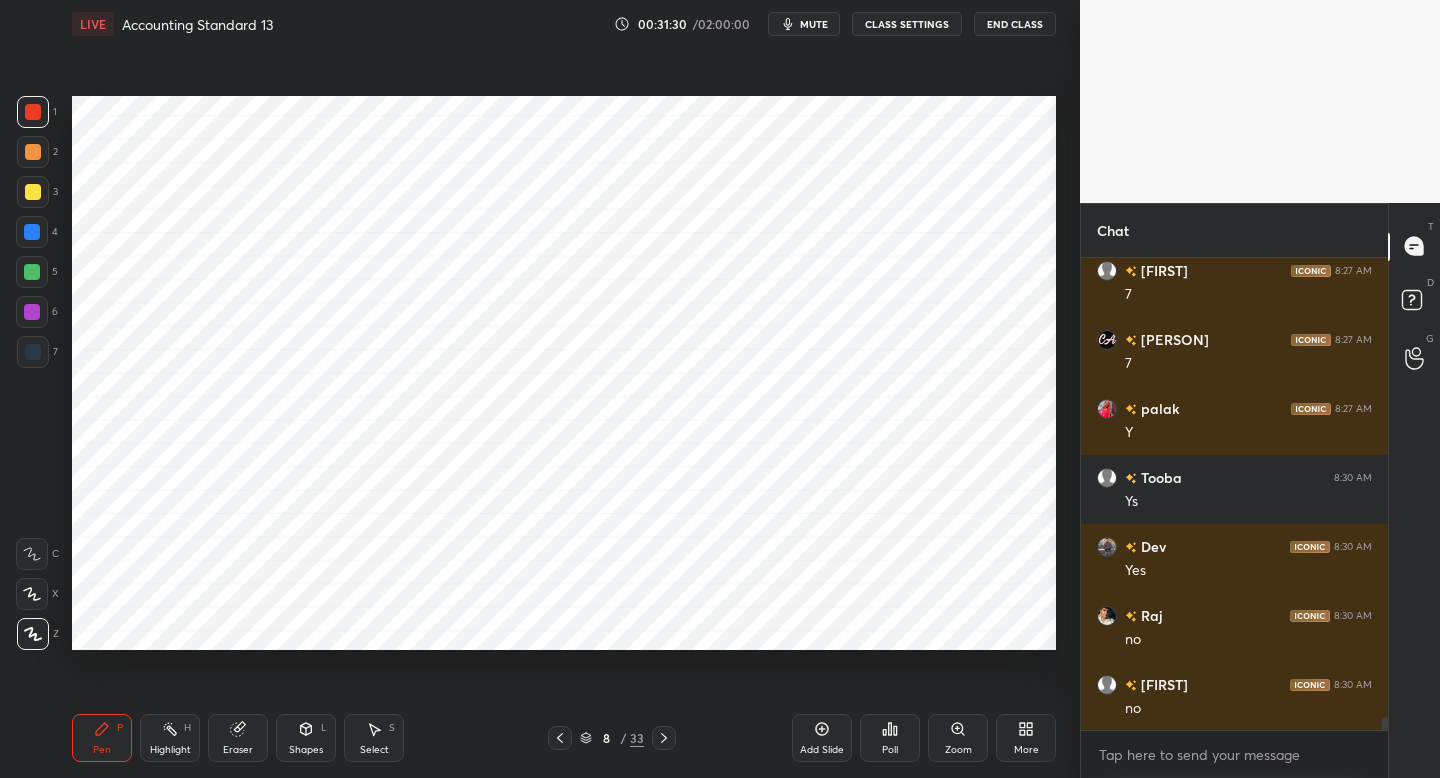 drag, startPoint x: 669, startPoint y: 739, endPoint x: 659, endPoint y: 736, distance: 10.440307 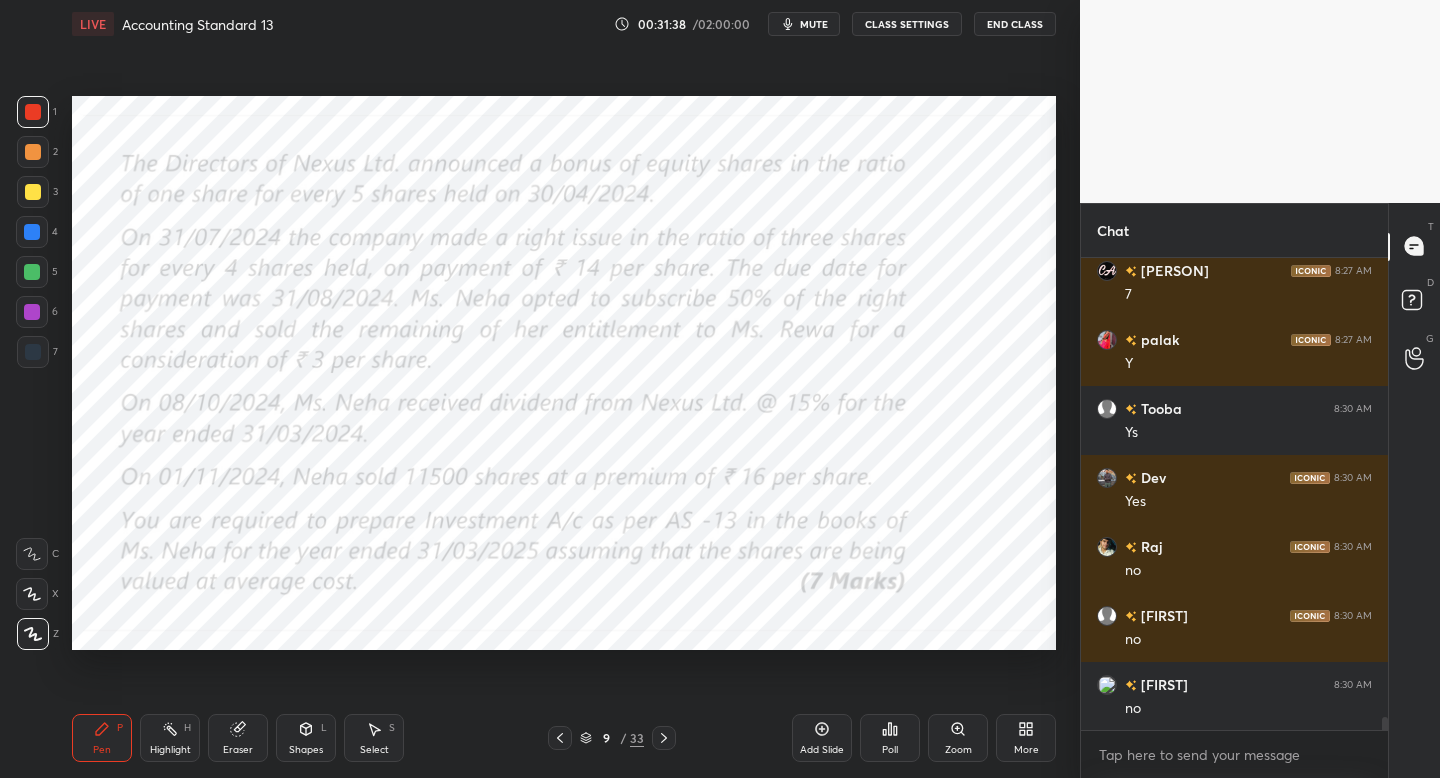 click at bounding box center [560, 738] 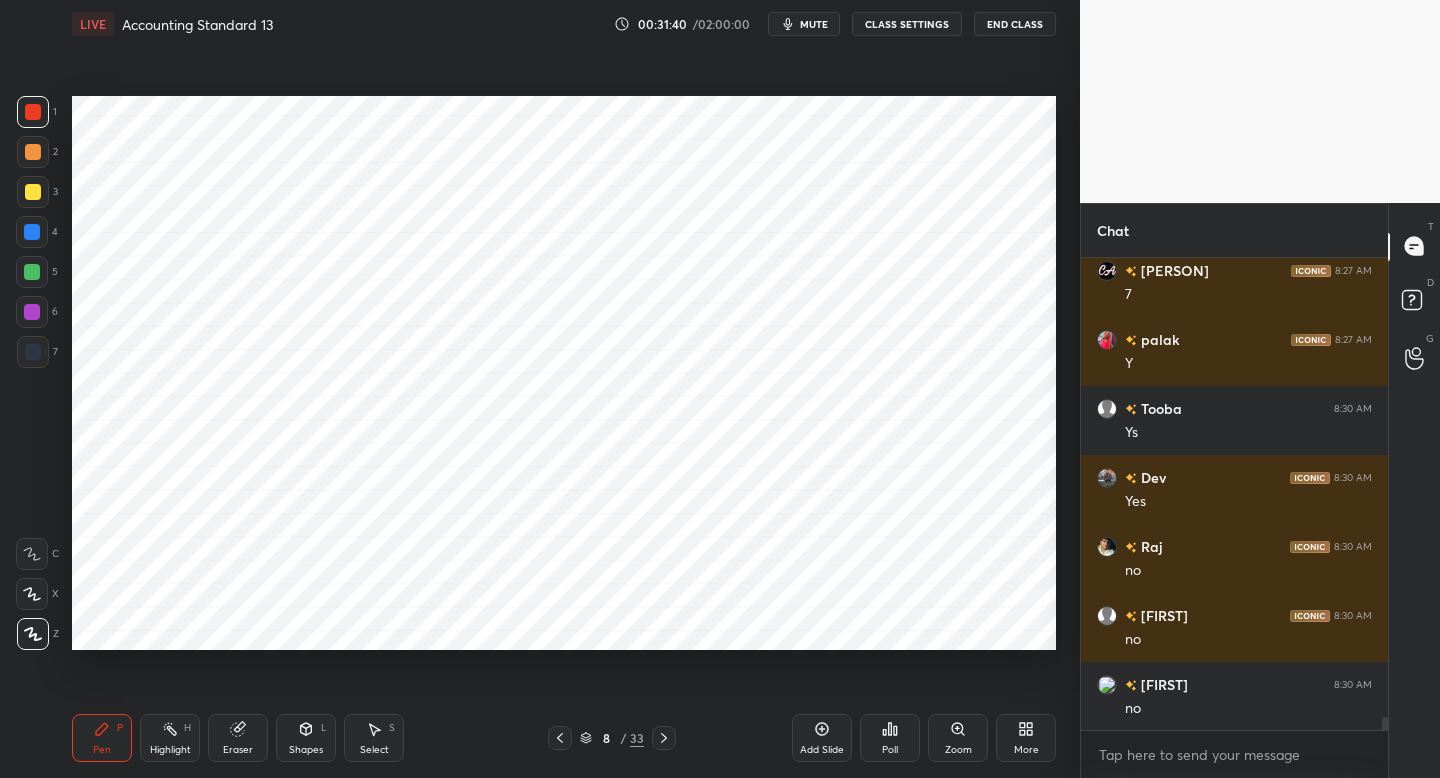 drag, startPoint x: 31, startPoint y: 155, endPoint x: 41, endPoint y: 158, distance: 10.440307 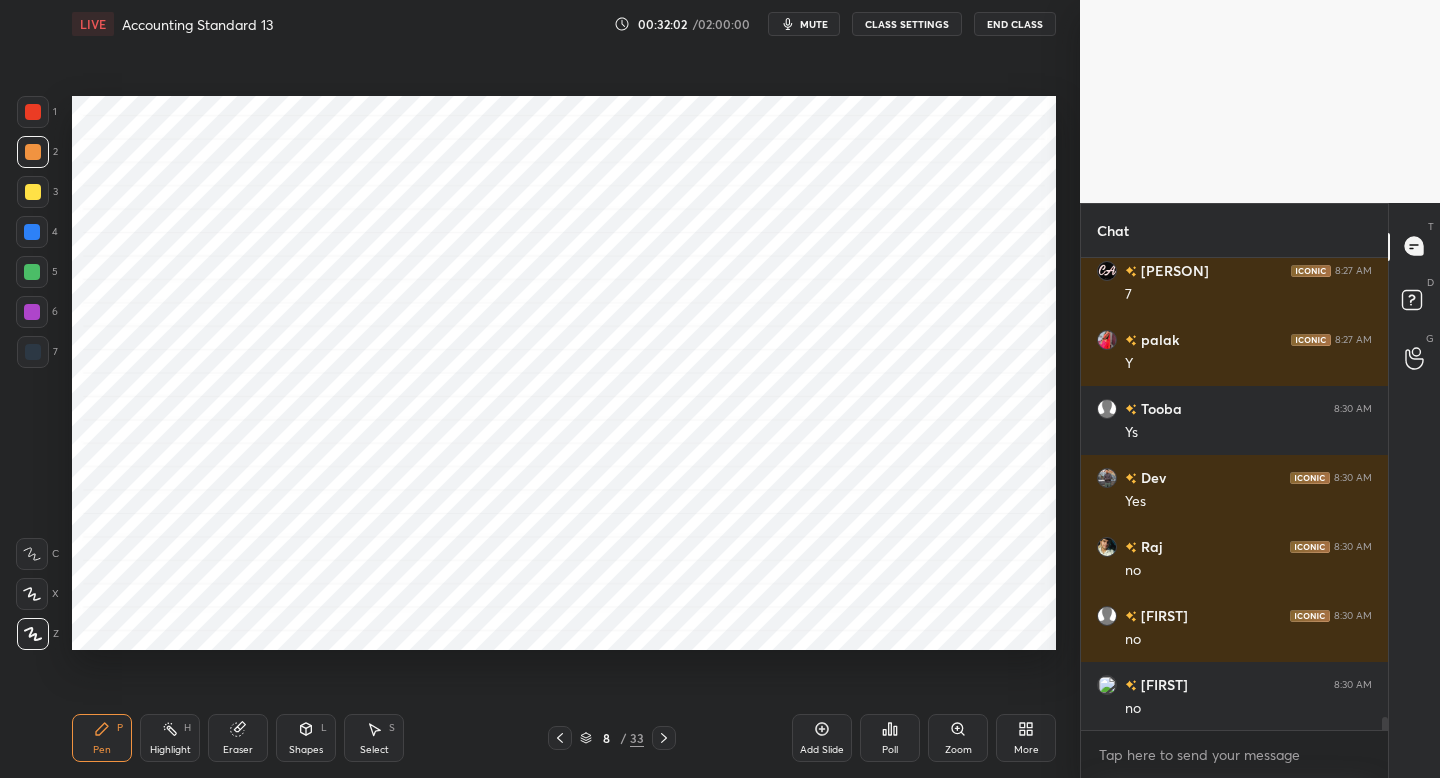 scroll, scrollTop: 16455, scrollLeft: 0, axis: vertical 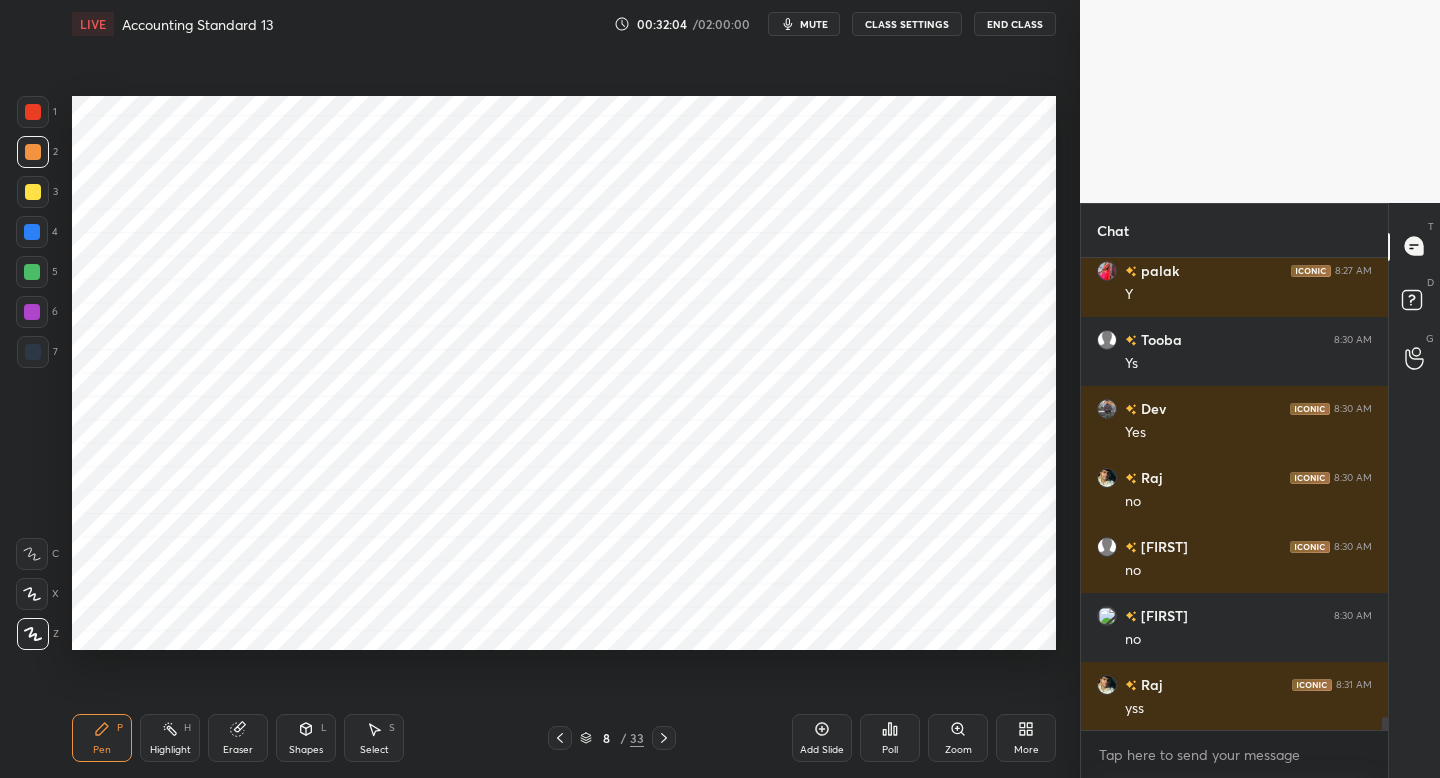 click 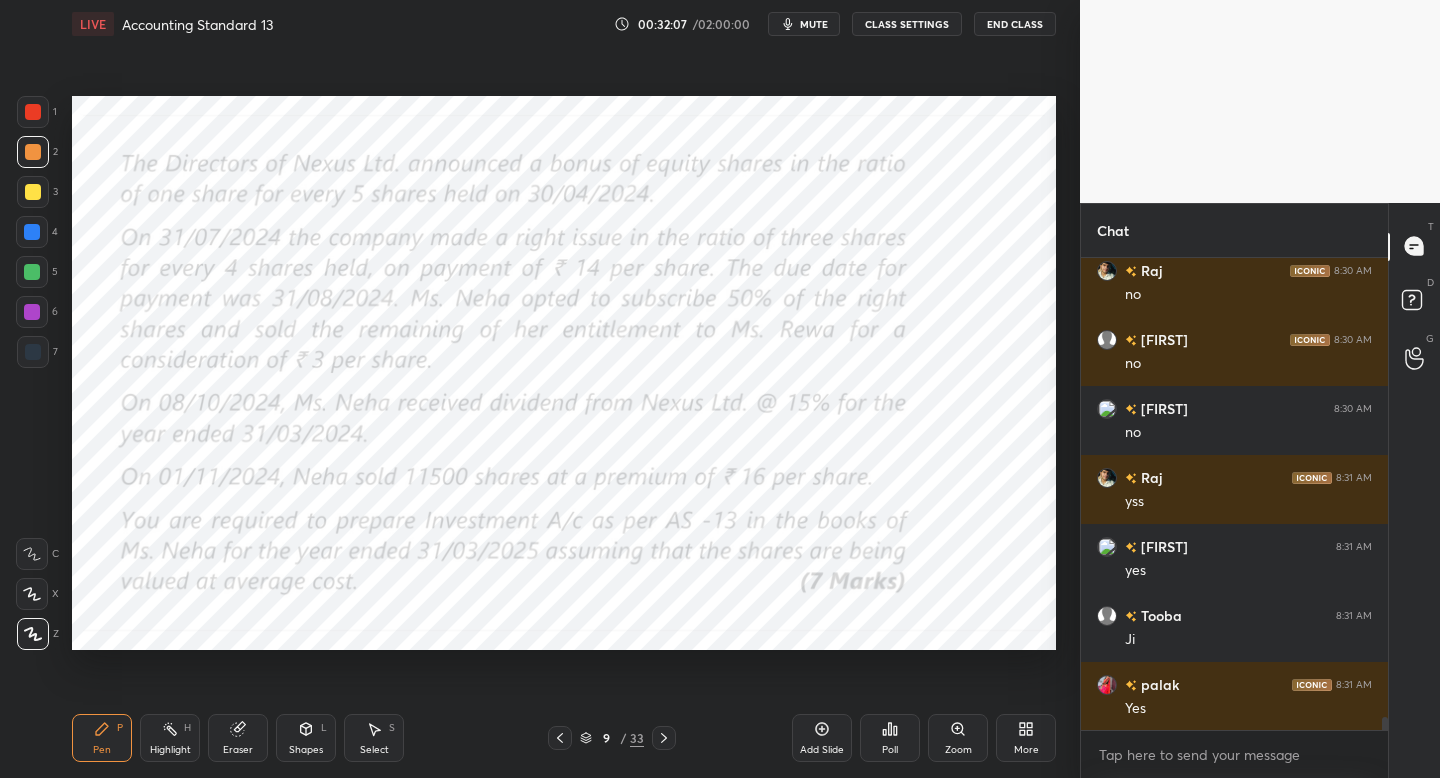 scroll, scrollTop: 16731, scrollLeft: 0, axis: vertical 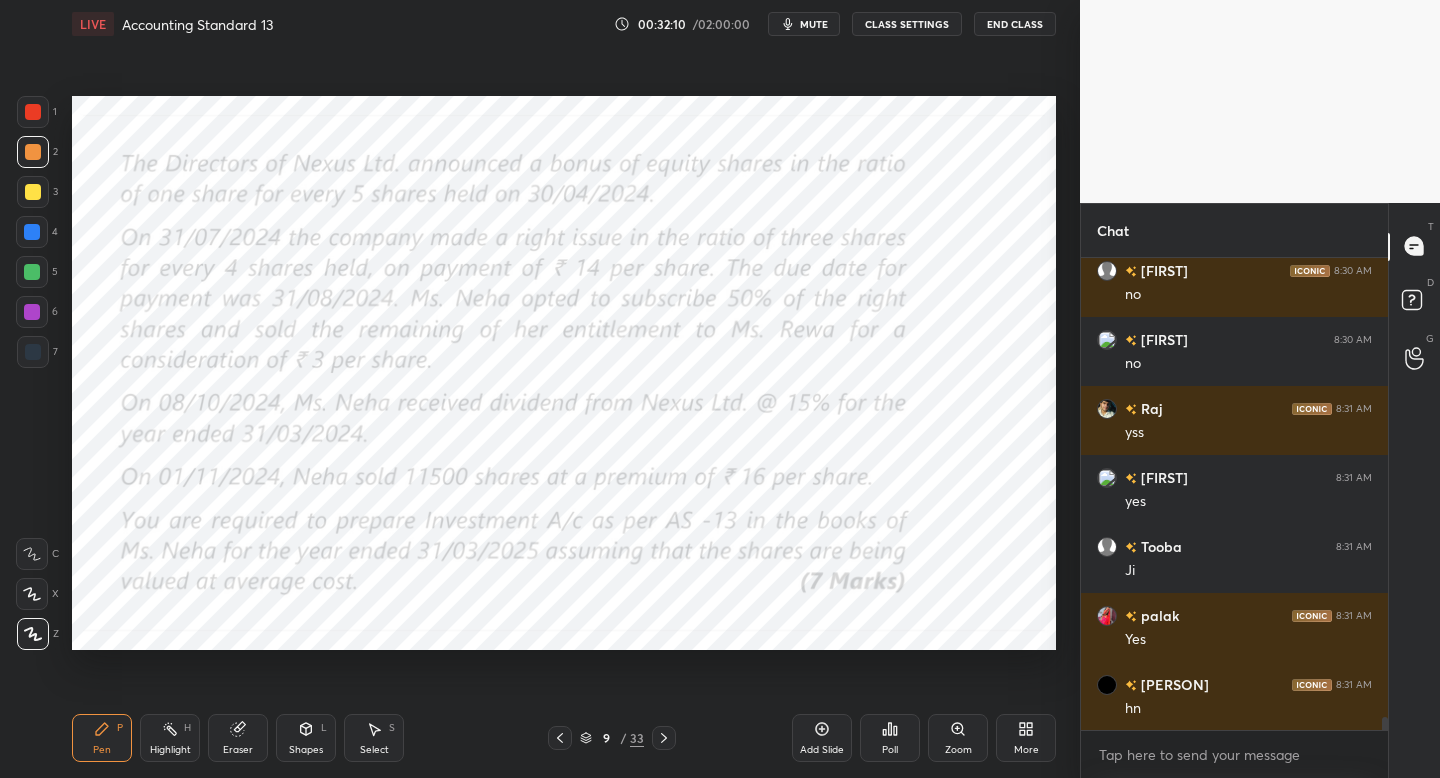 drag, startPoint x: 563, startPoint y: 736, endPoint x: 662, endPoint y: 734, distance: 99.0202 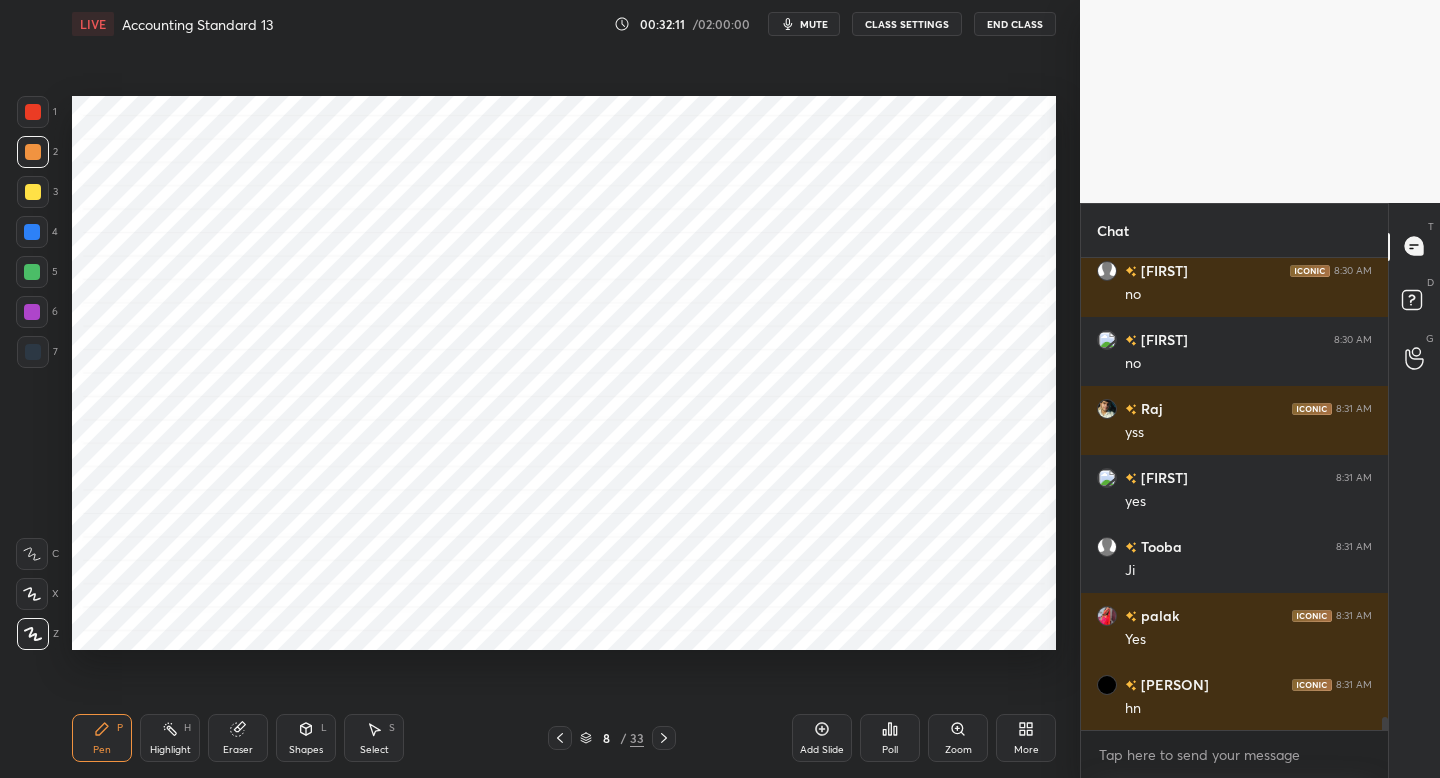 click on "Add Slide" at bounding box center (822, 738) 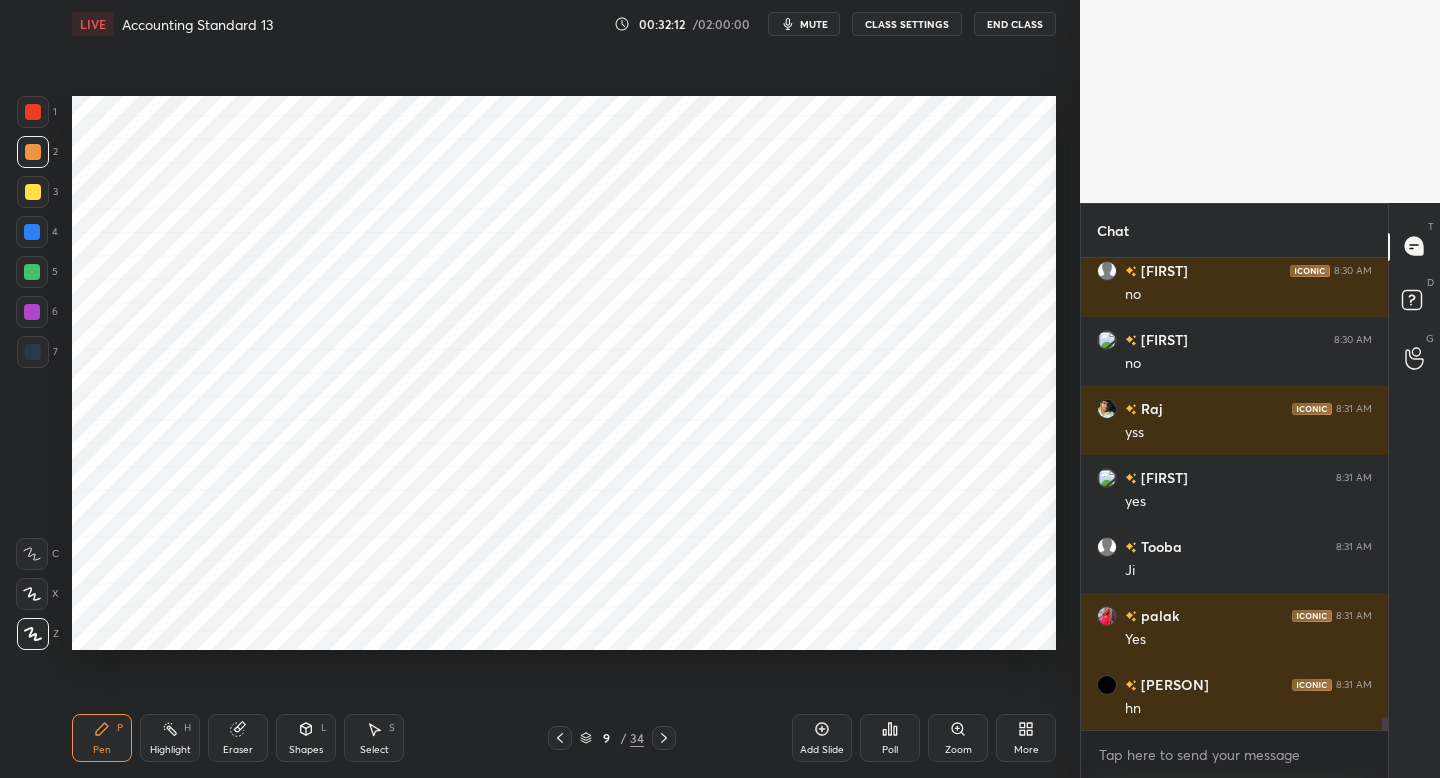 drag, startPoint x: 41, startPoint y: 119, endPoint x: 67, endPoint y: 126, distance: 26.925823 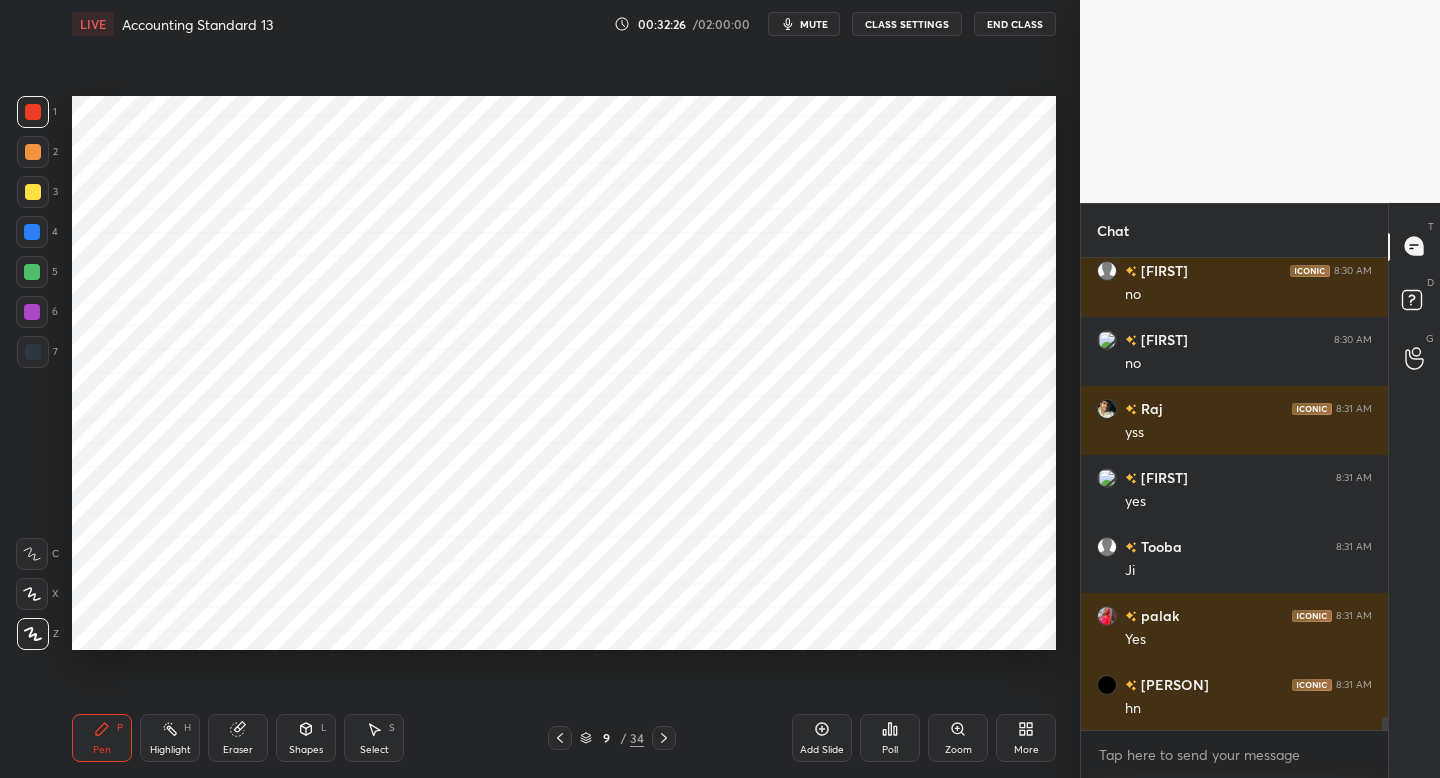 click 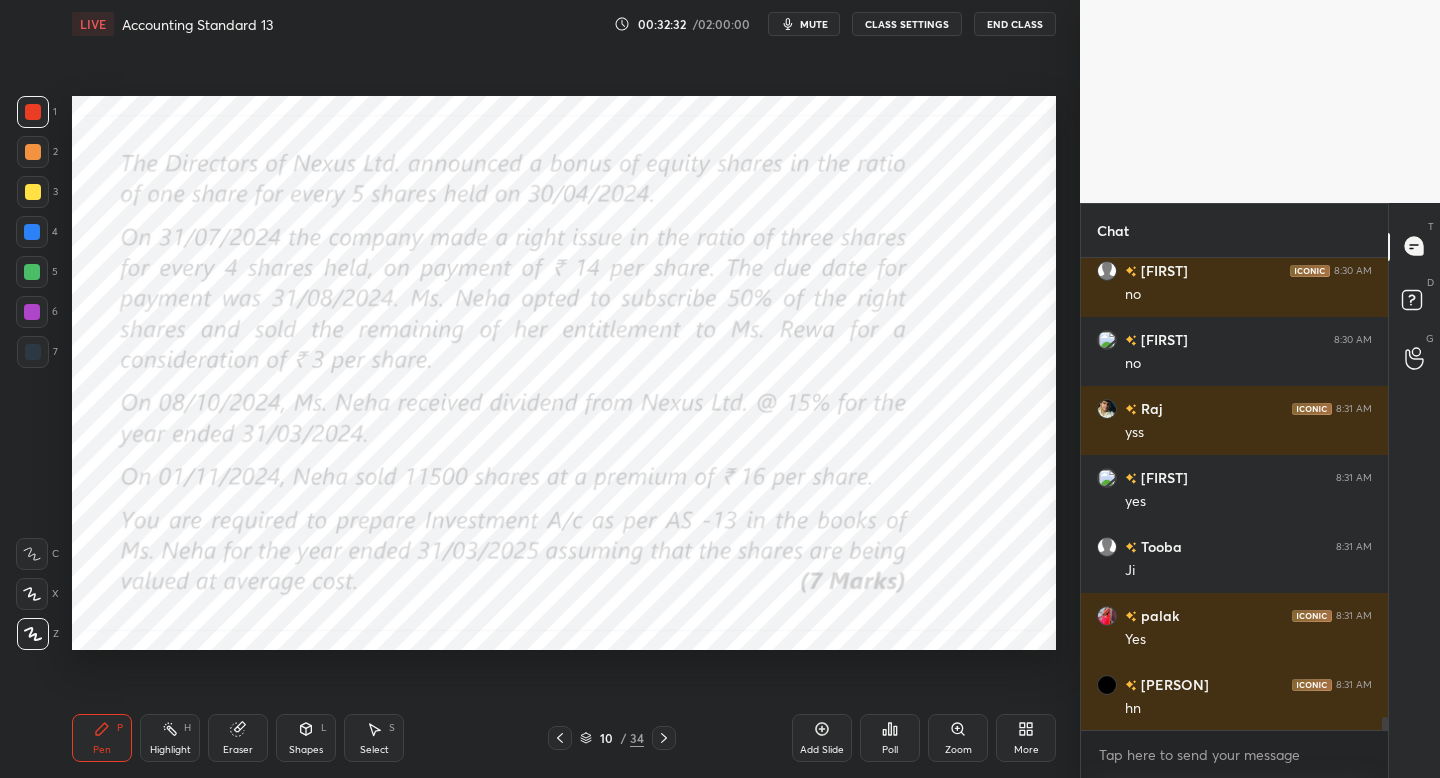 drag, startPoint x: 560, startPoint y: 740, endPoint x: 566, endPoint y: 717, distance: 23.769728 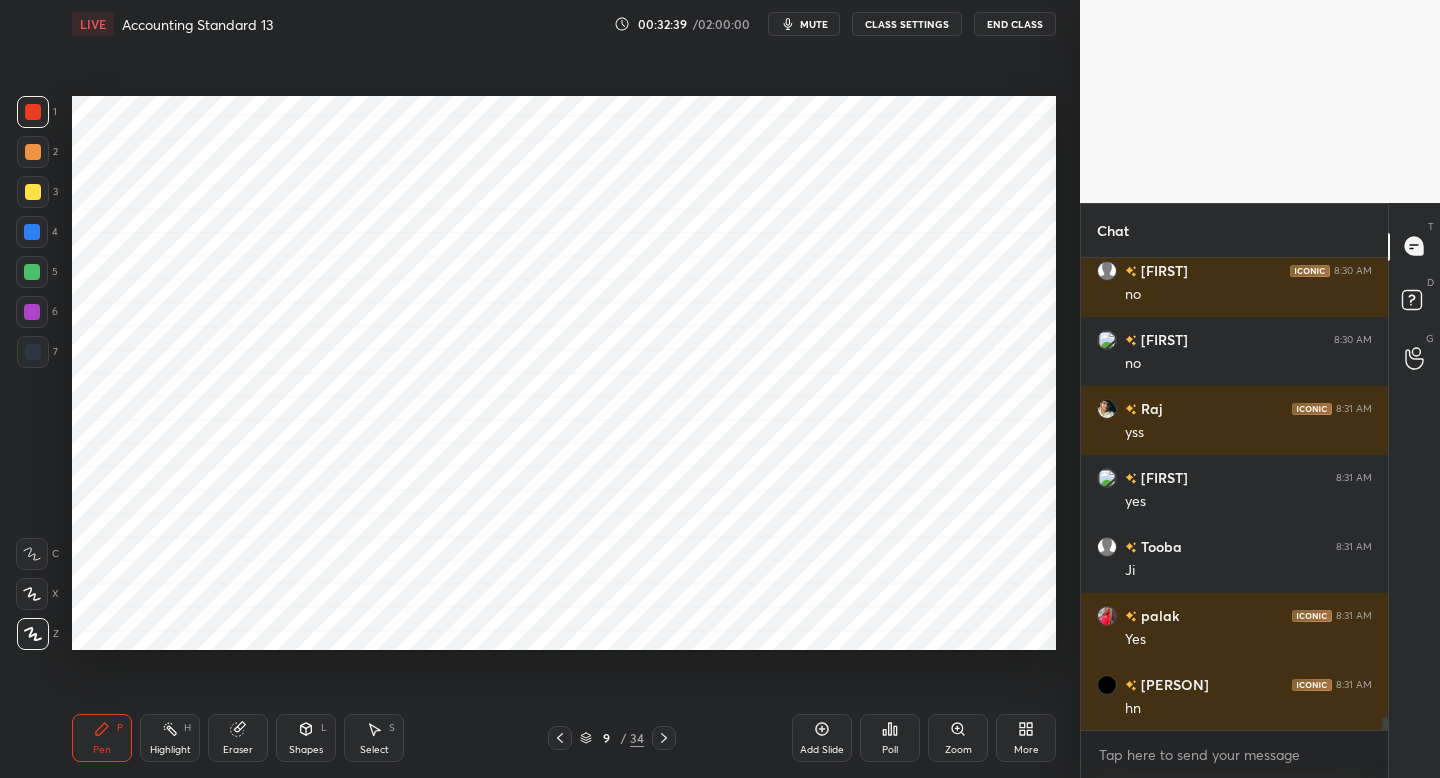 drag, startPoint x: 45, startPoint y: 351, endPoint x: 69, endPoint y: 338, distance: 27.294687 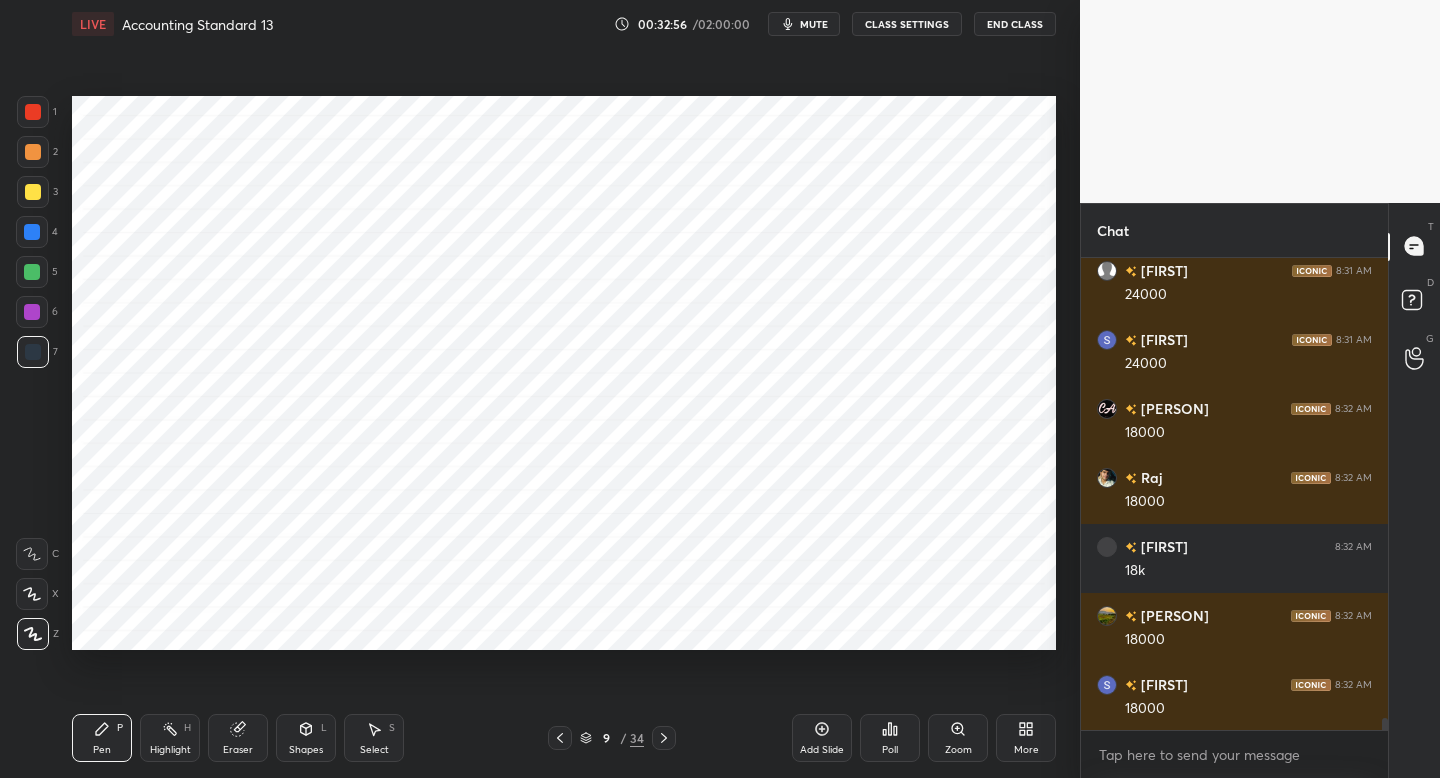 scroll, scrollTop: 17490, scrollLeft: 0, axis: vertical 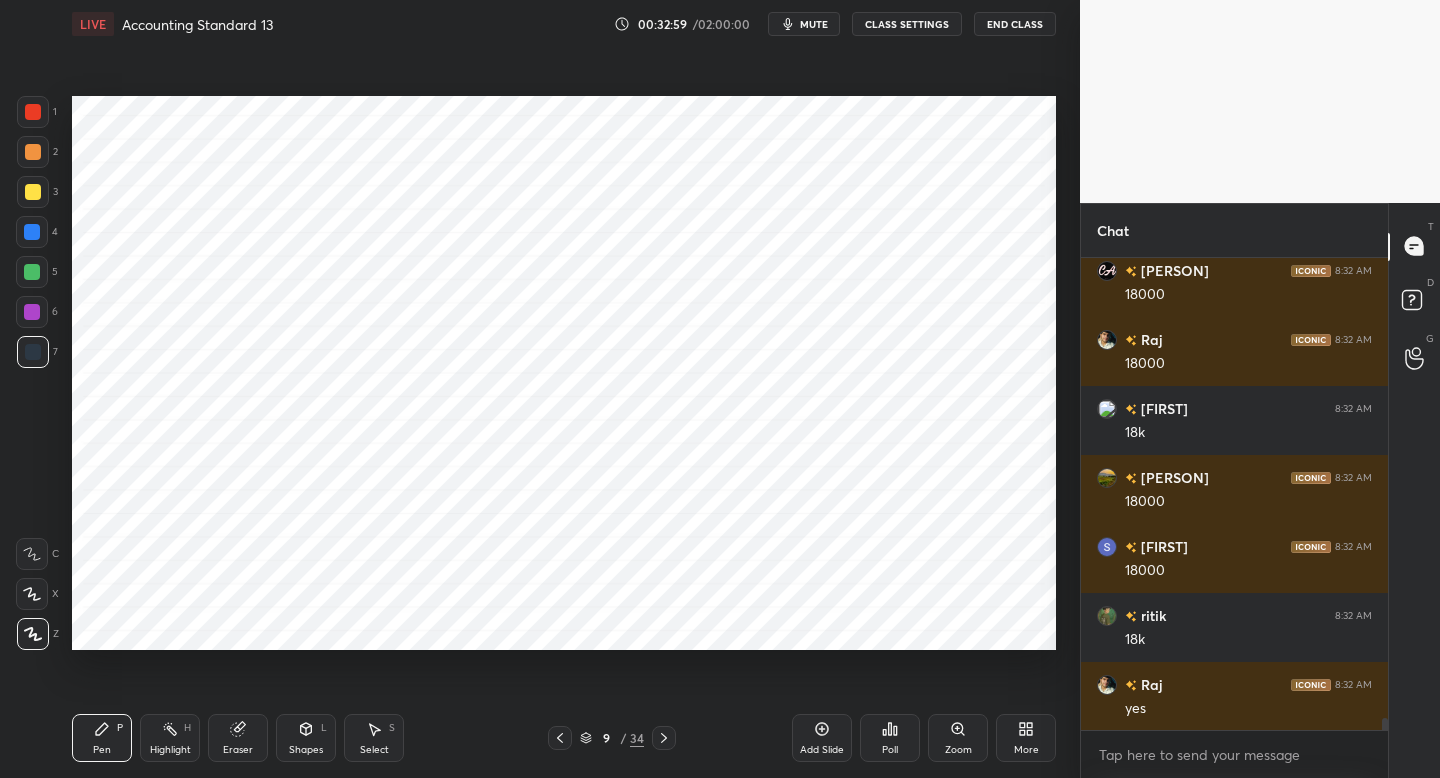 drag, startPoint x: 662, startPoint y: 740, endPoint x: 662, endPoint y: 727, distance: 13 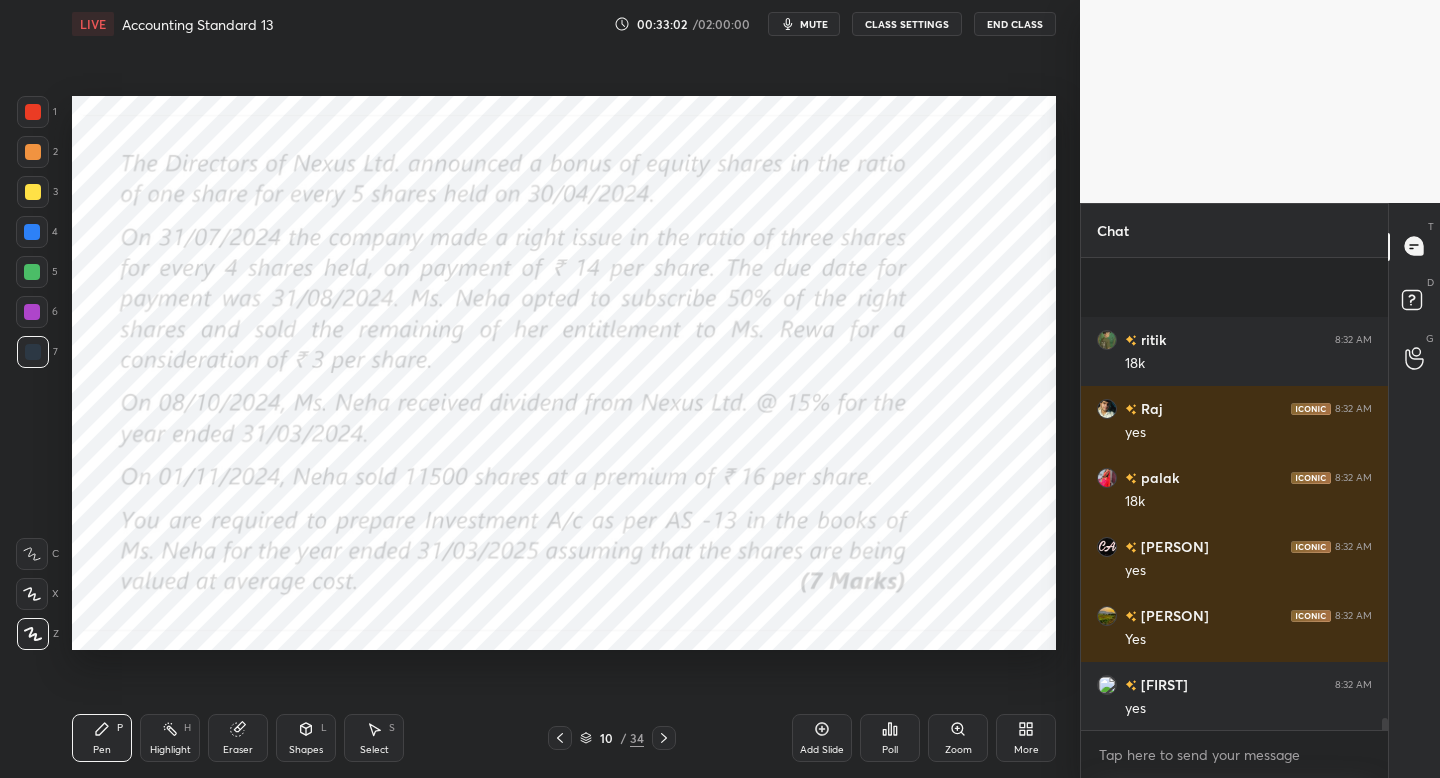 scroll, scrollTop: 17973, scrollLeft: 0, axis: vertical 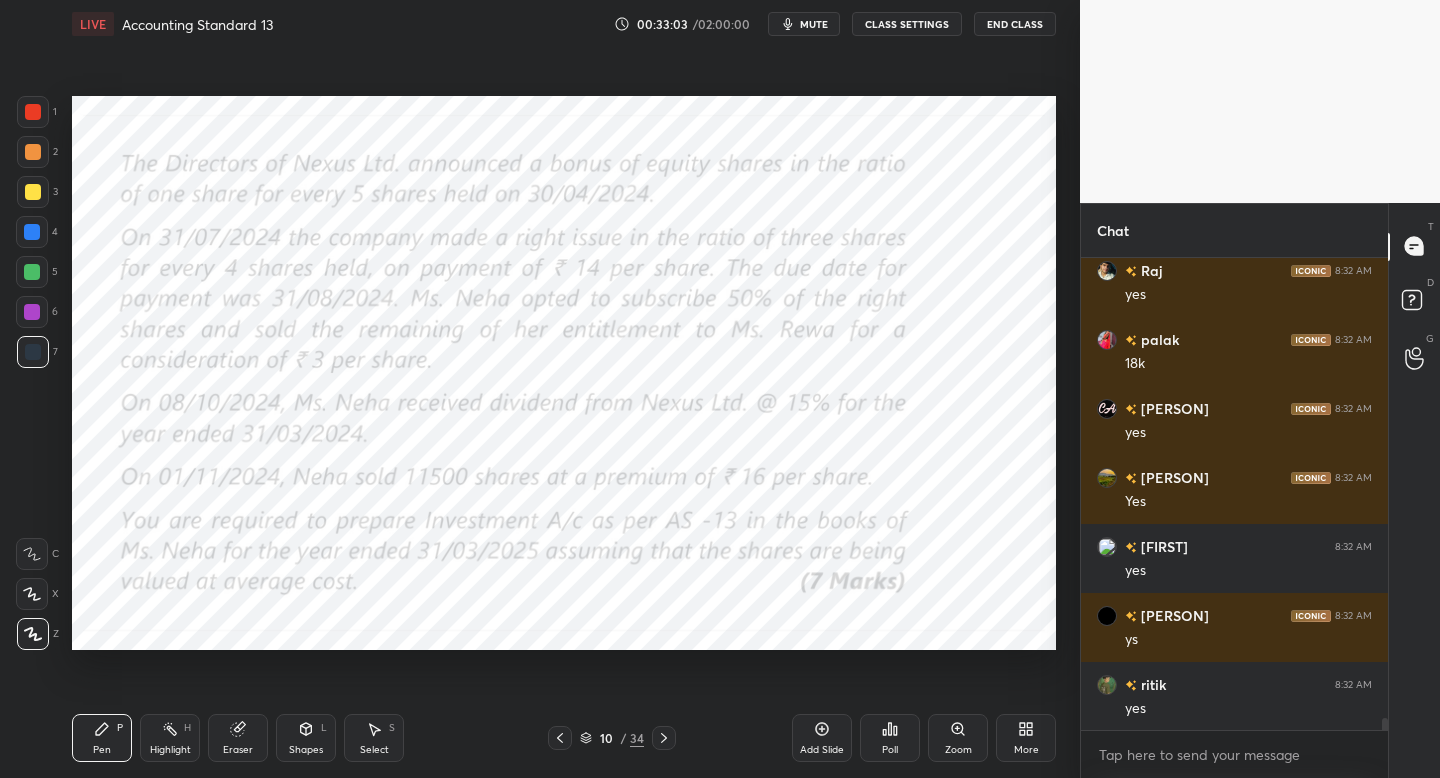 drag, startPoint x: 667, startPoint y: 731, endPoint x: 660, endPoint y: 722, distance: 11.401754 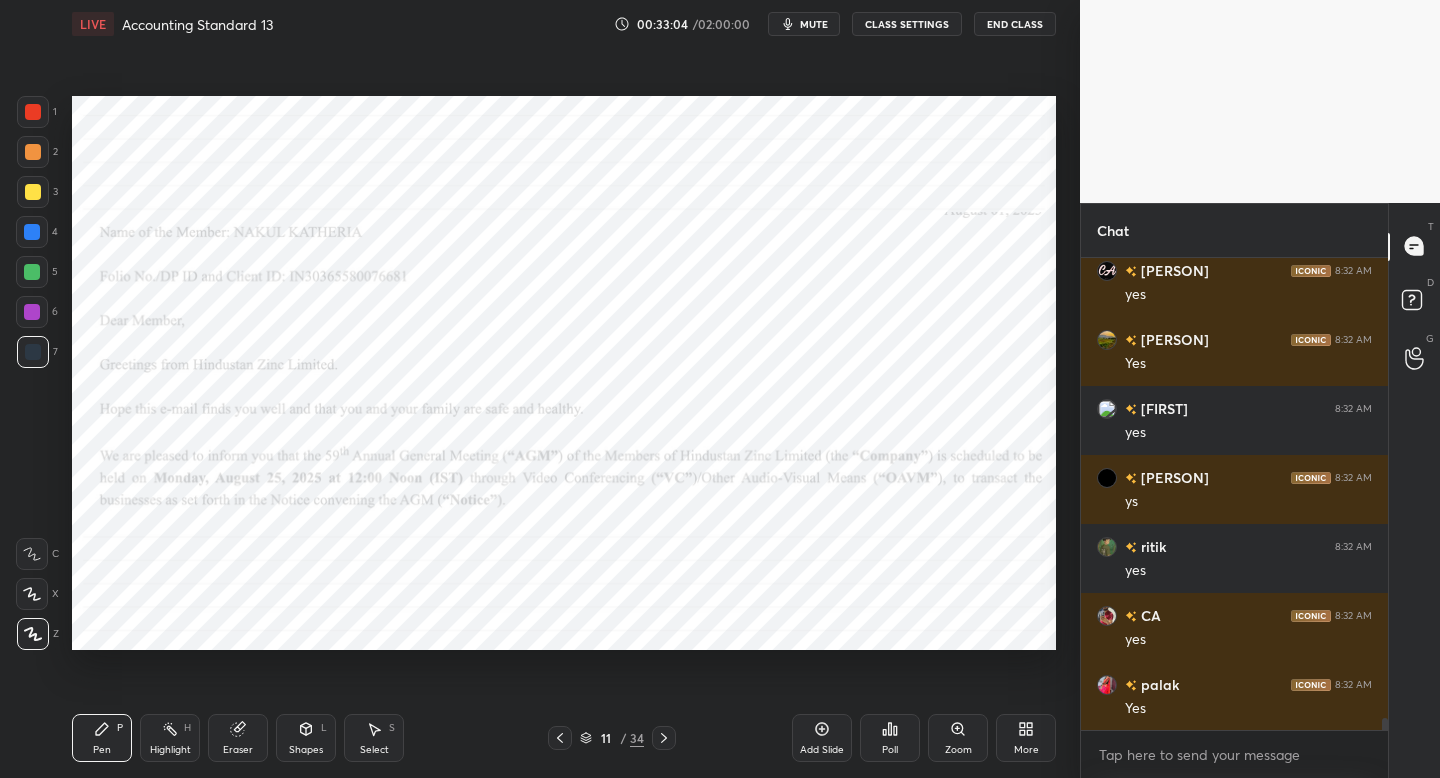 scroll, scrollTop: 18180, scrollLeft: 0, axis: vertical 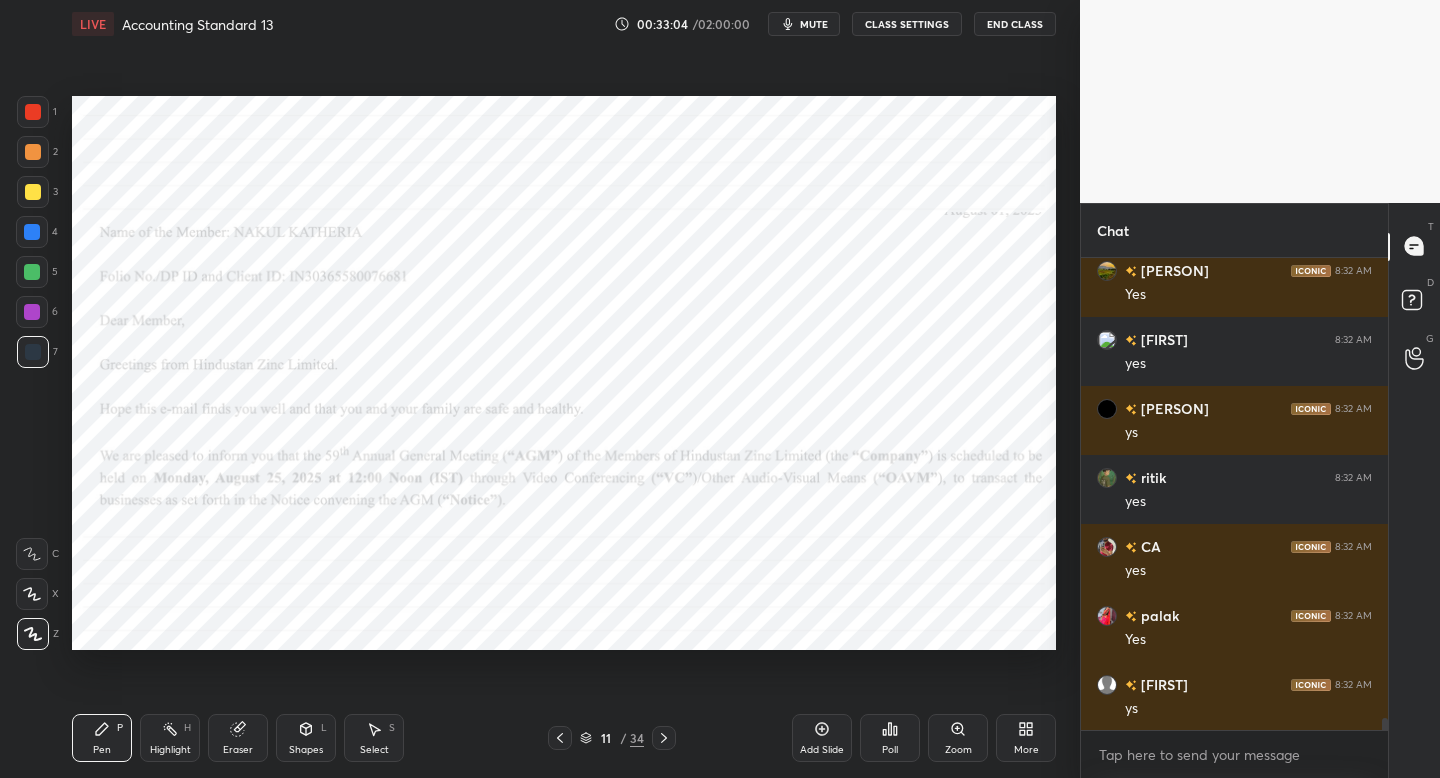 click 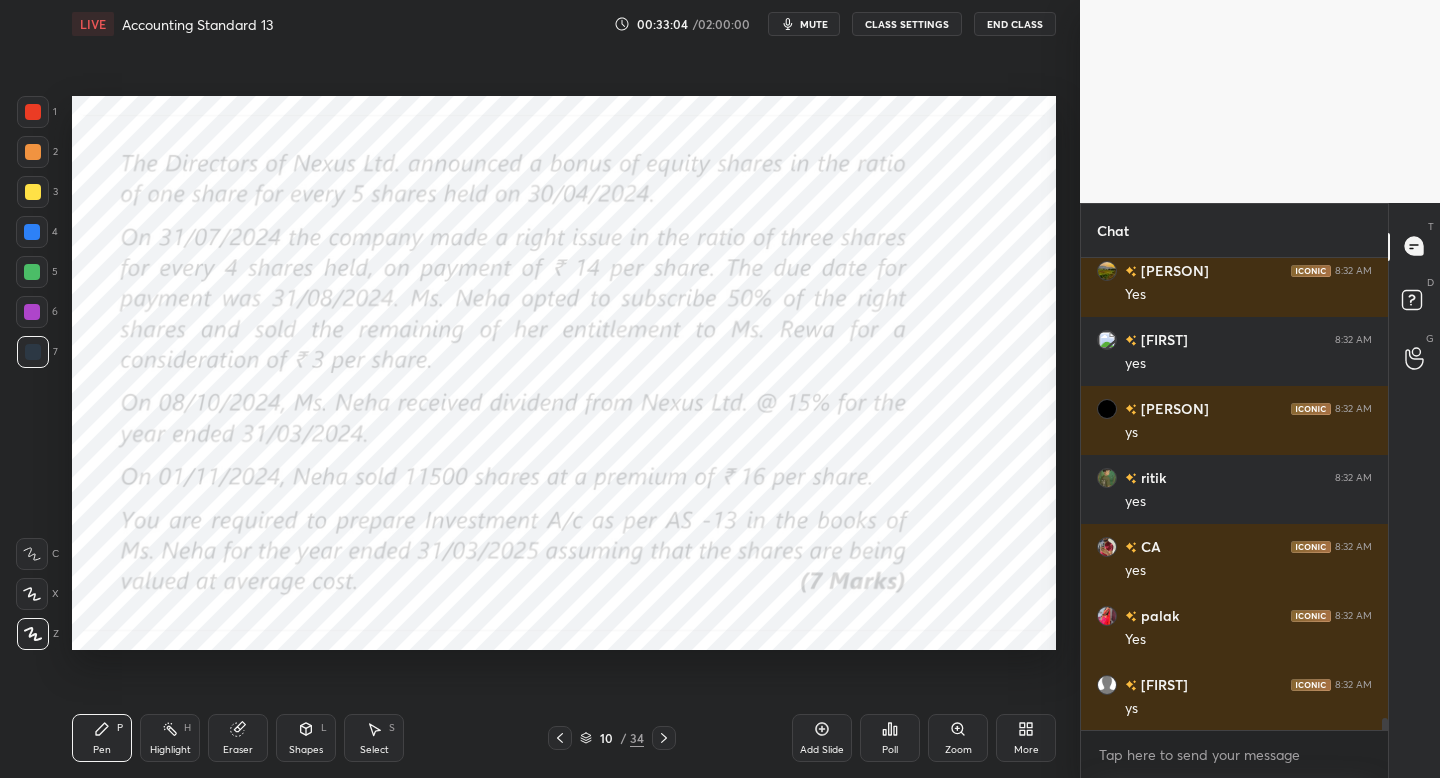 click 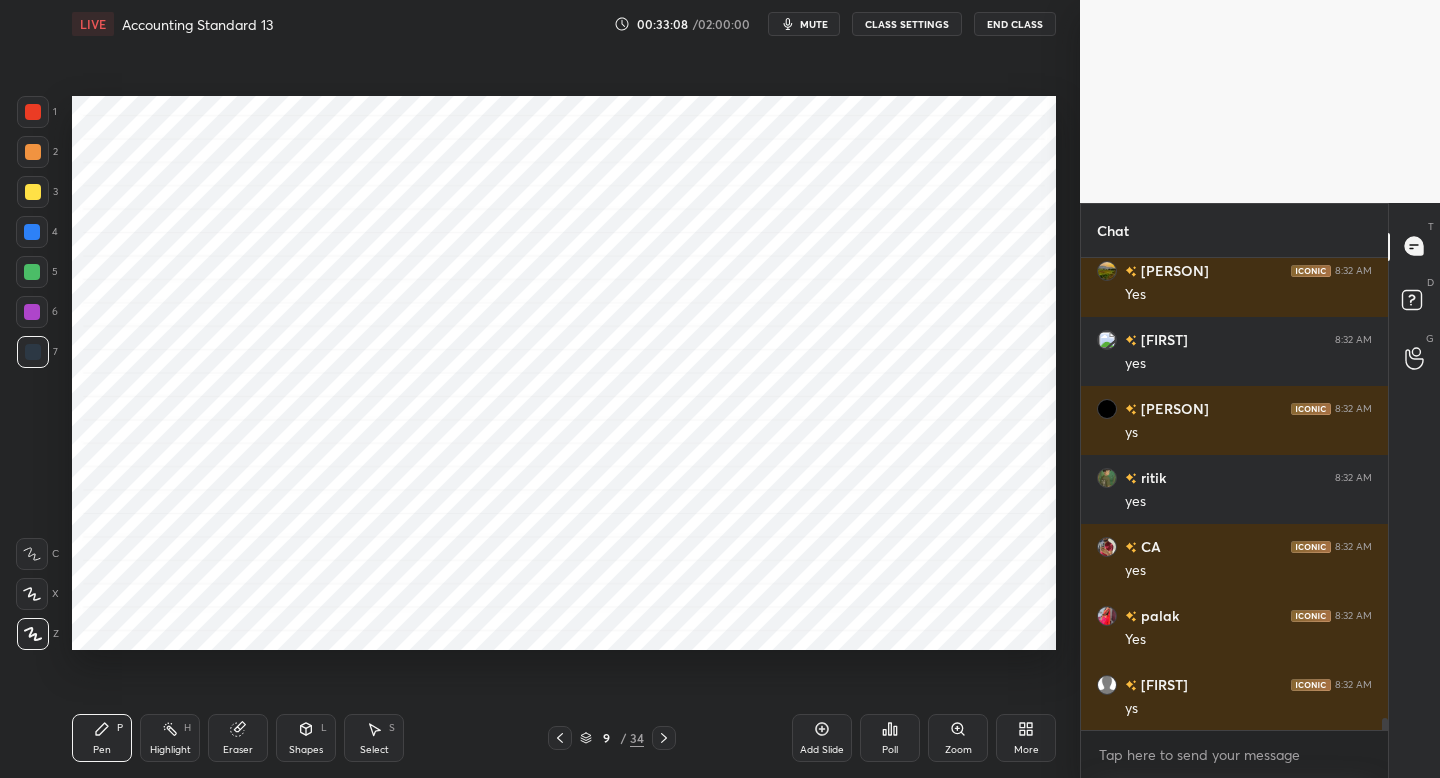 scroll, scrollTop: 18249, scrollLeft: 0, axis: vertical 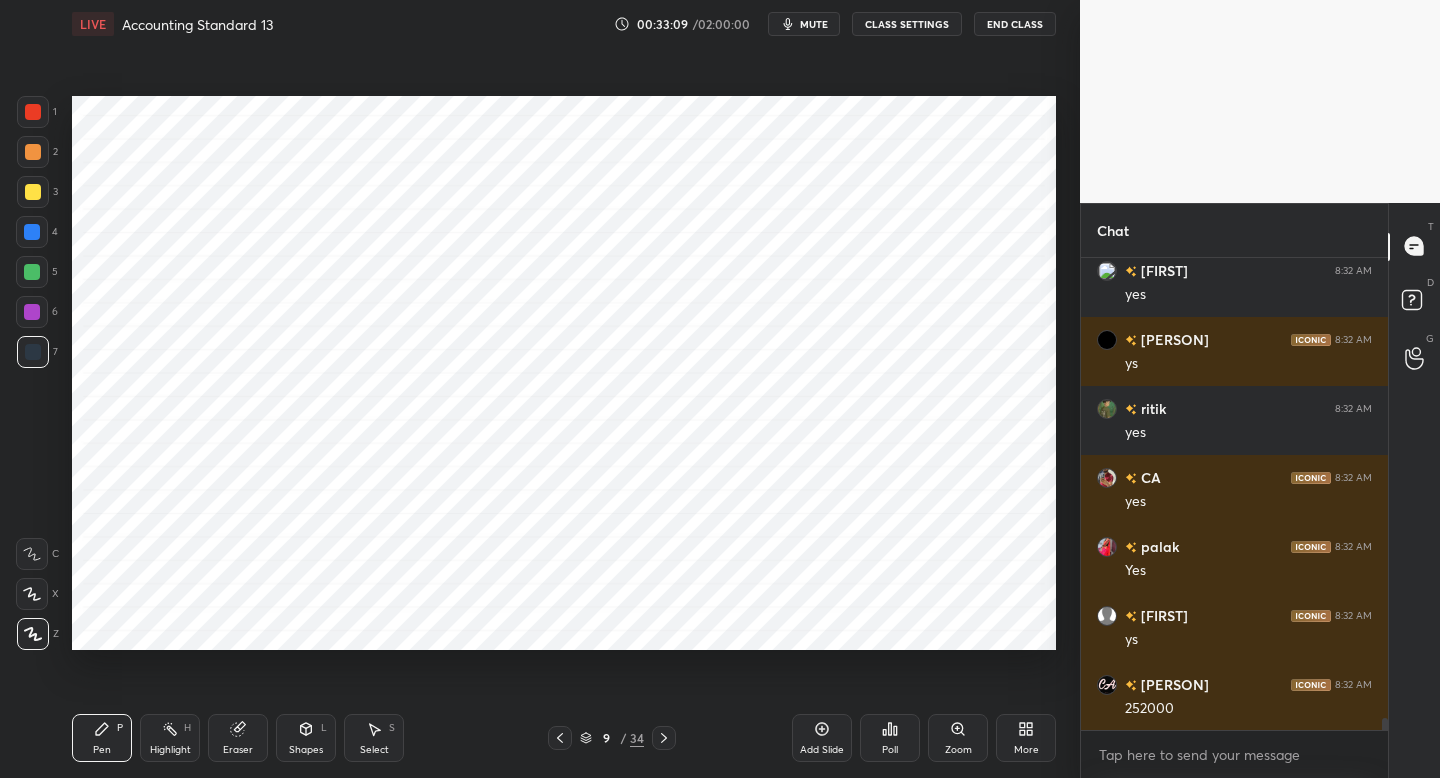 drag, startPoint x: 658, startPoint y: 736, endPoint x: 659, endPoint y: 688, distance: 48.010414 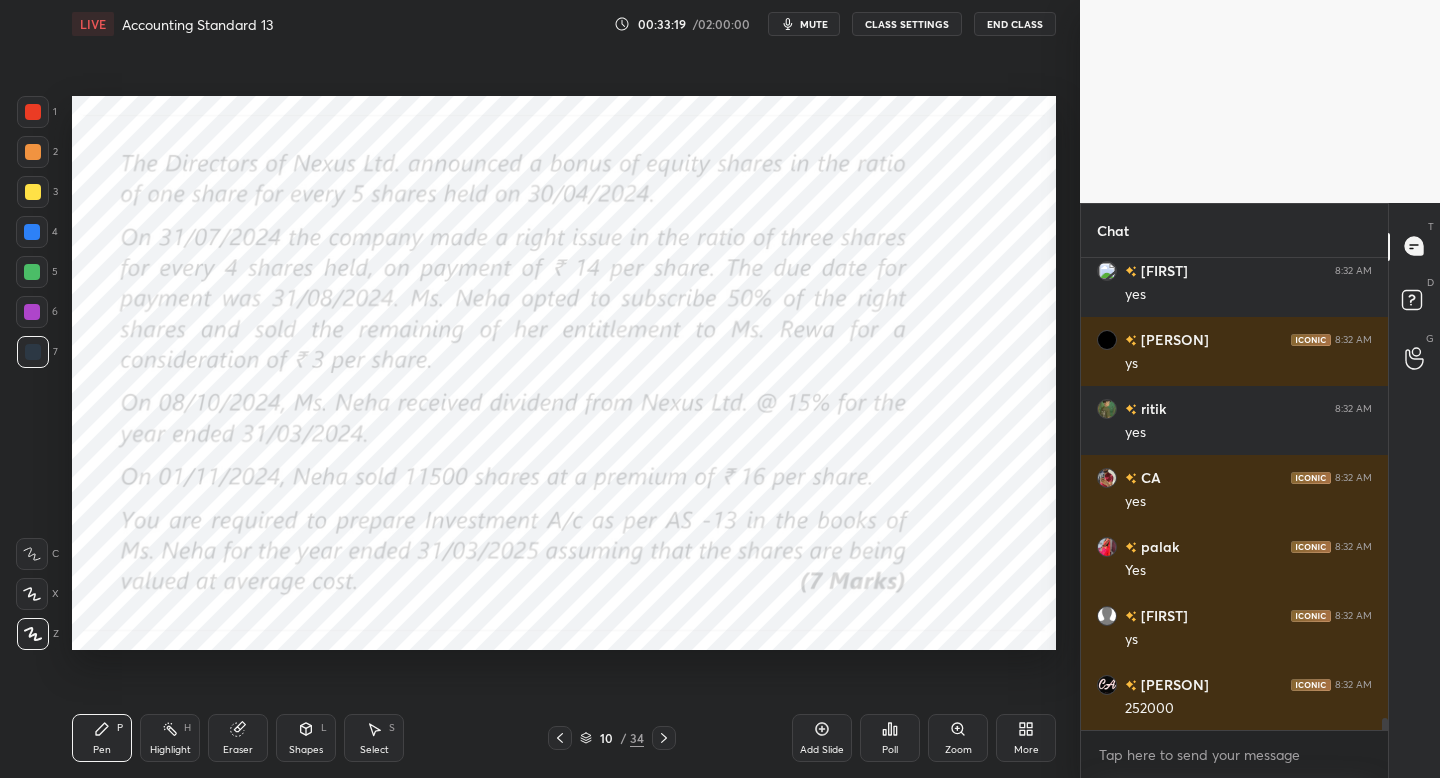 click 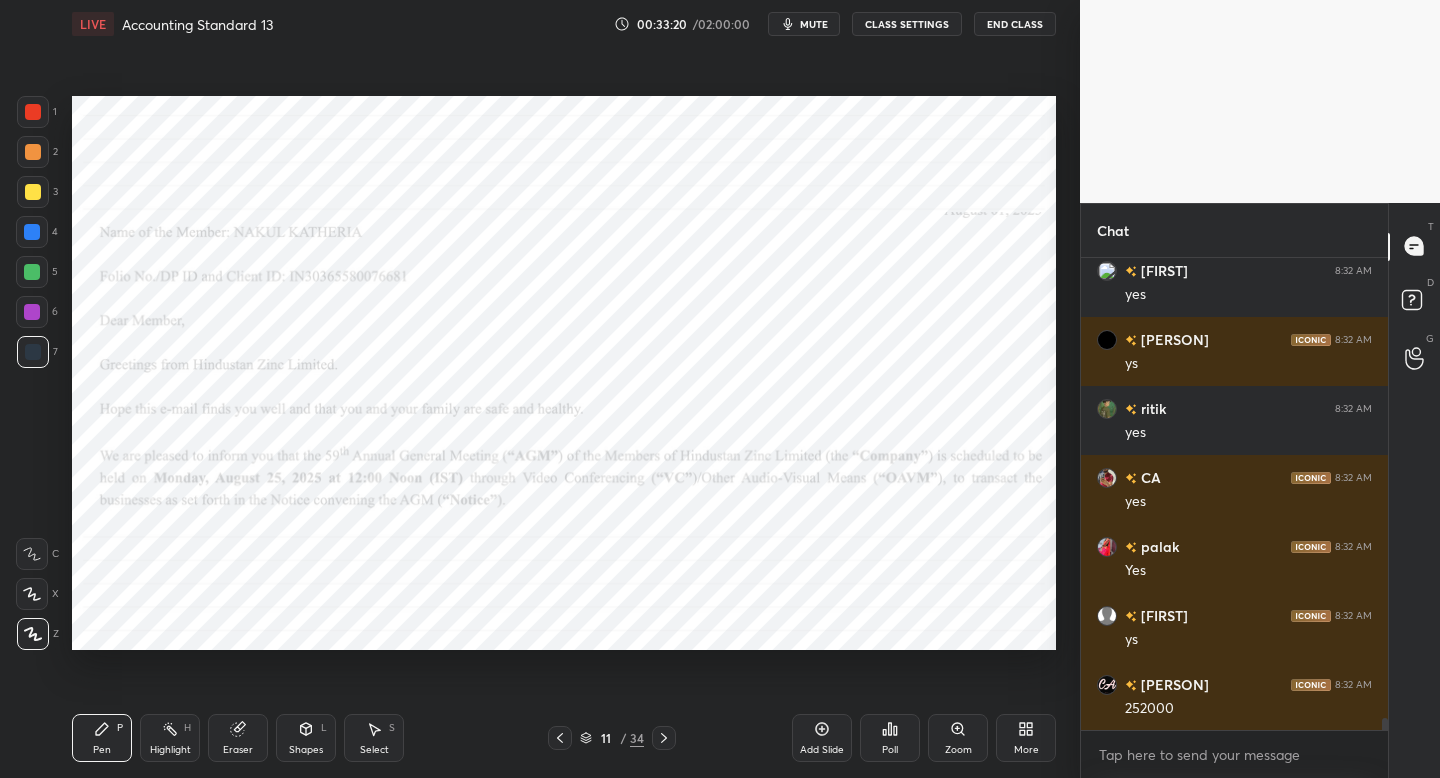 click 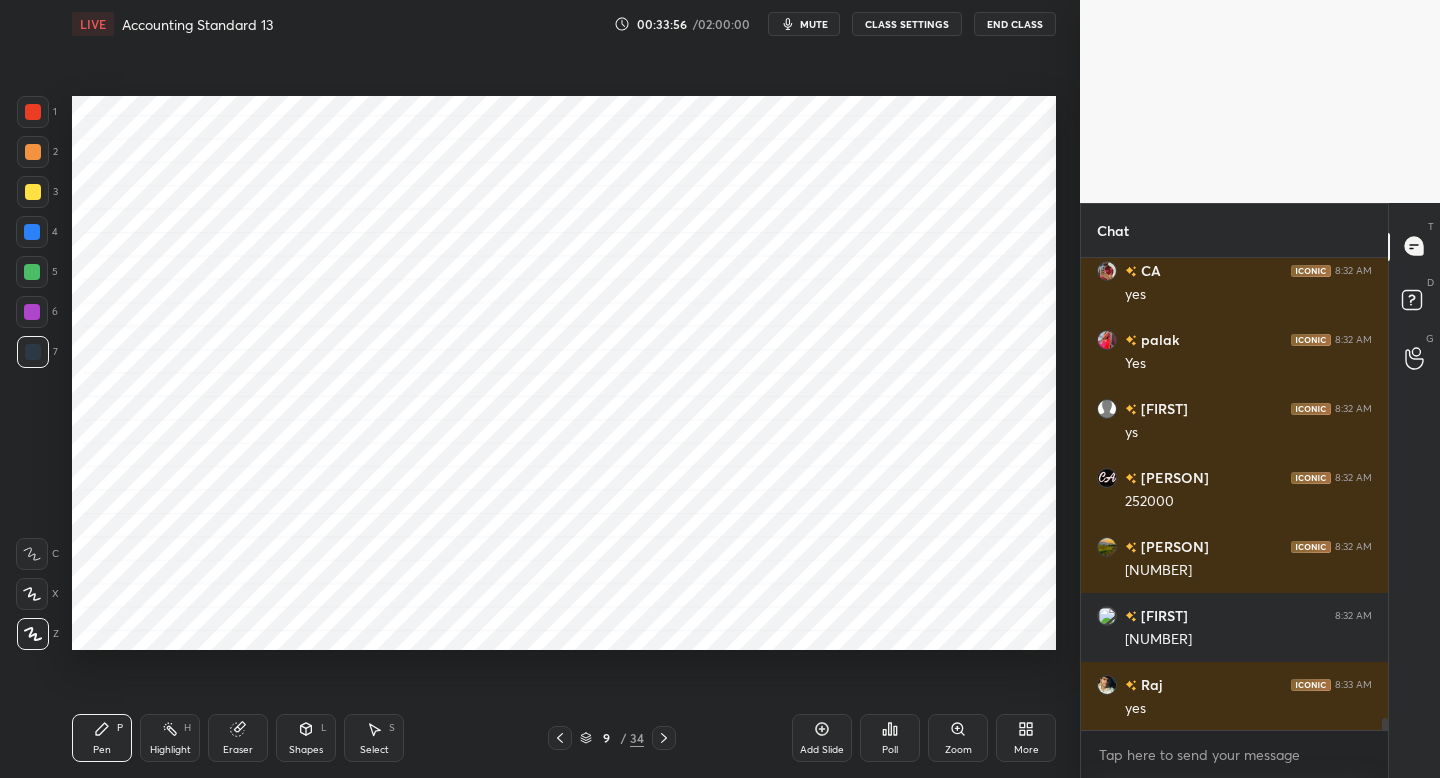scroll, scrollTop: 18525, scrollLeft: 0, axis: vertical 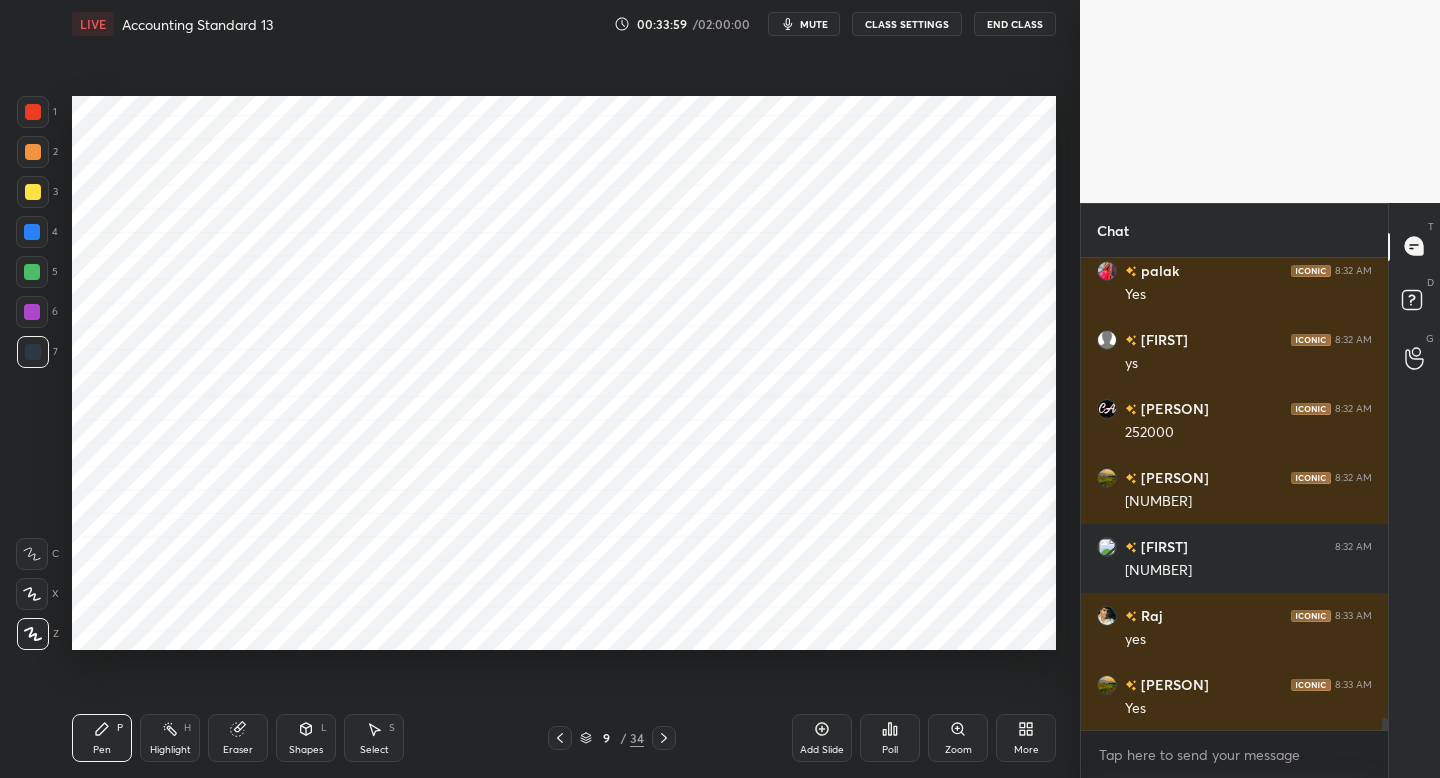 click at bounding box center (32, 312) 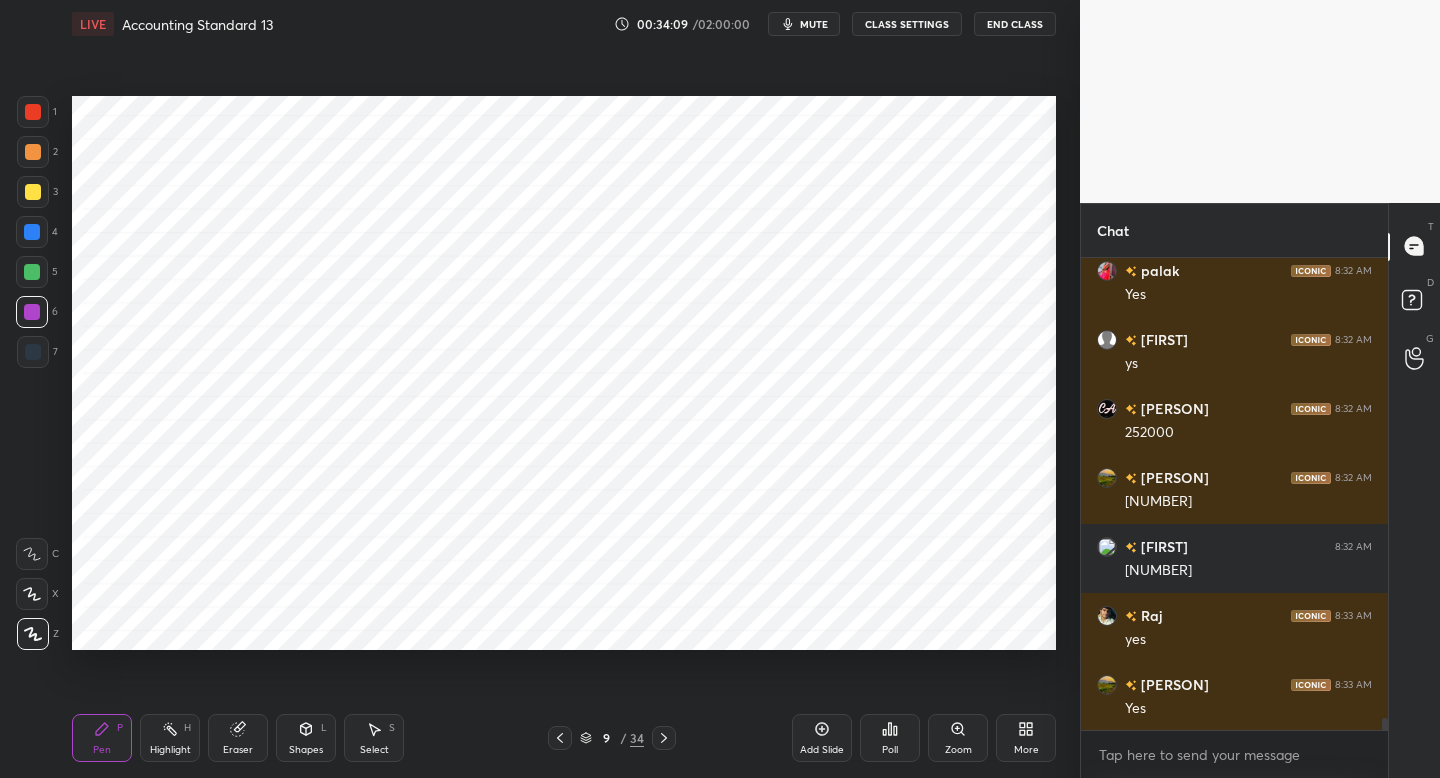 scroll, scrollTop: 18594, scrollLeft: 0, axis: vertical 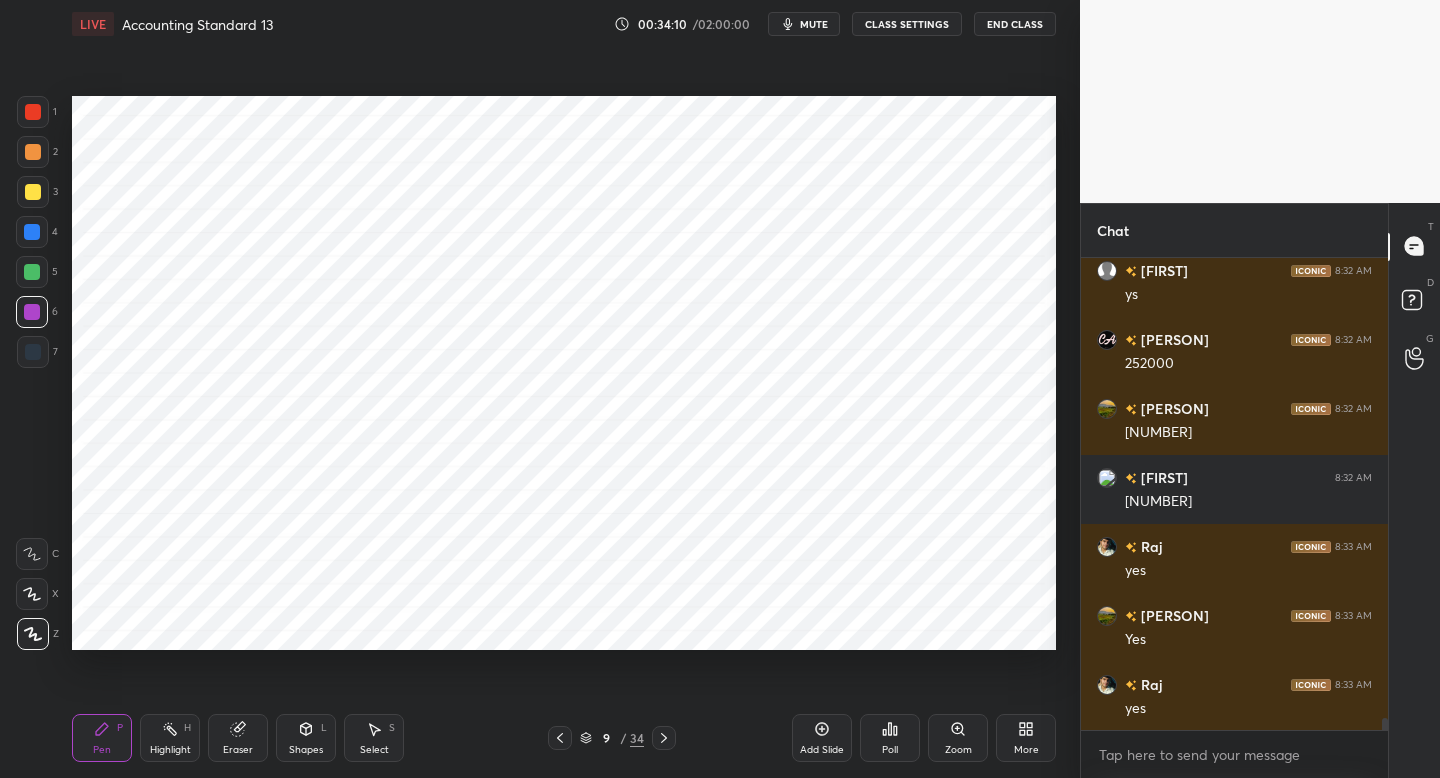 click 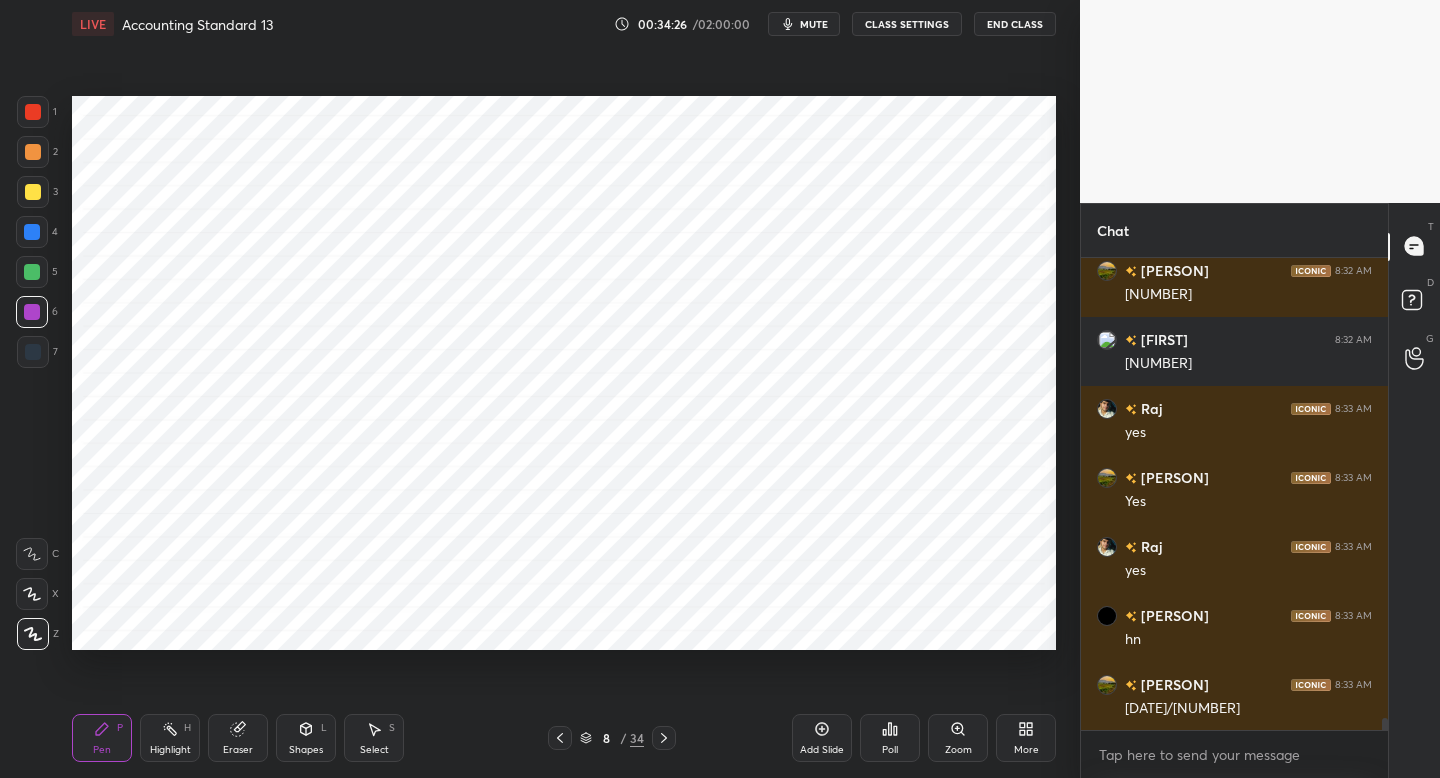 scroll, scrollTop: 18801, scrollLeft: 0, axis: vertical 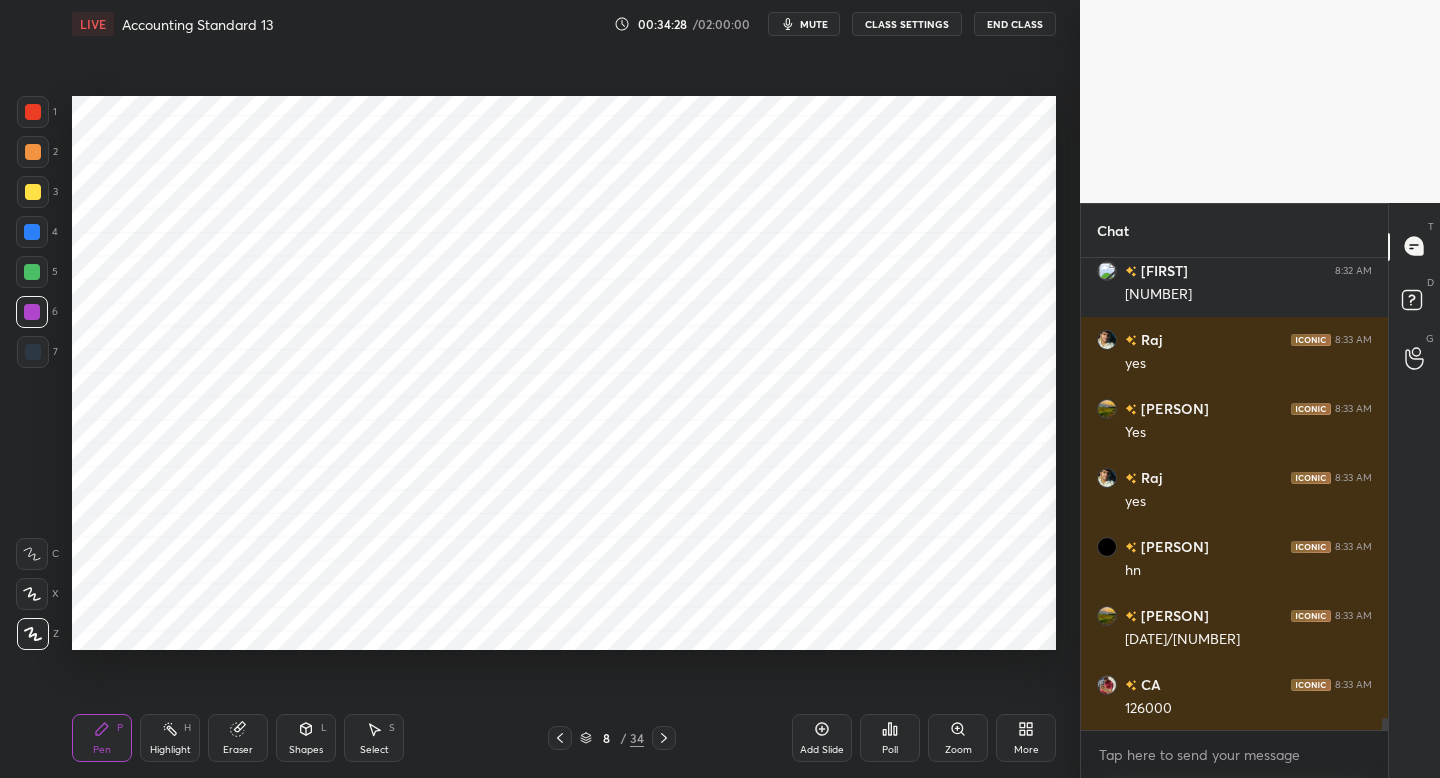 click 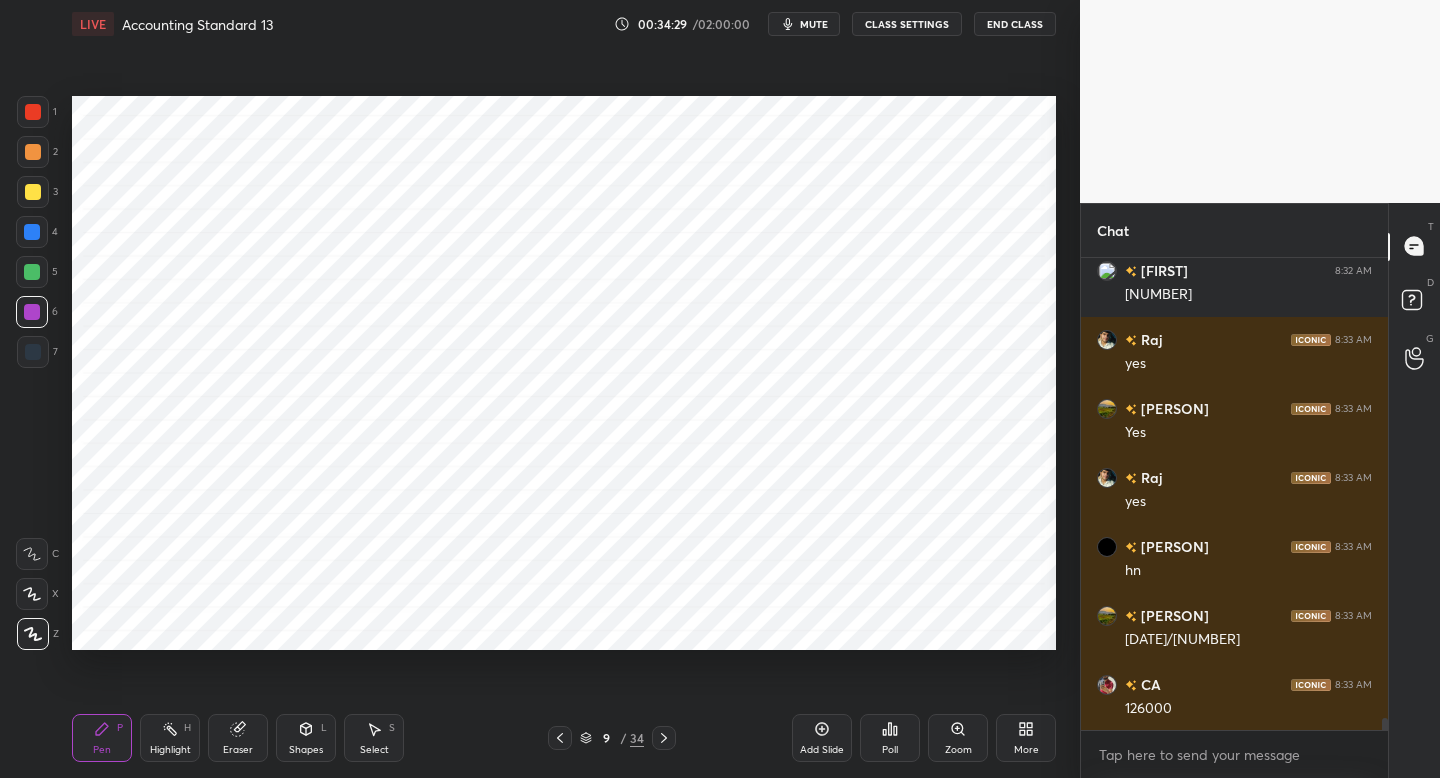 click at bounding box center (664, 738) 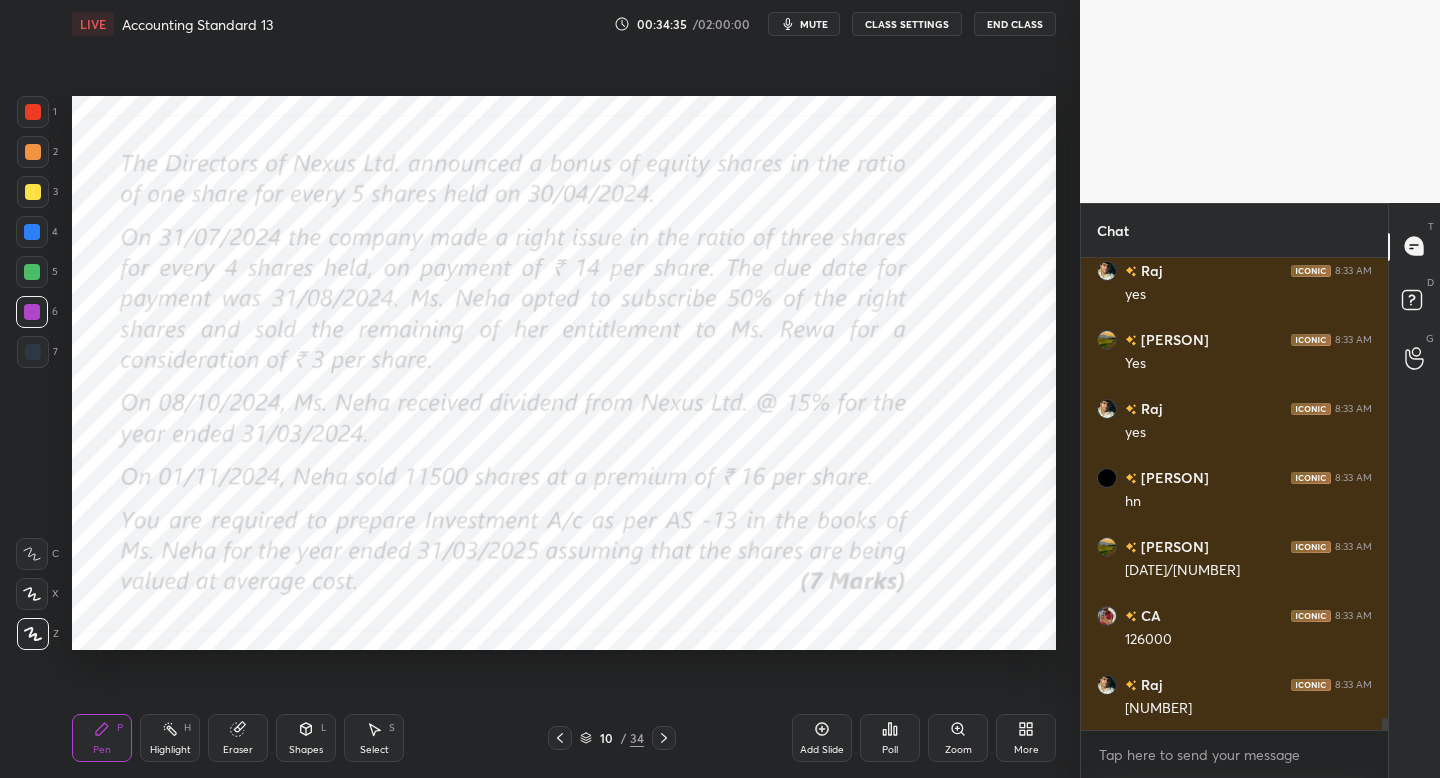 scroll, scrollTop: 18939, scrollLeft: 0, axis: vertical 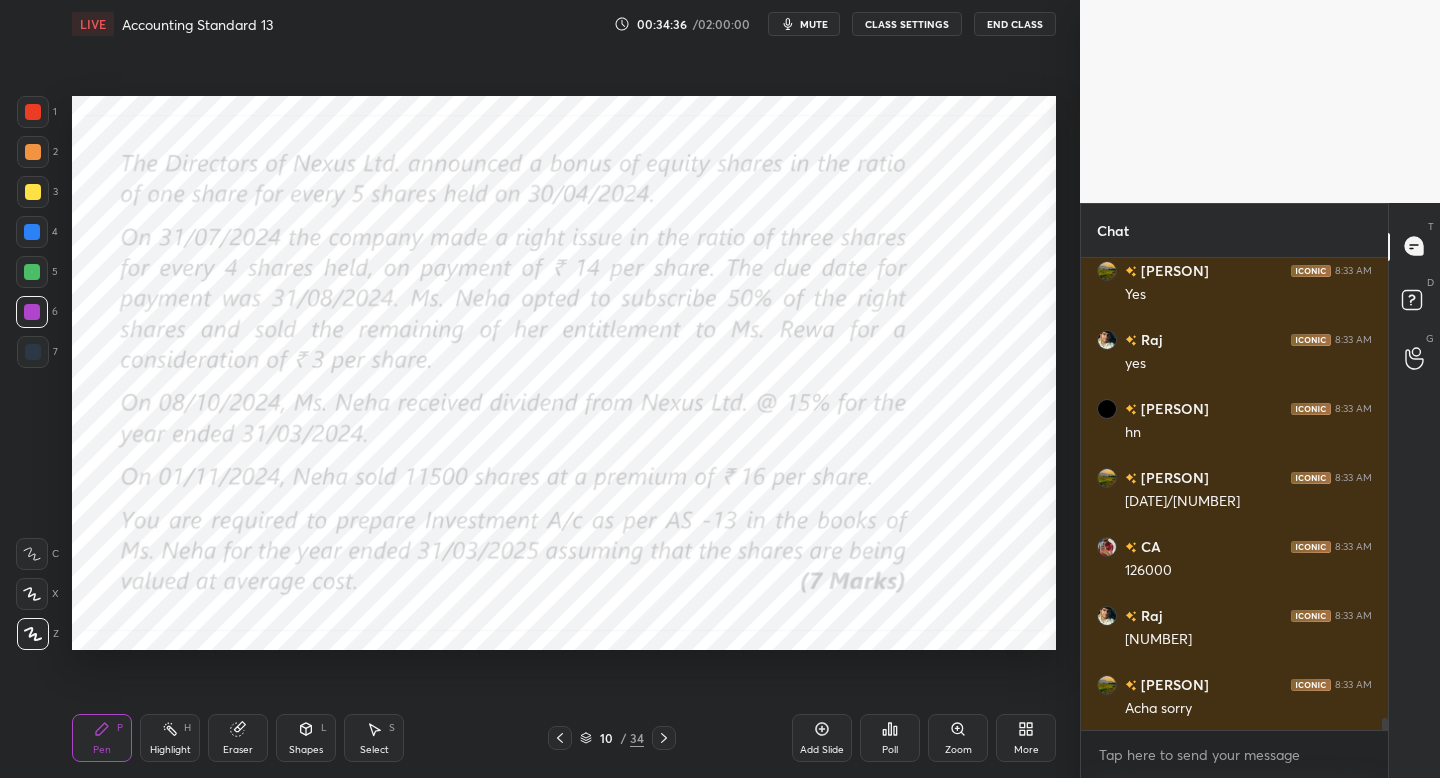 click 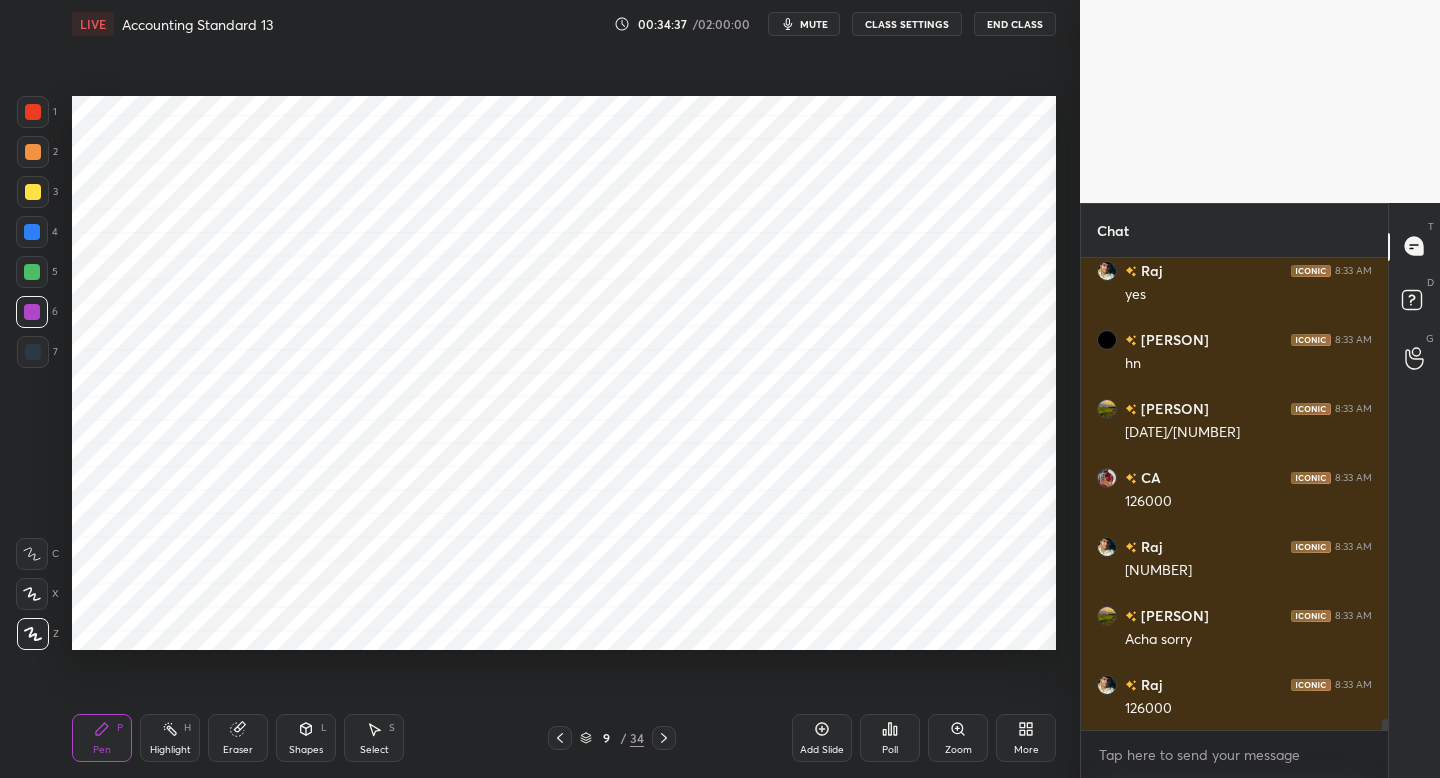 click 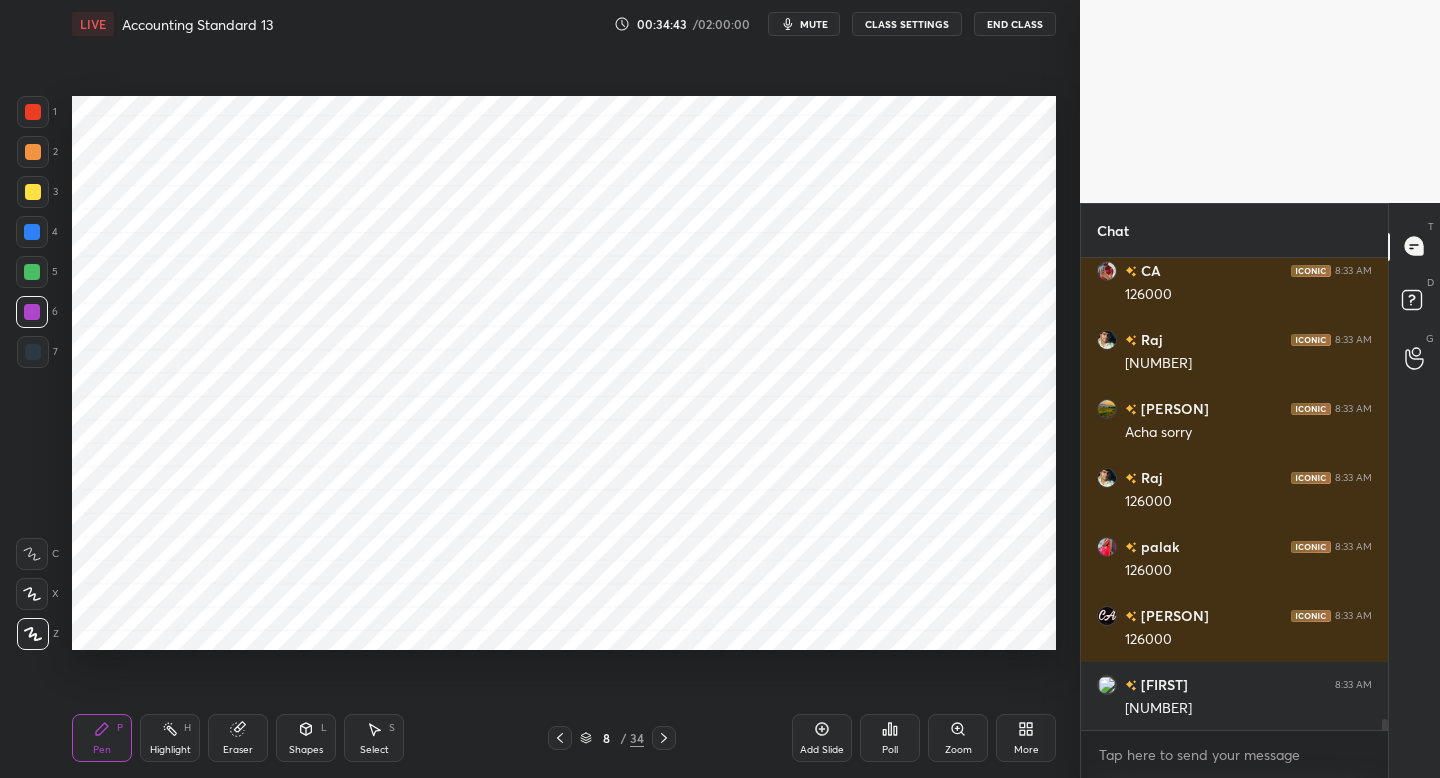 scroll, scrollTop: 19284, scrollLeft: 0, axis: vertical 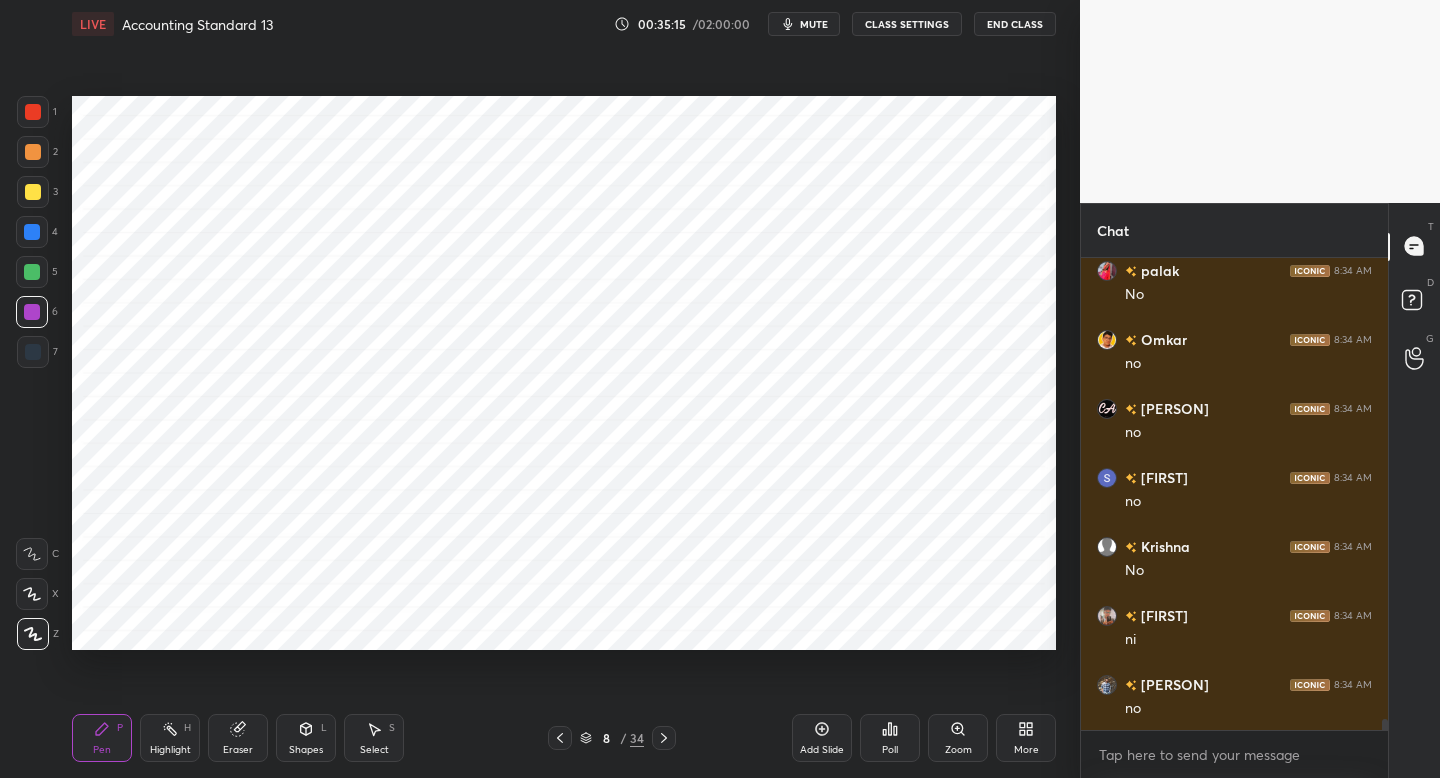 click at bounding box center (560, 738) 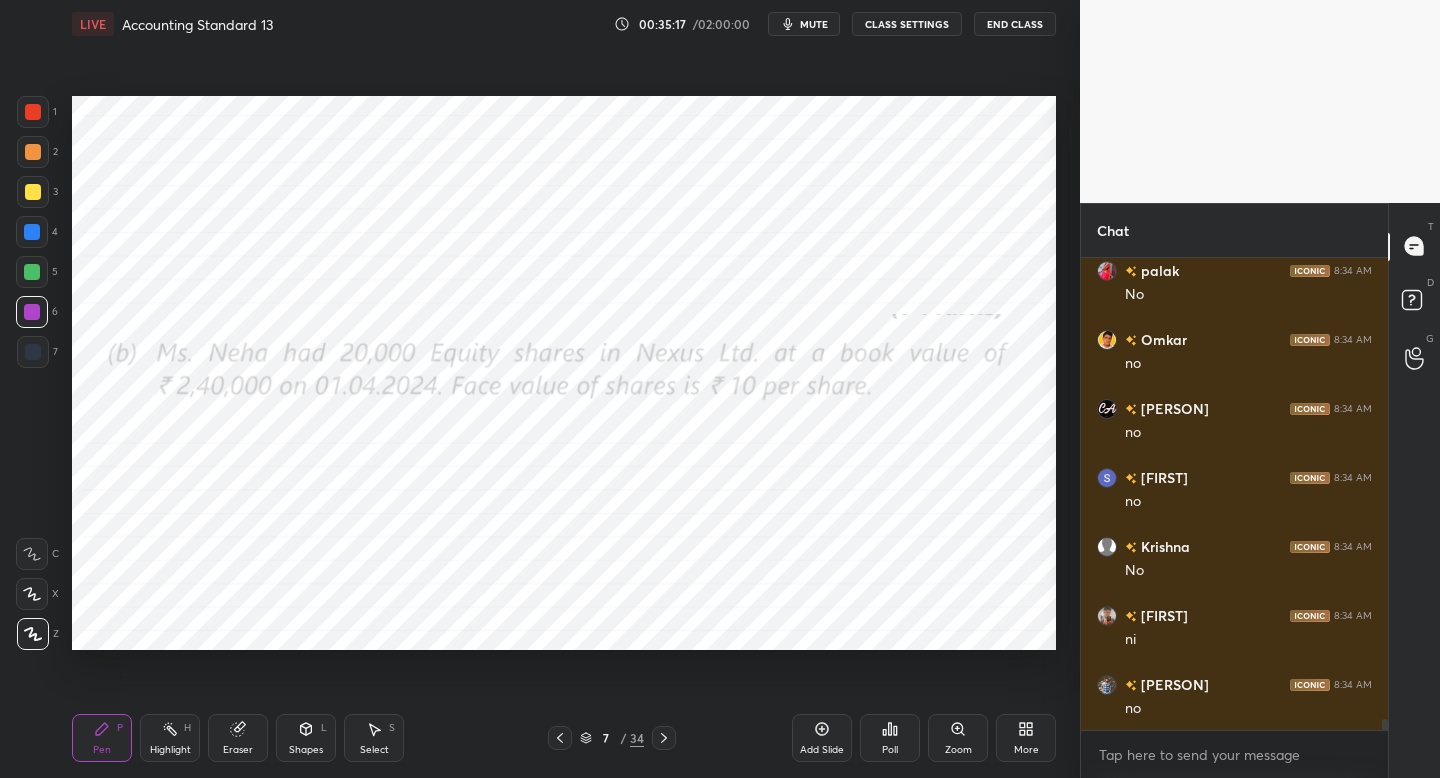 click 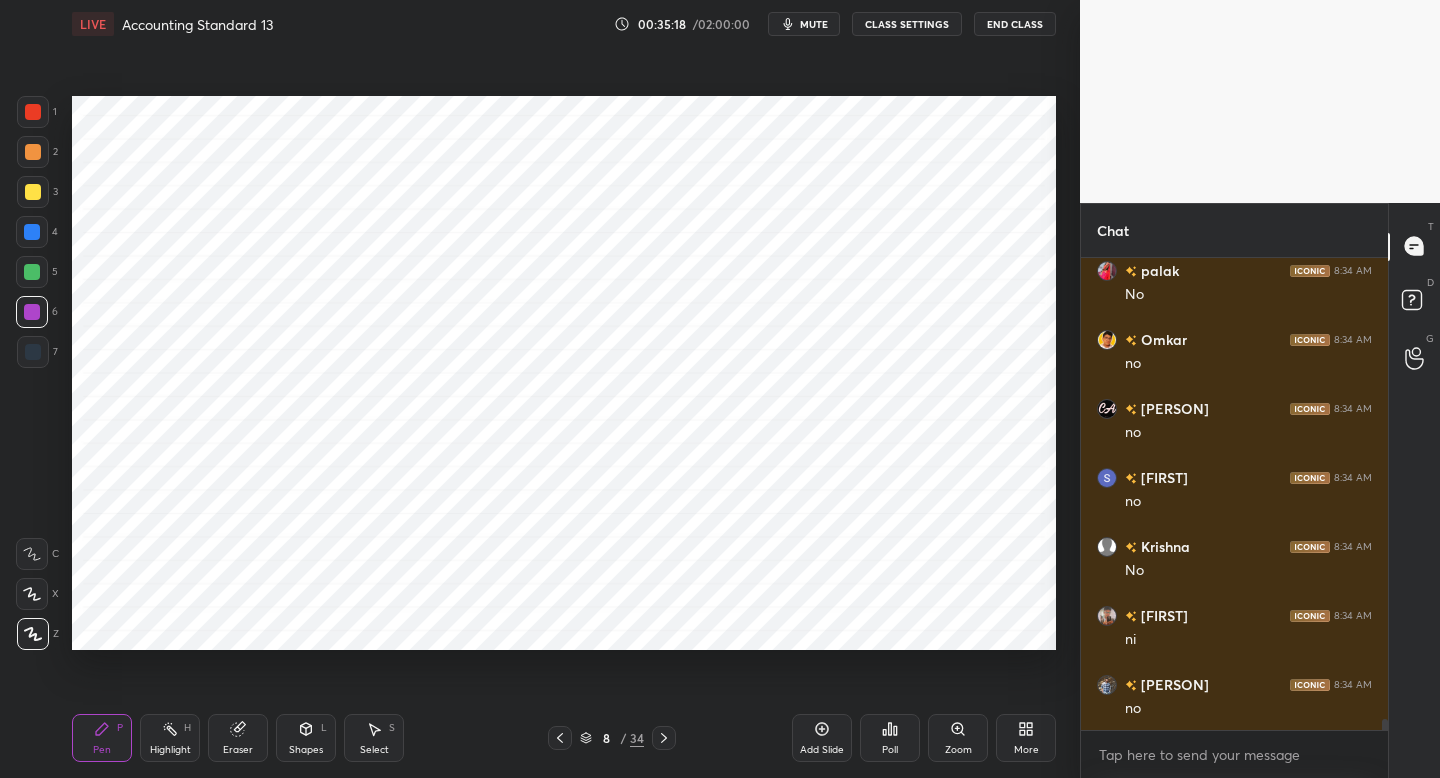 click 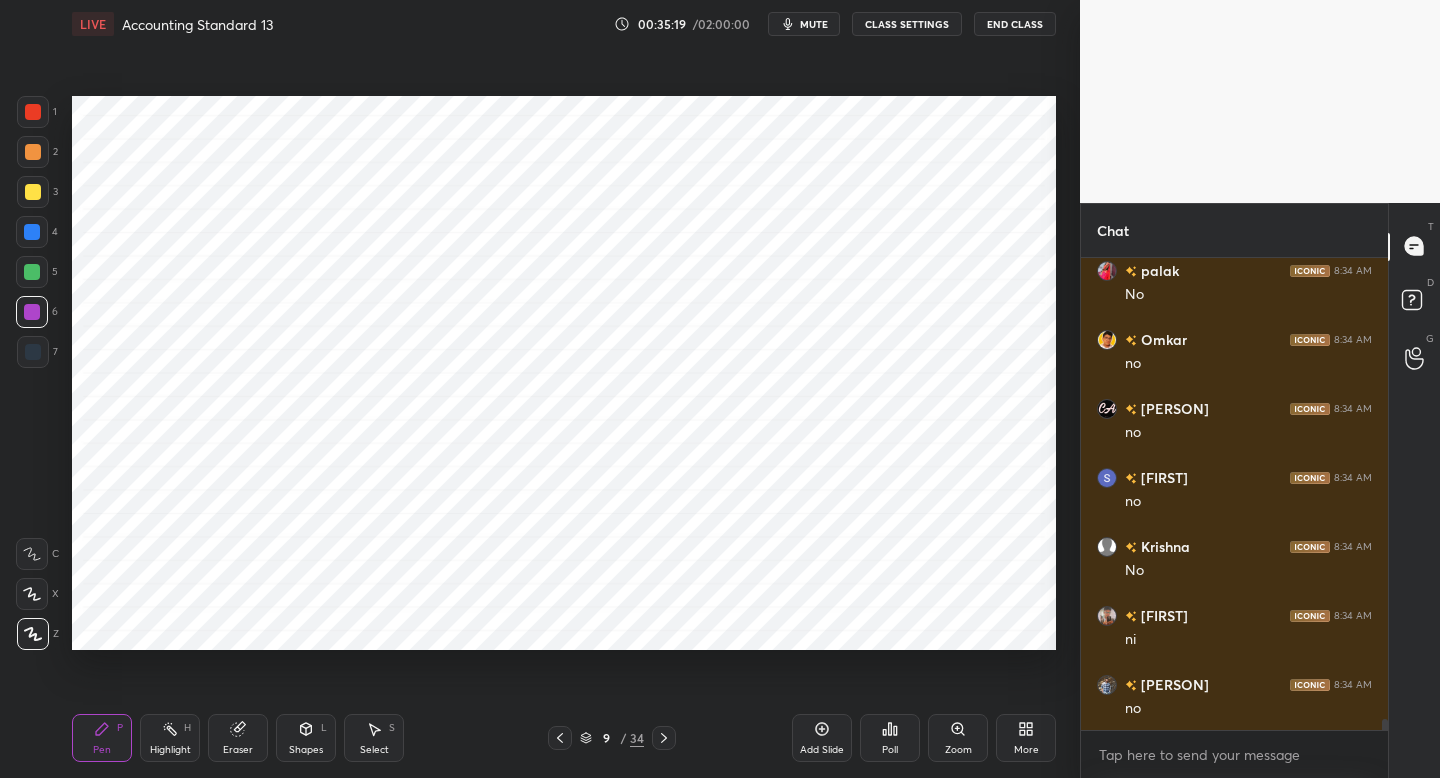 drag, startPoint x: 664, startPoint y: 735, endPoint x: 645, endPoint y: 705, distance: 35.510563 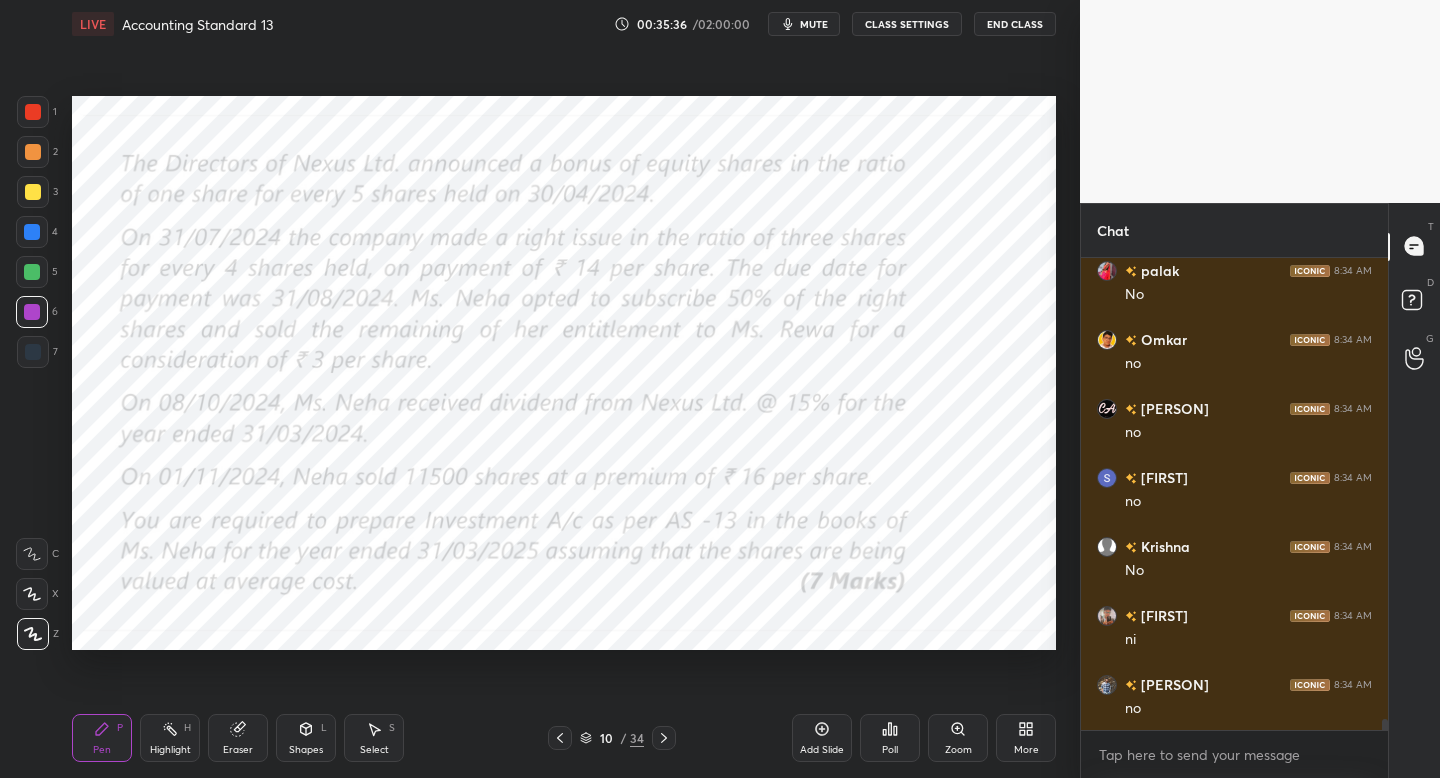 click 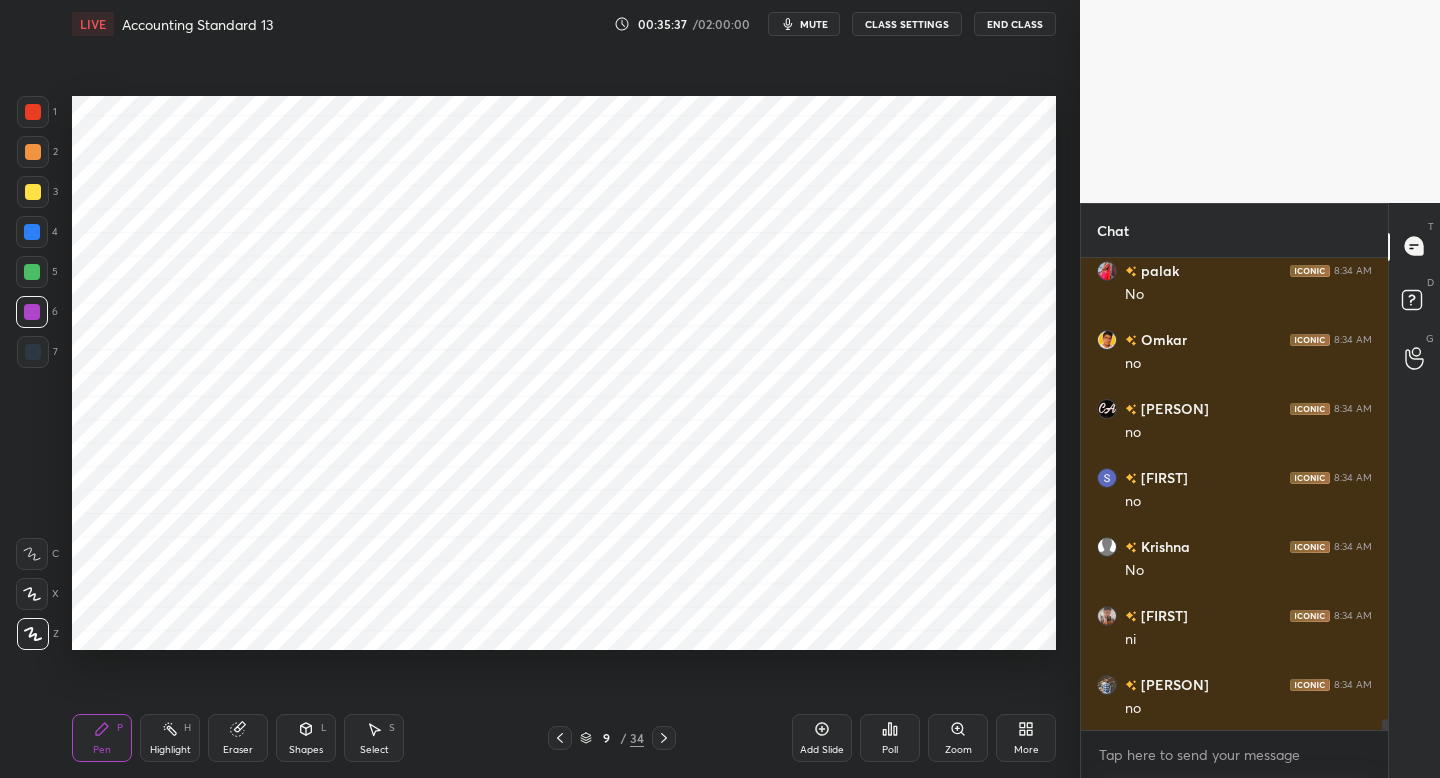 click 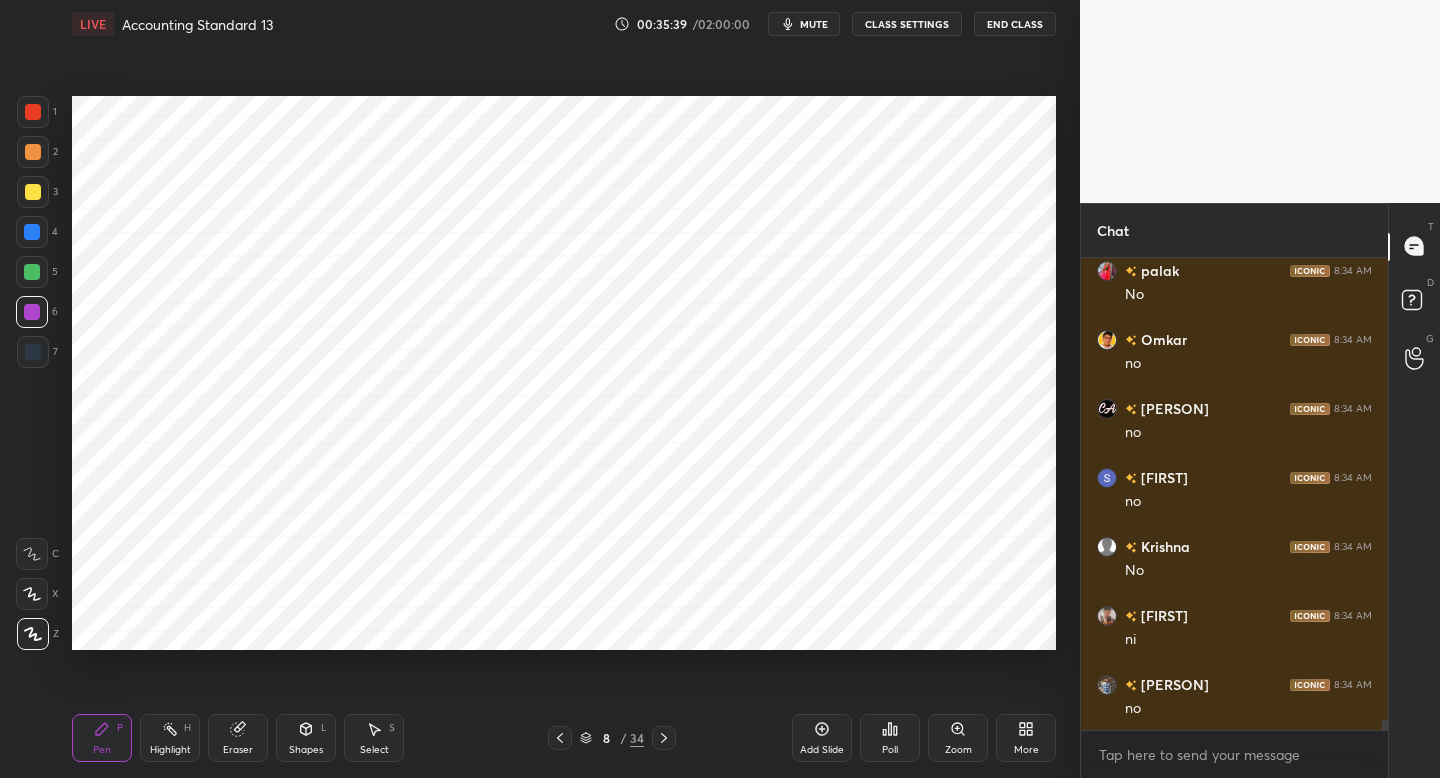 click 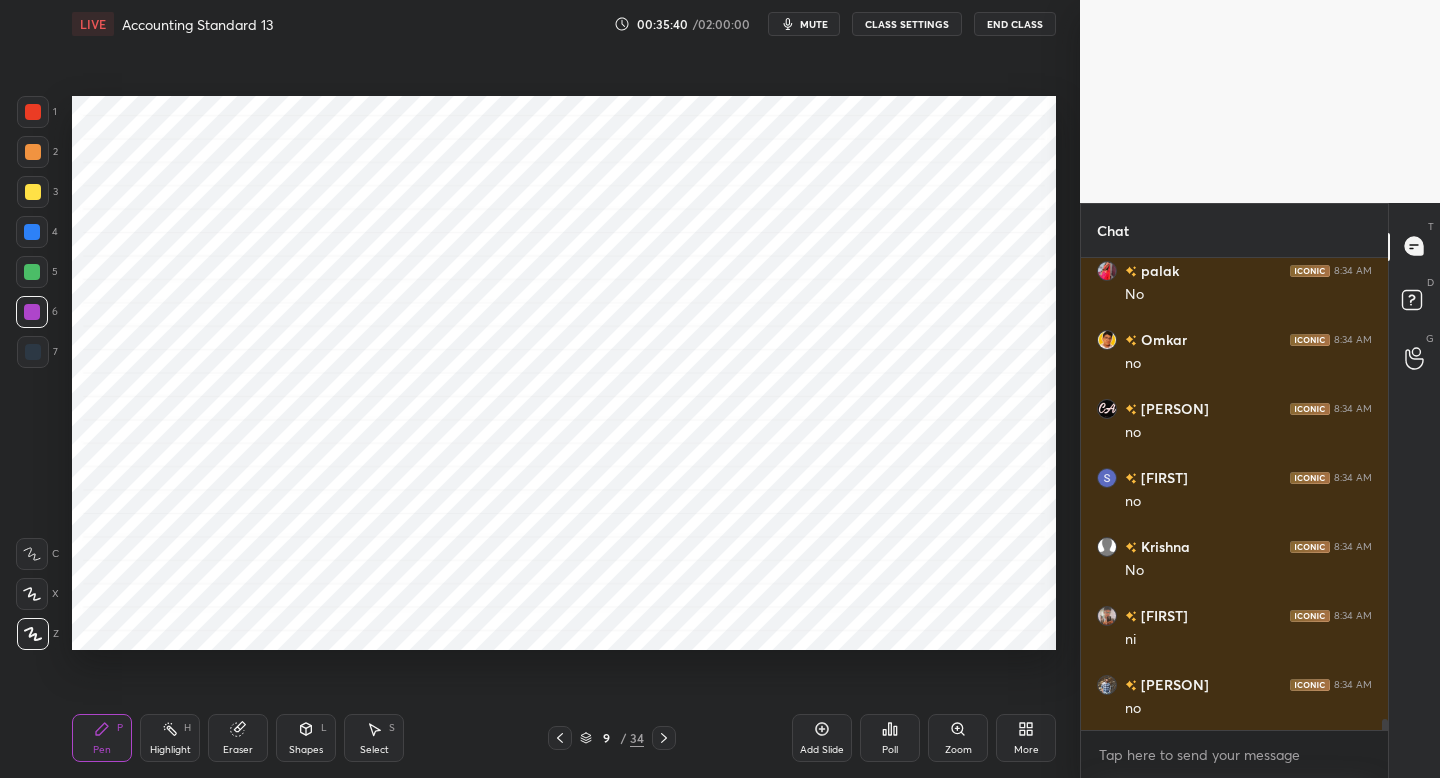 click 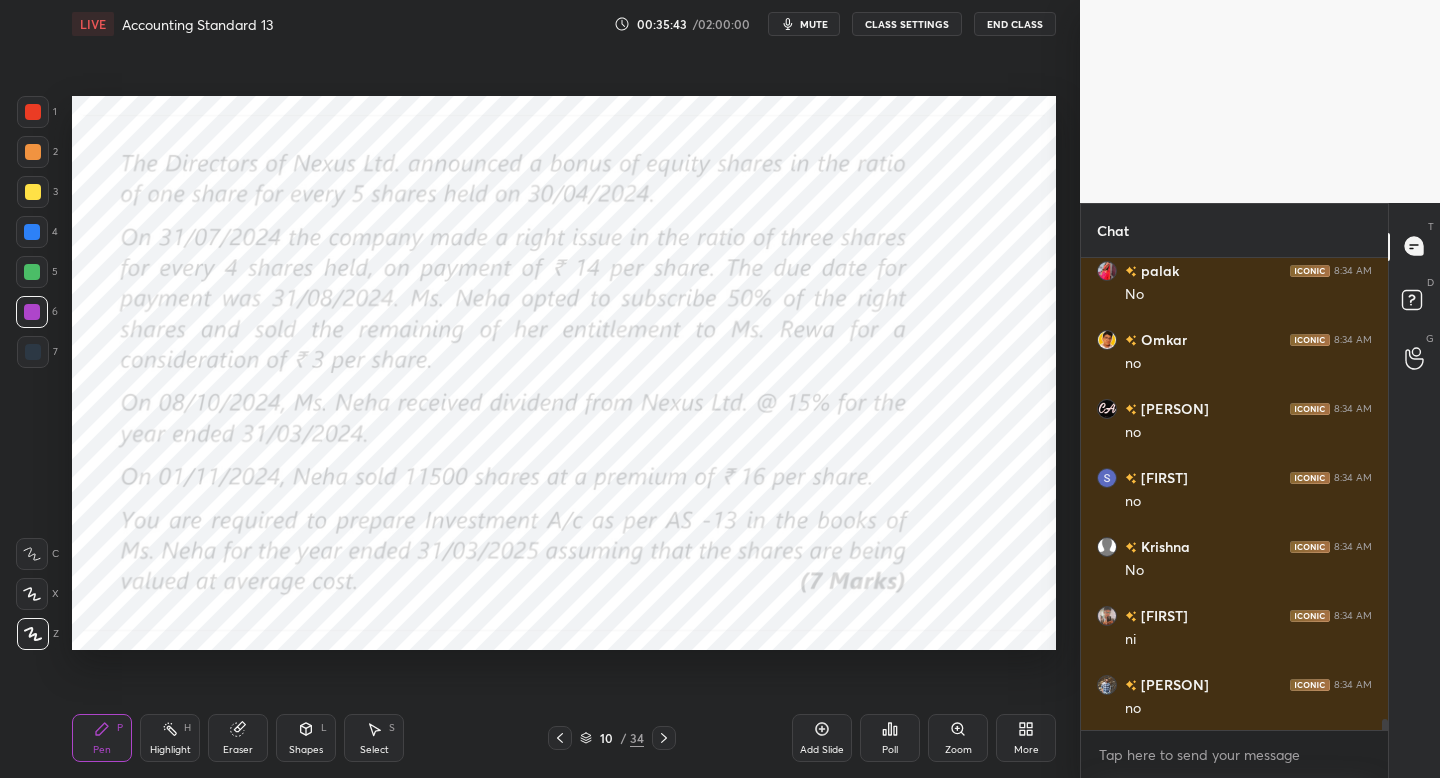 drag, startPoint x: 559, startPoint y: 737, endPoint x: 611, endPoint y: 734, distance: 52.086468 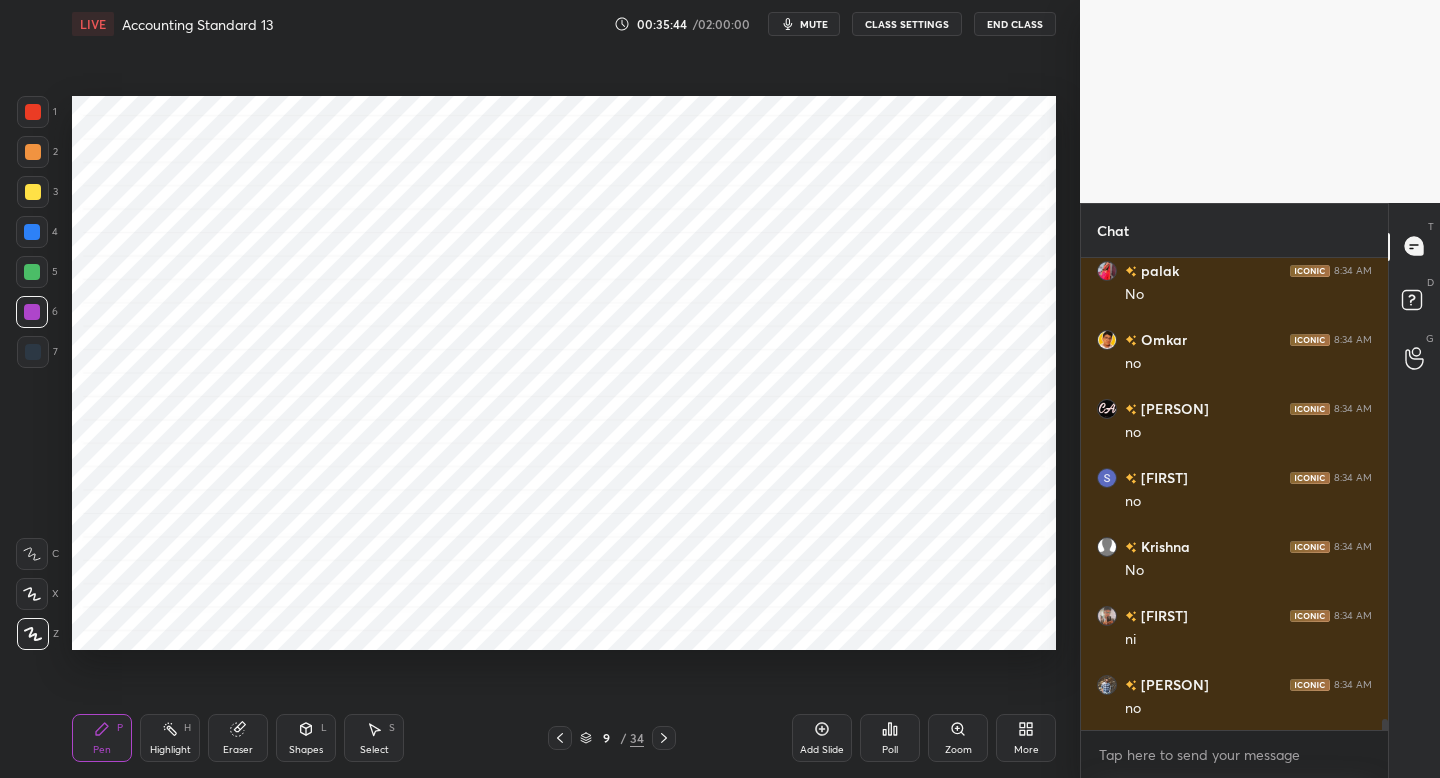 click 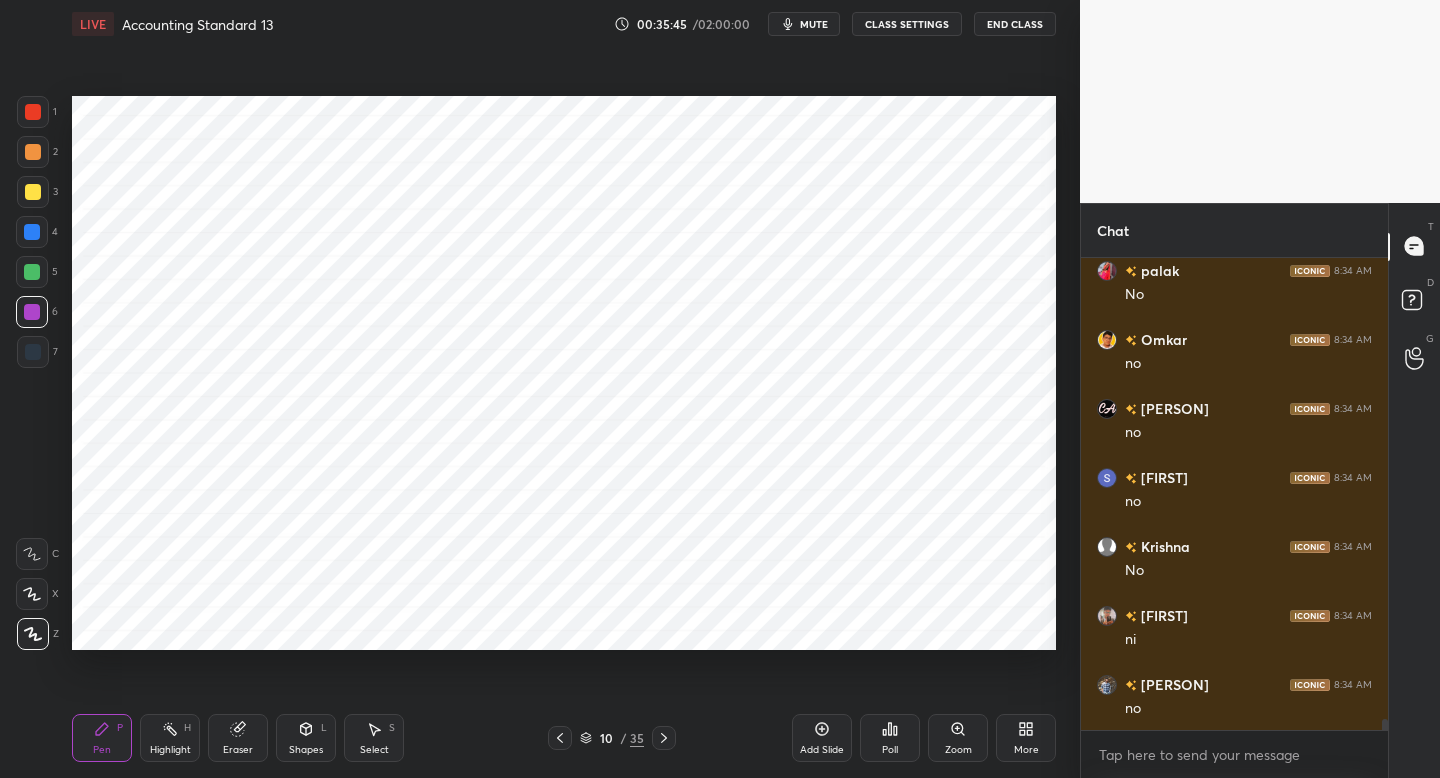 drag, startPoint x: 35, startPoint y: 355, endPoint x: 62, endPoint y: 338, distance: 31.906113 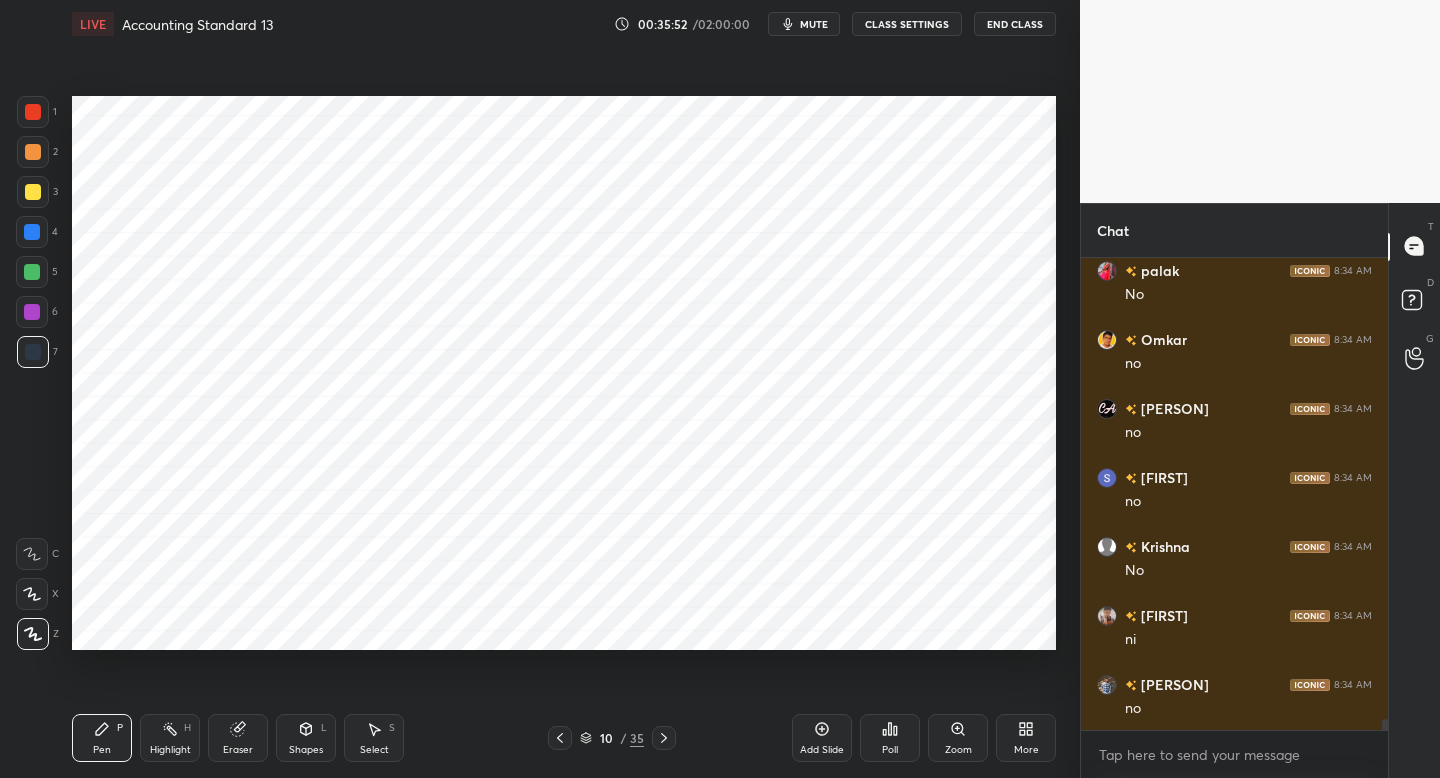 click 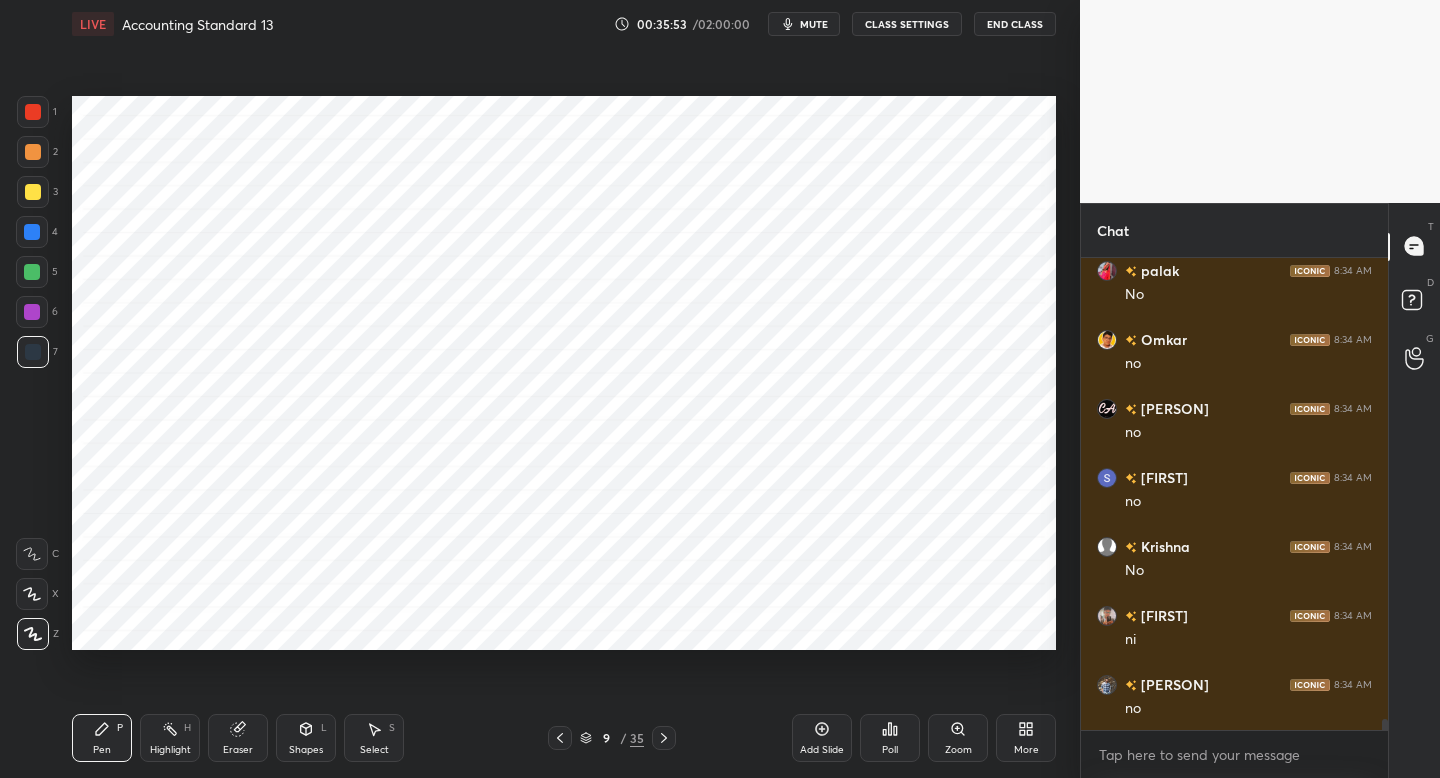 click 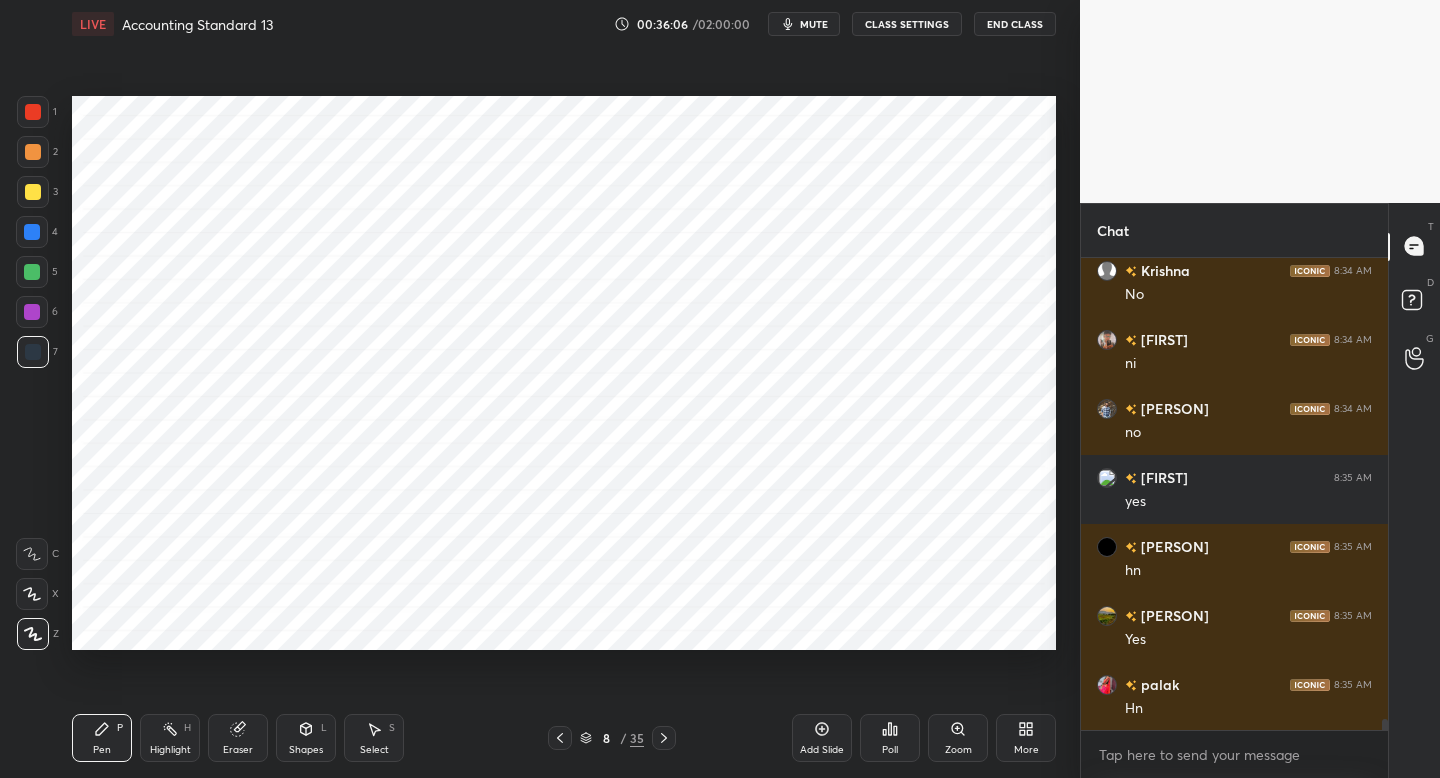 scroll, scrollTop: 20526, scrollLeft: 0, axis: vertical 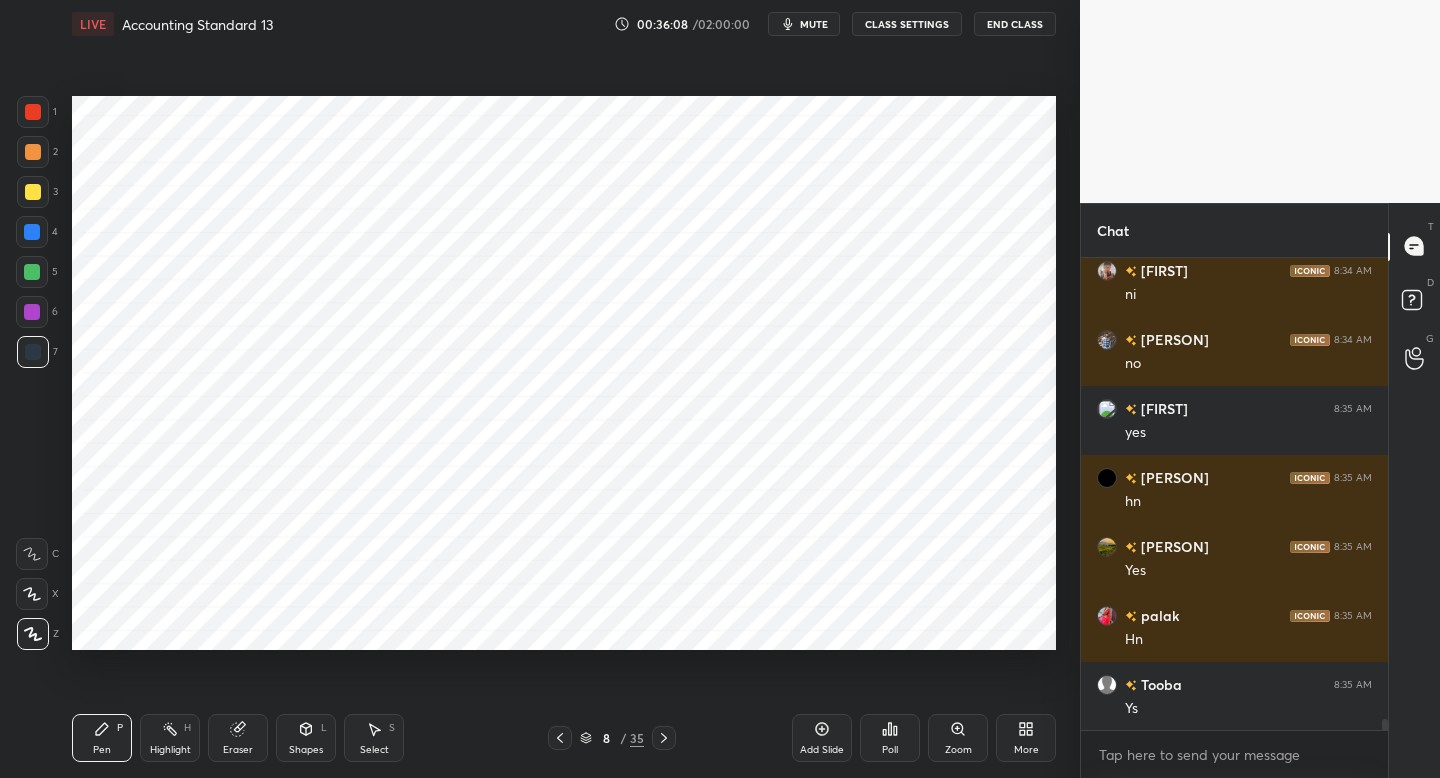 click 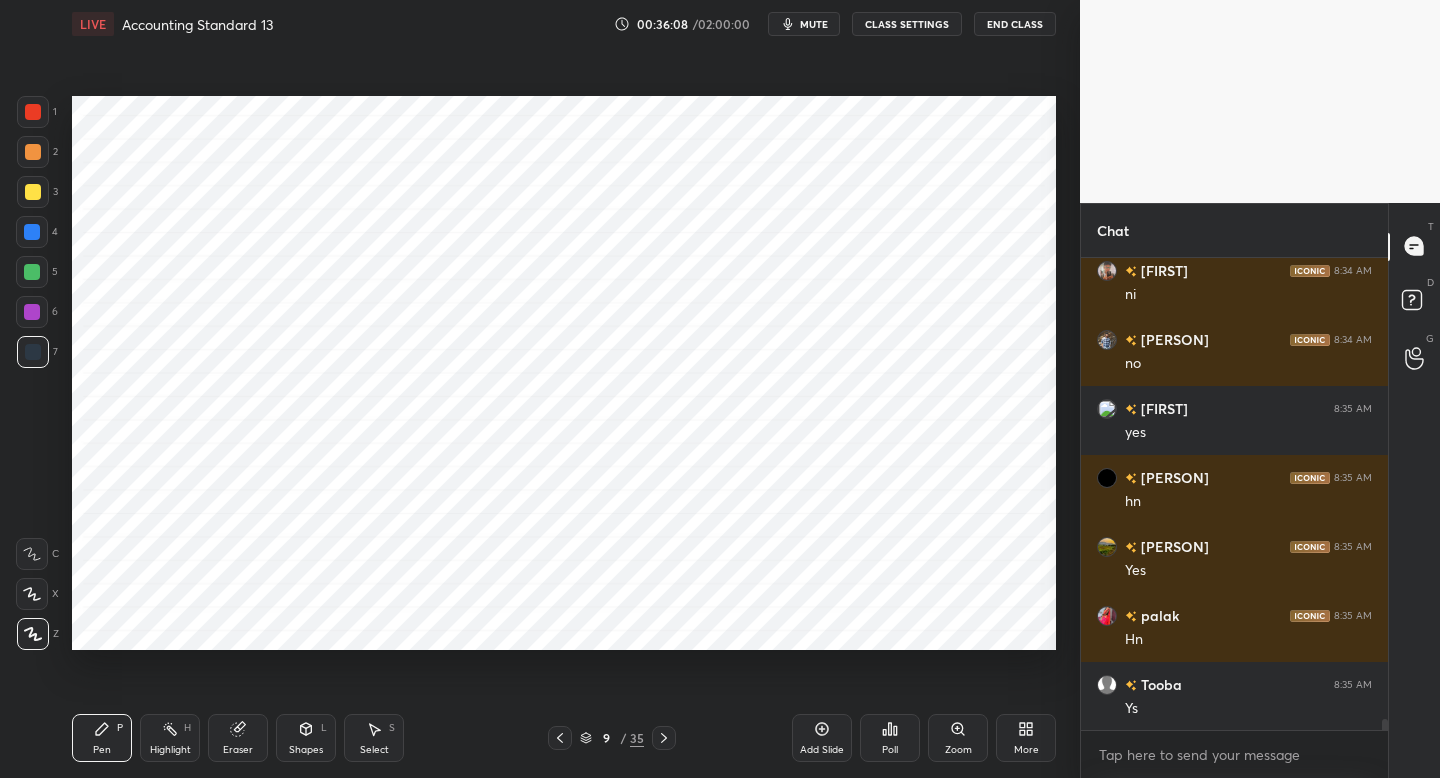 click 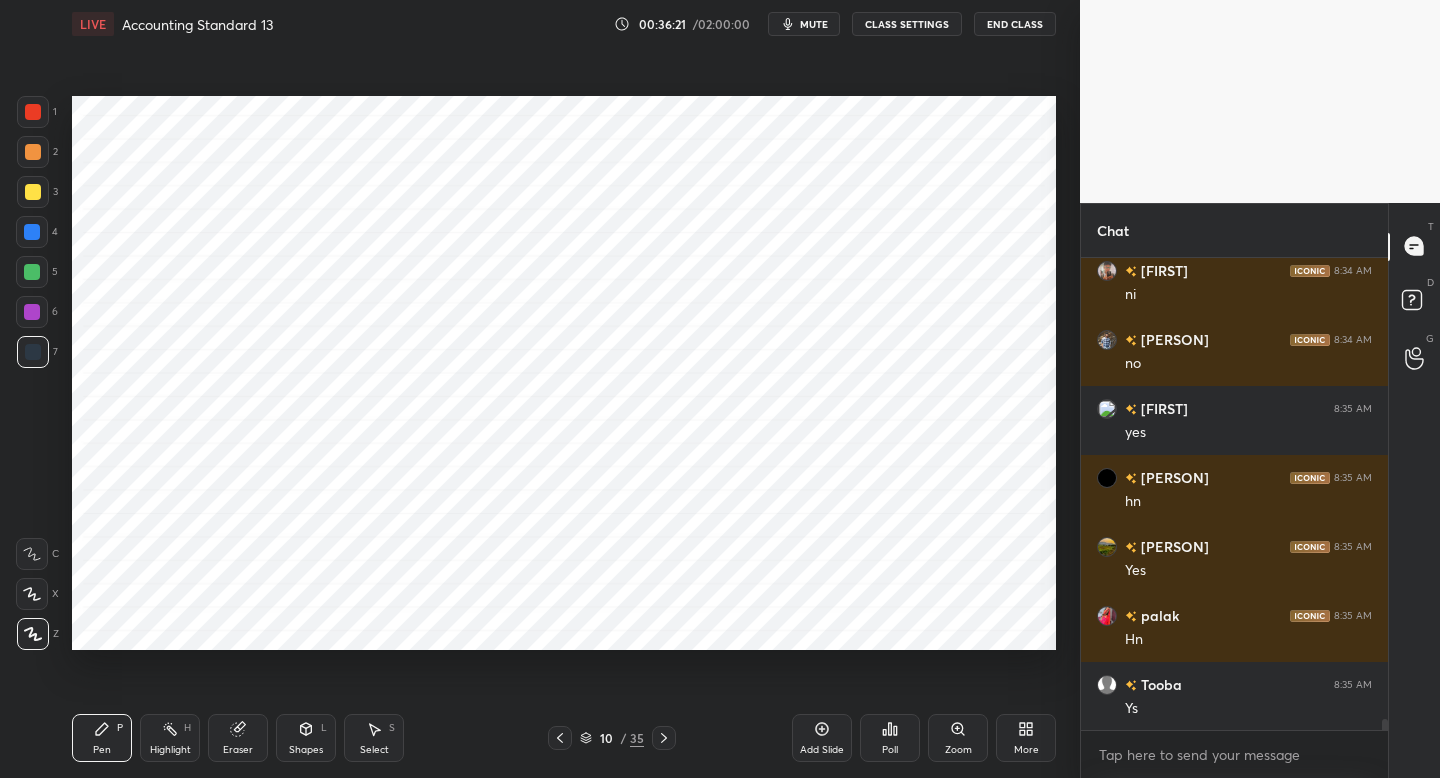 drag, startPoint x: 39, startPoint y: 230, endPoint x: 53, endPoint y: 230, distance: 14 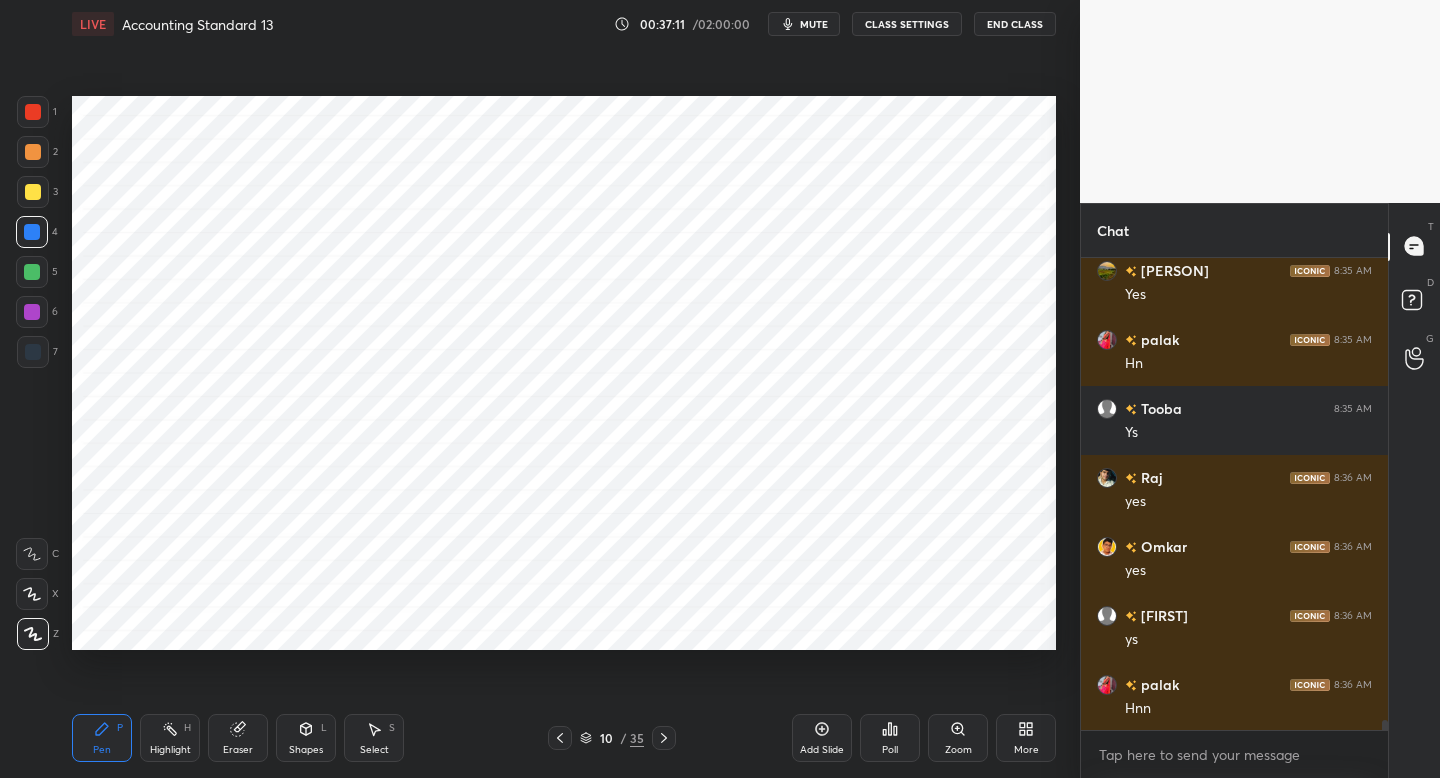 scroll, scrollTop: 20871, scrollLeft: 0, axis: vertical 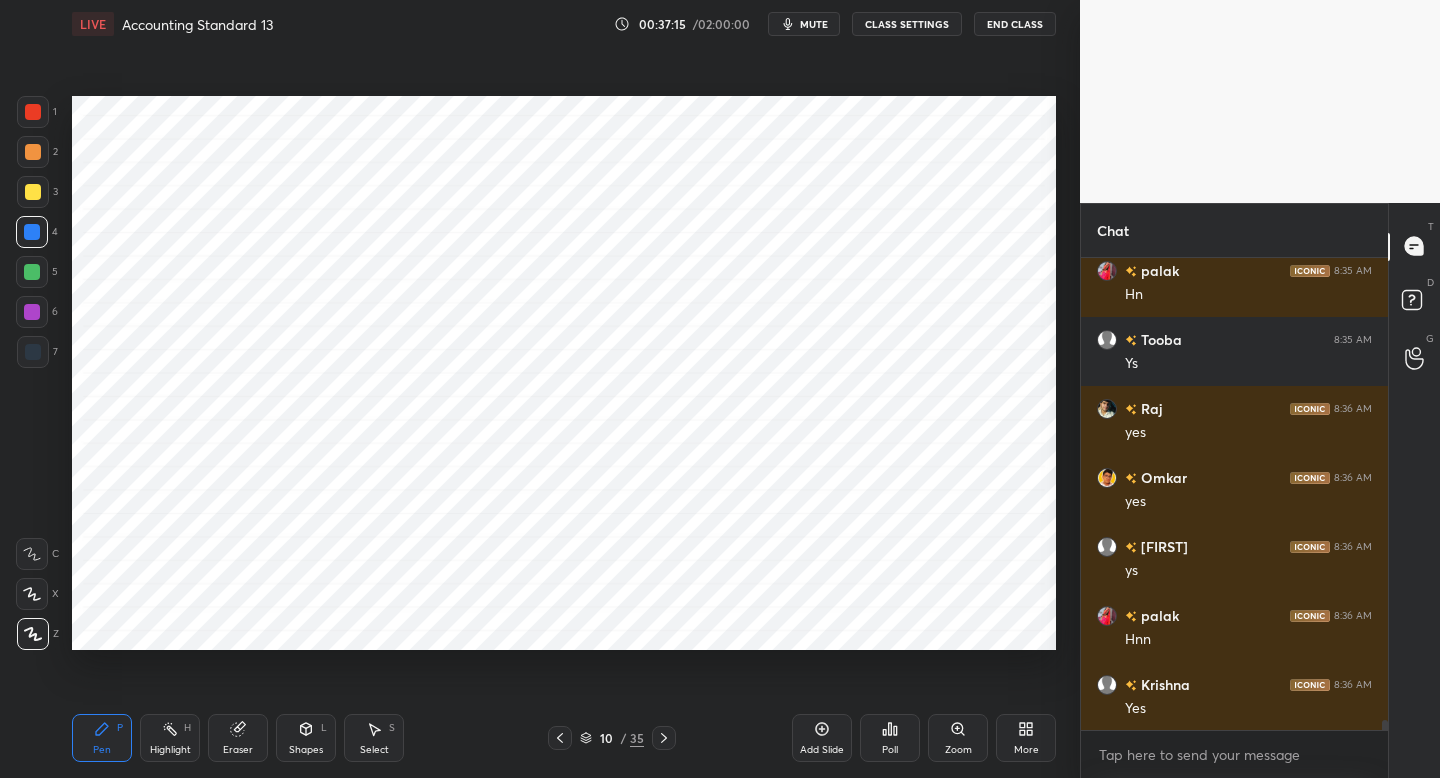 drag, startPoint x: 36, startPoint y: 348, endPoint x: 59, endPoint y: 343, distance: 23.537205 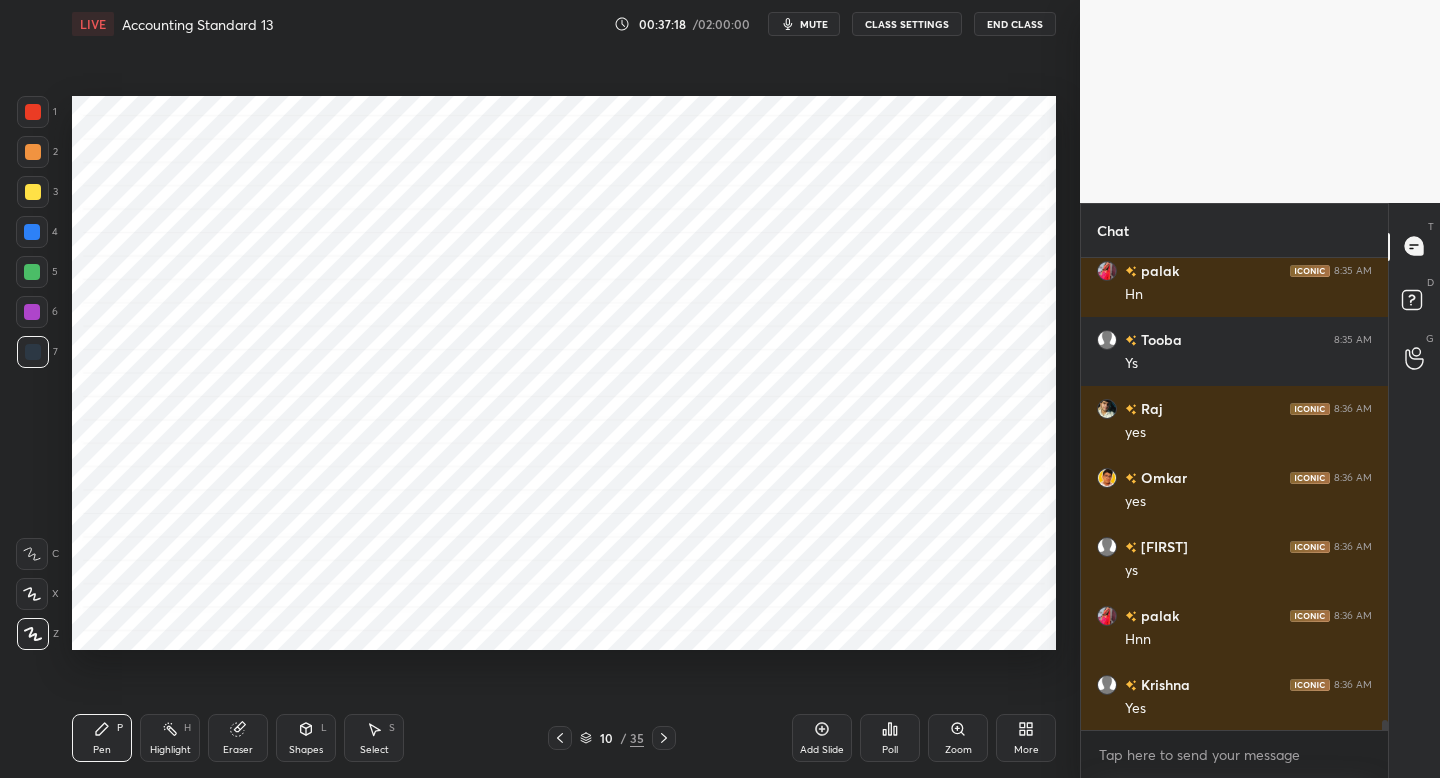 scroll, scrollTop: 20940, scrollLeft: 0, axis: vertical 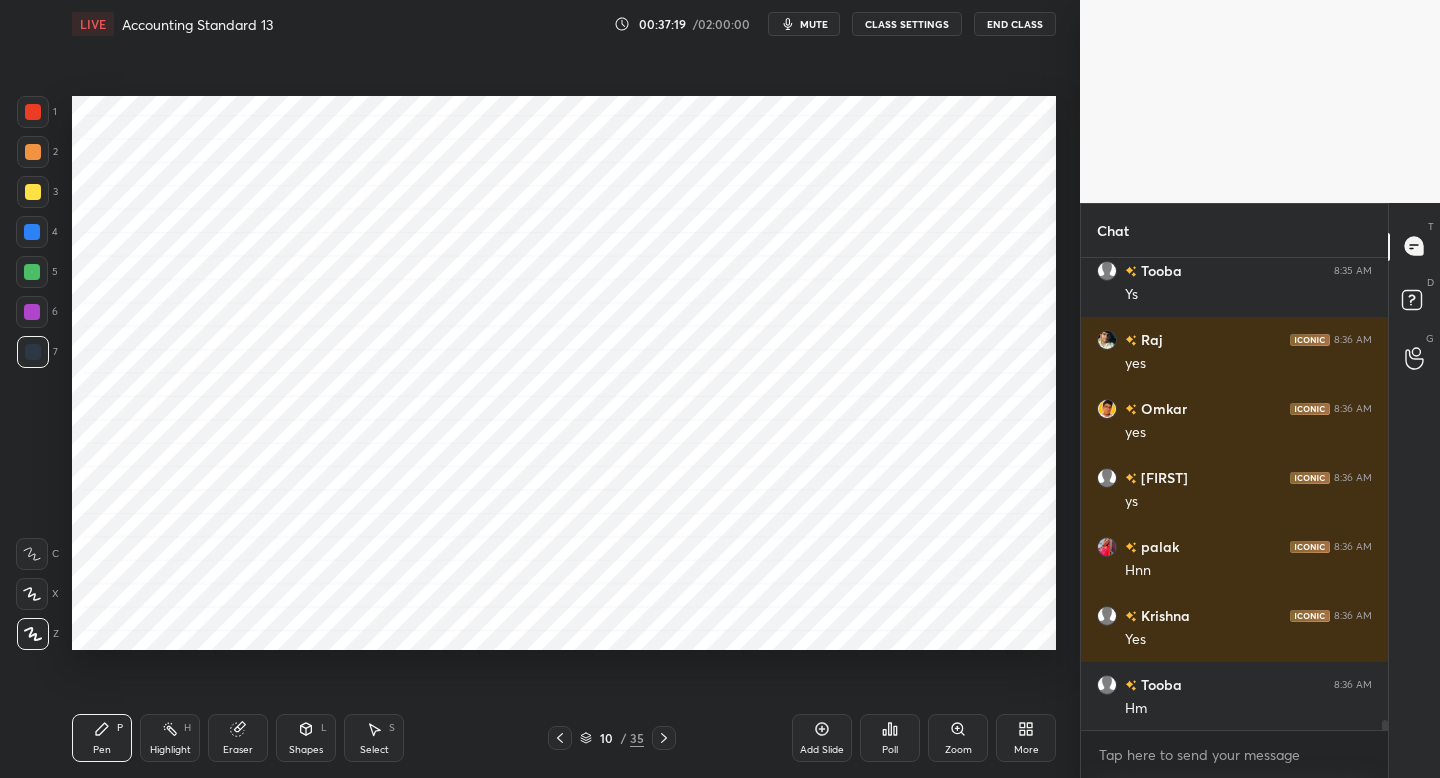 drag, startPoint x: 31, startPoint y: 110, endPoint x: 55, endPoint y: 114, distance: 24.33105 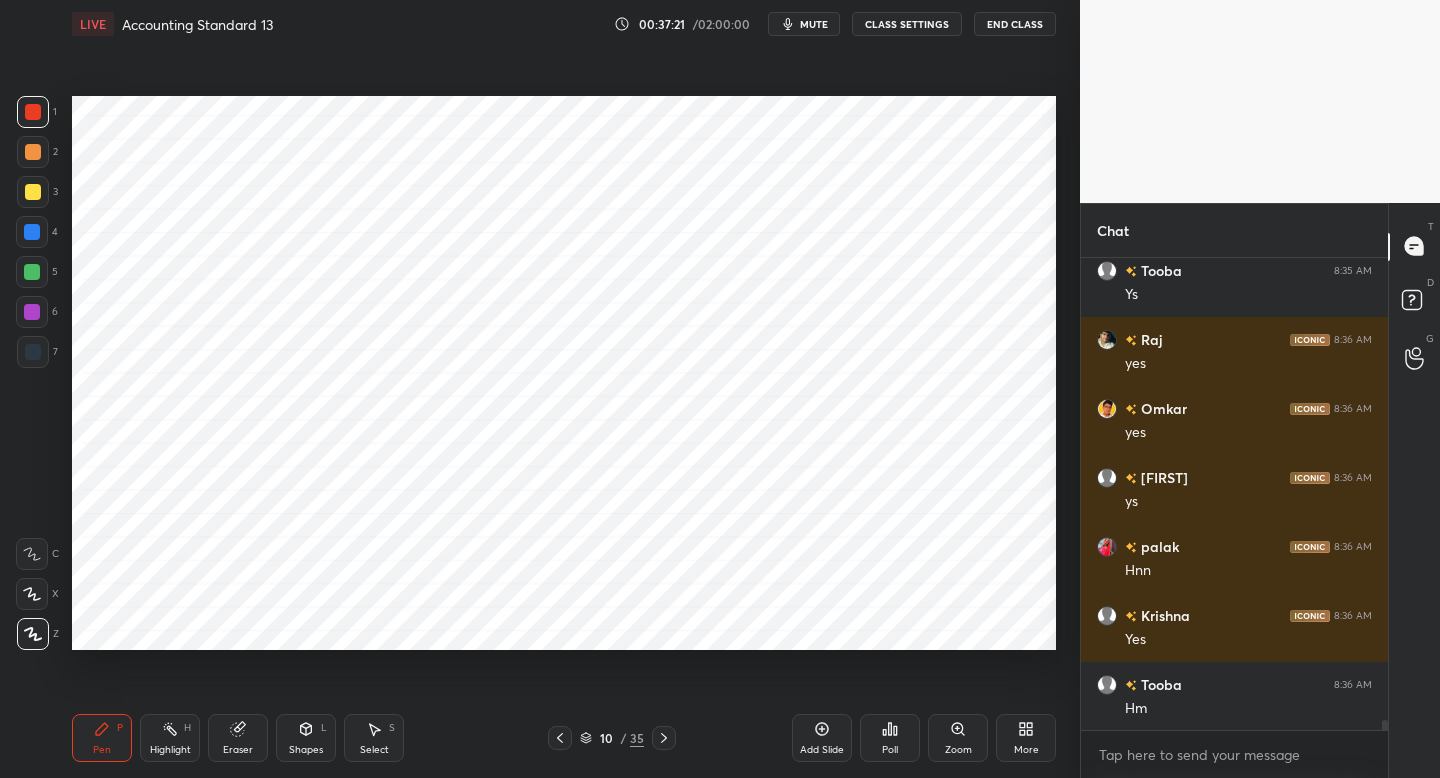scroll, scrollTop: 21009, scrollLeft: 0, axis: vertical 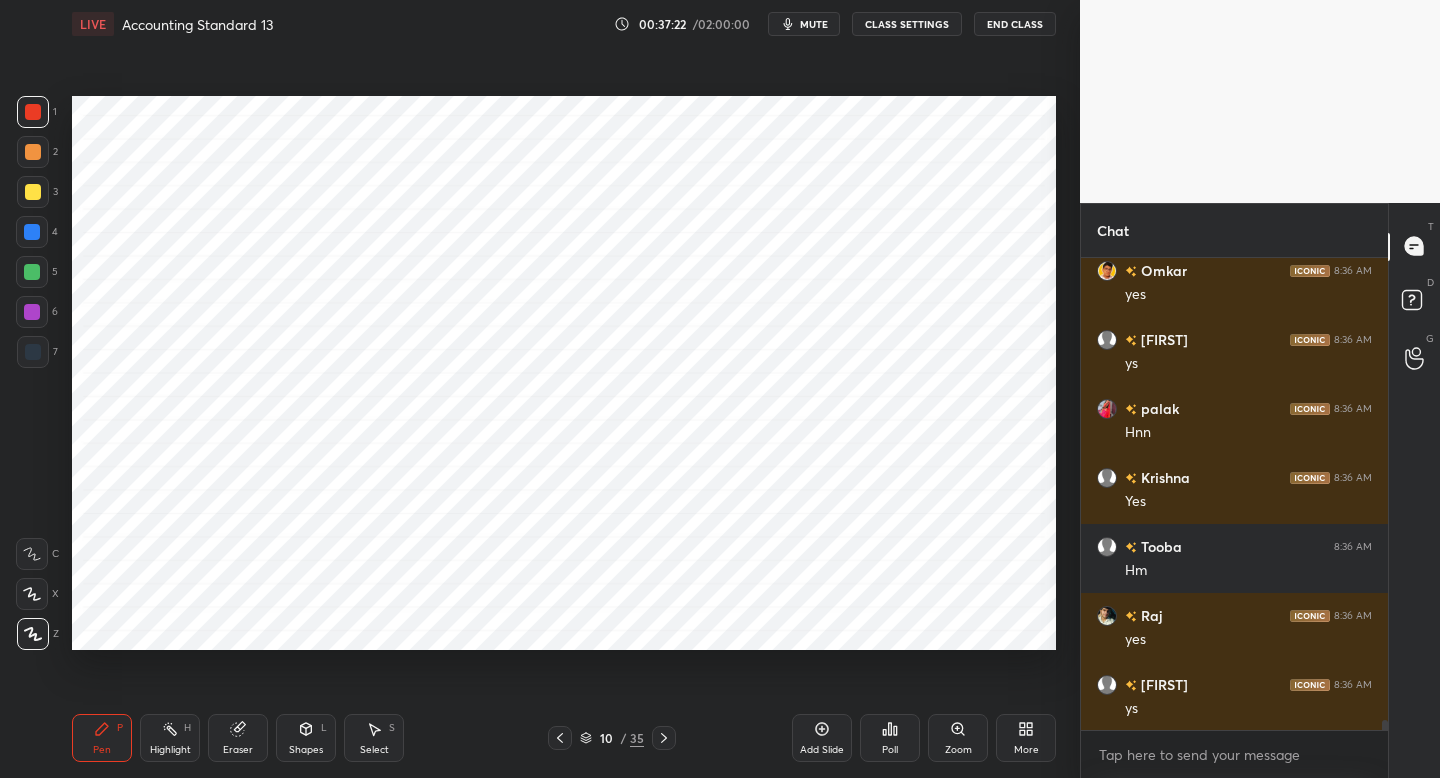 drag, startPoint x: 563, startPoint y: 735, endPoint x: 635, endPoint y: 731, distance: 72.11102 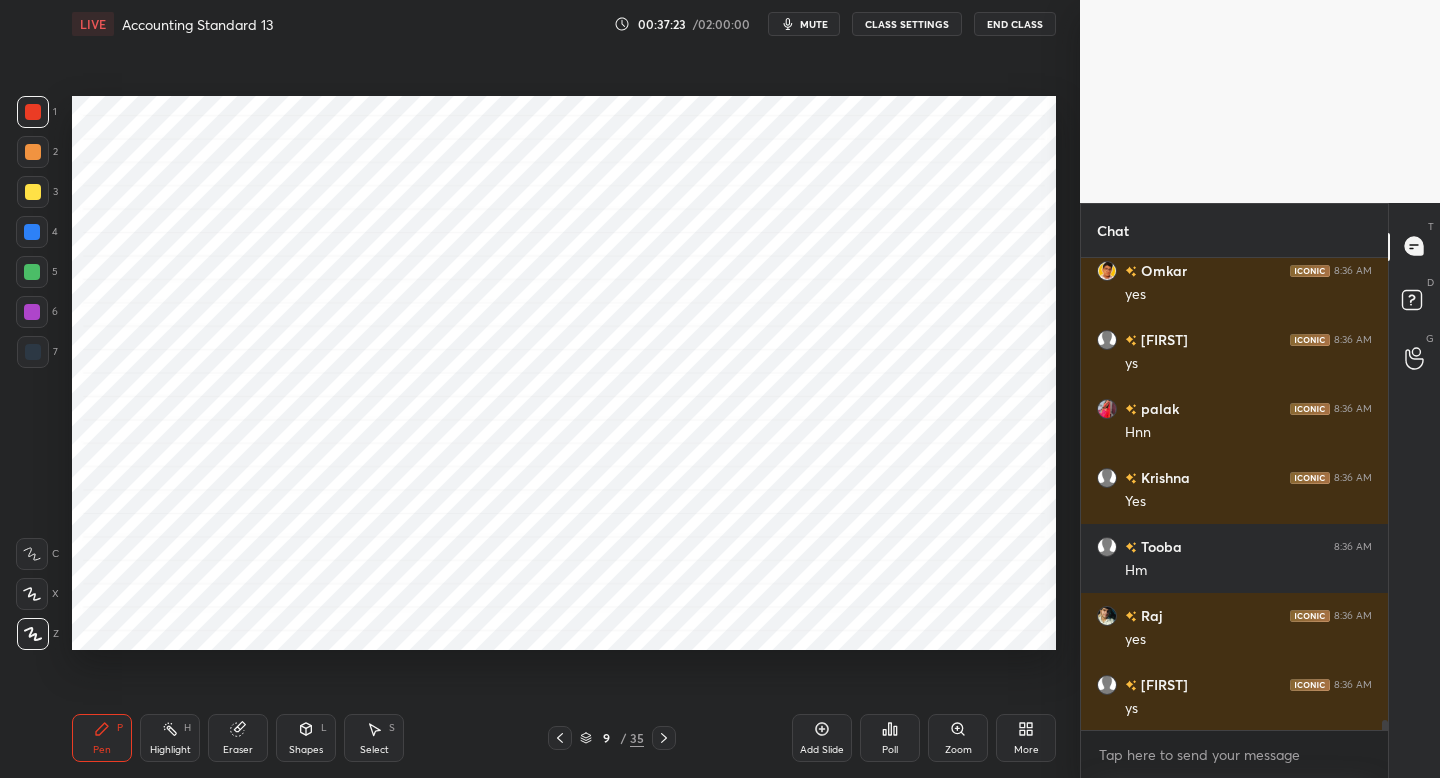 scroll, scrollTop: 21285, scrollLeft: 0, axis: vertical 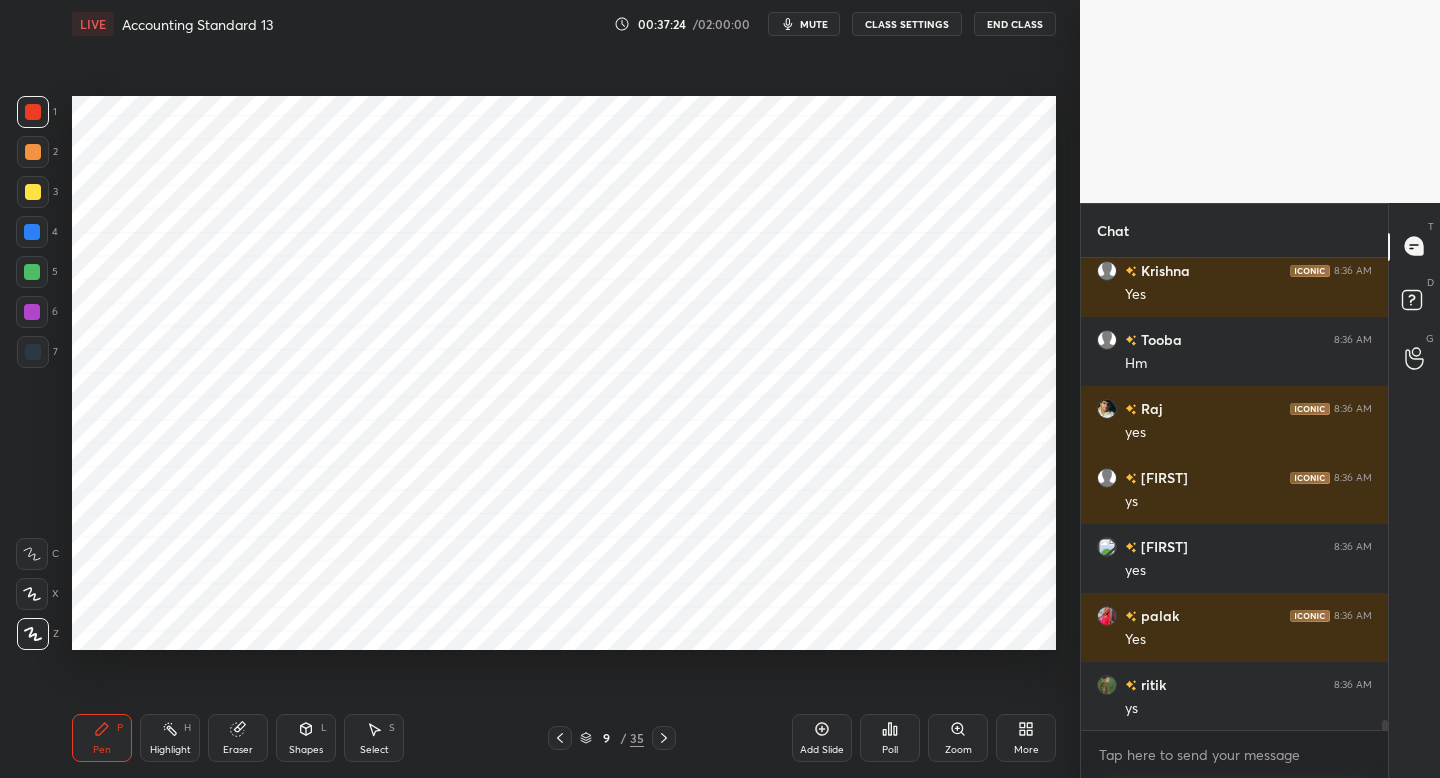 click 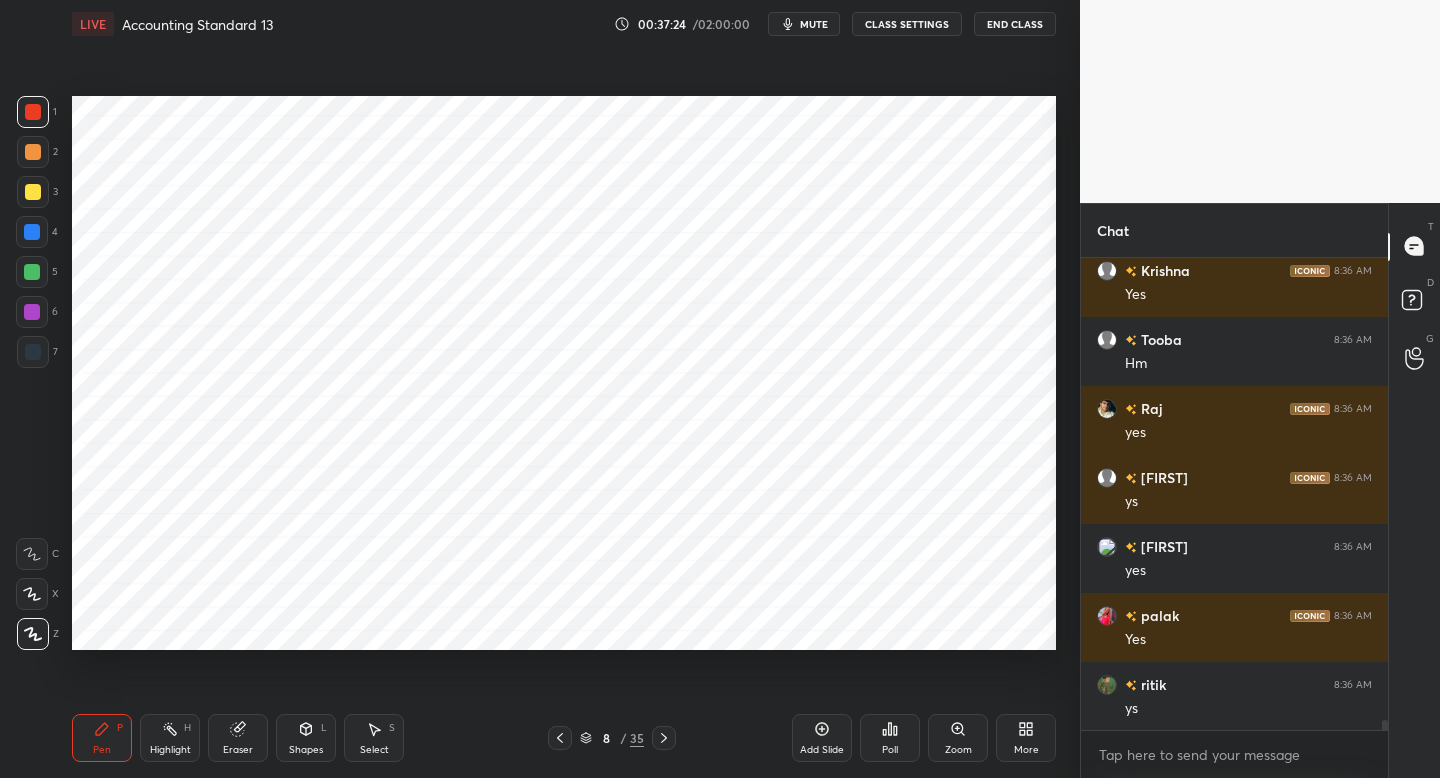 scroll, scrollTop: 21354, scrollLeft: 0, axis: vertical 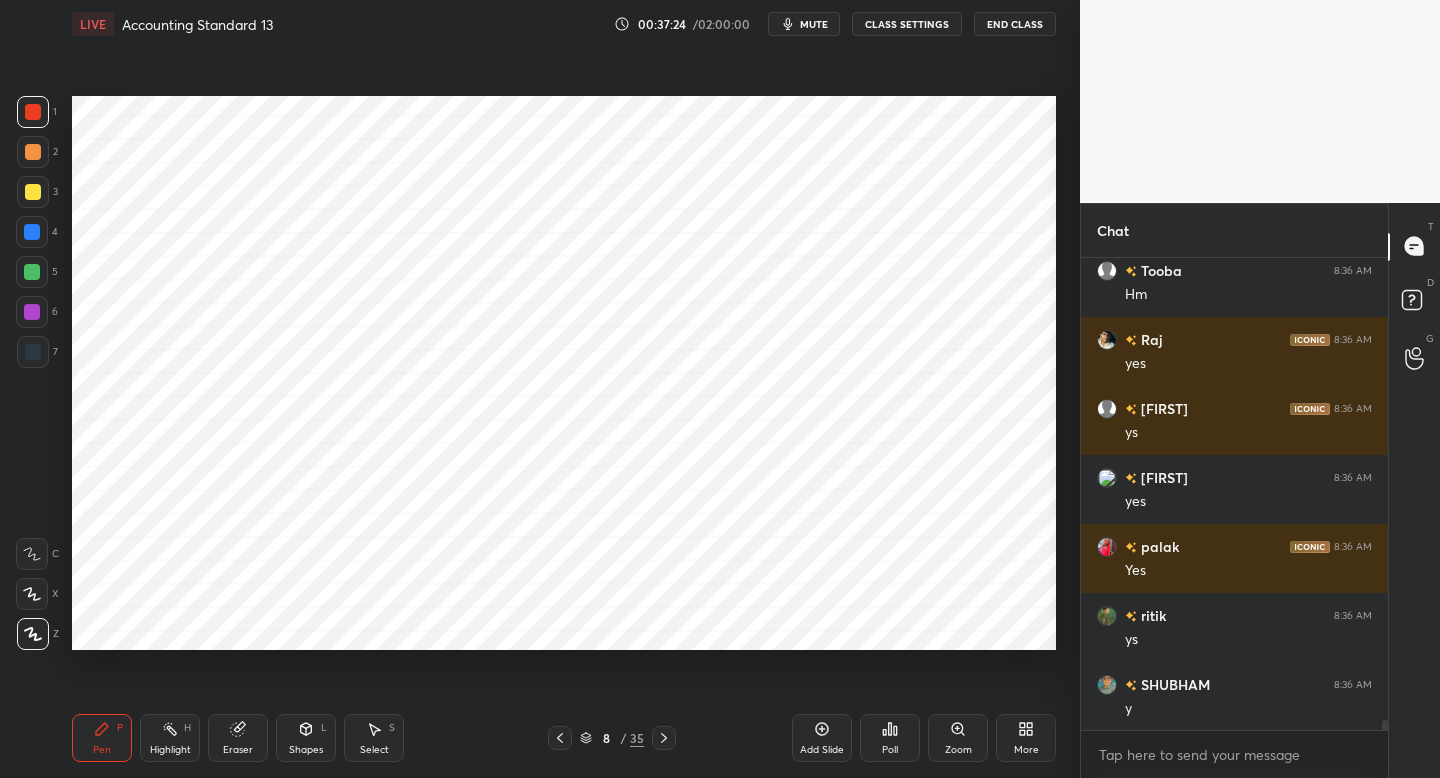 click 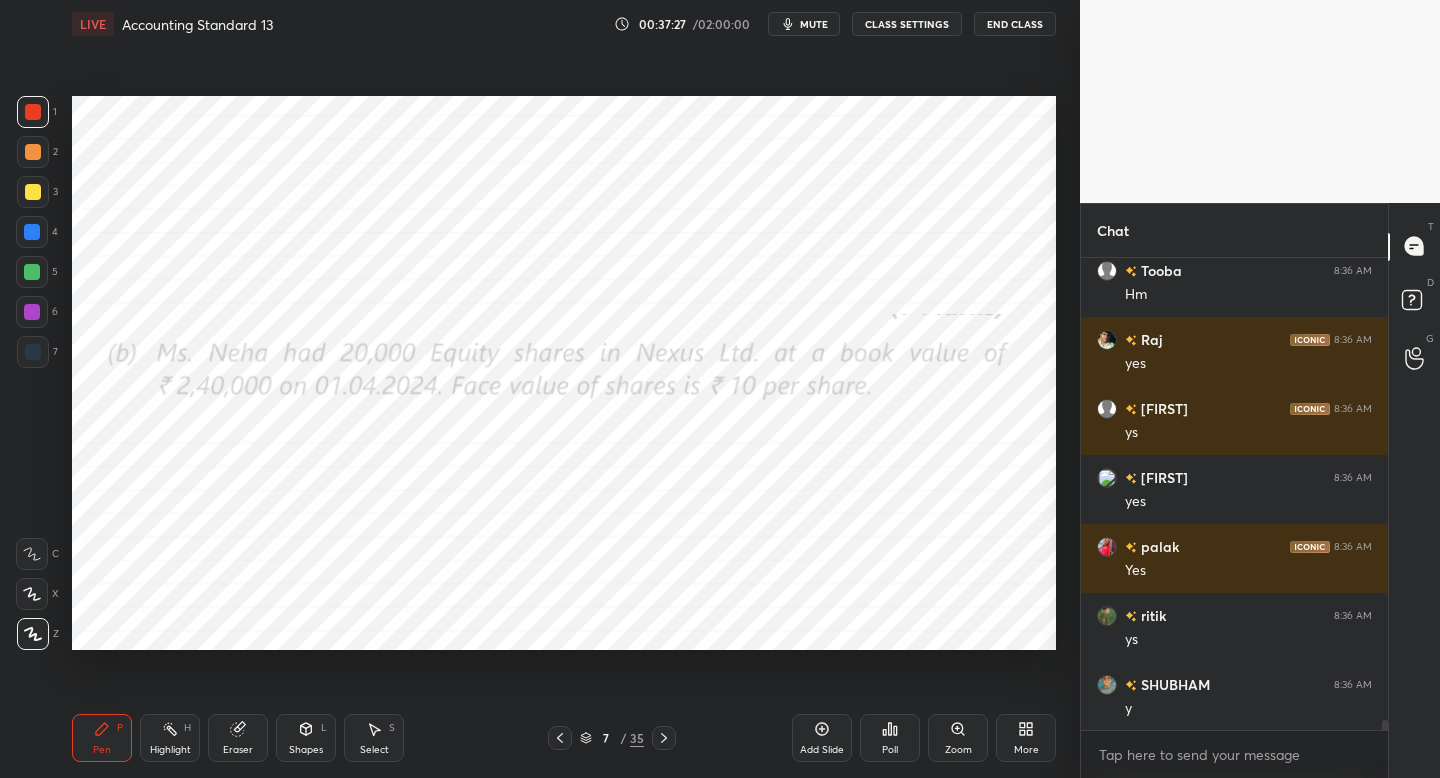 click 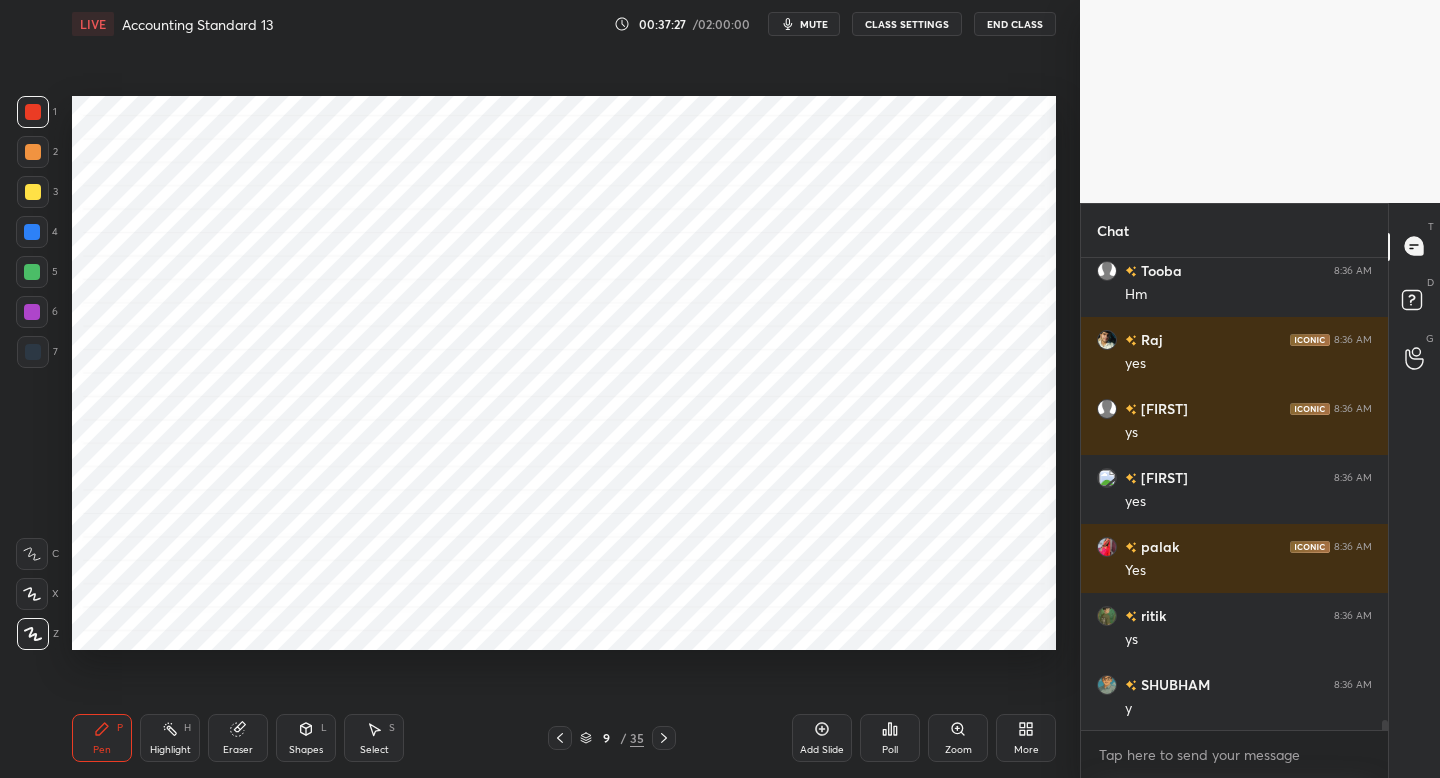click 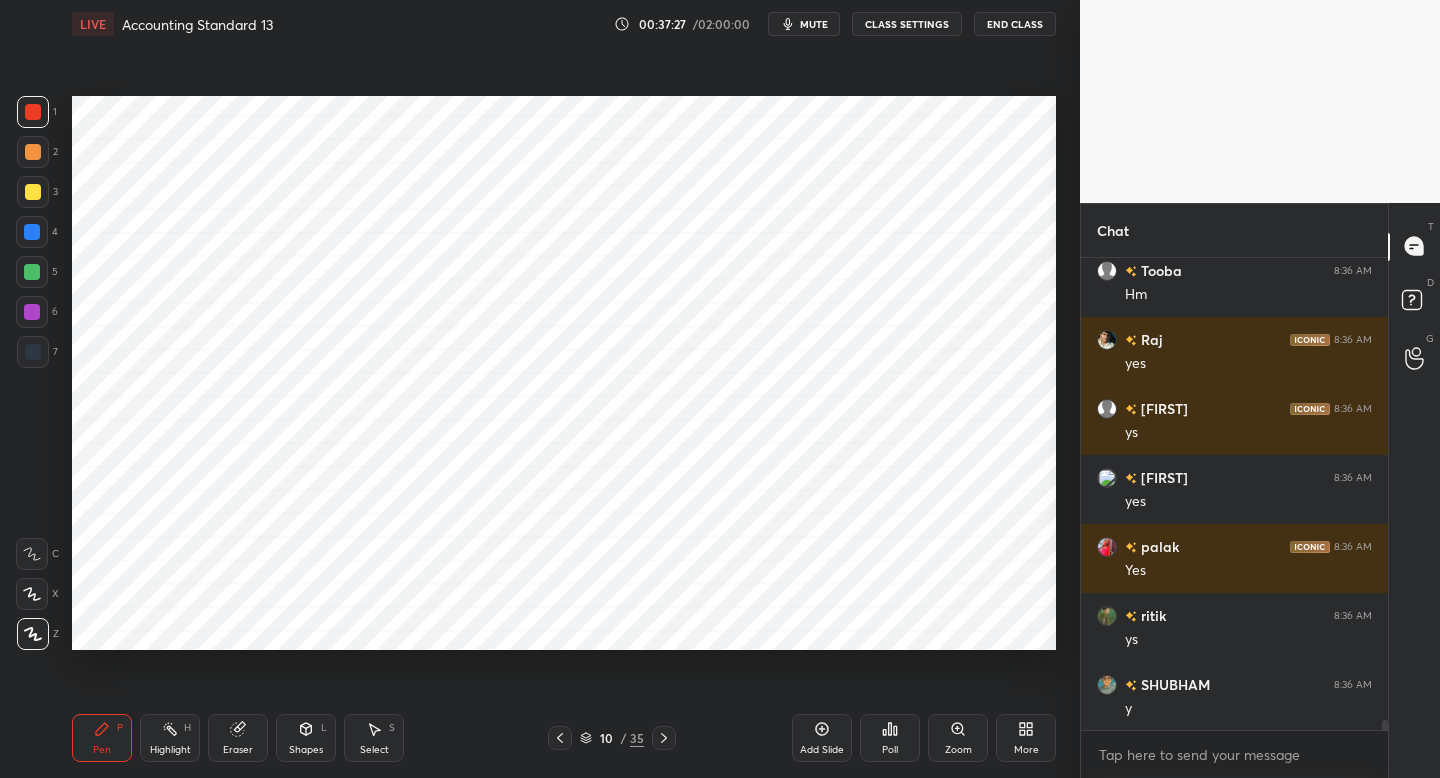 click 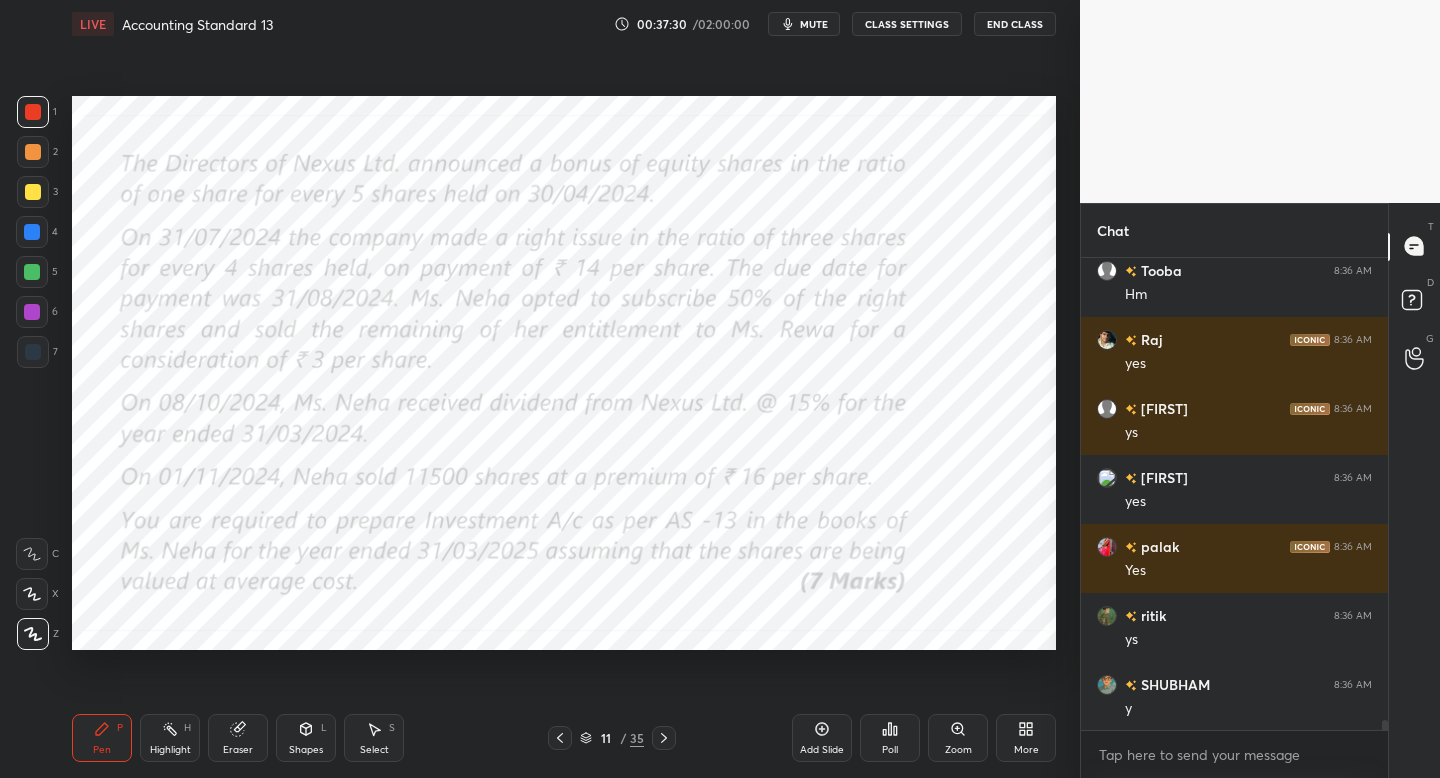 click 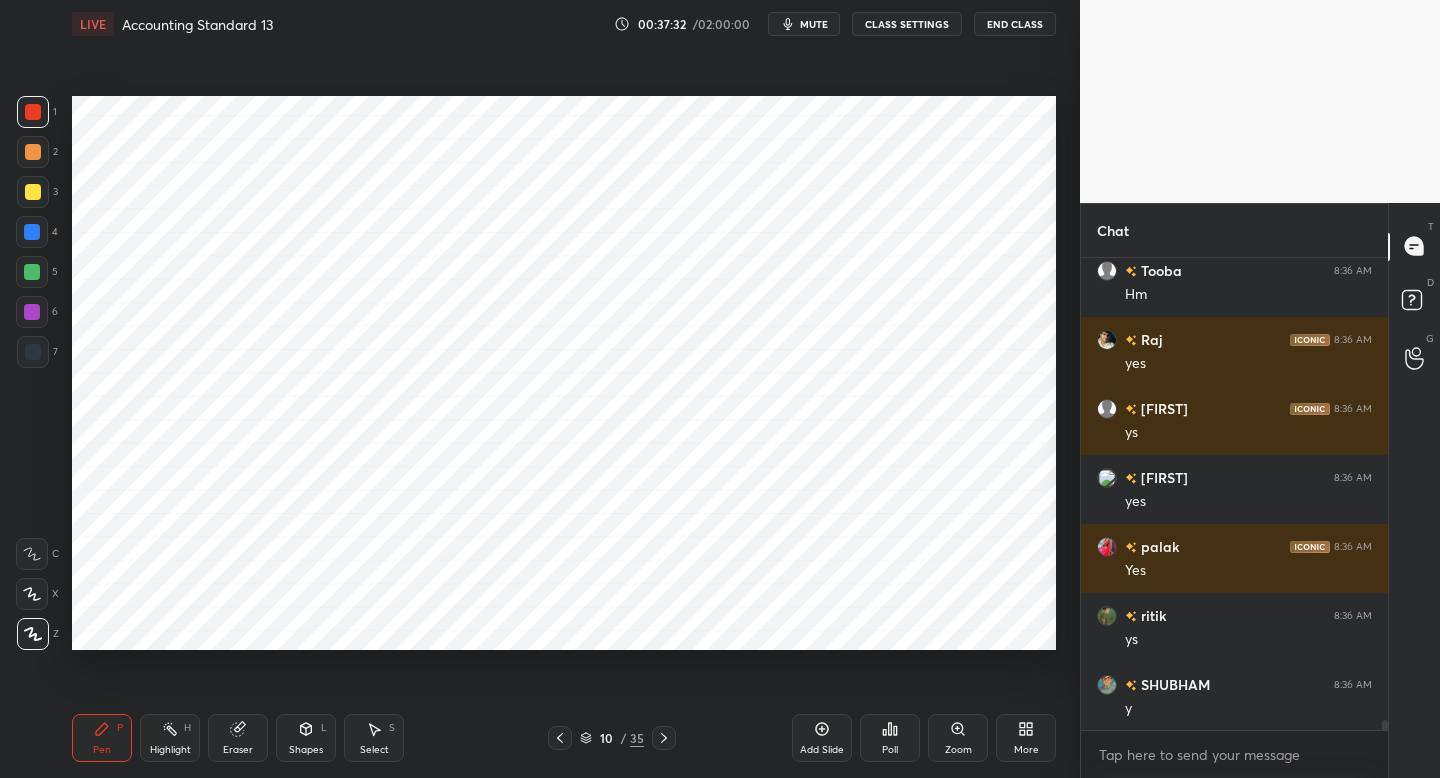 click 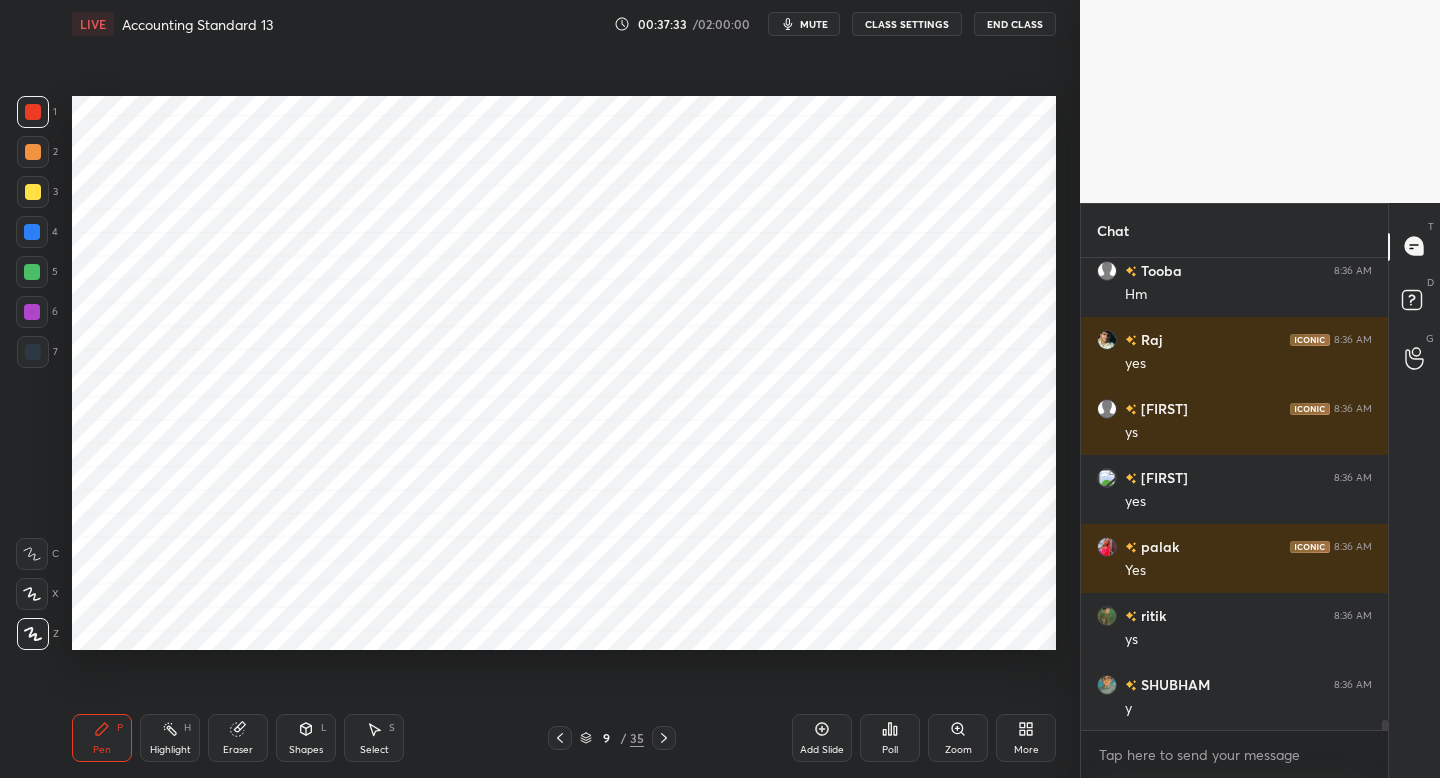 drag, startPoint x: 806, startPoint y: 735, endPoint x: 795, endPoint y: 717, distance: 21.095022 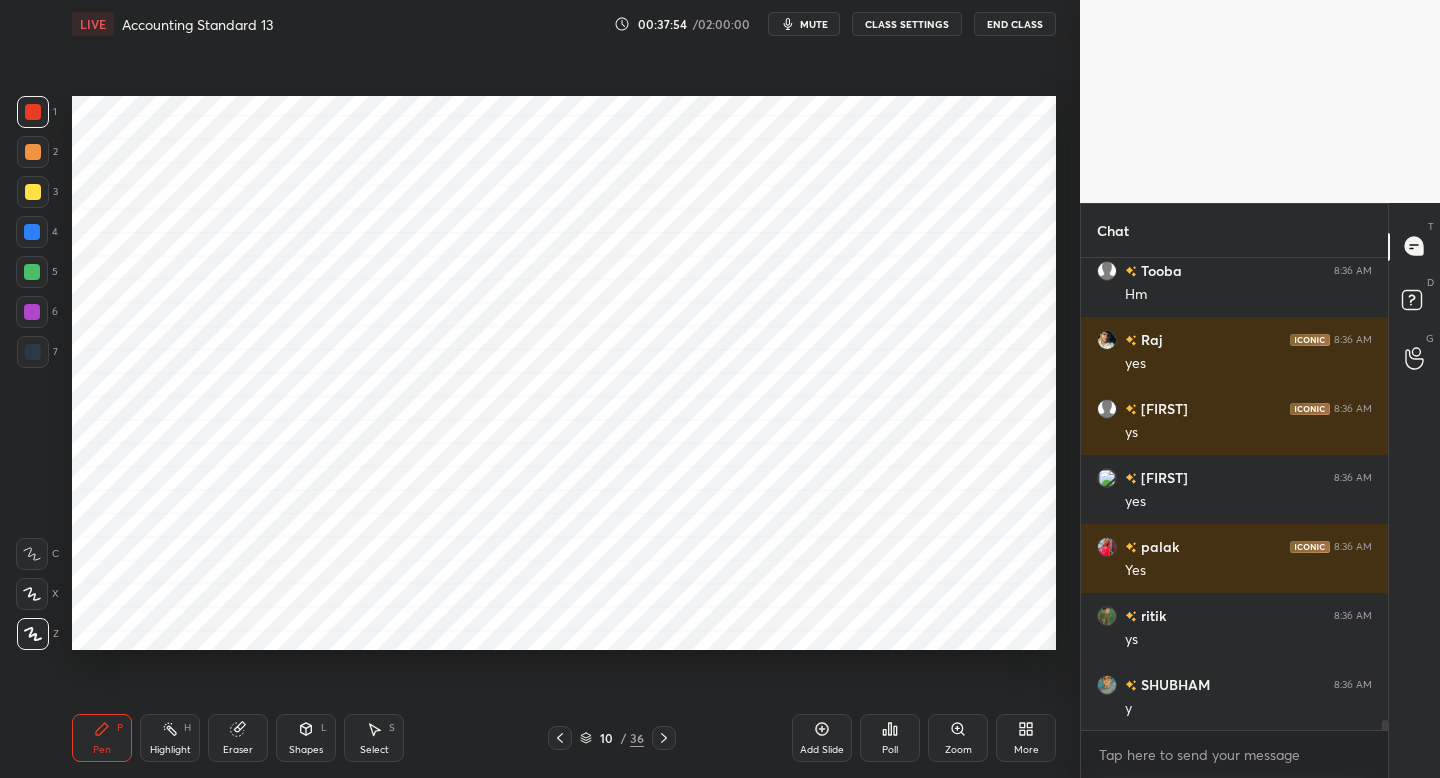 click 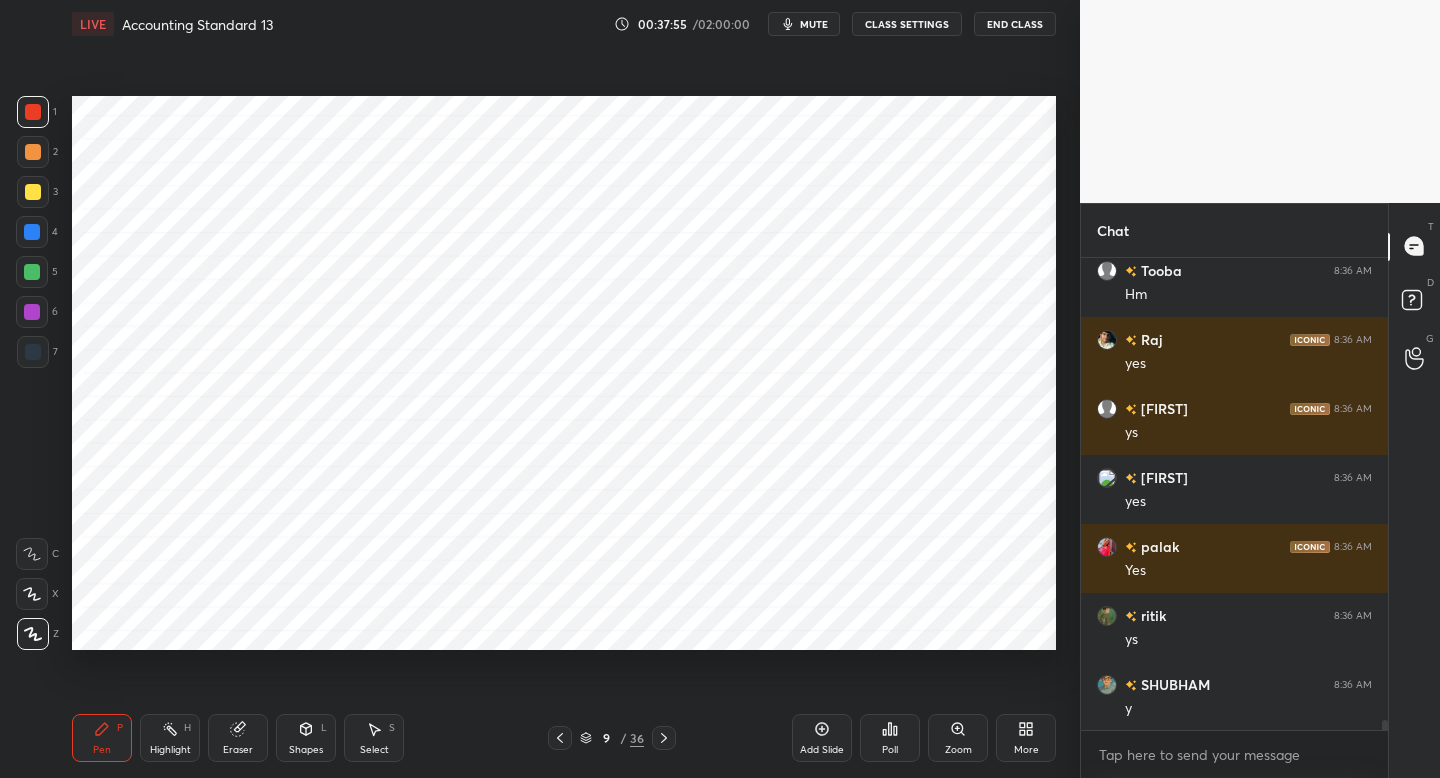 click 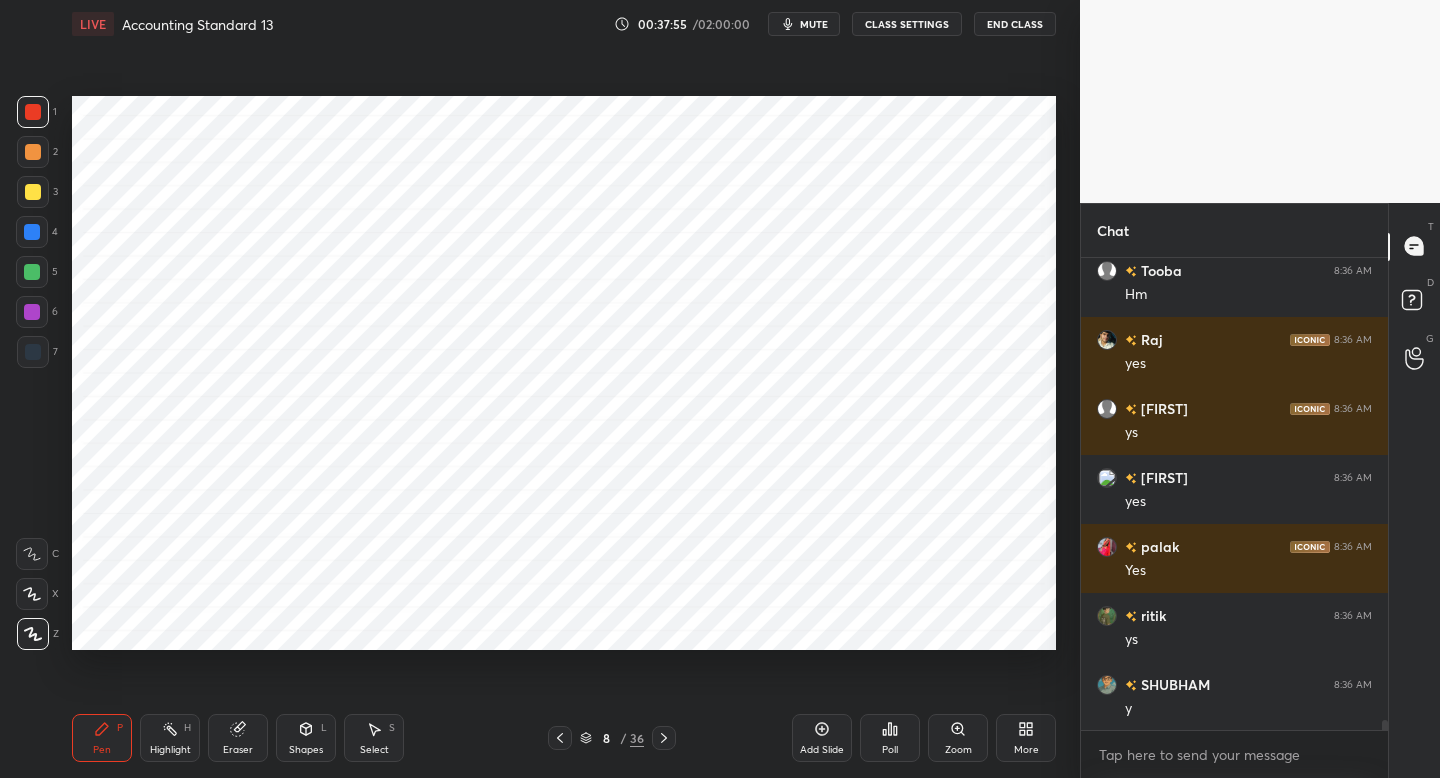 click 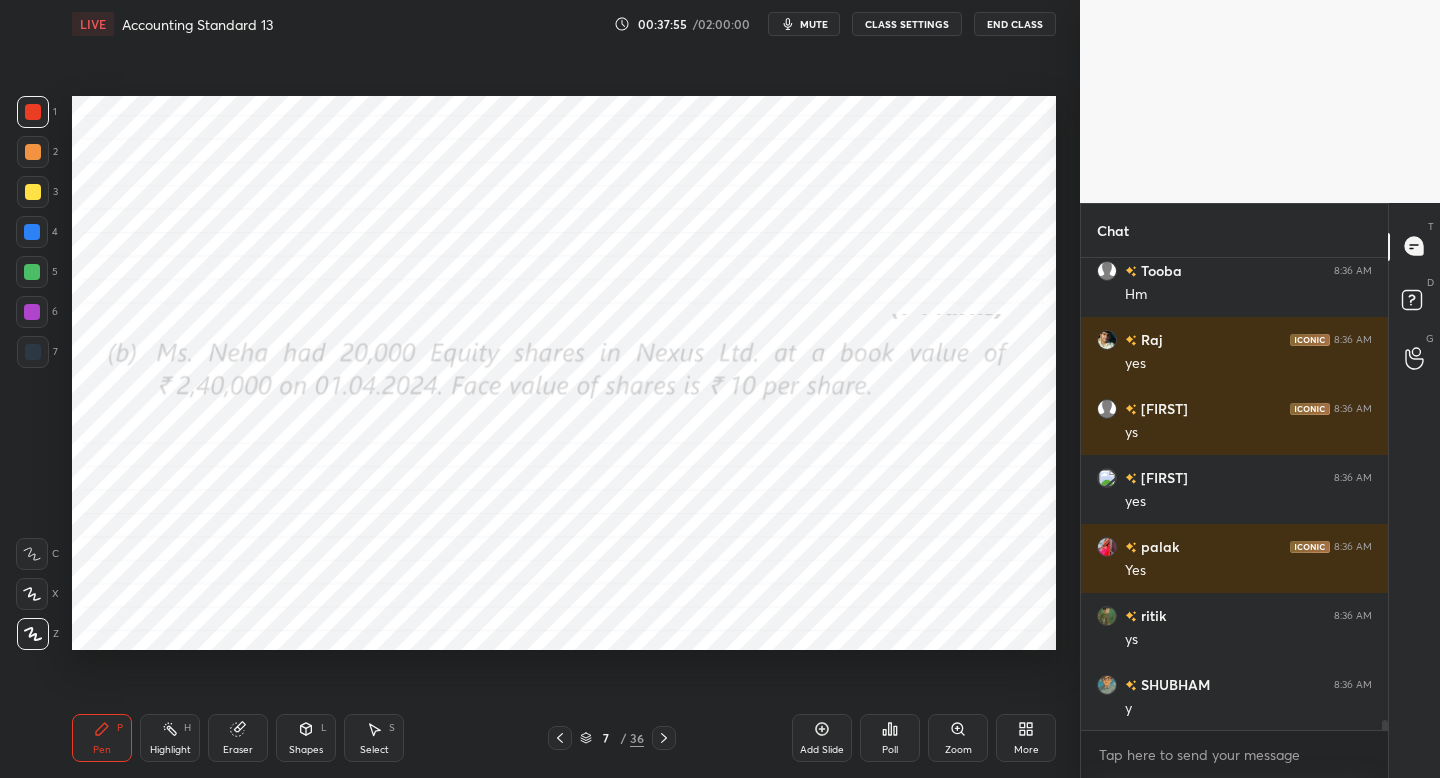 scroll, scrollTop: 21423, scrollLeft: 0, axis: vertical 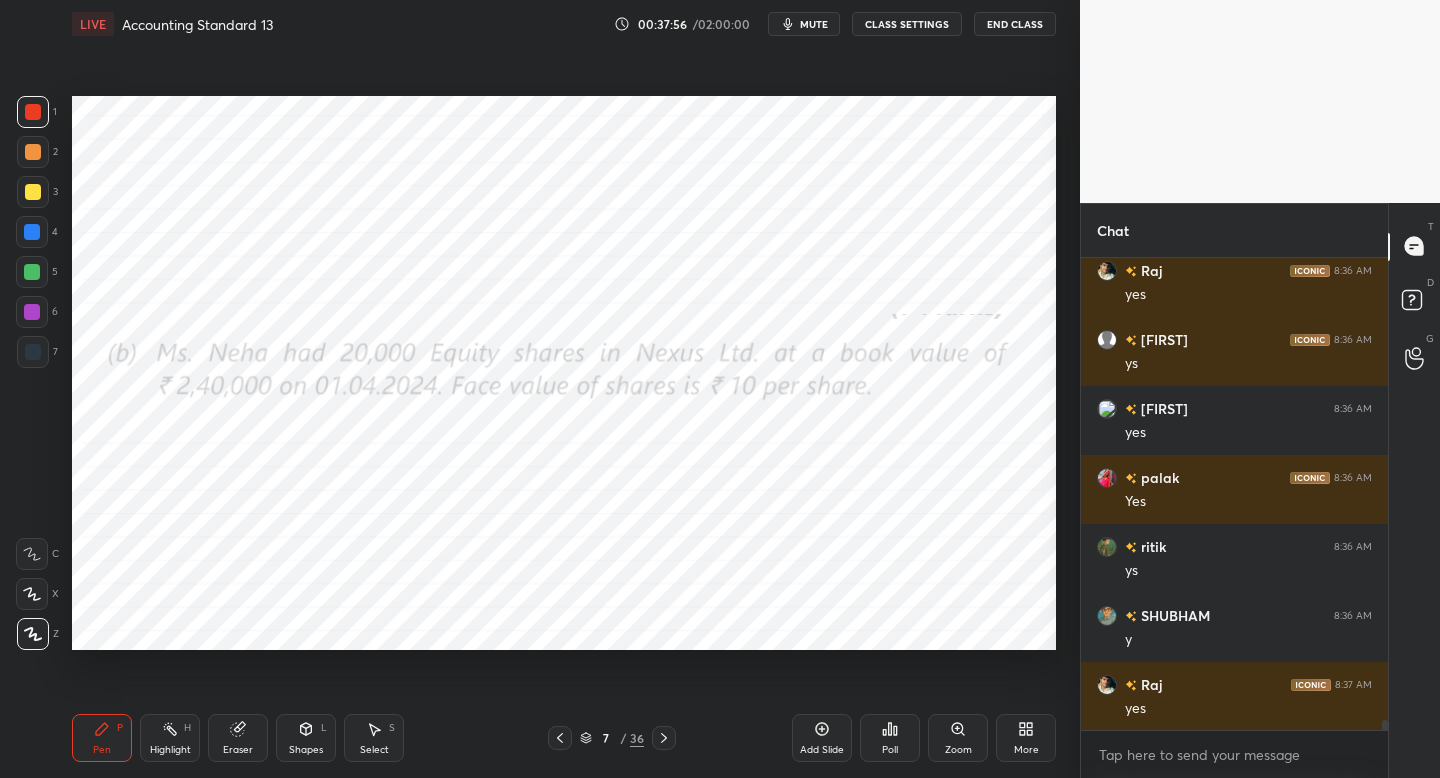 click 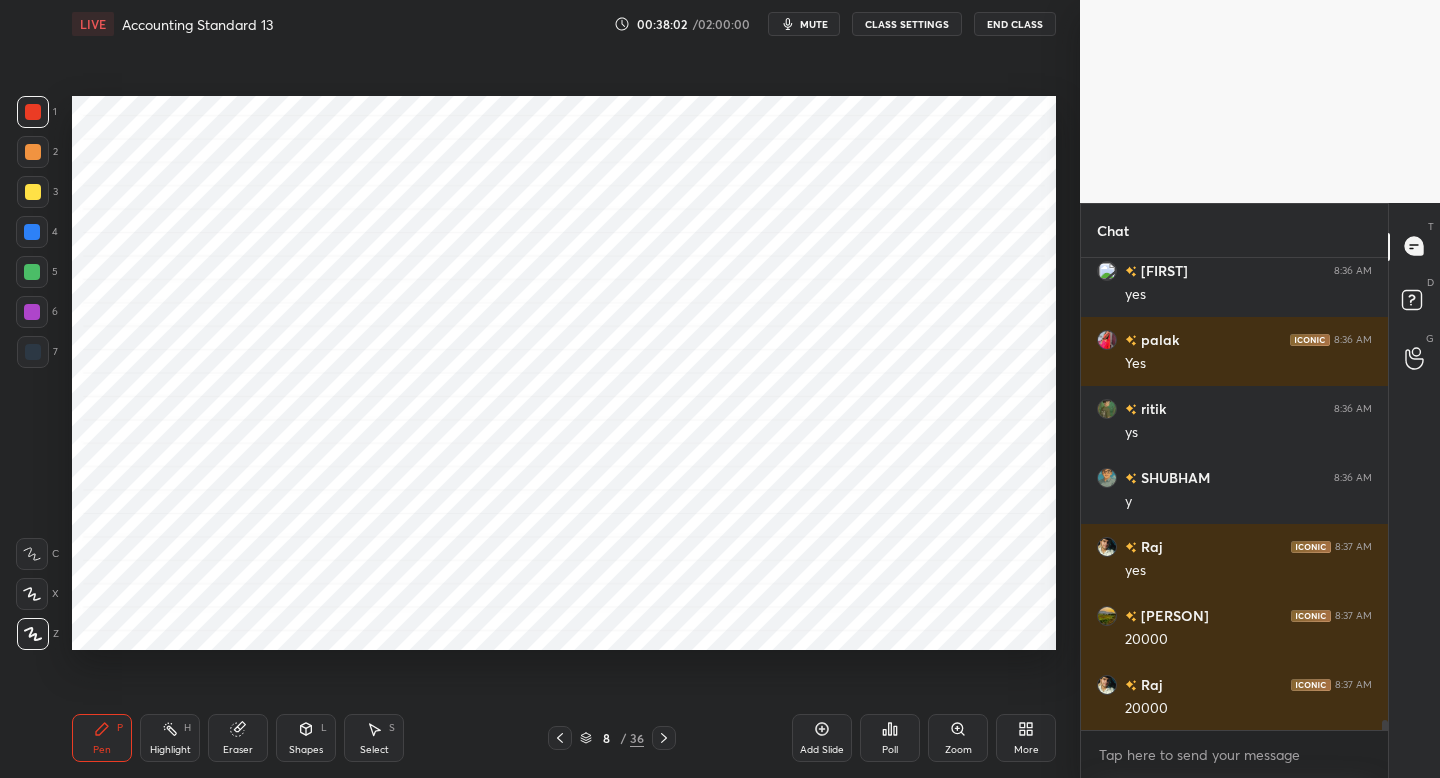 scroll, scrollTop: 21630, scrollLeft: 0, axis: vertical 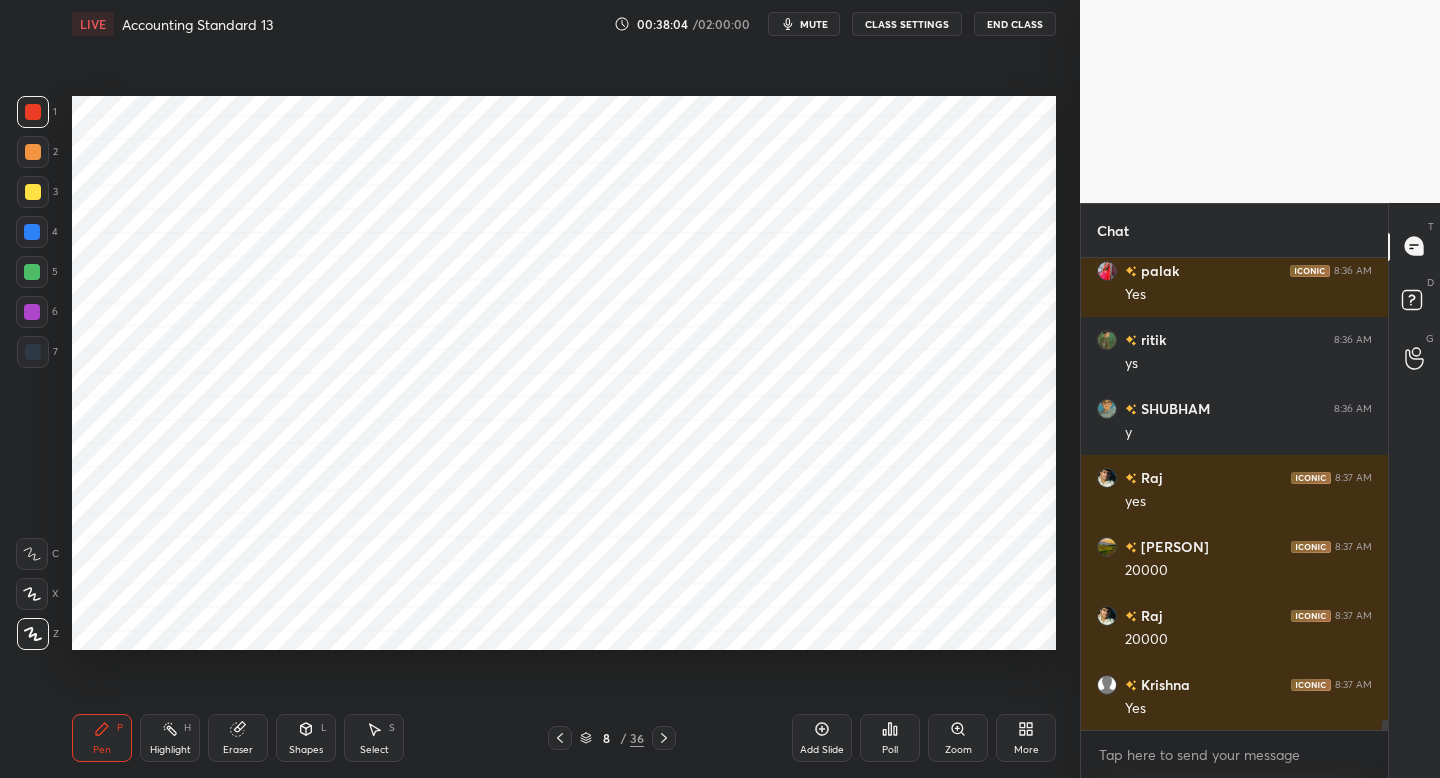 click 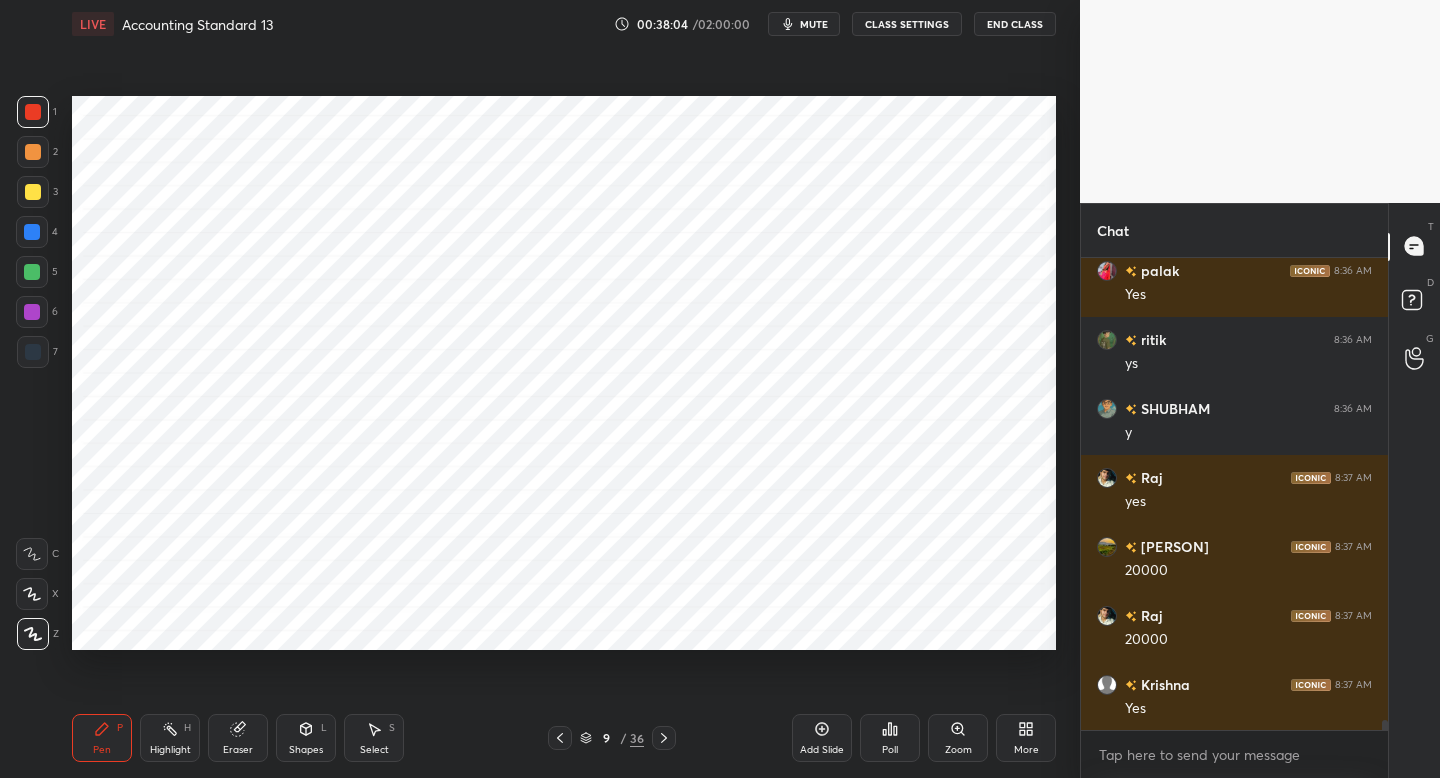 click 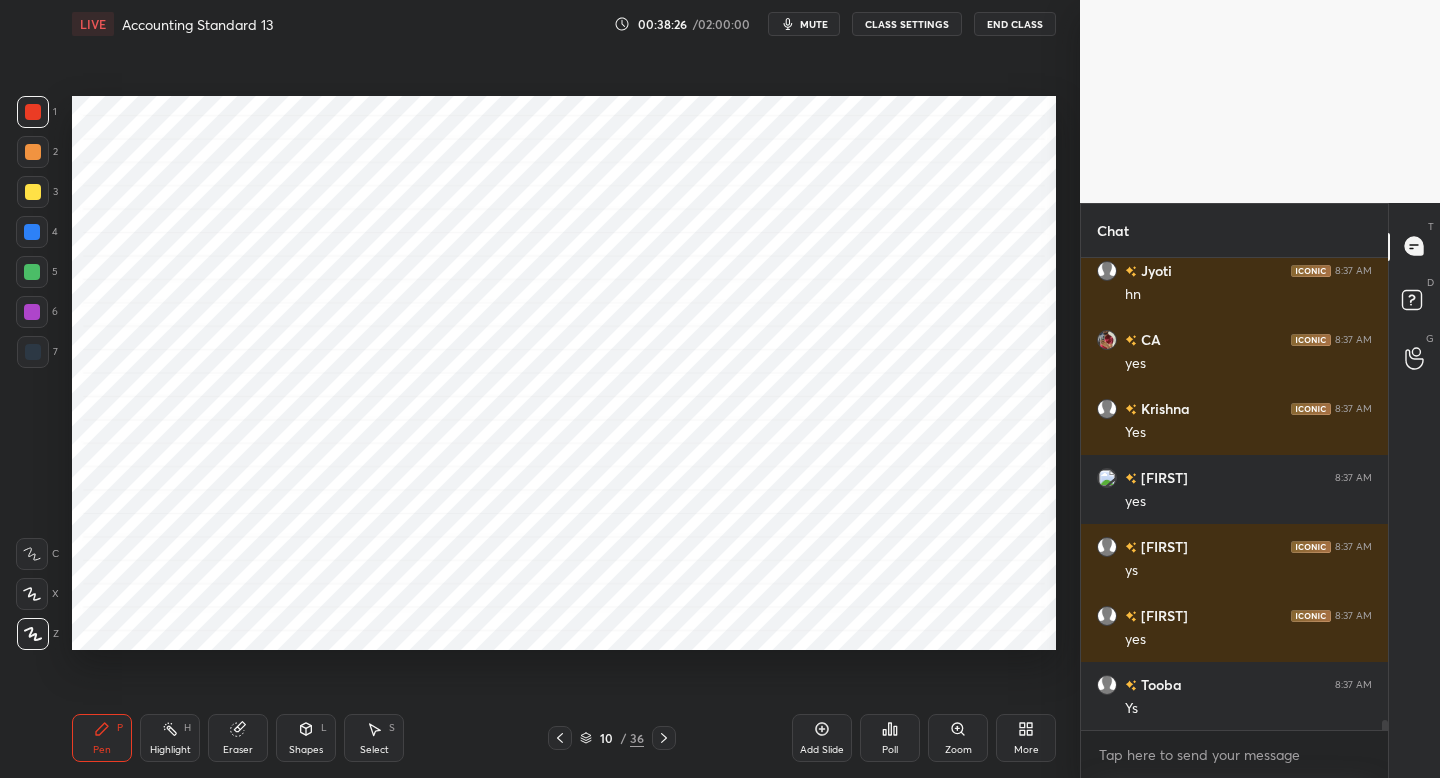 scroll, scrollTop: 22941, scrollLeft: 0, axis: vertical 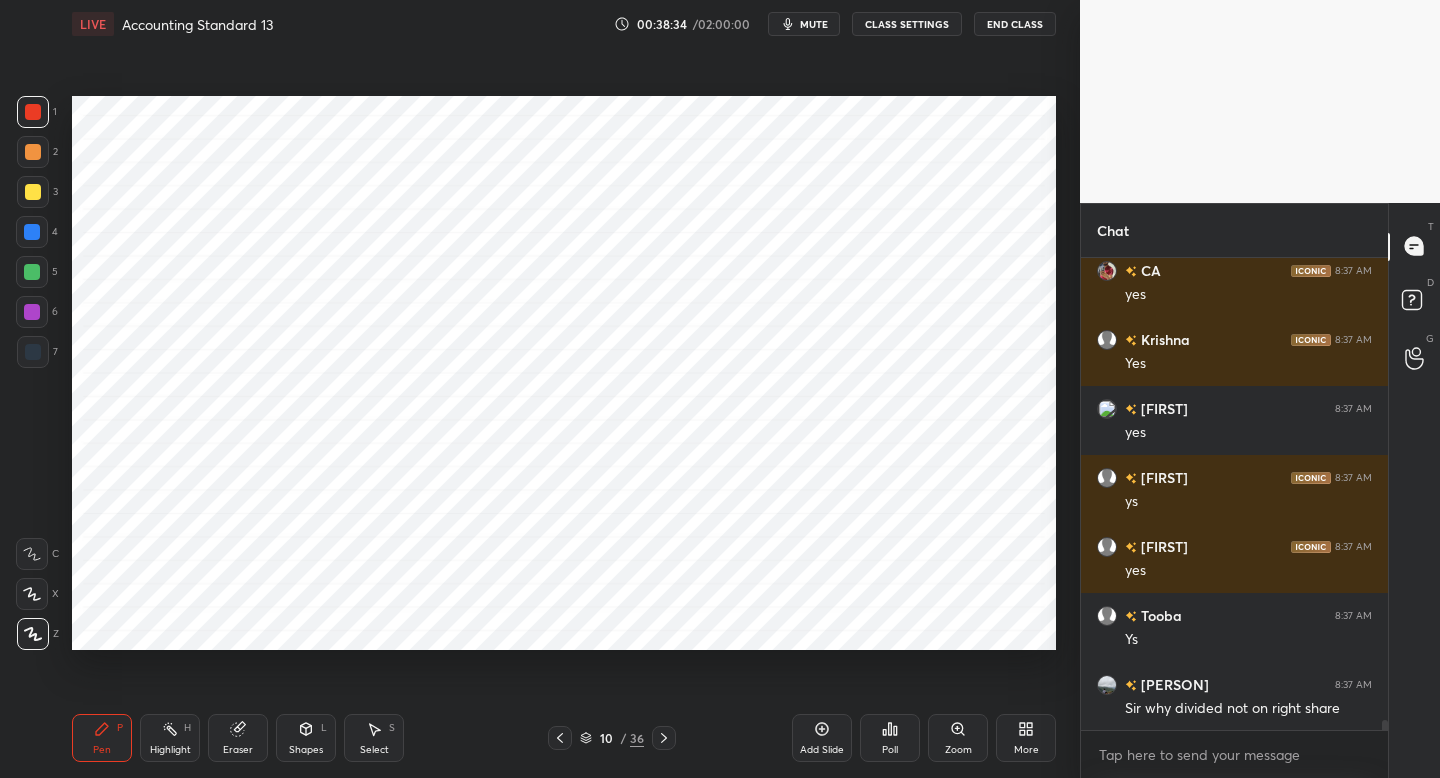 click 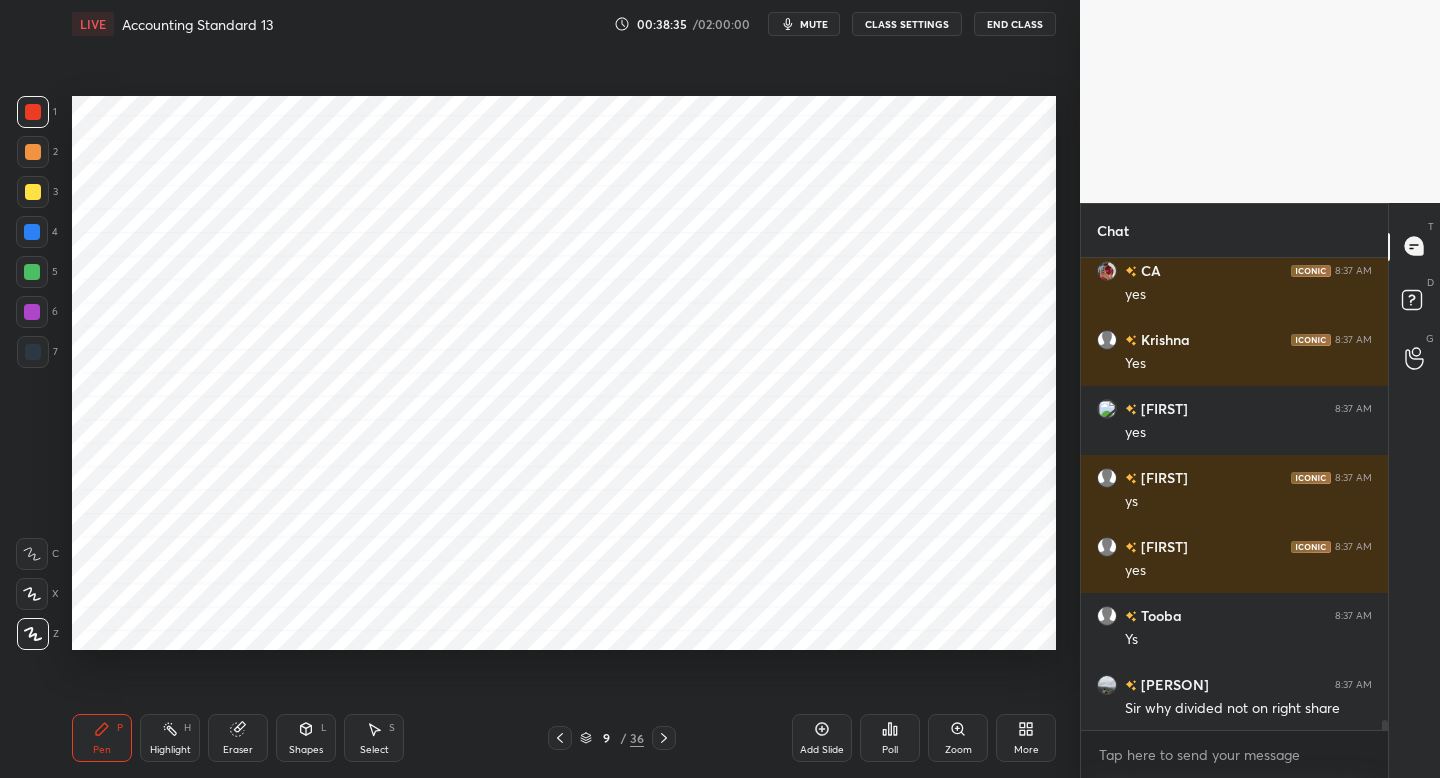 click 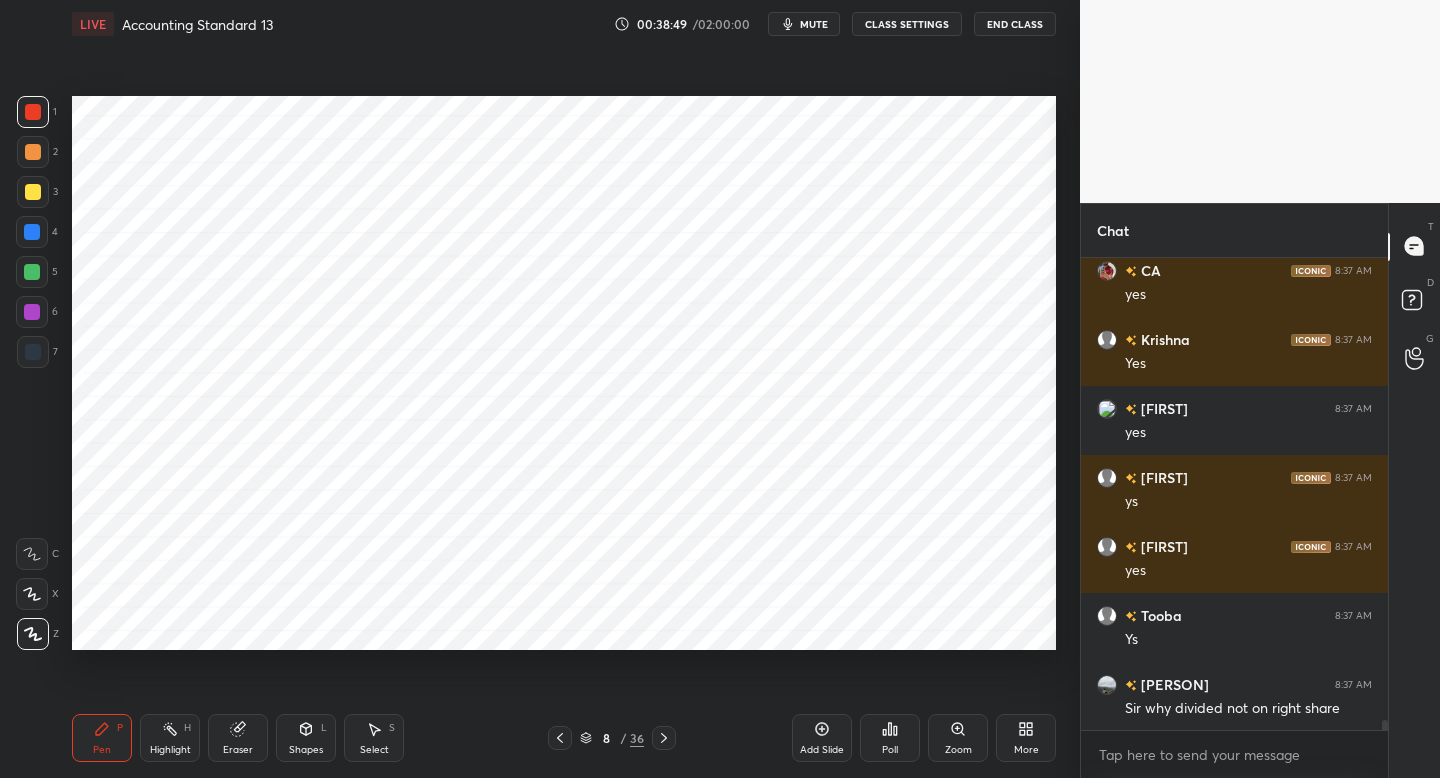 click on "Pen P Highlight H Eraser Shapes L Select S 8 / 36 Add Slide Poll Zoom More" at bounding box center [564, 738] 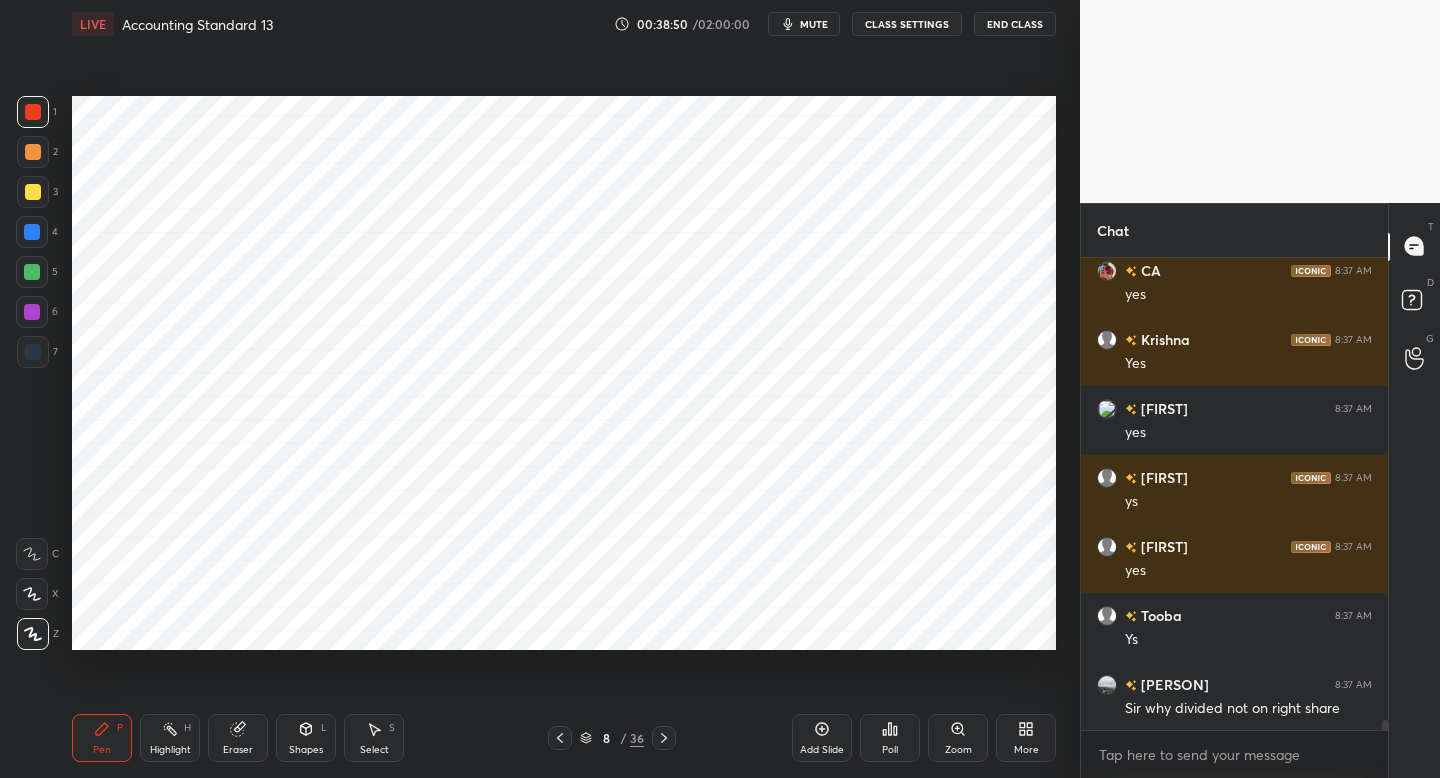 click 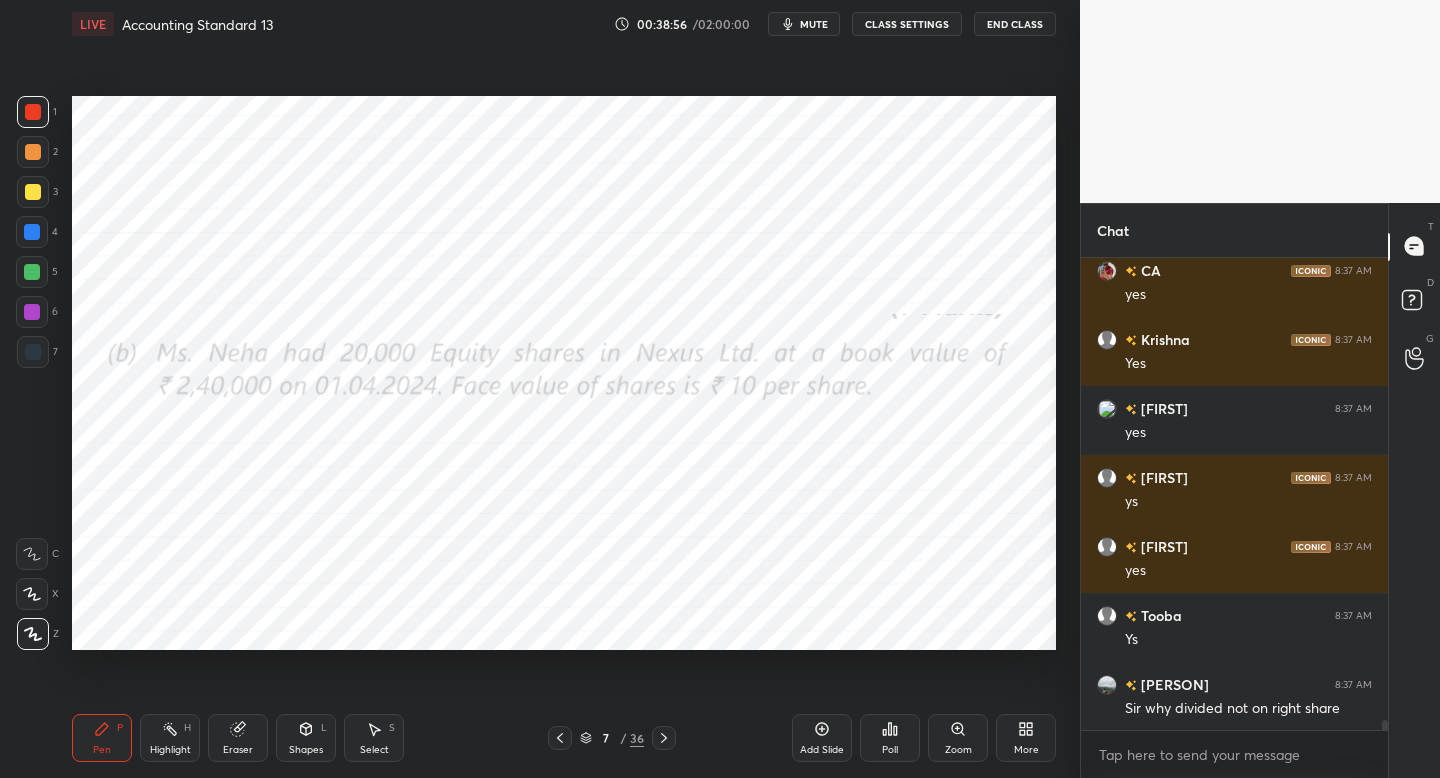 click 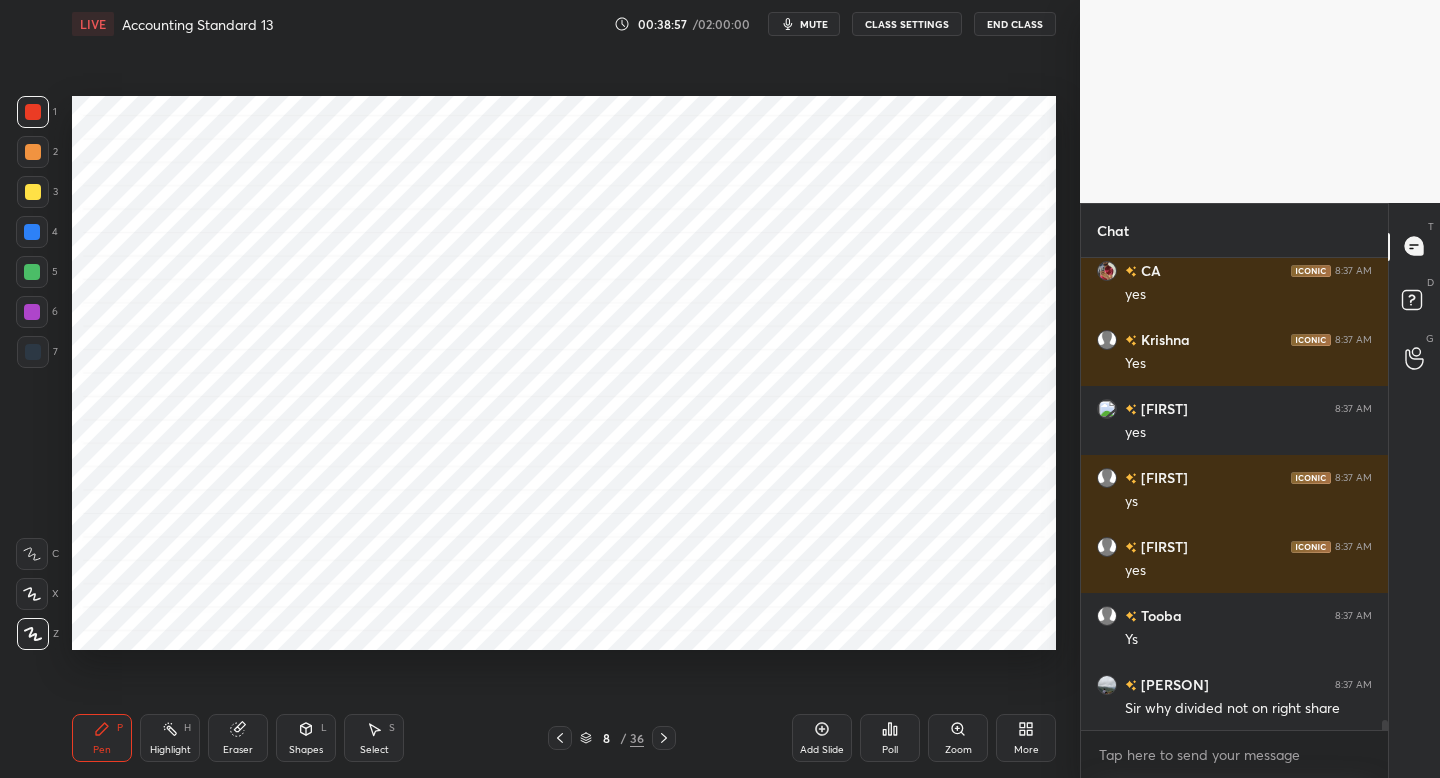 click 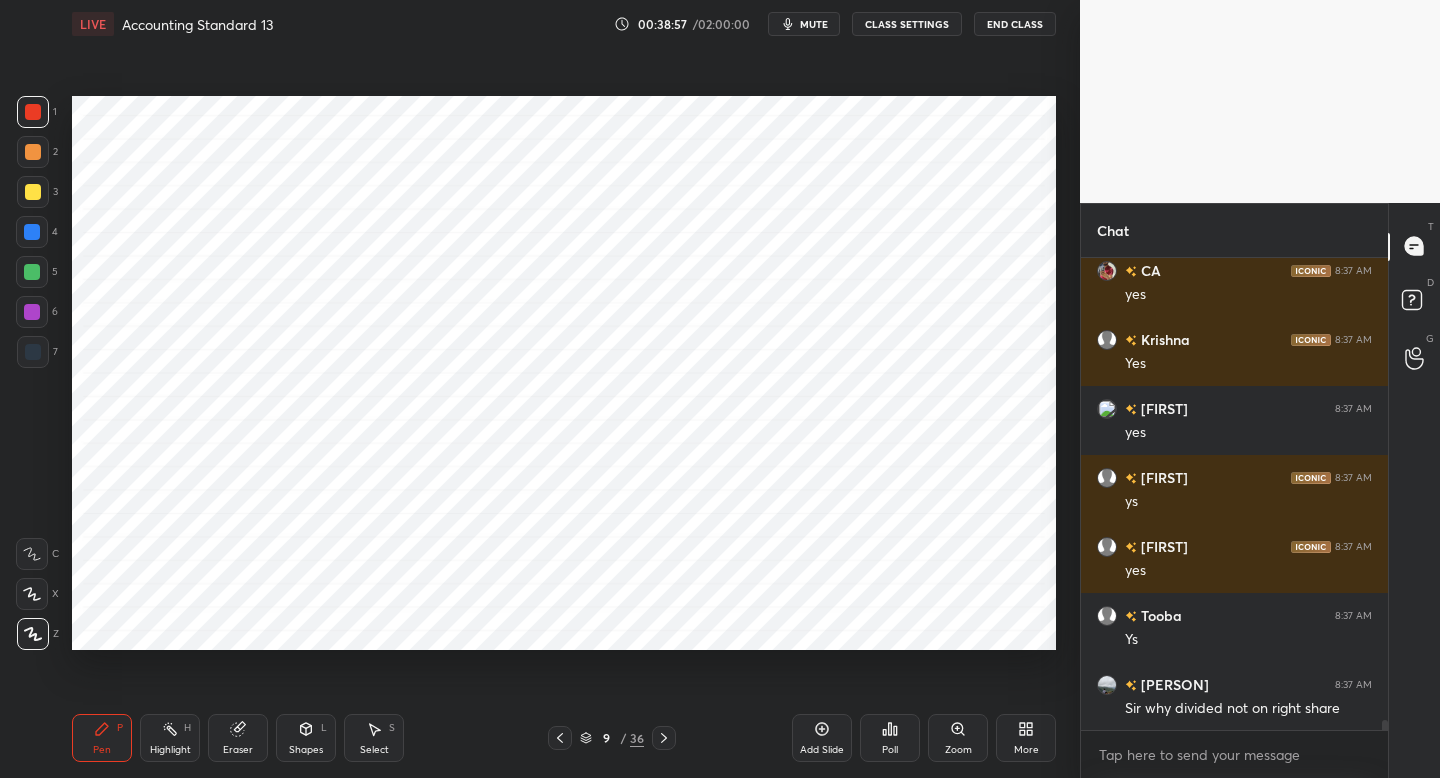 click 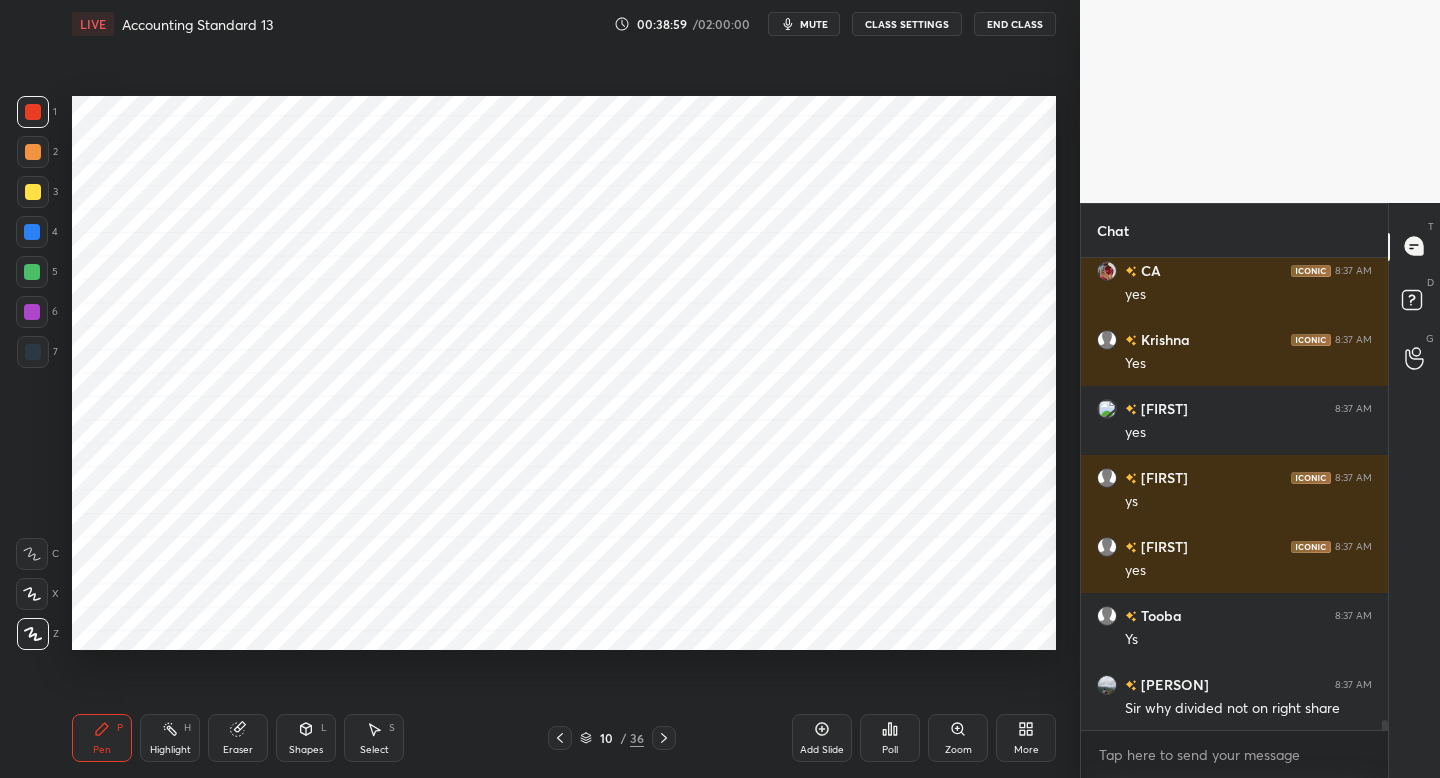 click 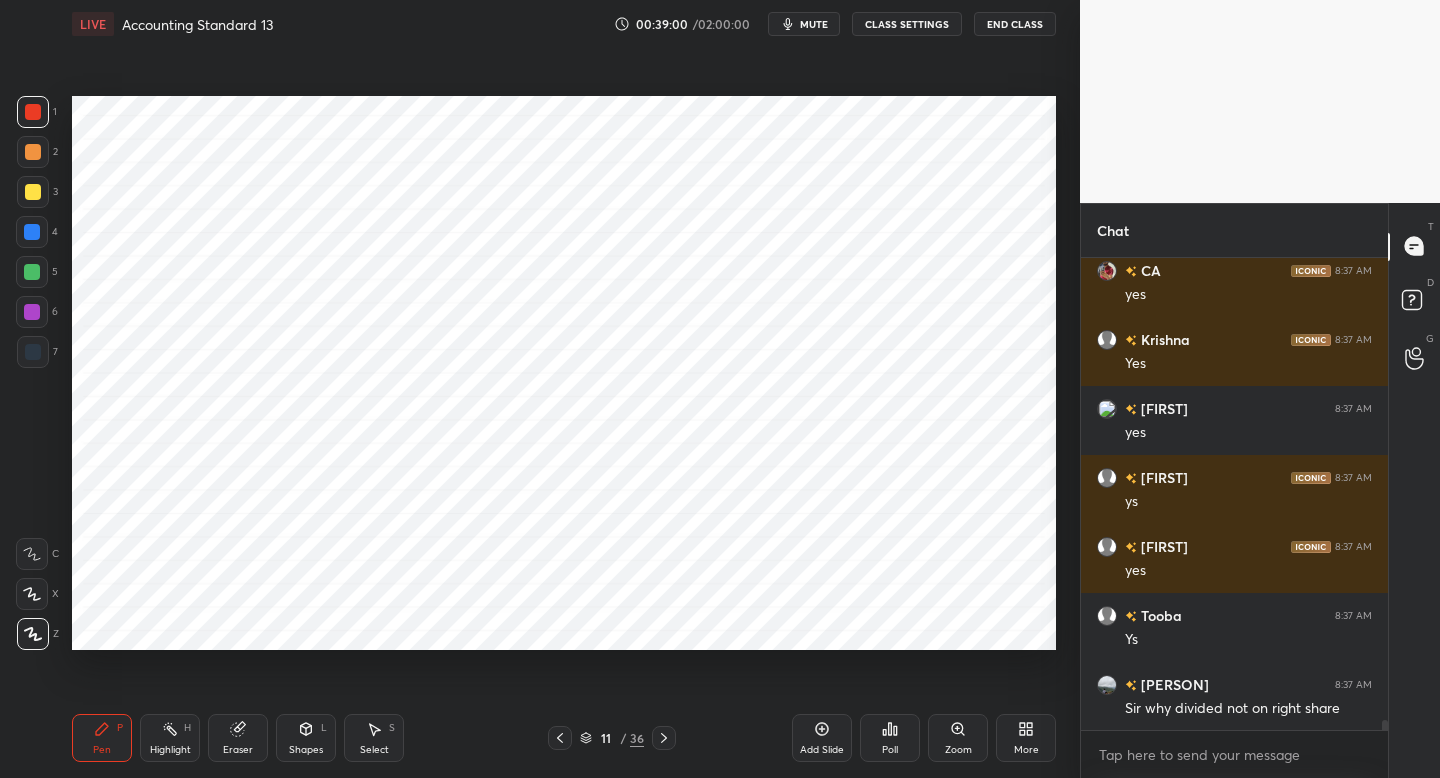 click 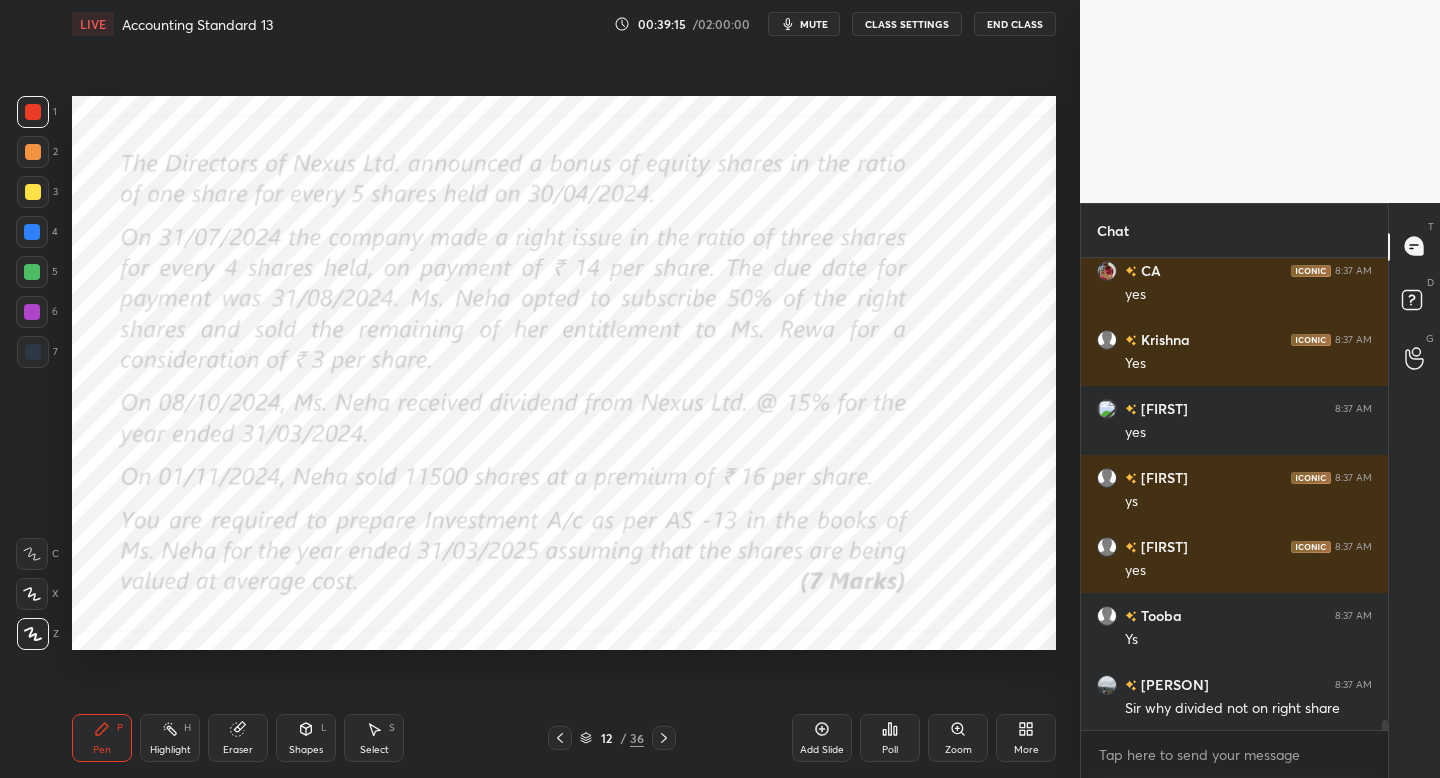 click 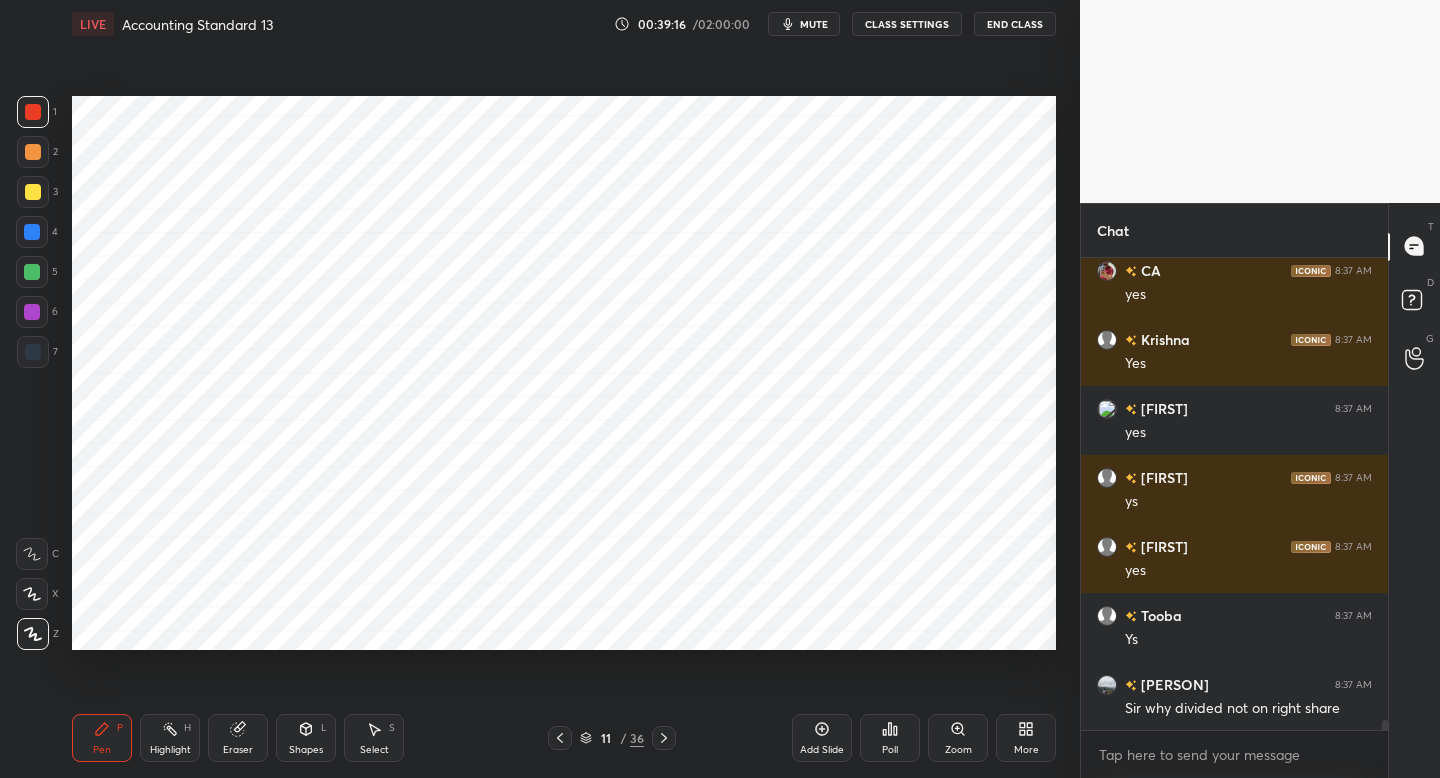 click 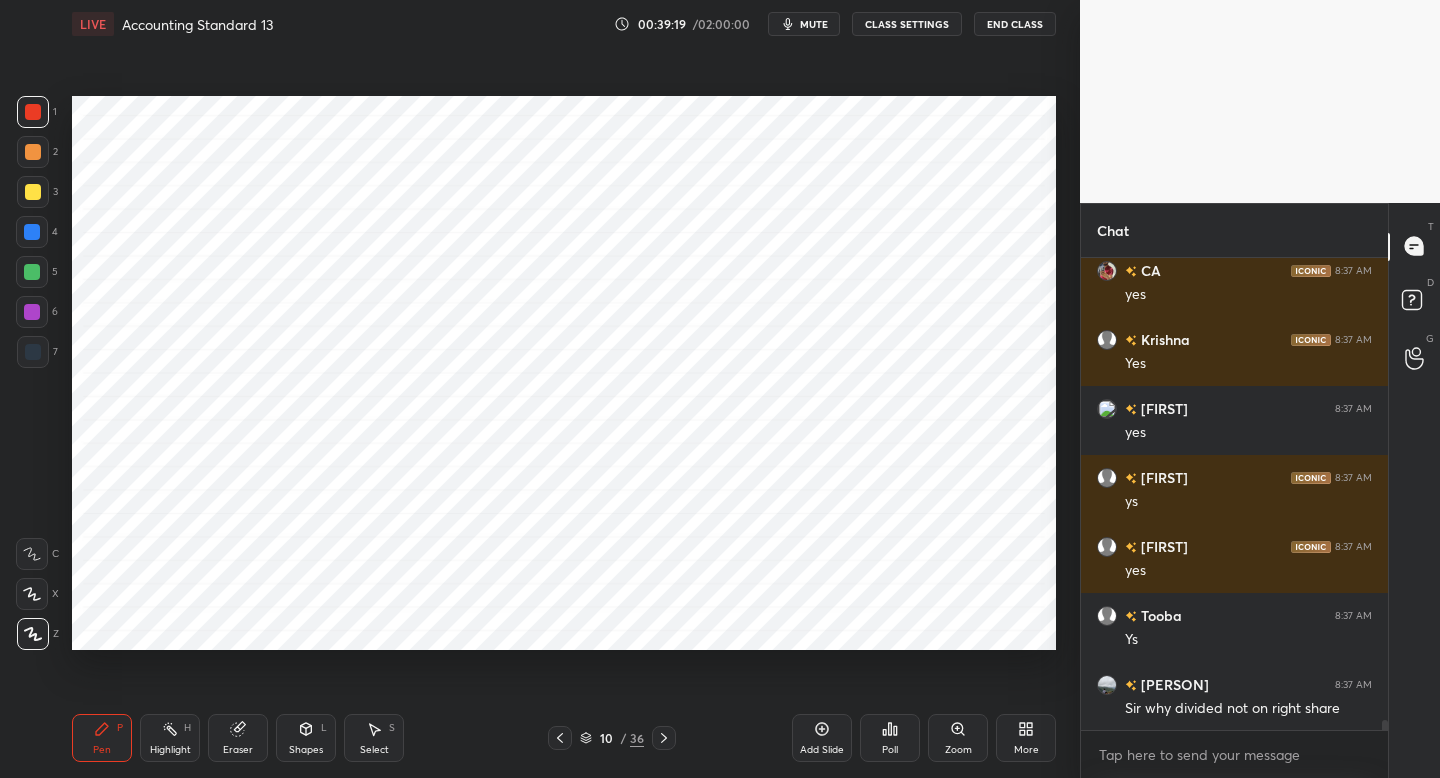scroll, scrollTop: 23010, scrollLeft: 0, axis: vertical 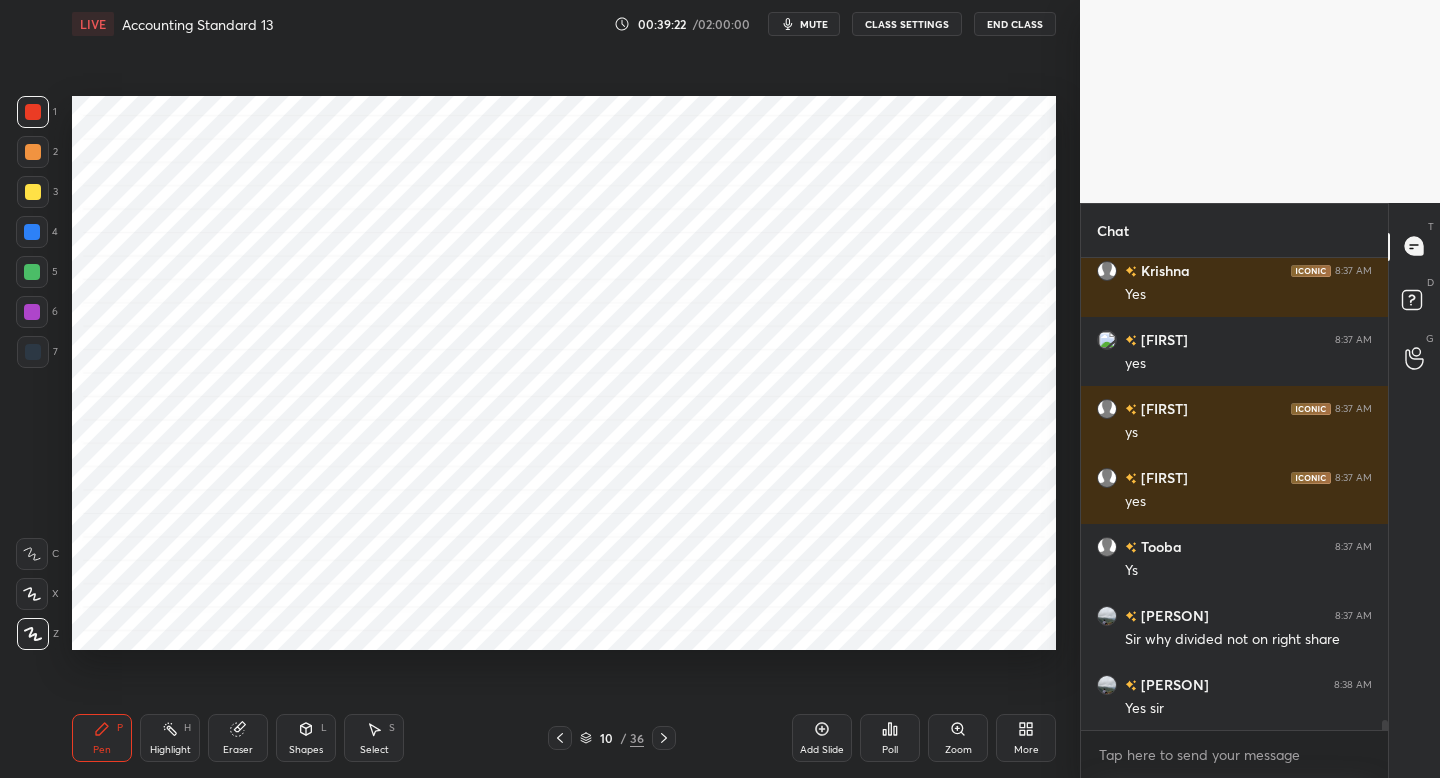 click 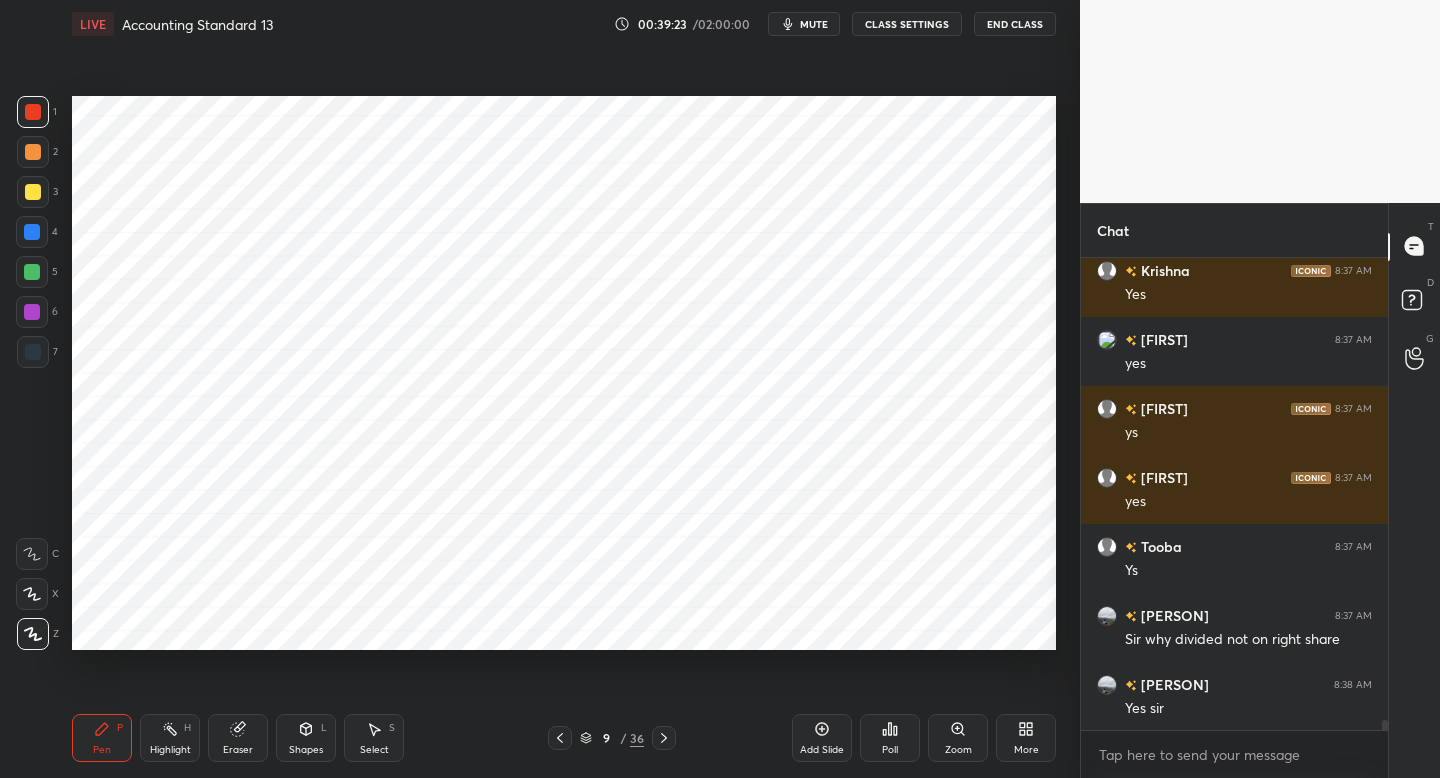 click 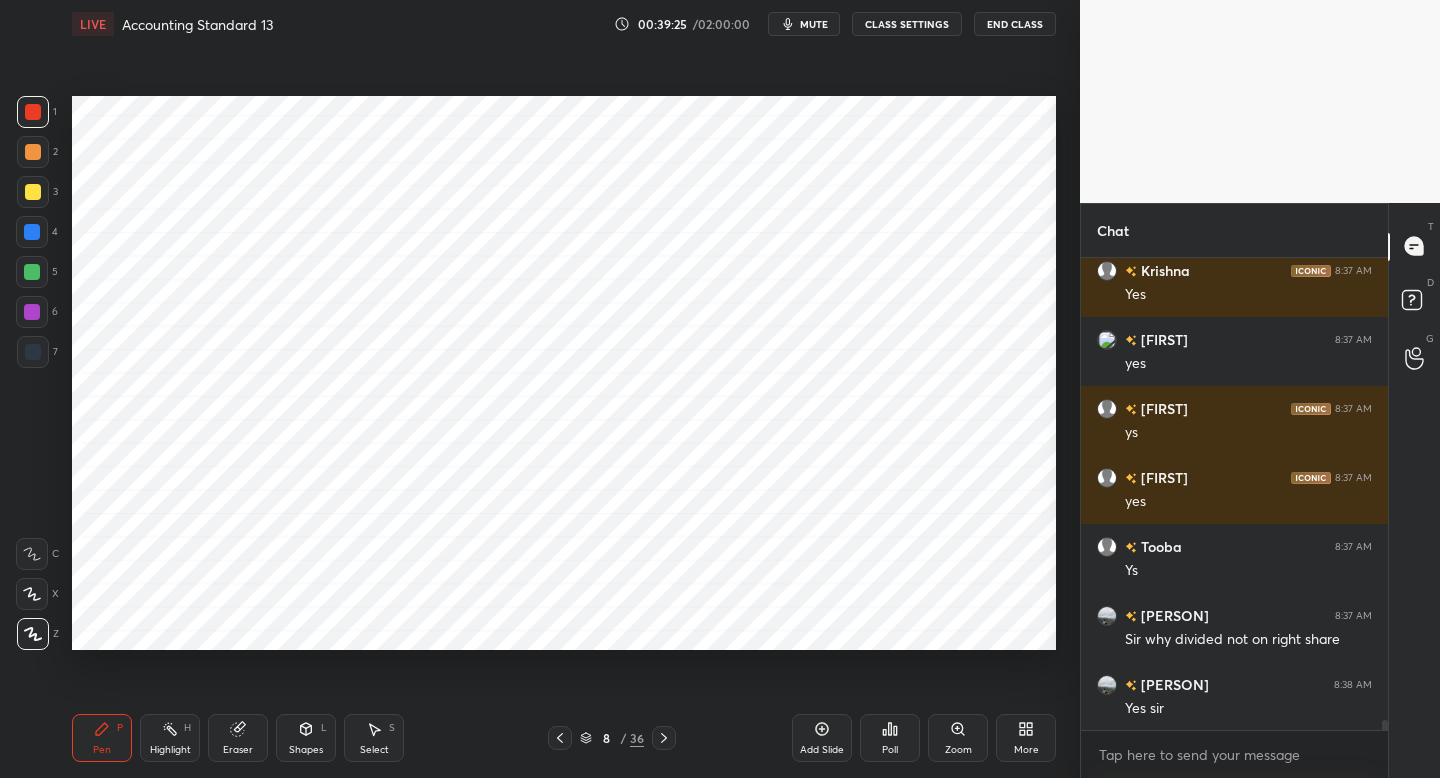 click at bounding box center [32, 232] 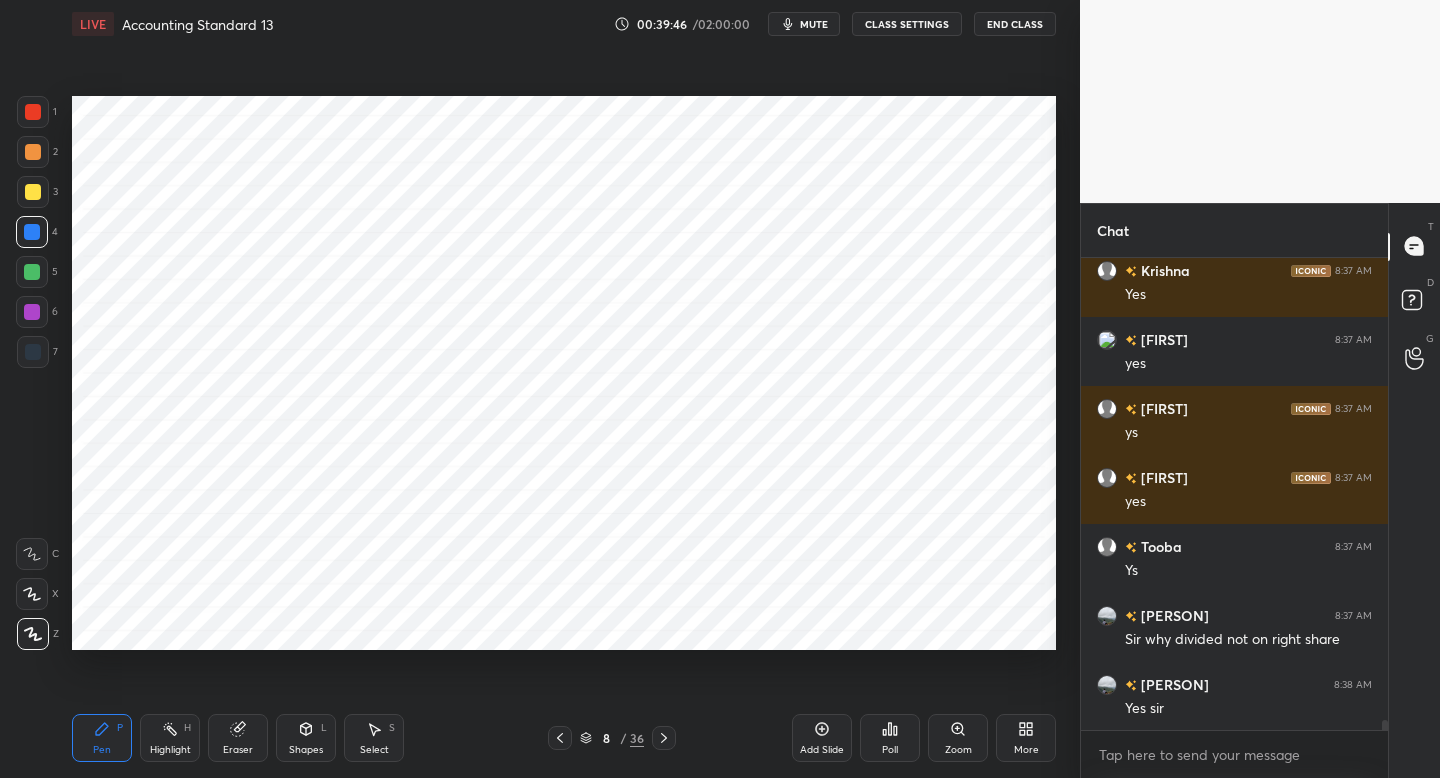 click 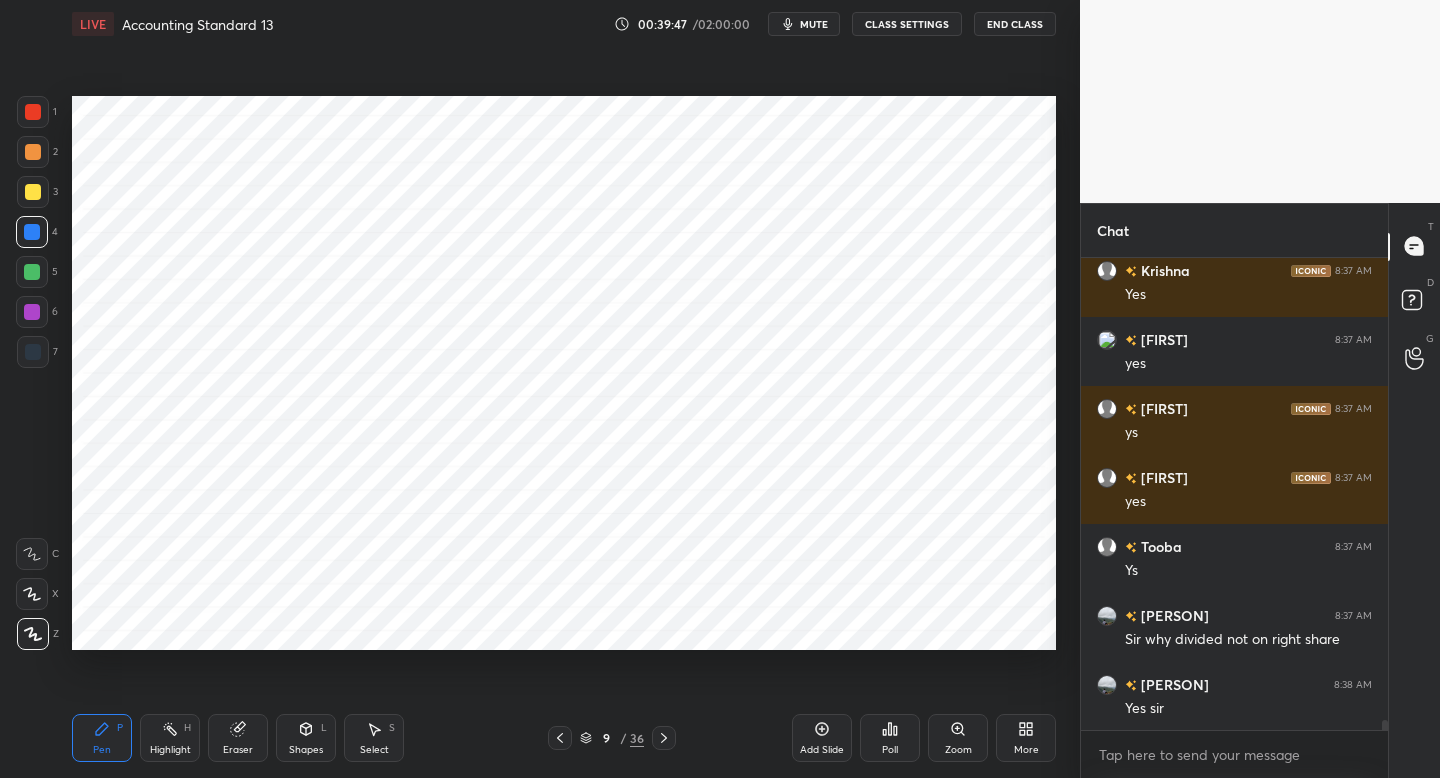 click 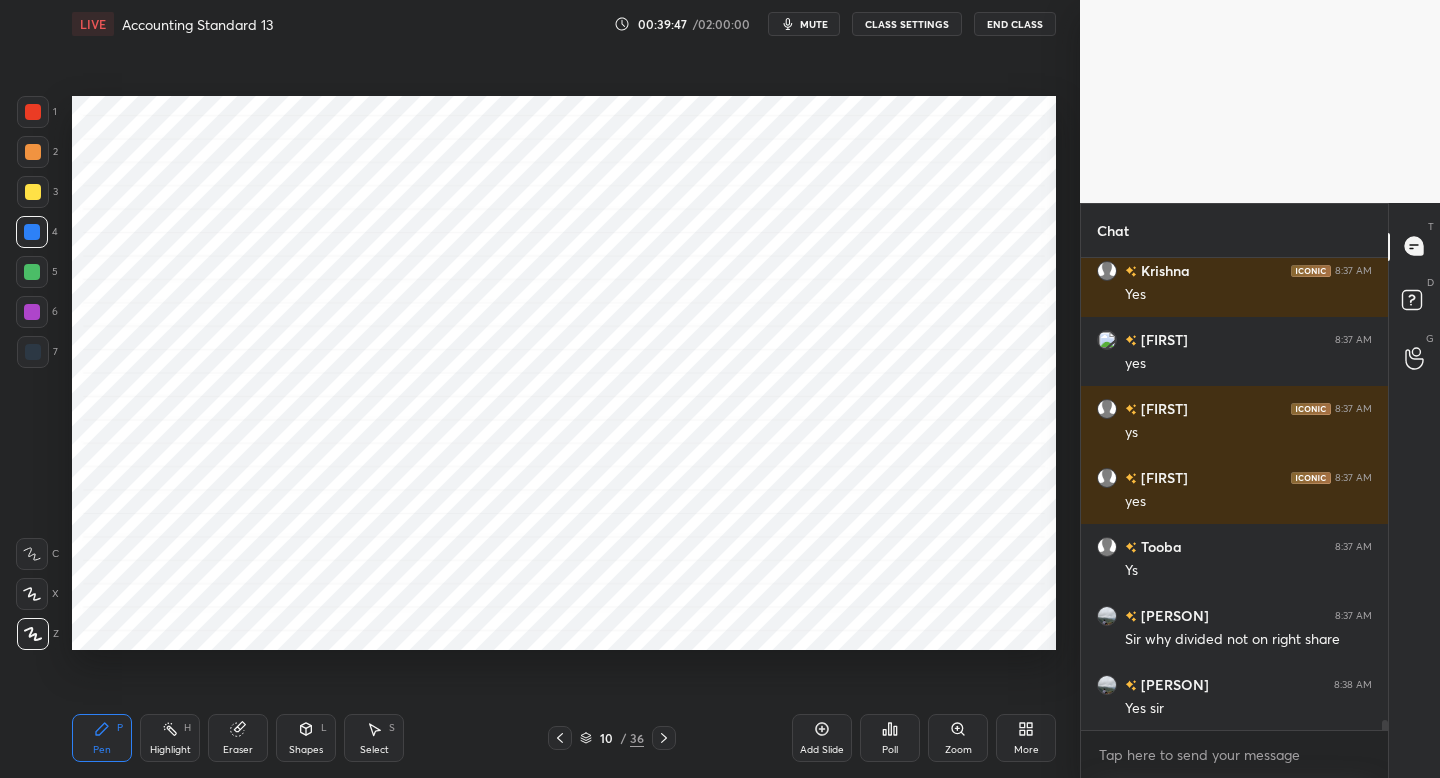 click at bounding box center [664, 738] 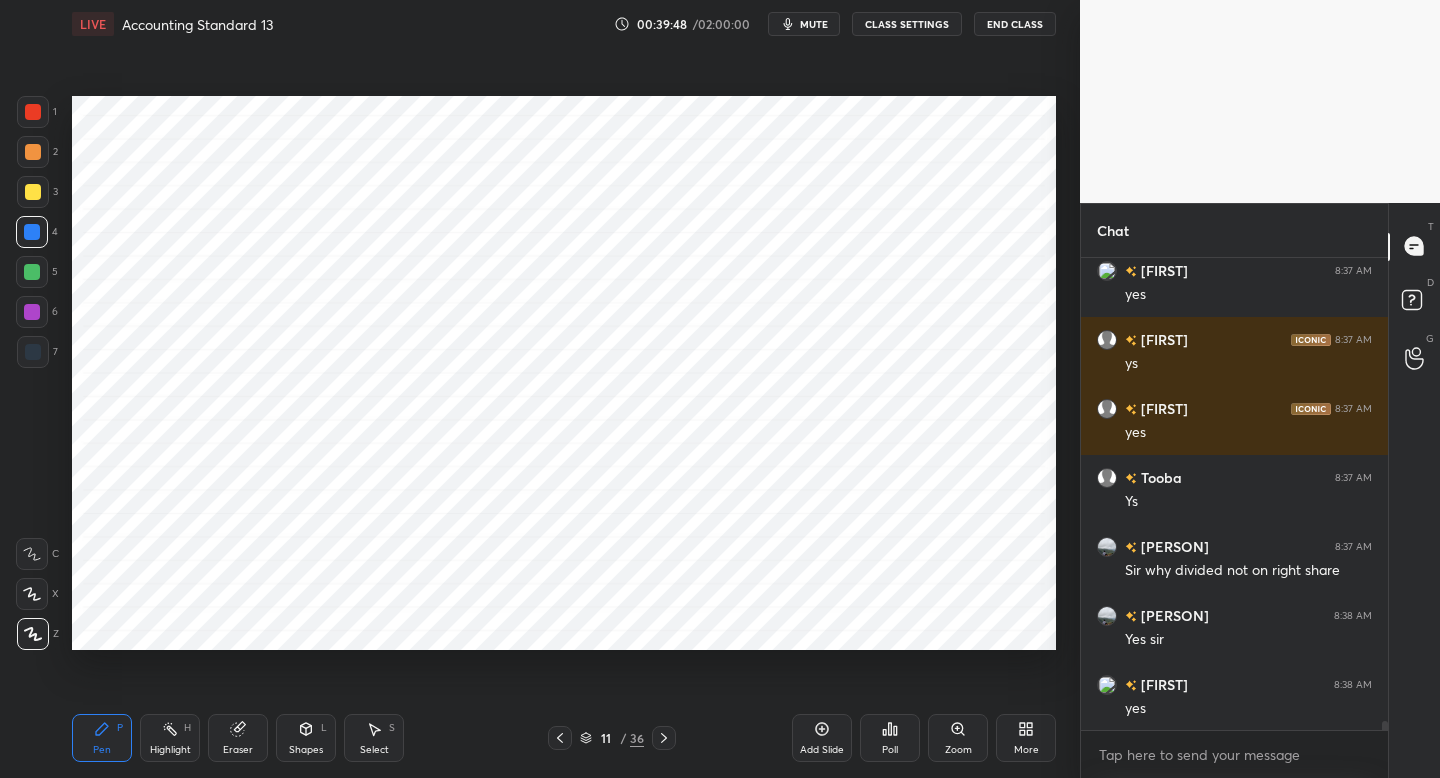 click 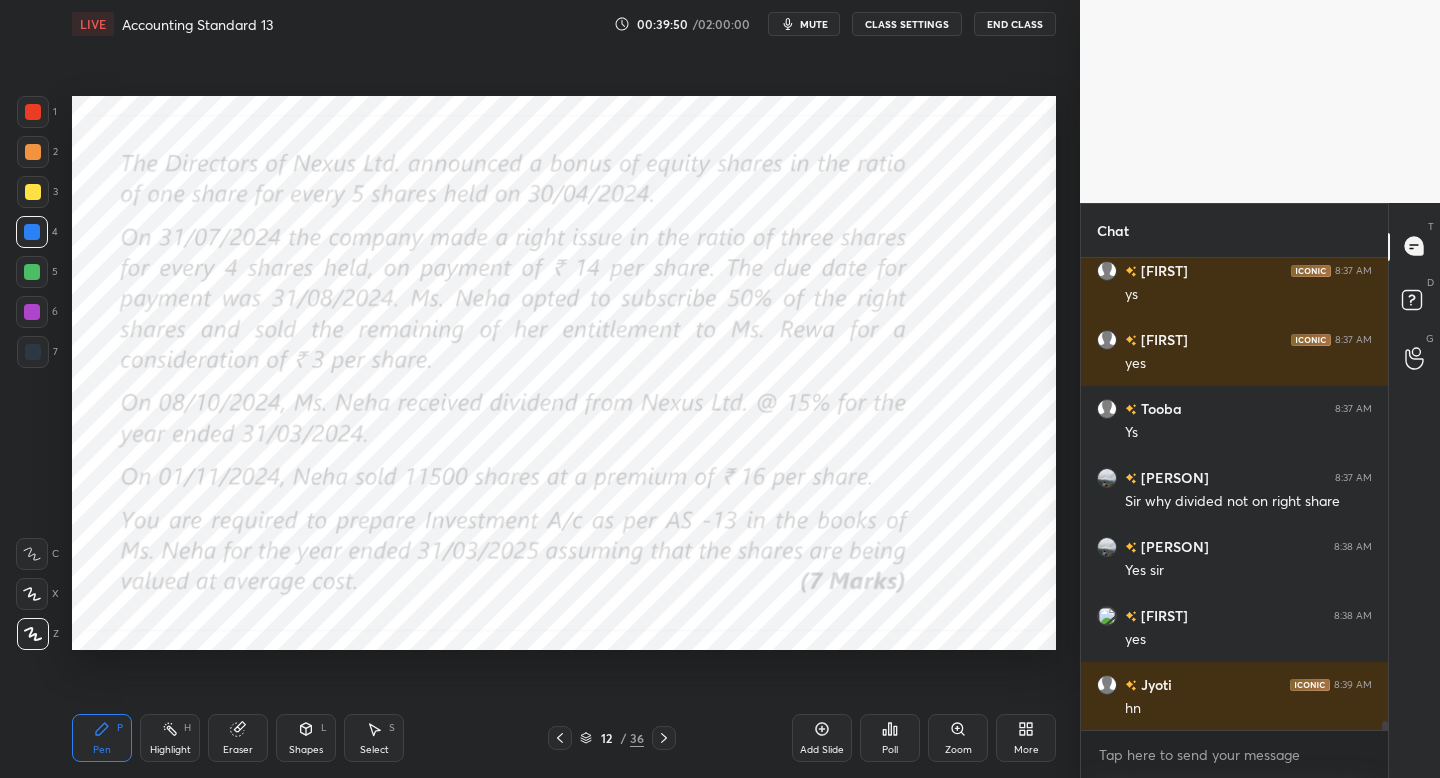scroll, scrollTop: 23217, scrollLeft: 0, axis: vertical 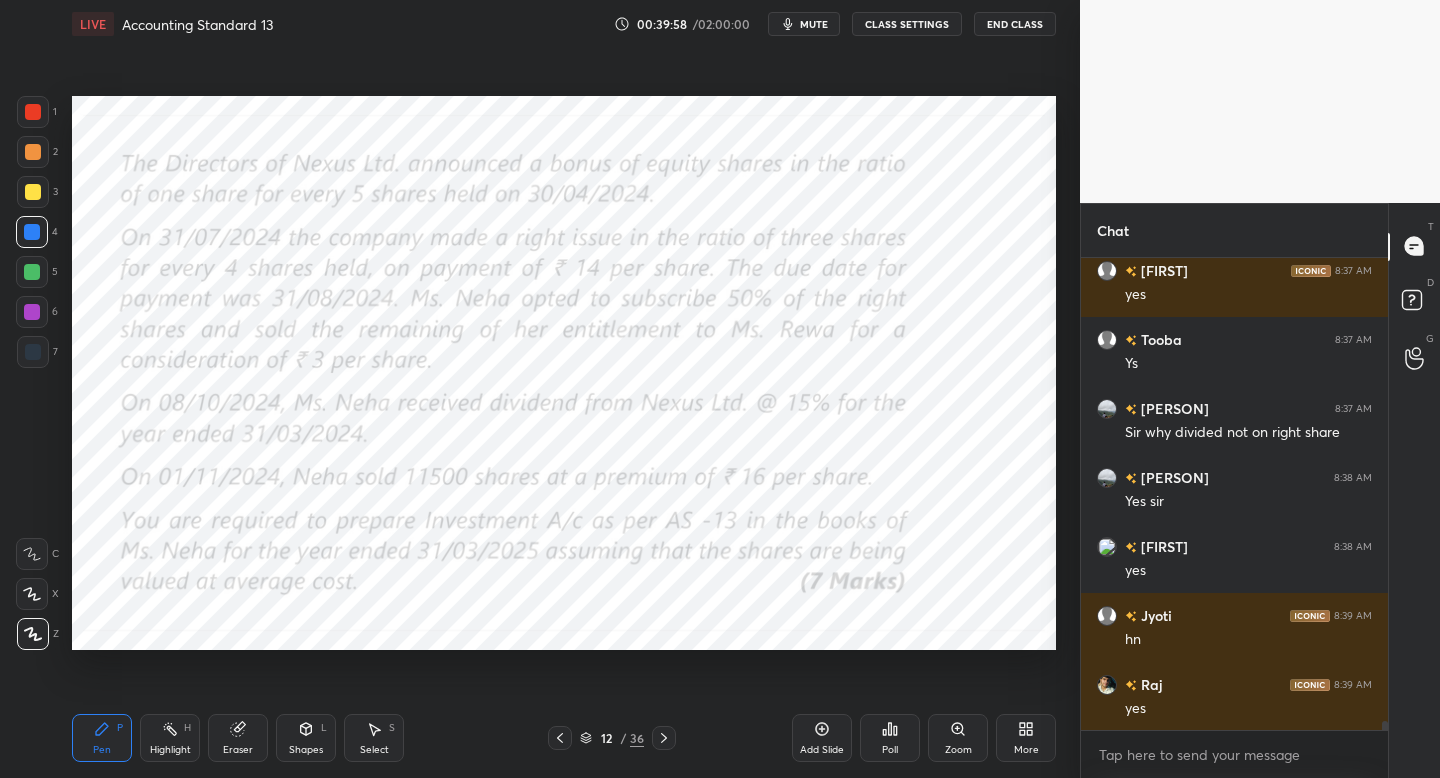 click 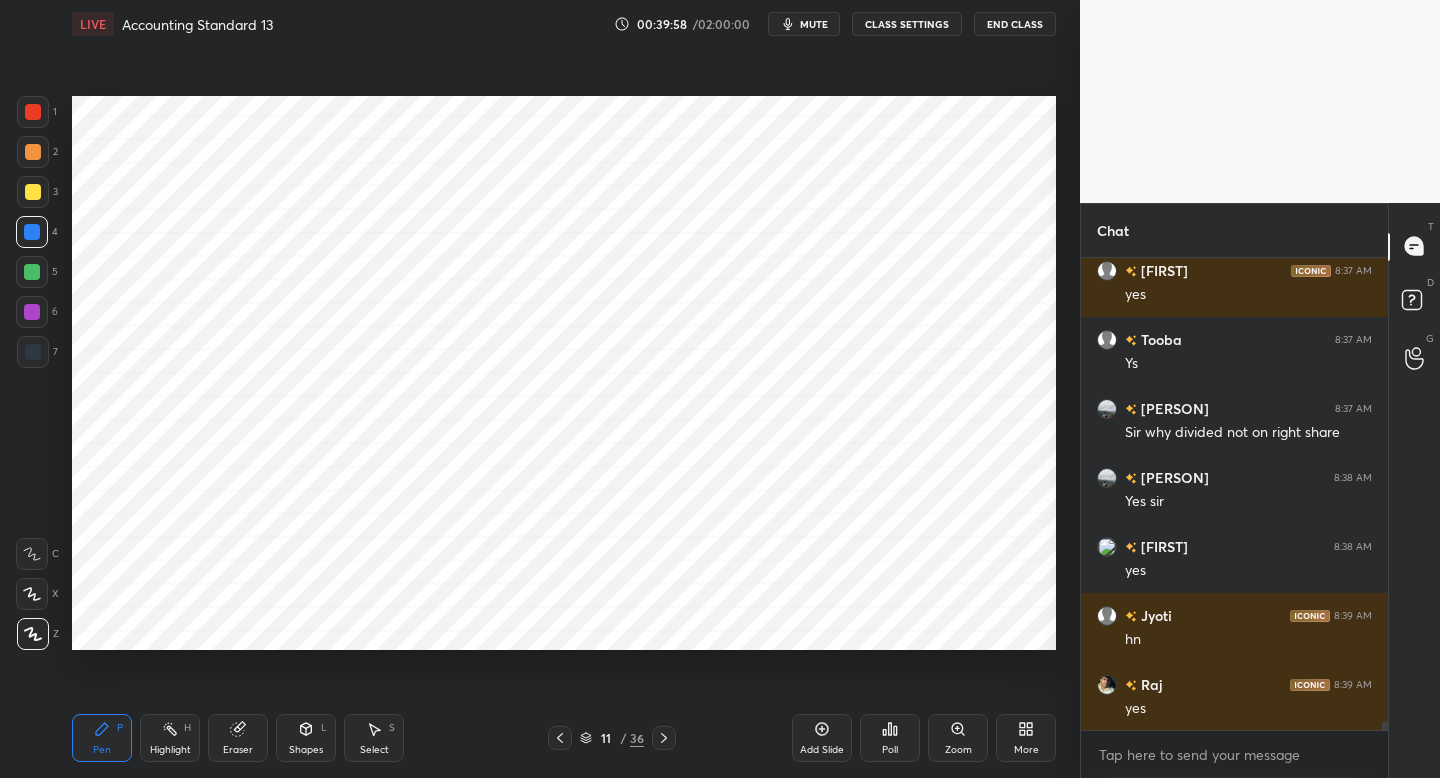 click 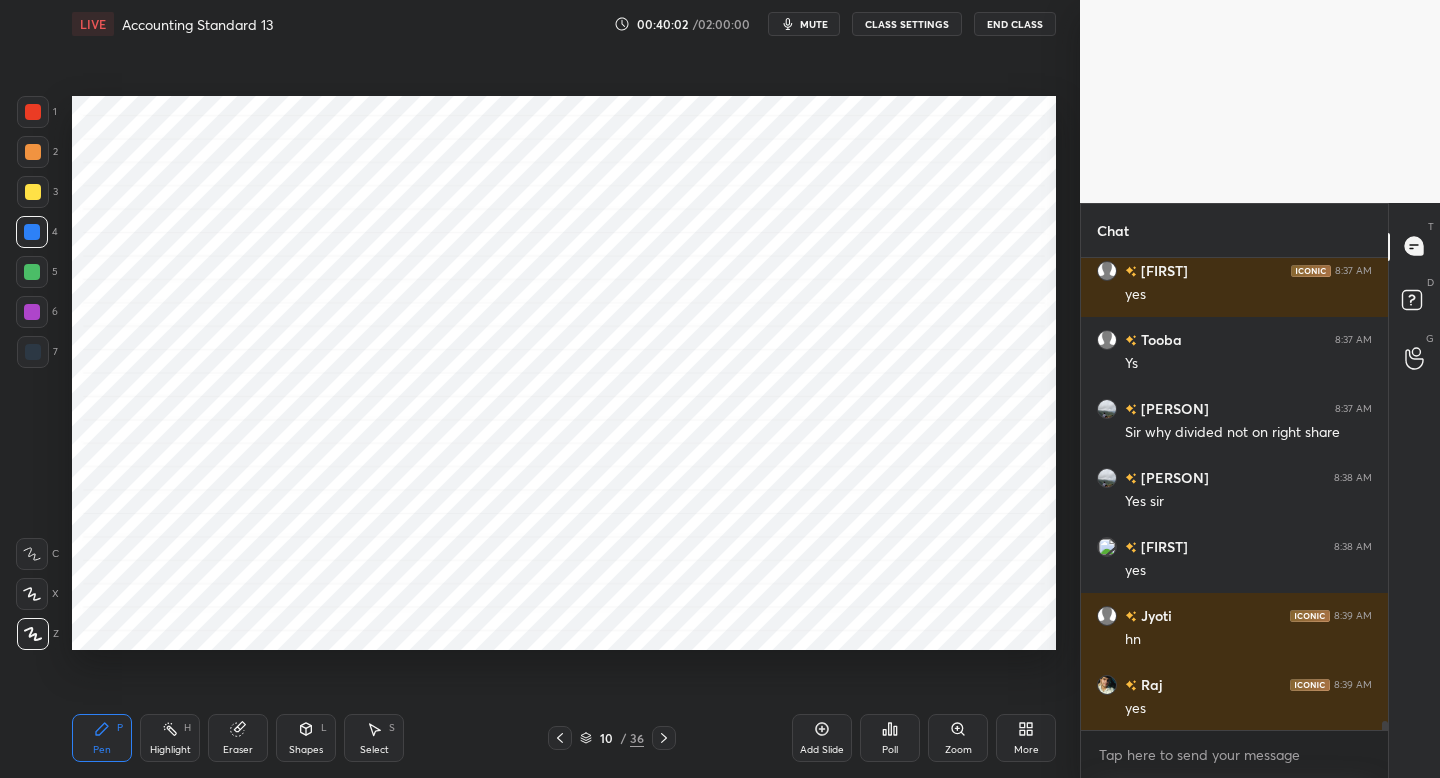click 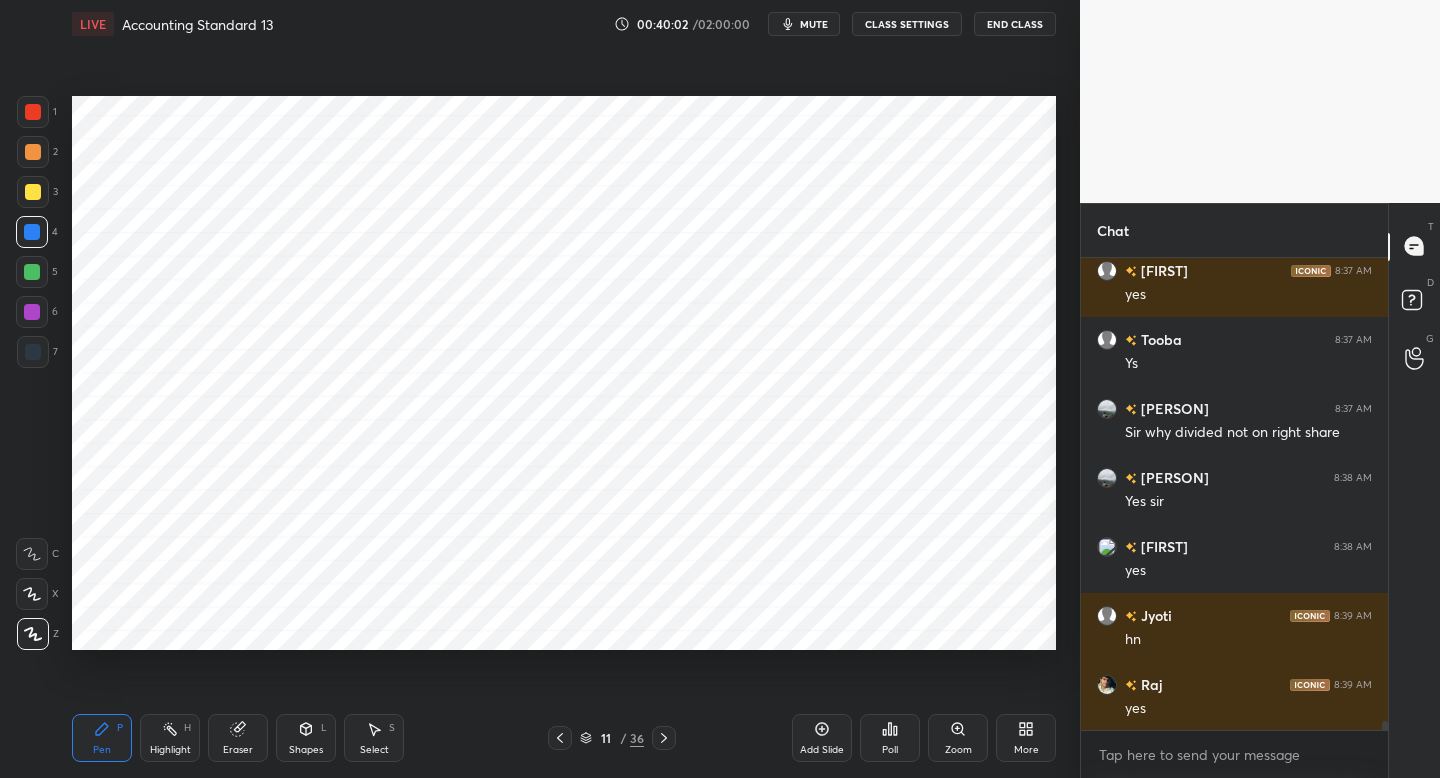 click 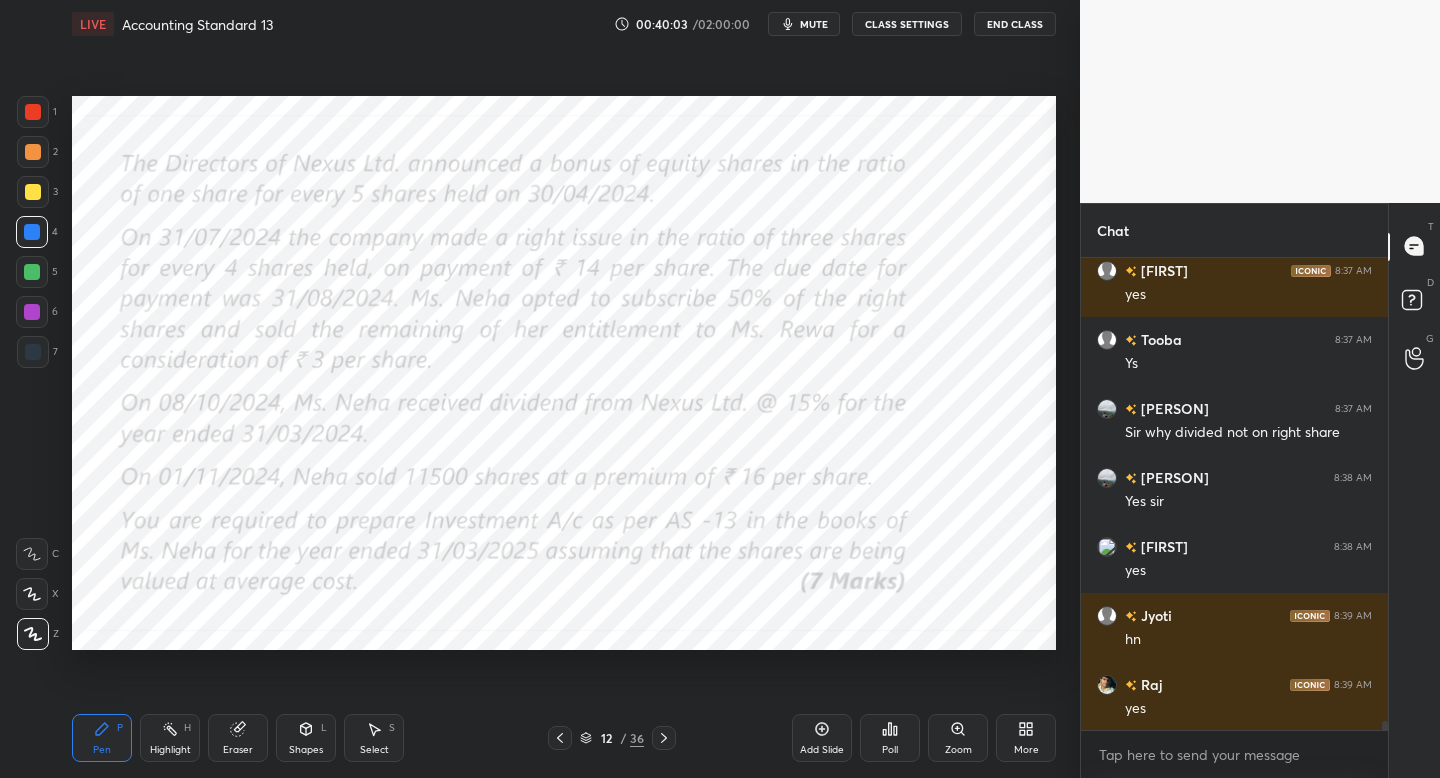 click 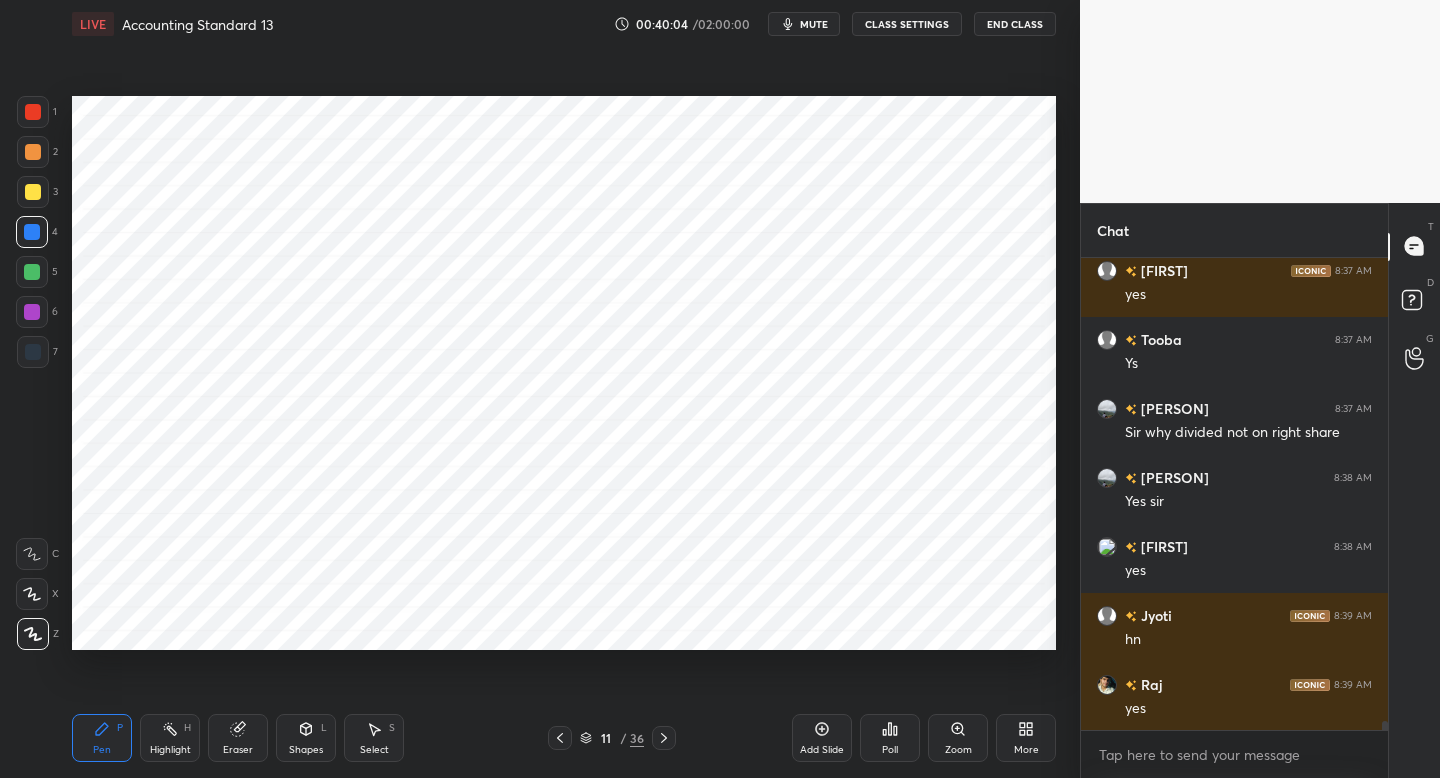 click 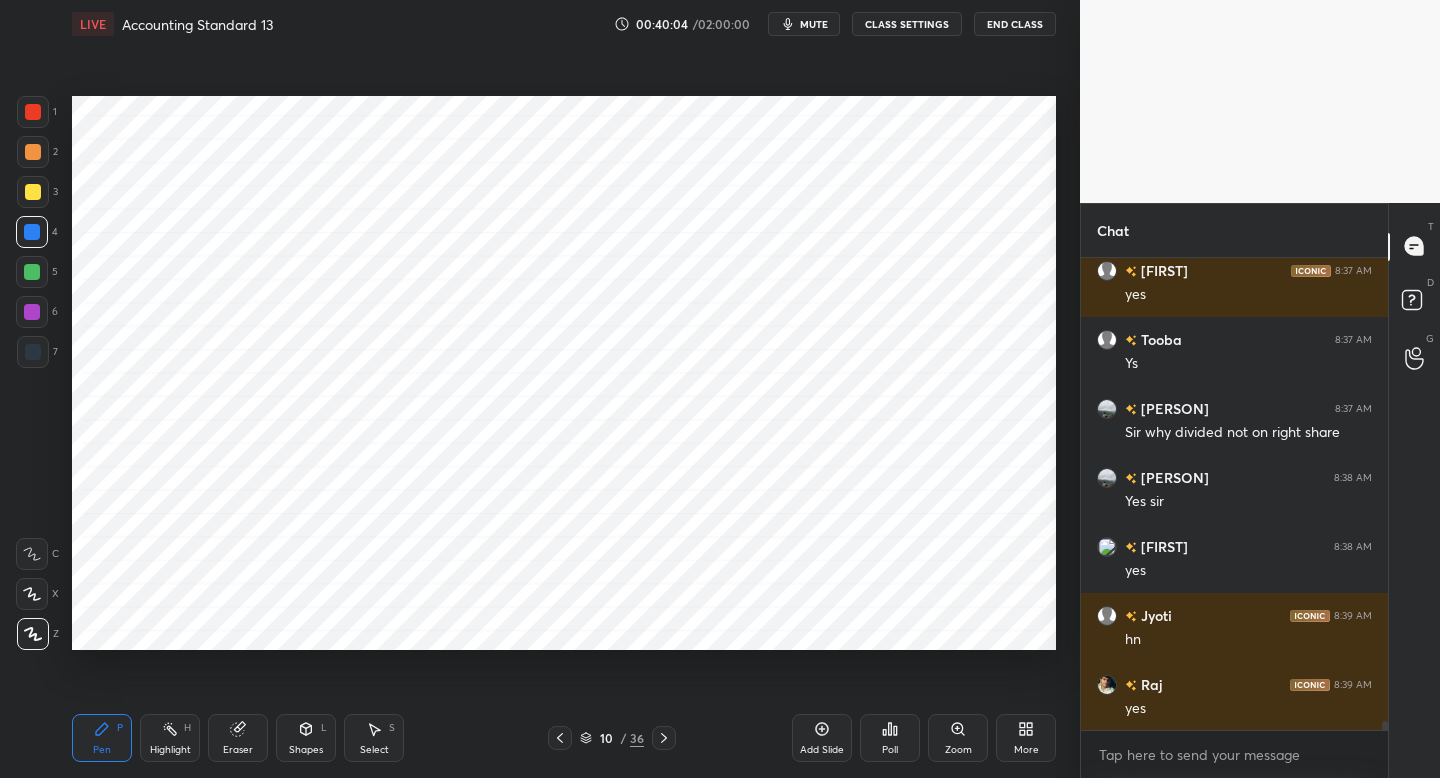click 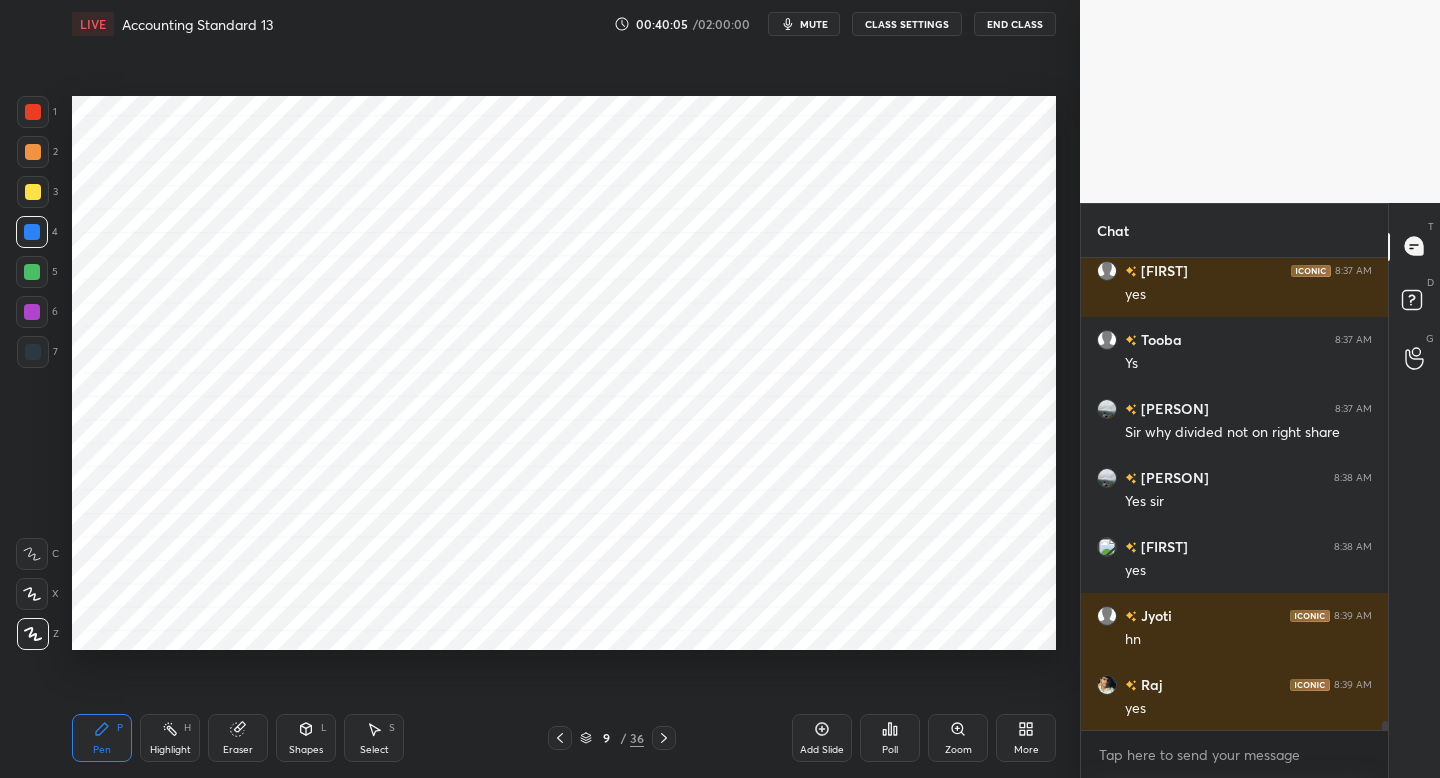 click 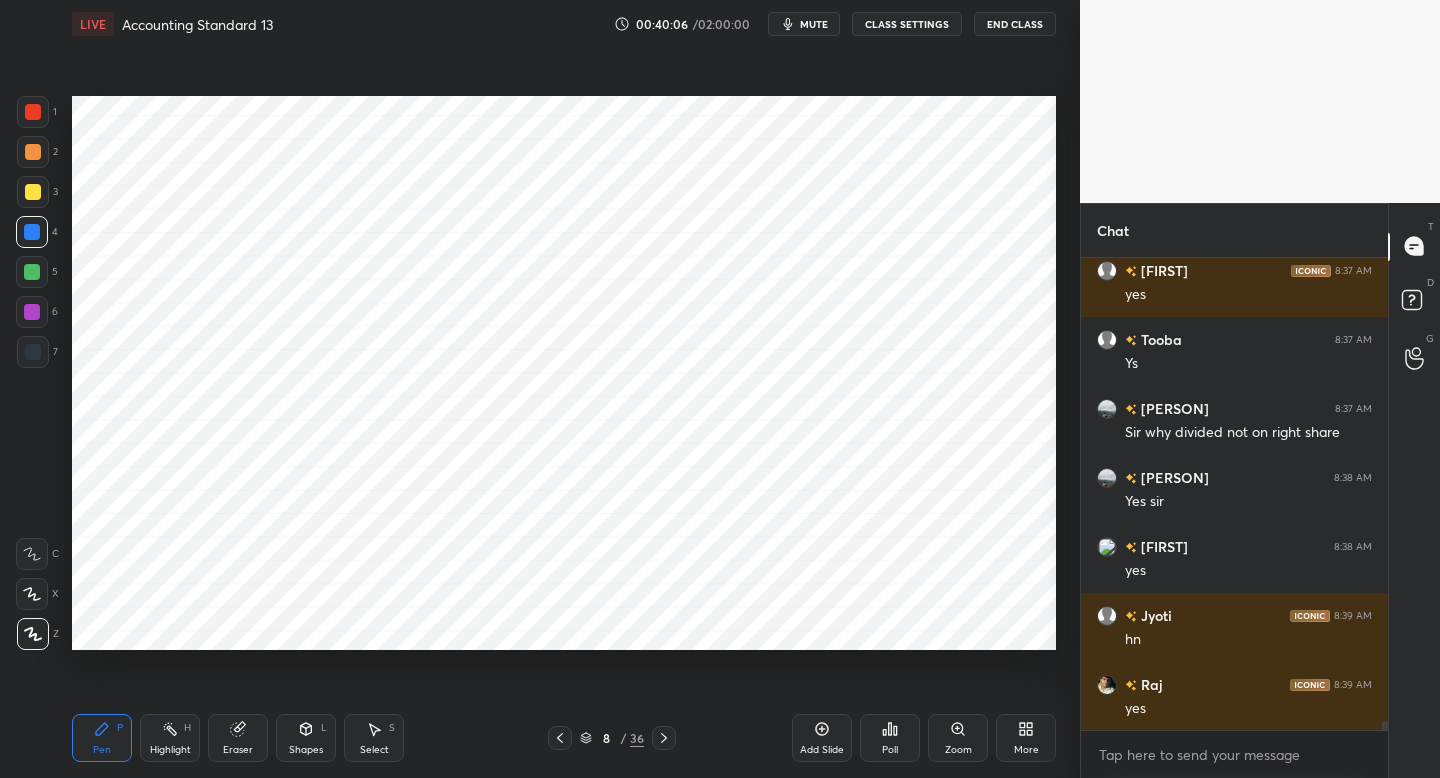 drag, startPoint x: 31, startPoint y: 360, endPoint x: 65, endPoint y: 360, distance: 34 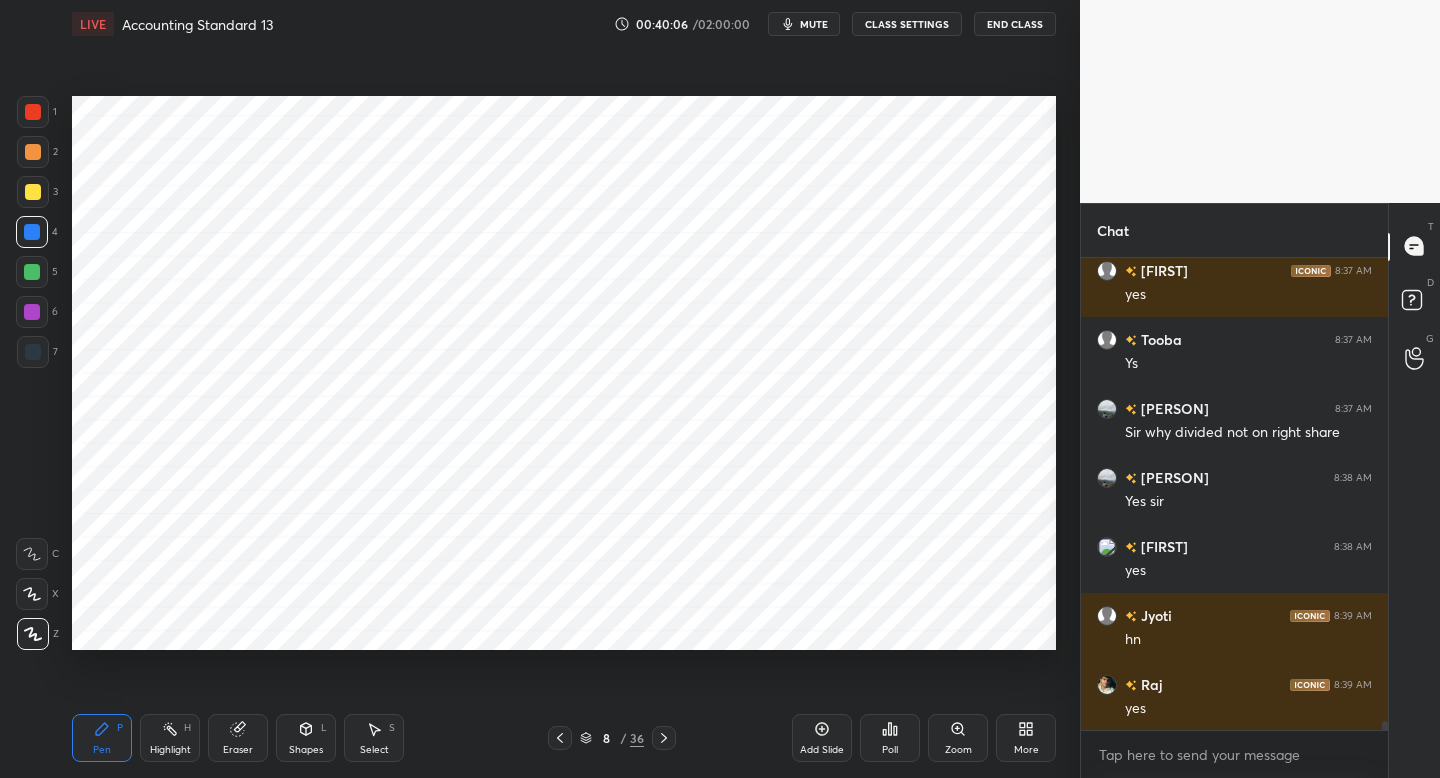 click at bounding box center (33, 352) 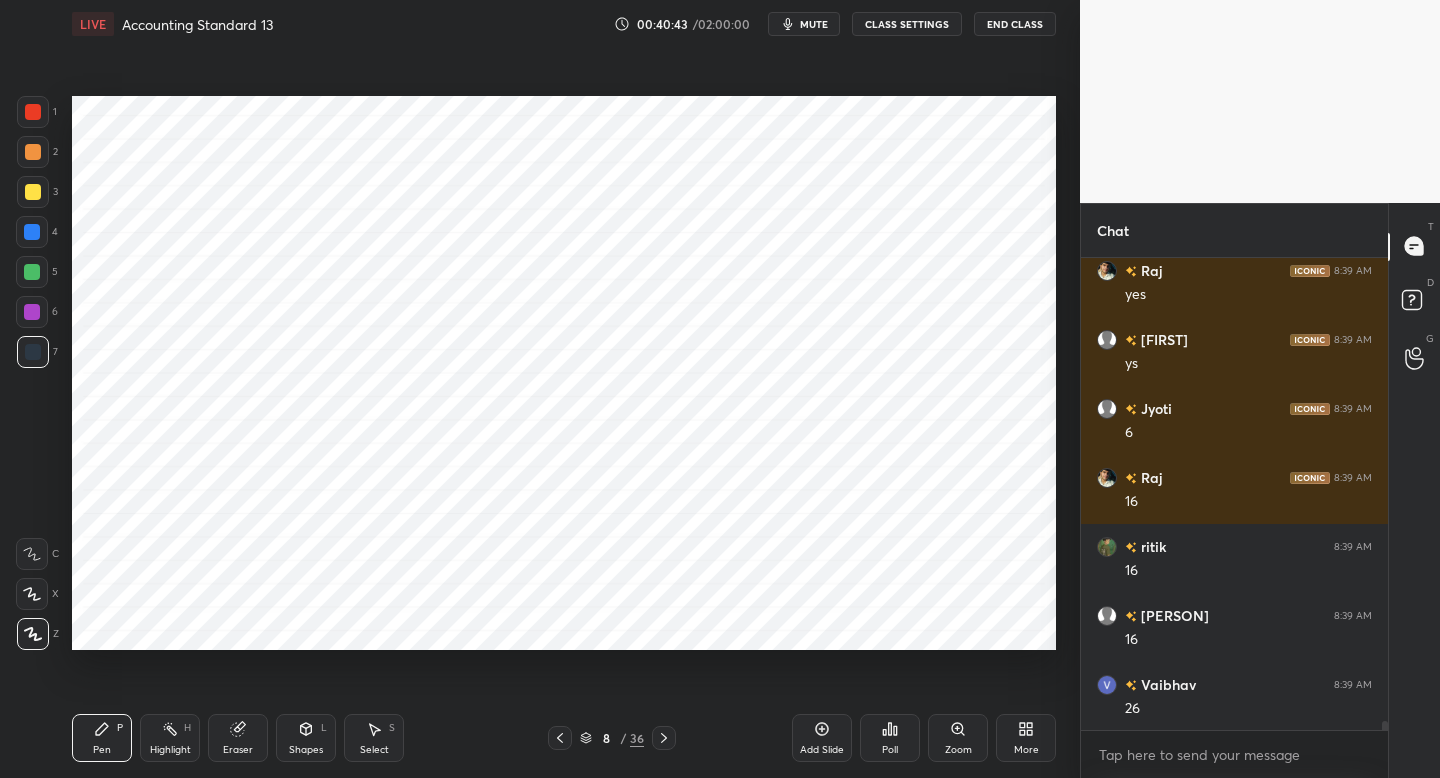 scroll, scrollTop: 23700, scrollLeft: 0, axis: vertical 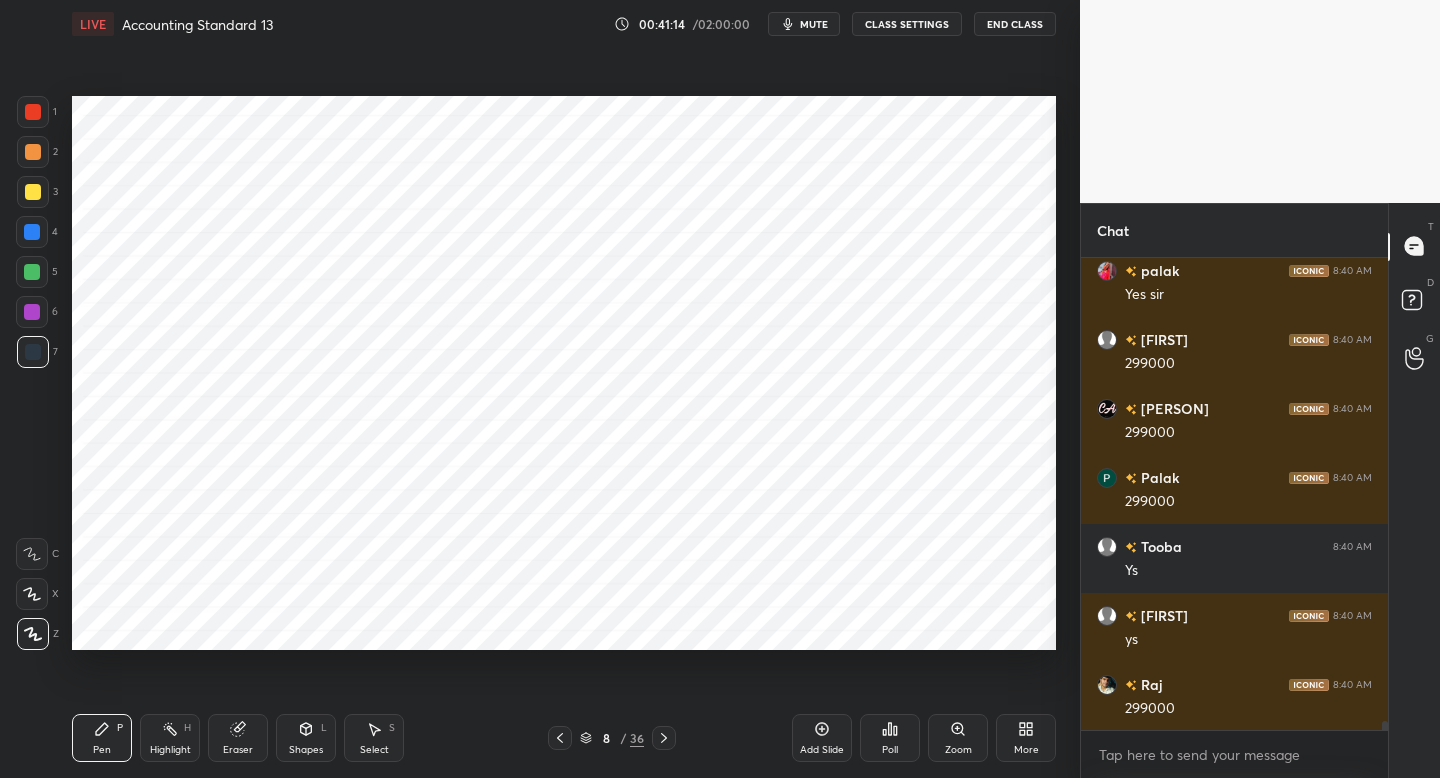click 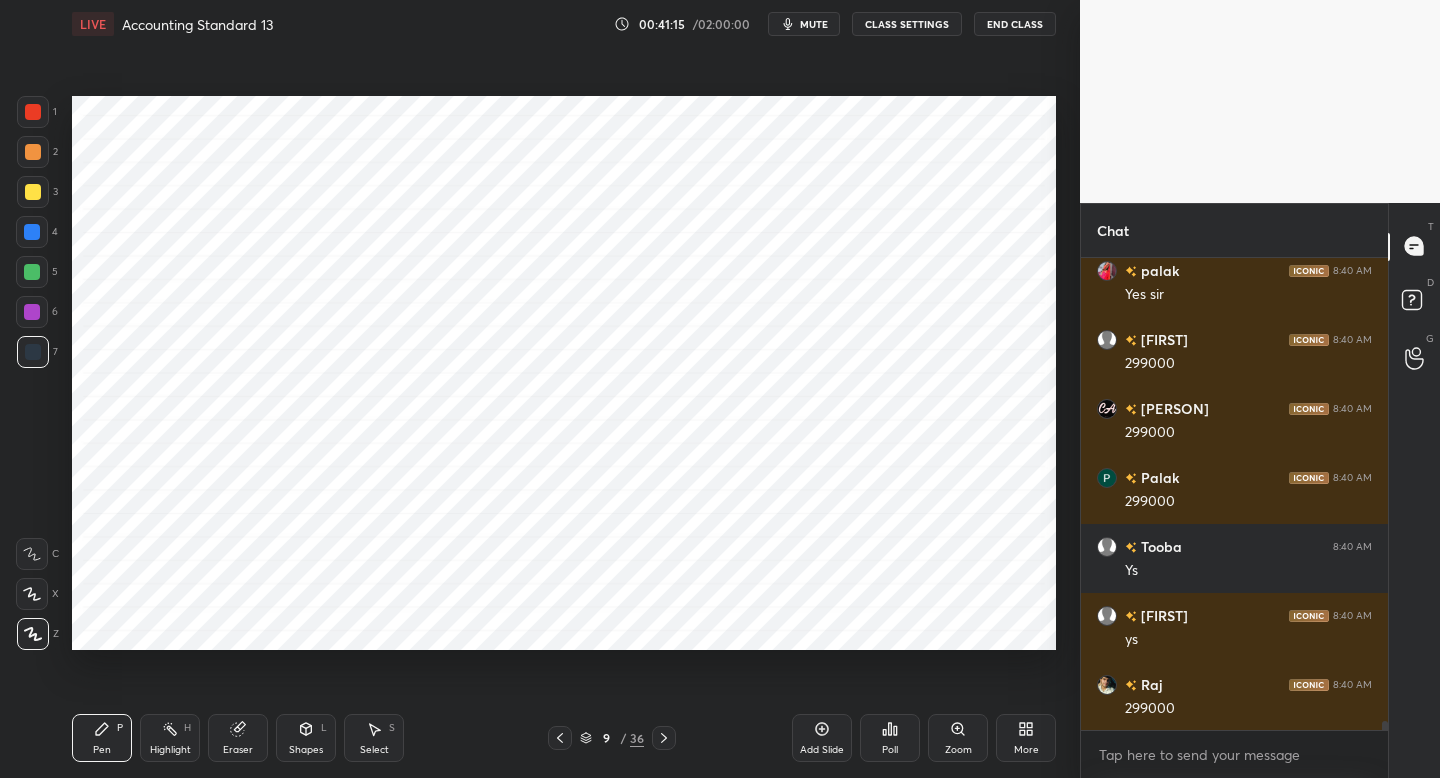 click 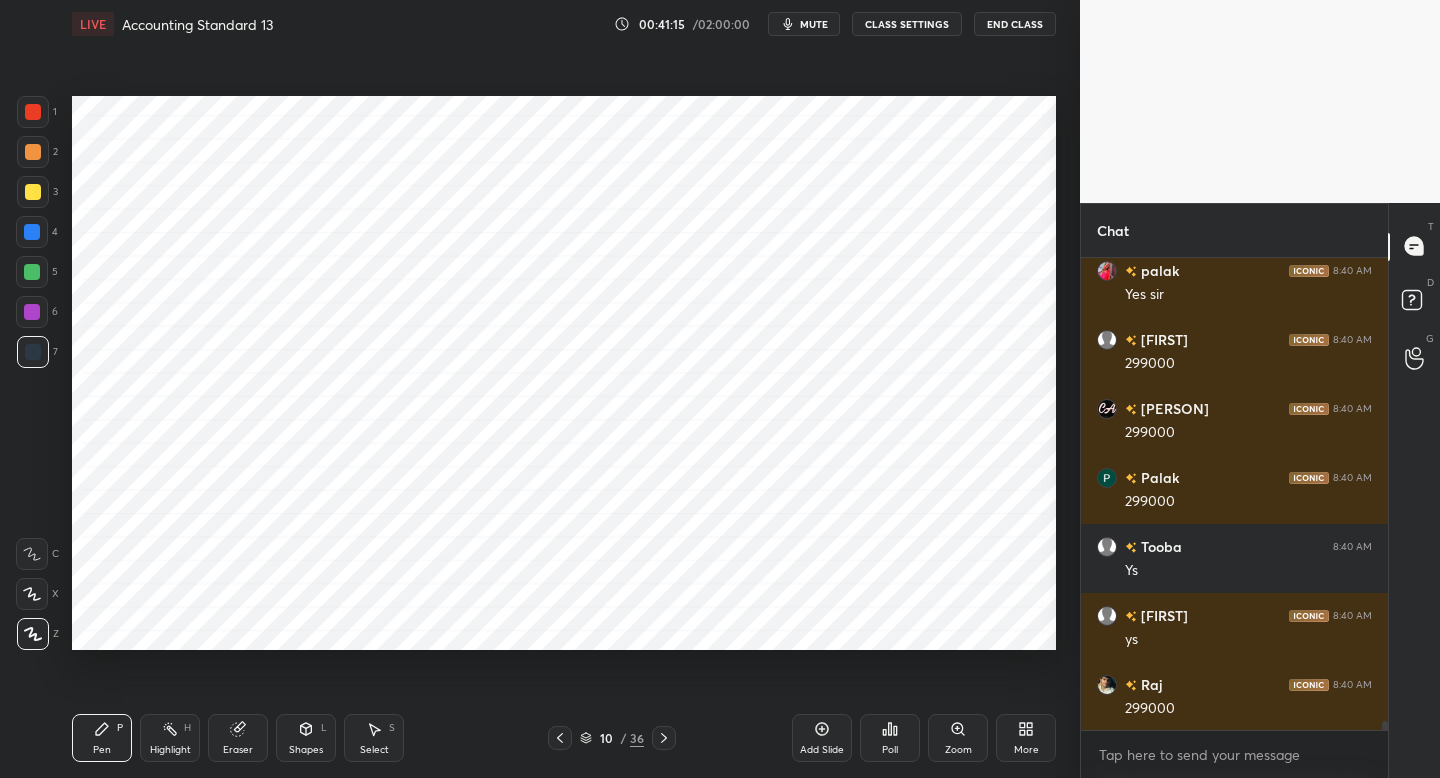 click 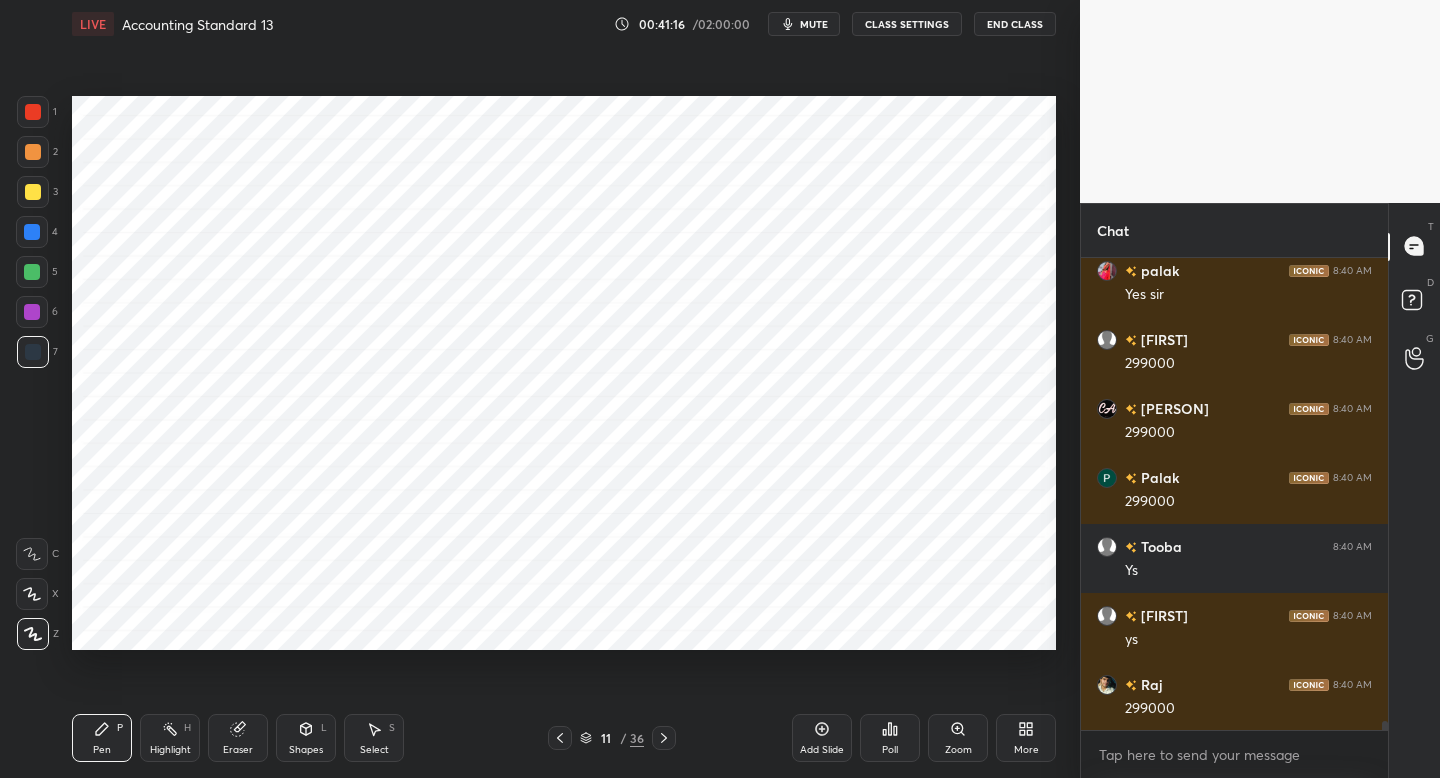 drag, startPoint x: 561, startPoint y: 736, endPoint x: 615, endPoint y: 732, distance: 54.147945 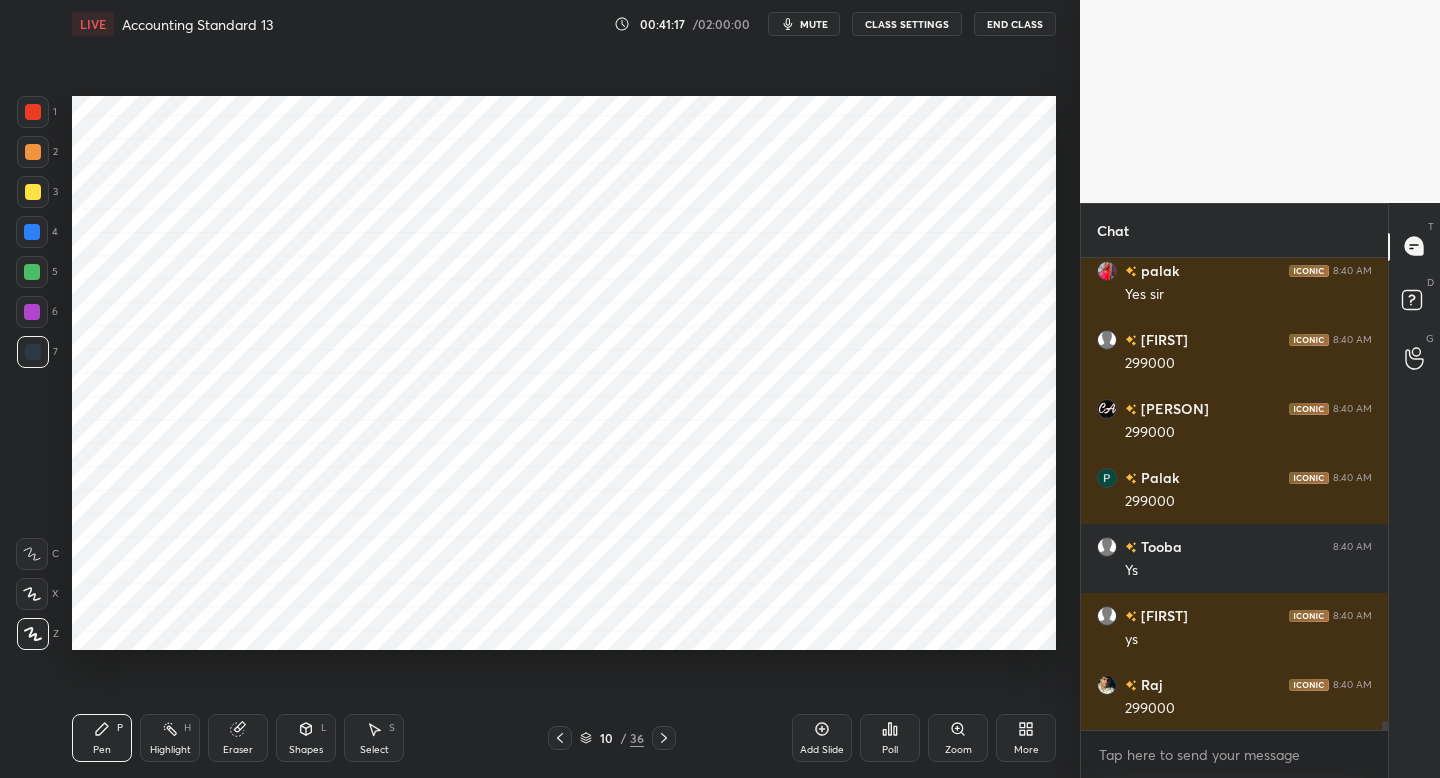 click 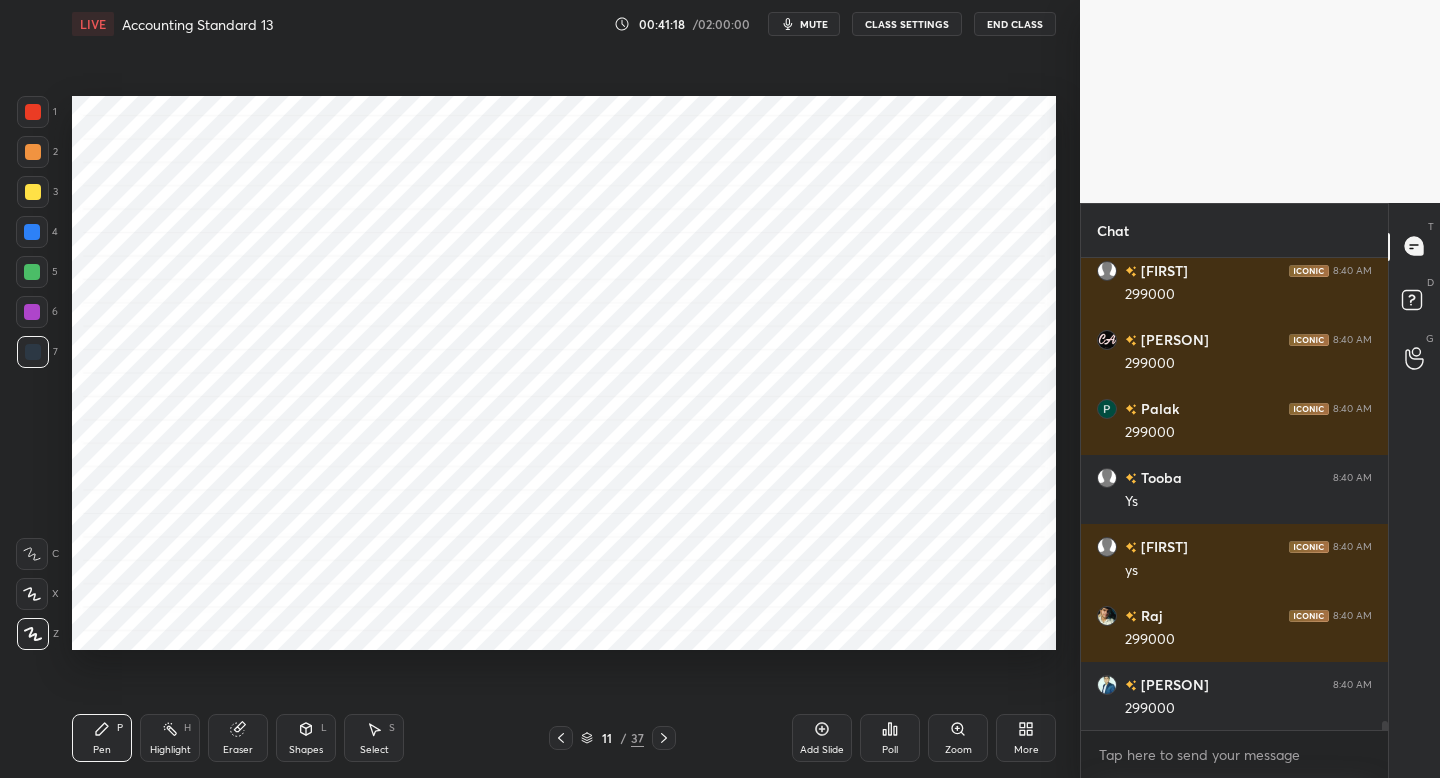 drag, startPoint x: 39, startPoint y: 121, endPoint x: 49, endPoint y: 132, distance: 14.866069 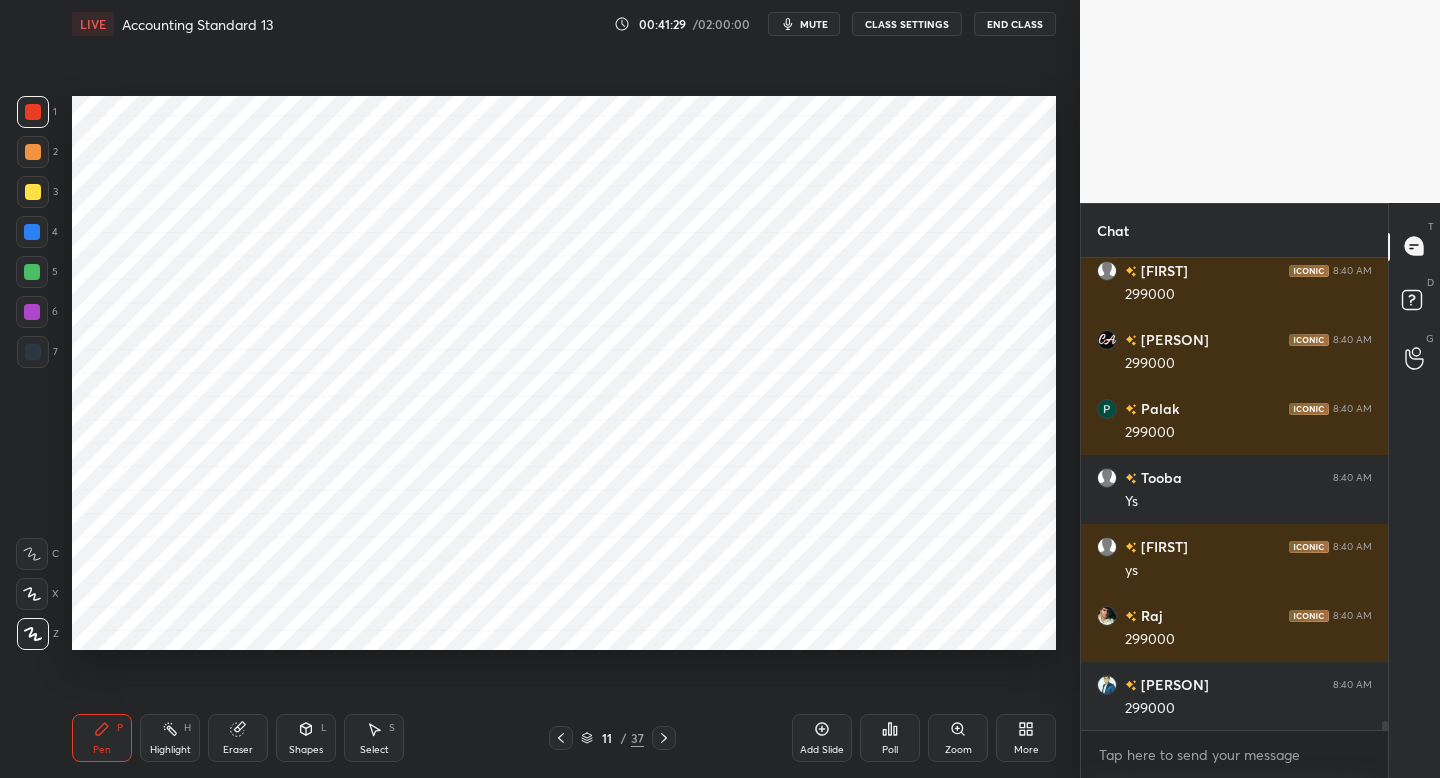 scroll, scrollTop: 24666, scrollLeft: 0, axis: vertical 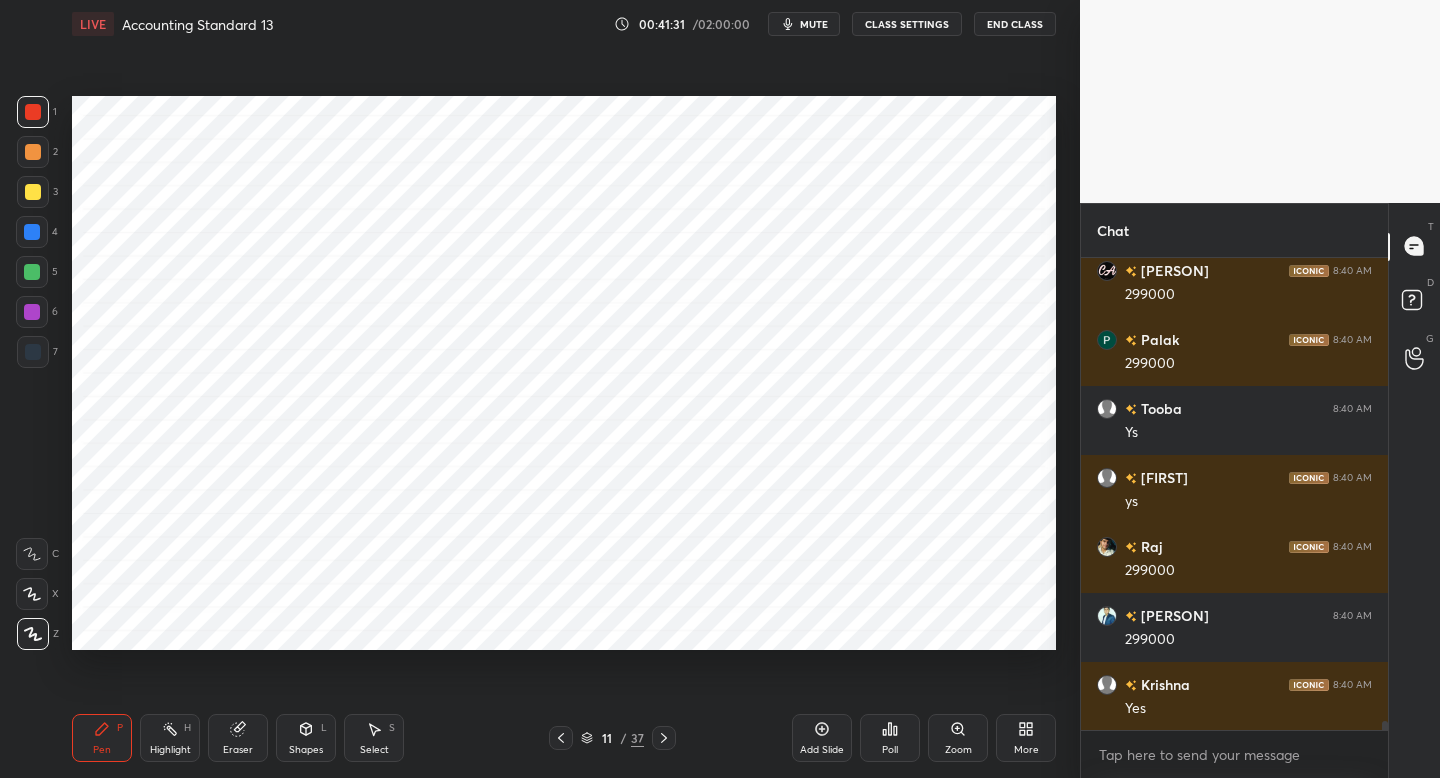 drag, startPoint x: 38, startPoint y: 354, endPoint x: 71, endPoint y: 335, distance: 38.078865 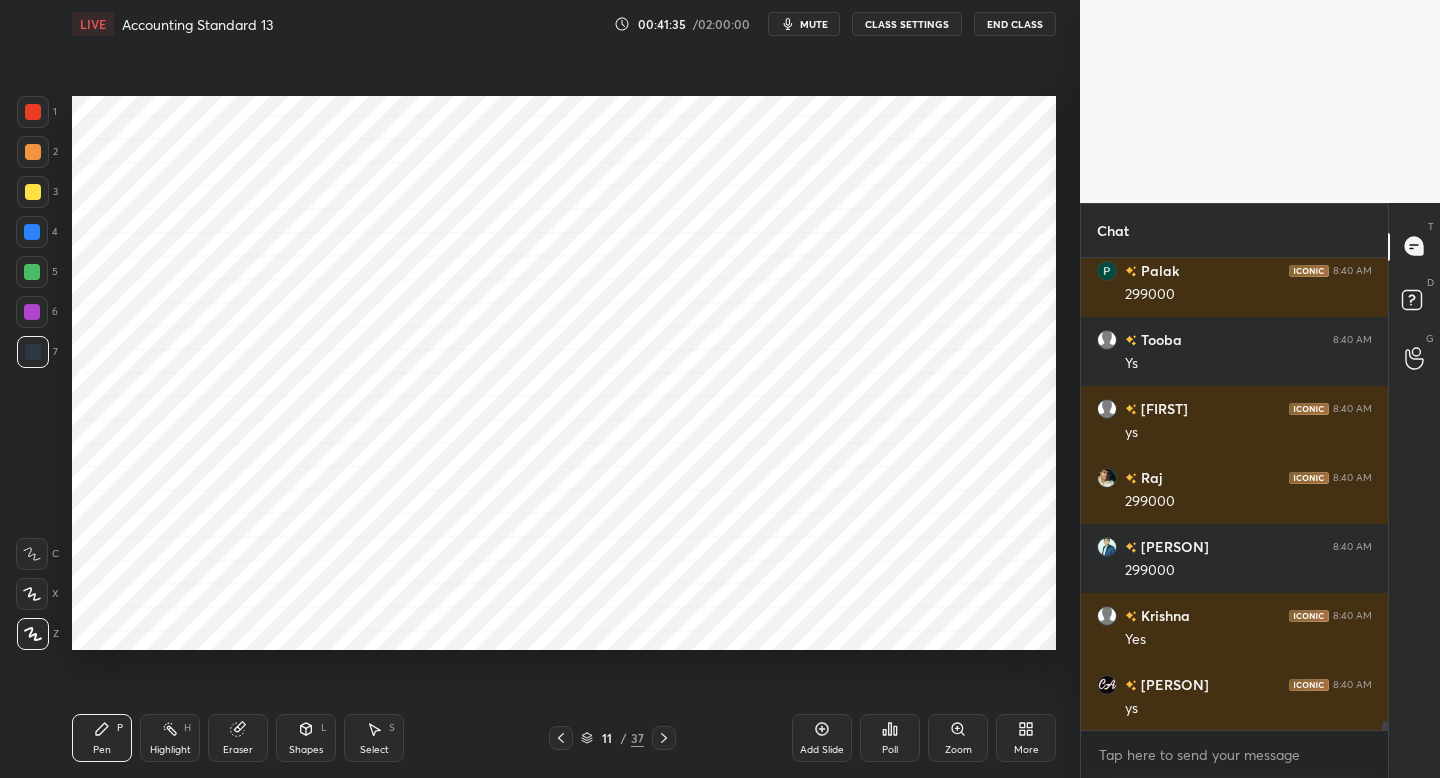 scroll, scrollTop: 24804, scrollLeft: 0, axis: vertical 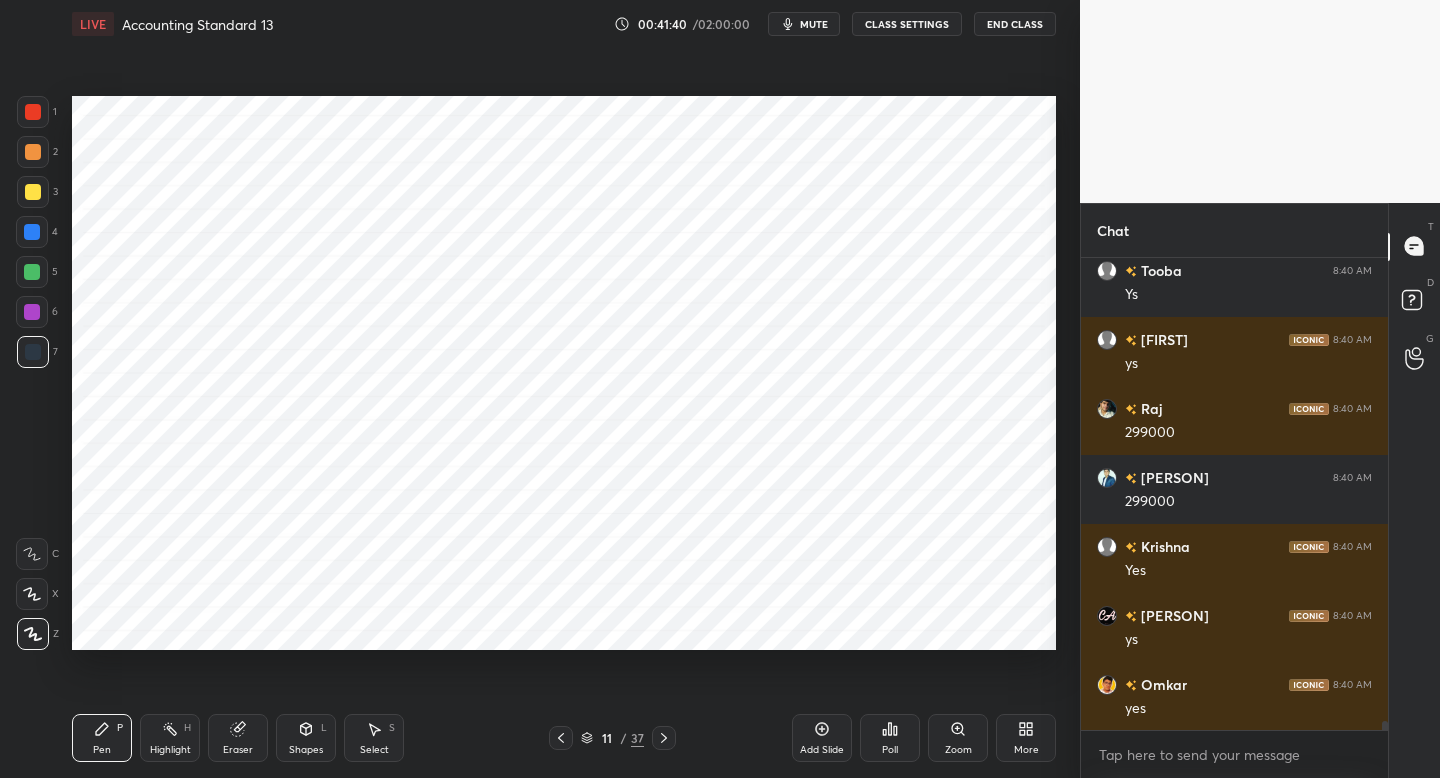 drag, startPoint x: 50, startPoint y: 315, endPoint x: 66, endPoint y: 317, distance: 16.124516 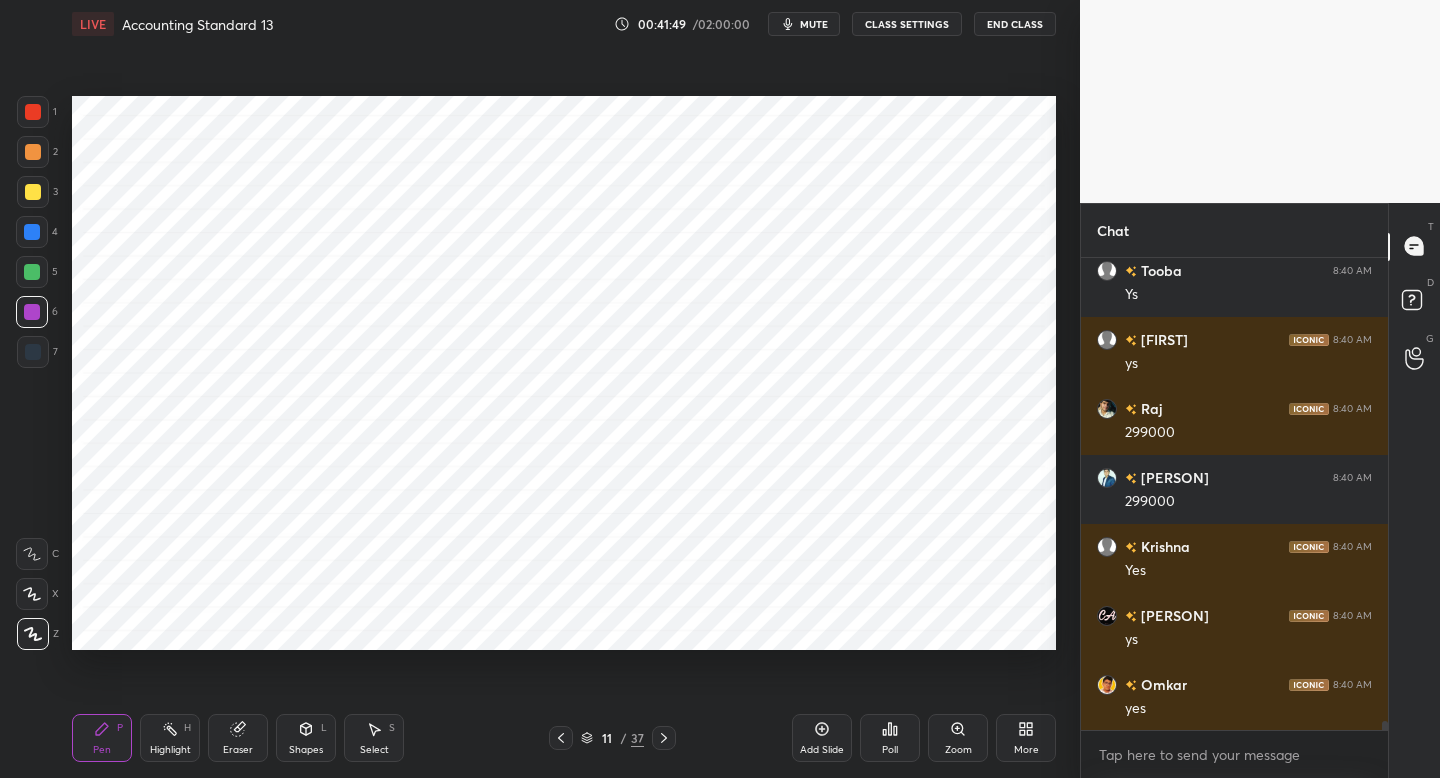 click 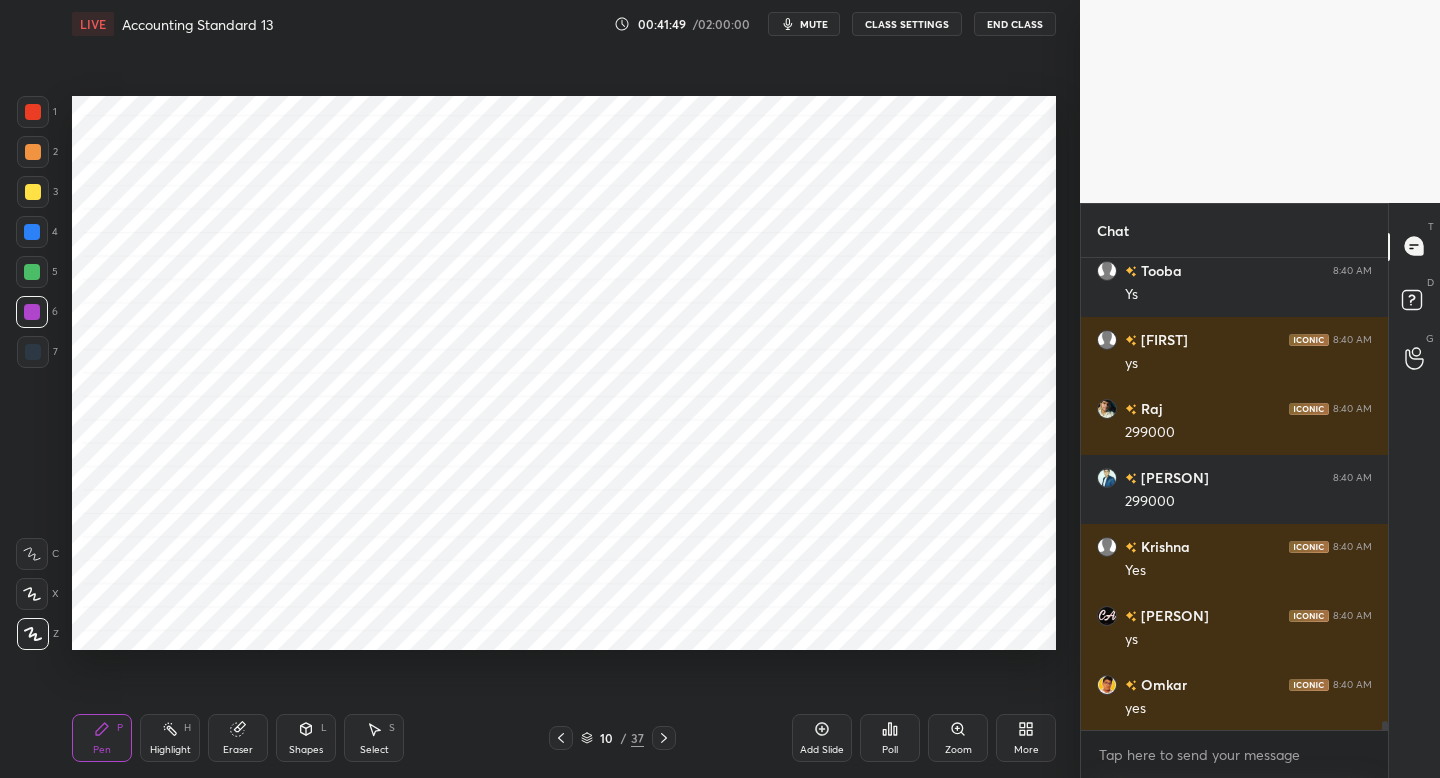 click 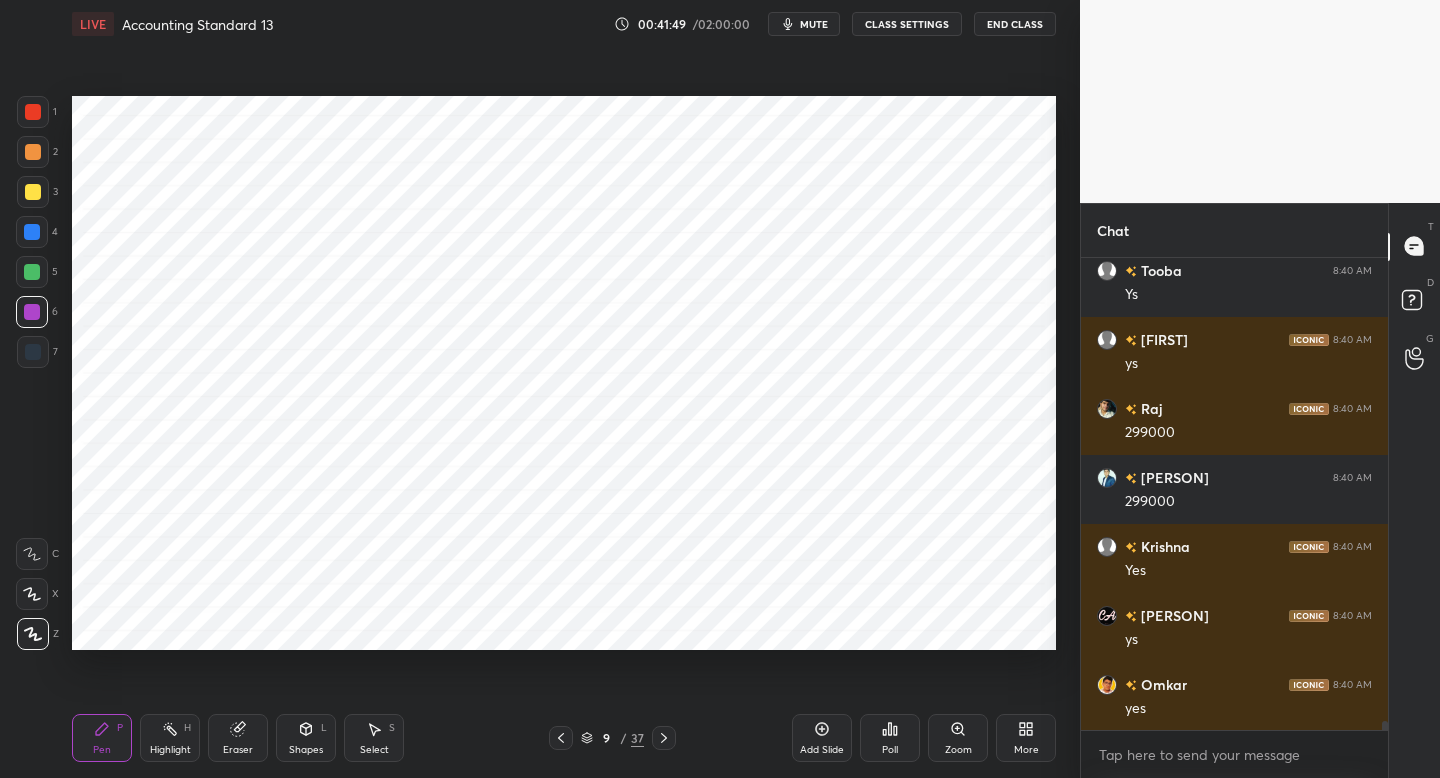 click at bounding box center [561, 738] 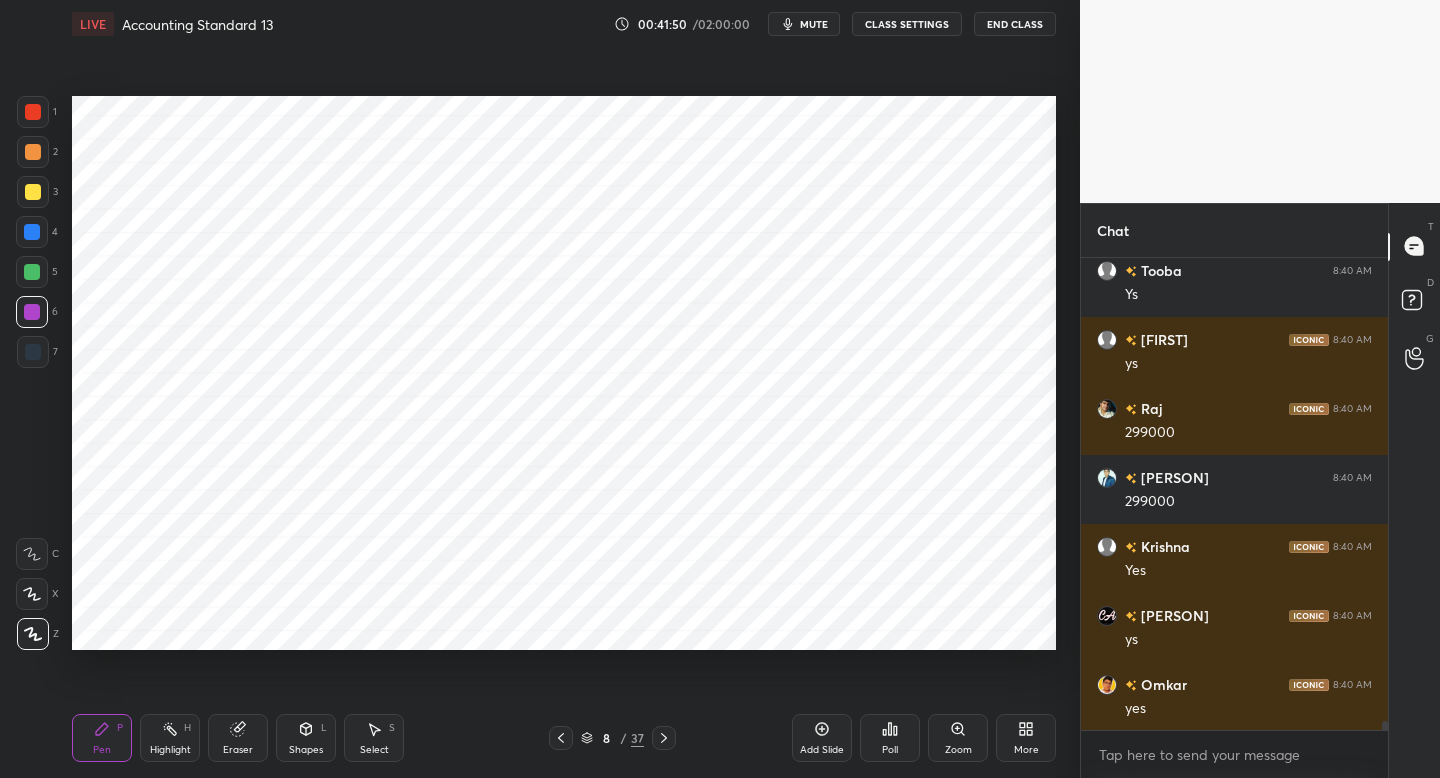 click at bounding box center (561, 738) 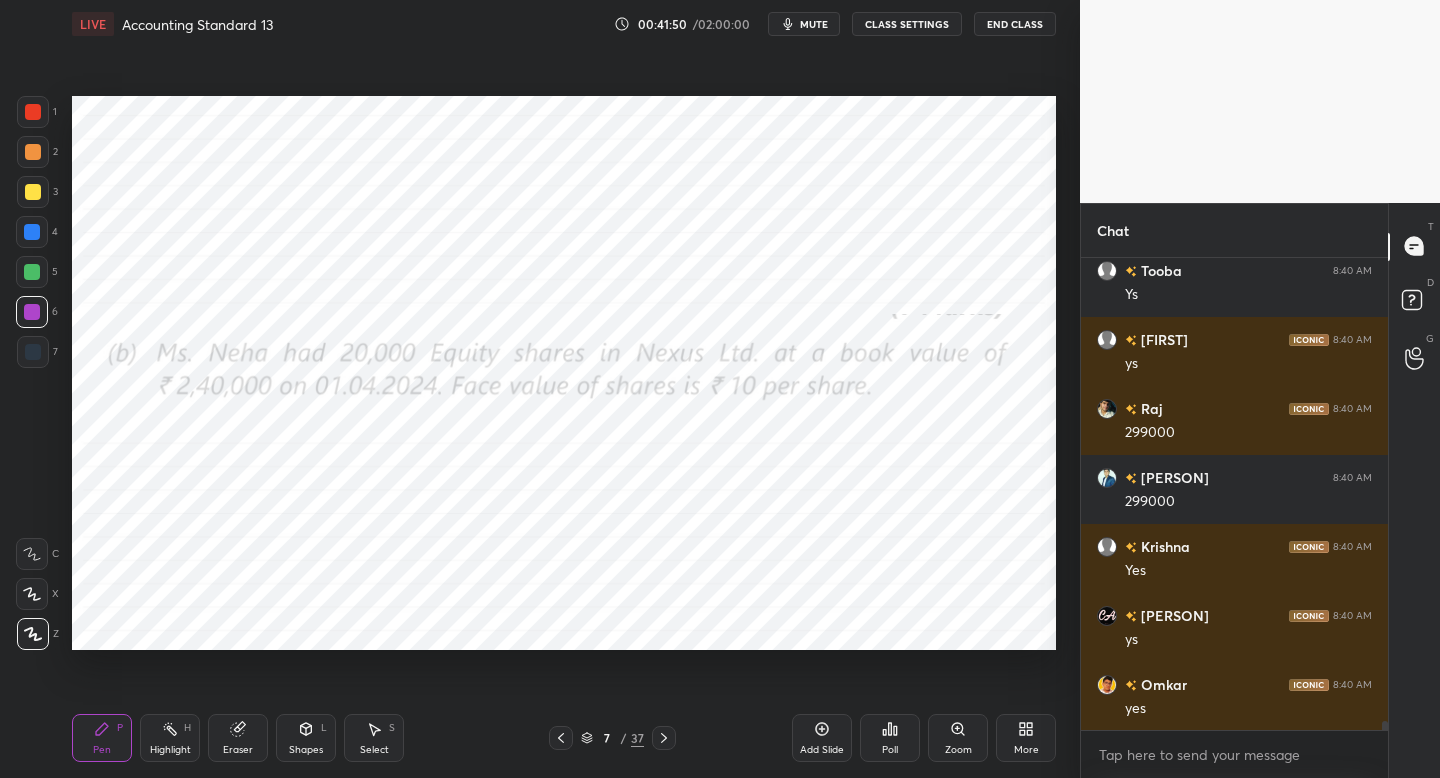 click at bounding box center (561, 738) 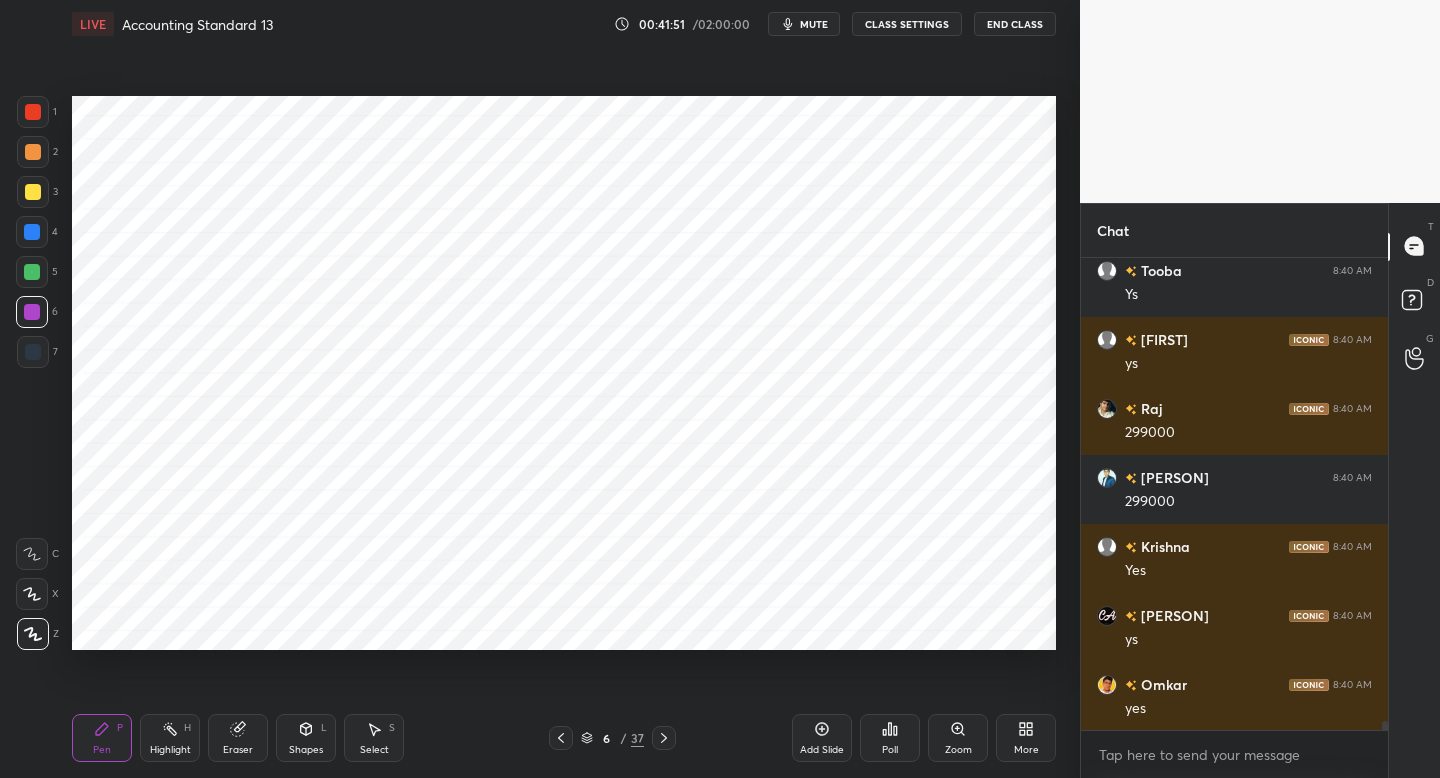 click 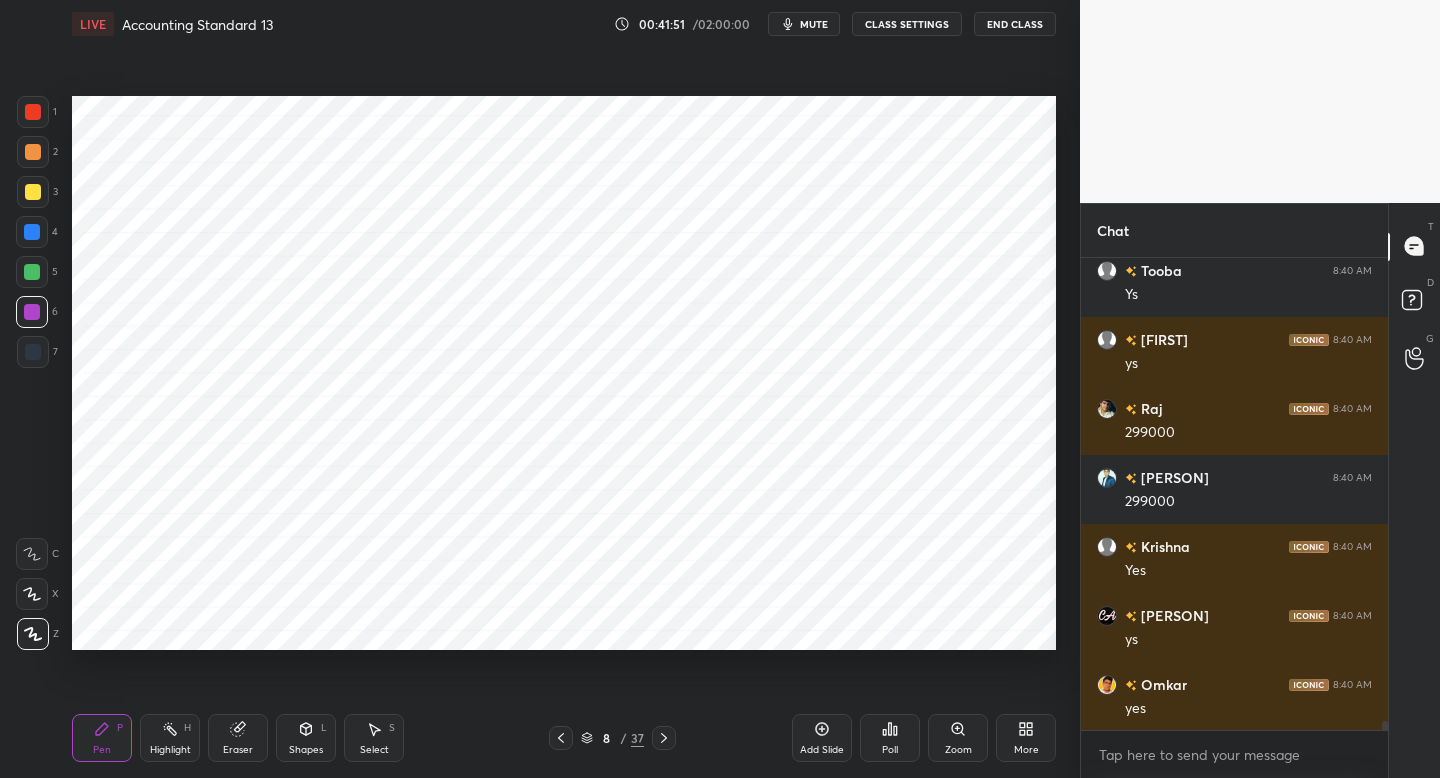 click 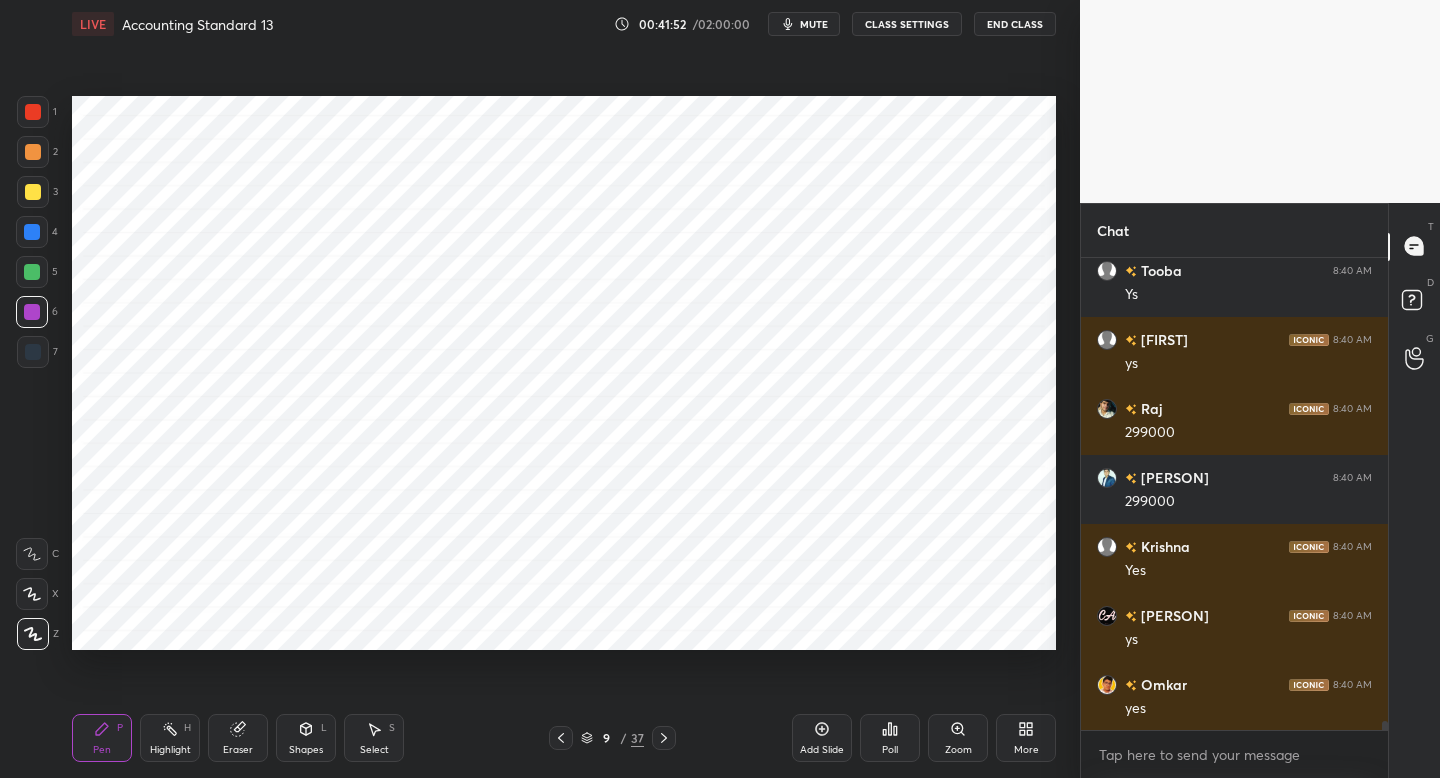 click 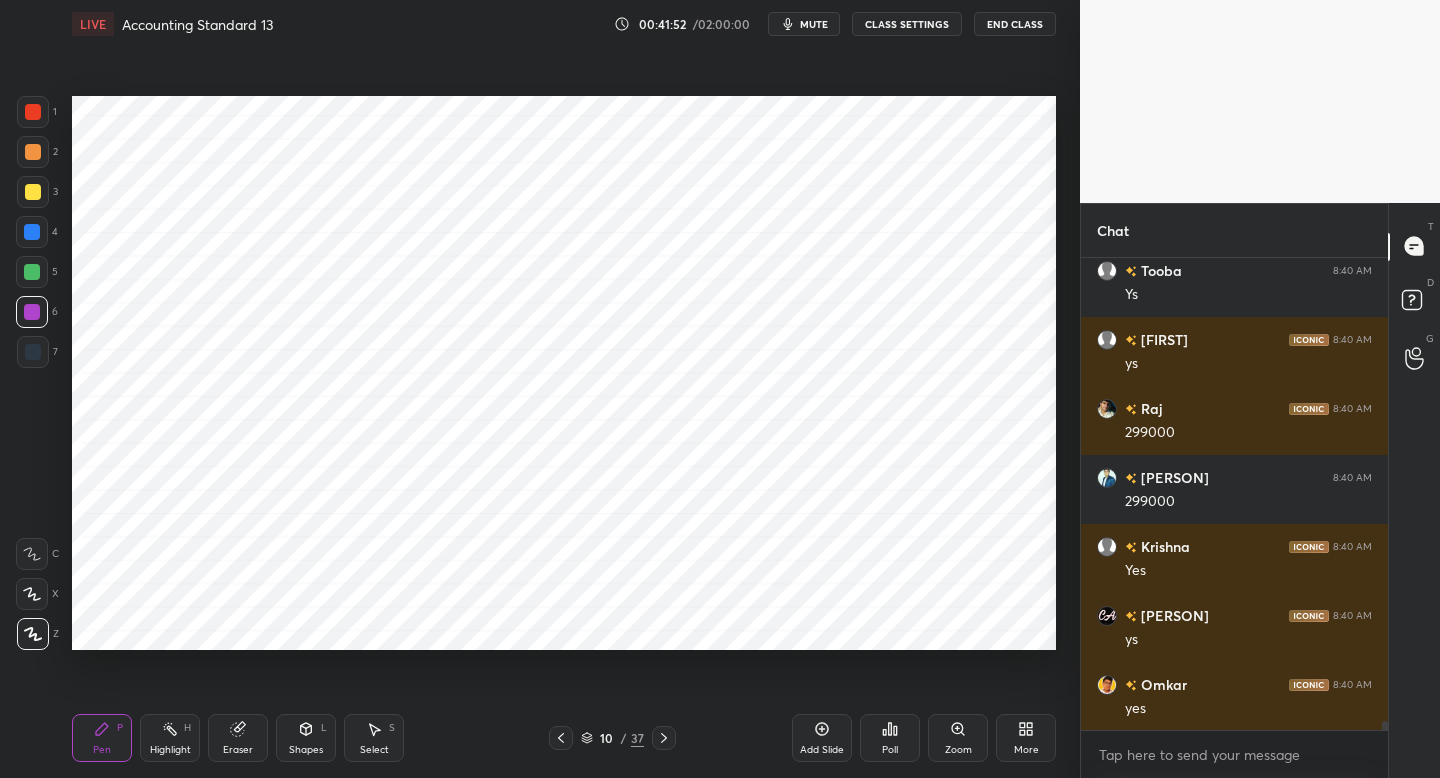 click 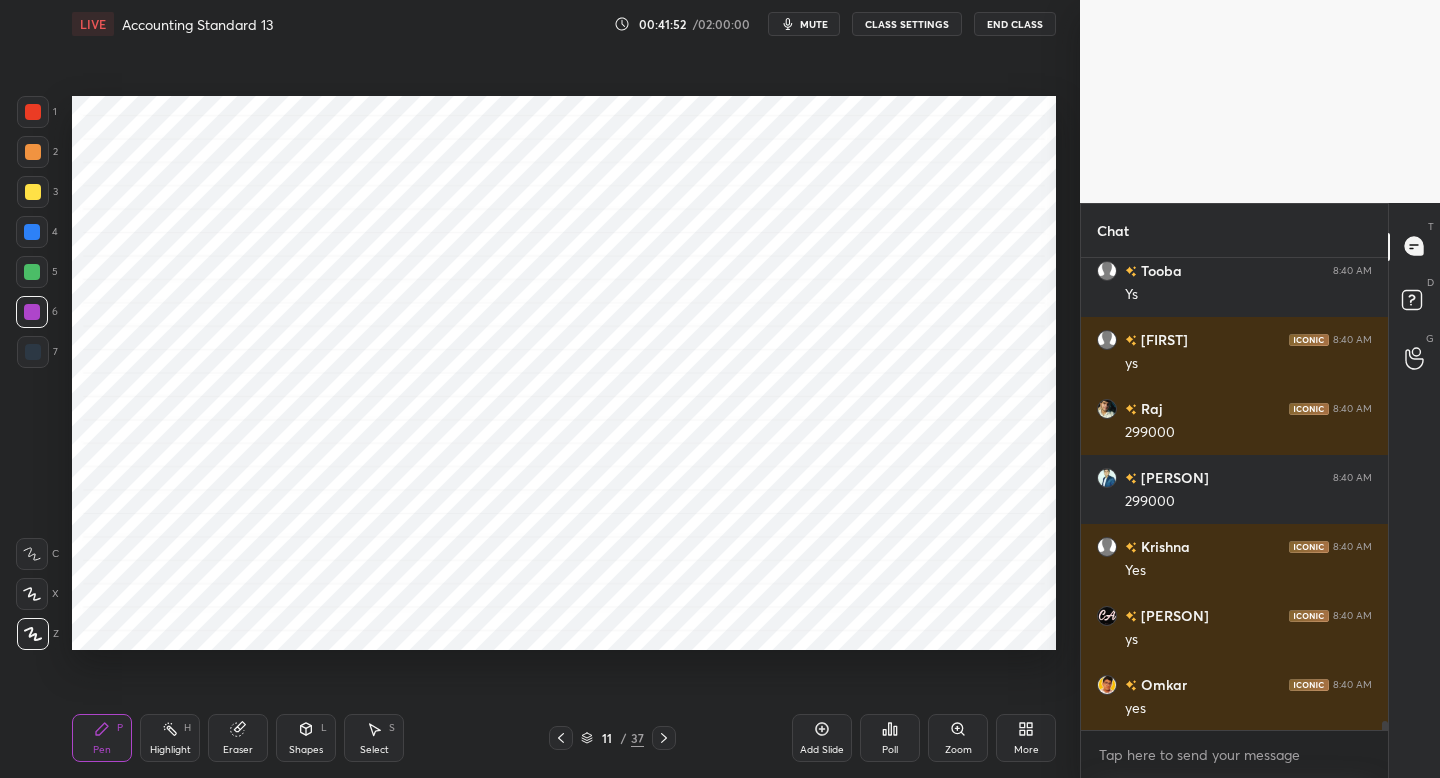 click 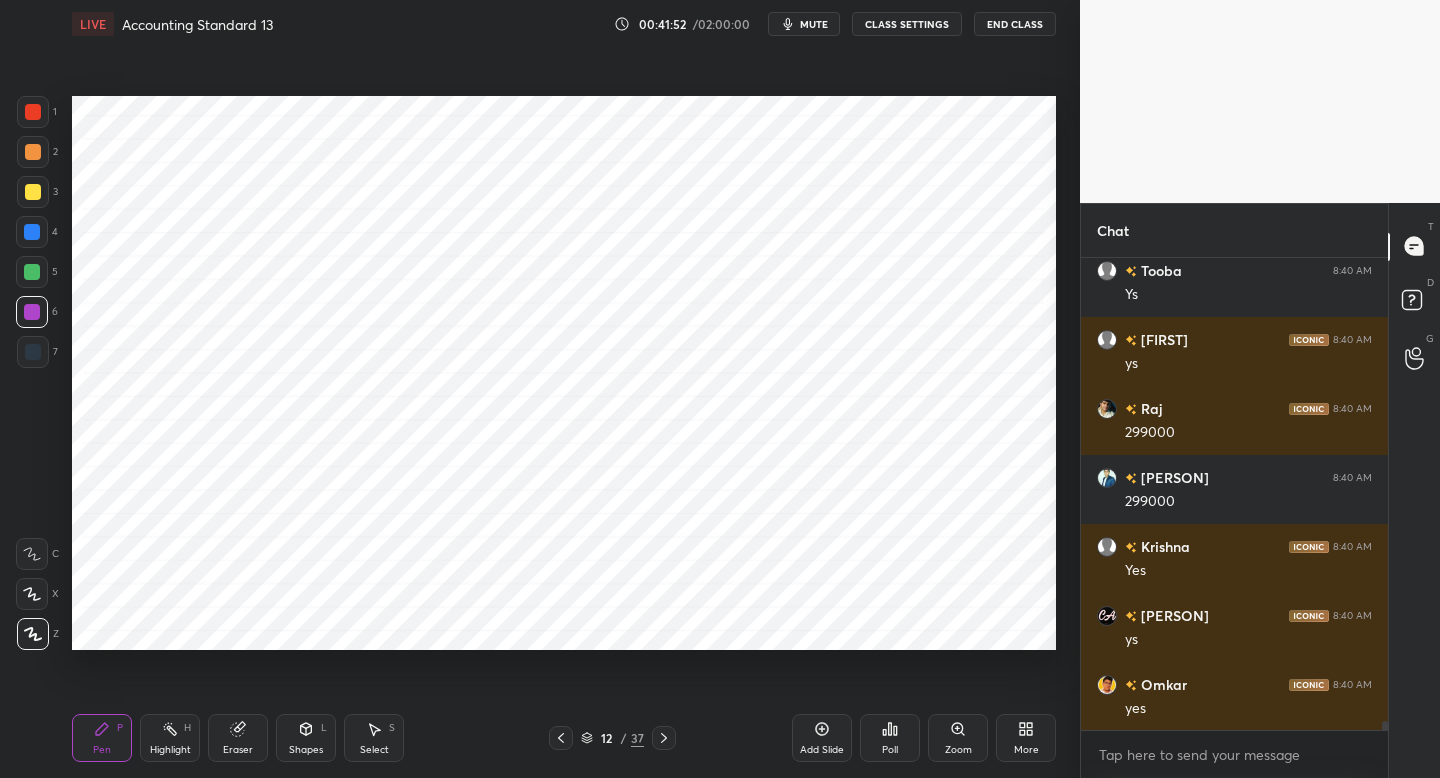 click at bounding box center (664, 738) 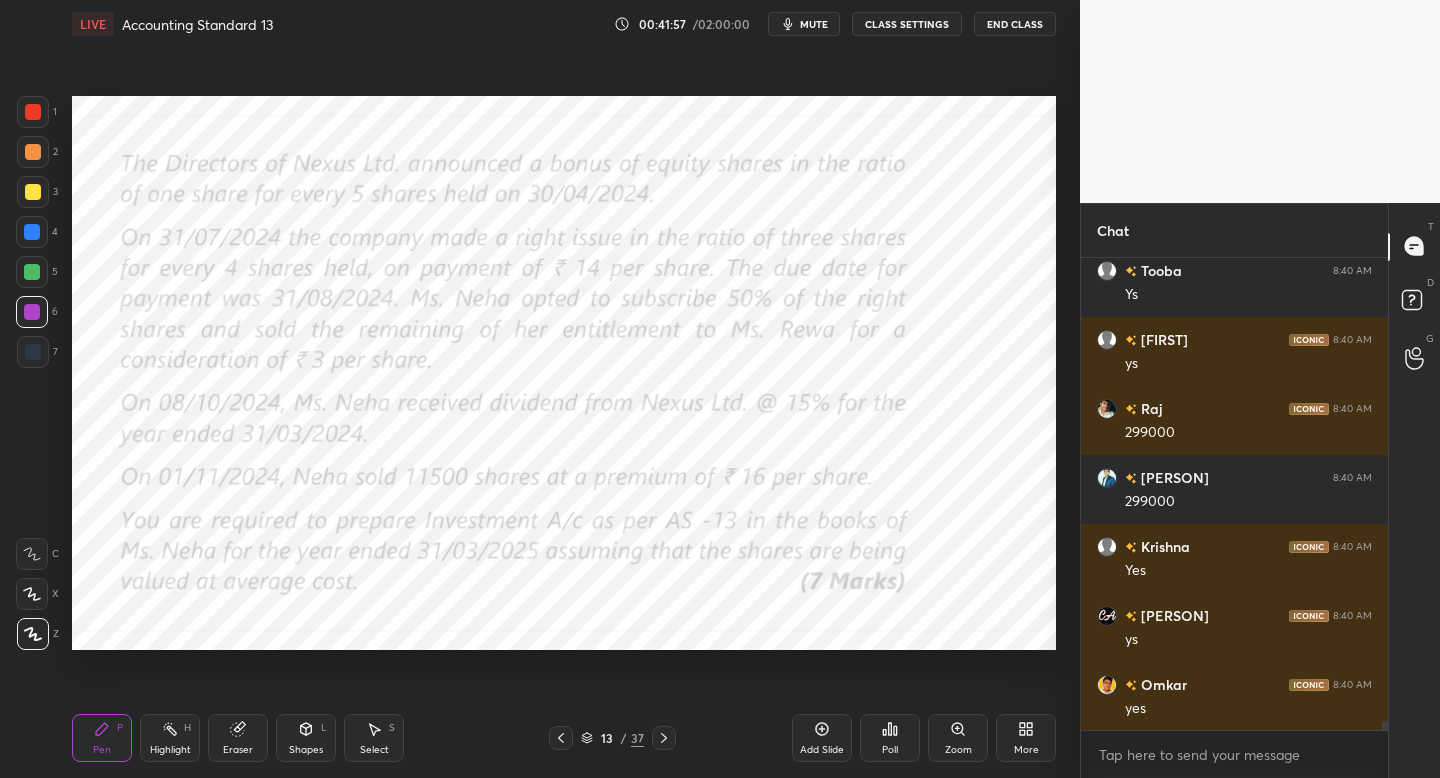 click 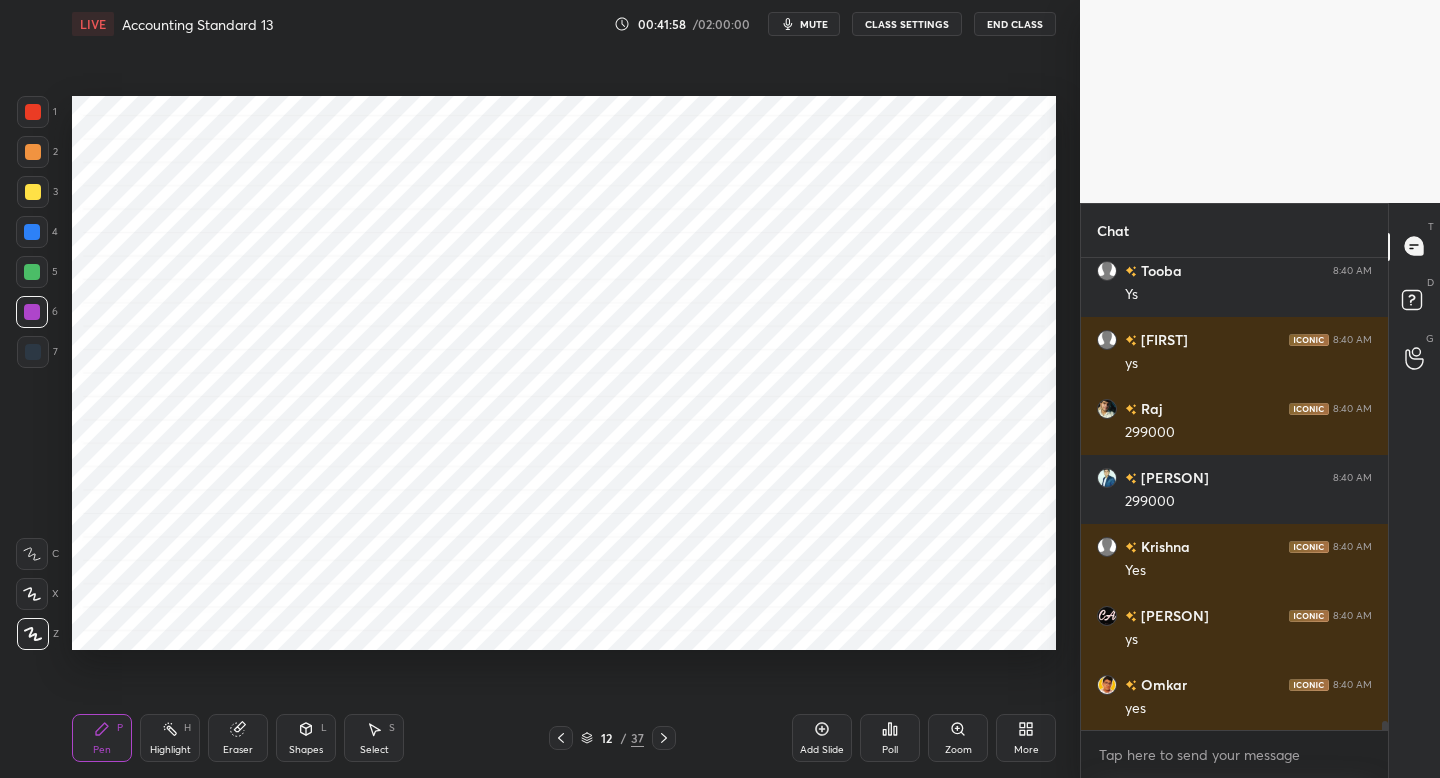 click 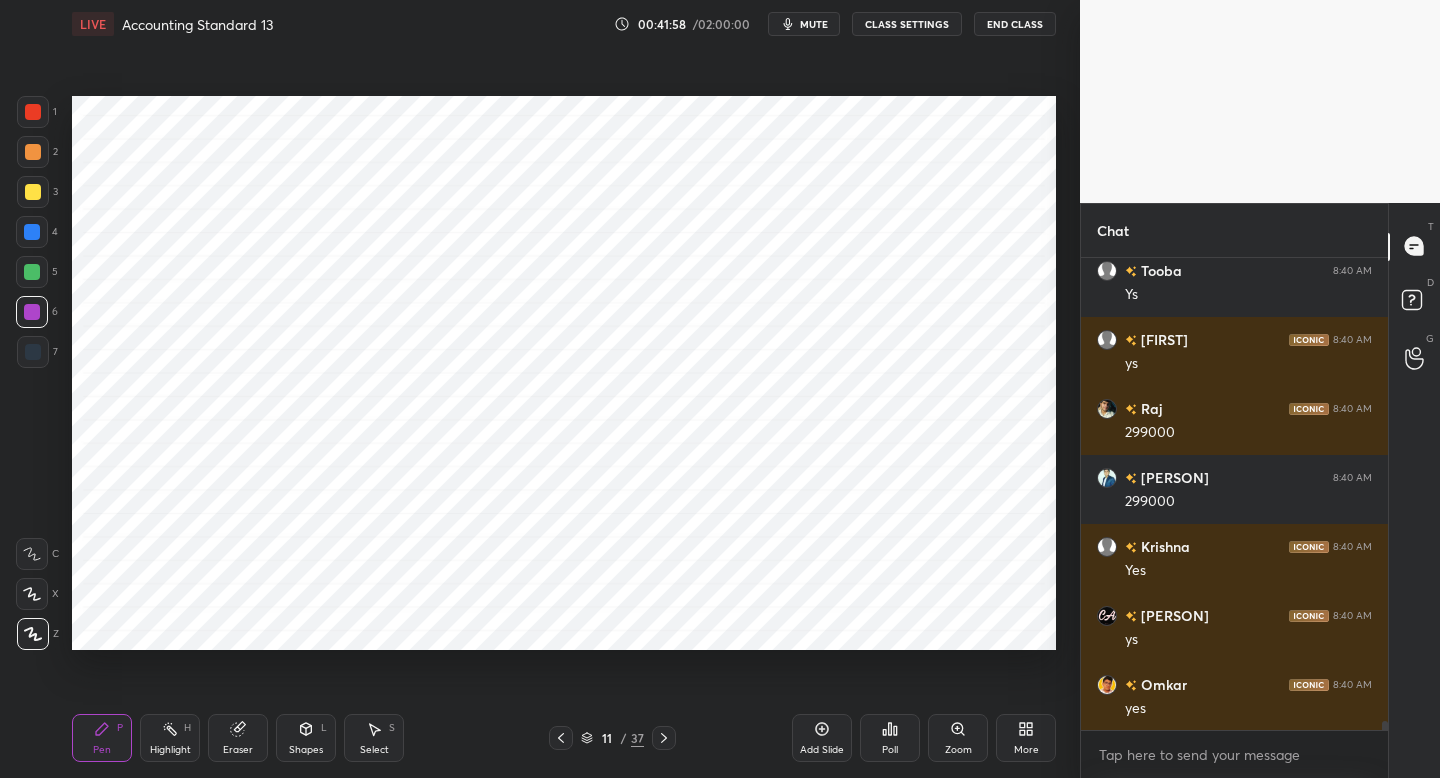 scroll, scrollTop: 24873, scrollLeft: 0, axis: vertical 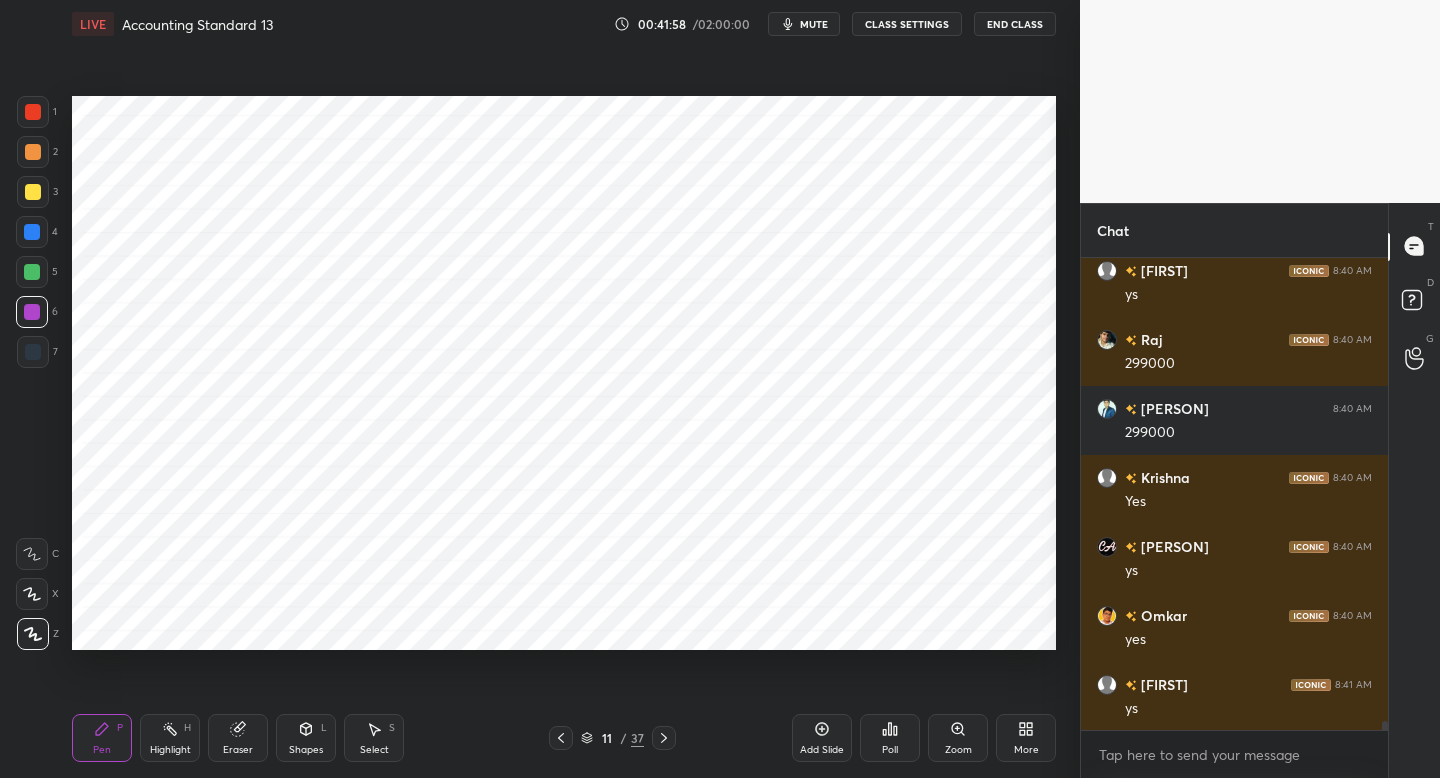 click 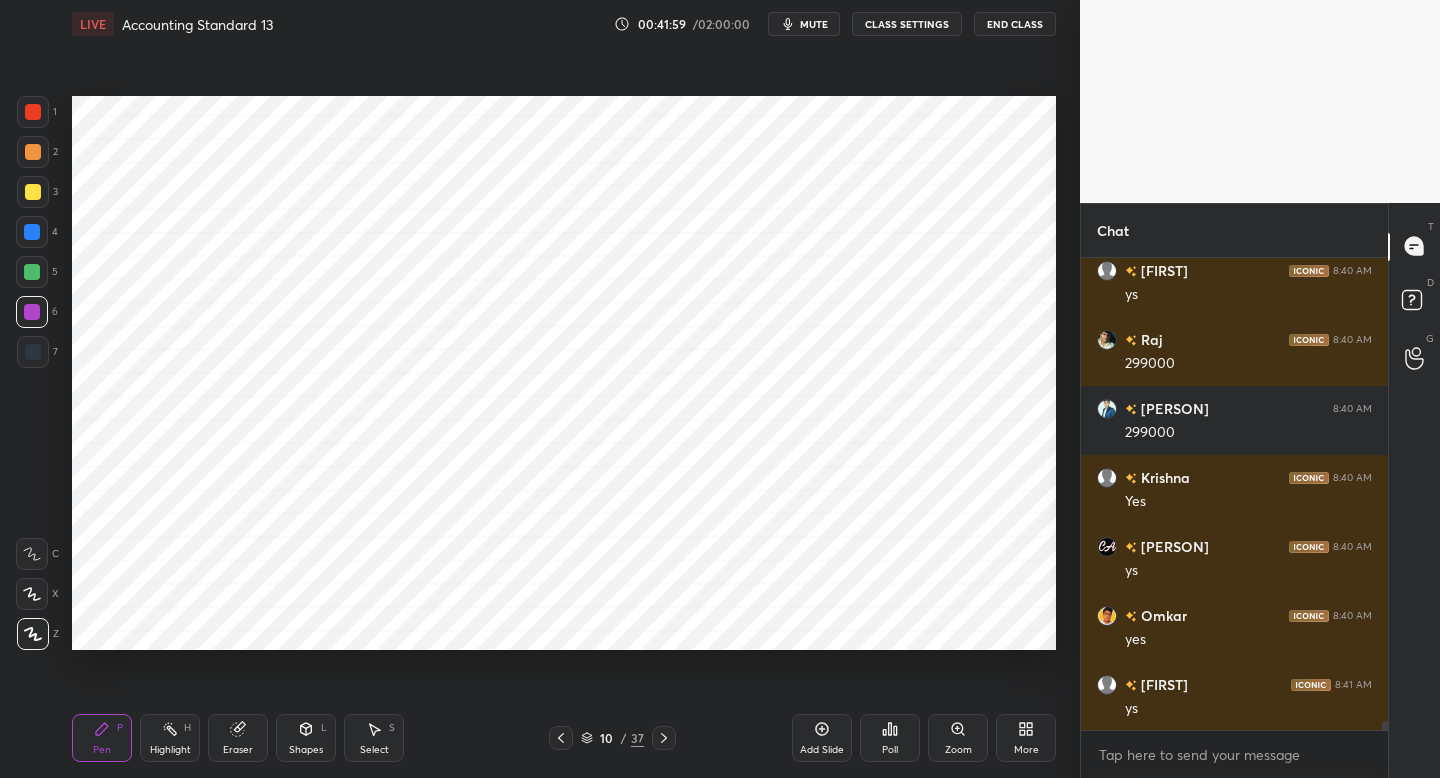 click 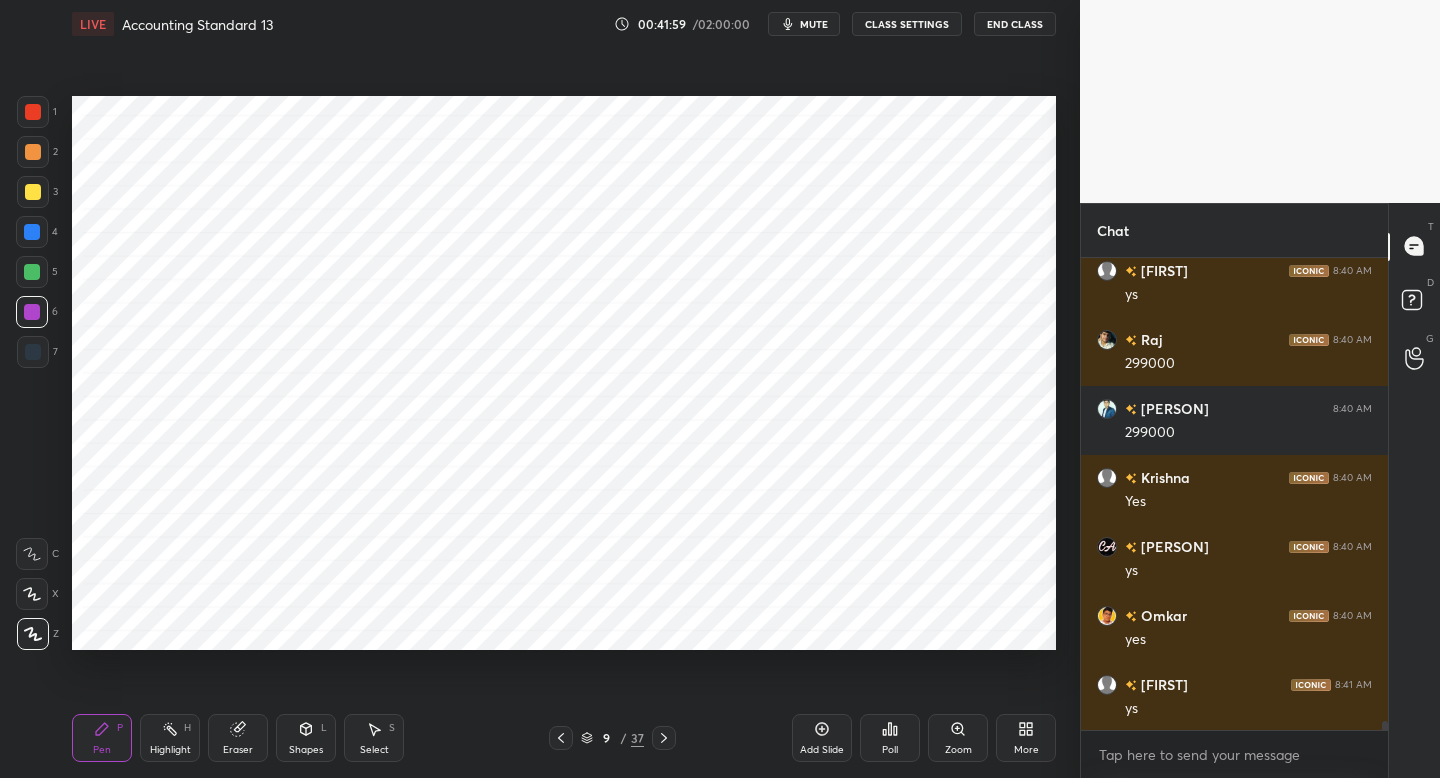 click 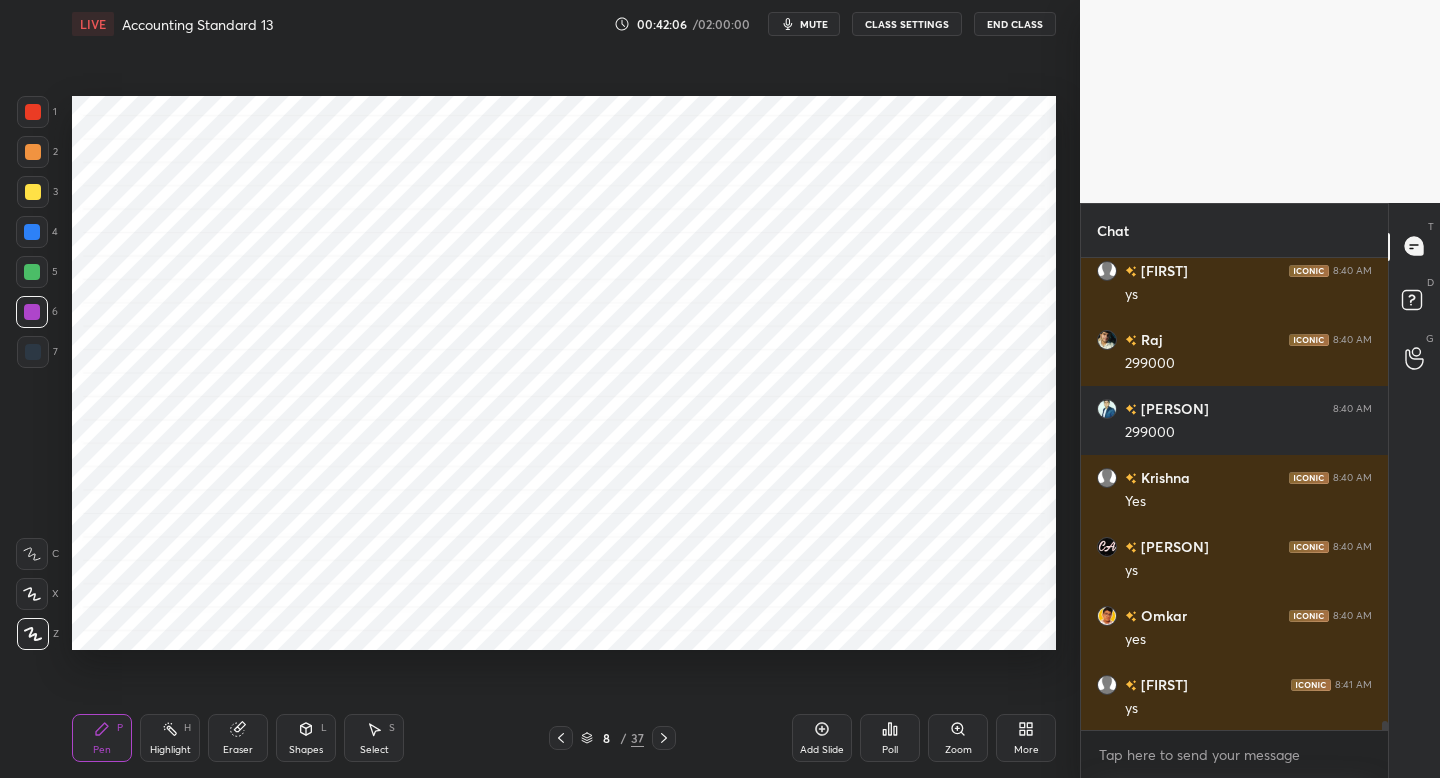scroll, scrollTop: 24942, scrollLeft: 0, axis: vertical 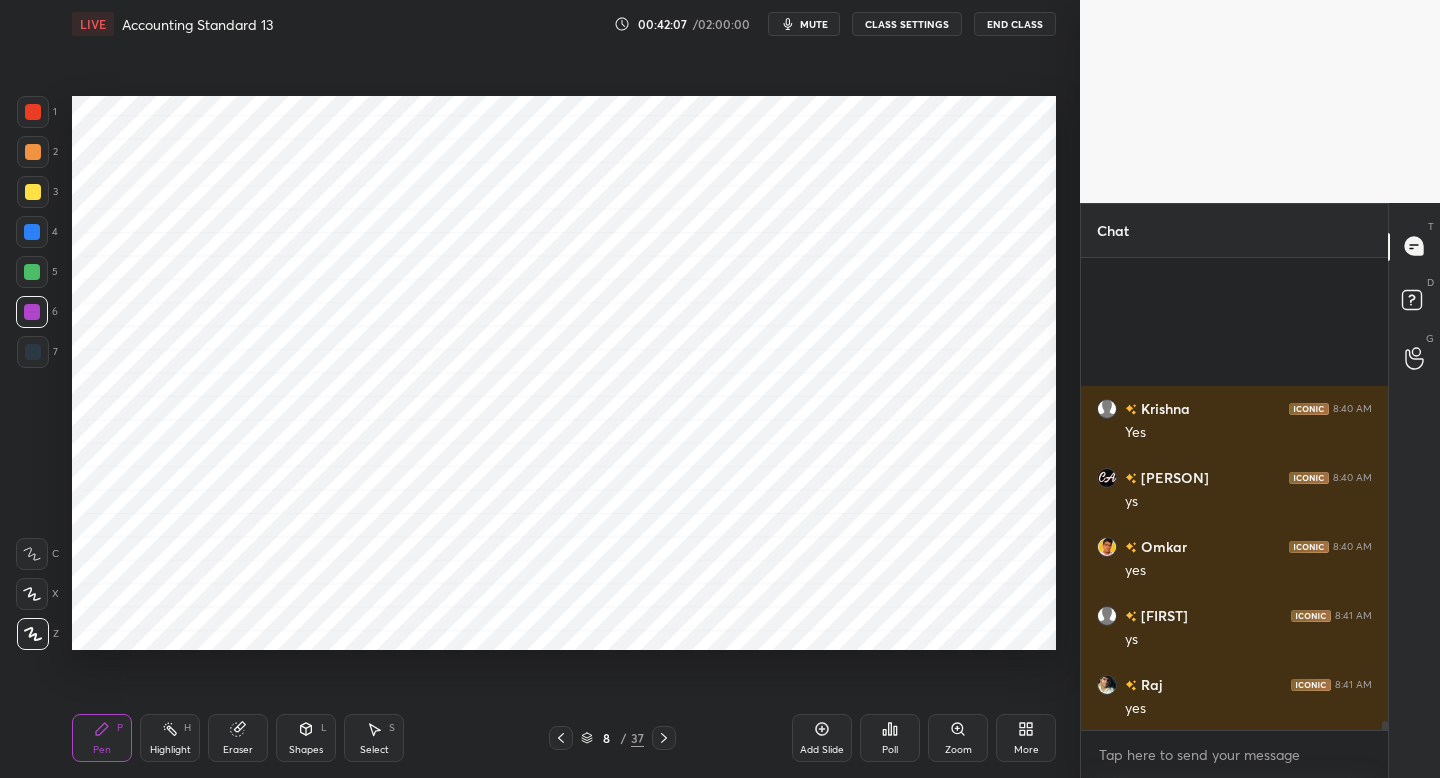 click 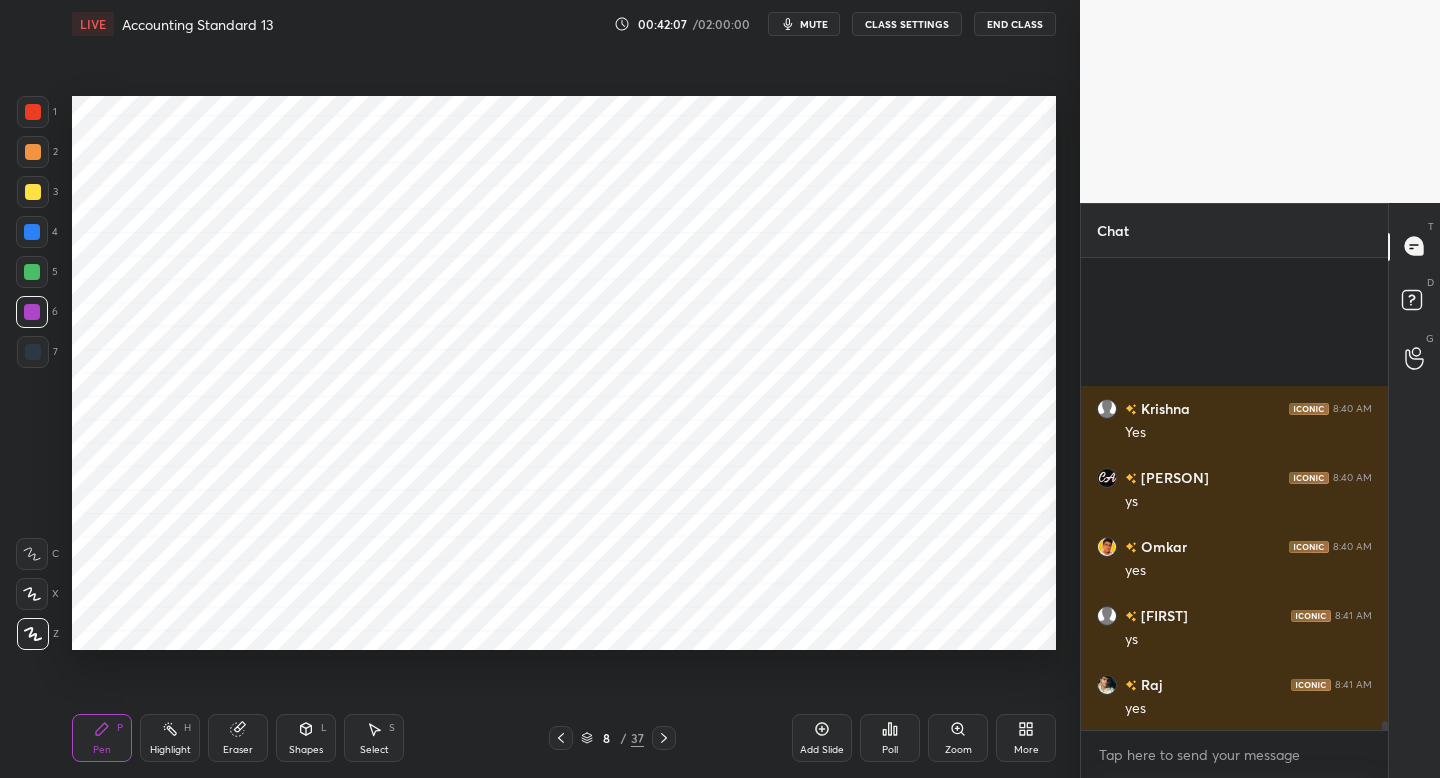scroll, scrollTop: 25149, scrollLeft: 0, axis: vertical 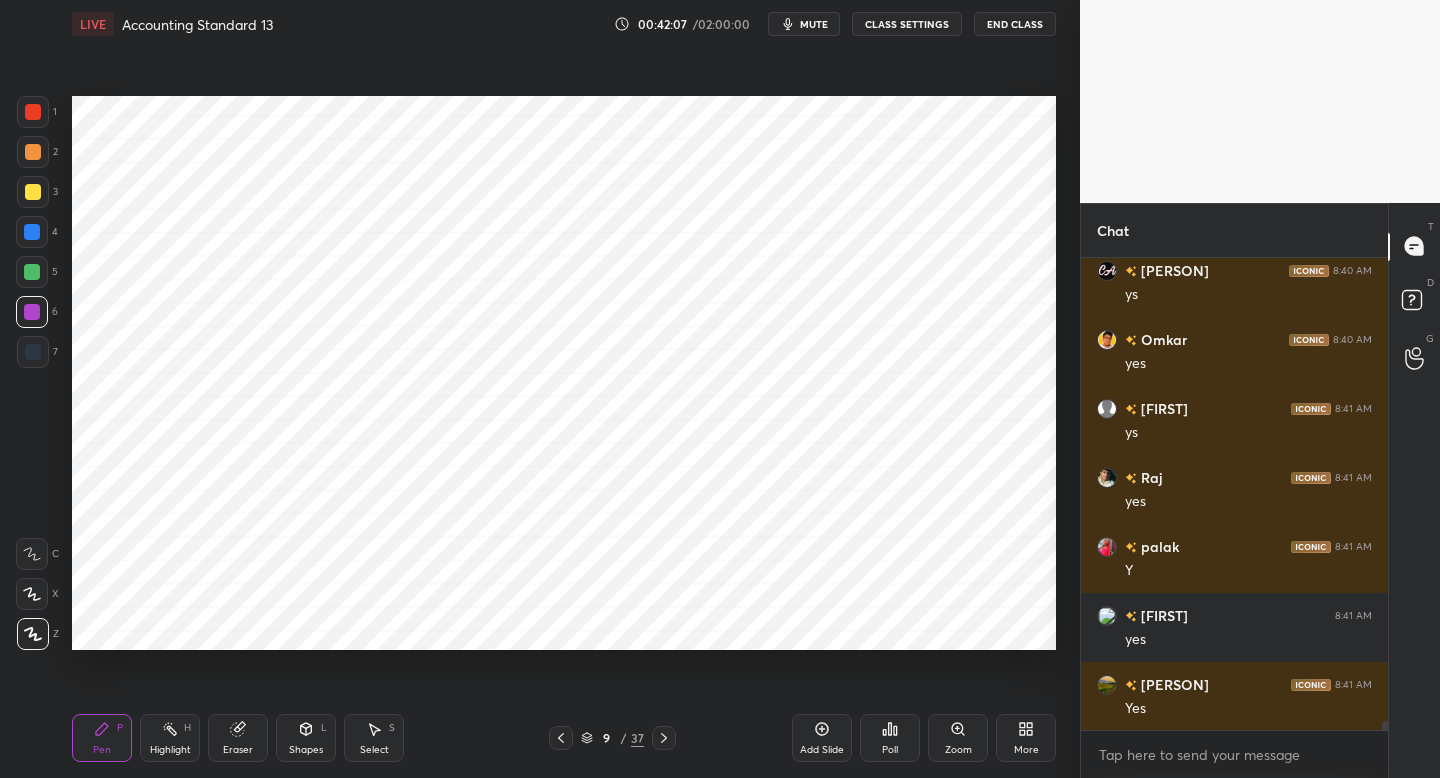 click 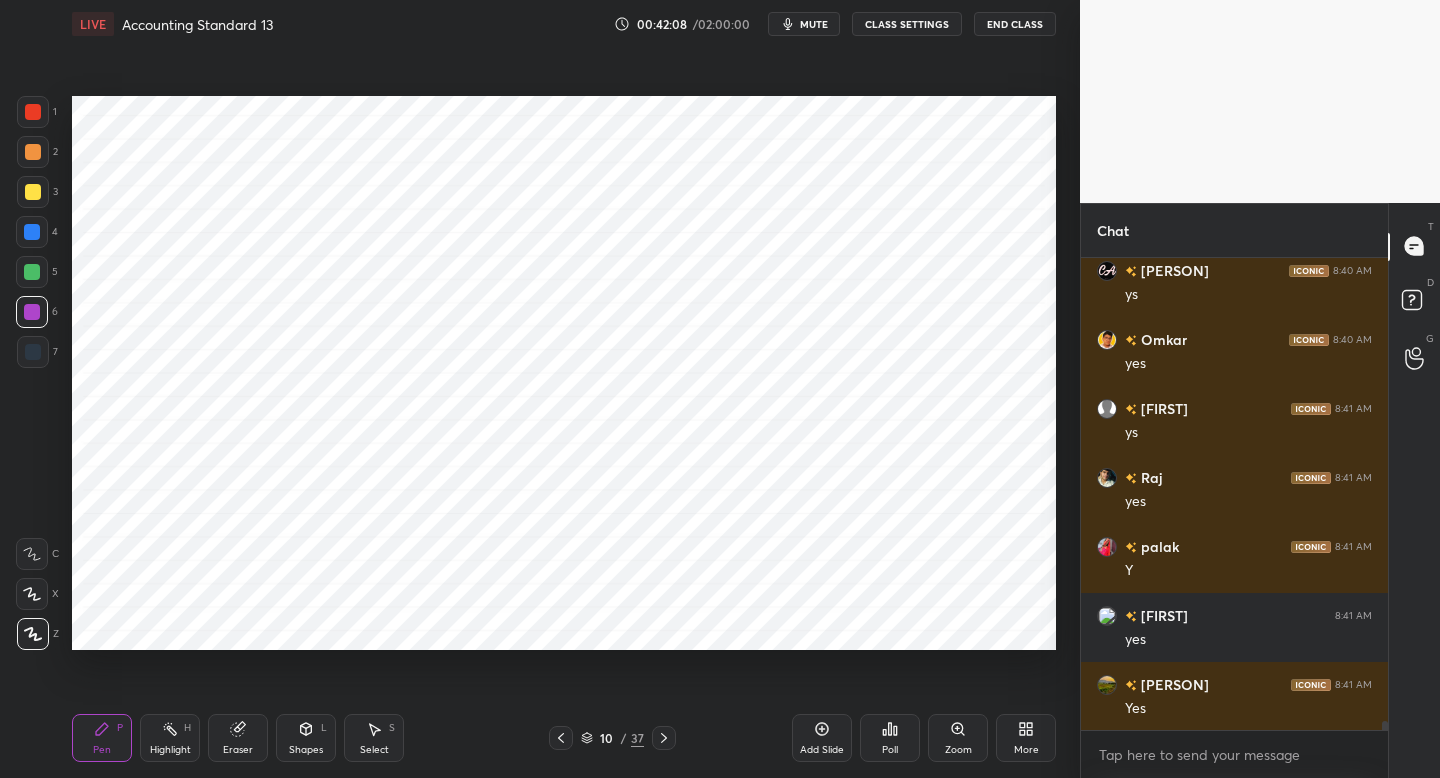 click 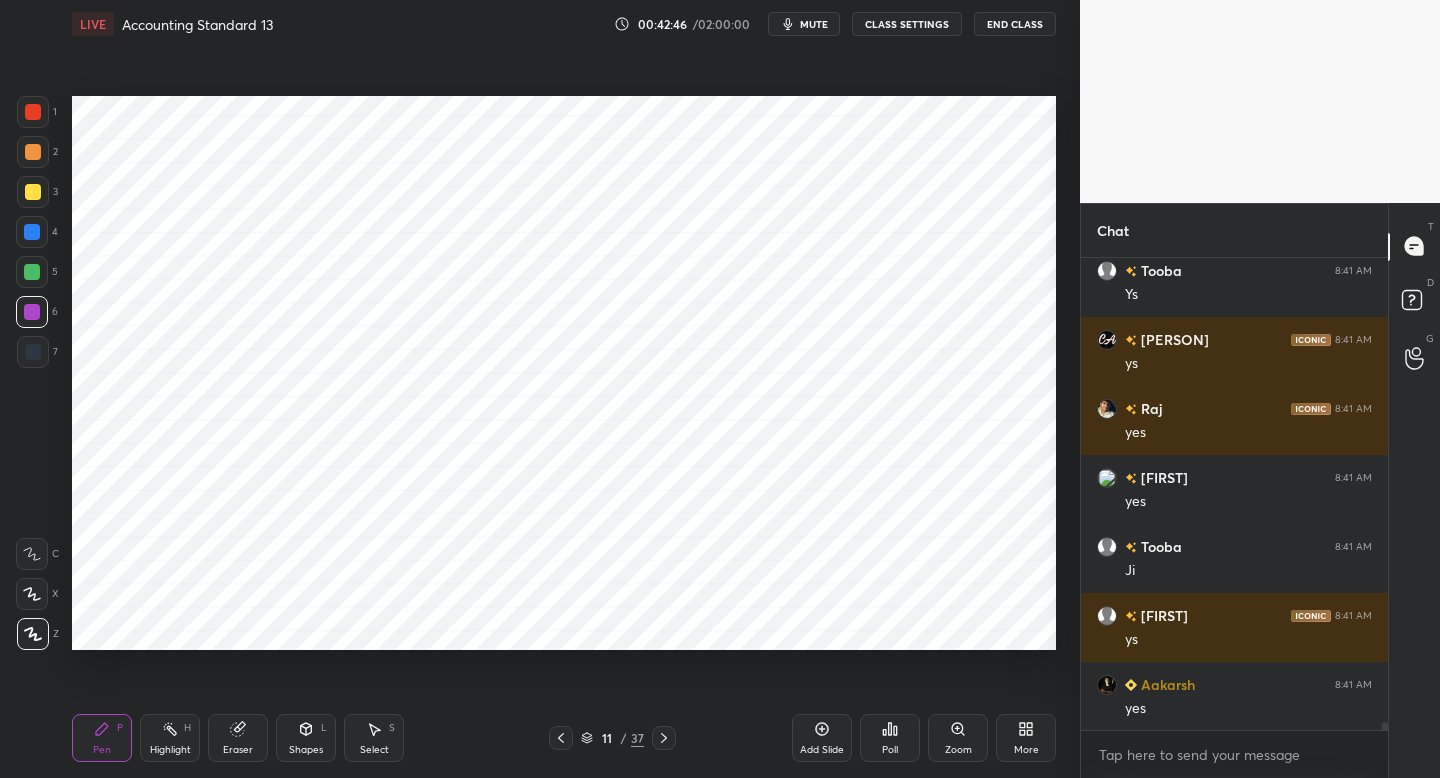 scroll, scrollTop: 25839, scrollLeft: 0, axis: vertical 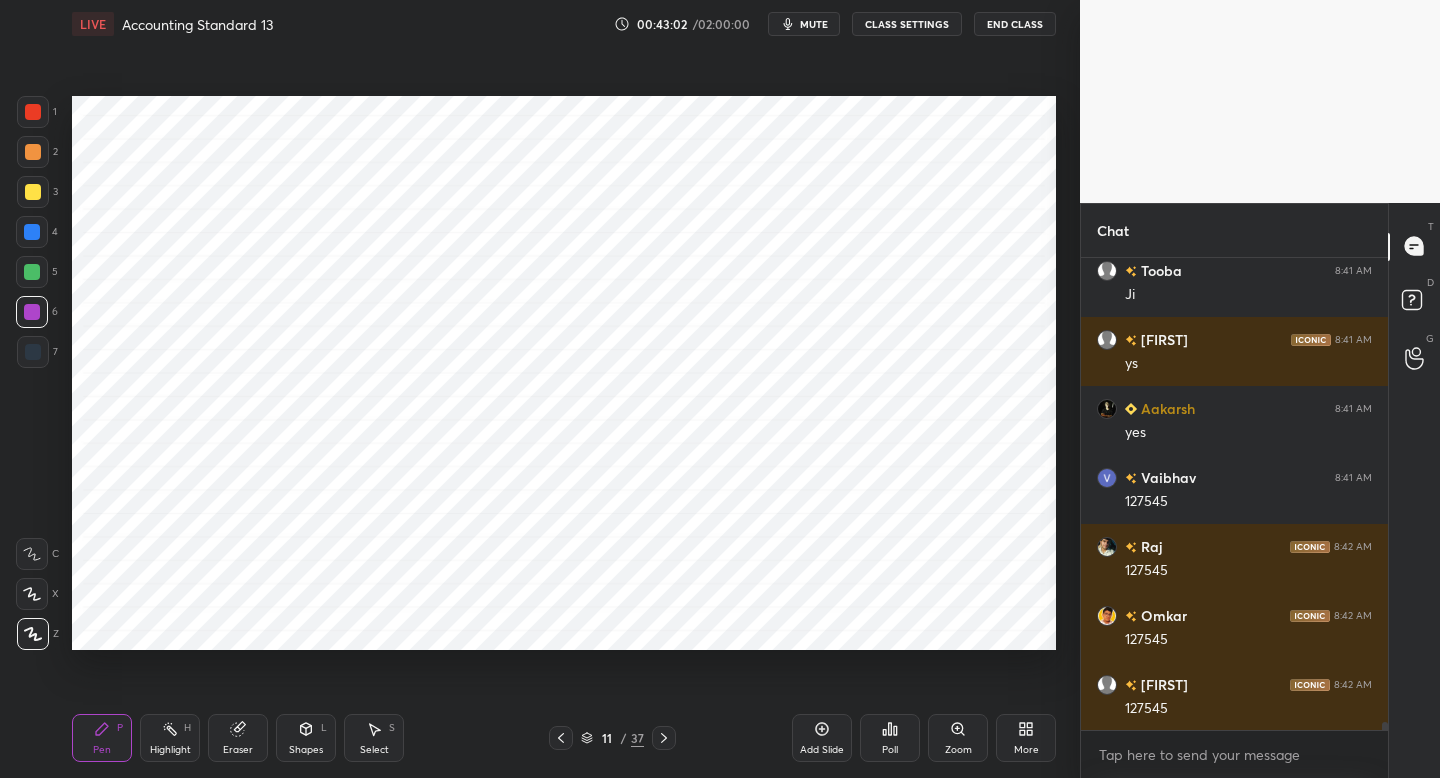 drag, startPoint x: 40, startPoint y: 231, endPoint x: 66, endPoint y: 229, distance: 26.076809 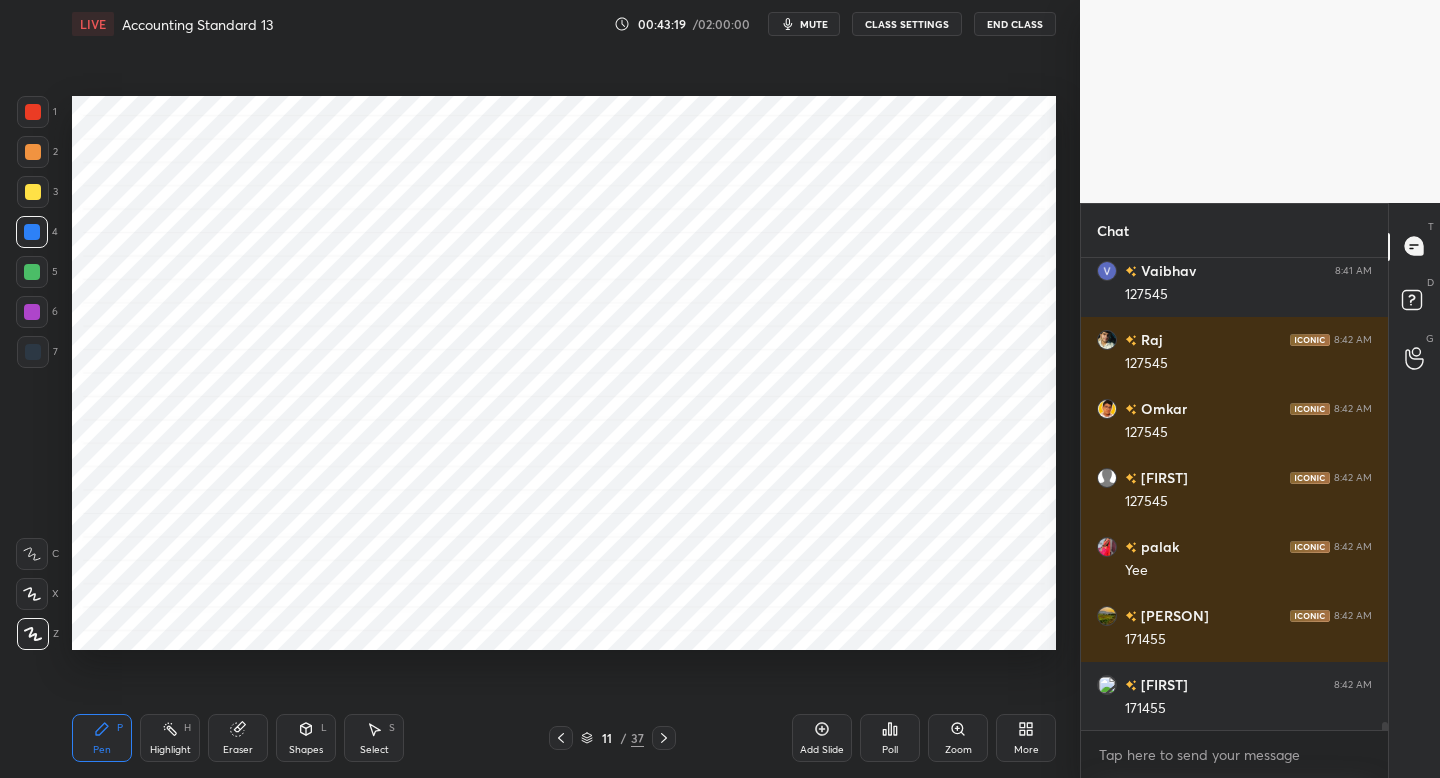 scroll, scrollTop: 26322, scrollLeft: 0, axis: vertical 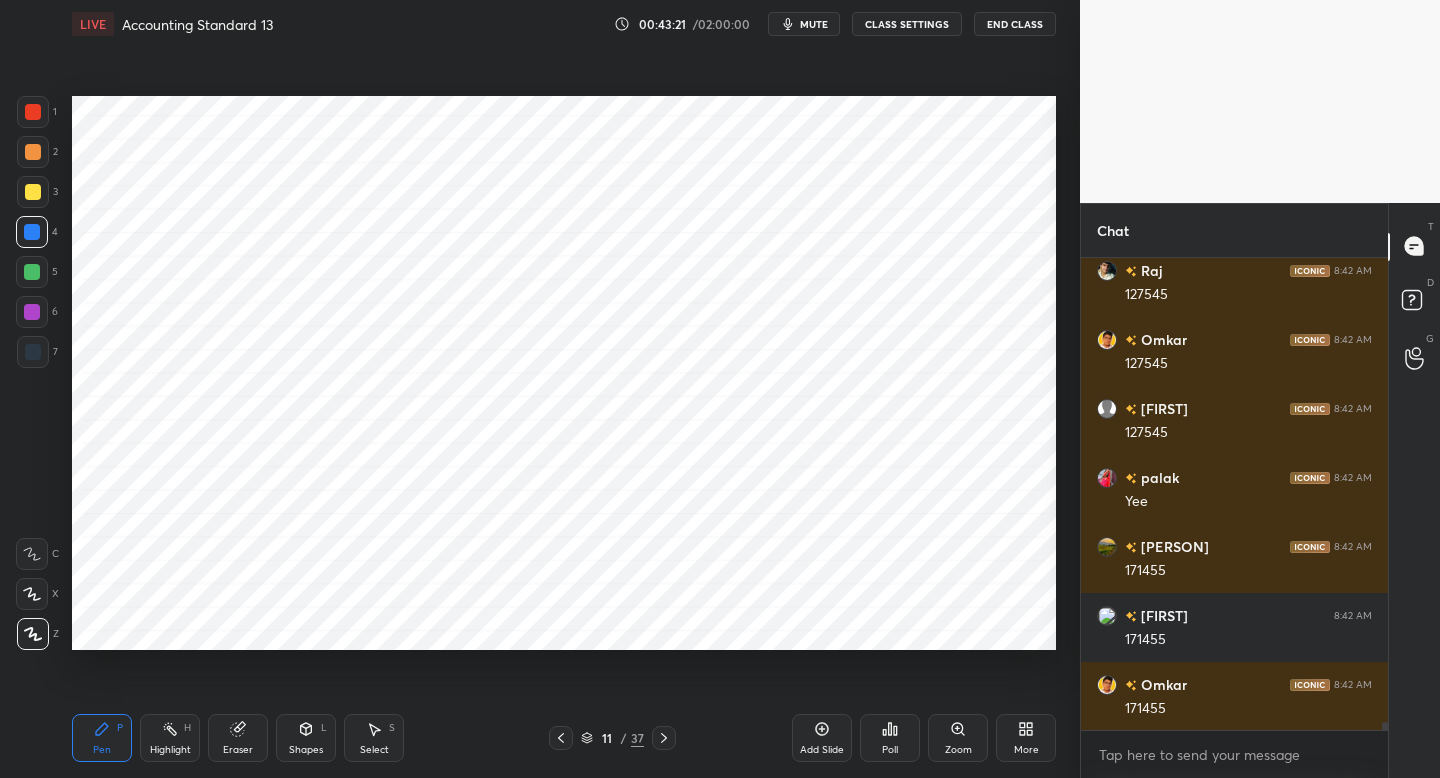 click 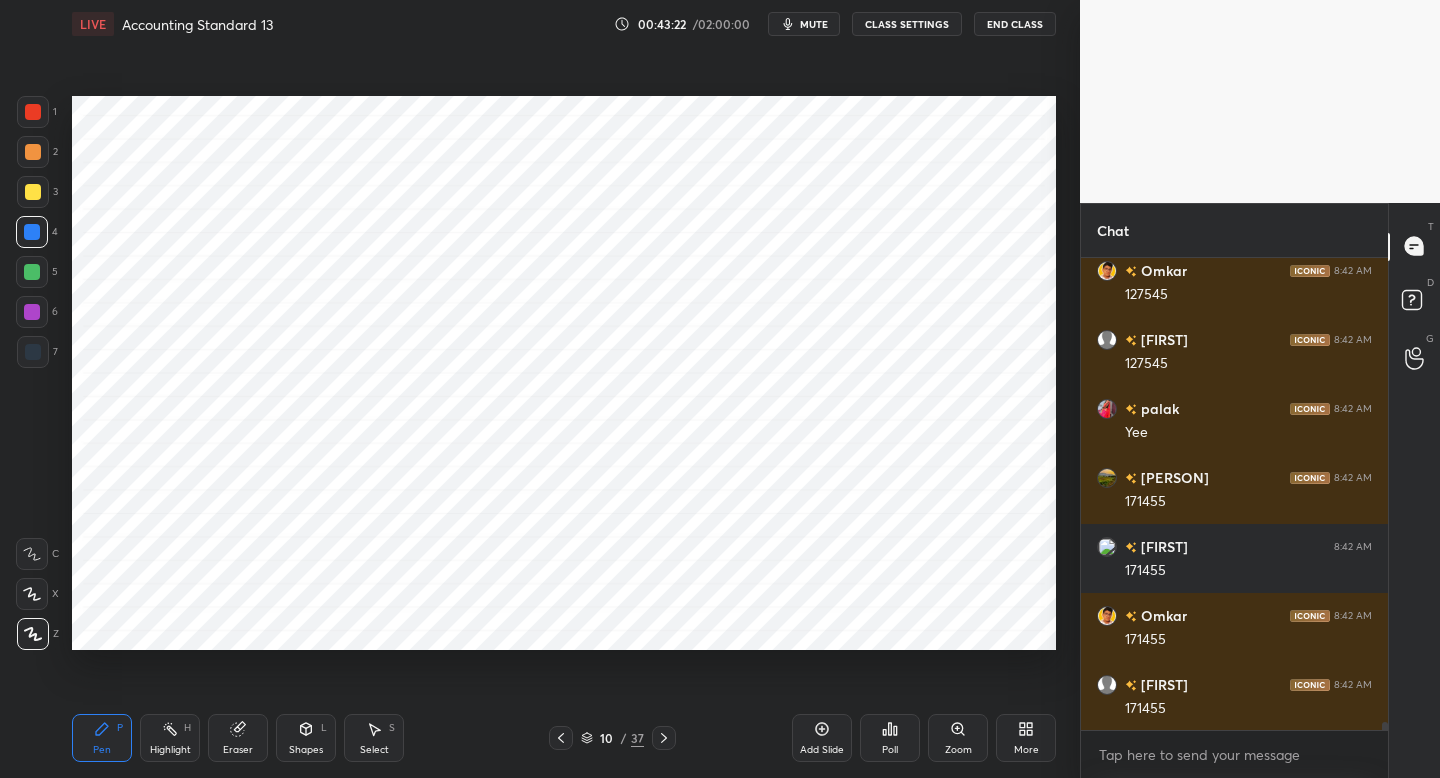 click 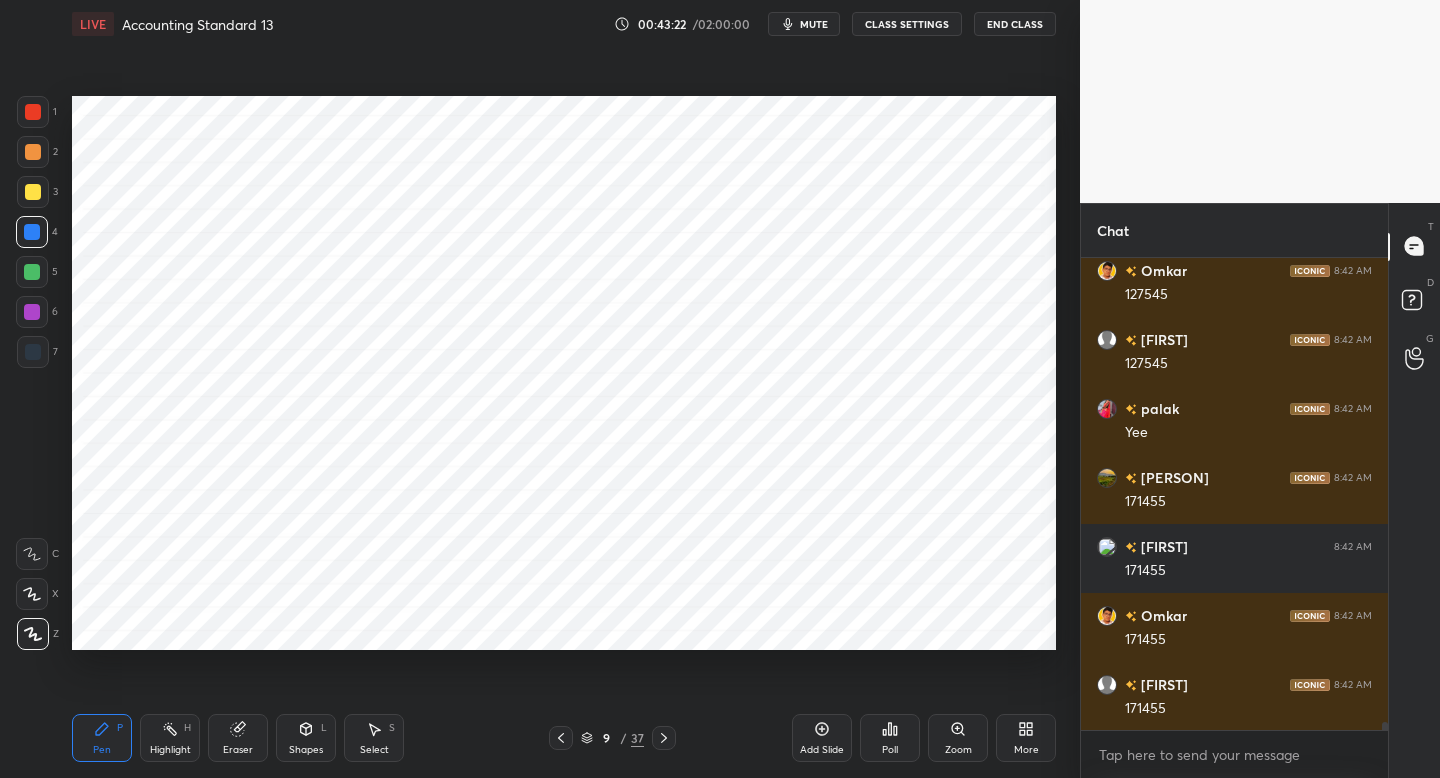 click 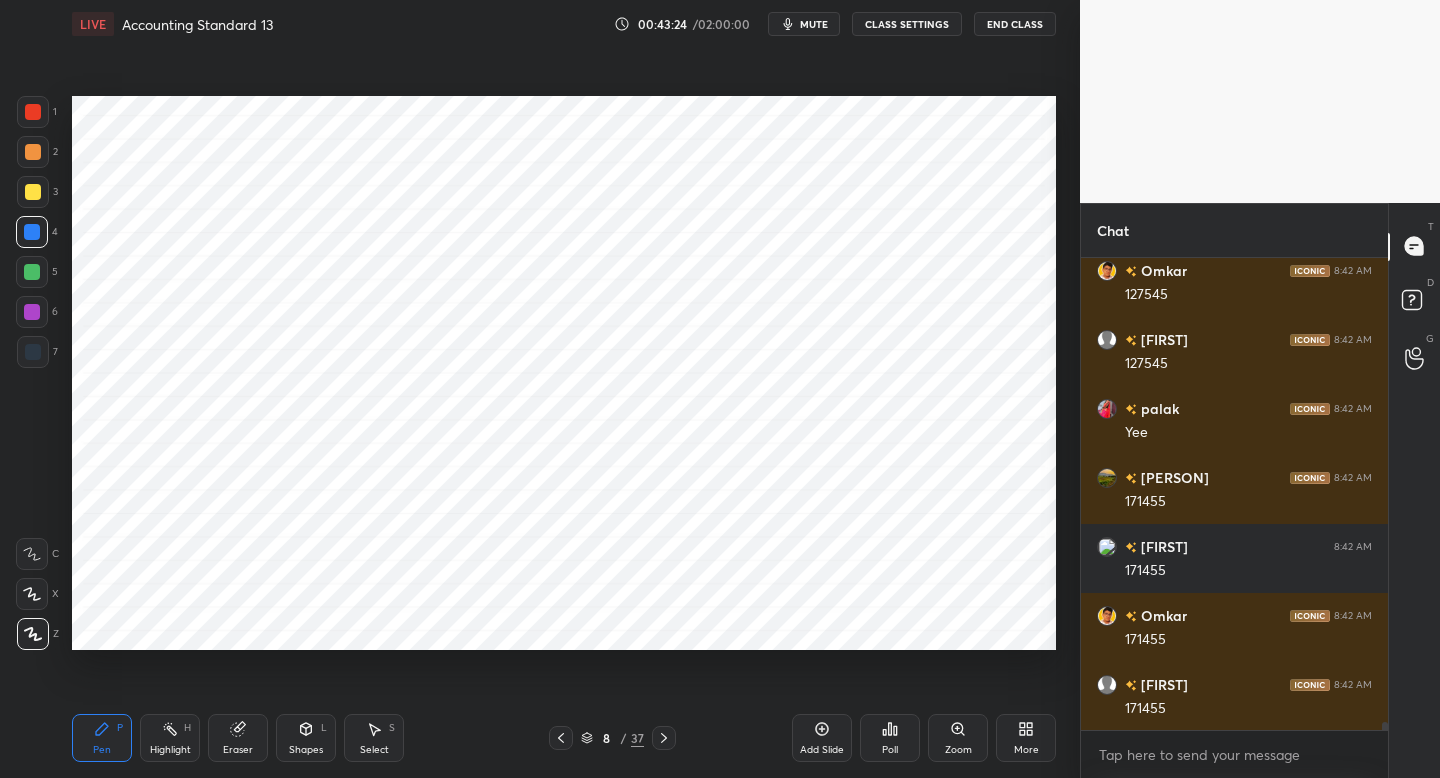 scroll, scrollTop: 26460, scrollLeft: 0, axis: vertical 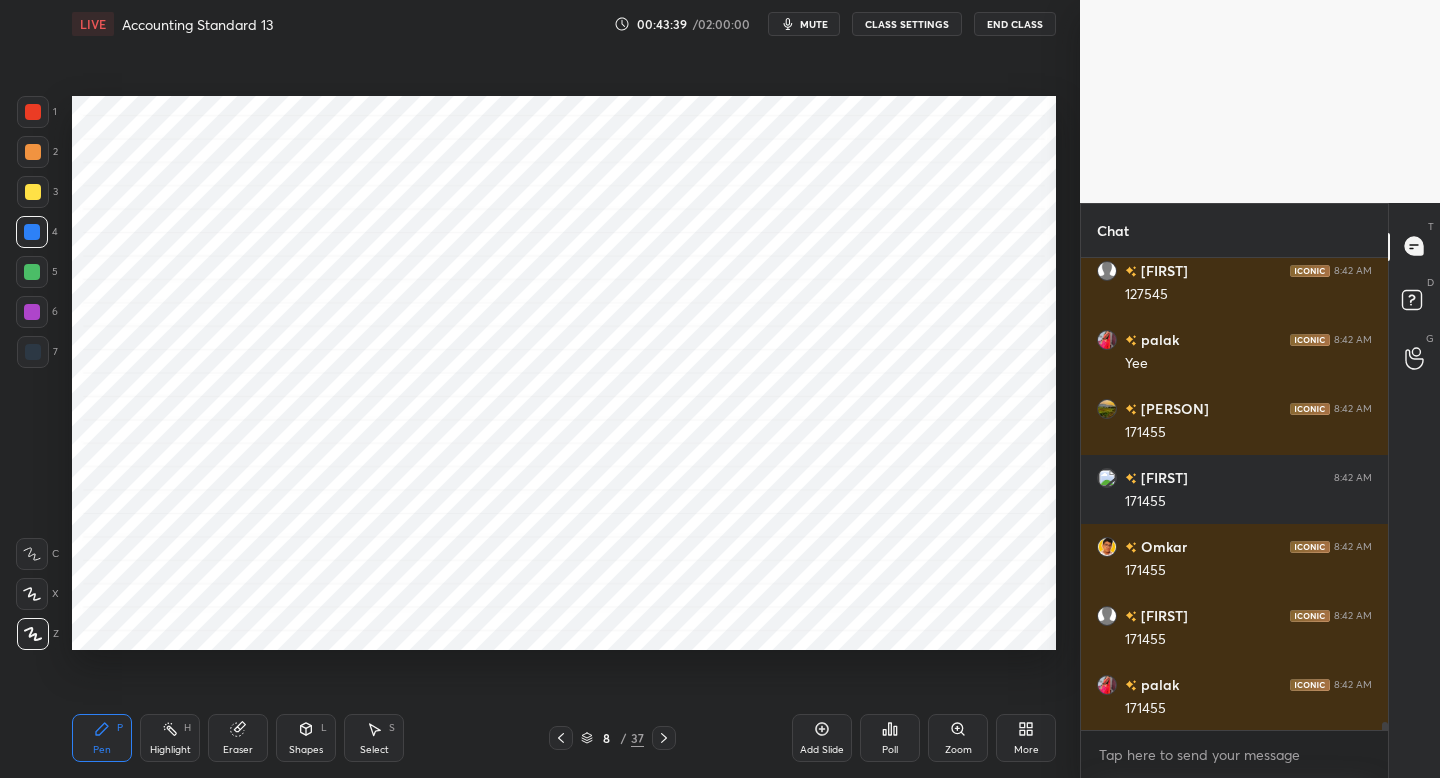 drag, startPoint x: 47, startPoint y: 307, endPoint x: 58, endPoint y: 317, distance: 14.866069 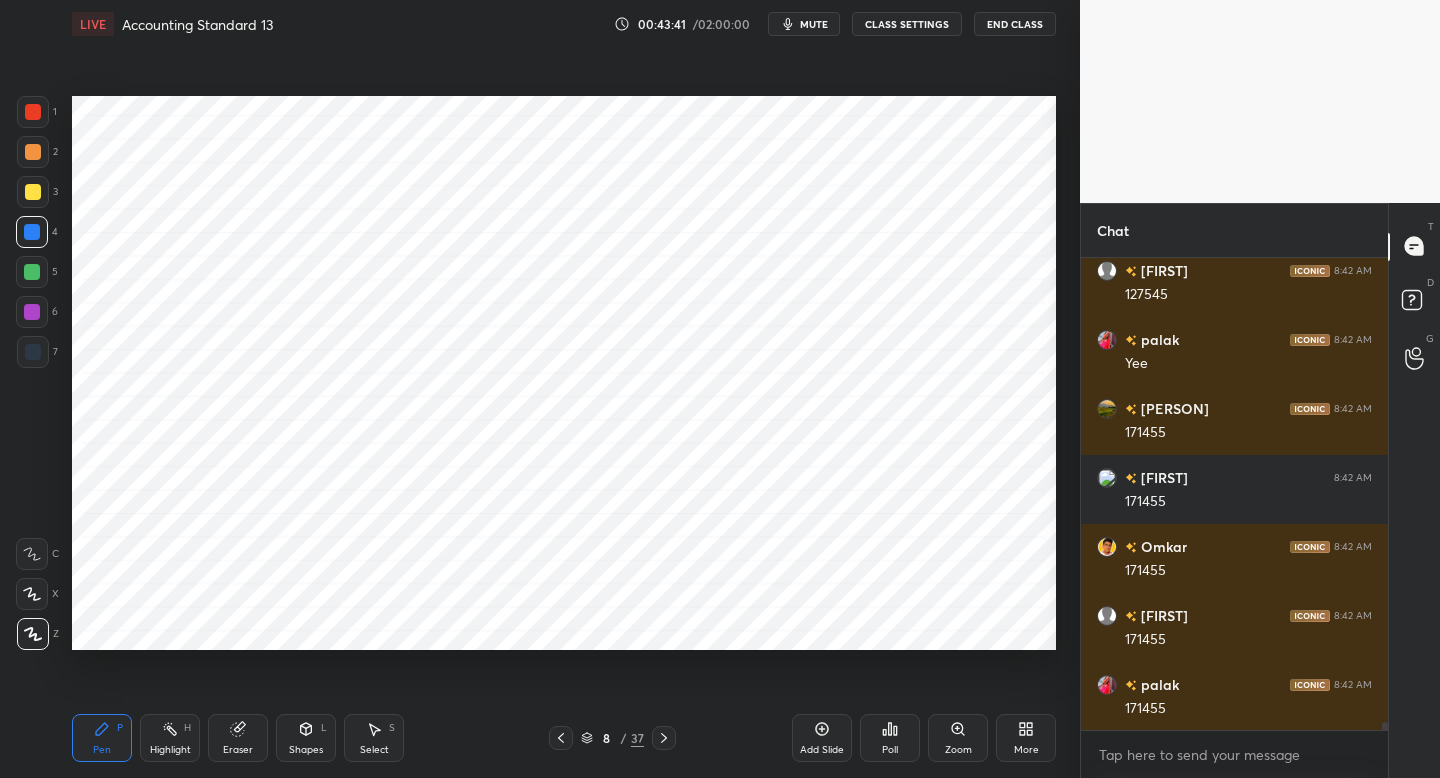 drag, startPoint x: 43, startPoint y: 114, endPoint x: 55, endPoint y: 123, distance: 15 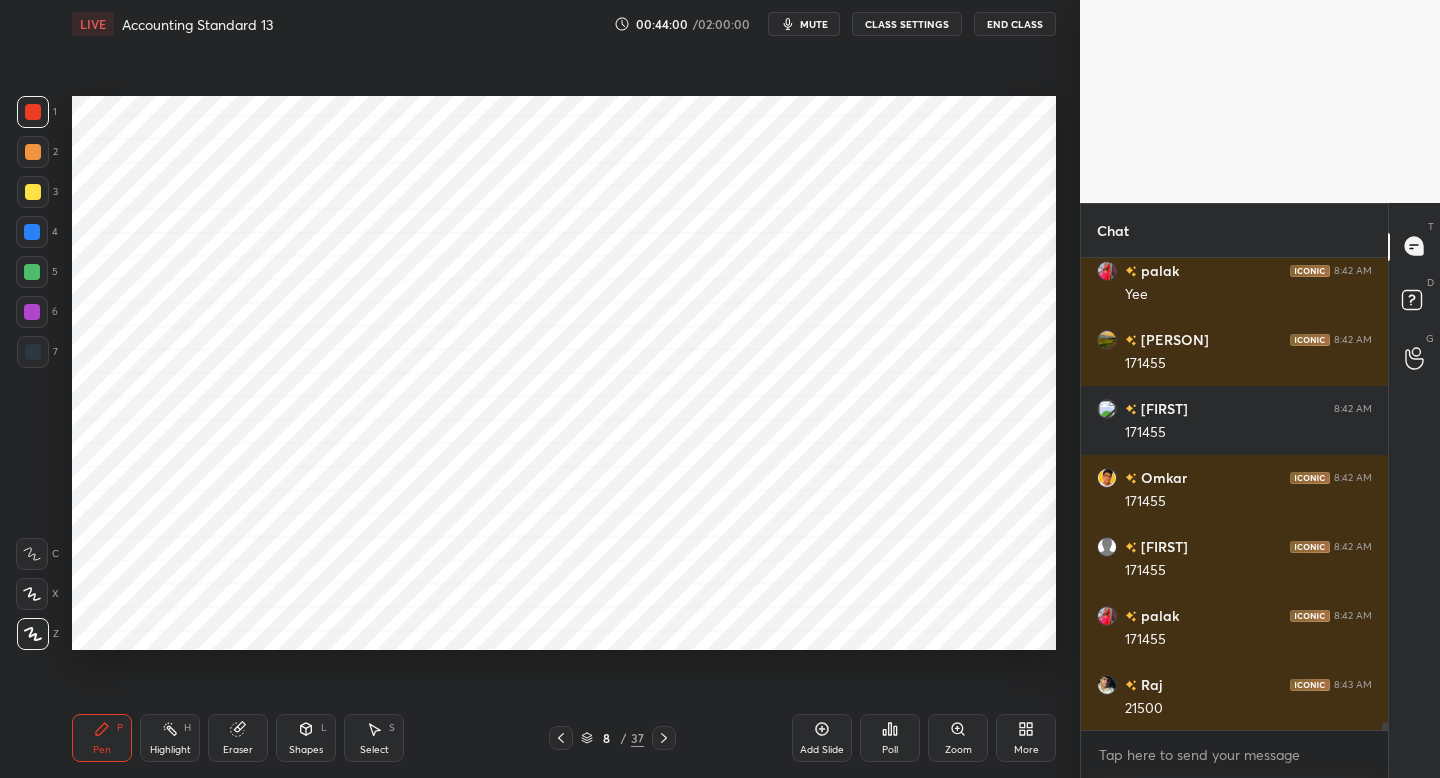 scroll, scrollTop: 26598, scrollLeft: 0, axis: vertical 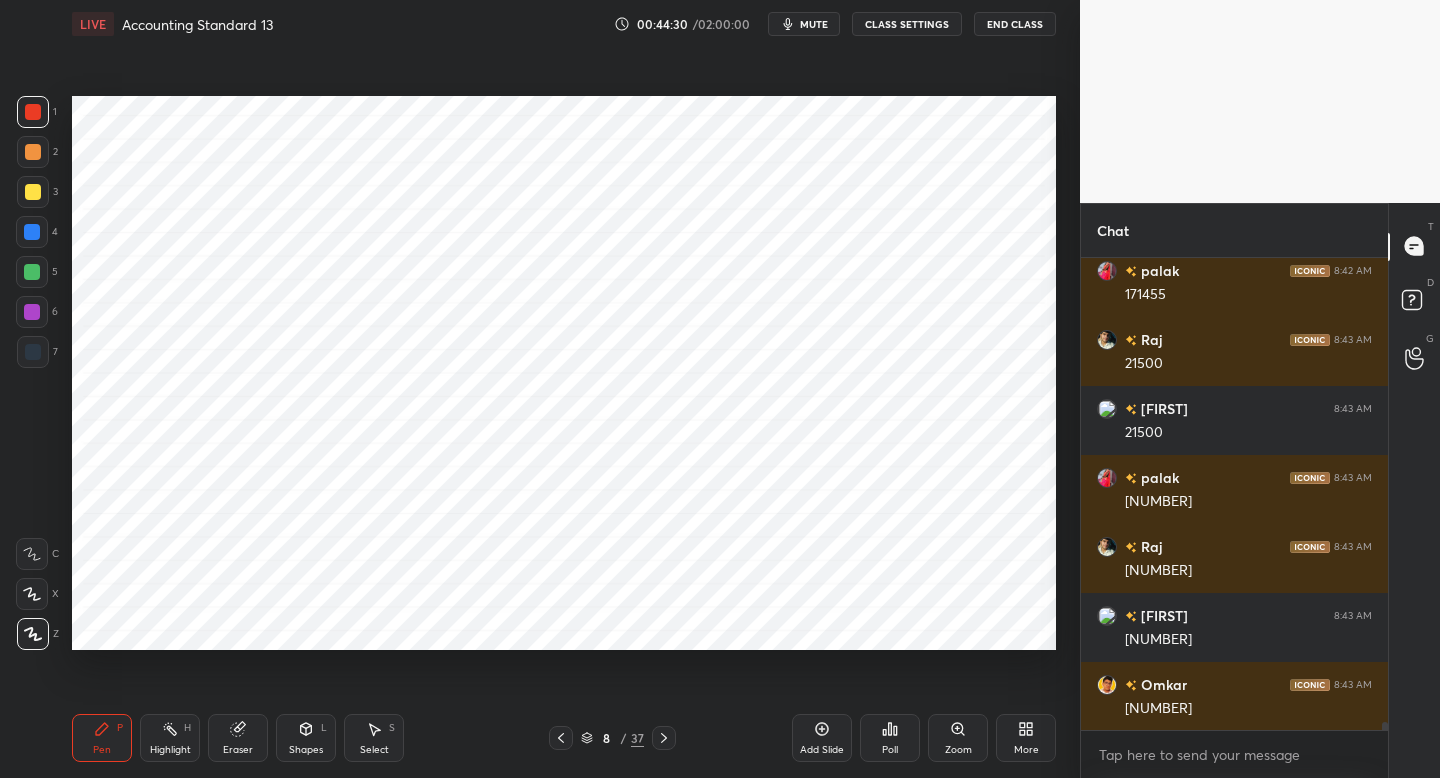 click at bounding box center [561, 738] 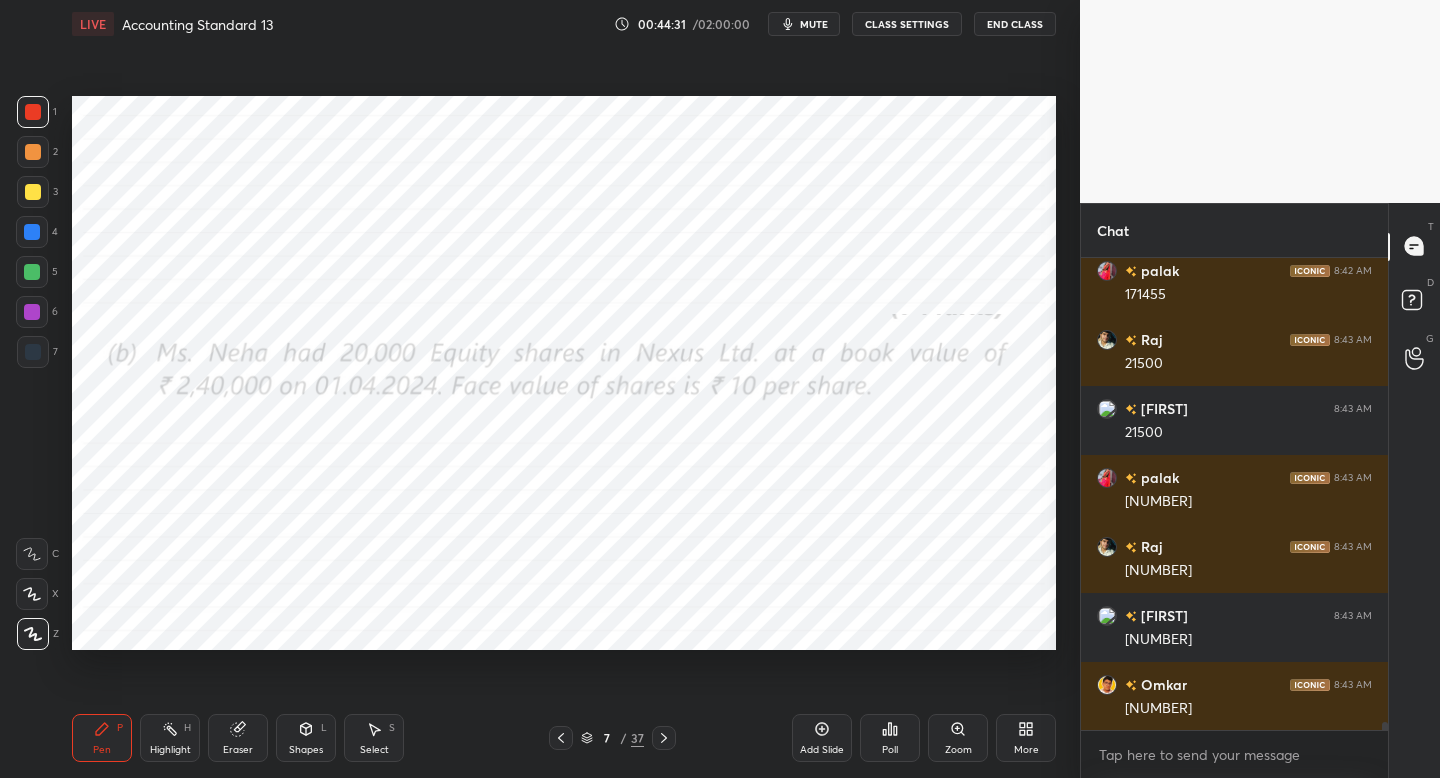 click 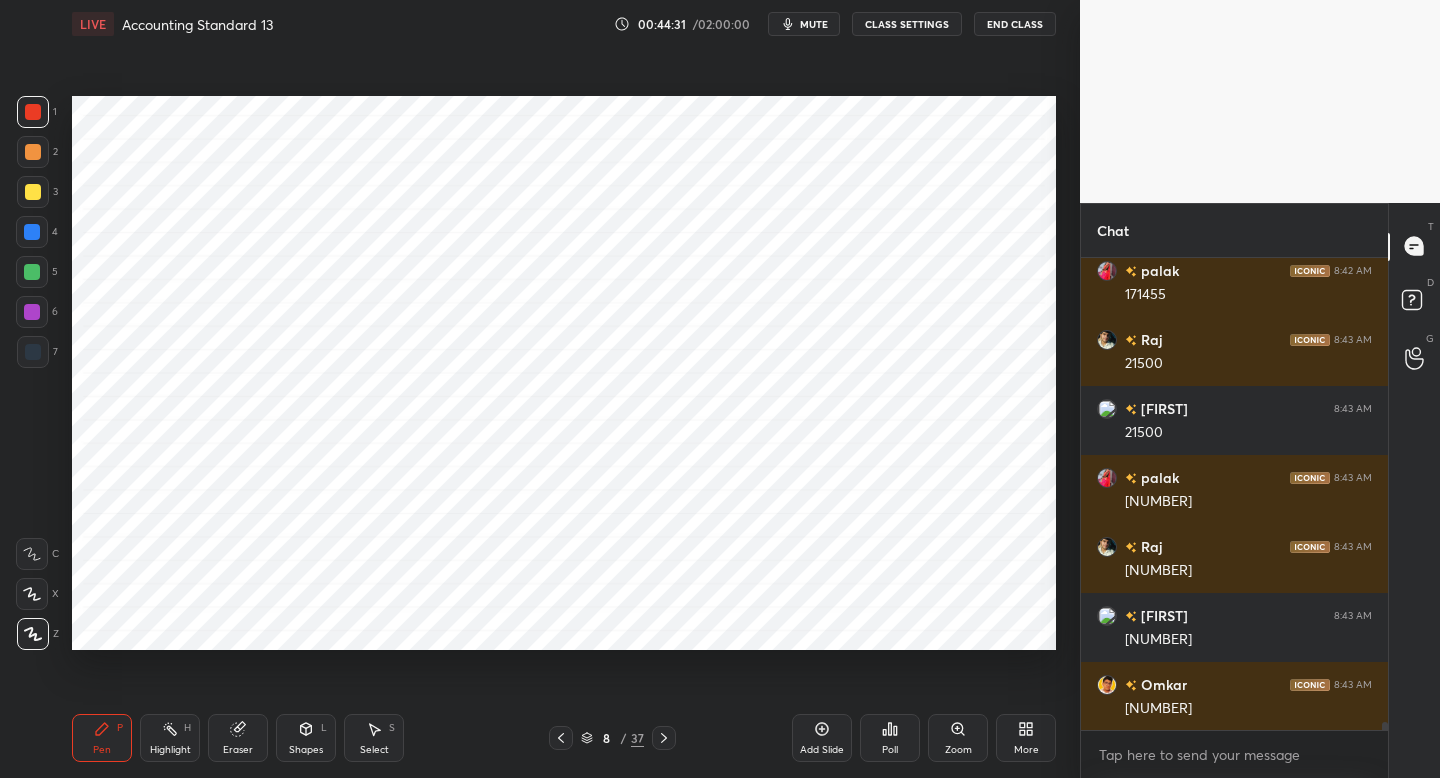 click 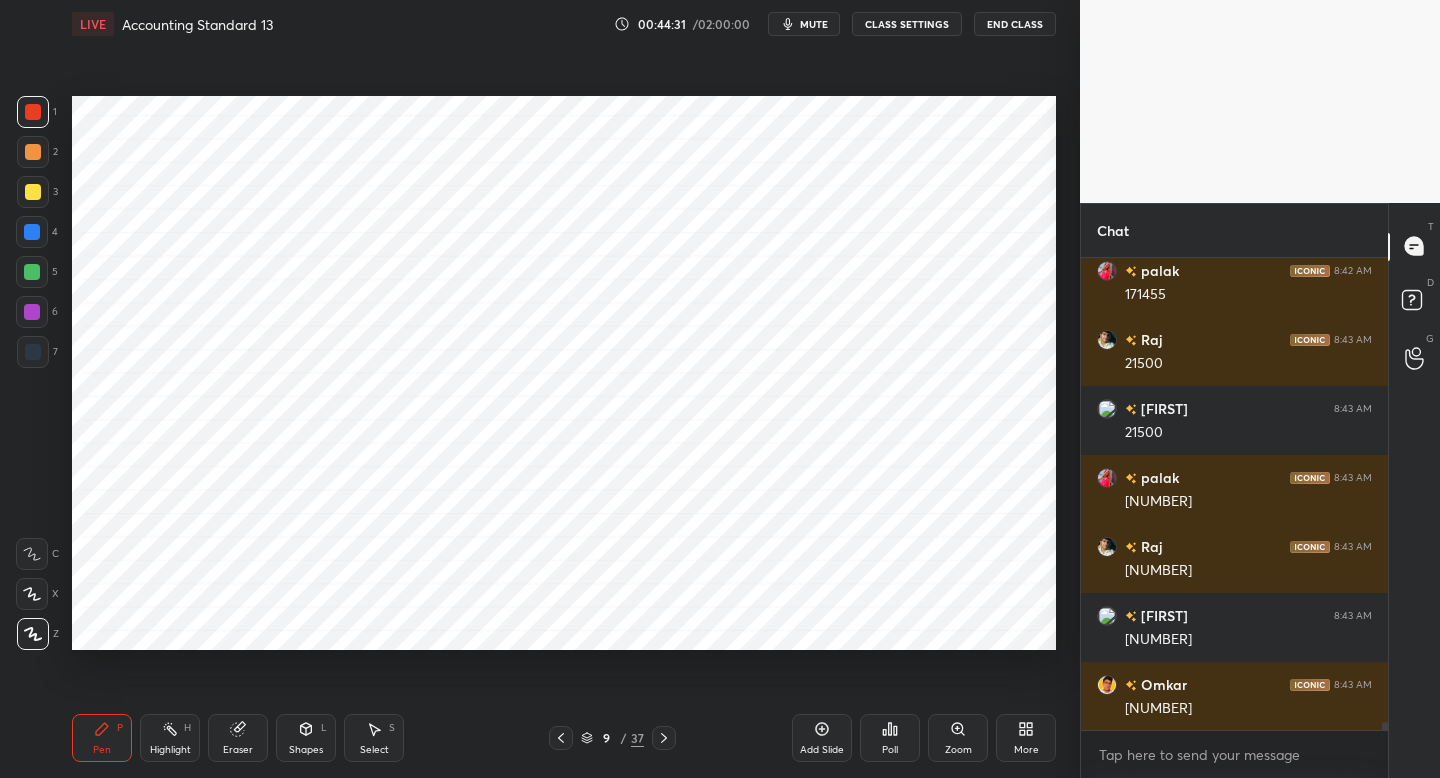 click 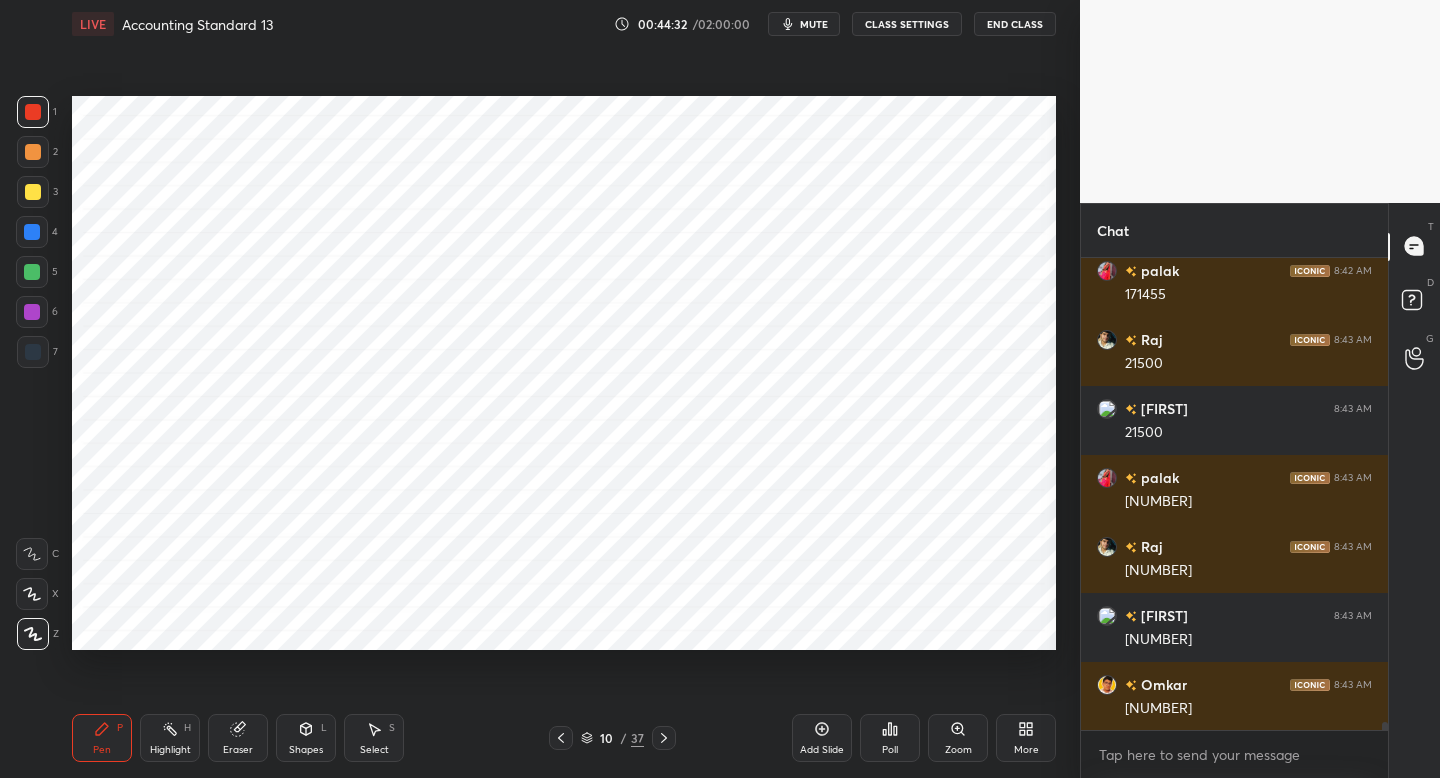 click 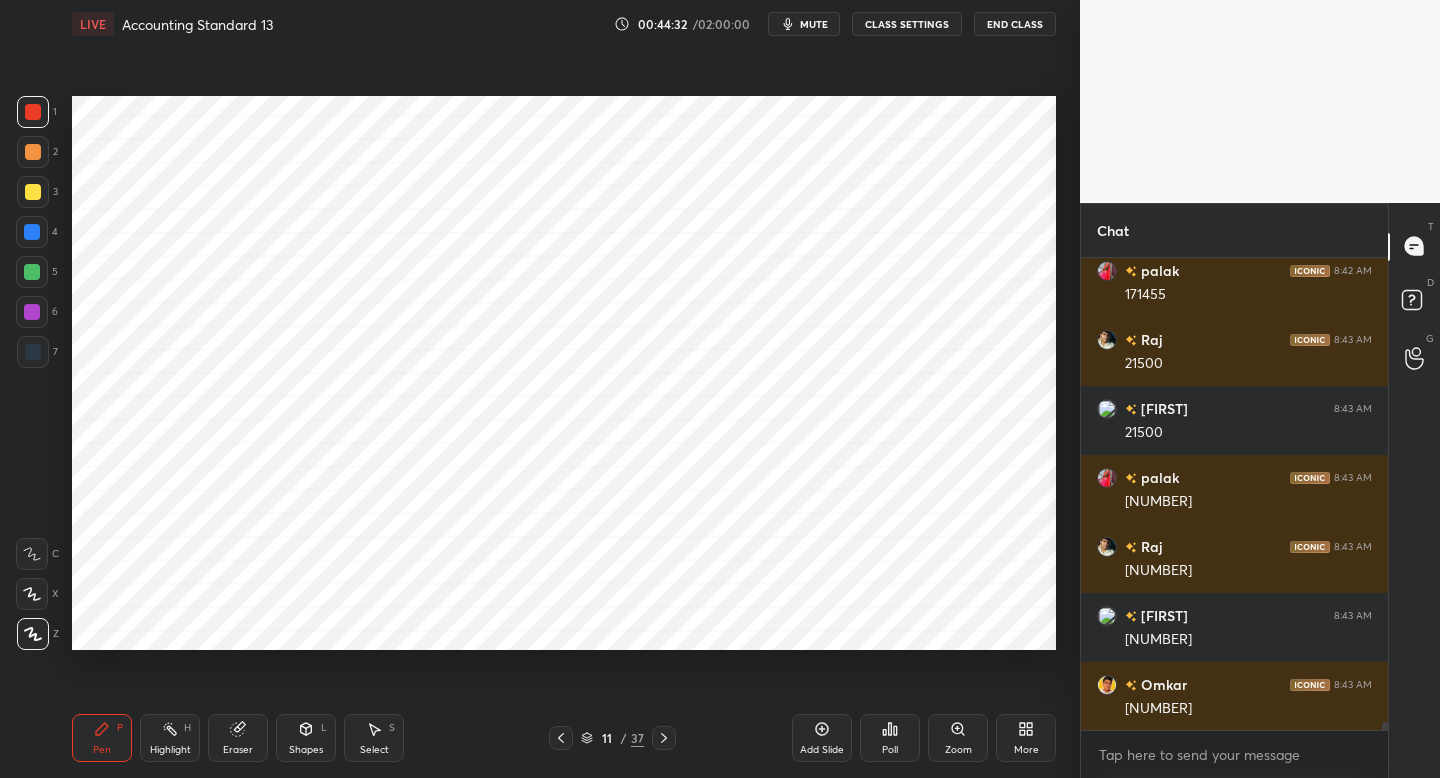 click at bounding box center (664, 738) 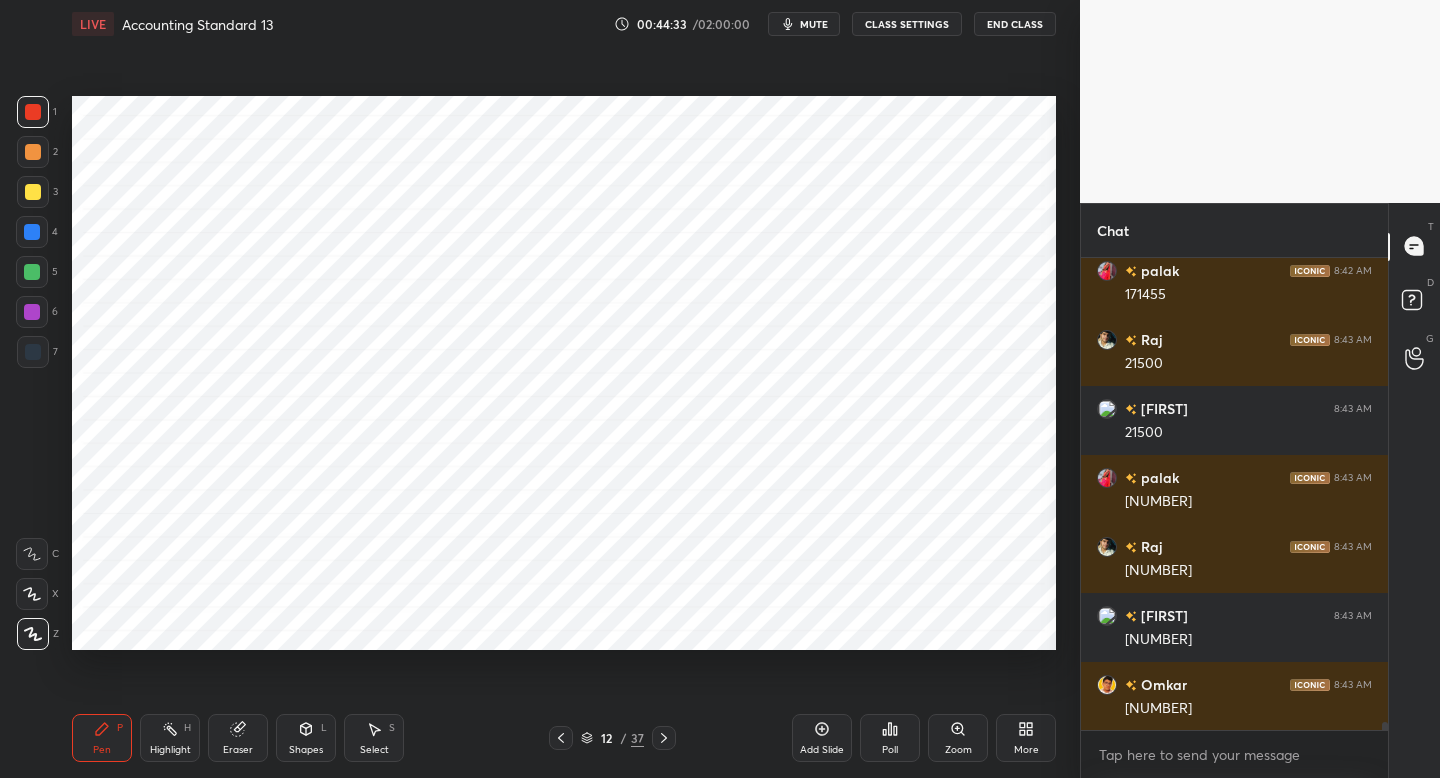 click 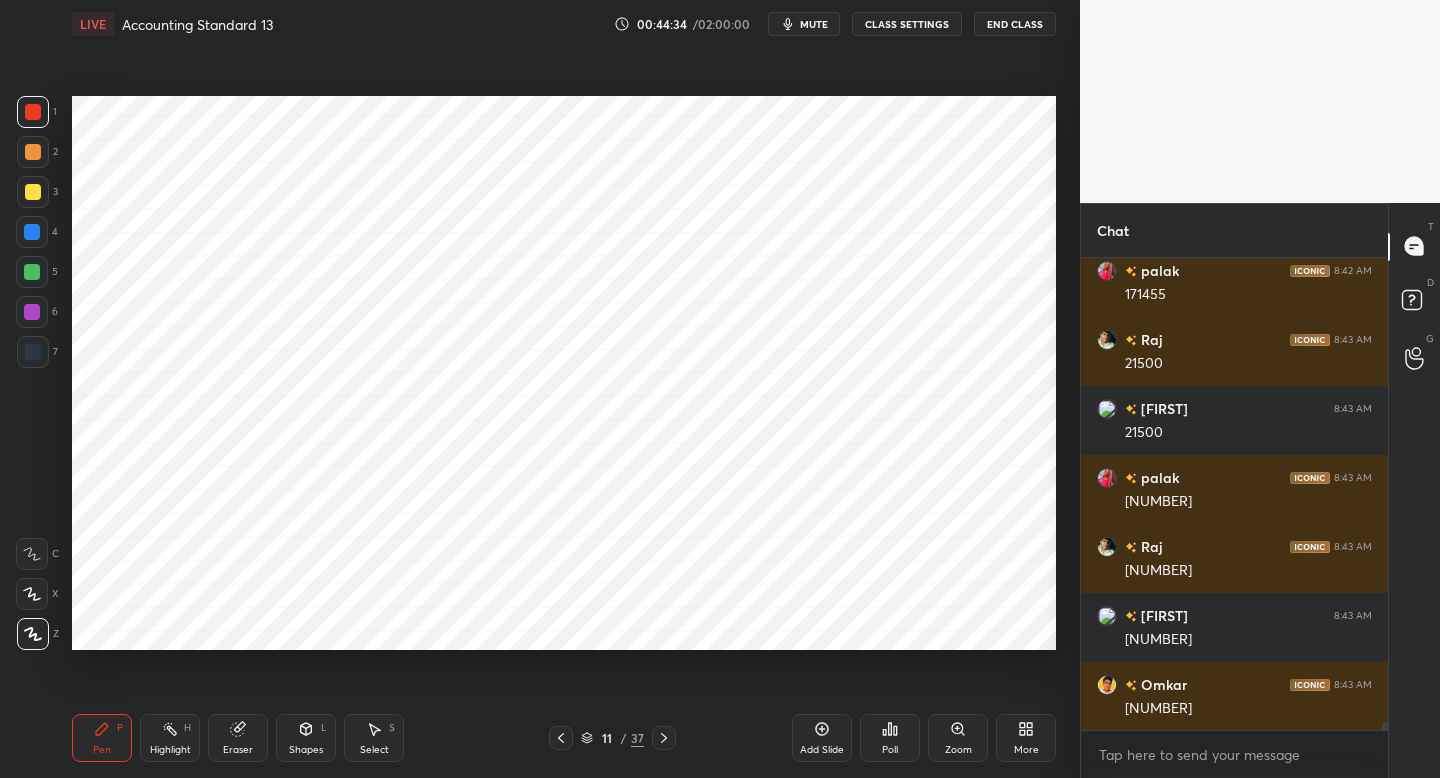 click 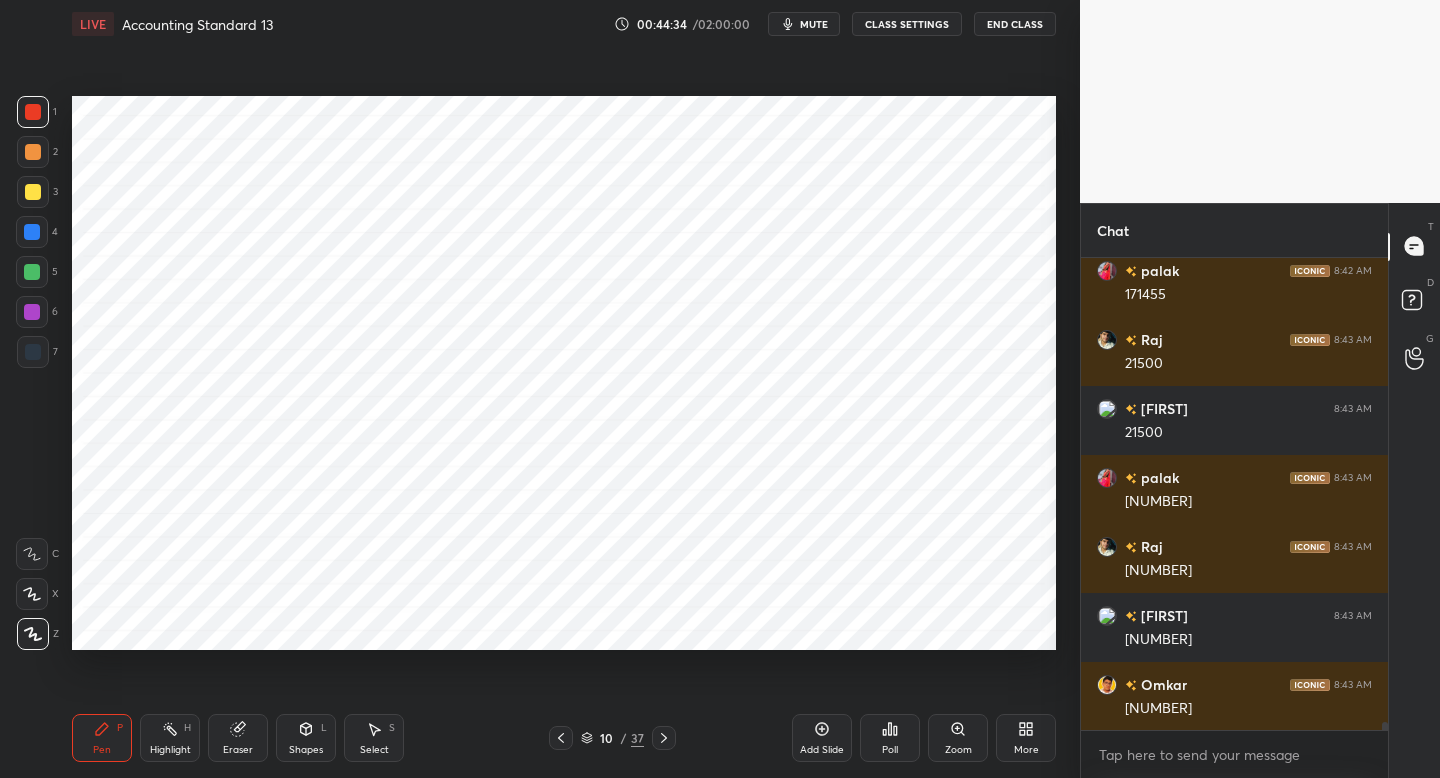 click 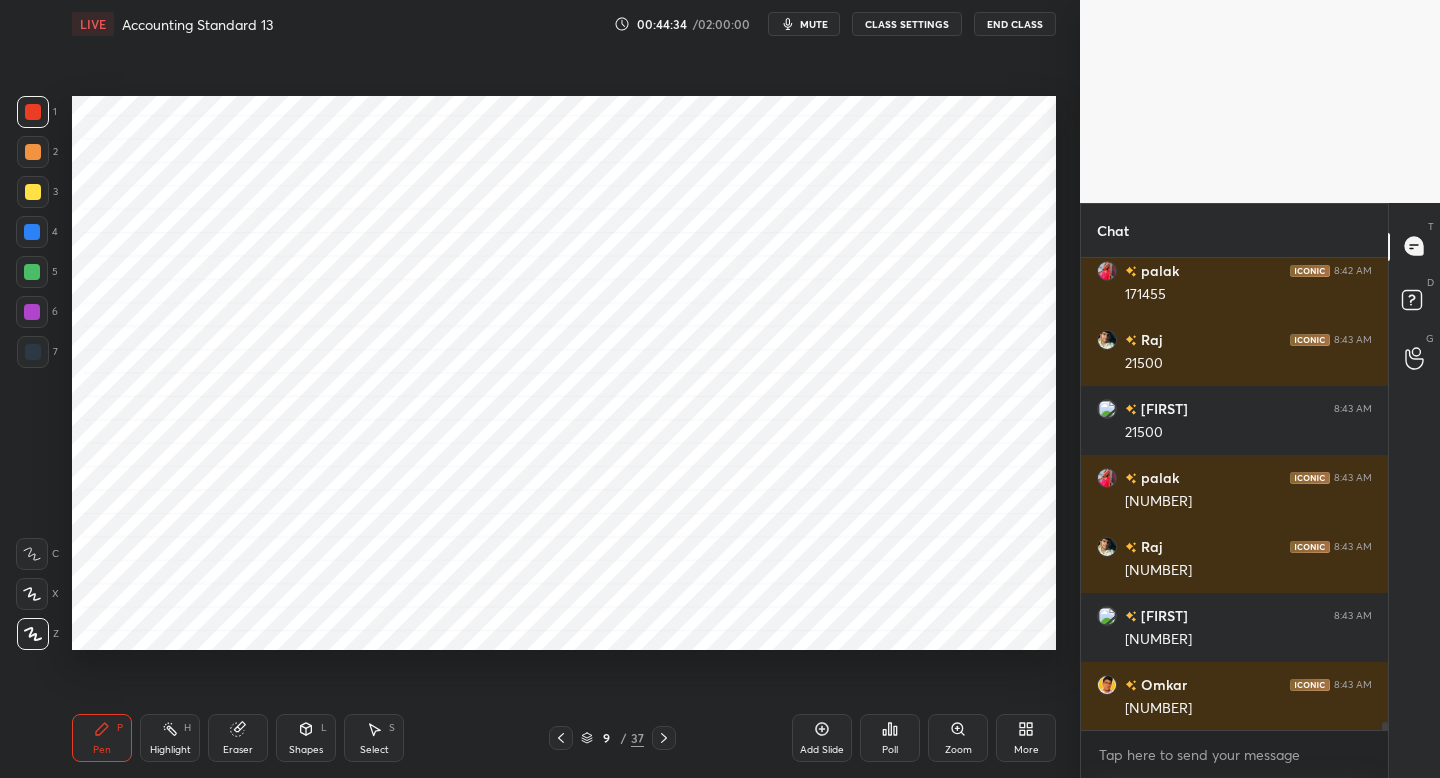 scroll, scrollTop: 26943, scrollLeft: 0, axis: vertical 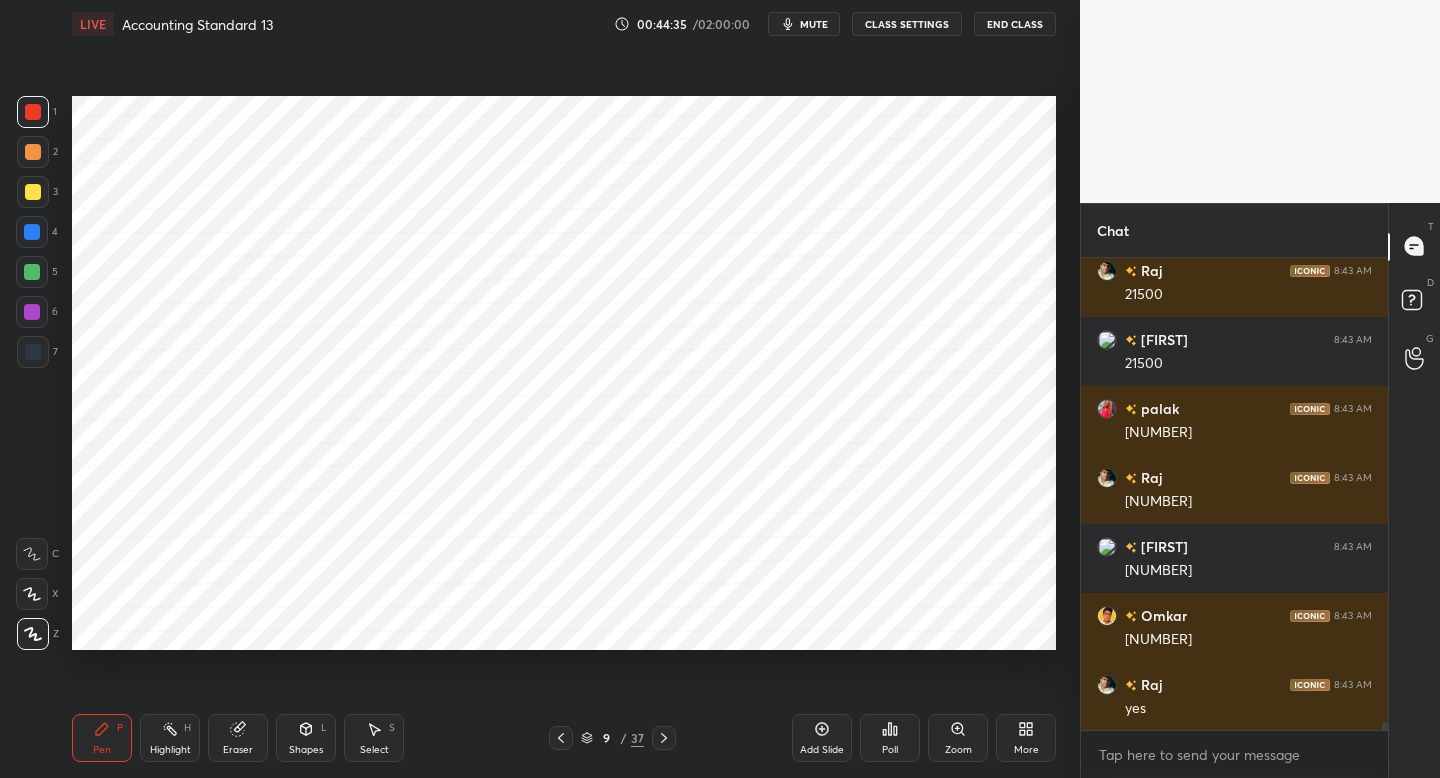 click 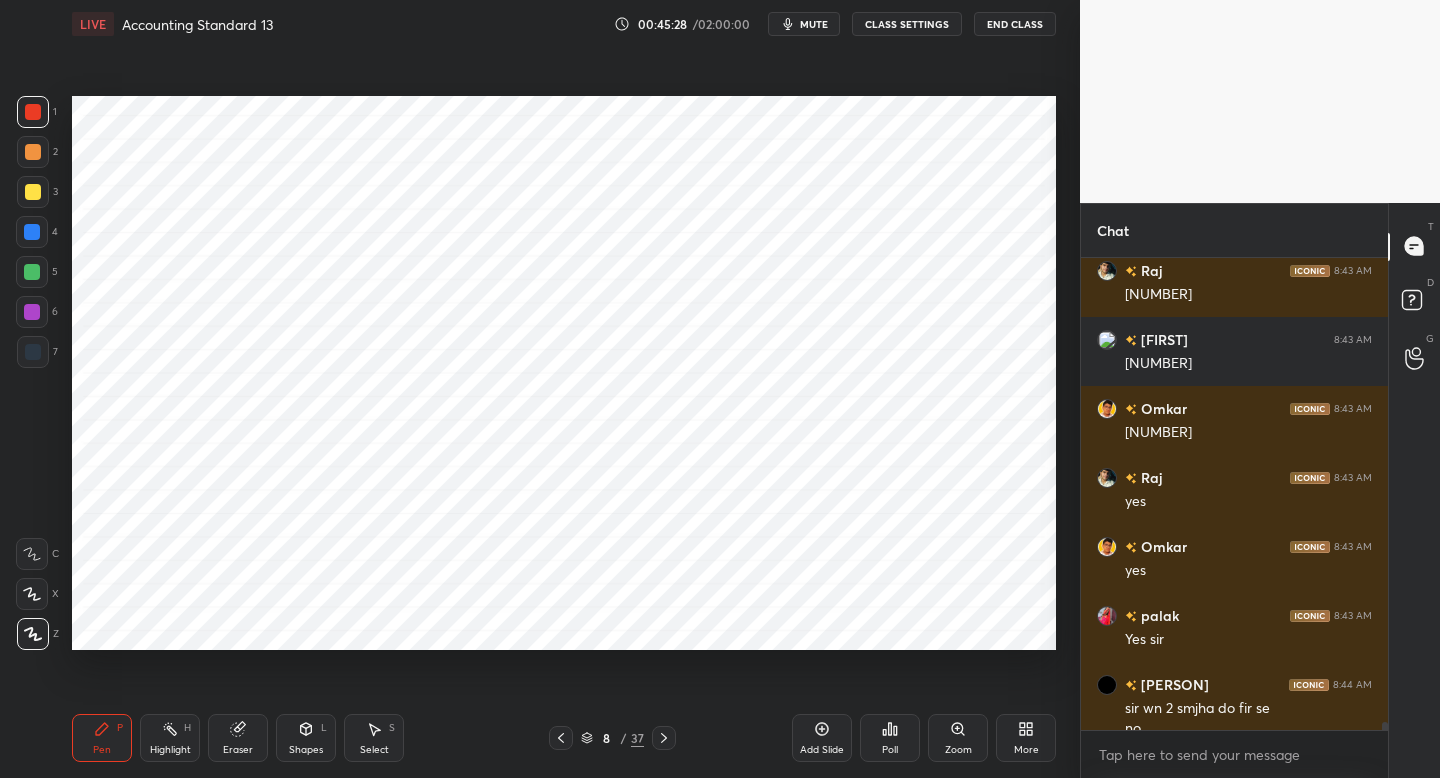 scroll, scrollTop: 27170, scrollLeft: 0, axis: vertical 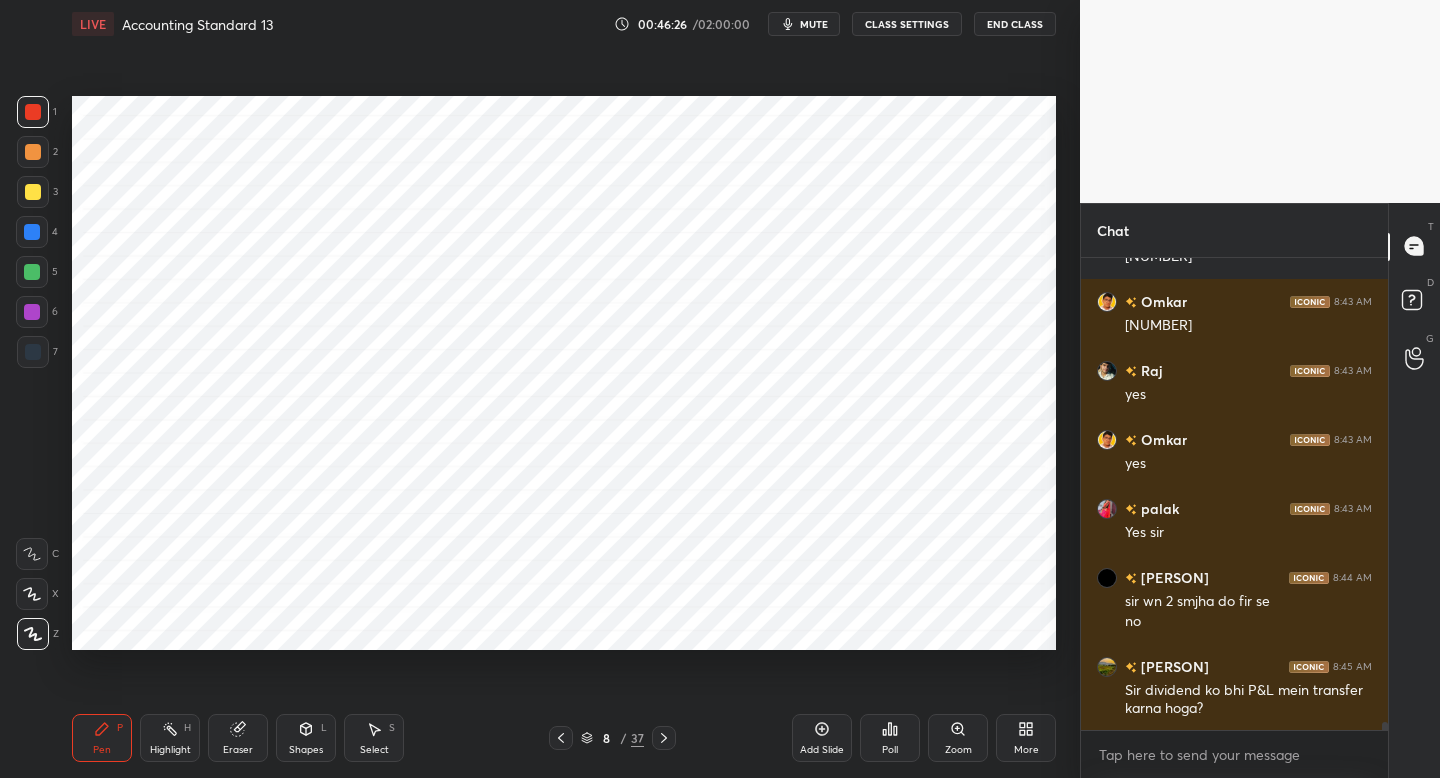 drag, startPoint x: 247, startPoint y: 732, endPoint x: 252, endPoint y: 715, distance: 17.720045 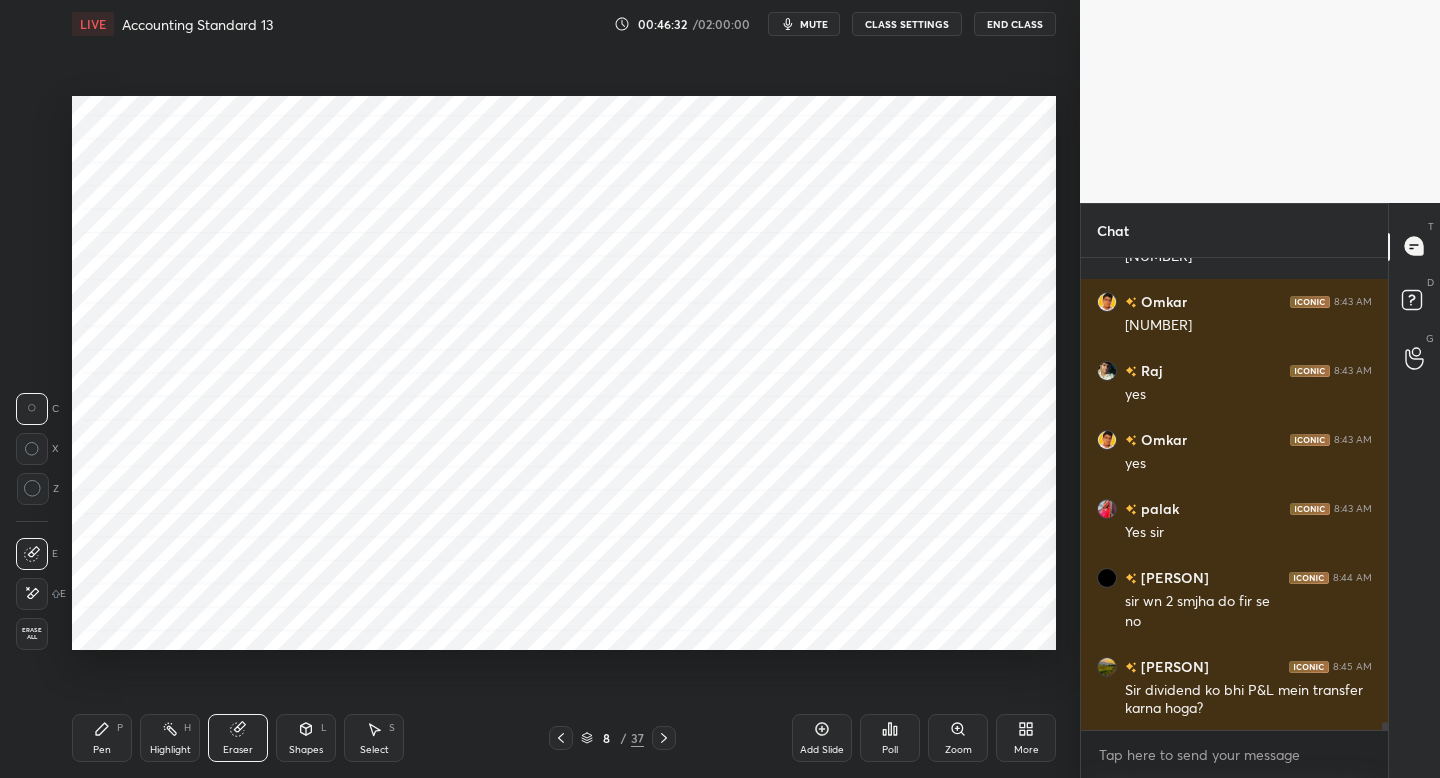 drag, startPoint x: 77, startPoint y: 724, endPoint x: 84, endPoint y: 688, distance: 36.67424 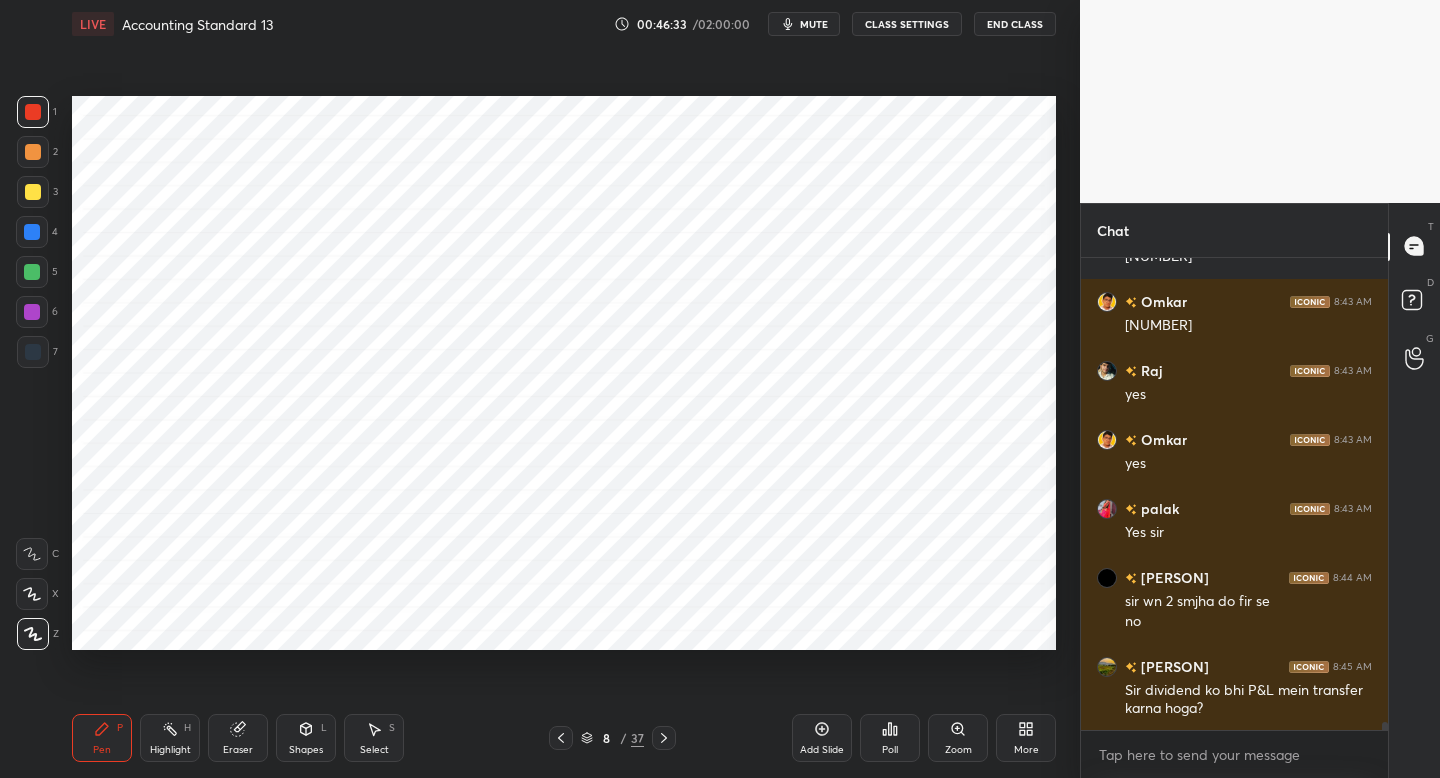 drag, startPoint x: 50, startPoint y: 358, endPoint x: 70, endPoint y: 386, distance: 34.4093 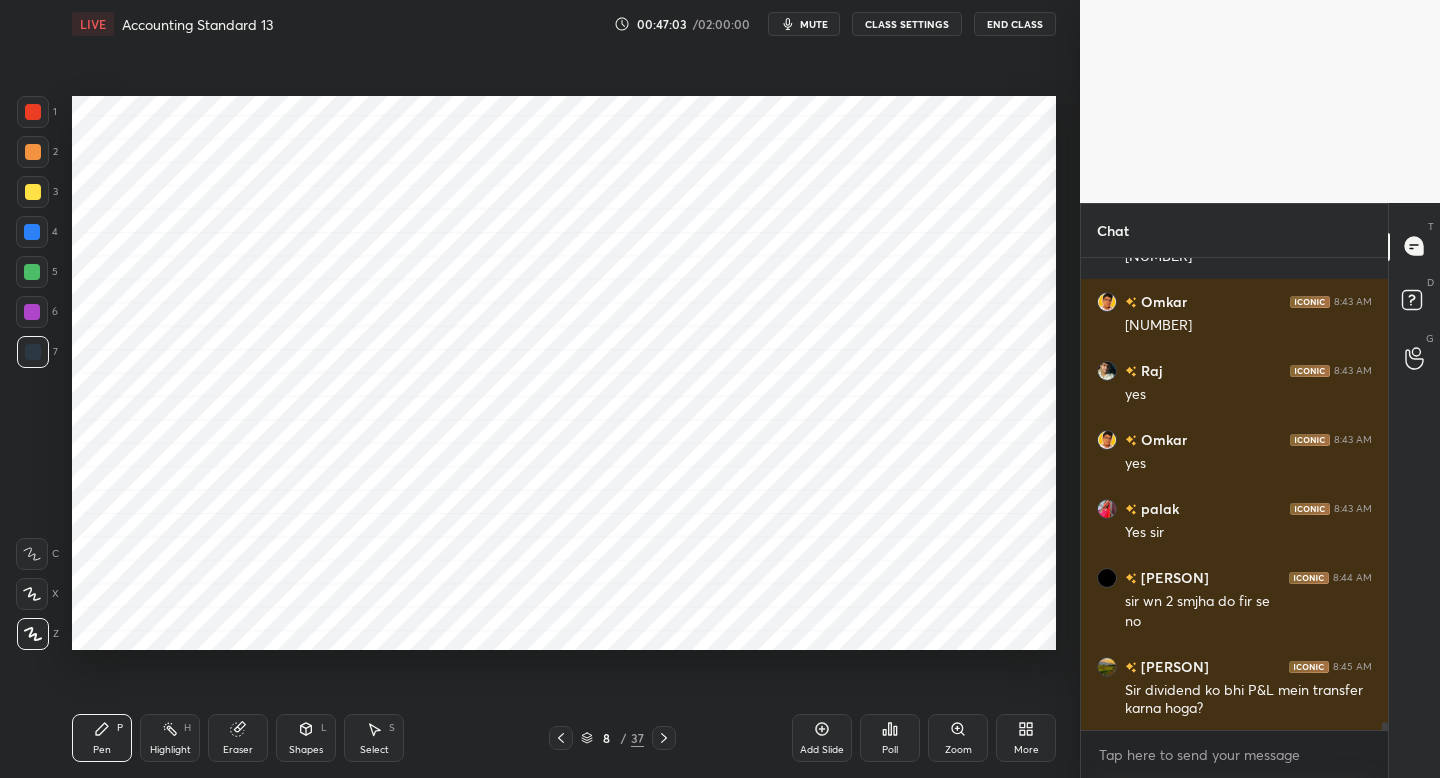 scroll, scrollTop: 27326, scrollLeft: 0, axis: vertical 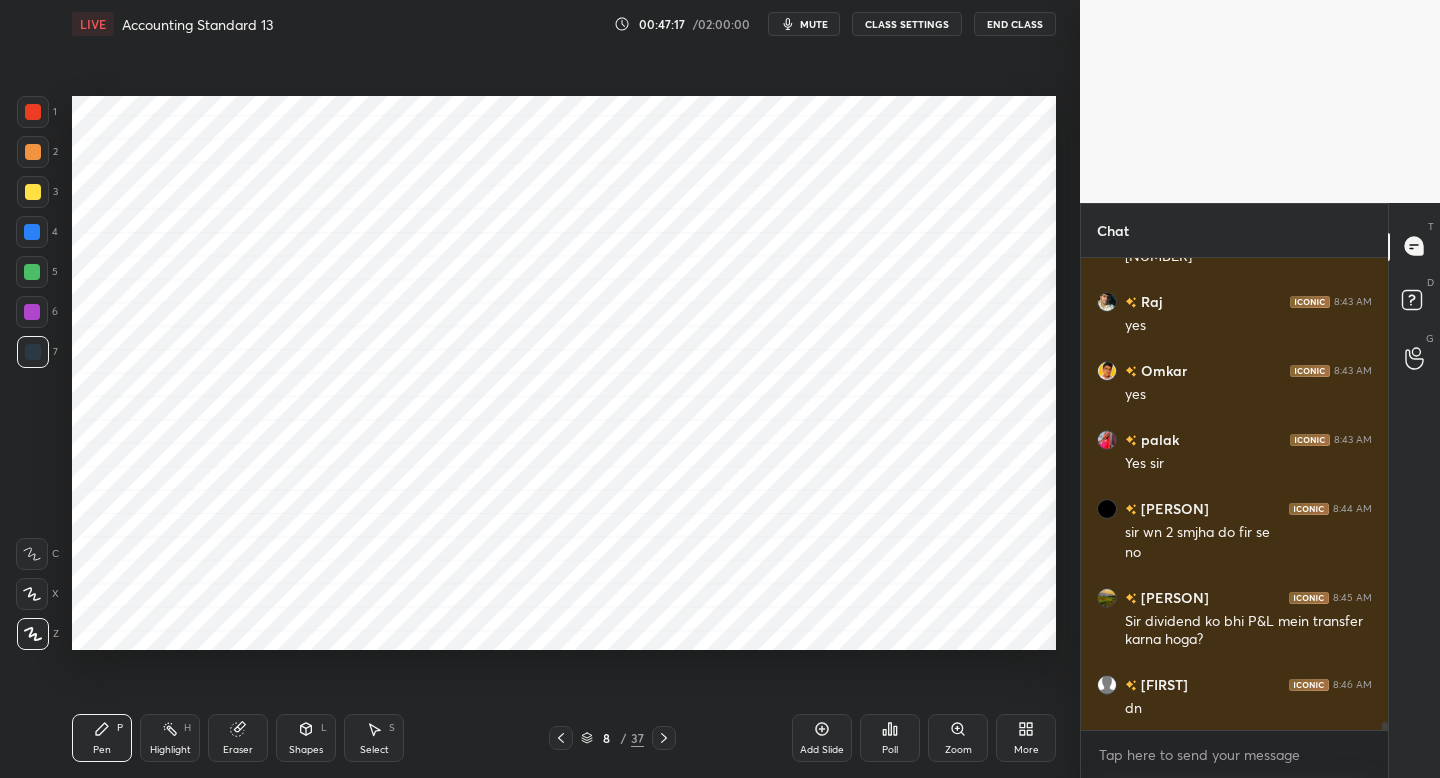 click on "mute" at bounding box center [814, 24] 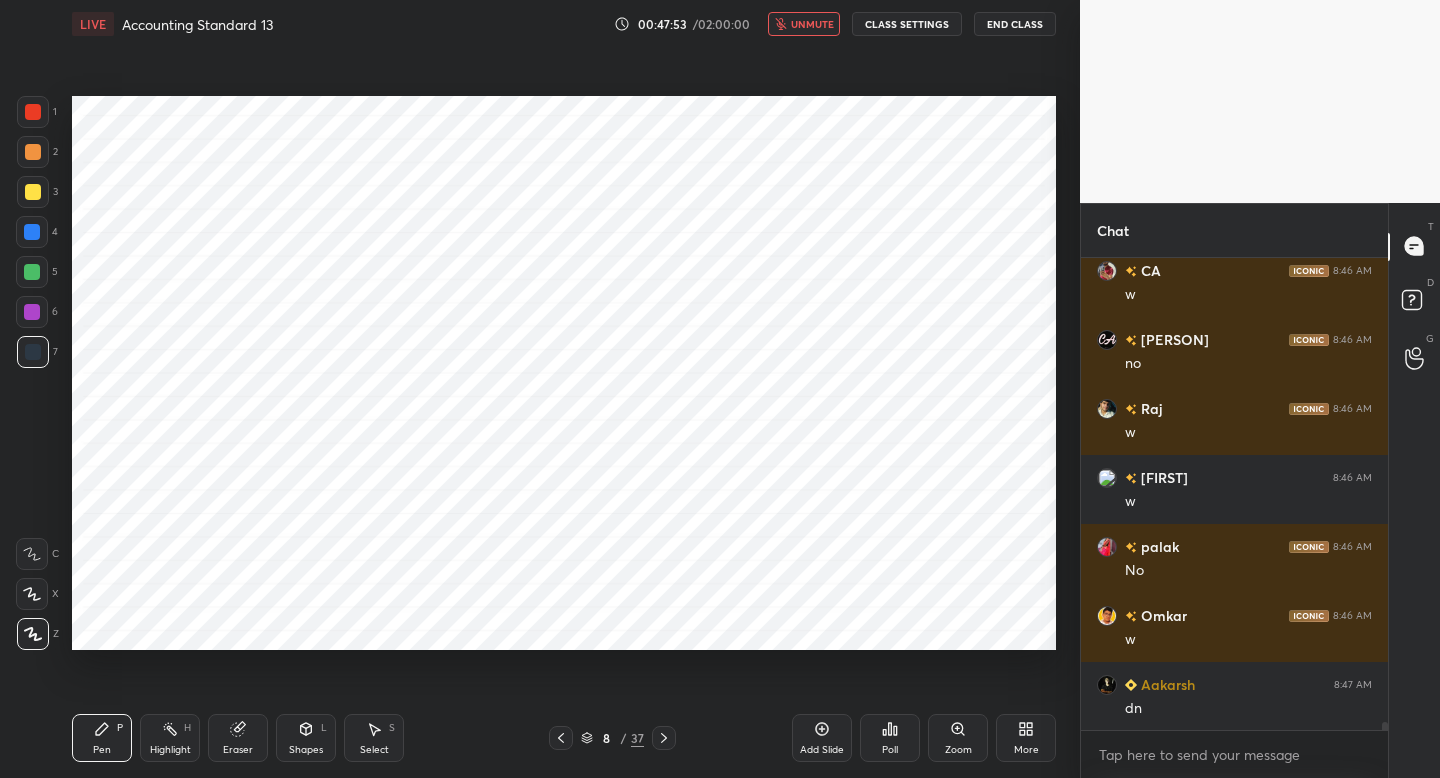 scroll, scrollTop: 27878, scrollLeft: 0, axis: vertical 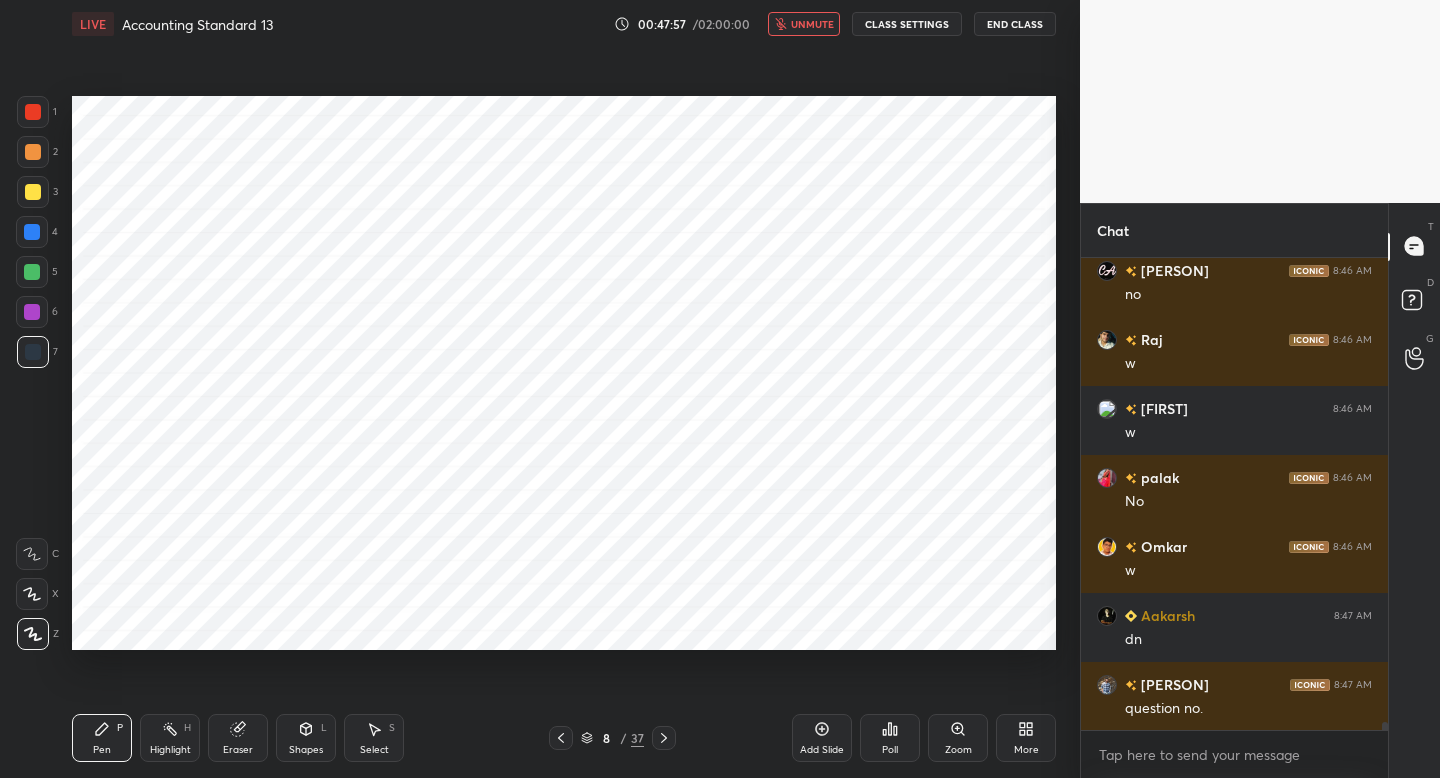 click on "unmute" at bounding box center (812, 24) 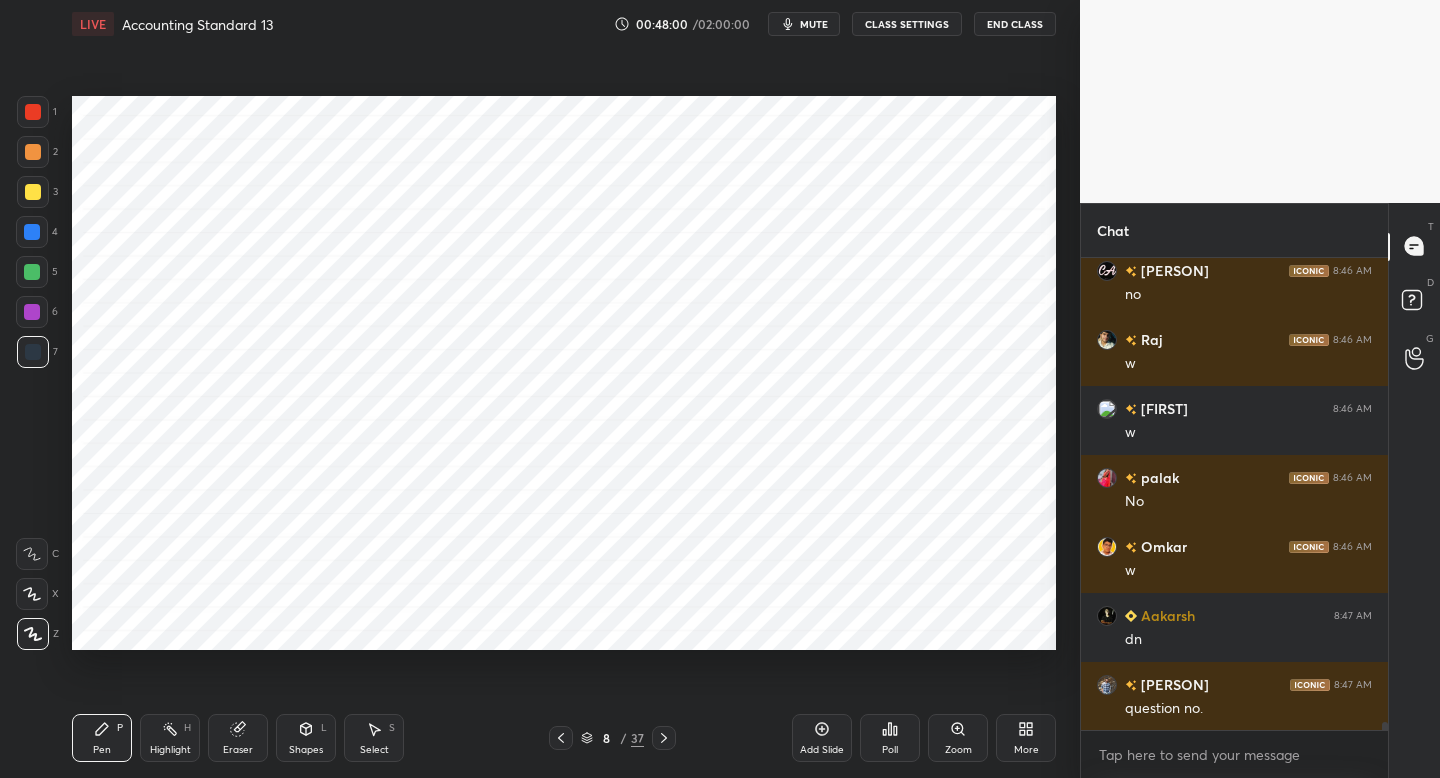 click on "mute" at bounding box center [814, 24] 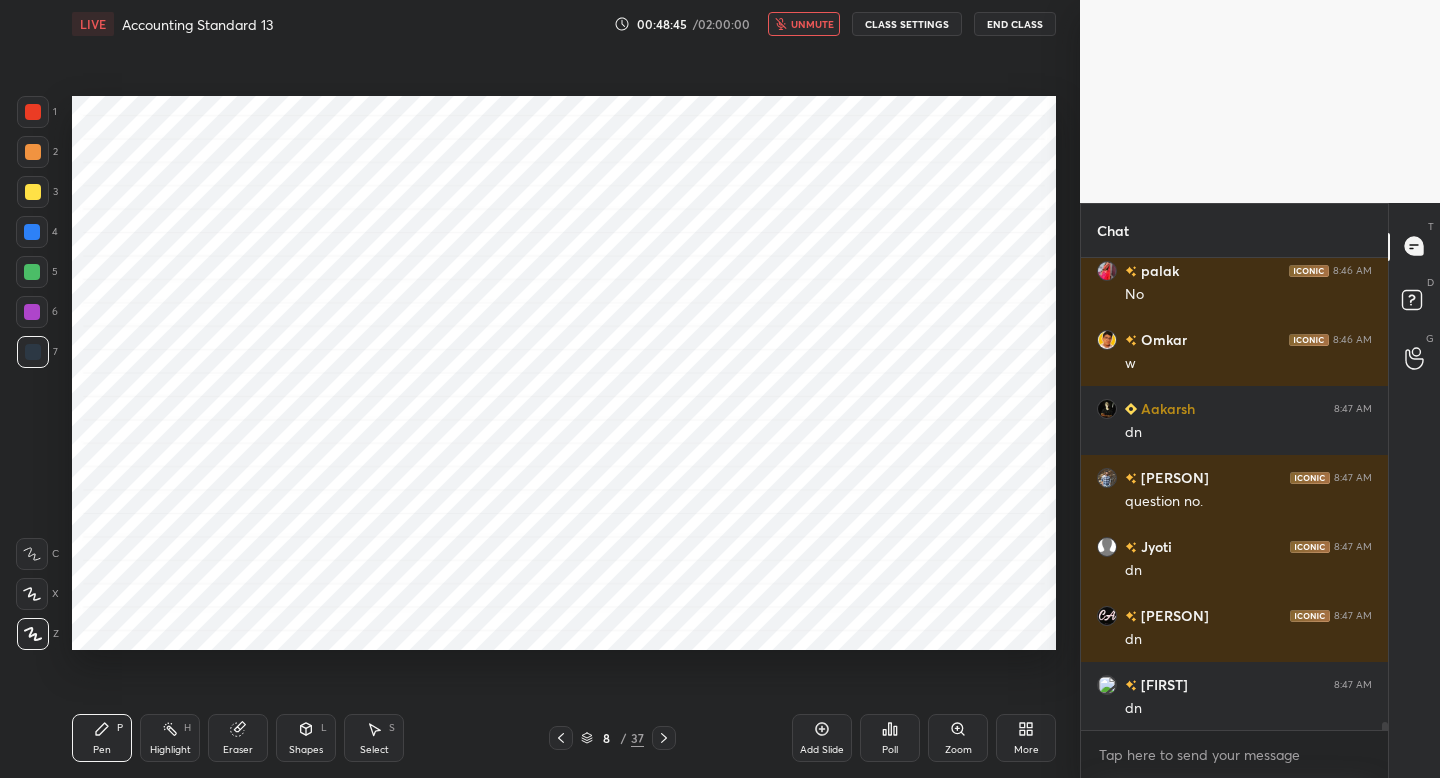 scroll, scrollTop: 28154, scrollLeft: 0, axis: vertical 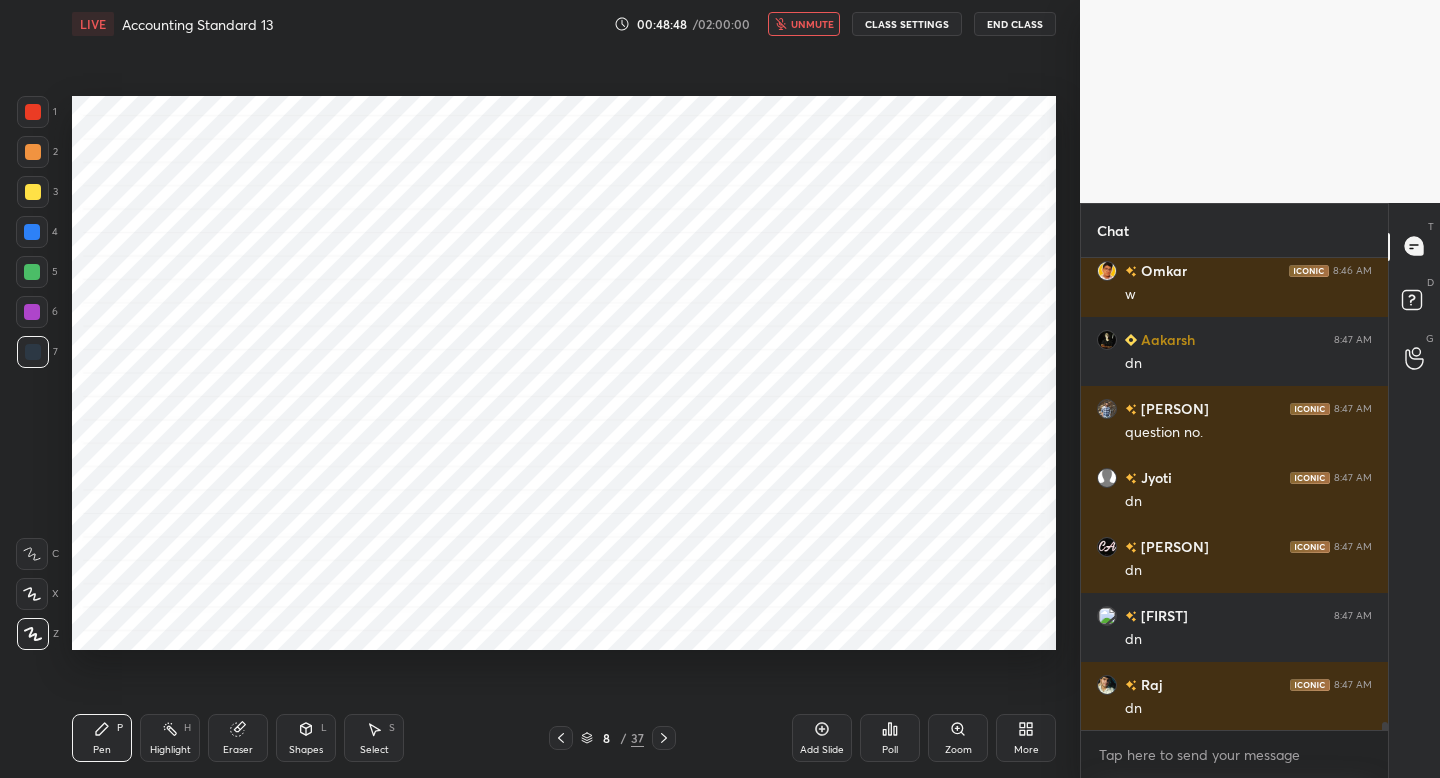 click on "unmute" at bounding box center [812, 24] 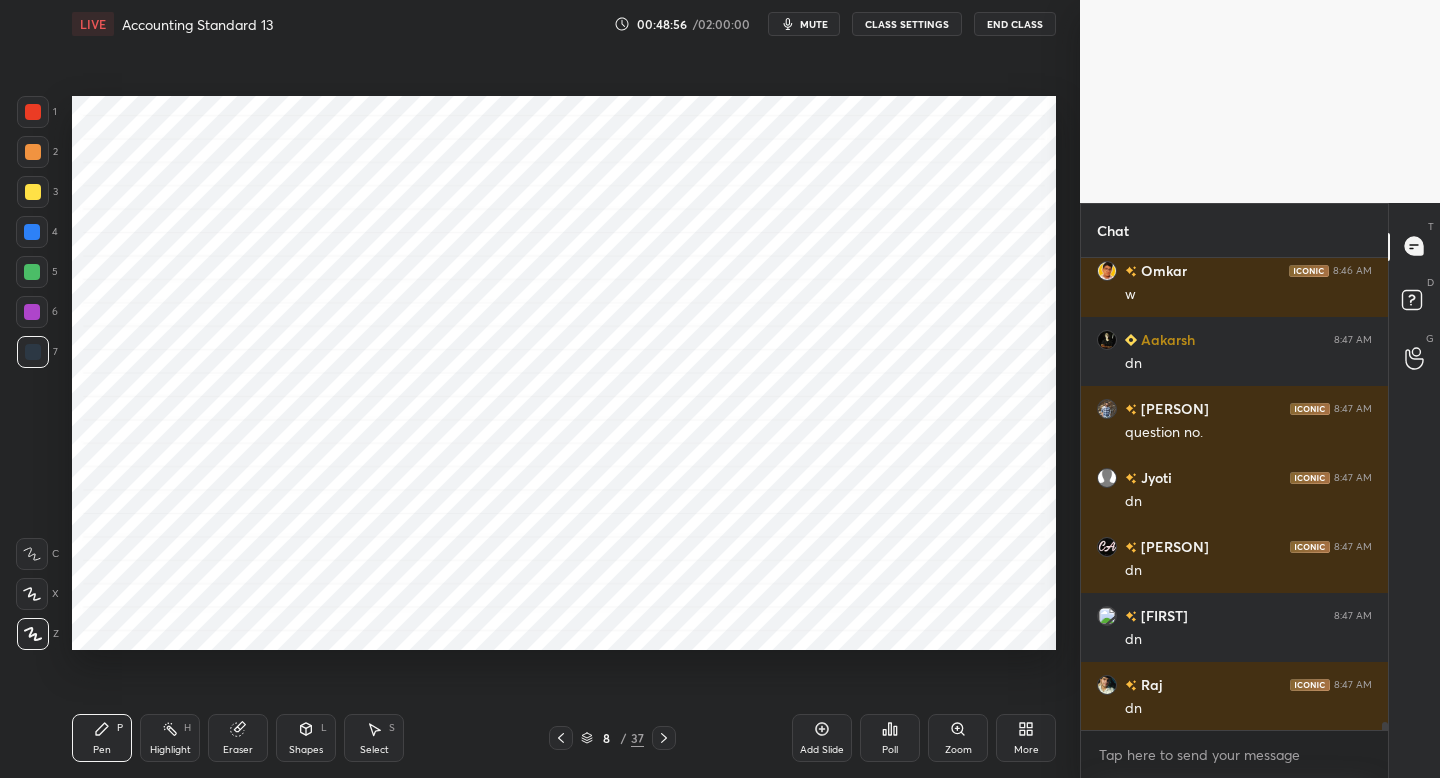 type 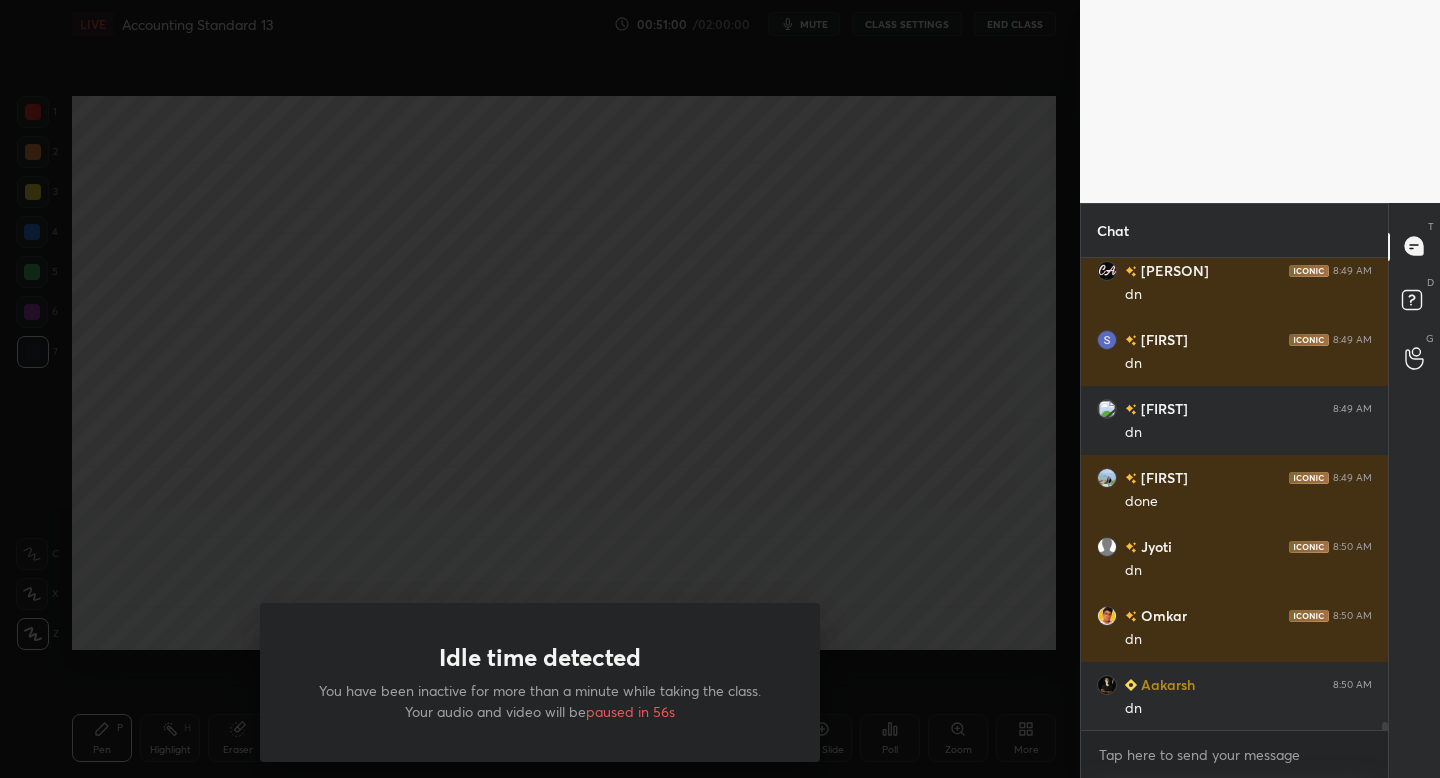 scroll, scrollTop: 29051, scrollLeft: 0, axis: vertical 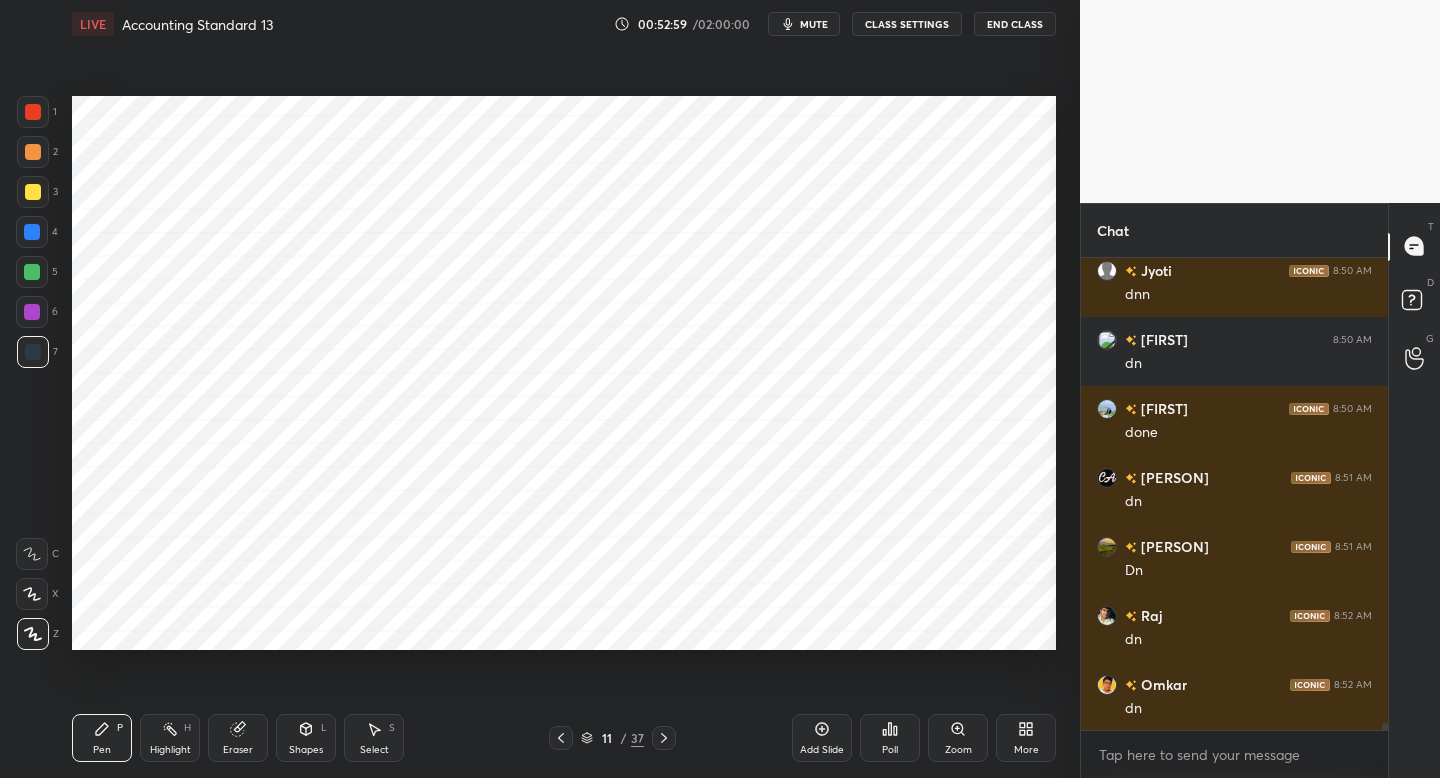 click on "mute" at bounding box center (814, 24) 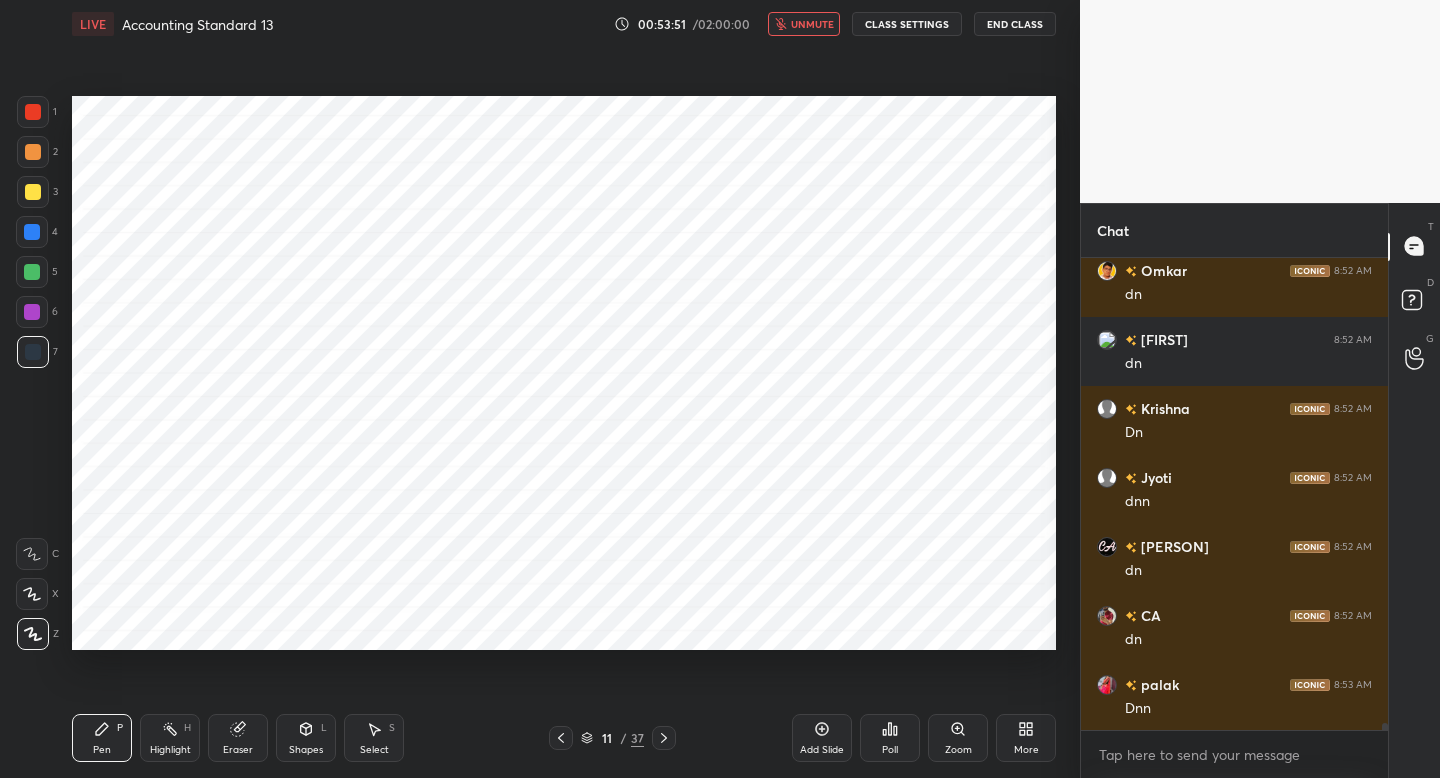 scroll, scrollTop: 30086, scrollLeft: 0, axis: vertical 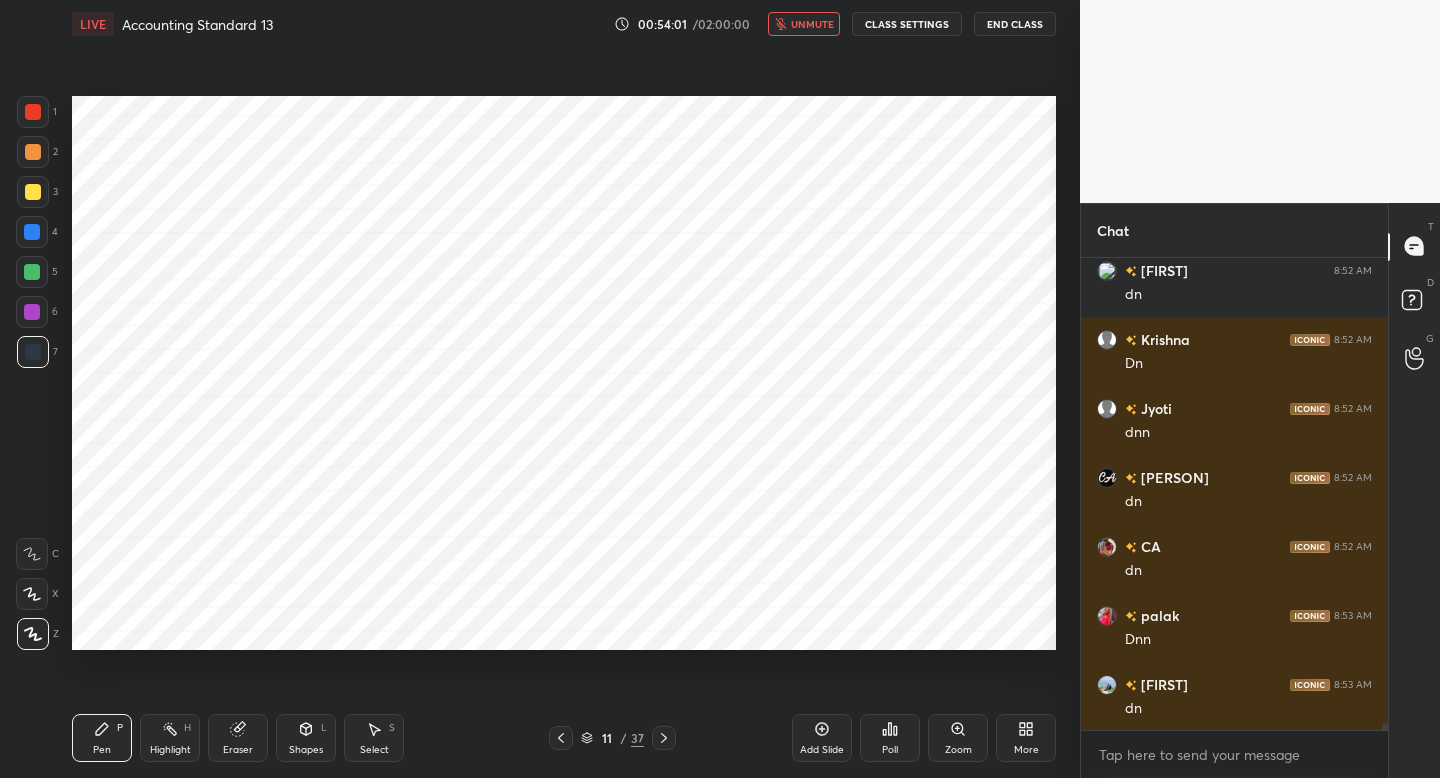 click on "unmute" at bounding box center [812, 24] 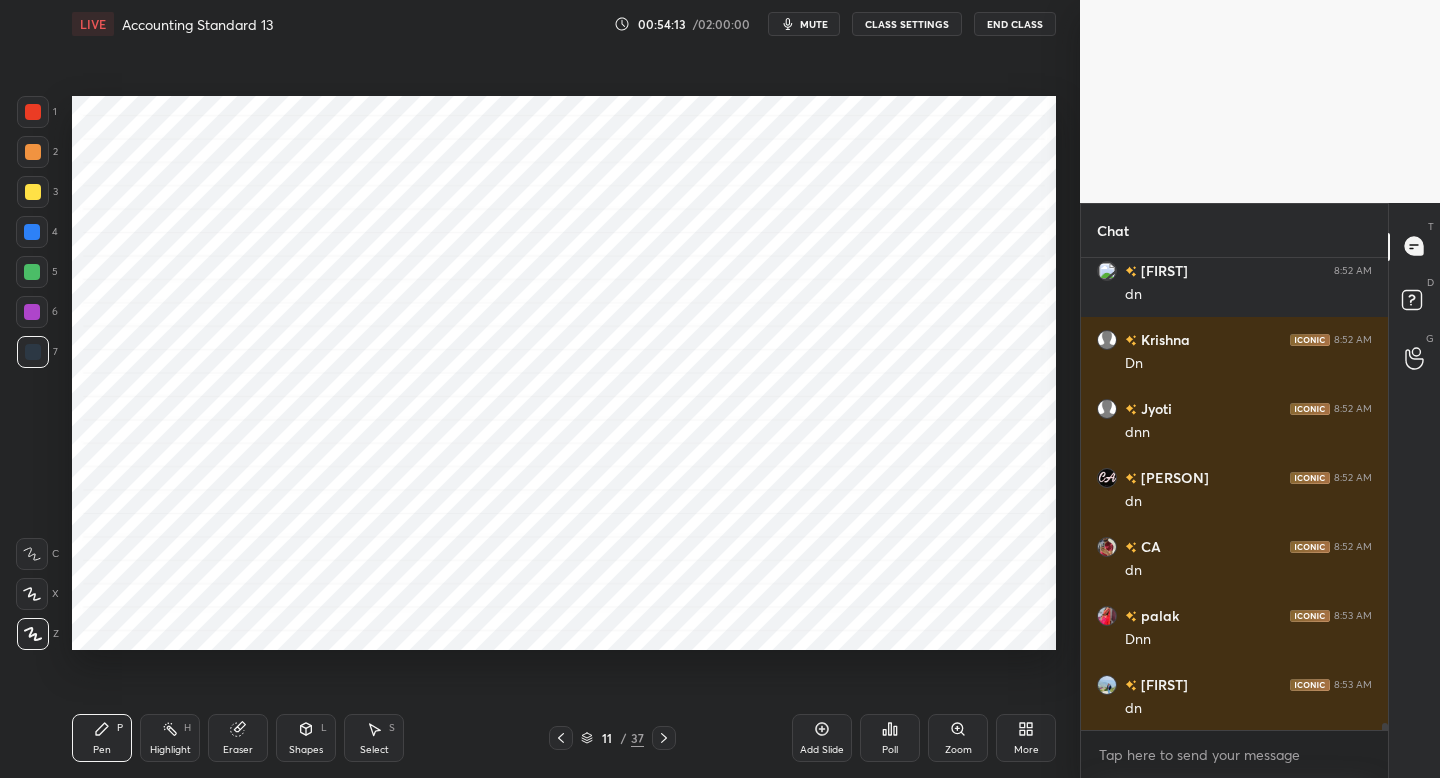 scroll, scrollTop: 30155, scrollLeft: 0, axis: vertical 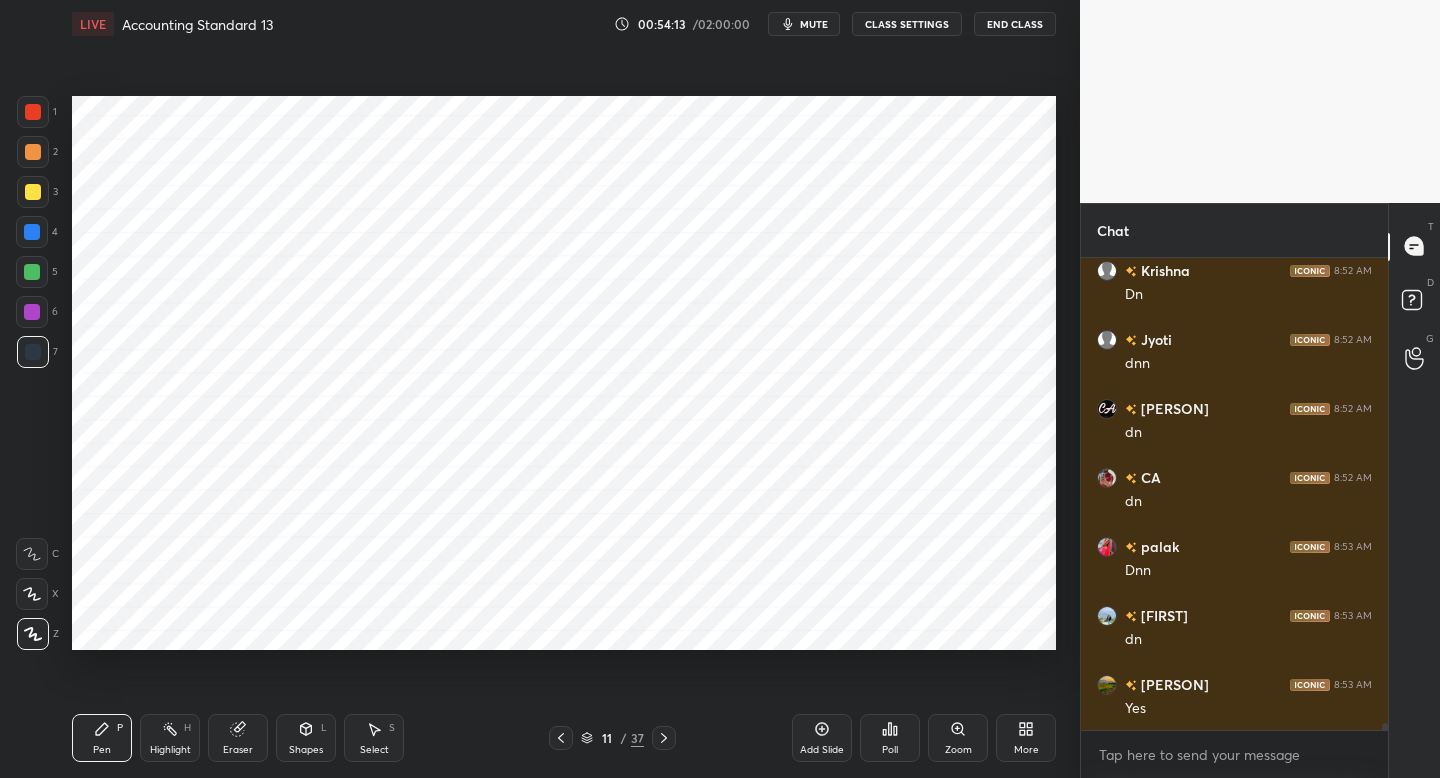 click on "More" at bounding box center [1026, 738] 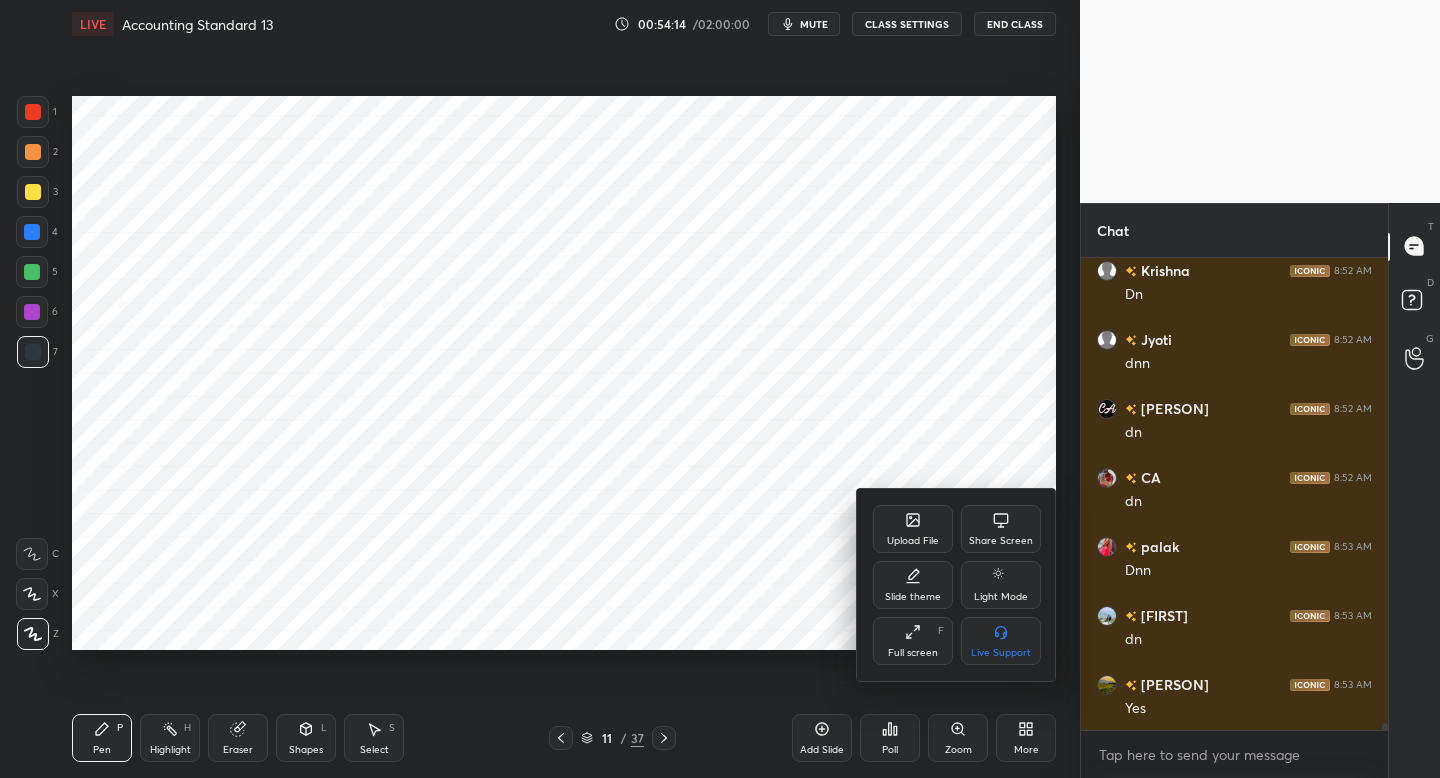 click on "Upload File" at bounding box center (913, 541) 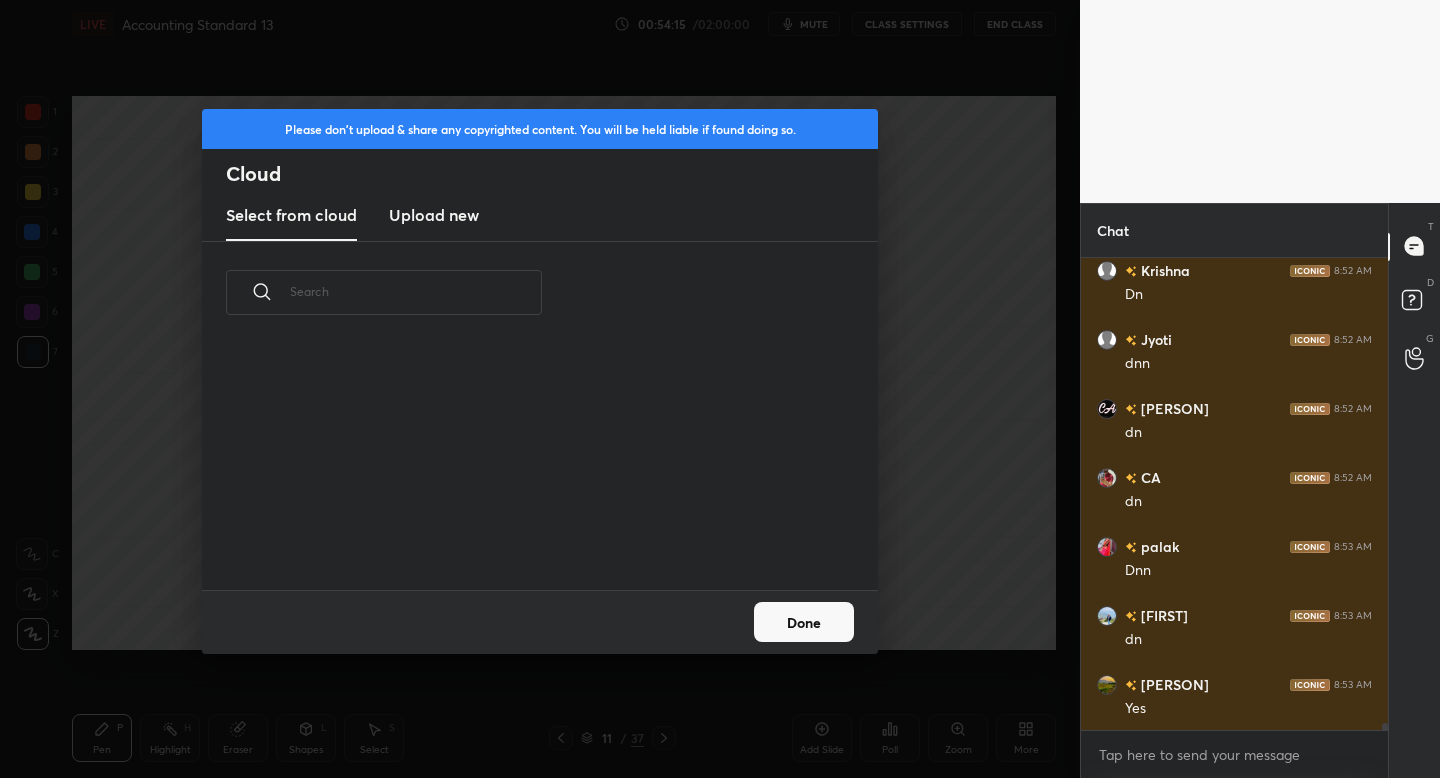 scroll, scrollTop: 7, scrollLeft: 11, axis: both 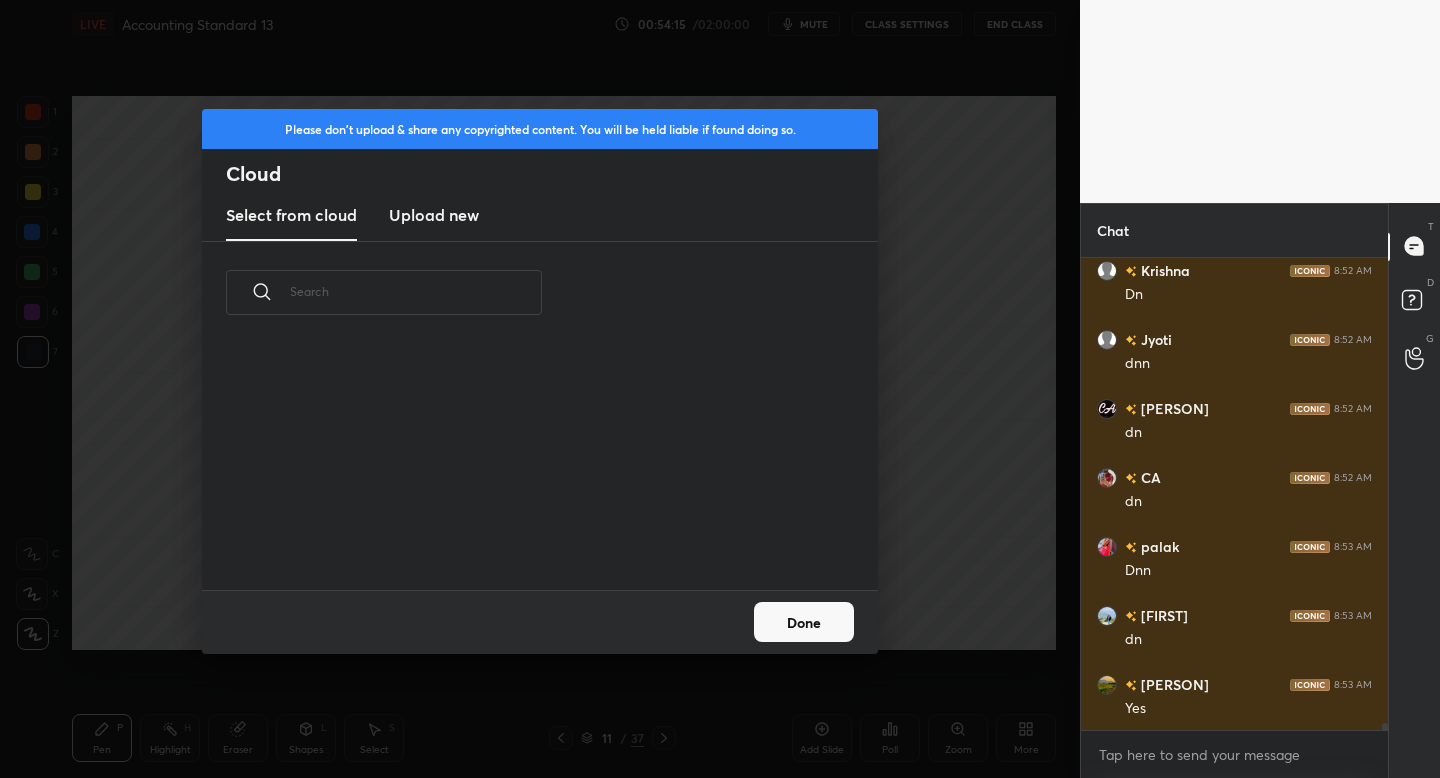 click on "Upload new" at bounding box center (434, 215) 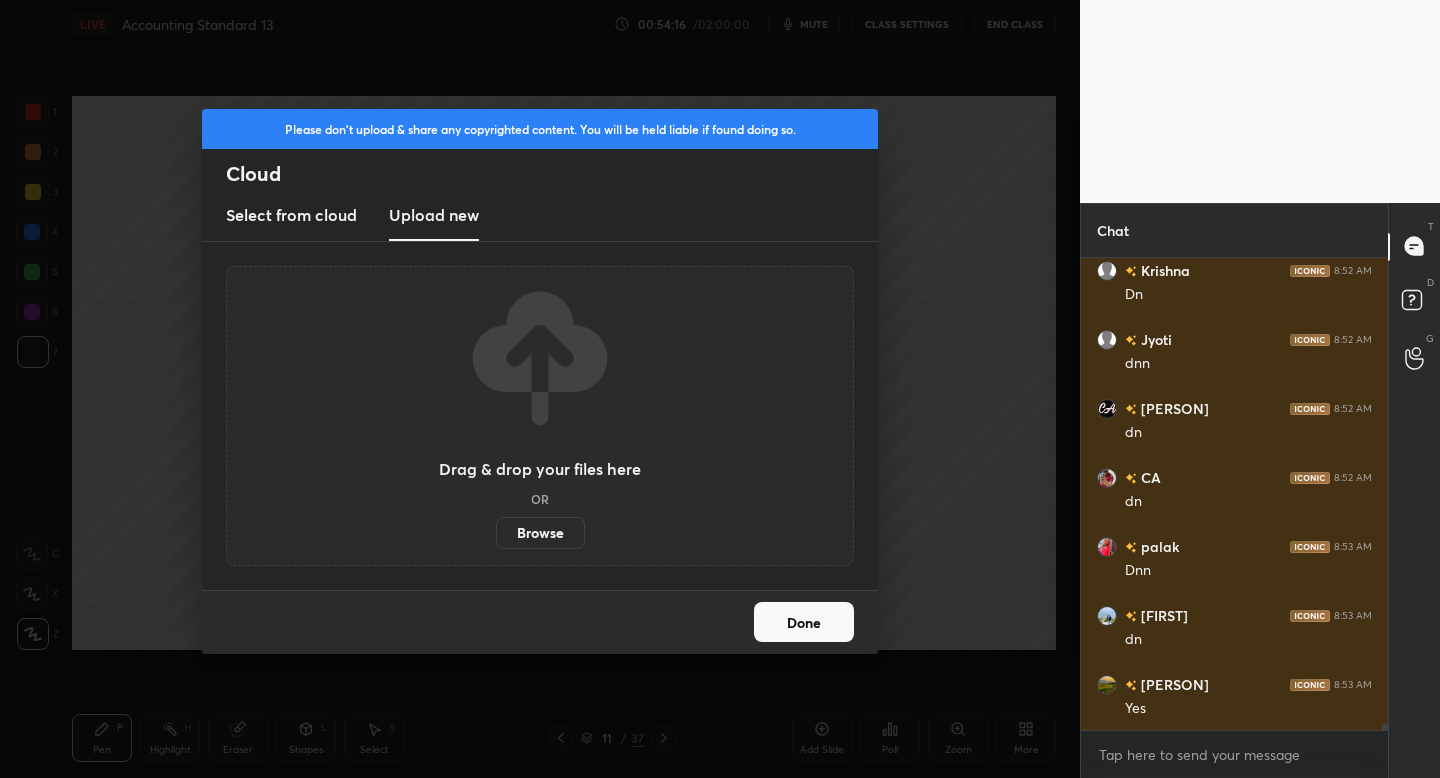 click on "Browse" at bounding box center [540, 533] 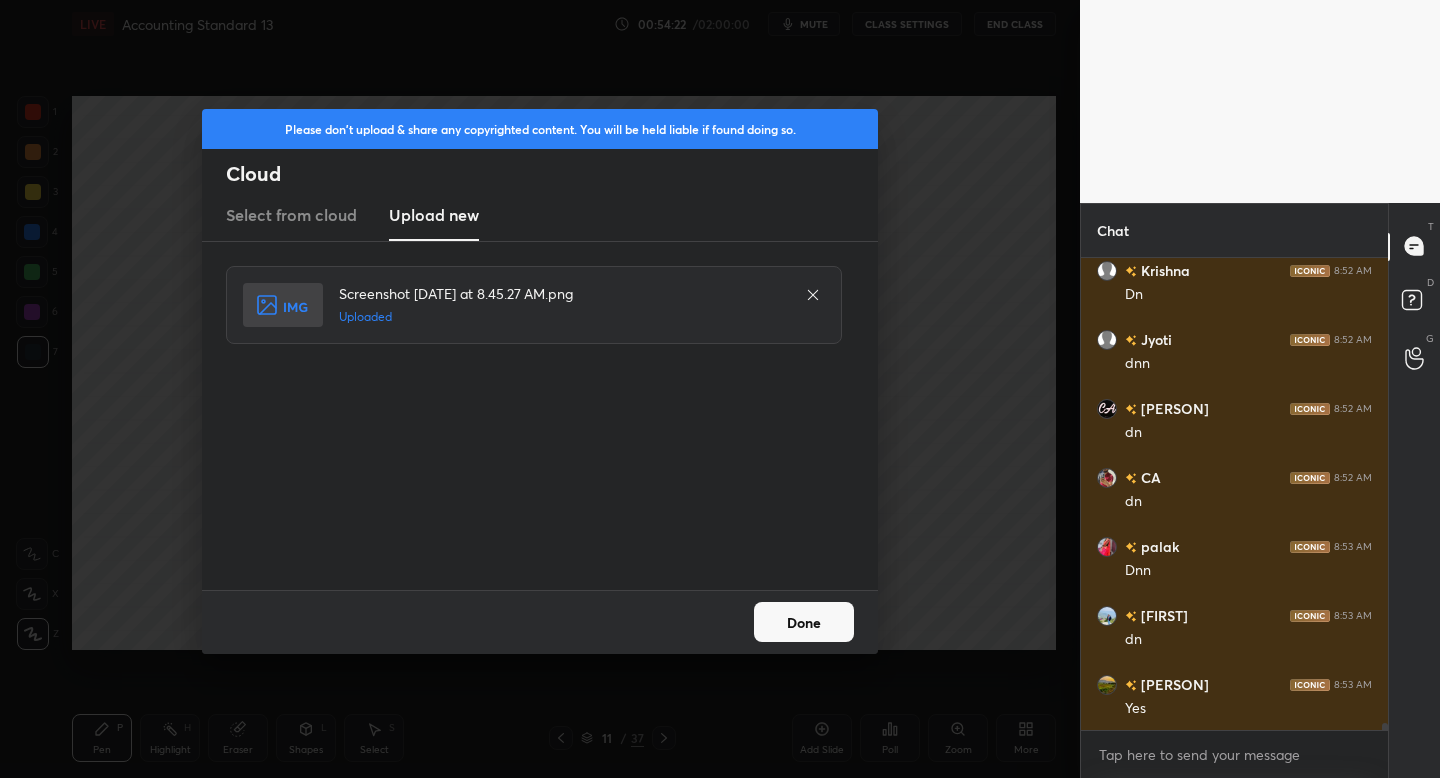 click on "Done" at bounding box center [804, 622] 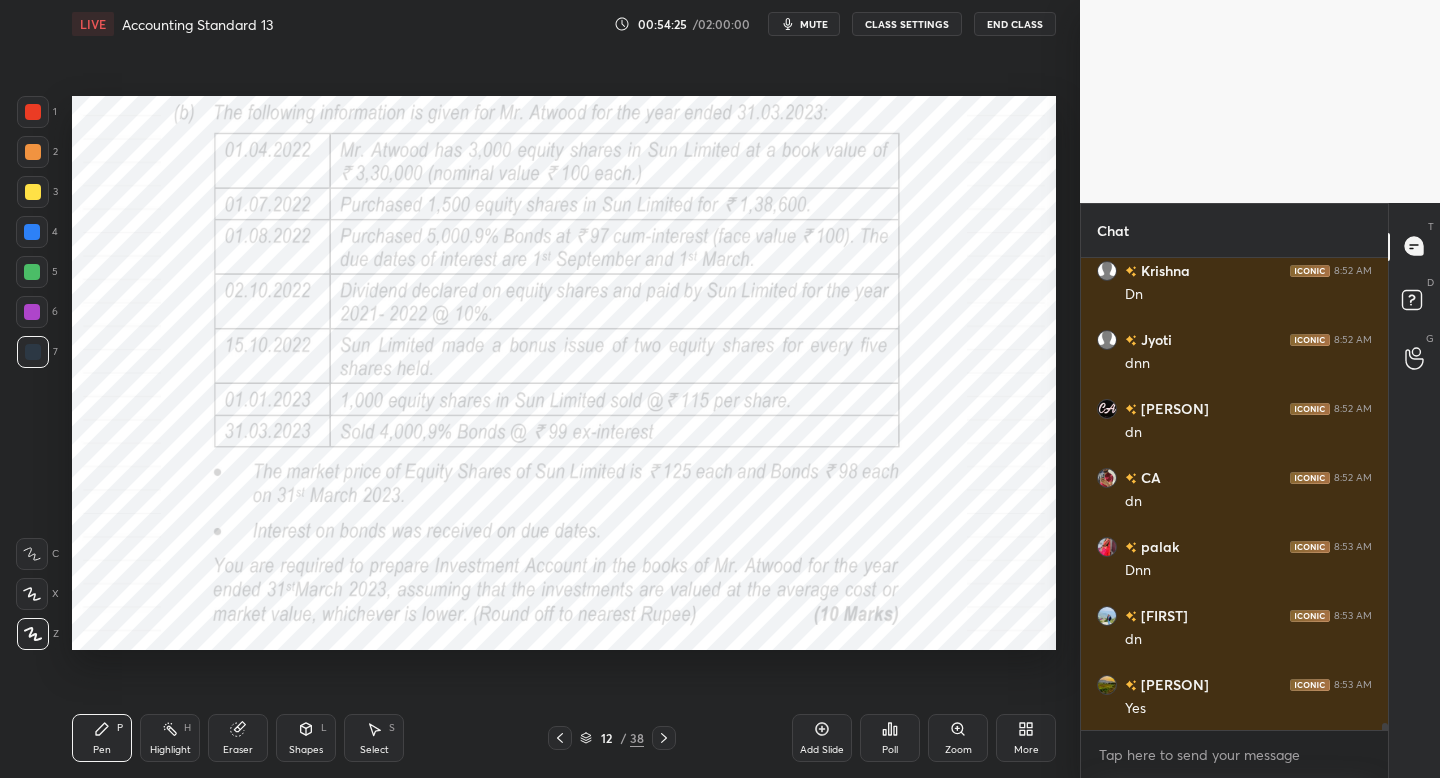 click at bounding box center (33, 112) 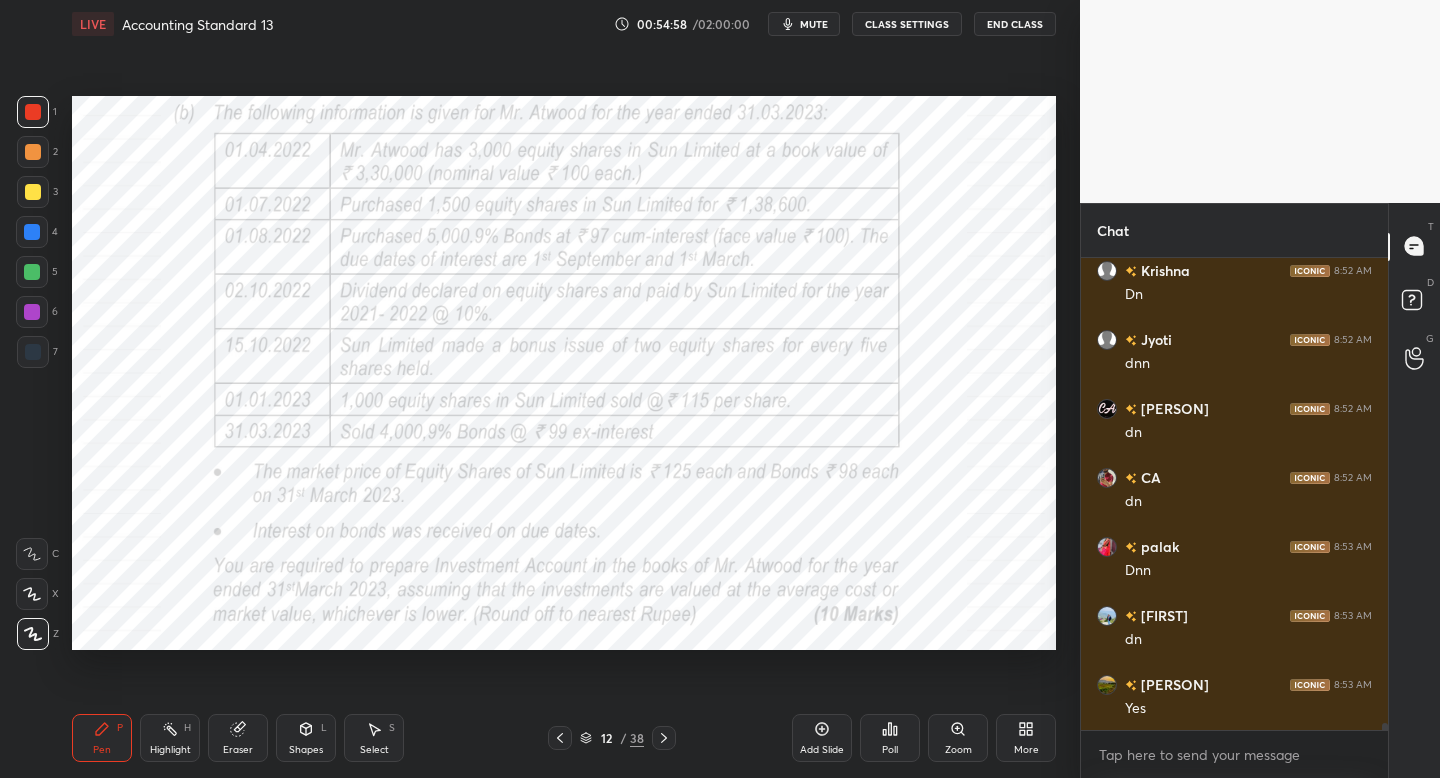 click at bounding box center (32, 232) 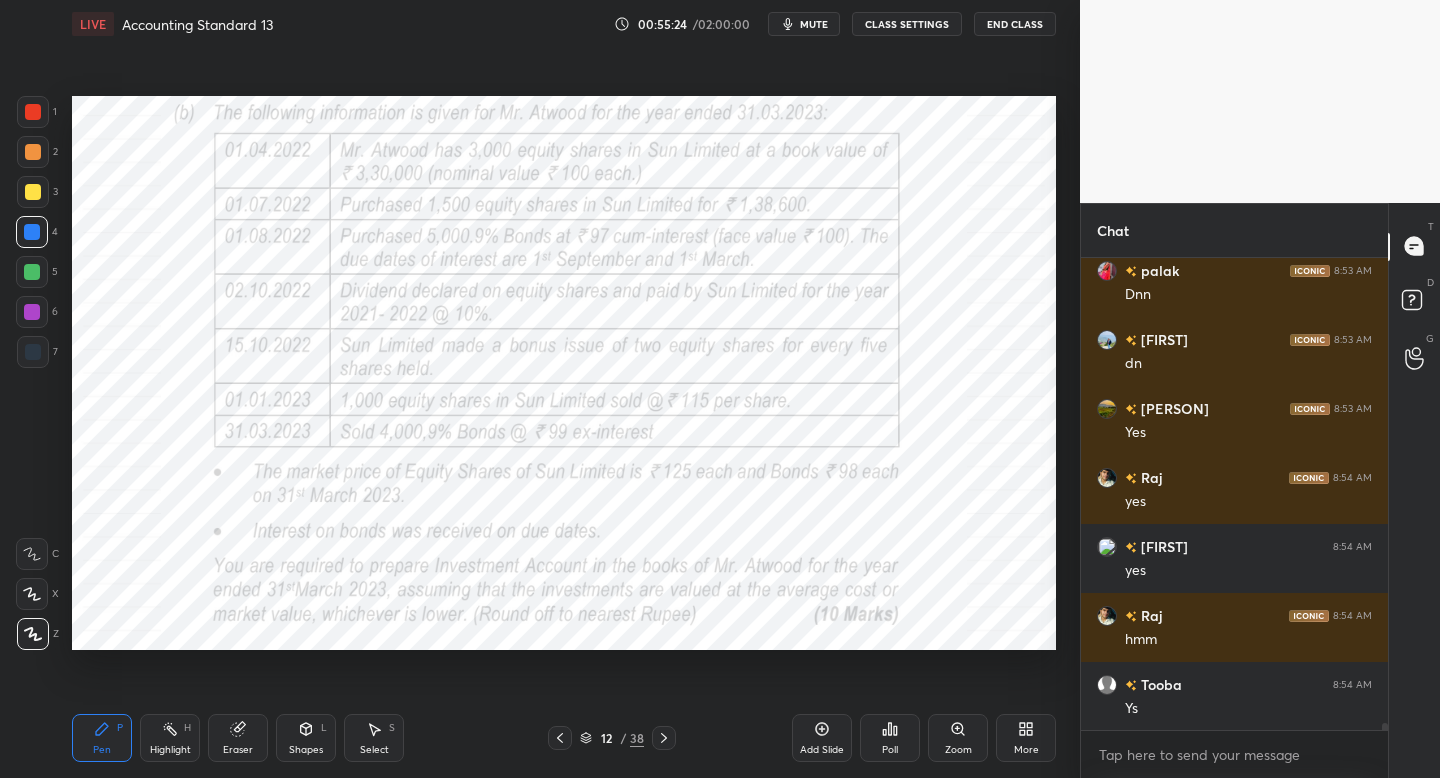 scroll, scrollTop: 30500, scrollLeft: 0, axis: vertical 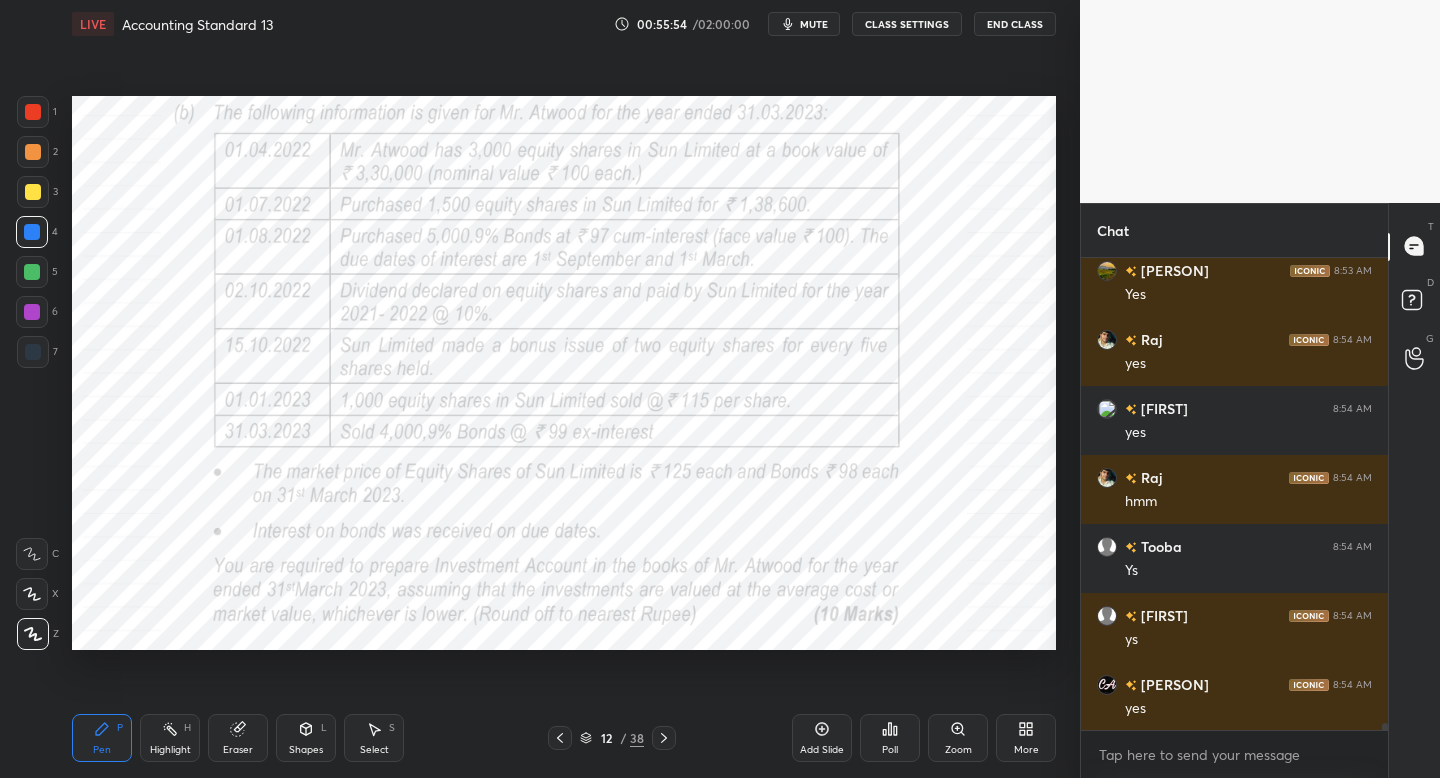 drag, startPoint x: 820, startPoint y: 731, endPoint x: 819, endPoint y: 721, distance: 10.049875 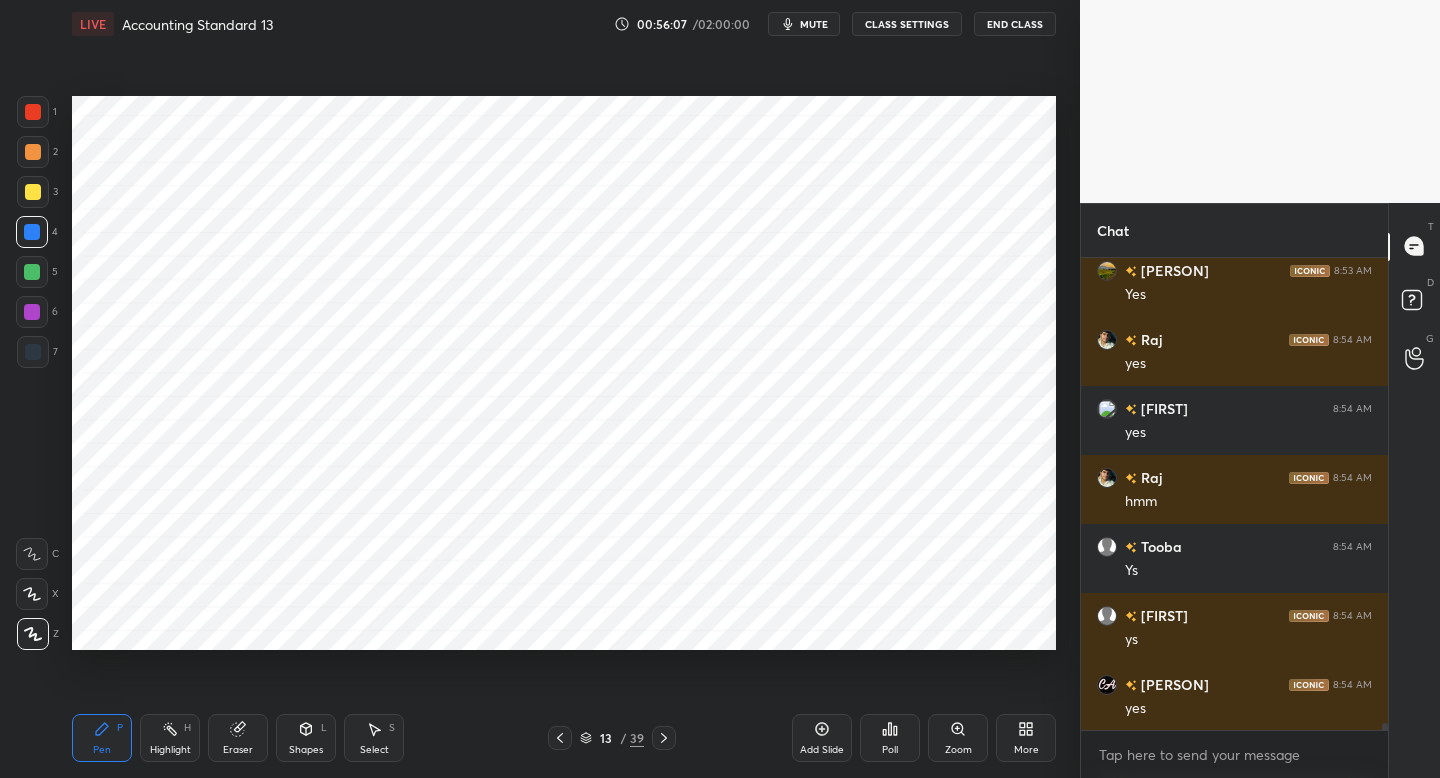 click at bounding box center (33, 352) 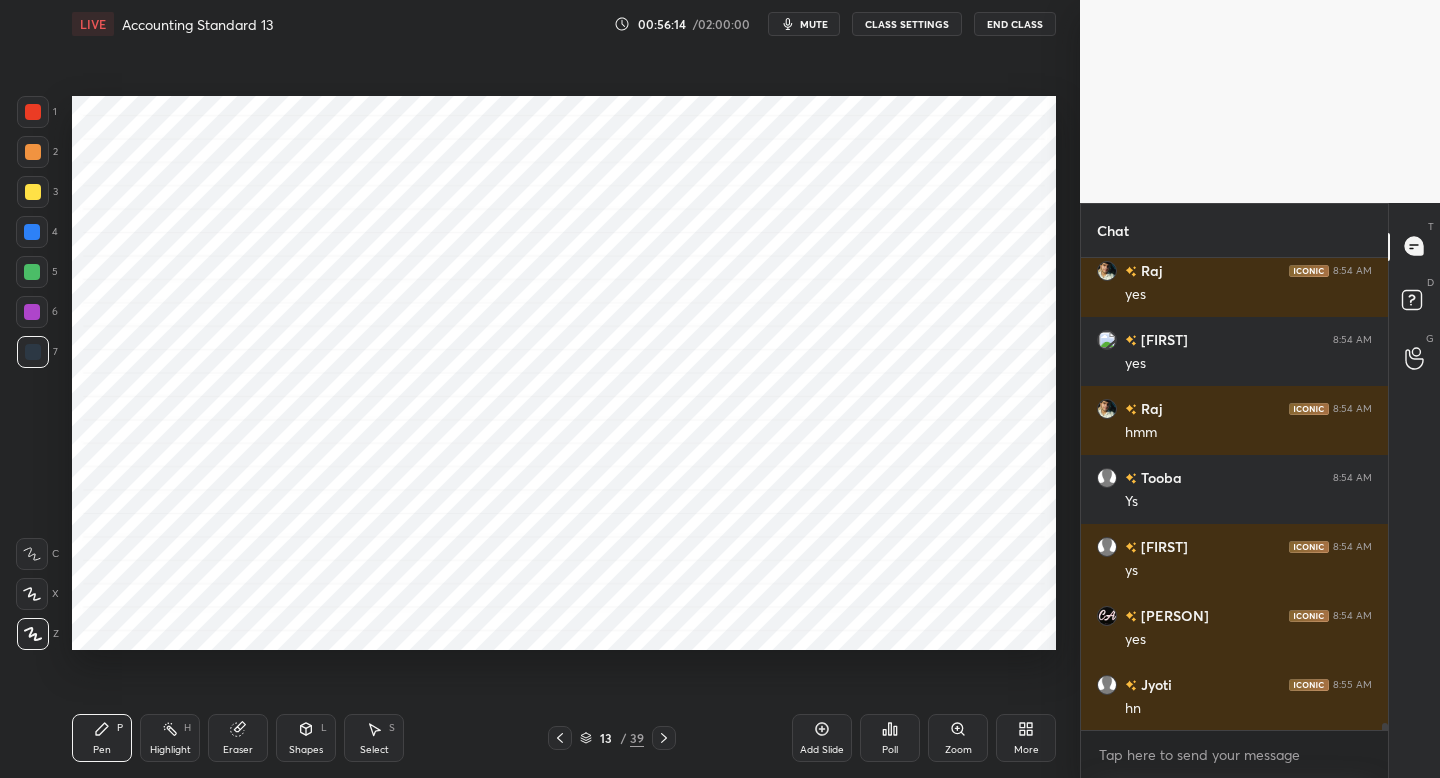 scroll, scrollTop: 30707, scrollLeft: 0, axis: vertical 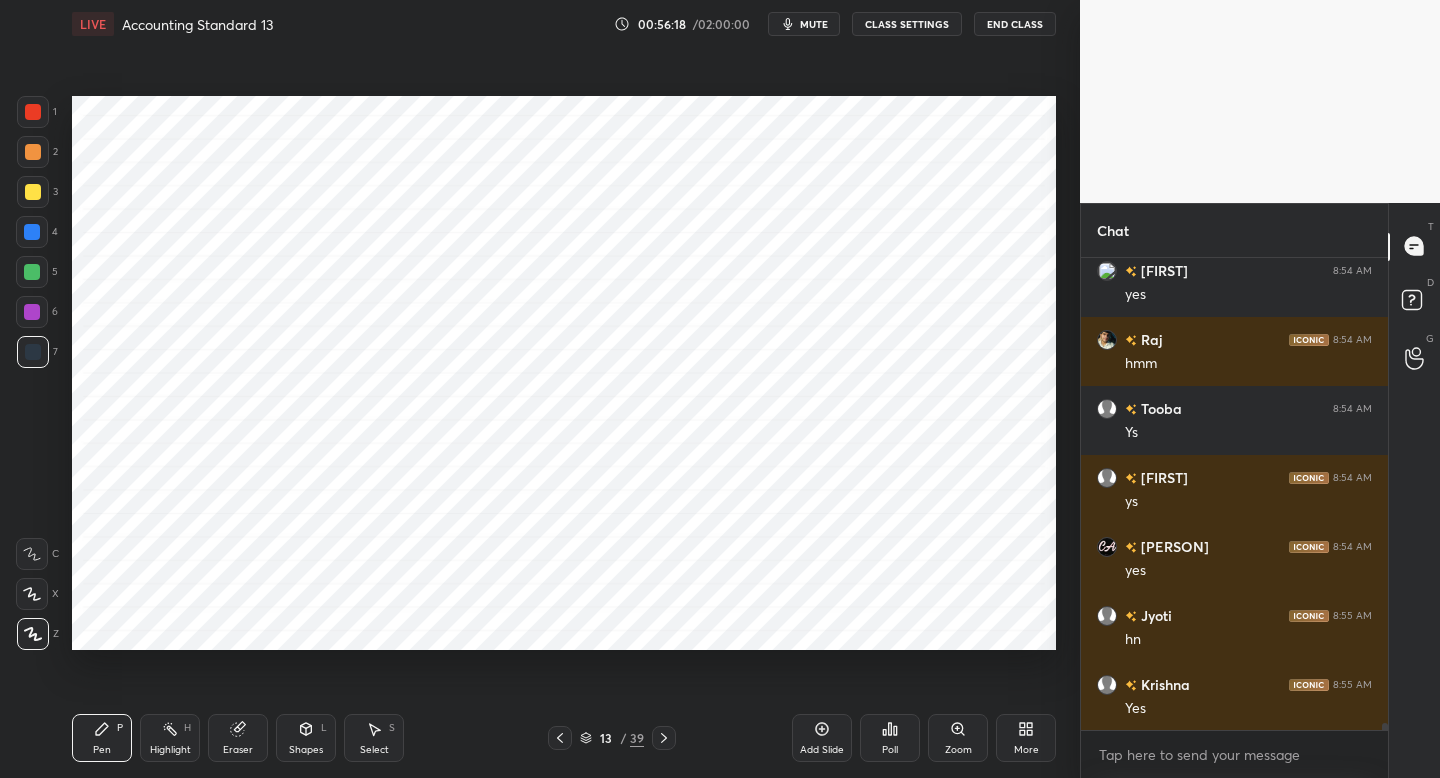 click 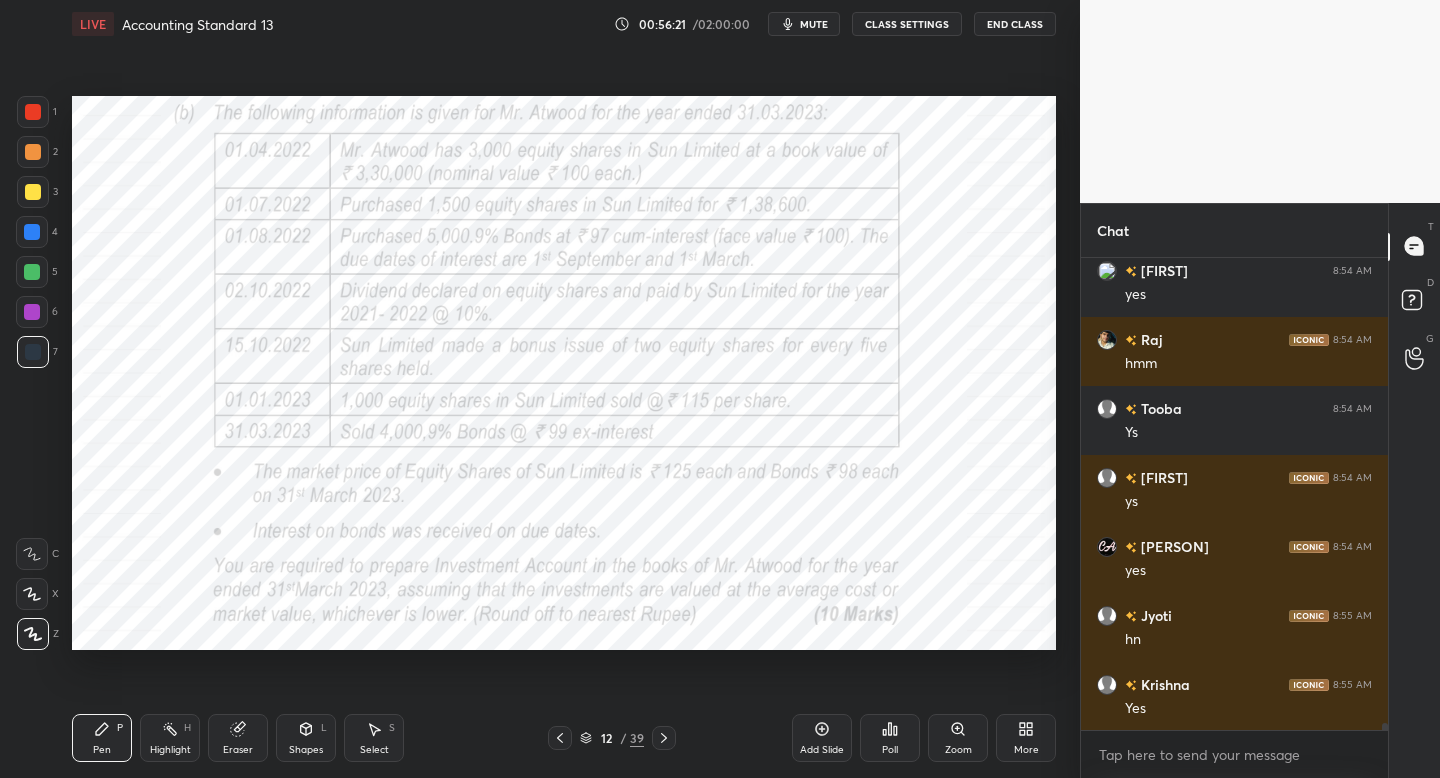 drag, startPoint x: 668, startPoint y: 739, endPoint x: 668, endPoint y: 714, distance: 25 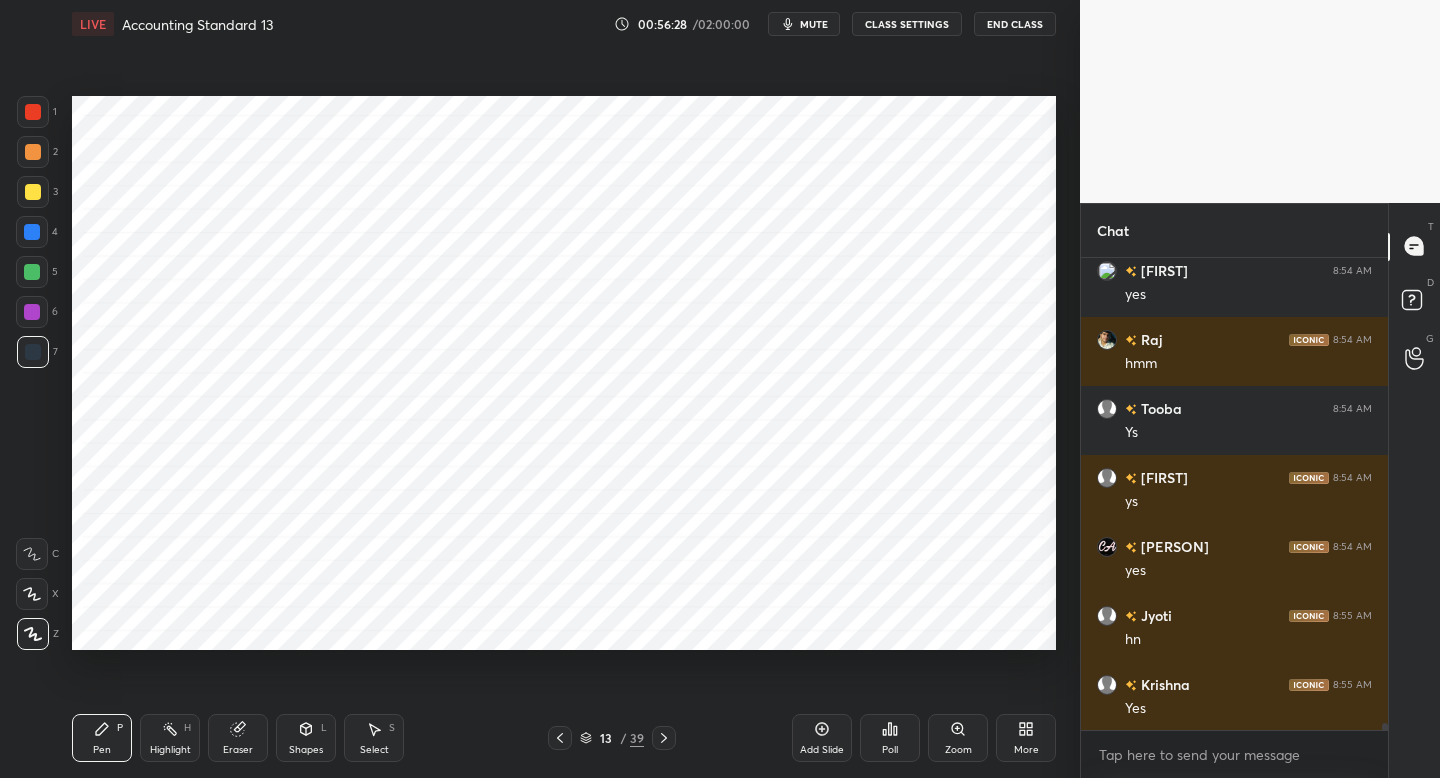 click 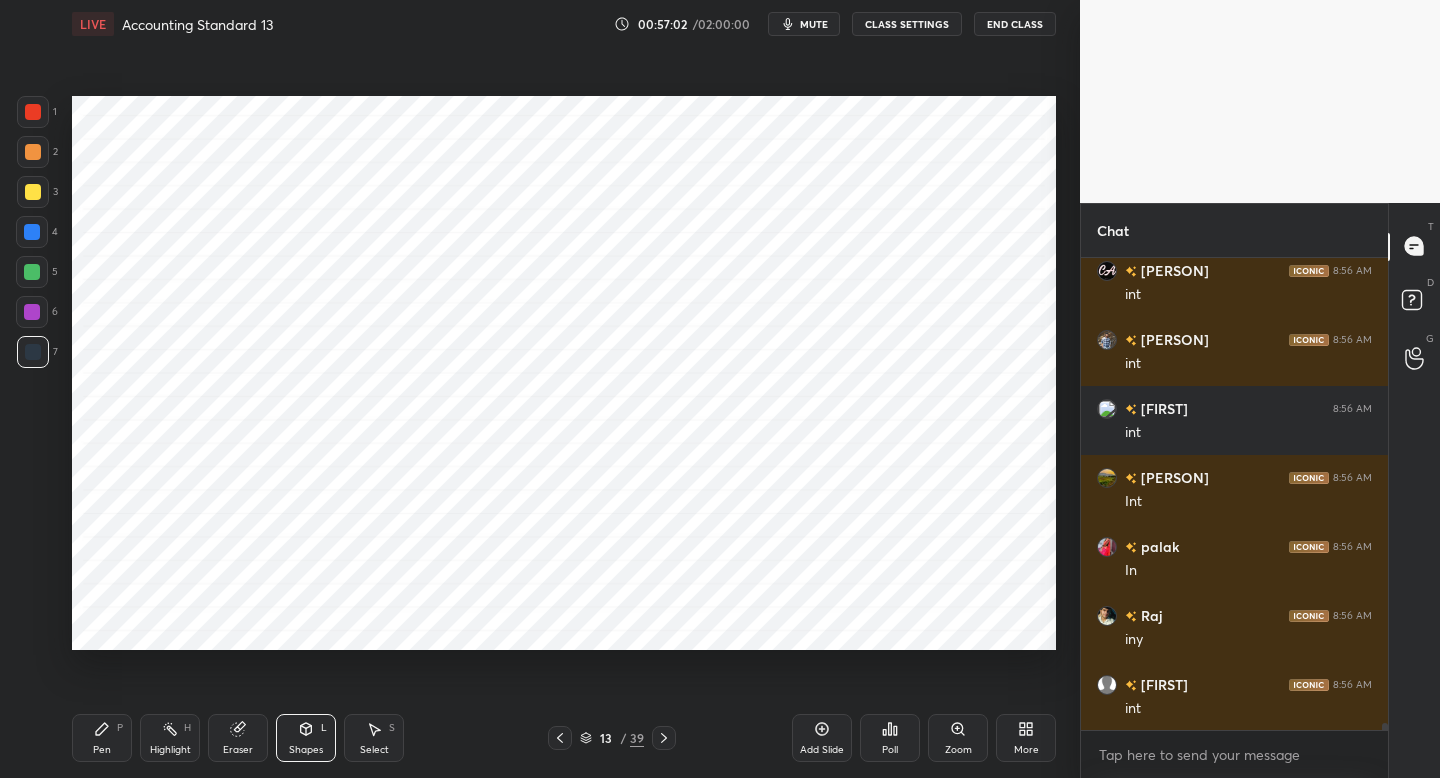 scroll, scrollTop: 31397, scrollLeft: 0, axis: vertical 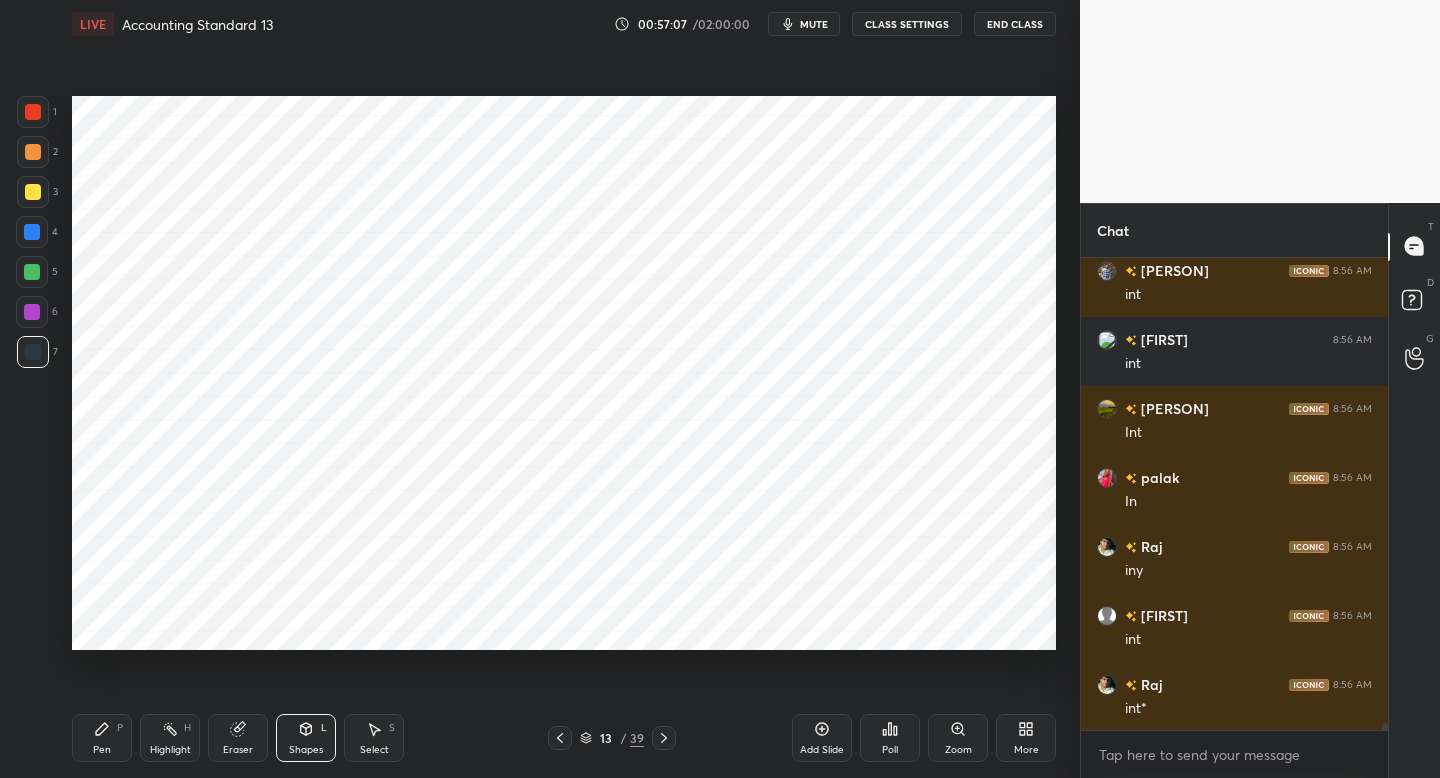 drag, startPoint x: 113, startPoint y: 737, endPoint x: 116, endPoint y: 714, distance: 23.194826 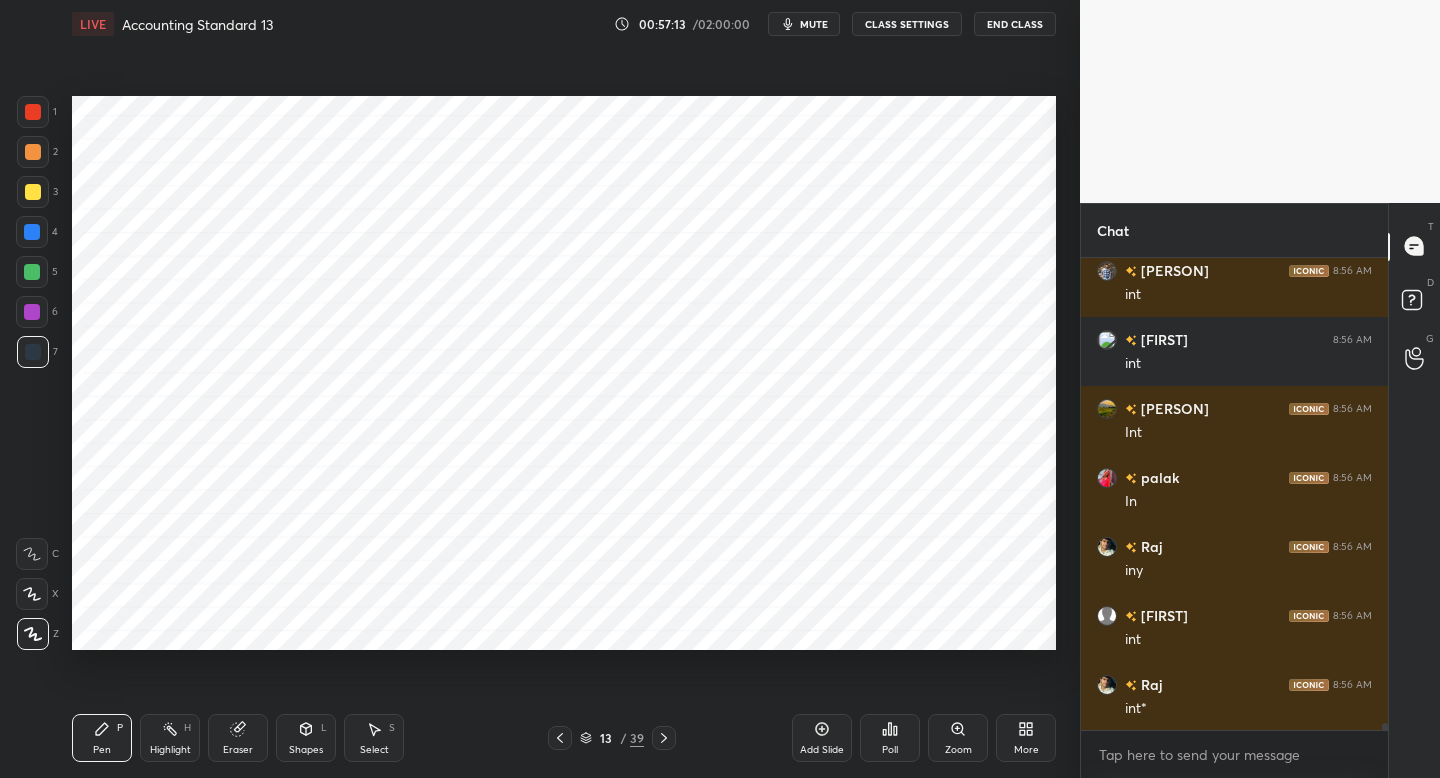 click 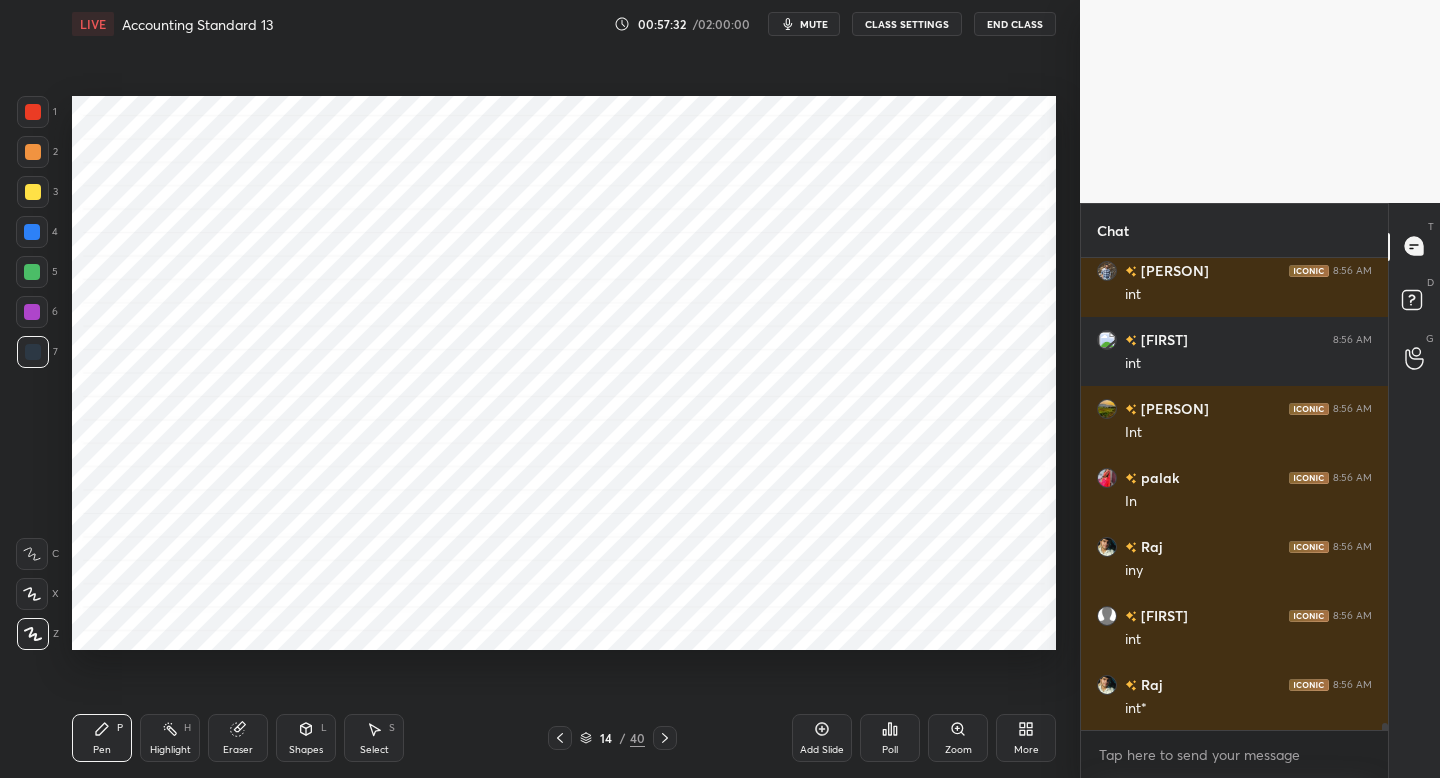 click on "Shapes L" at bounding box center (306, 738) 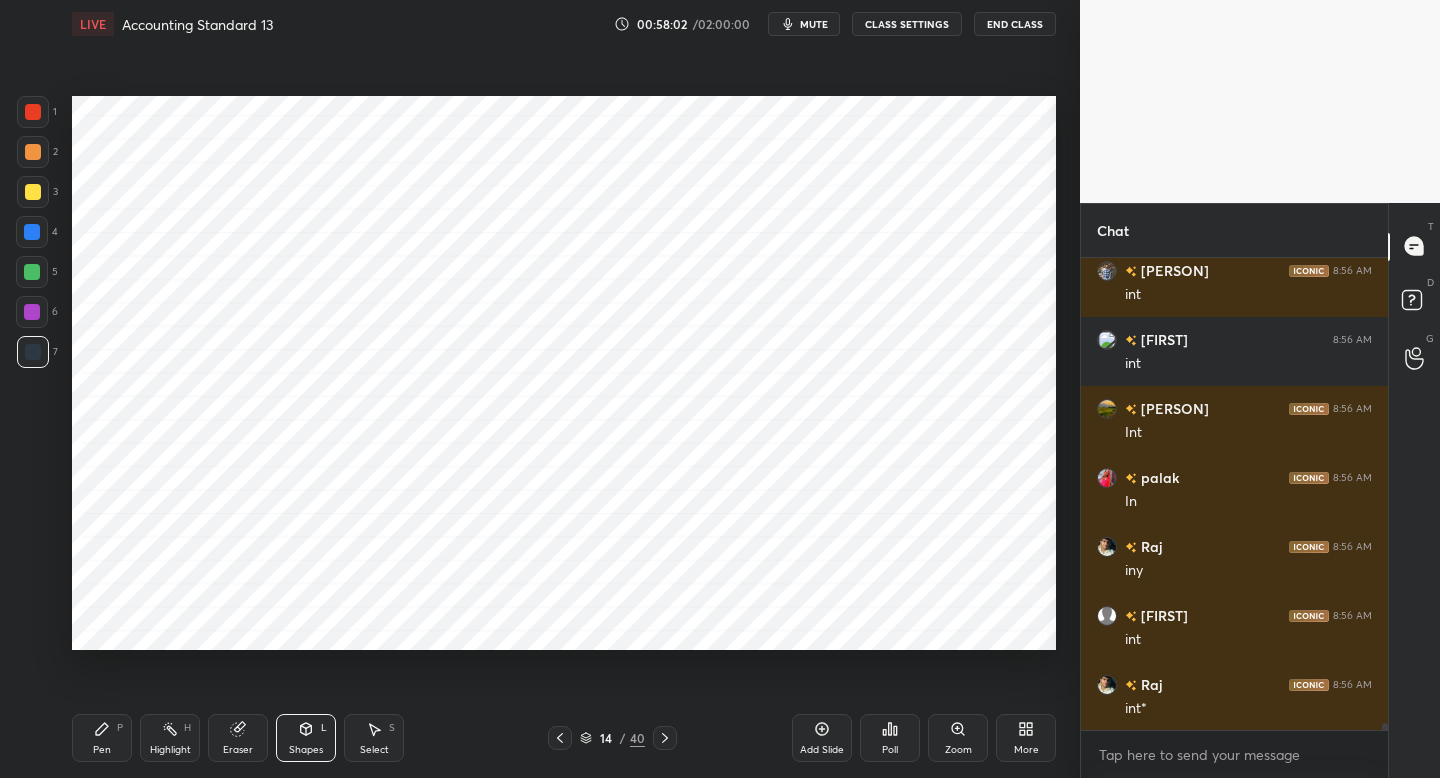click on "Add Slide" at bounding box center [822, 738] 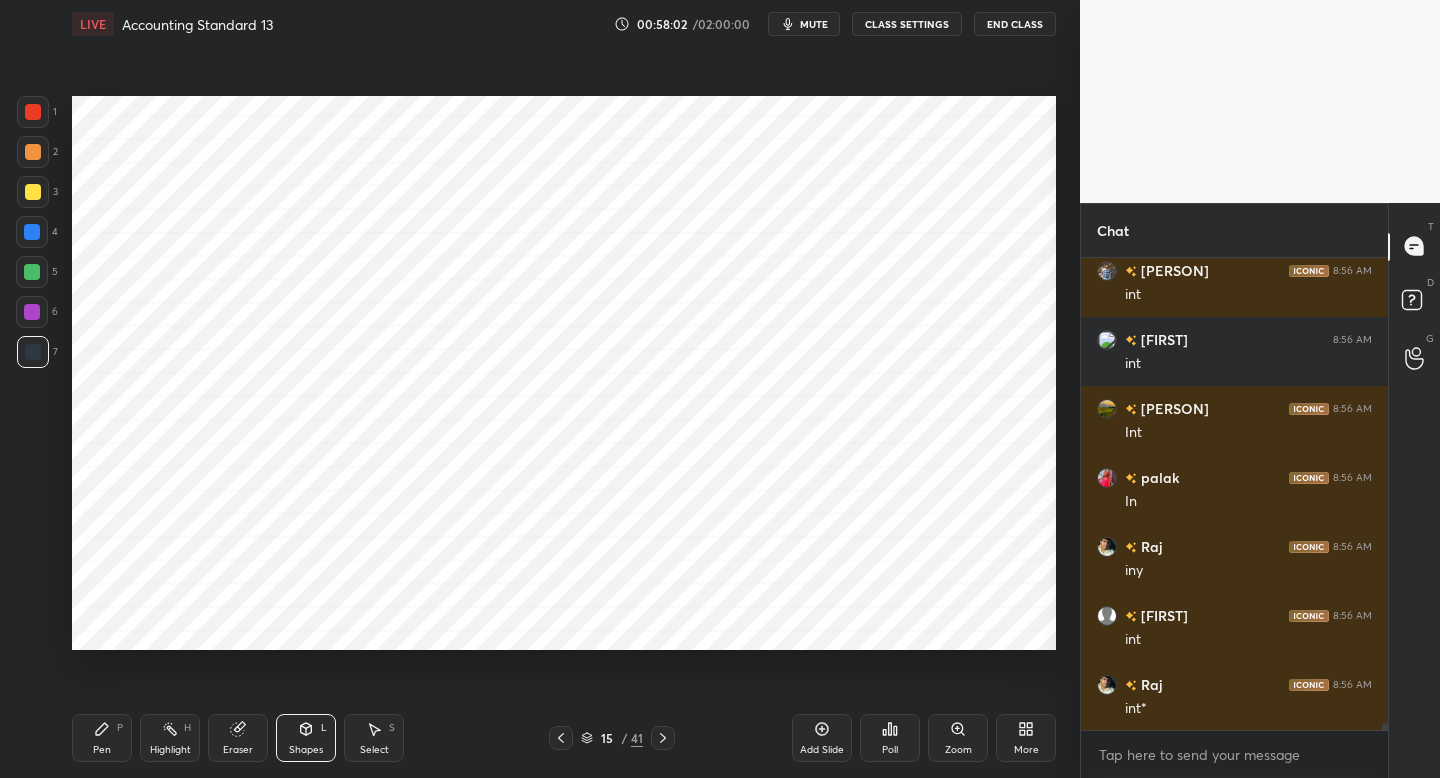 click on "Pen P" at bounding box center [102, 738] 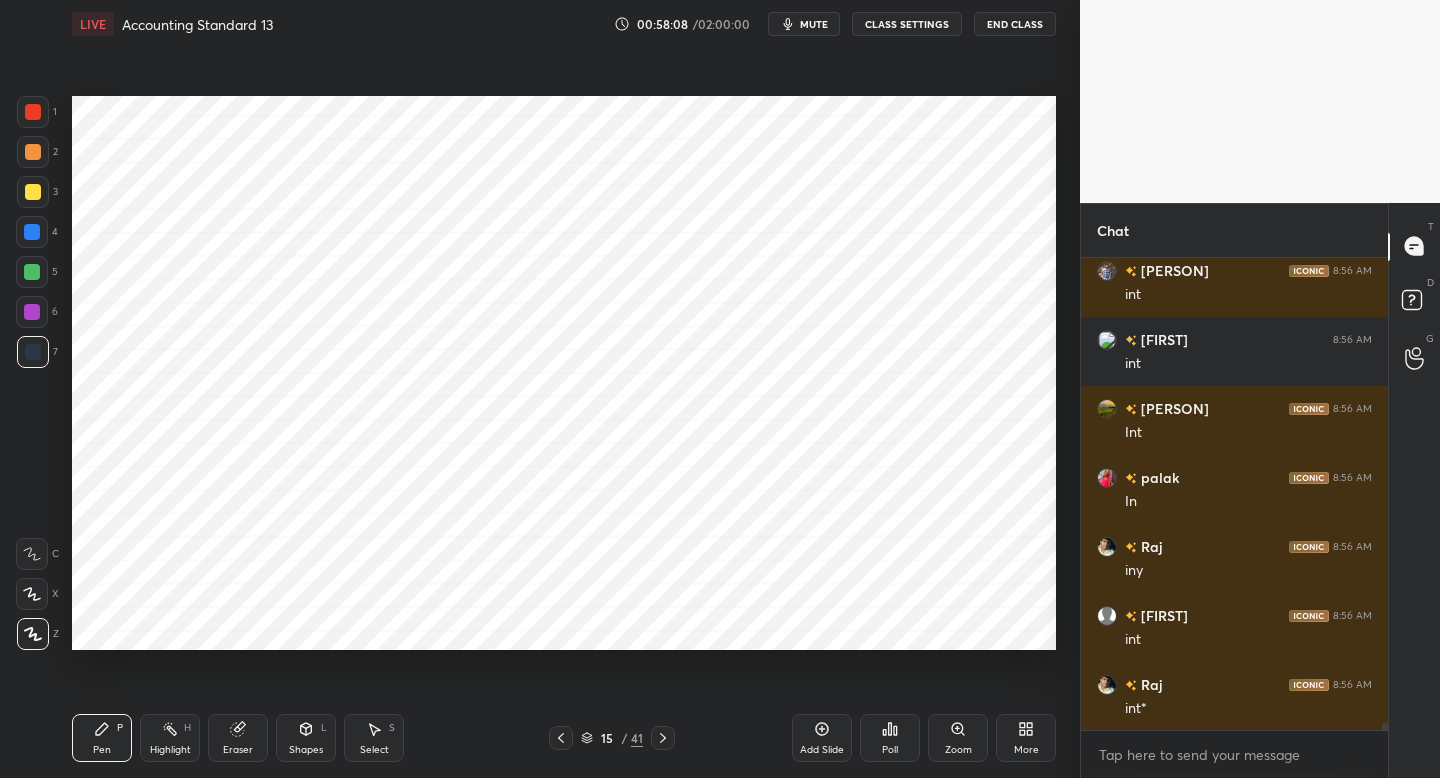 click 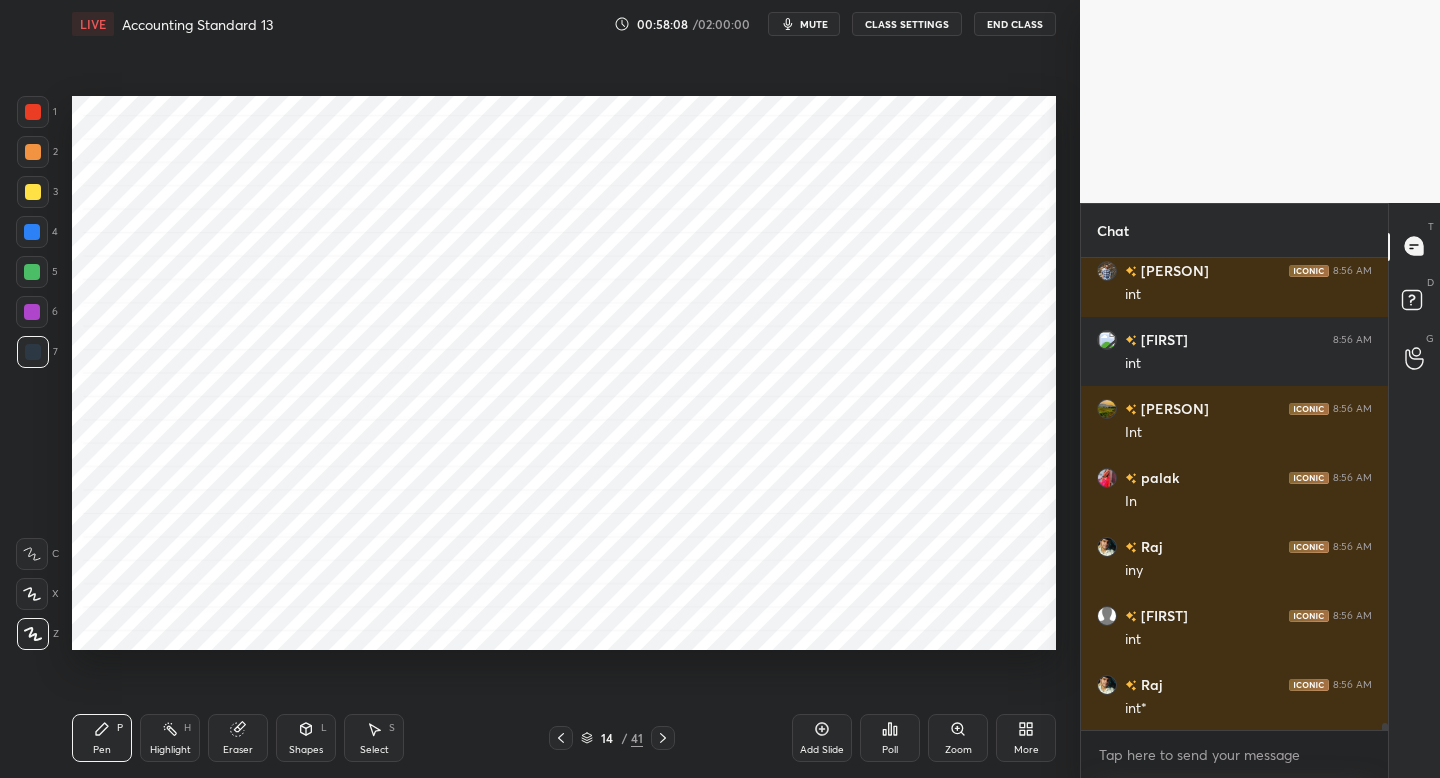 drag, startPoint x: 557, startPoint y: 737, endPoint x: 553, endPoint y: 716, distance: 21.377558 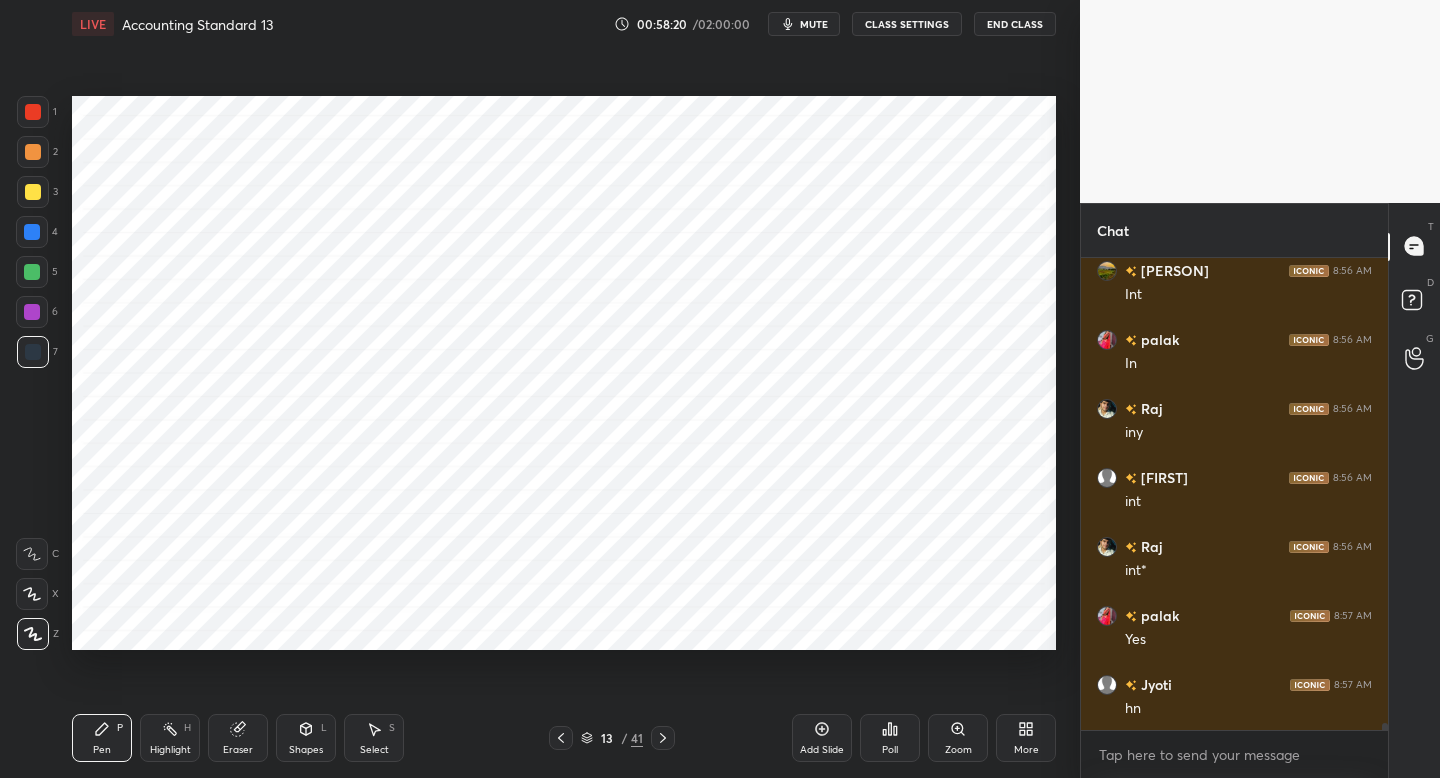 scroll, scrollTop: 31604, scrollLeft: 0, axis: vertical 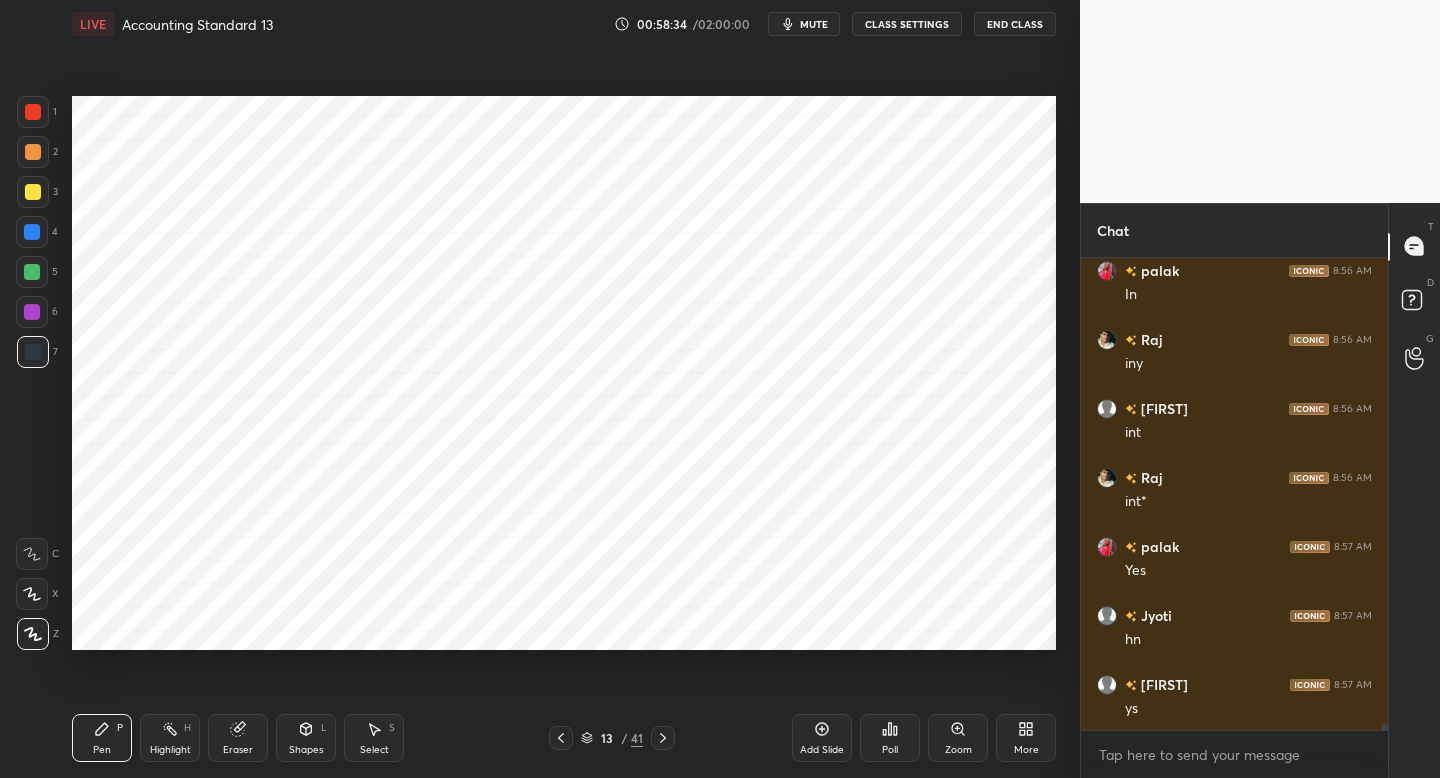 click 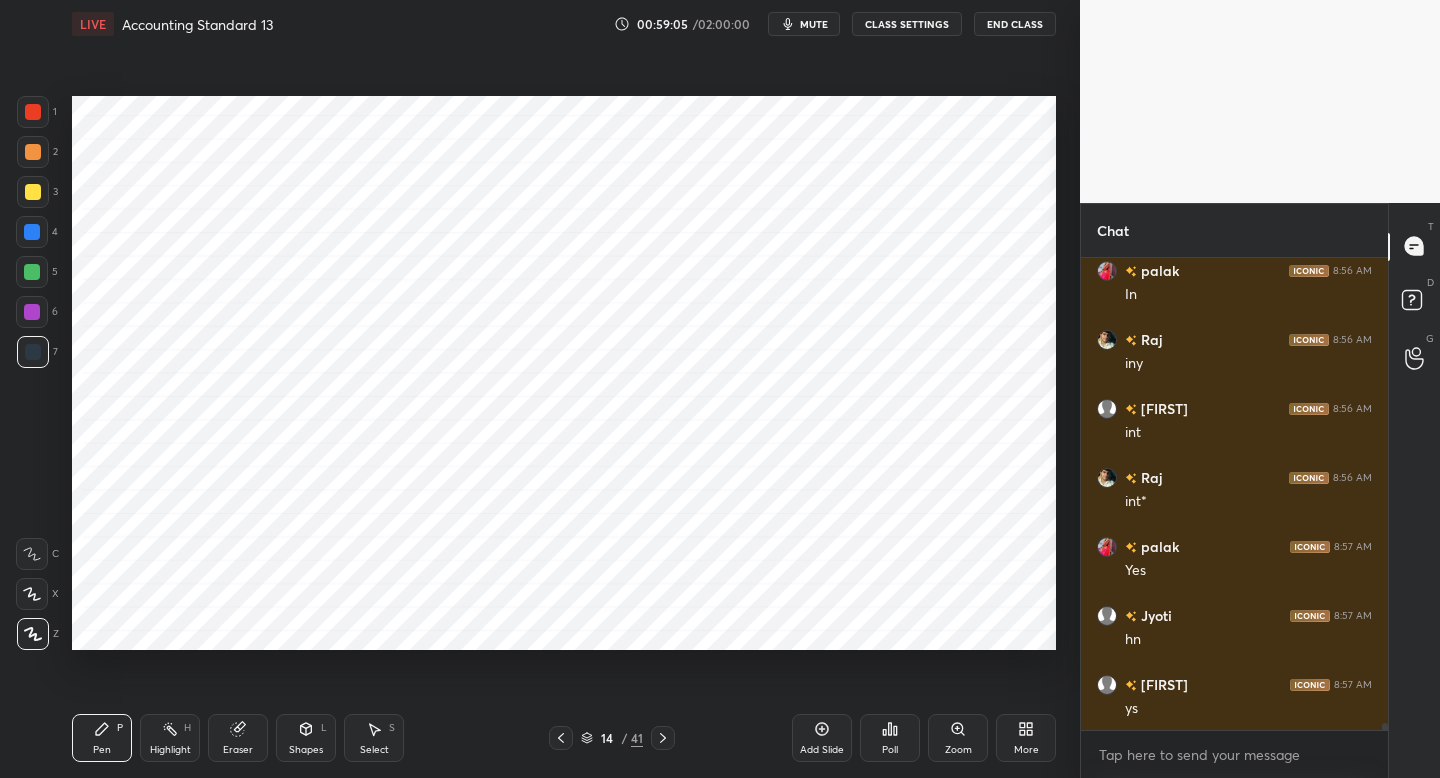 click 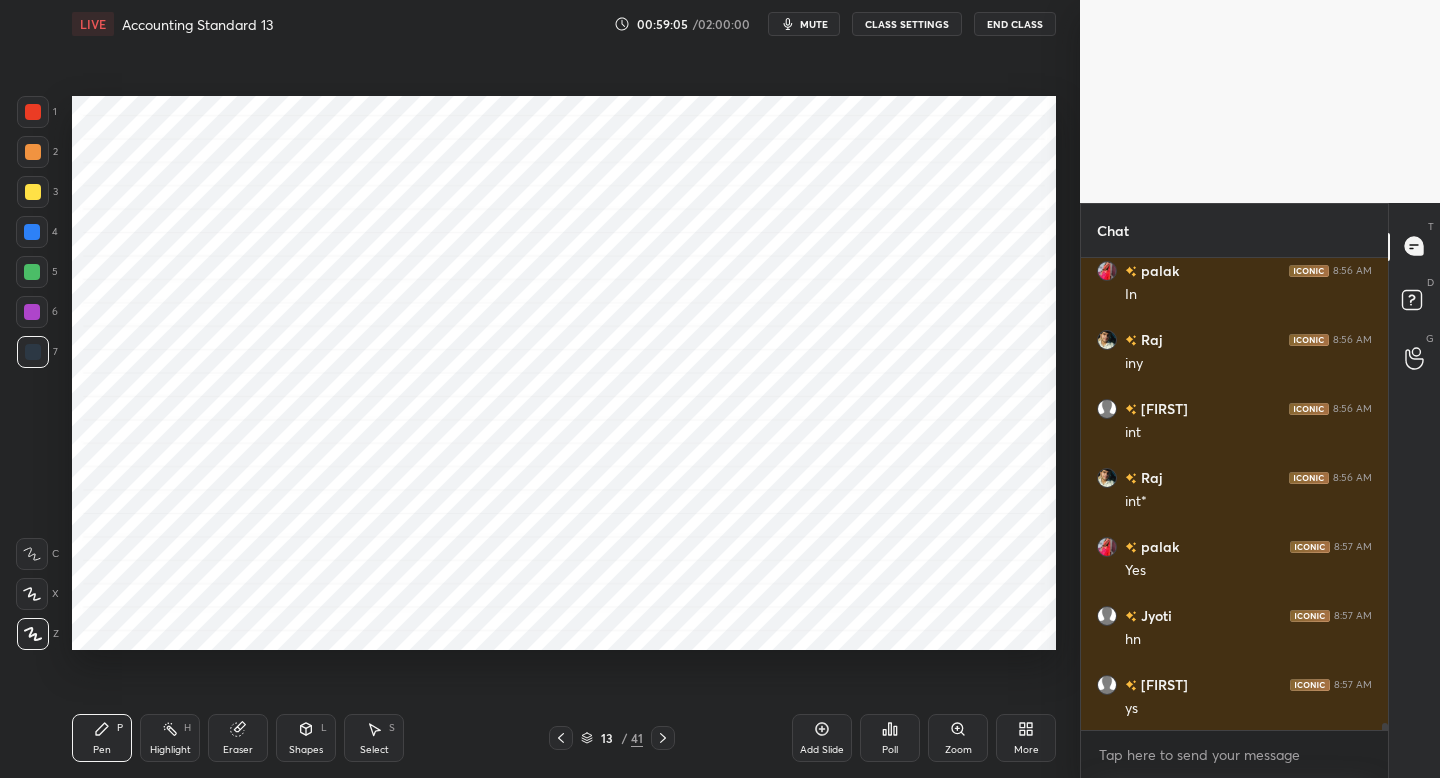 click 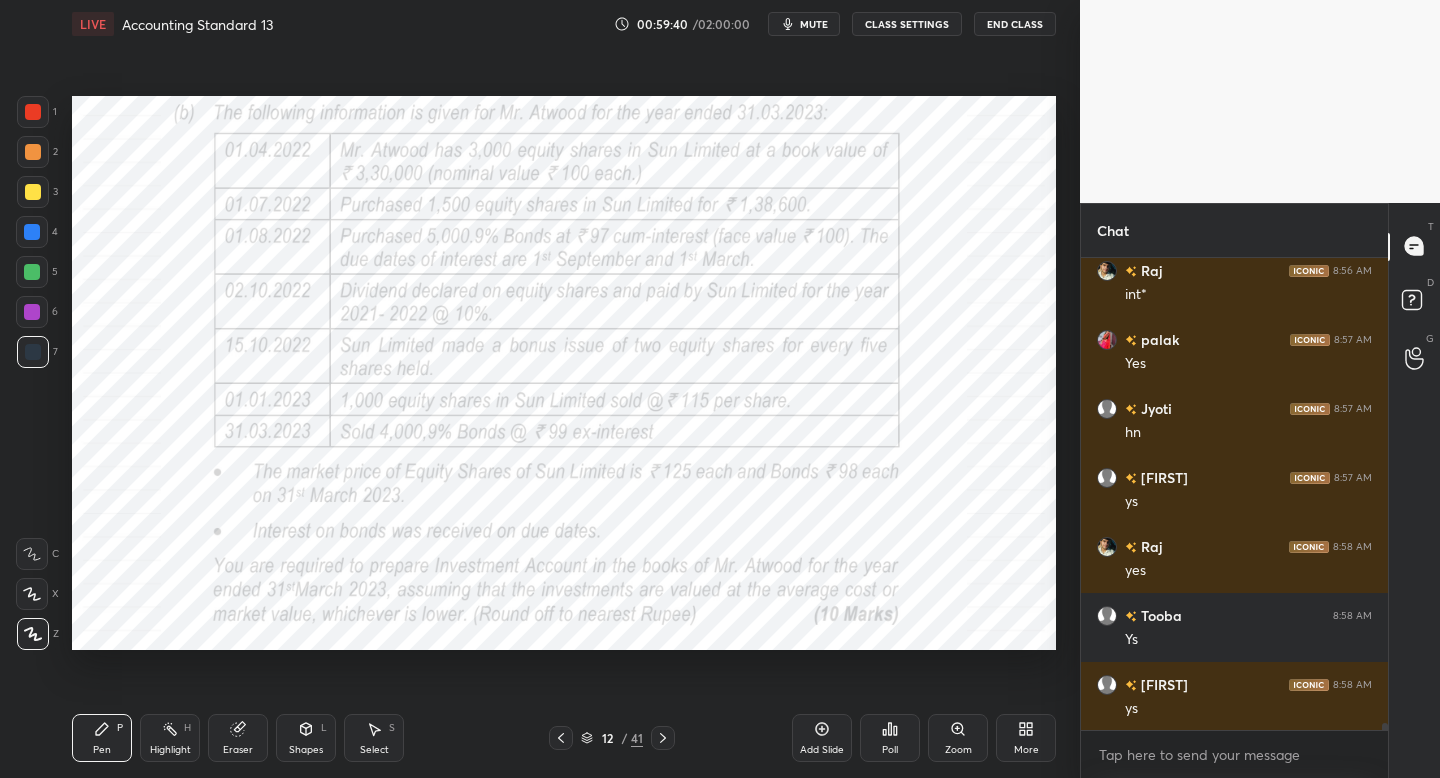 scroll, scrollTop: 31880, scrollLeft: 0, axis: vertical 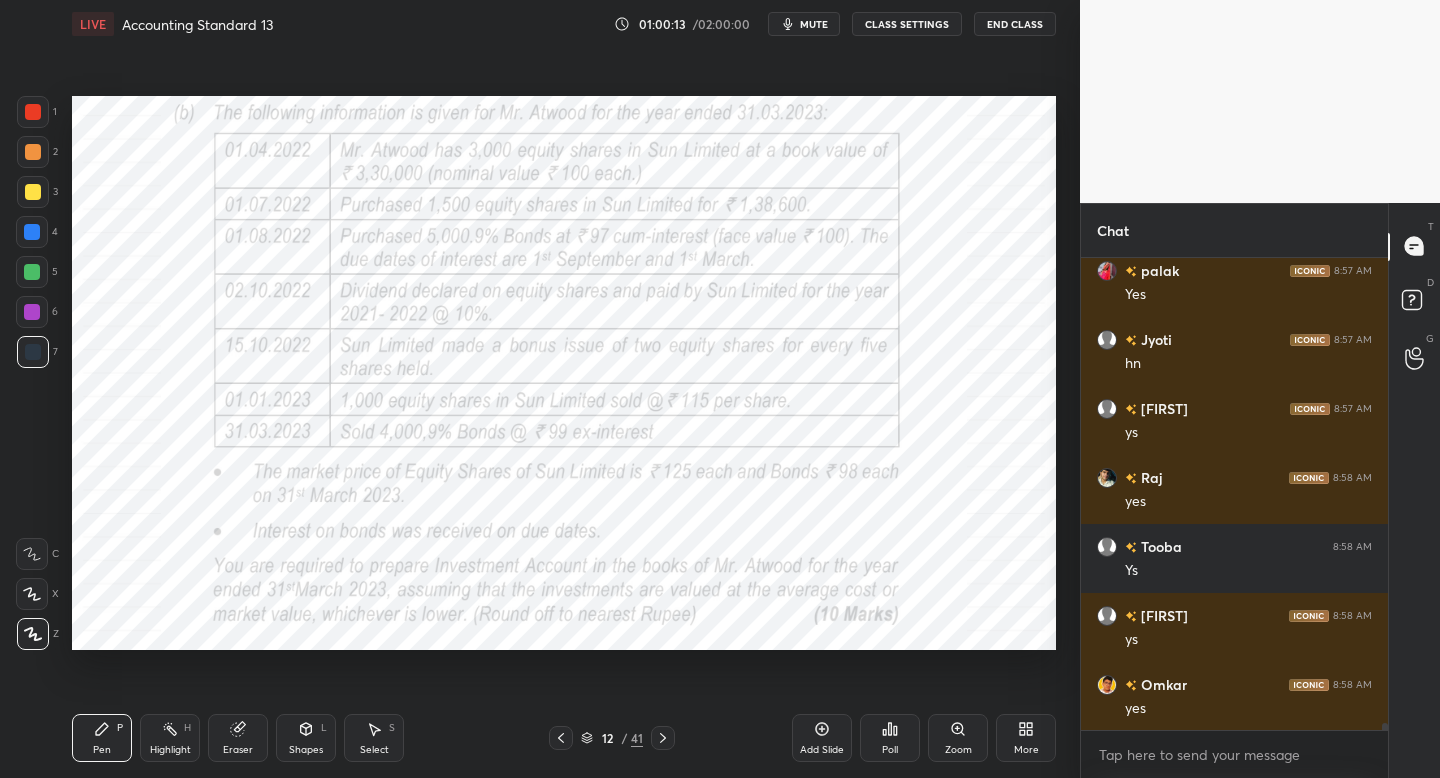 click 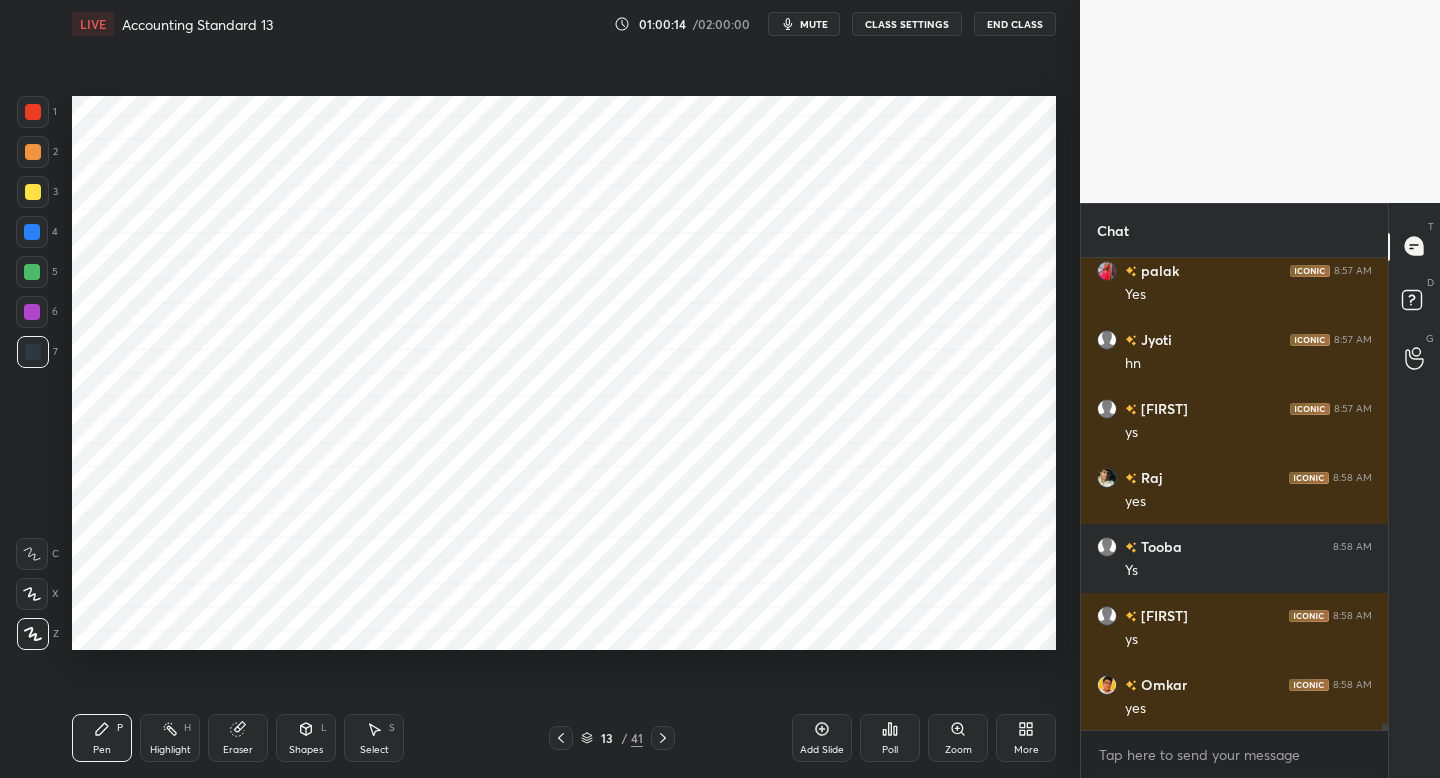 click 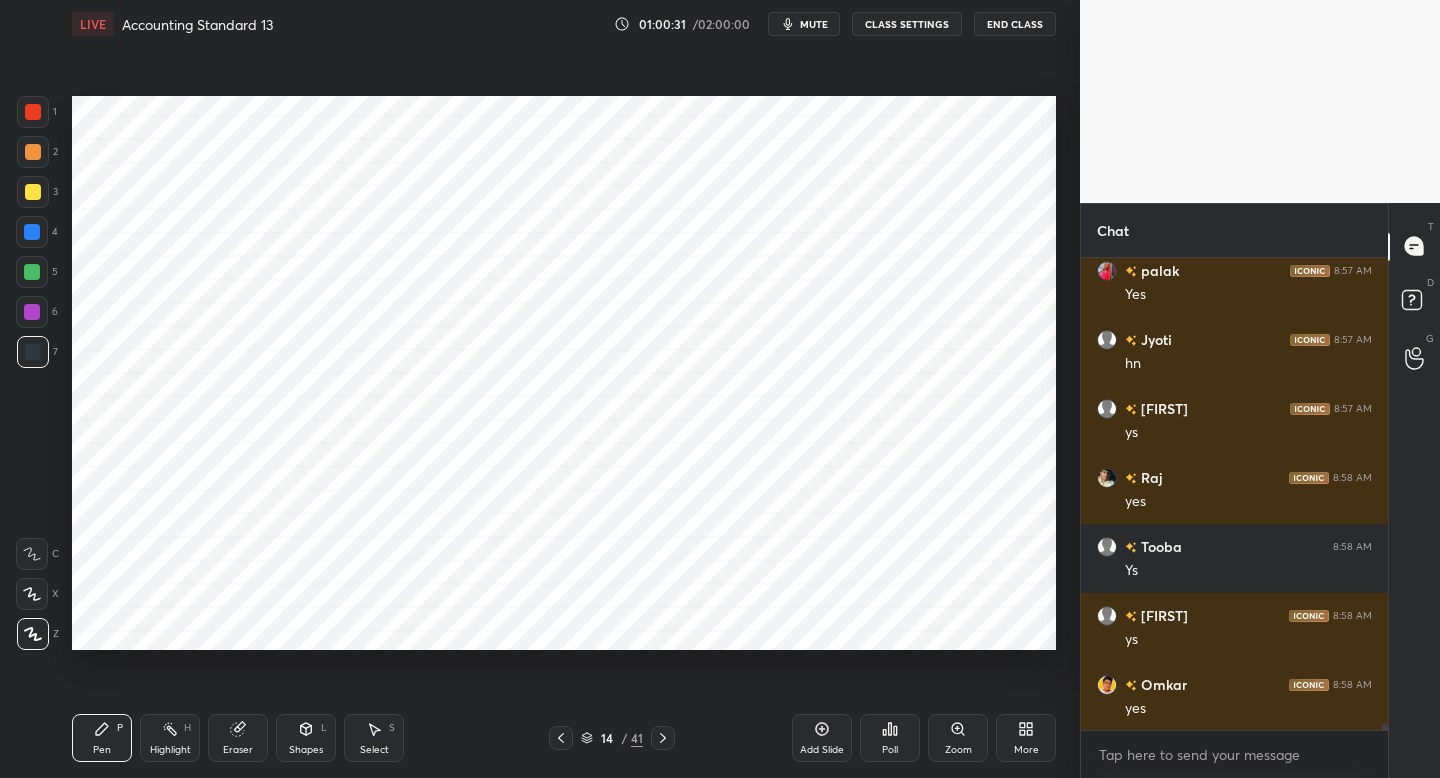 click 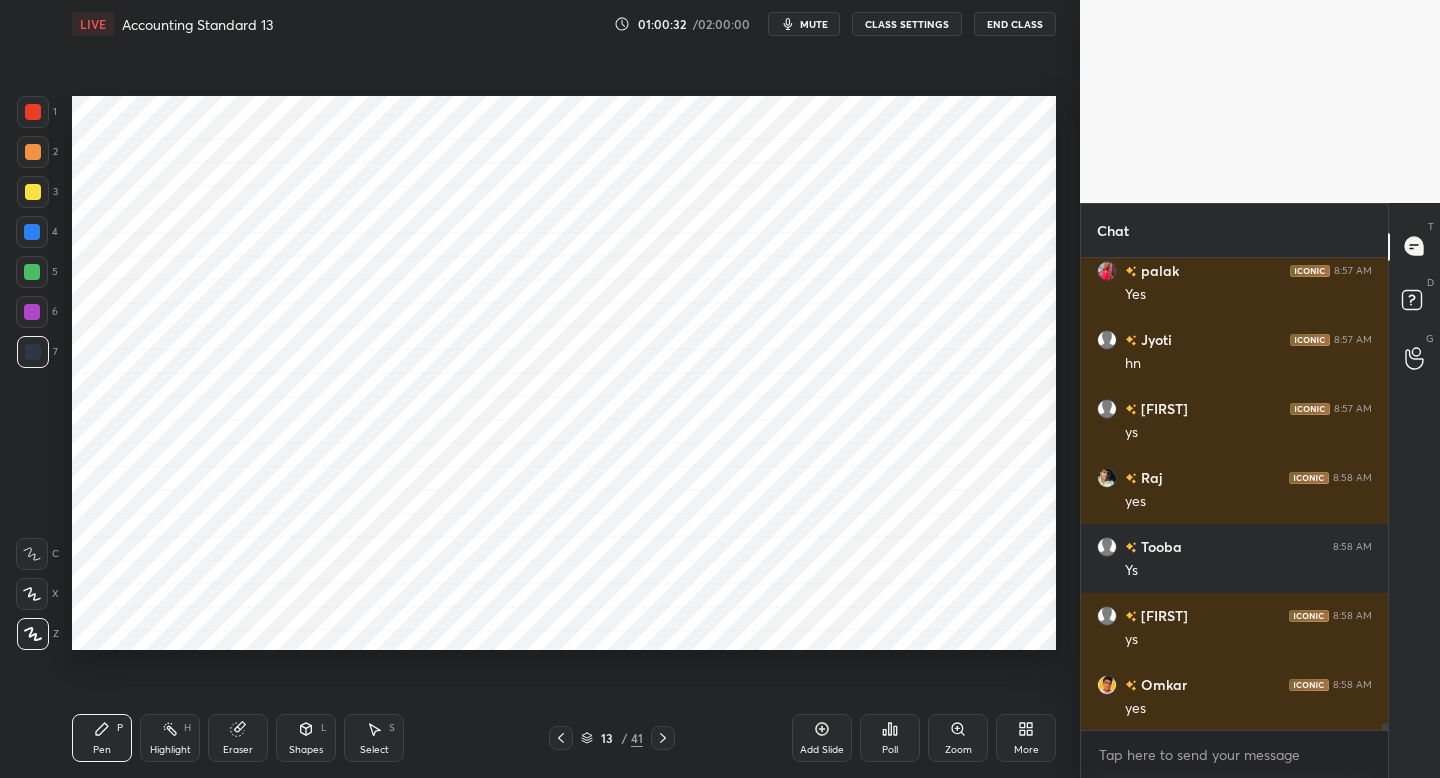 click 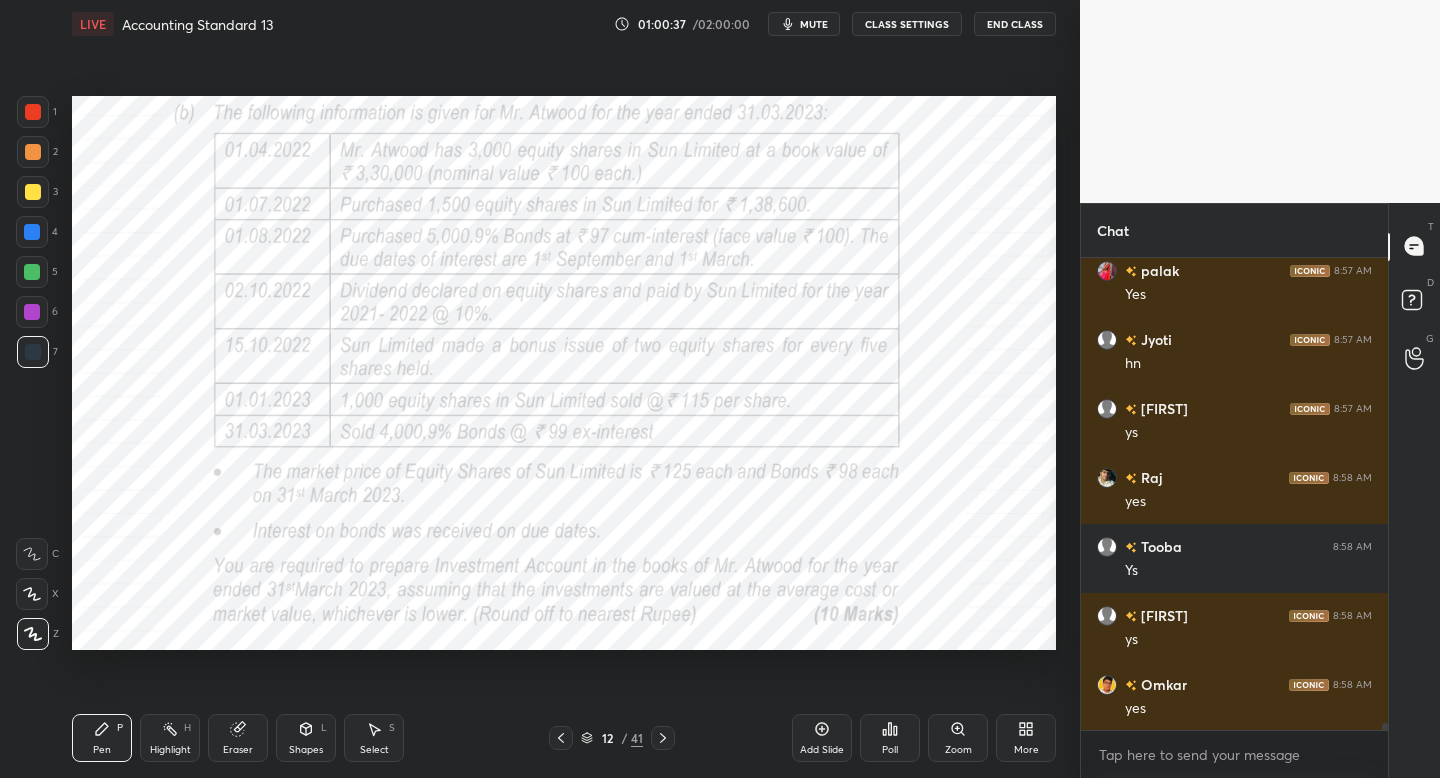 scroll, scrollTop: 31949, scrollLeft: 0, axis: vertical 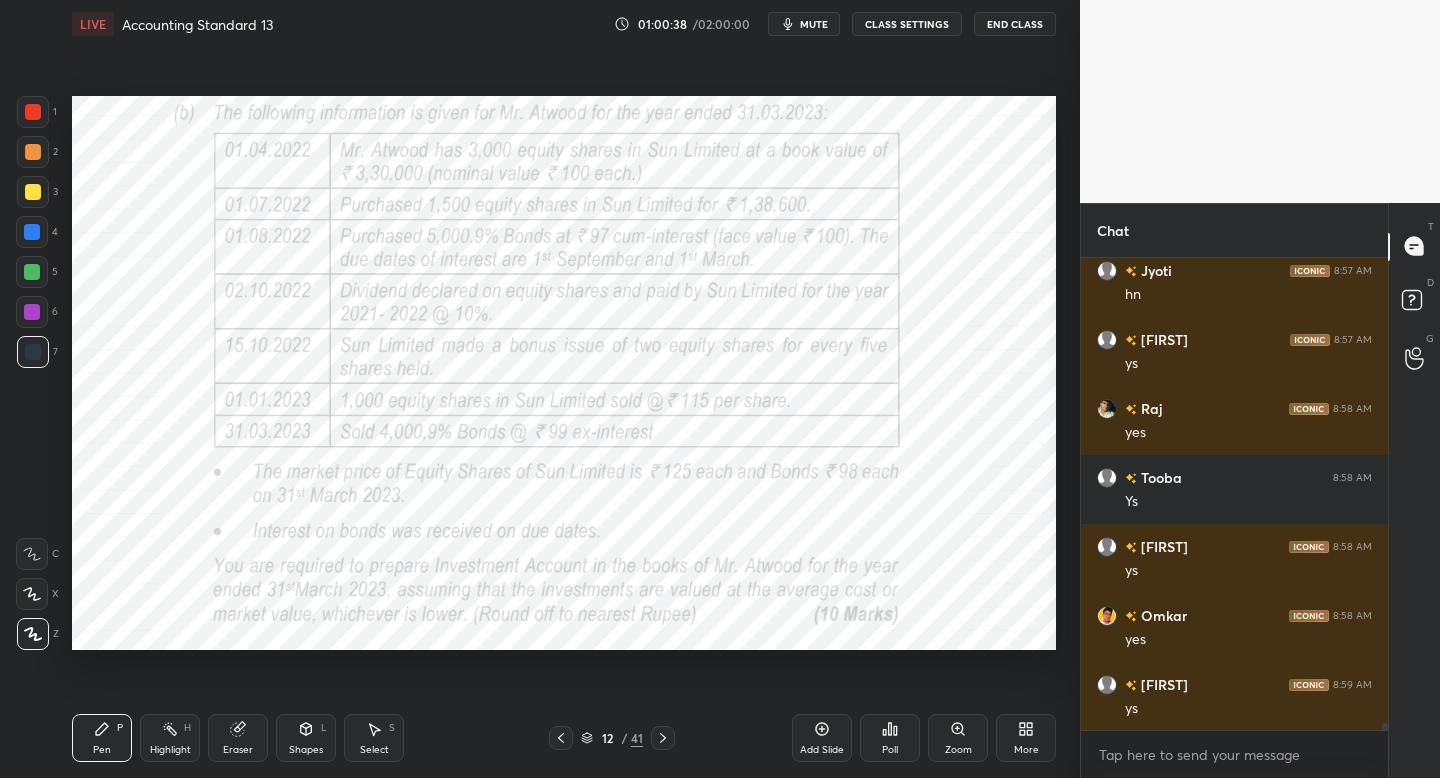 drag, startPoint x: 11, startPoint y: 232, endPoint x: 14, endPoint y: 219, distance: 13.341664 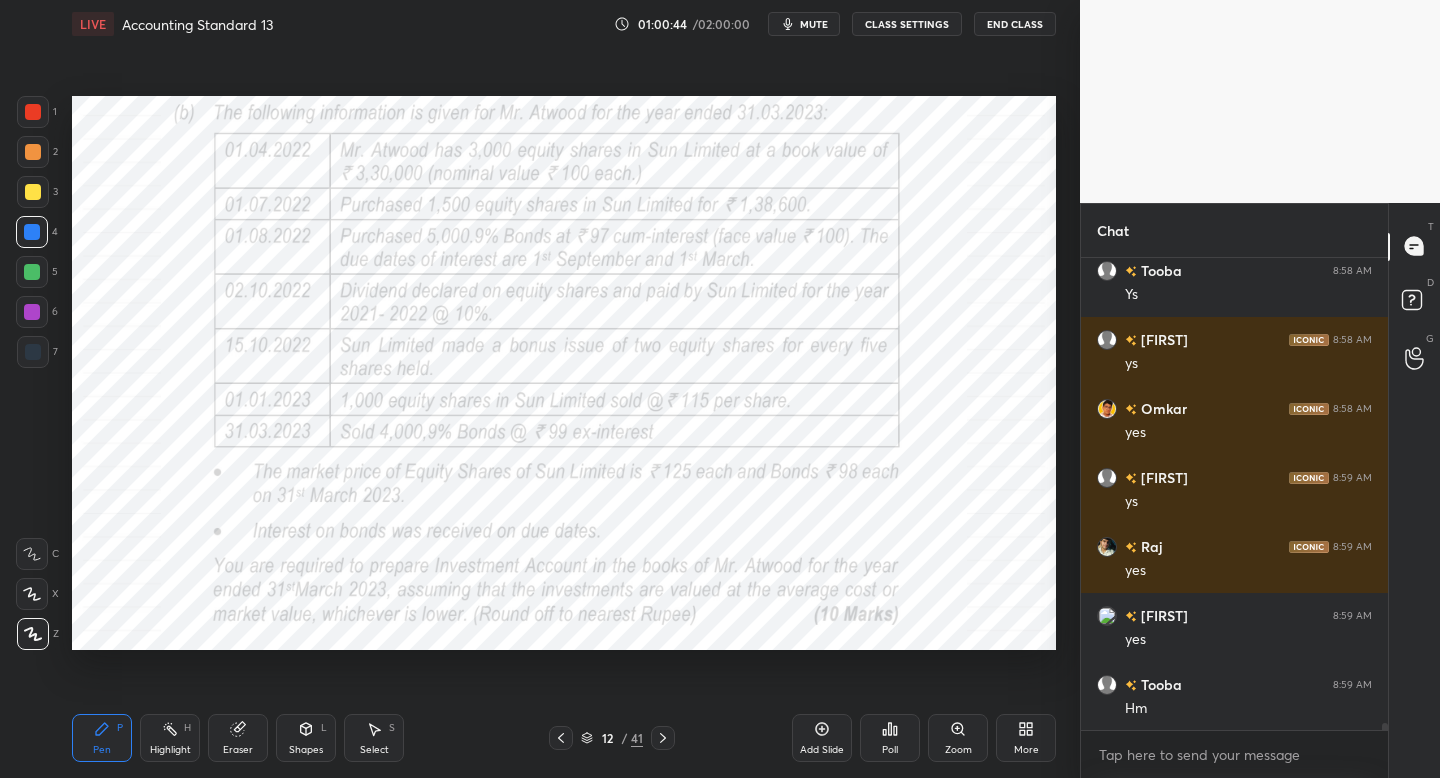 scroll, scrollTop: 32225, scrollLeft: 0, axis: vertical 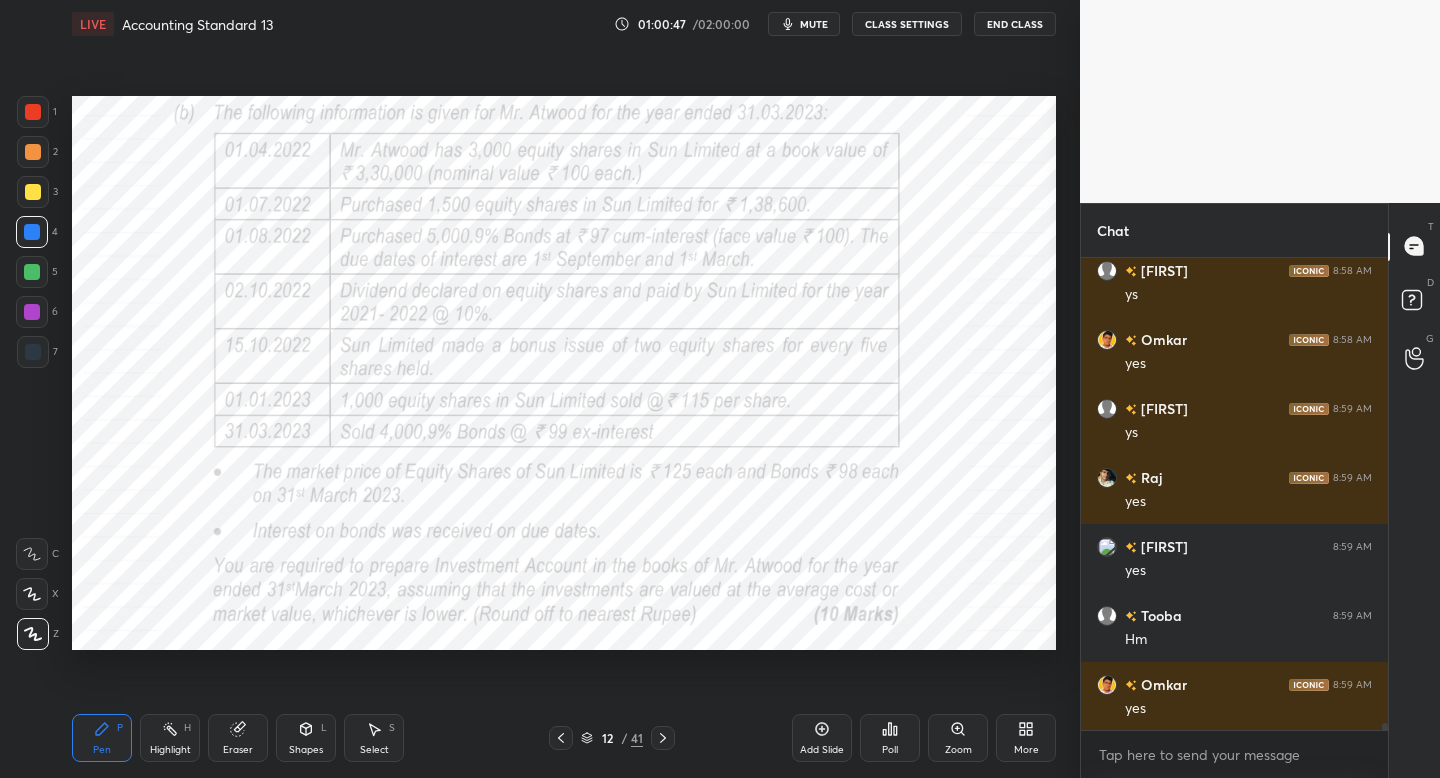 click 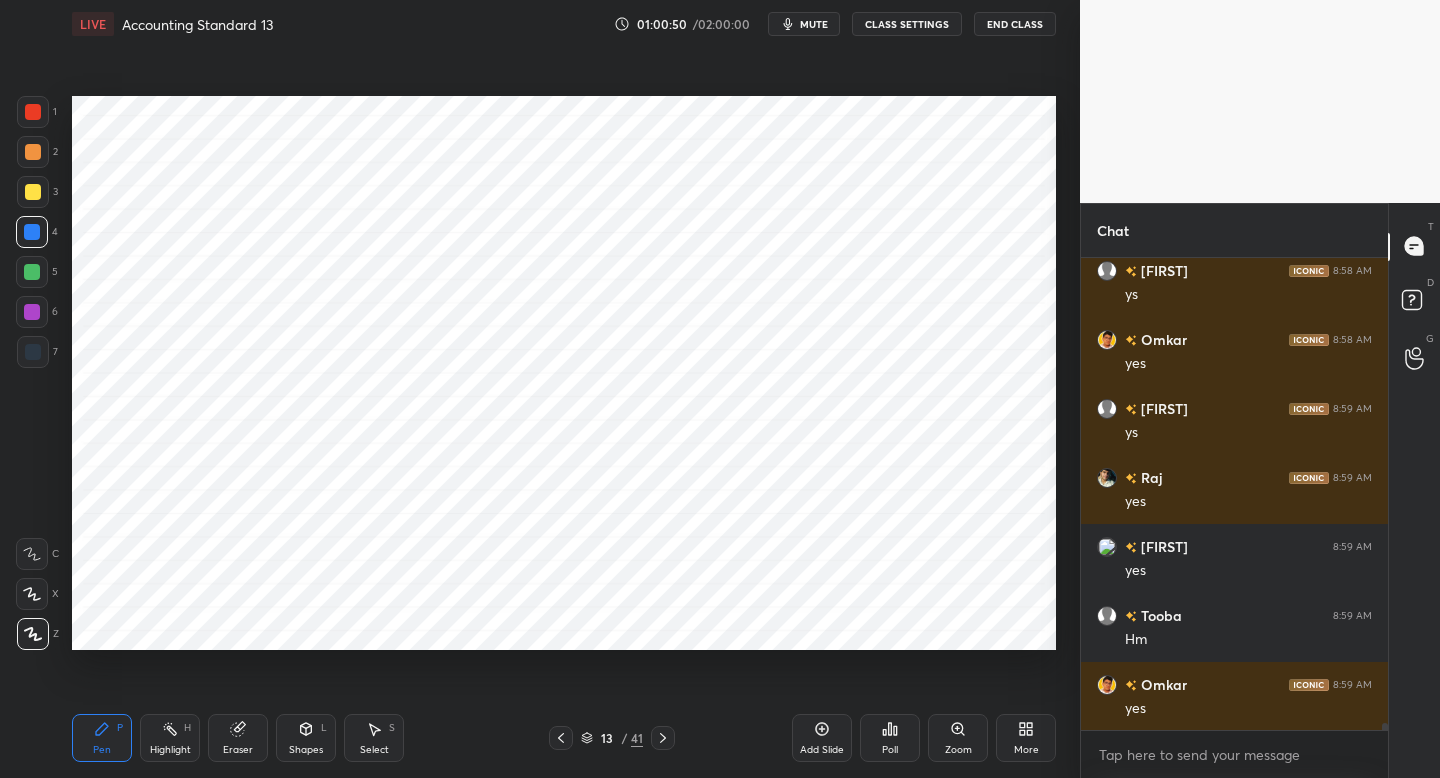 drag, startPoint x: 668, startPoint y: 737, endPoint x: 661, endPoint y: 719, distance: 19.313208 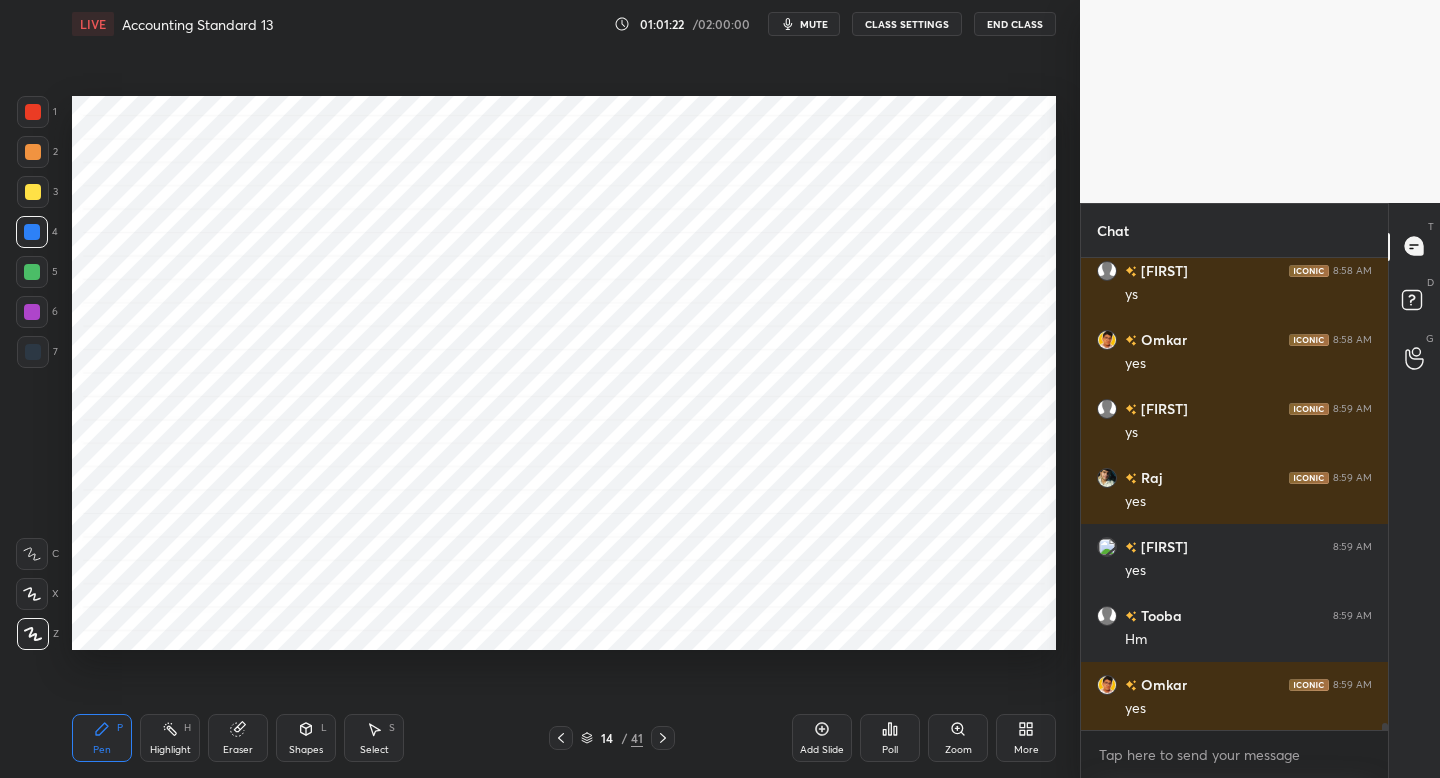 click 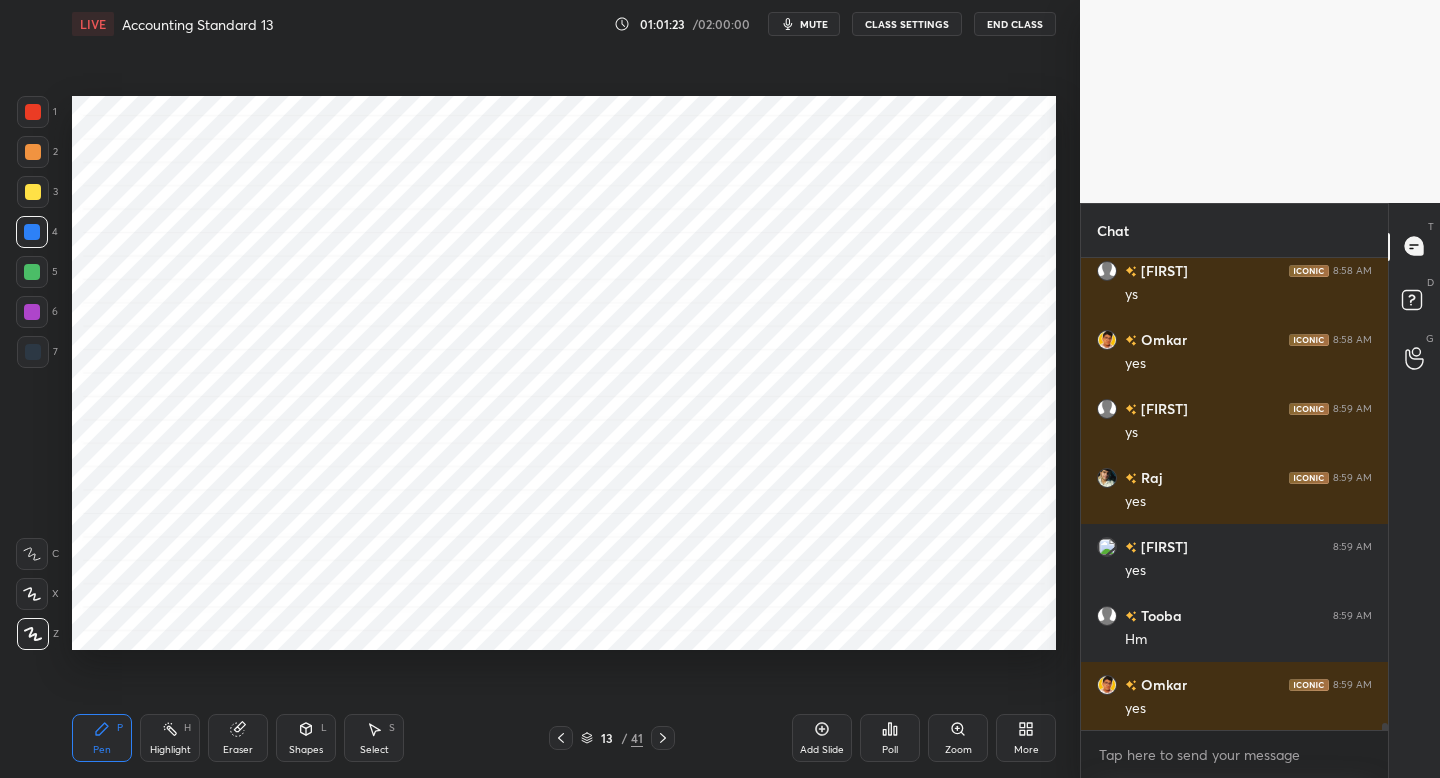 click at bounding box center [561, 738] 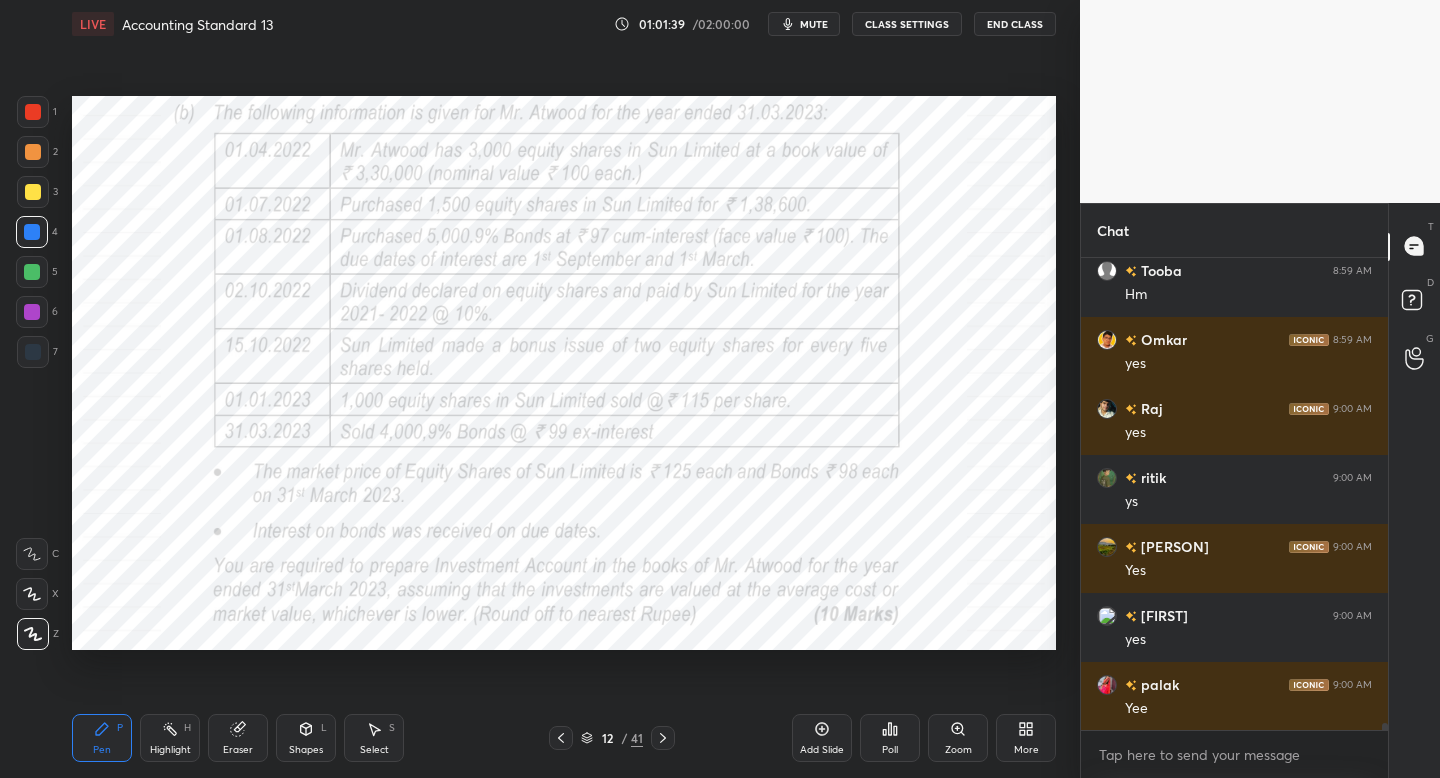 scroll, scrollTop: 32708, scrollLeft: 0, axis: vertical 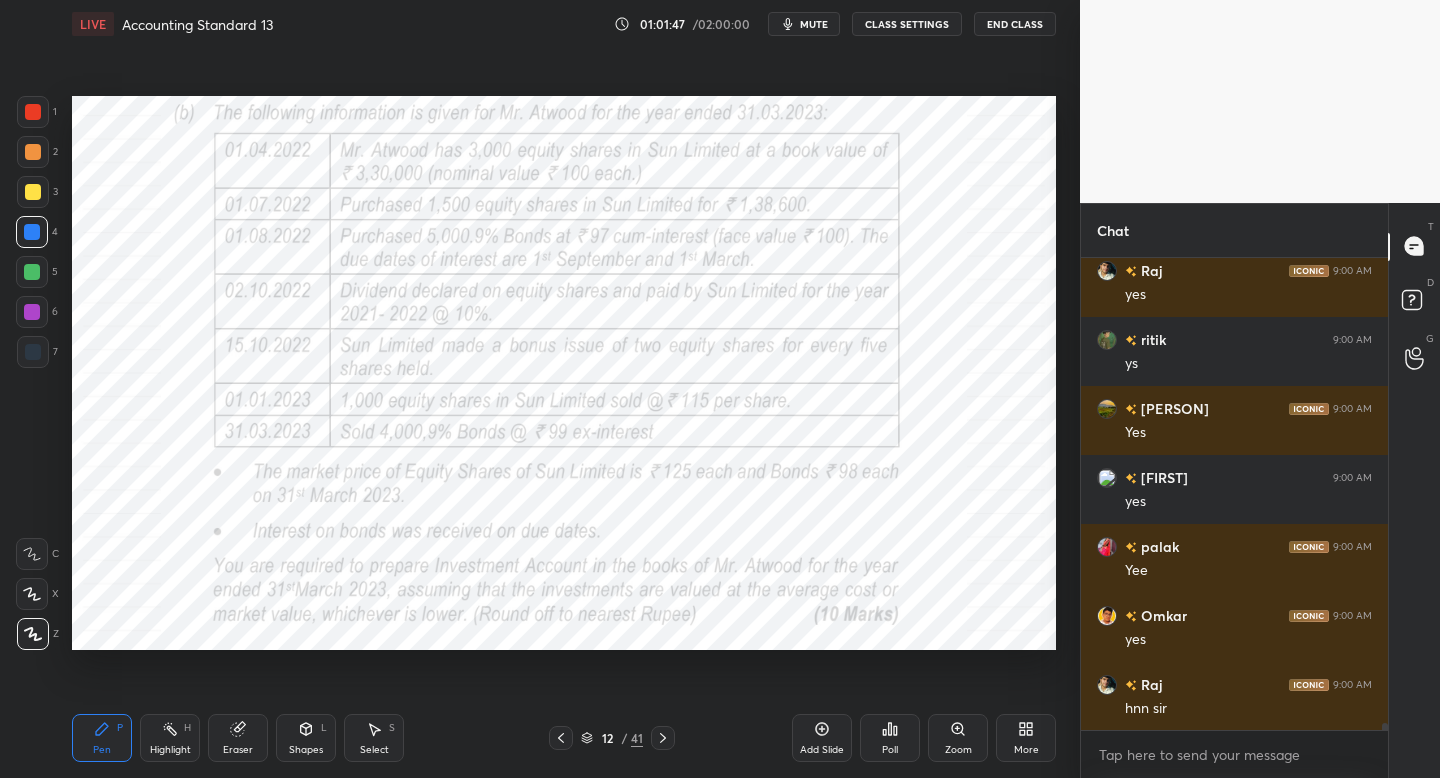 click 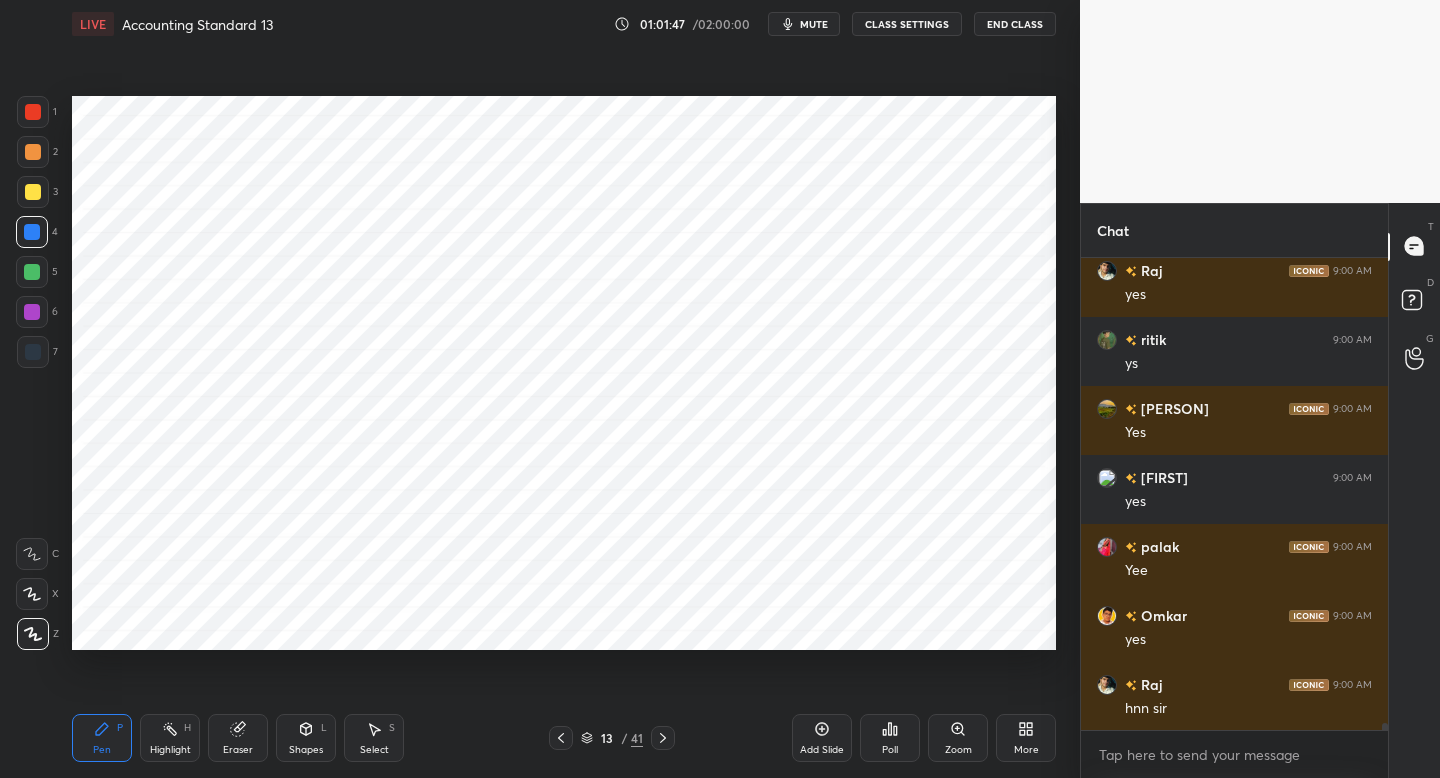 click 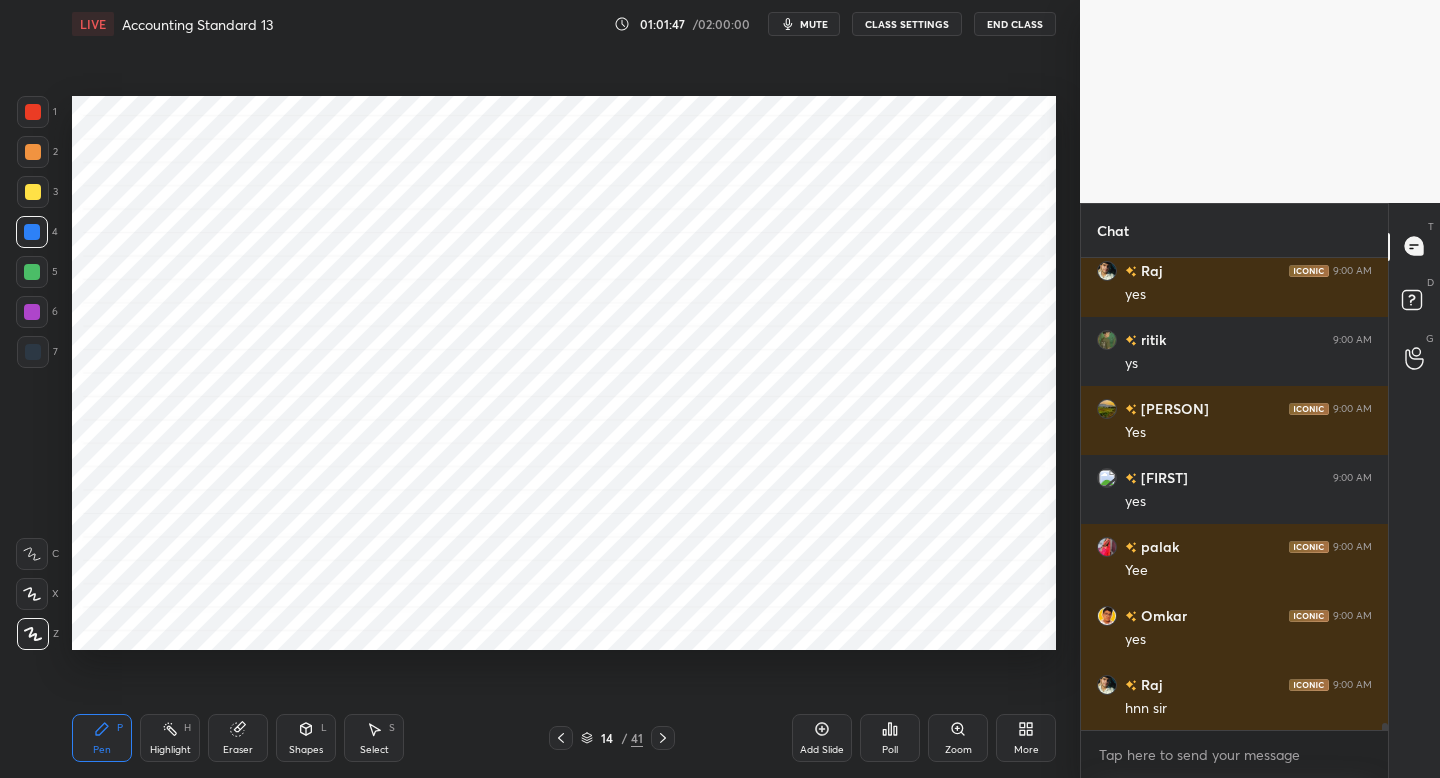 click 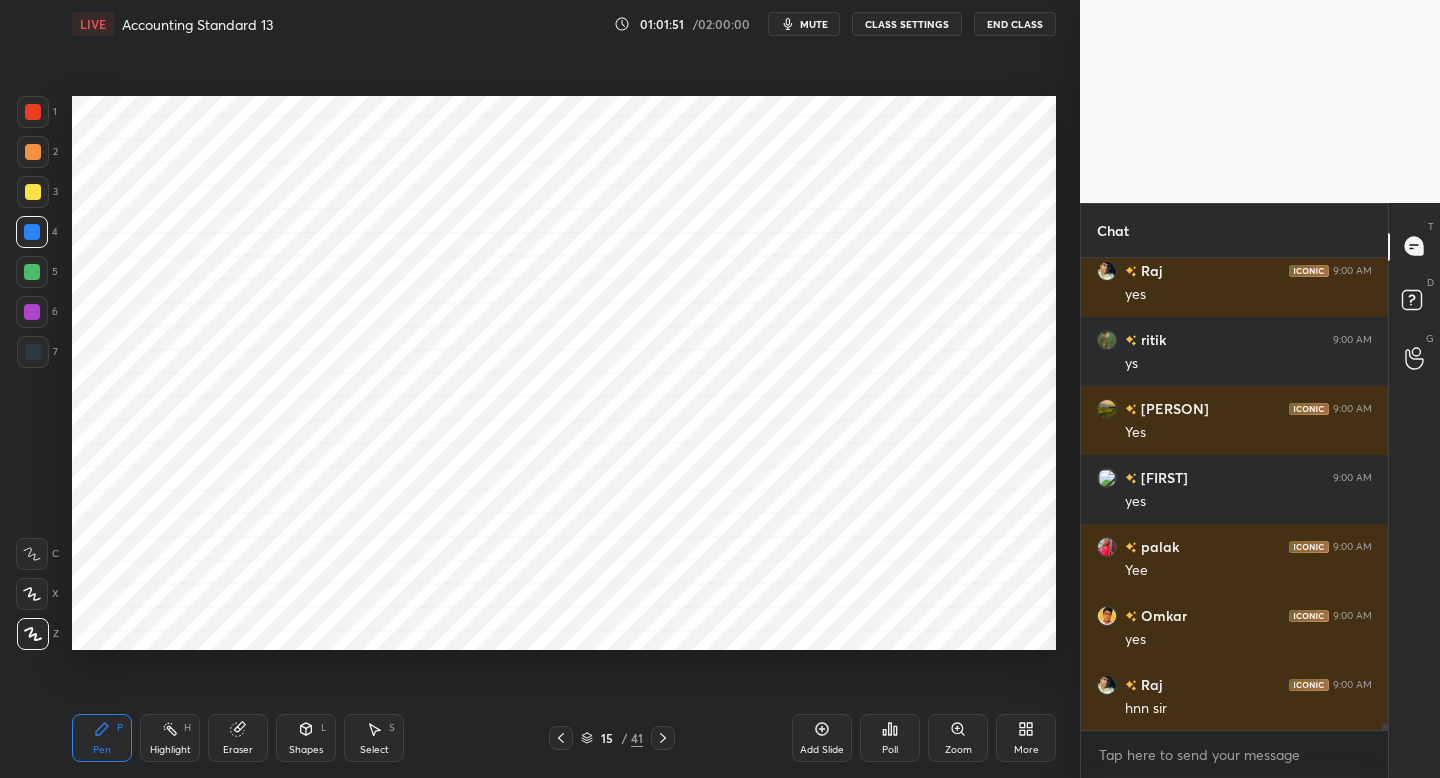 click at bounding box center [33, 352] 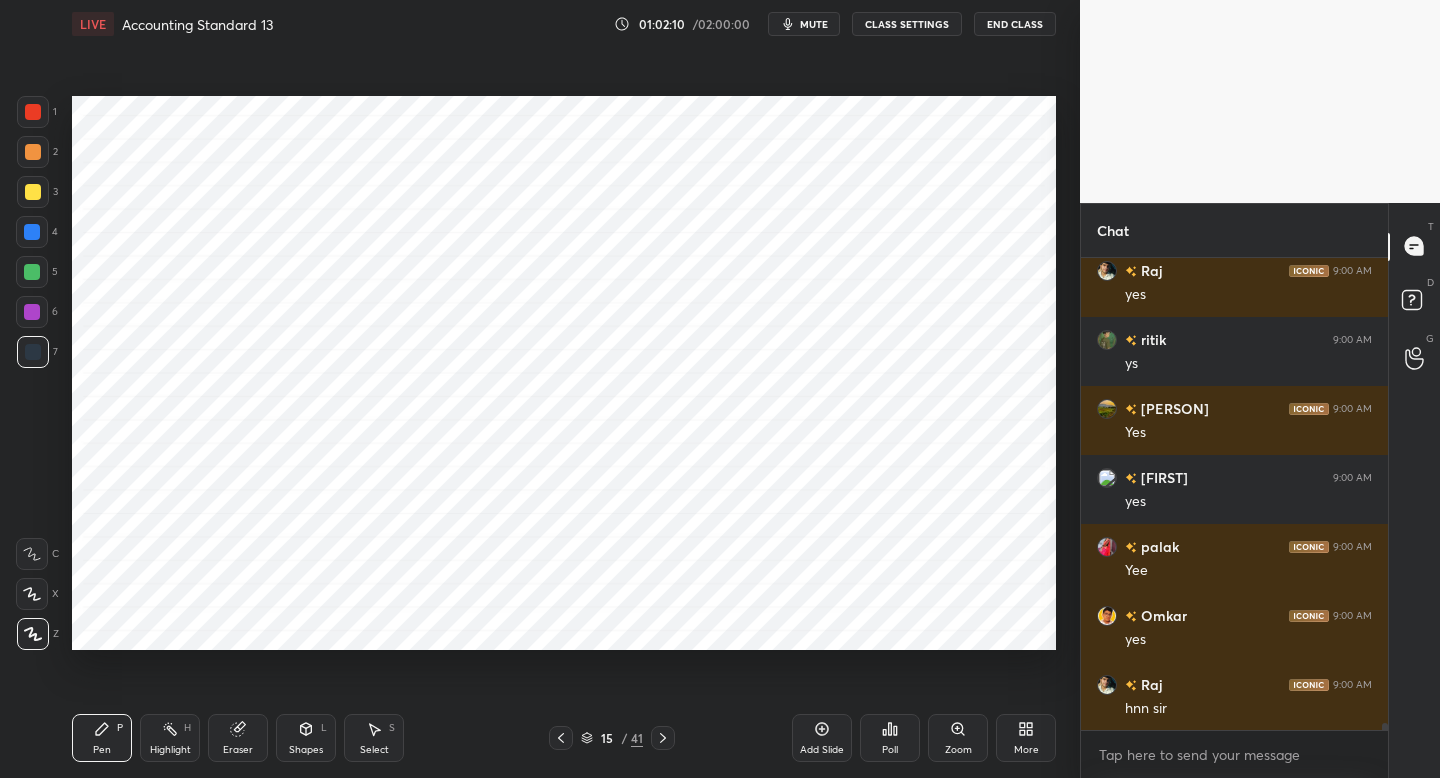 scroll, scrollTop: 32777, scrollLeft: 0, axis: vertical 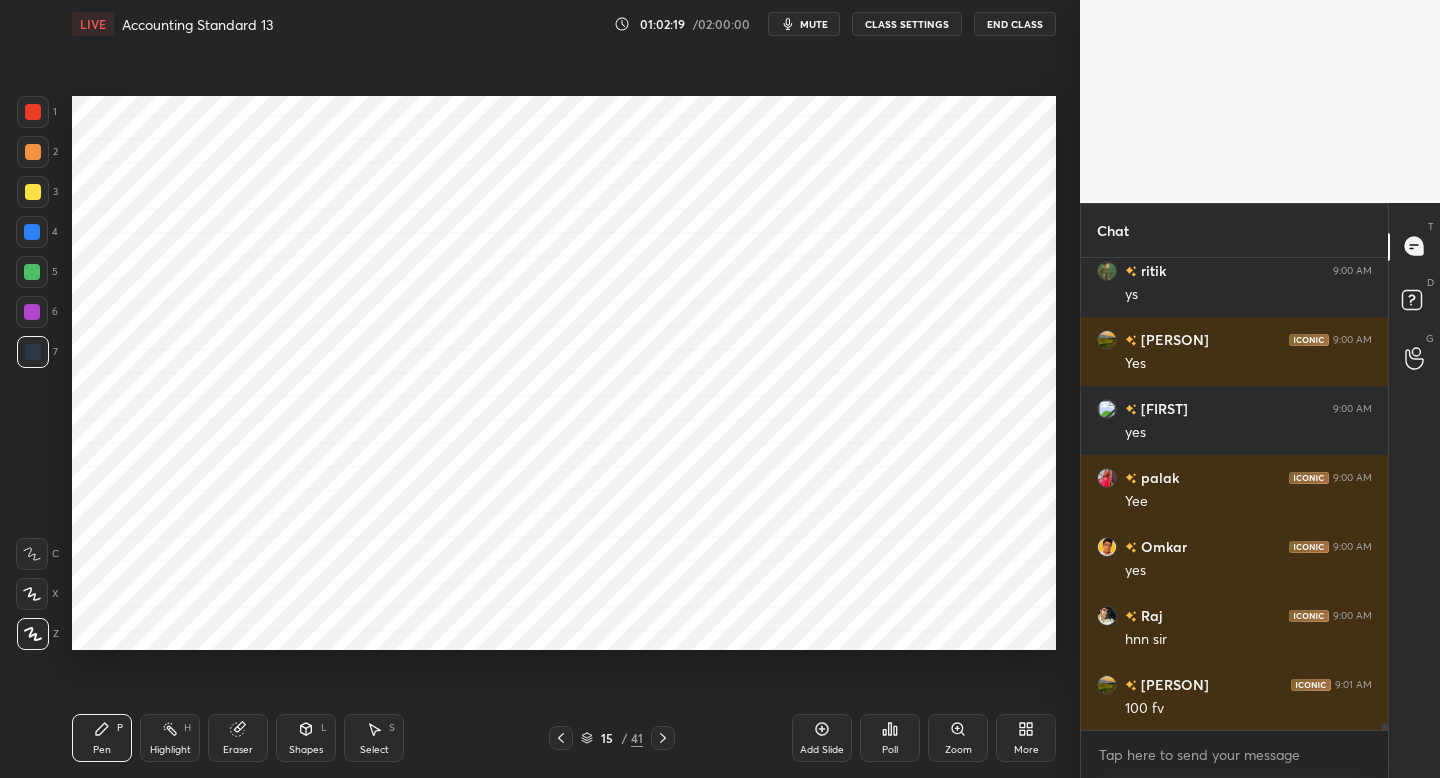click at bounding box center [32, 232] 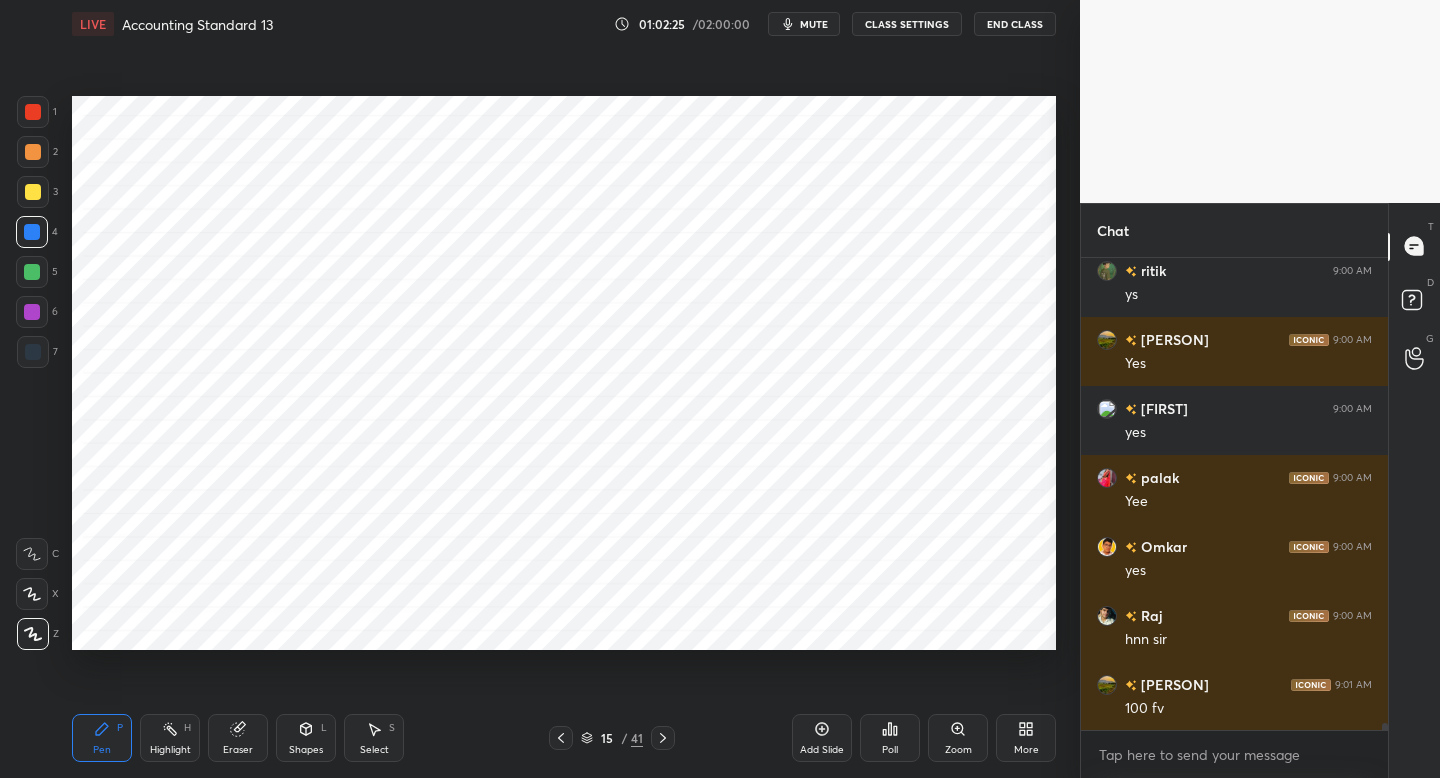 drag, startPoint x: 562, startPoint y: 742, endPoint x: 574, endPoint y: 726, distance: 20 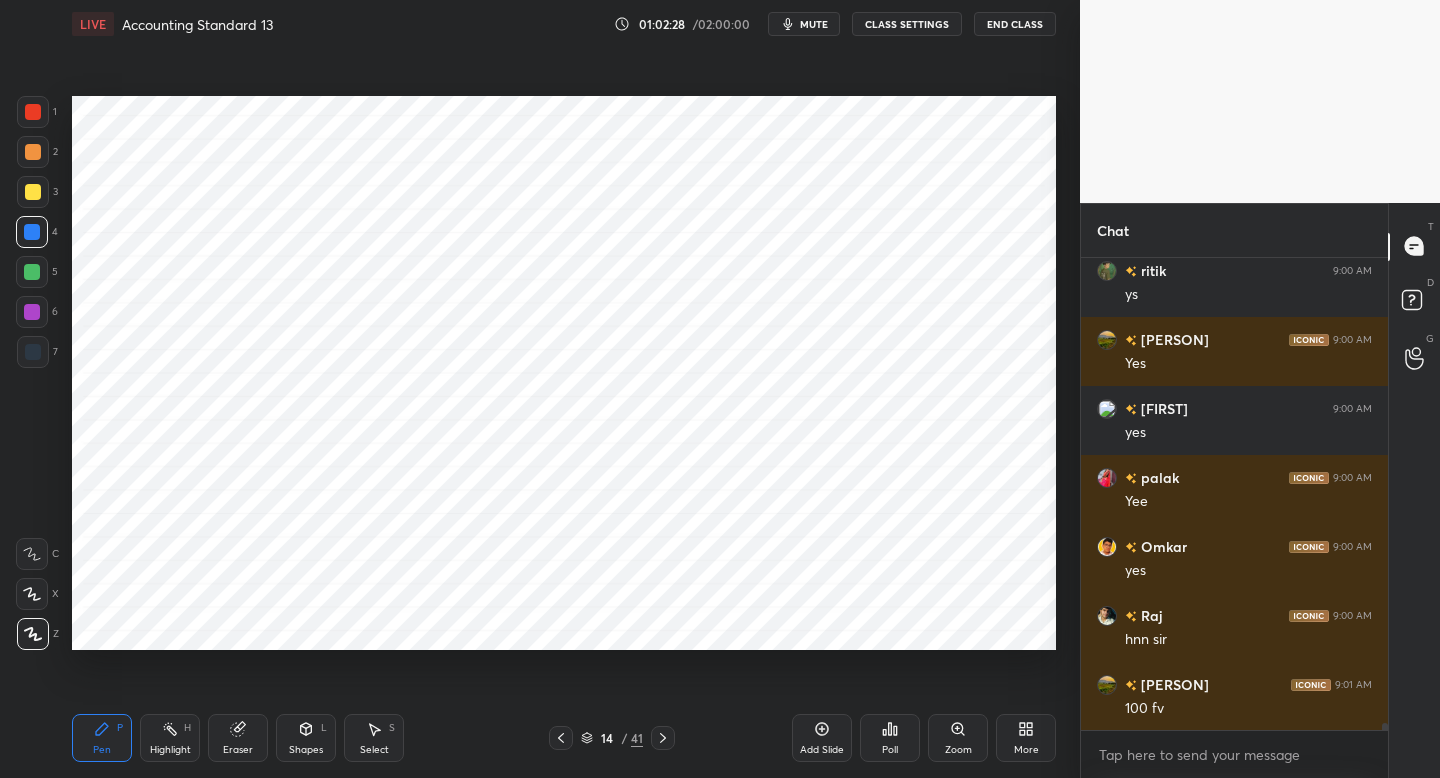click 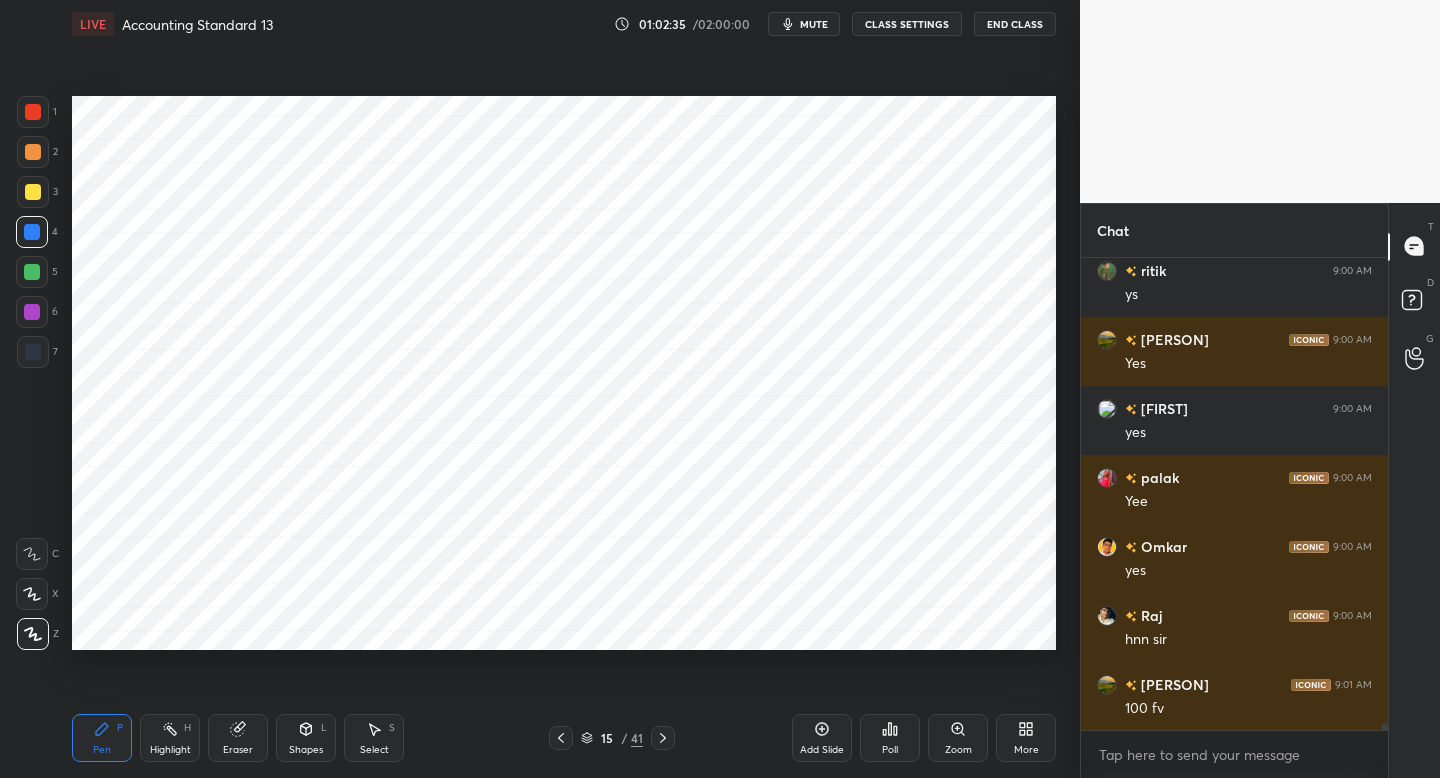scroll, scrollTop: 32846, scrollLeft: 0, axis: vertical 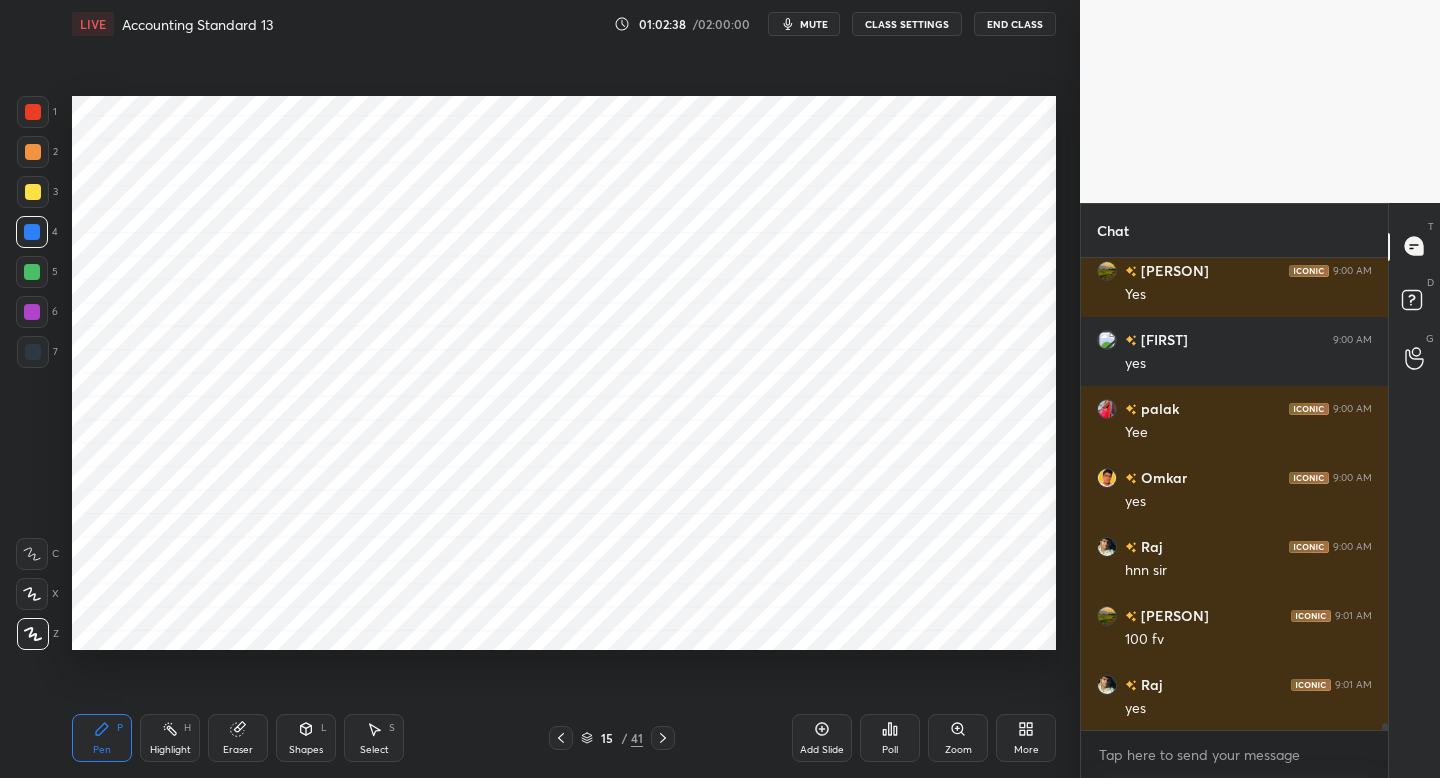 drag, startPoint x: 35, startPoint y: 270, endPoint x: 51, endPoint y: 276, distance: 17.088007 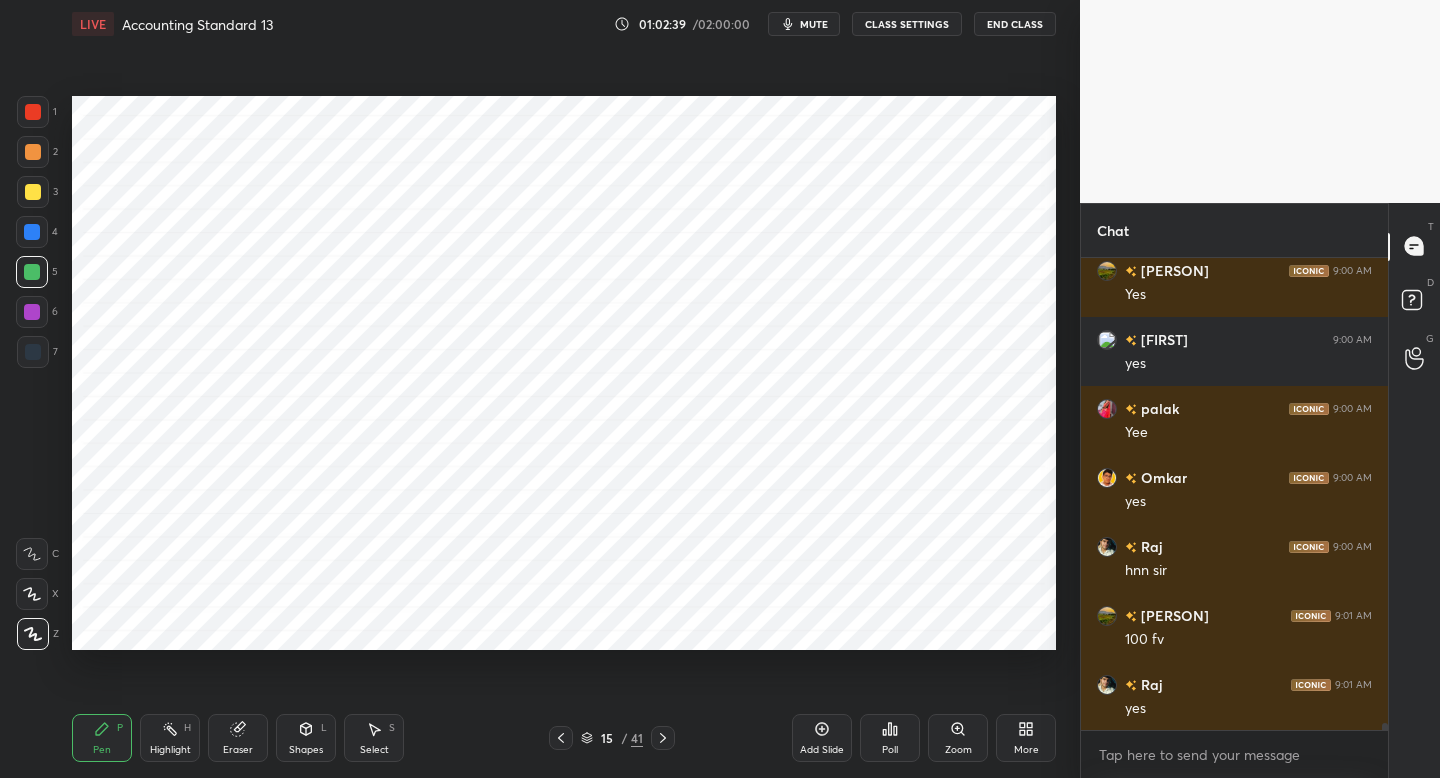 drag, startPoint x: 39, startPoint y: 355, endPoint x: 65, endPoint y: 354, distance: 26.019224 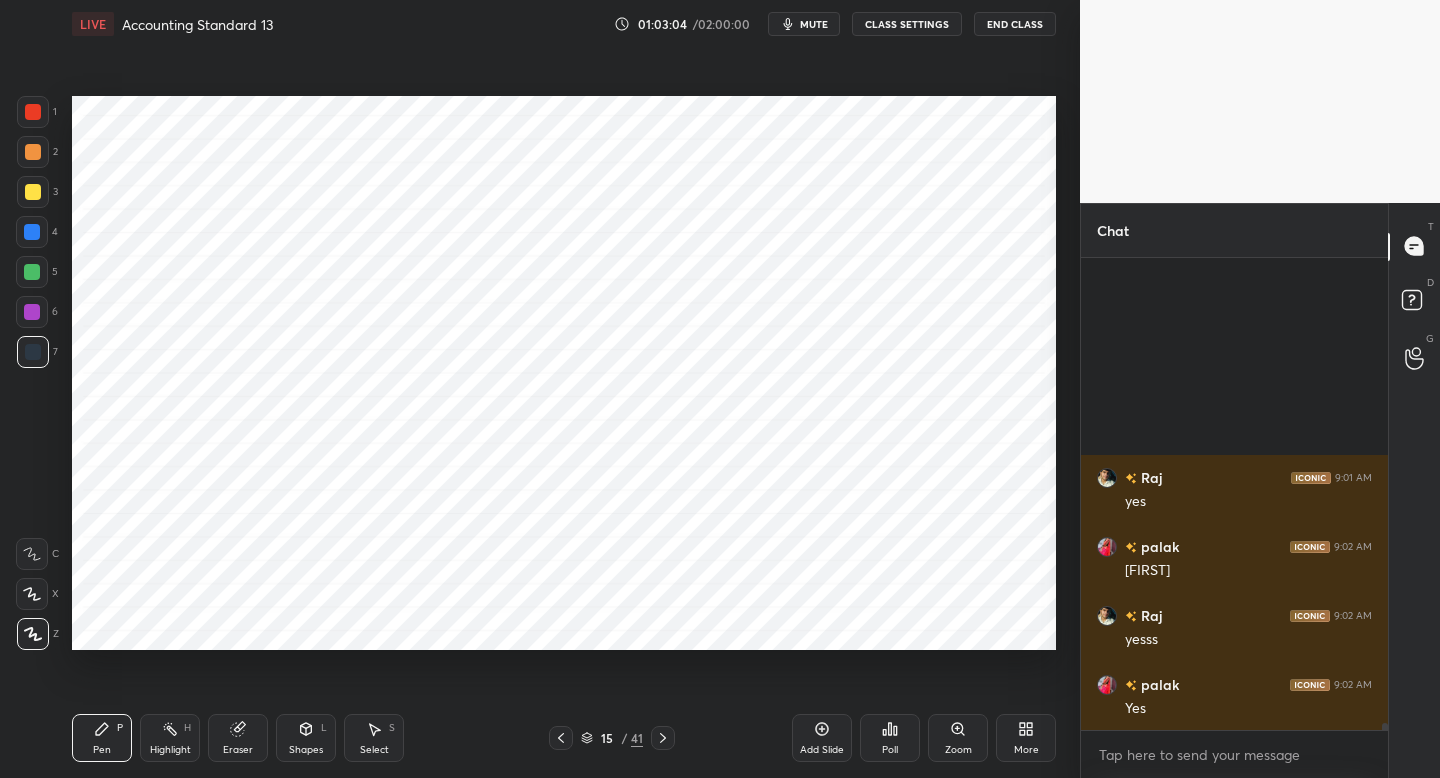 scroll, scrollTop: 33329, scrollLeft: 0, axis: vertical 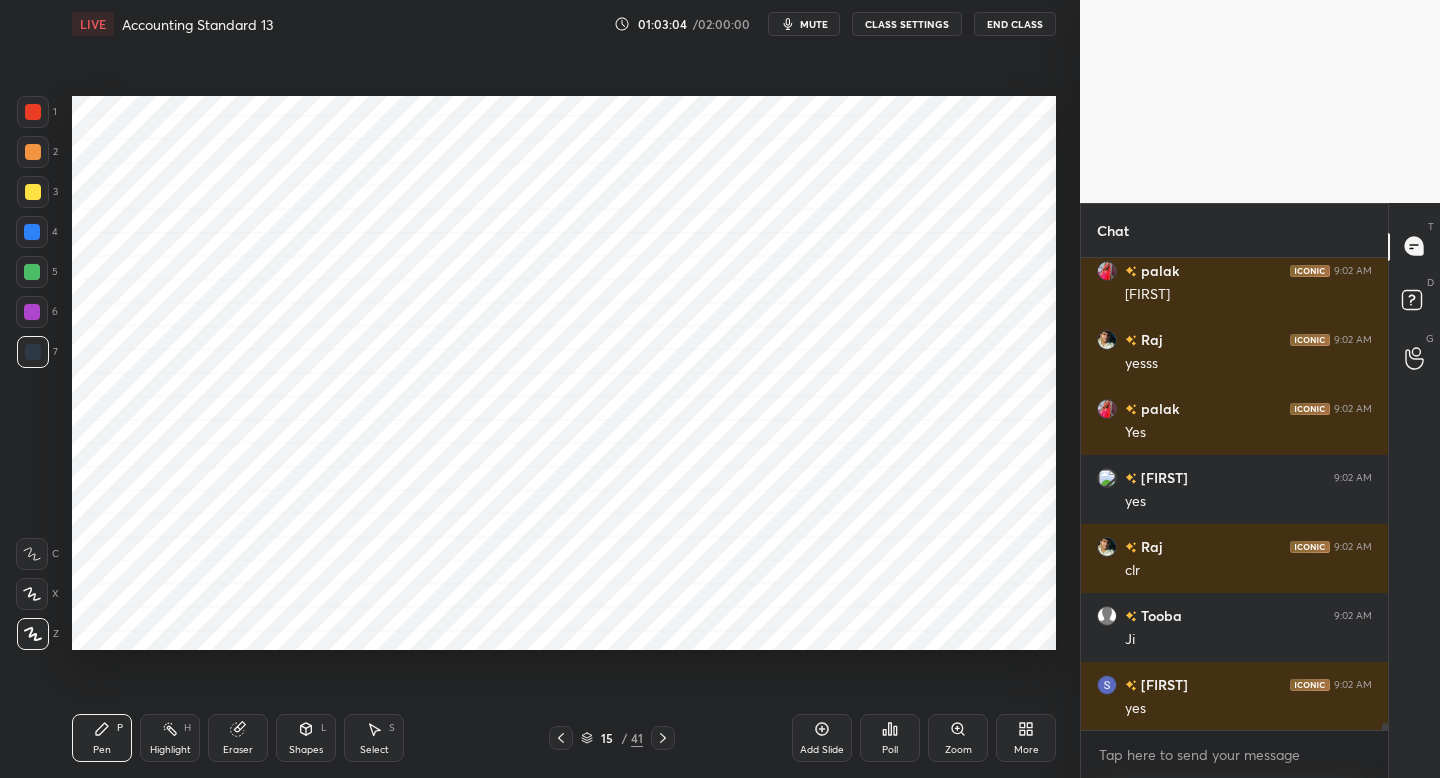 click 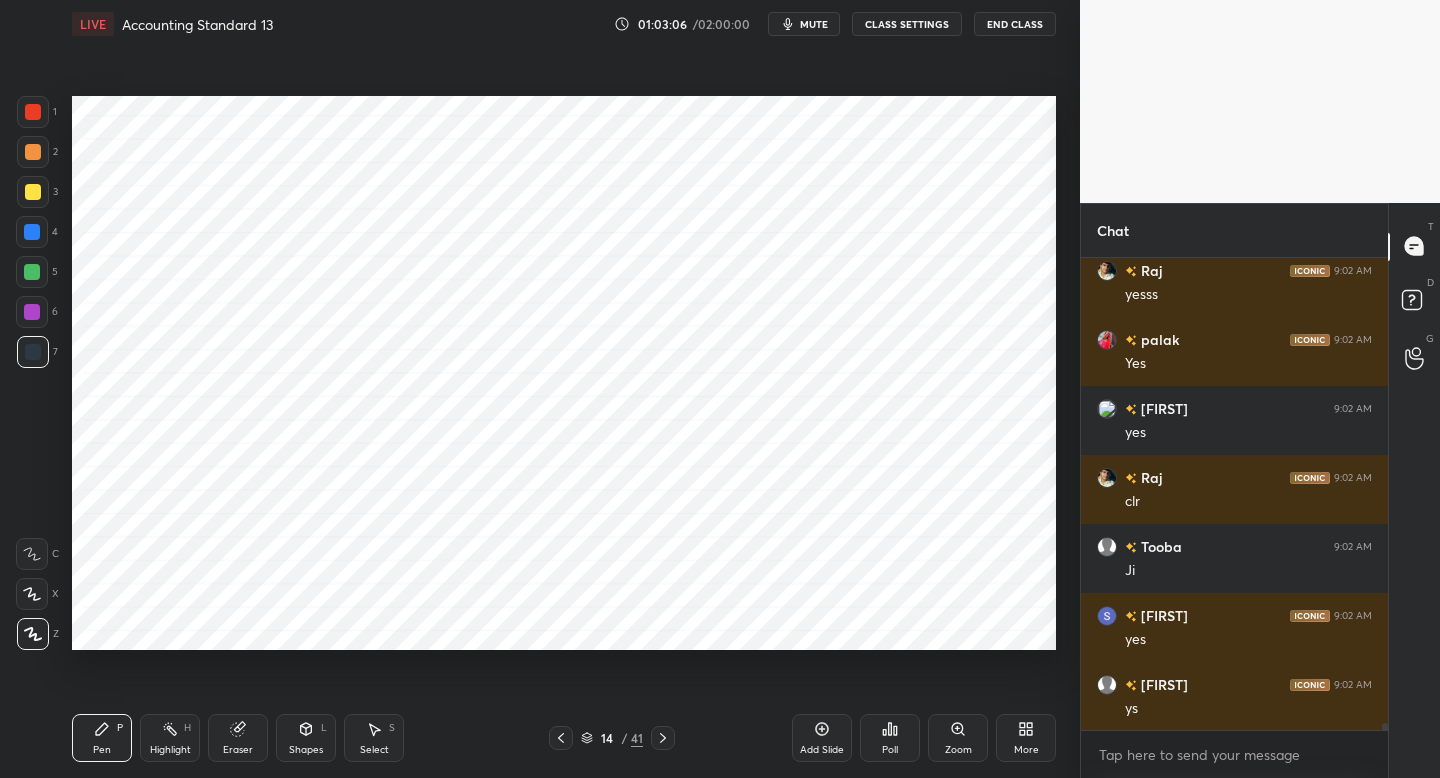 scroll, scrollTop: 33467, scrollLeft: 0, axis: vertical 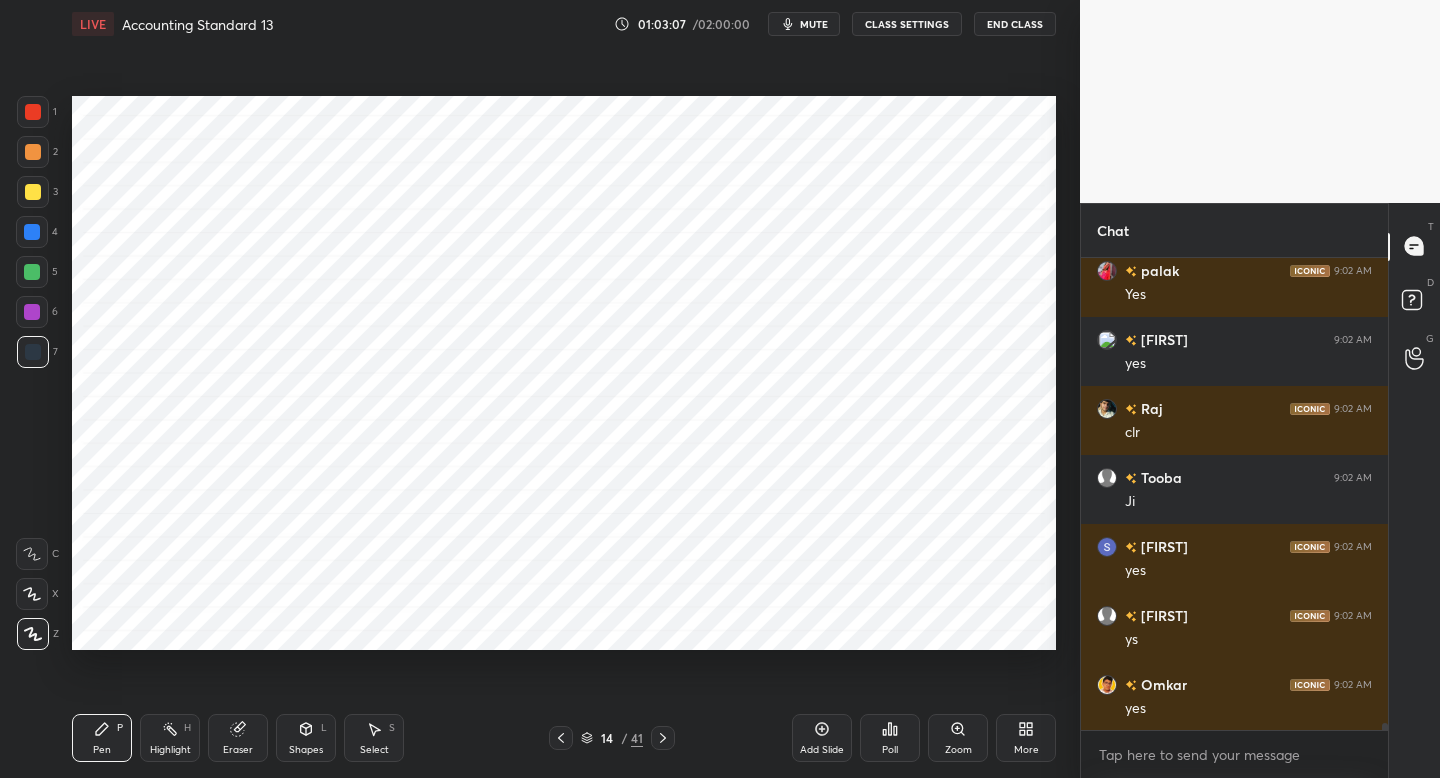 click 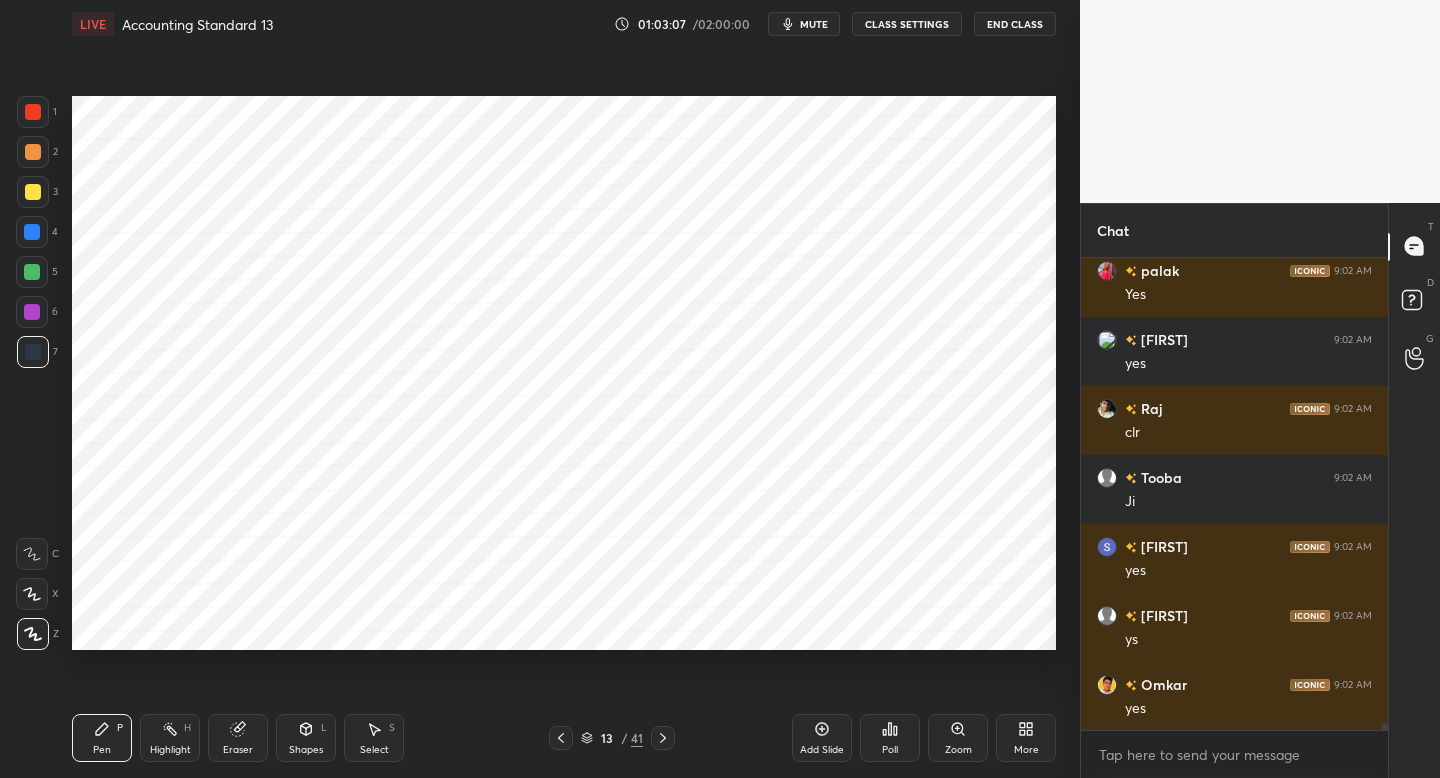 click 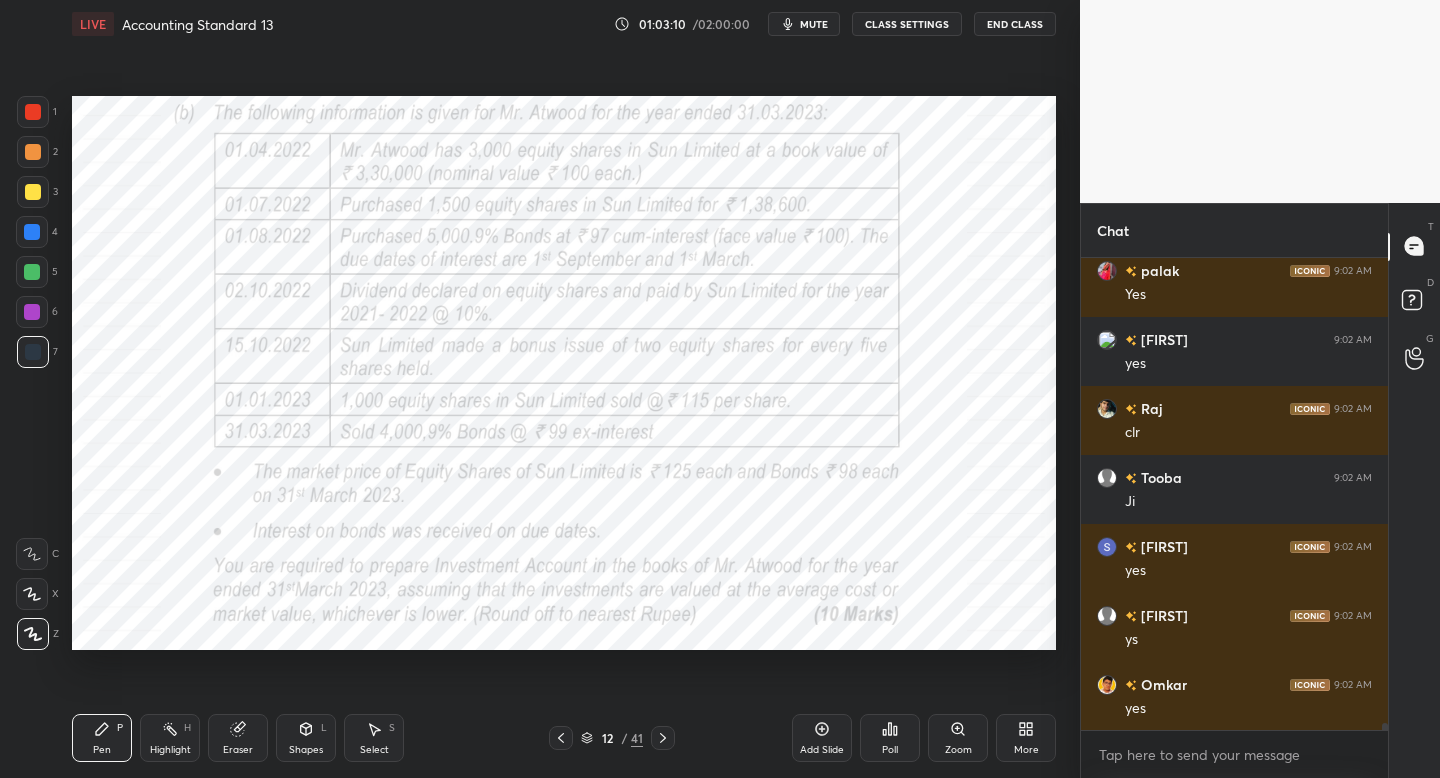 click 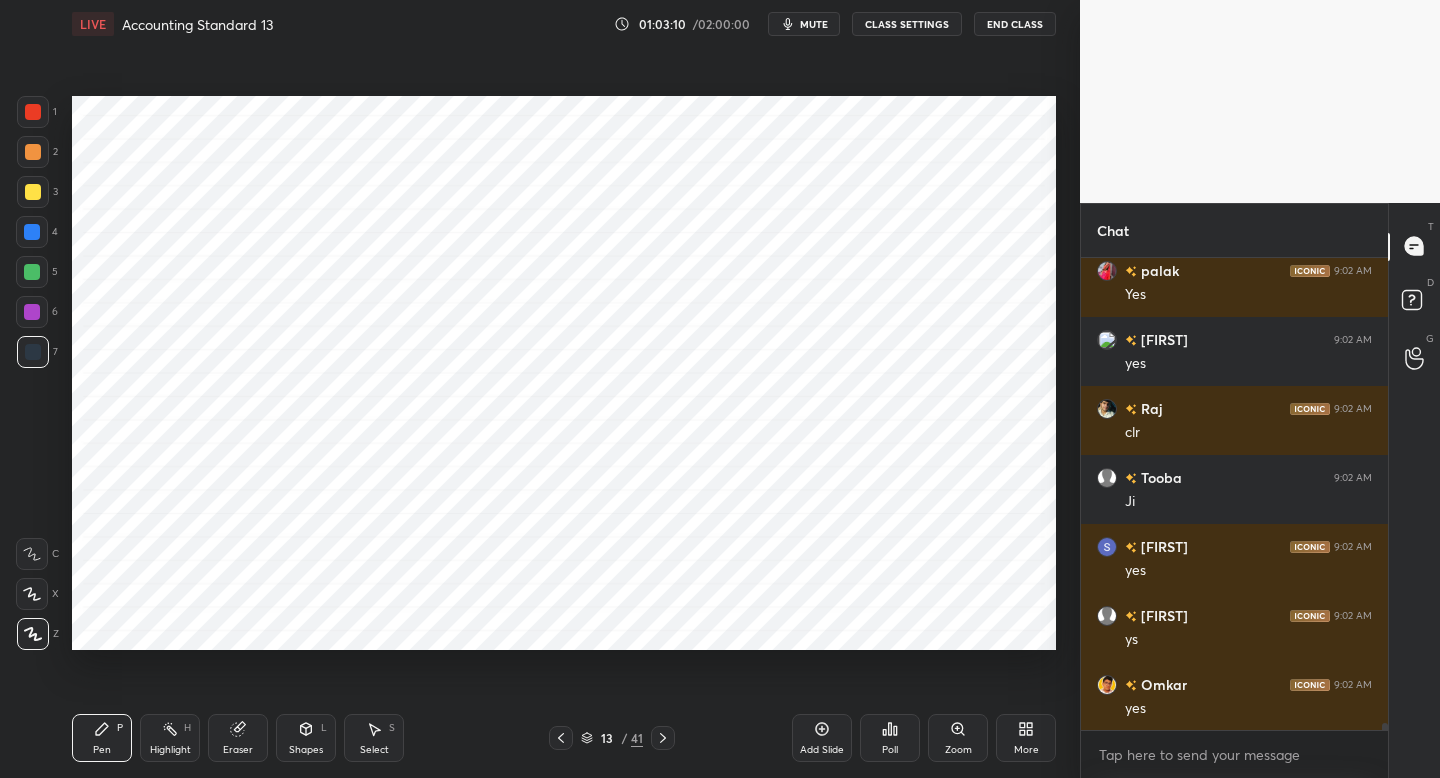drag, startPoint x: 664, startPoint y: 736, endPoint x: 664, endPoint y: 722, distance: 14 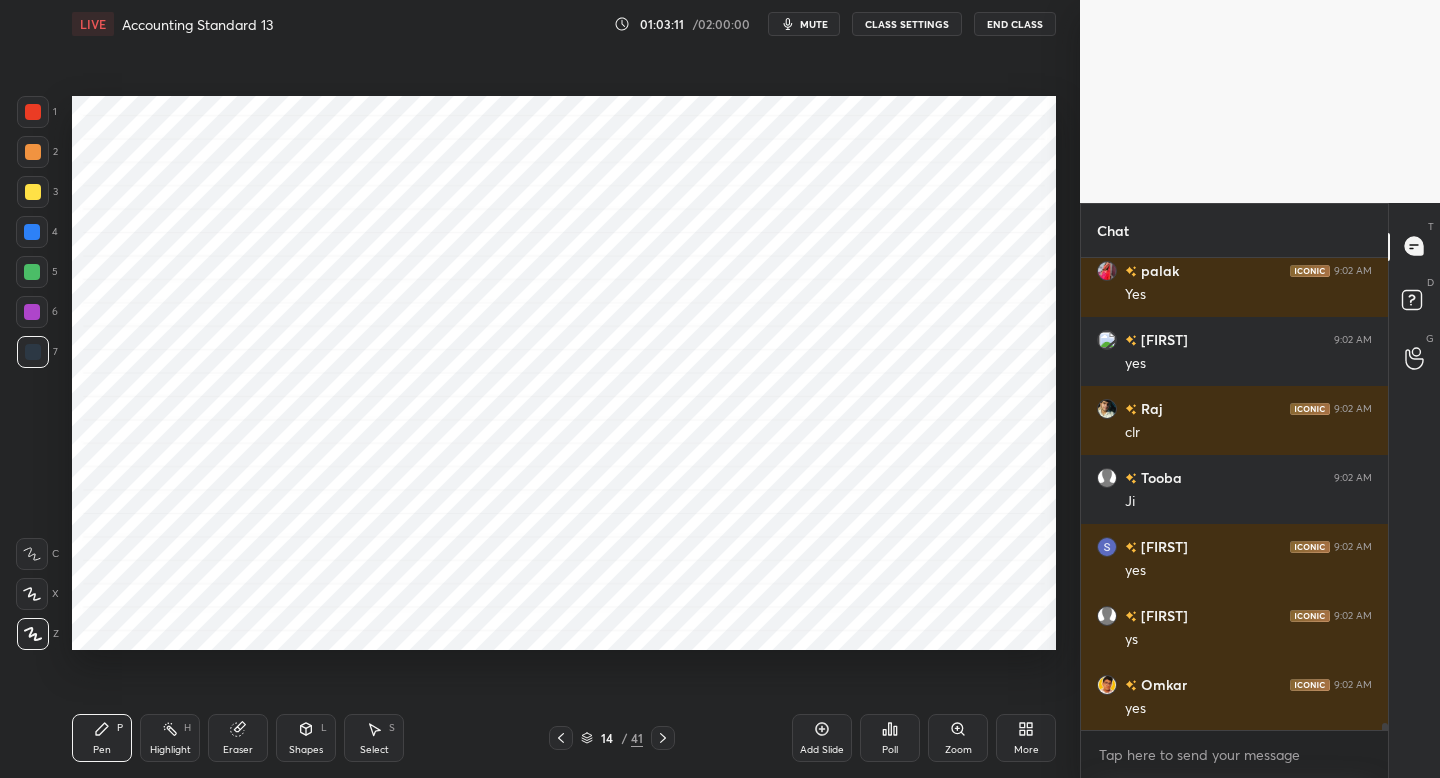 drag, startPoint x: 34, startPoint y: 115, endPoint x: 60, endPoint y: 121, distance: 26.683329 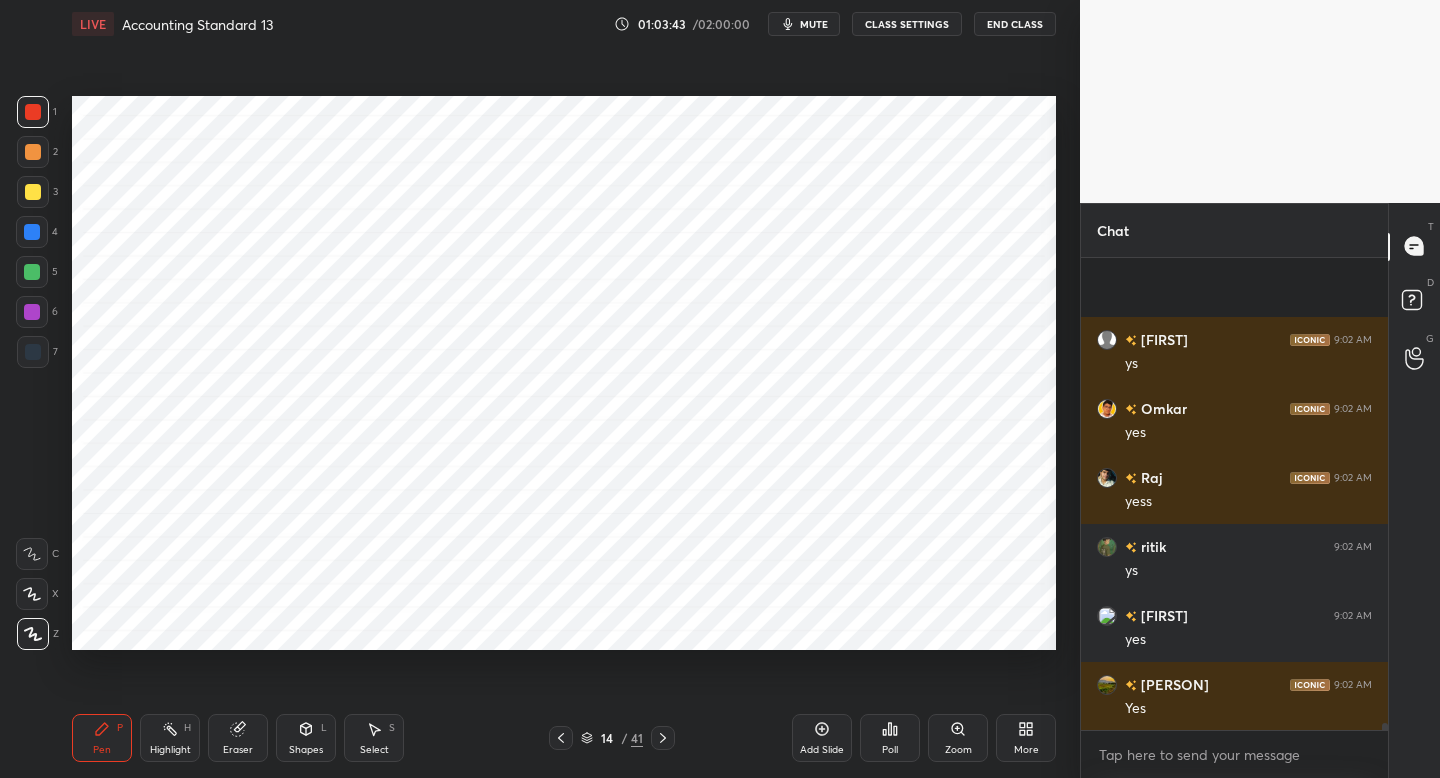scroll, scrollTop: 33881, scrollLeft: 0, axis: vertical 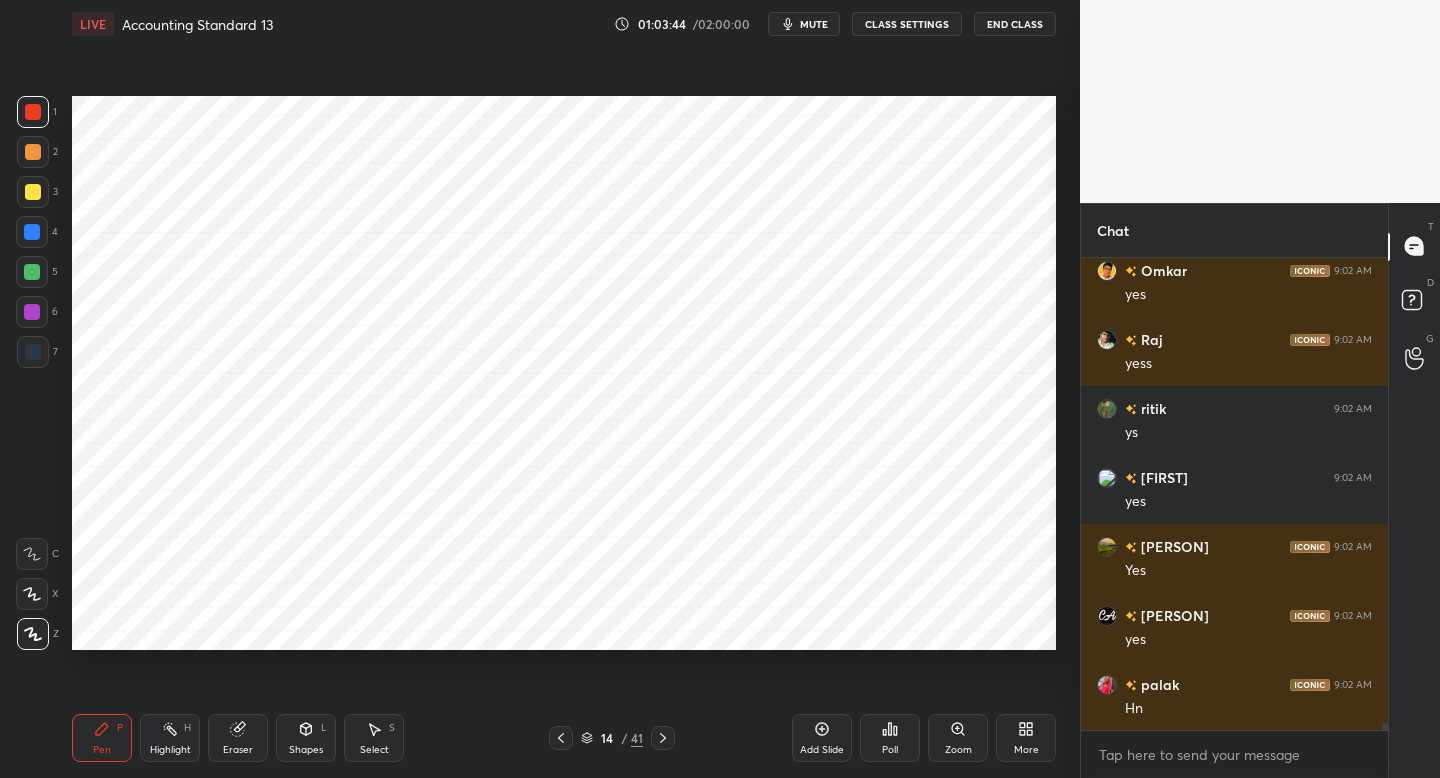 click on "7" at bounding box center [37, 352] 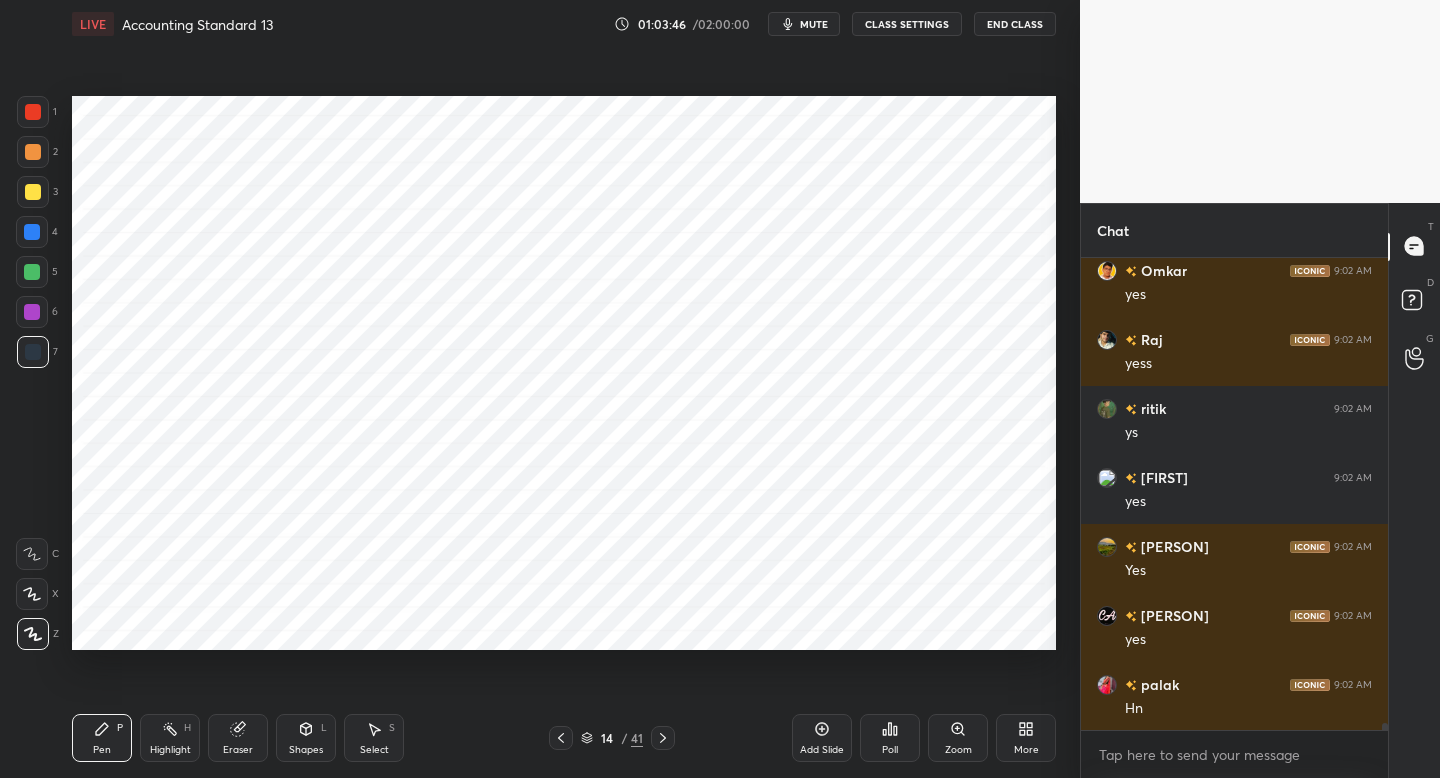 click 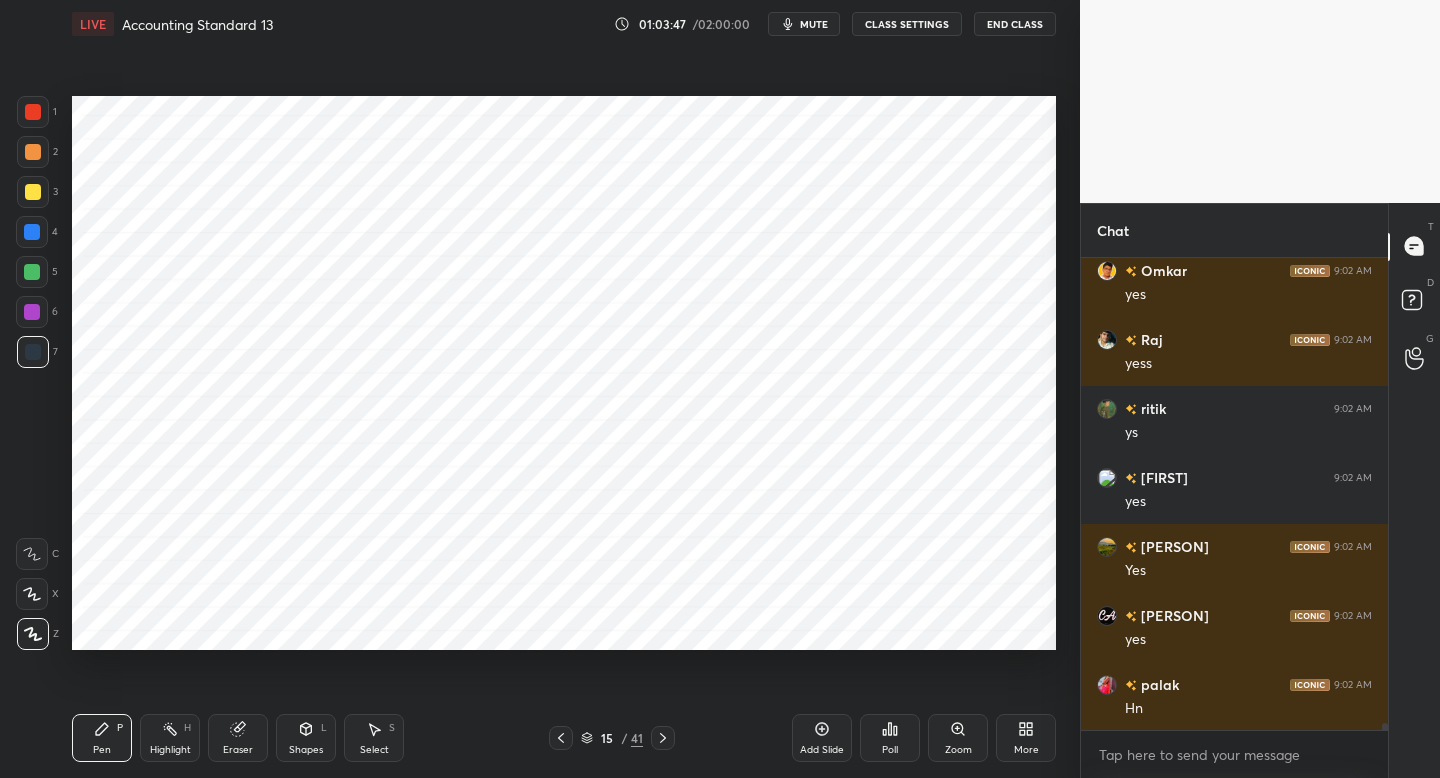 scroll, scrollTop: 33950, scrollLeft: 0, axis: vertical 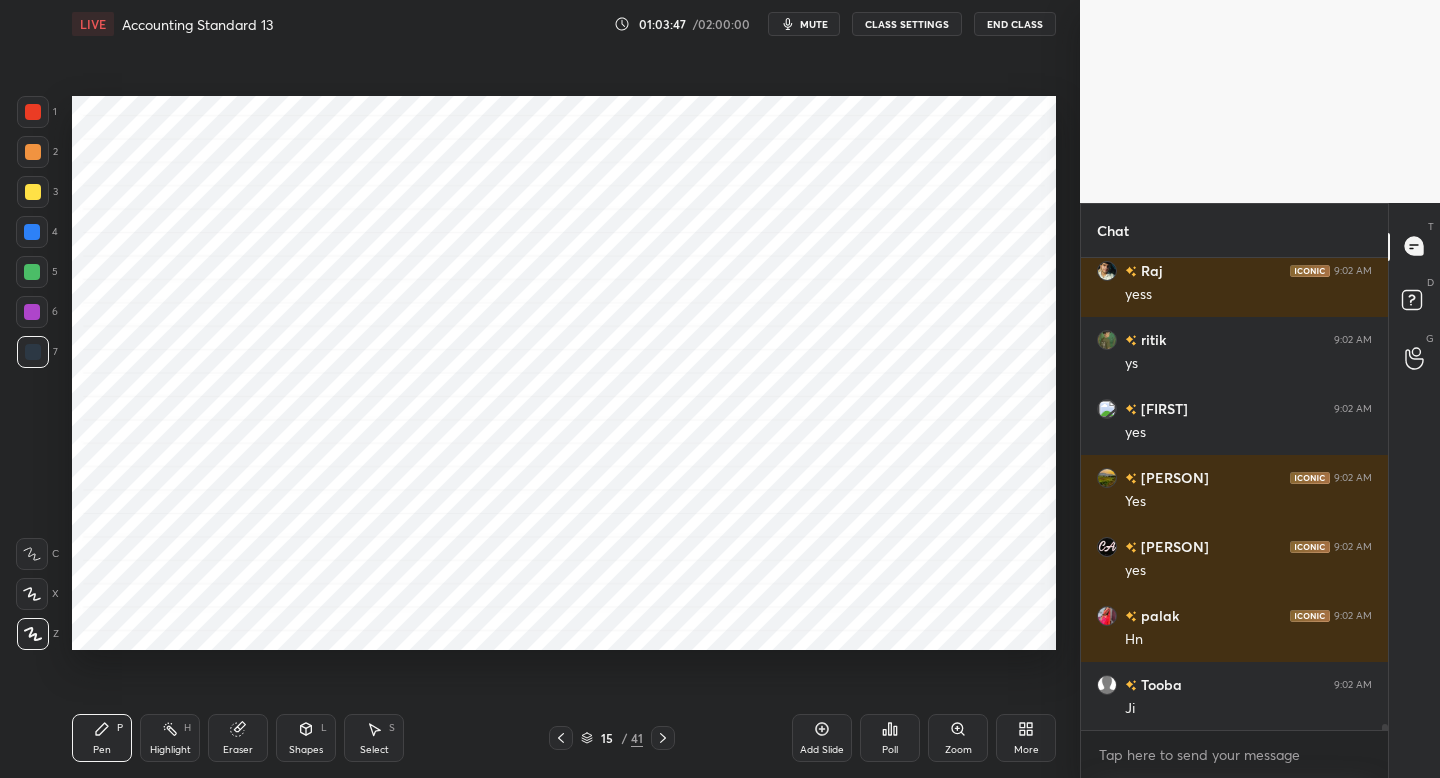 click 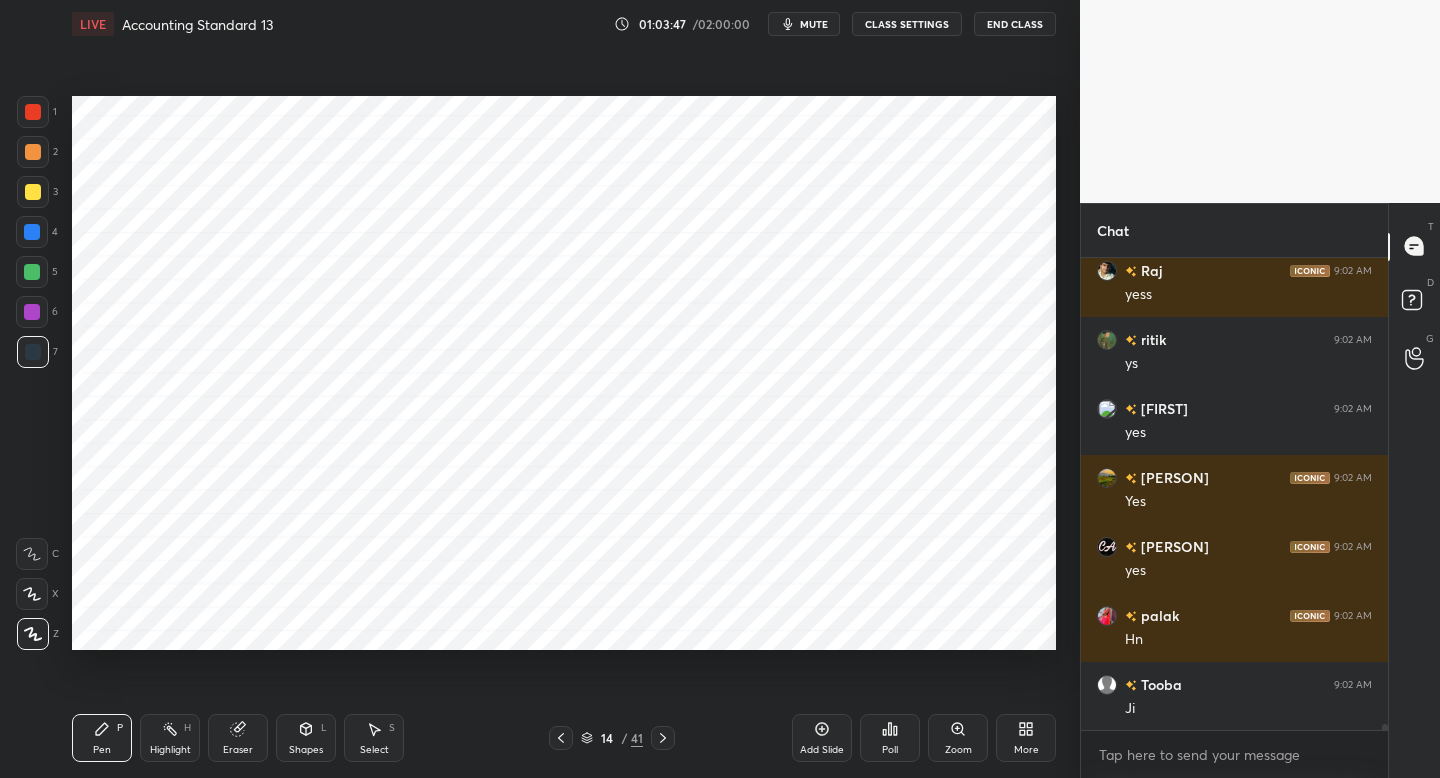 click 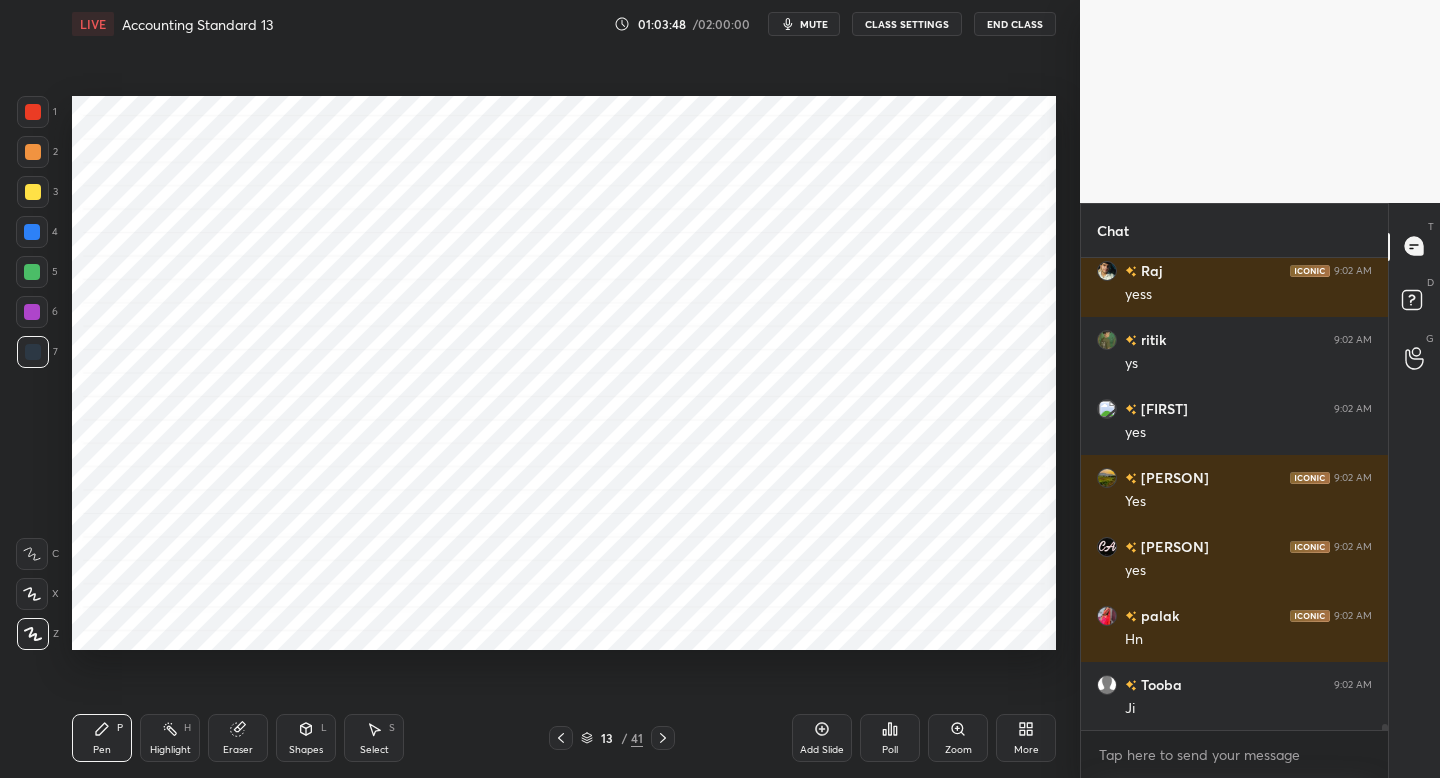 drag, startPoint x: 565, startPoint y: 734, endPoint x: 556, endPoint y: 711, distance: 24.698177 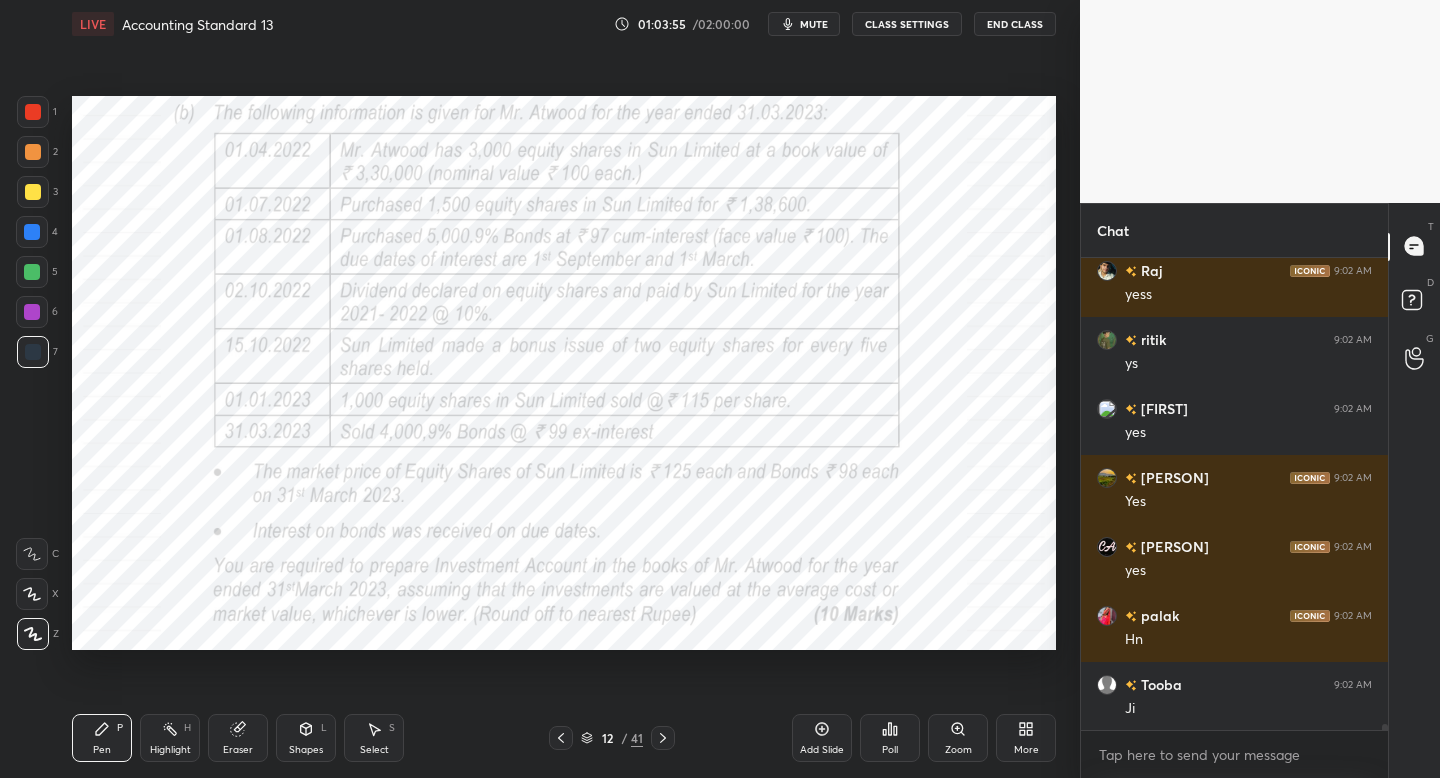 click 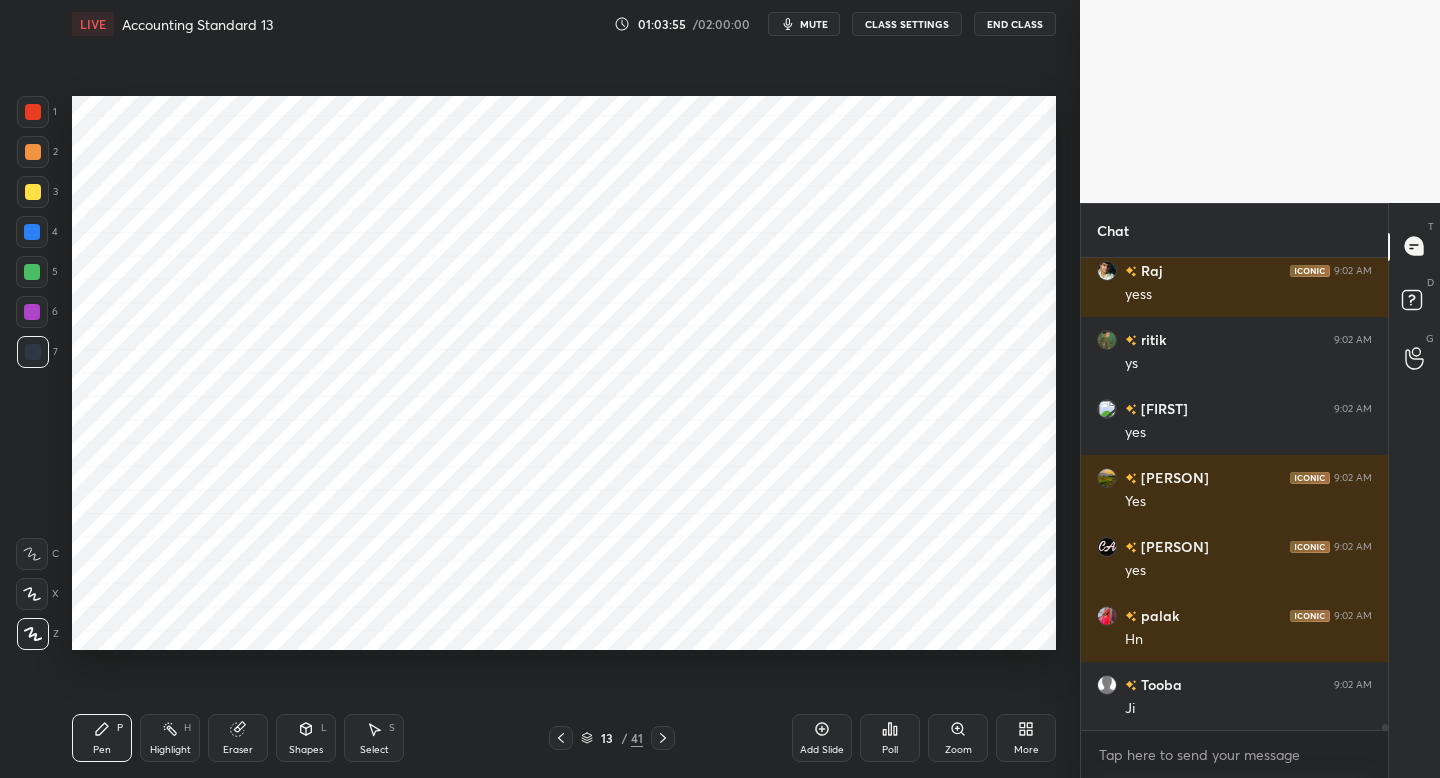 click 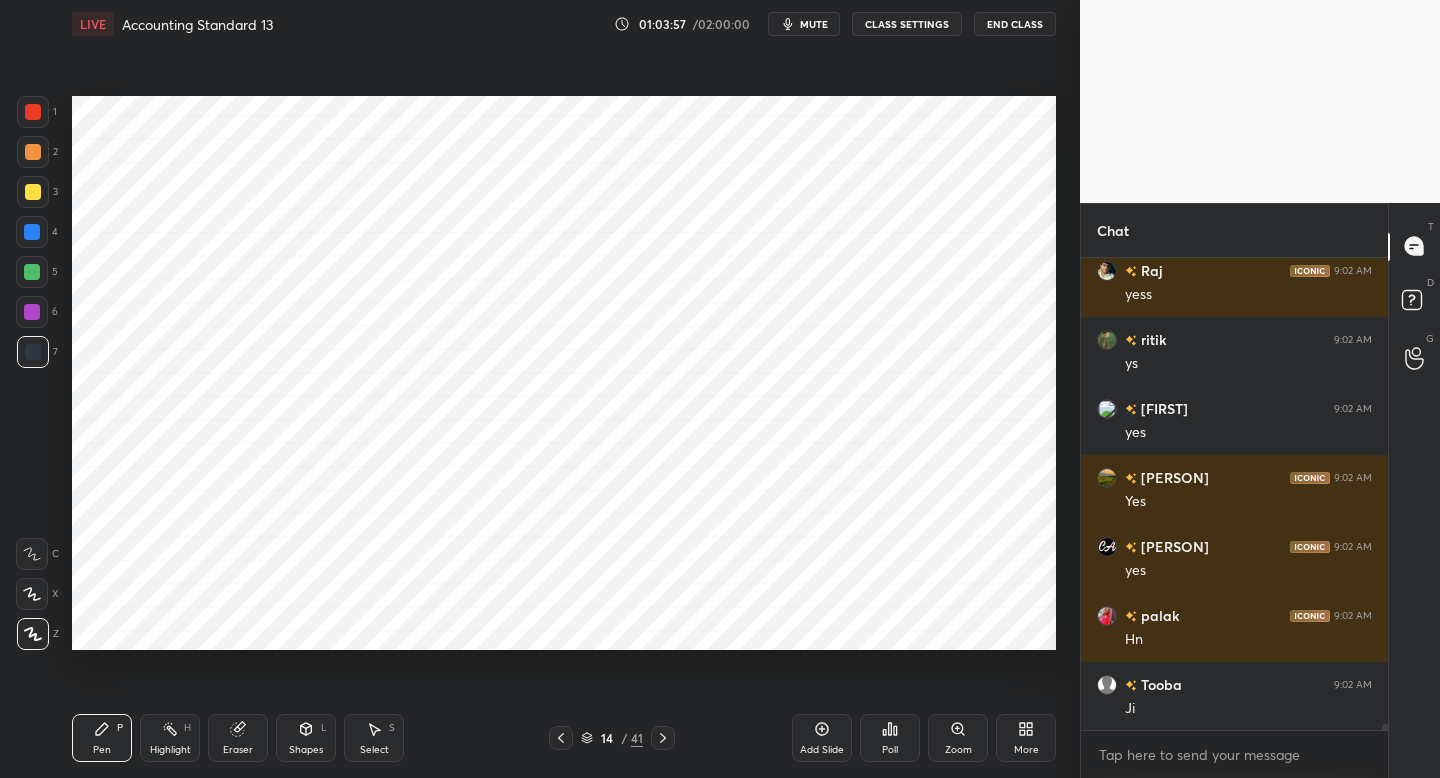 click 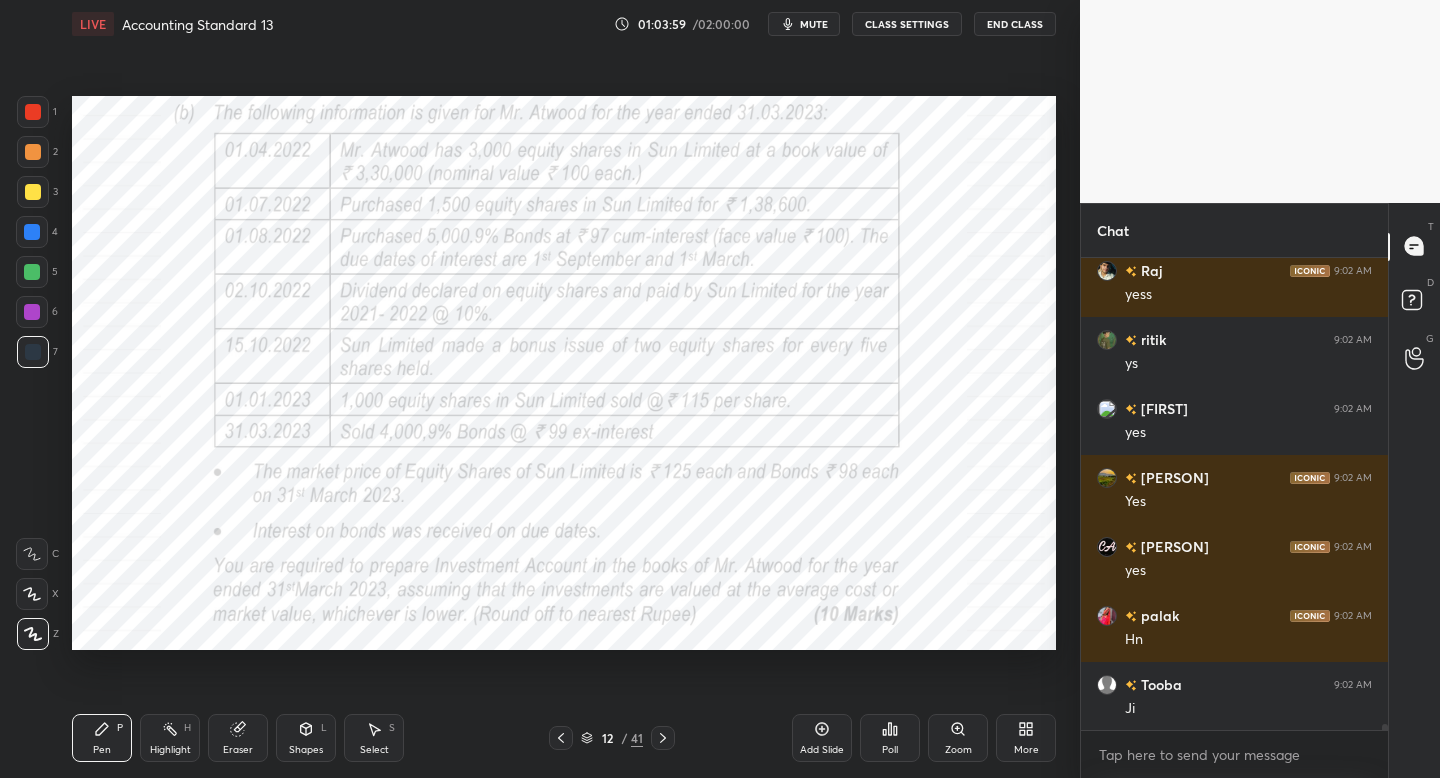 click 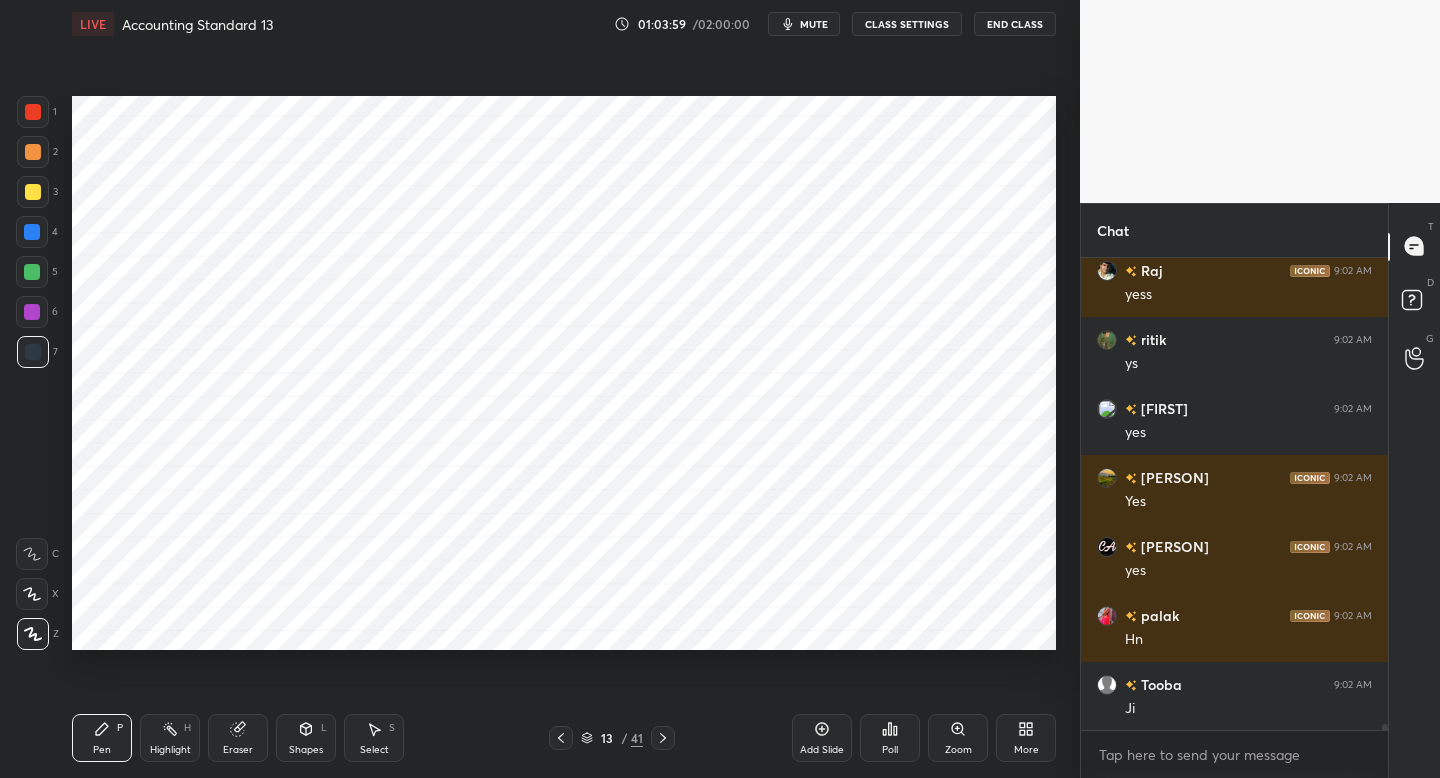 drag, startPoint x: 667, startPoint y: 740, endPoint x: 650, endPoint y: 738, distance: 17.117243 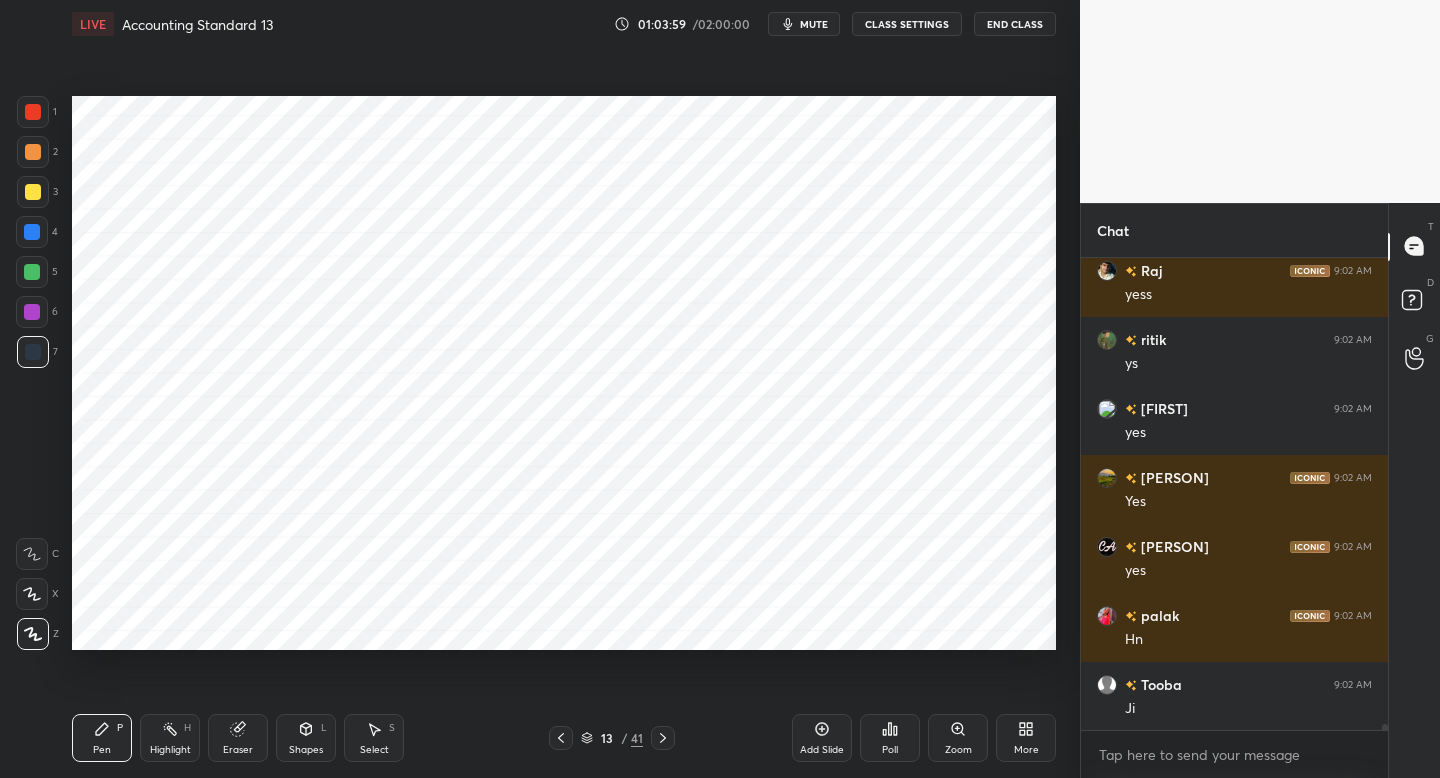 click 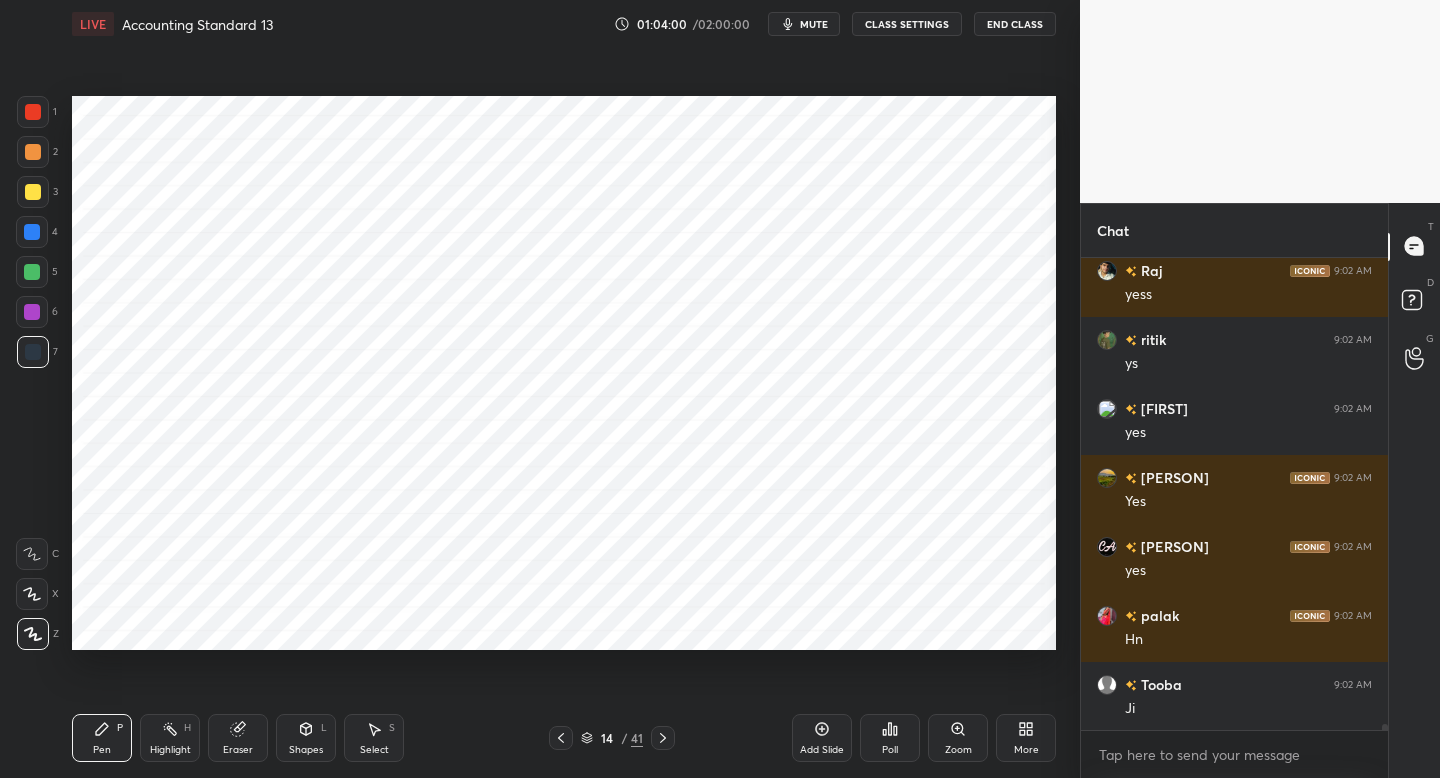 click at bounding box center (32, 312) 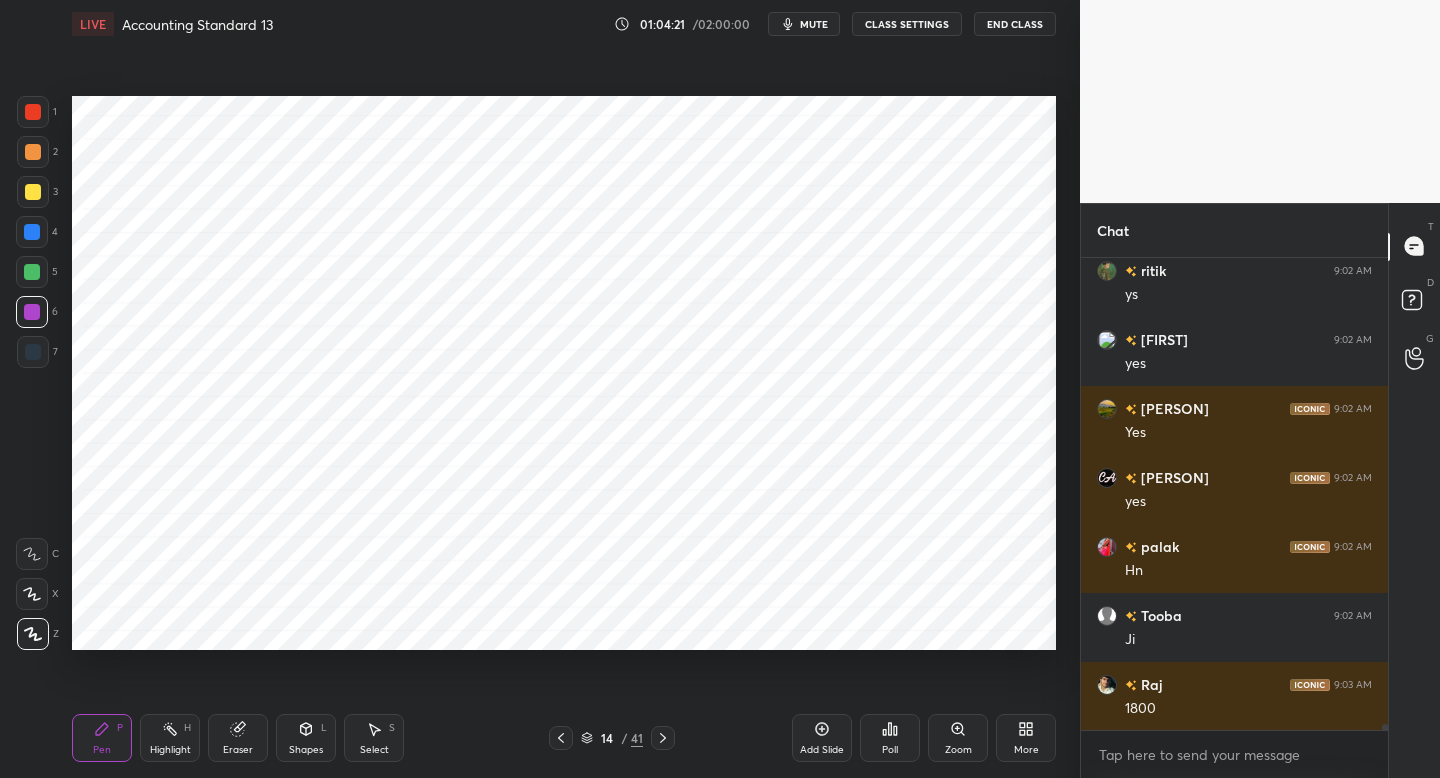 scroll, scrollTop: 34088, scrollLeft: 0, axis: vertical 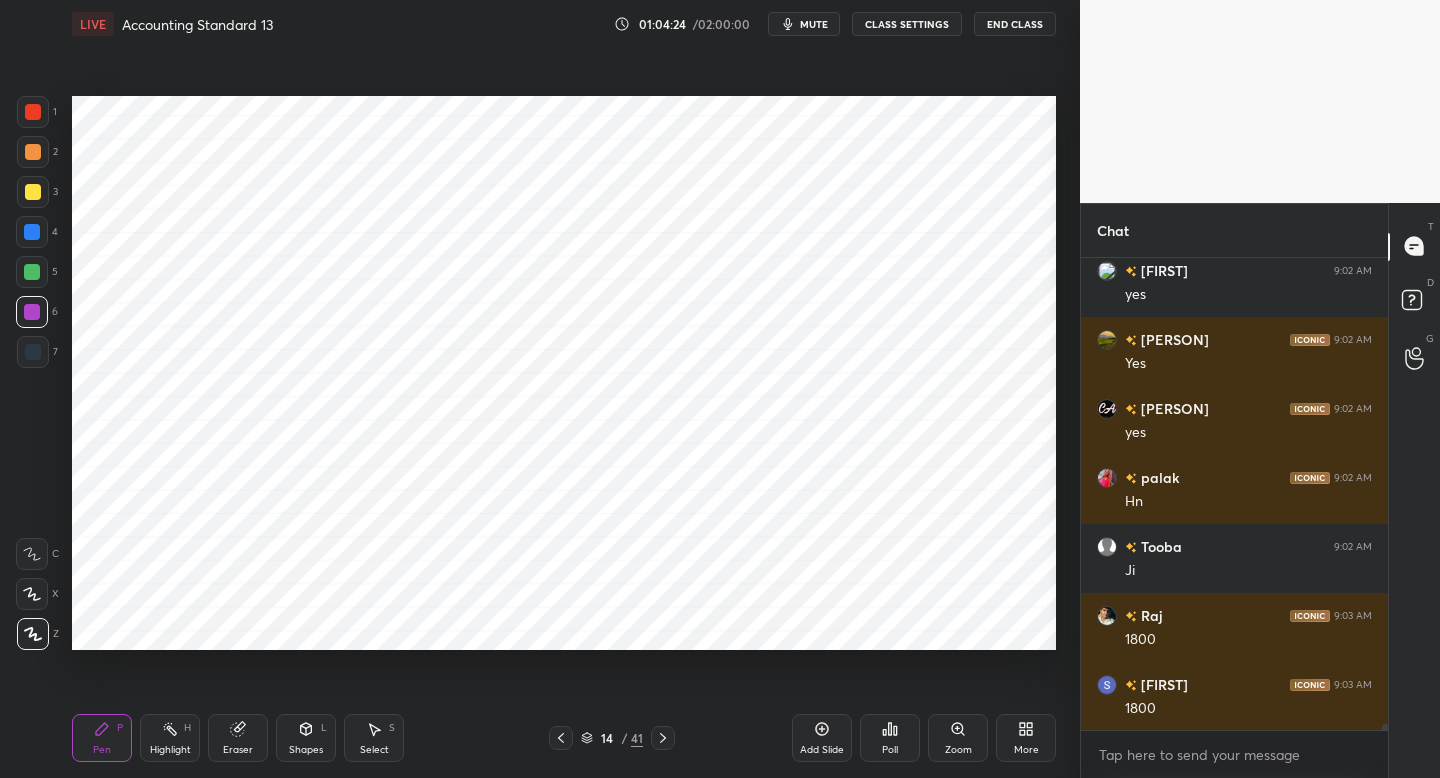 click 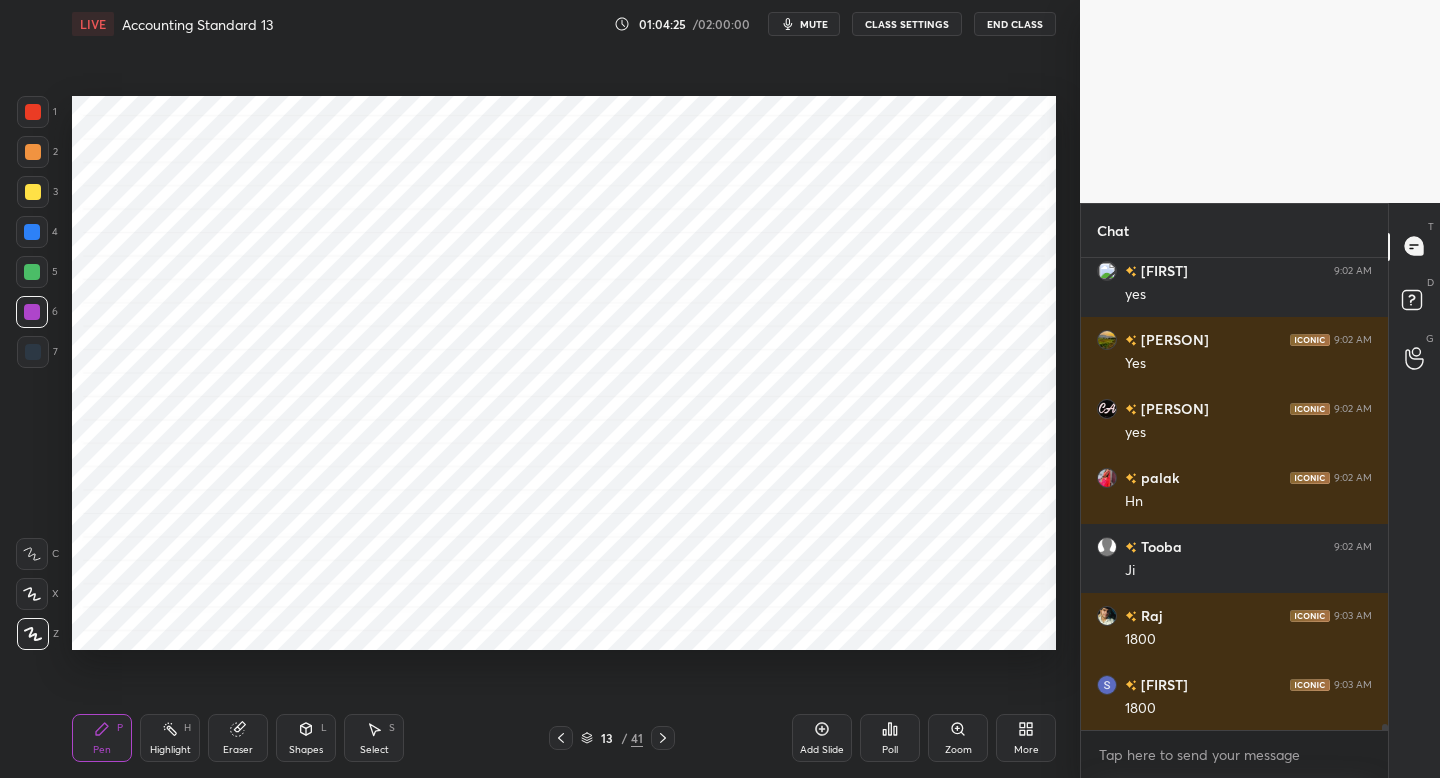 click 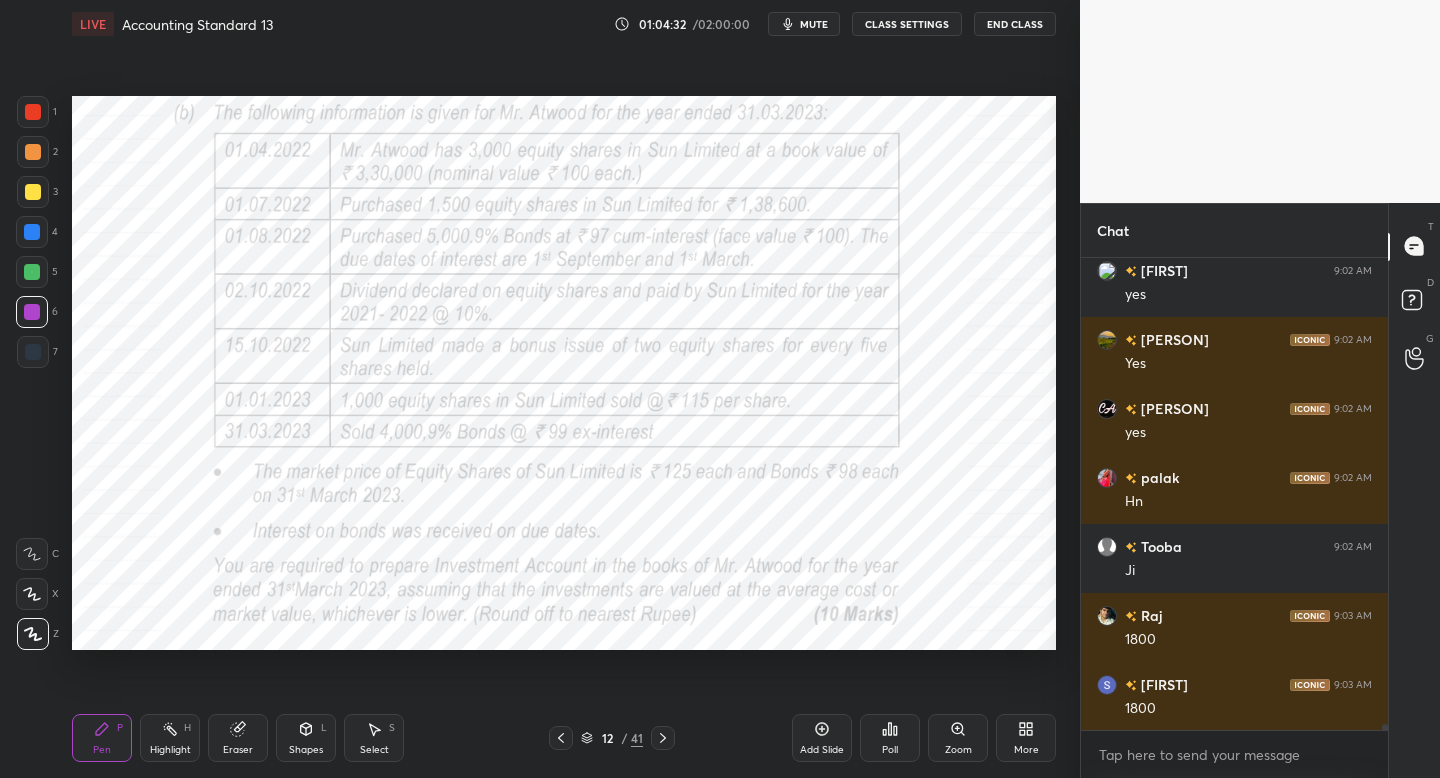 click 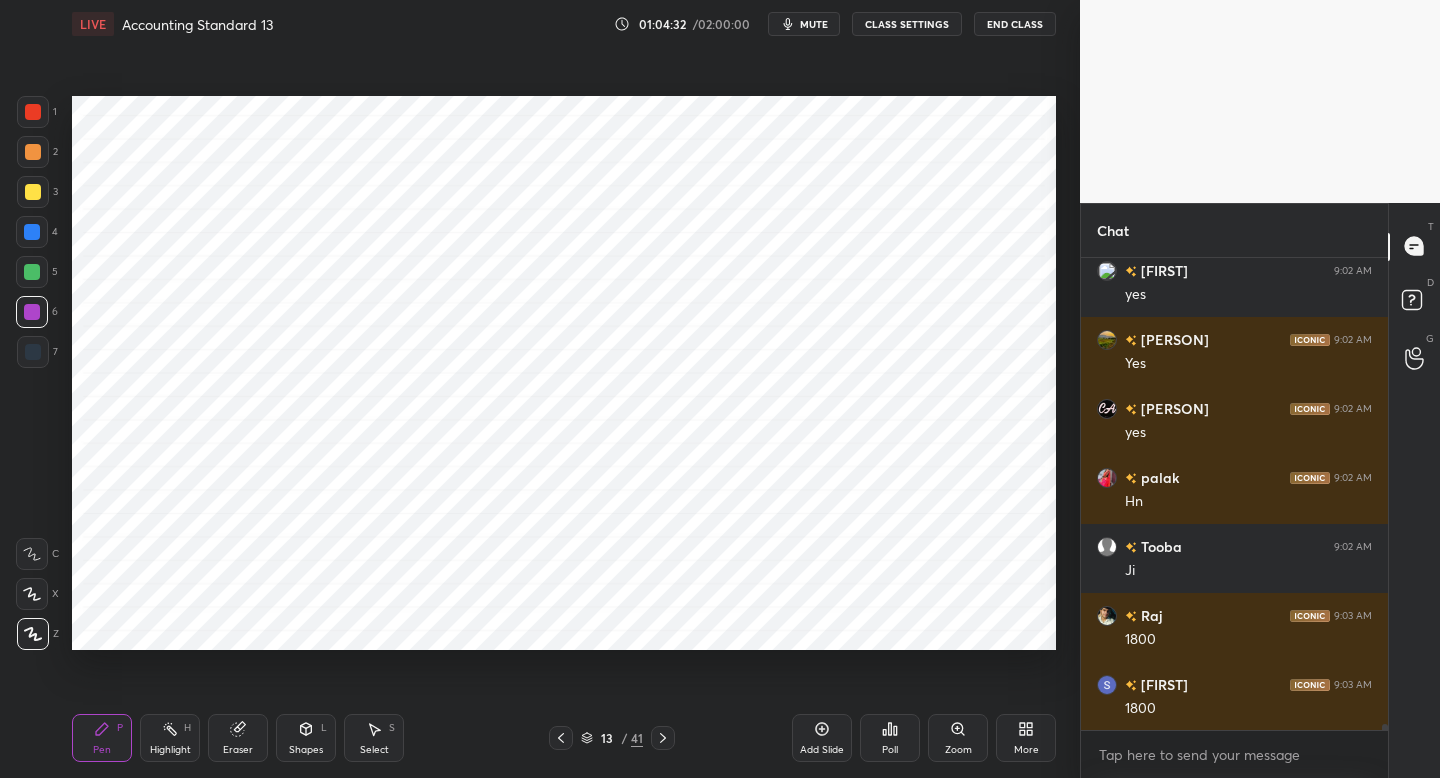 click 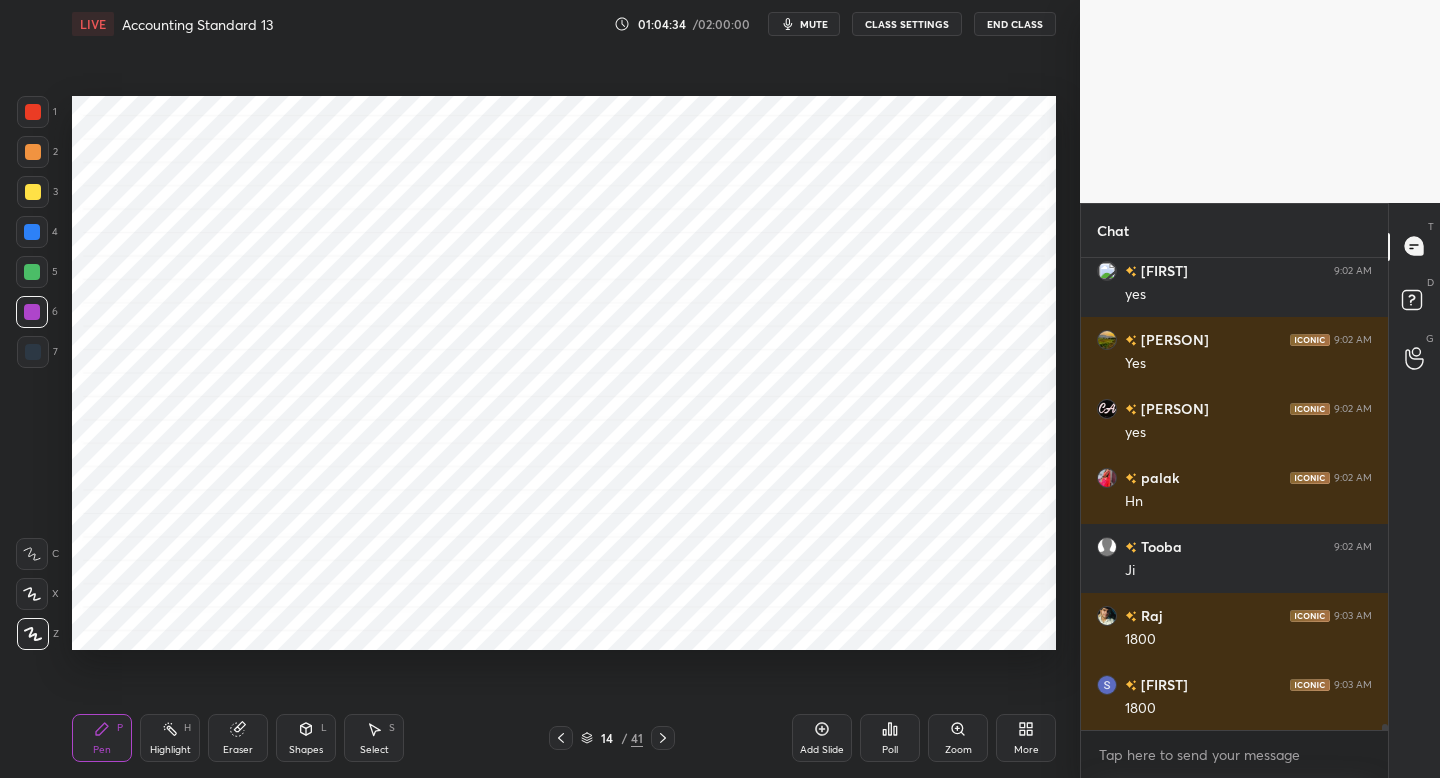 click at bounding box center [32, 272] 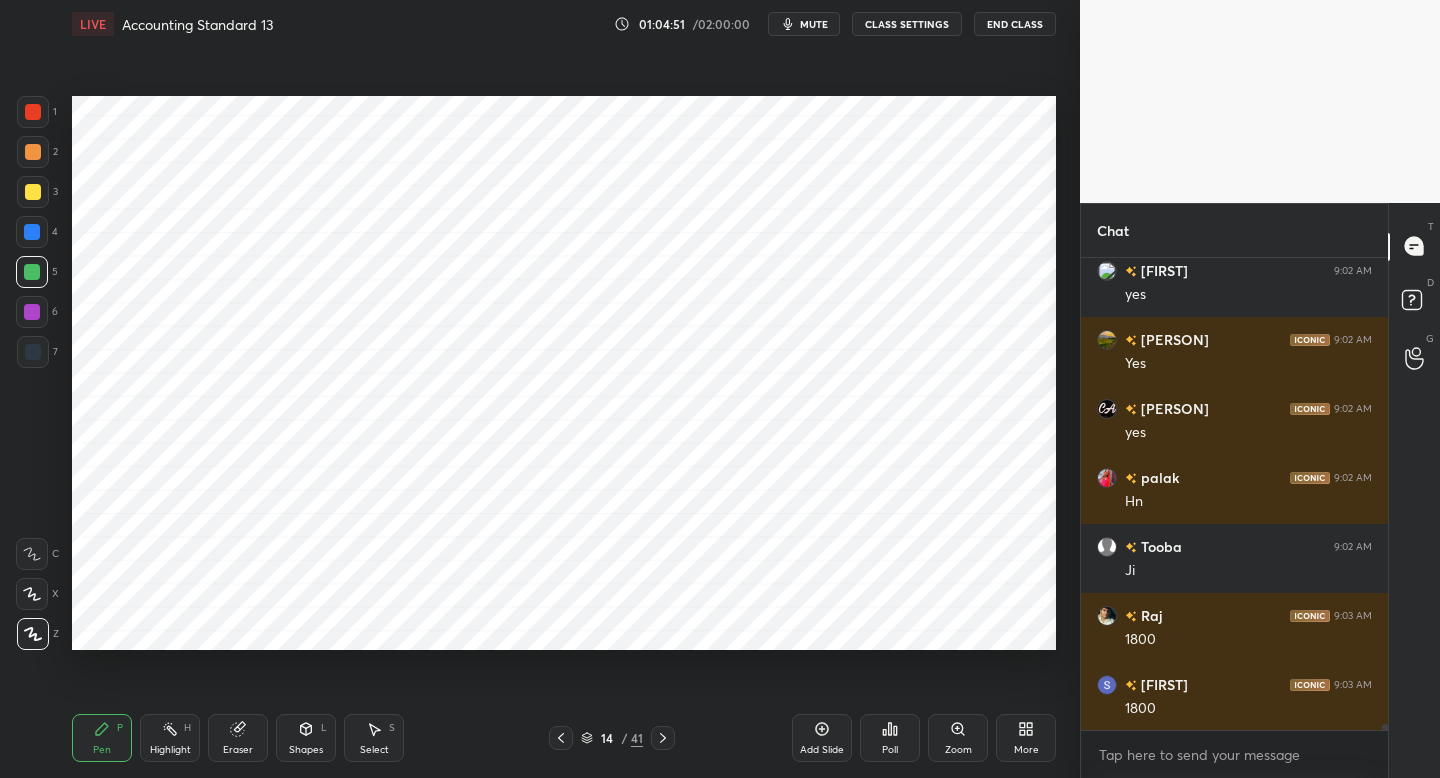 click 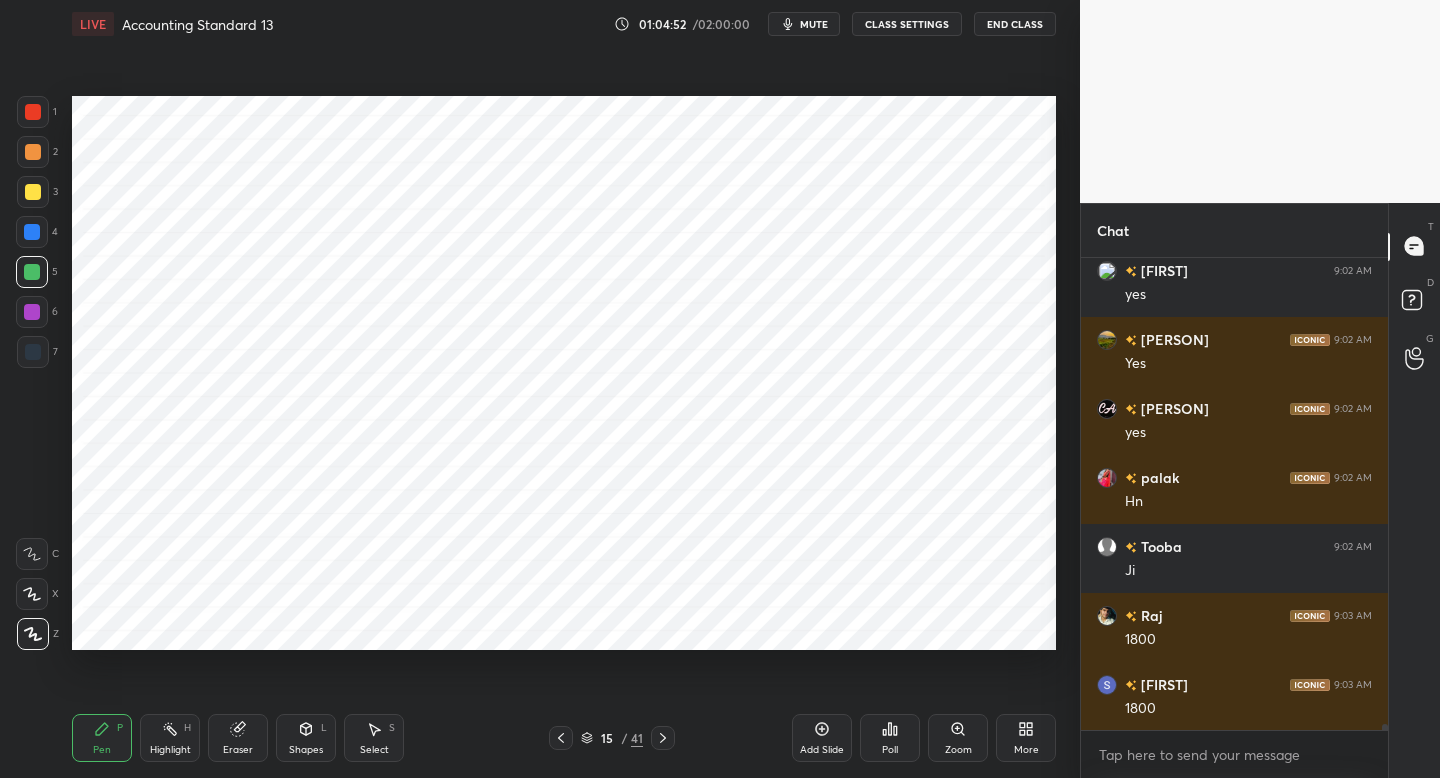 scroll, scrollTop: 34157, scrollLeft: 0, axis: vertical 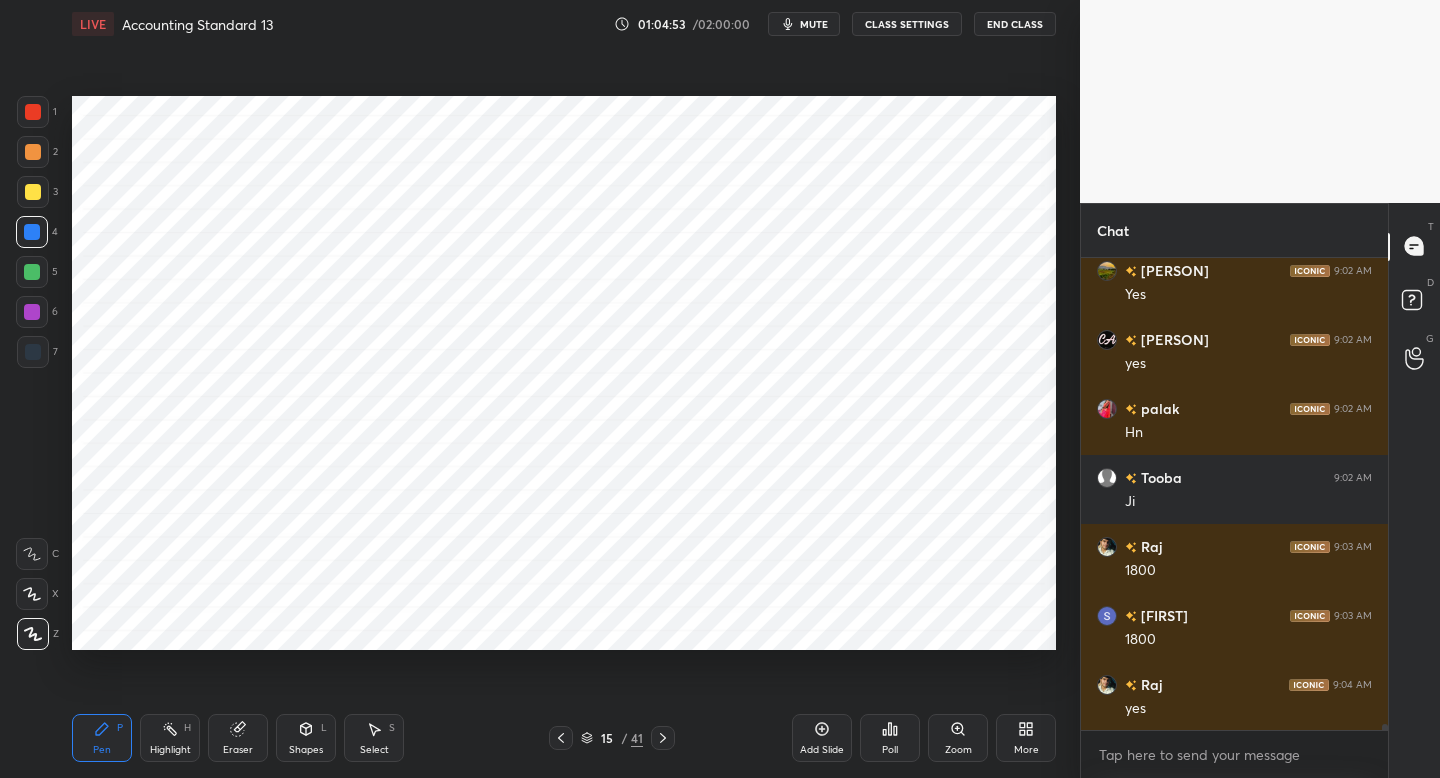 drag, startPoint x: 42, startPoint y: 349, endPoint x: 67, endPoint y: 373, distance: 34.655445 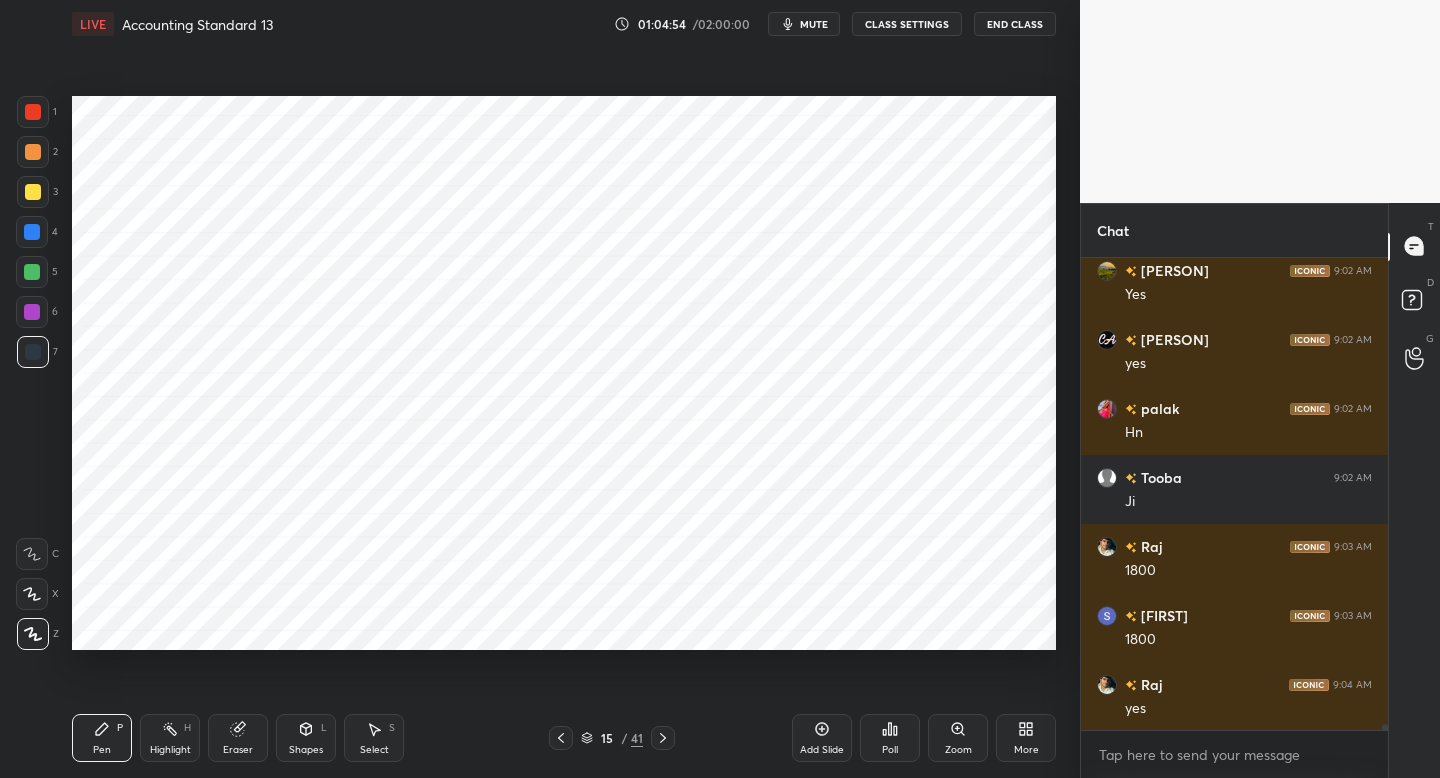 drag, startPoint x: 48, startPoint y: 107, endPoint x: 66, endPoint y: 140, distance: 37.589893 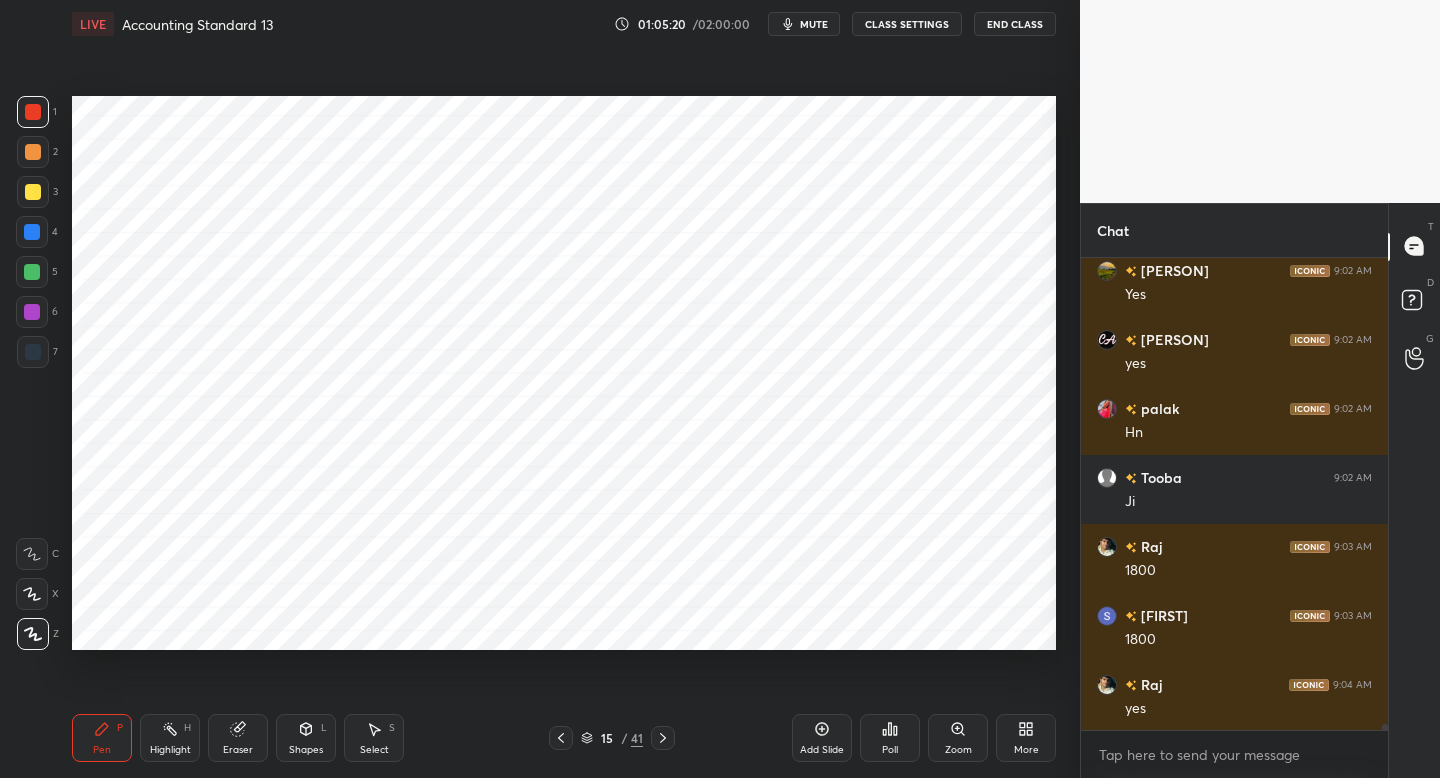 click 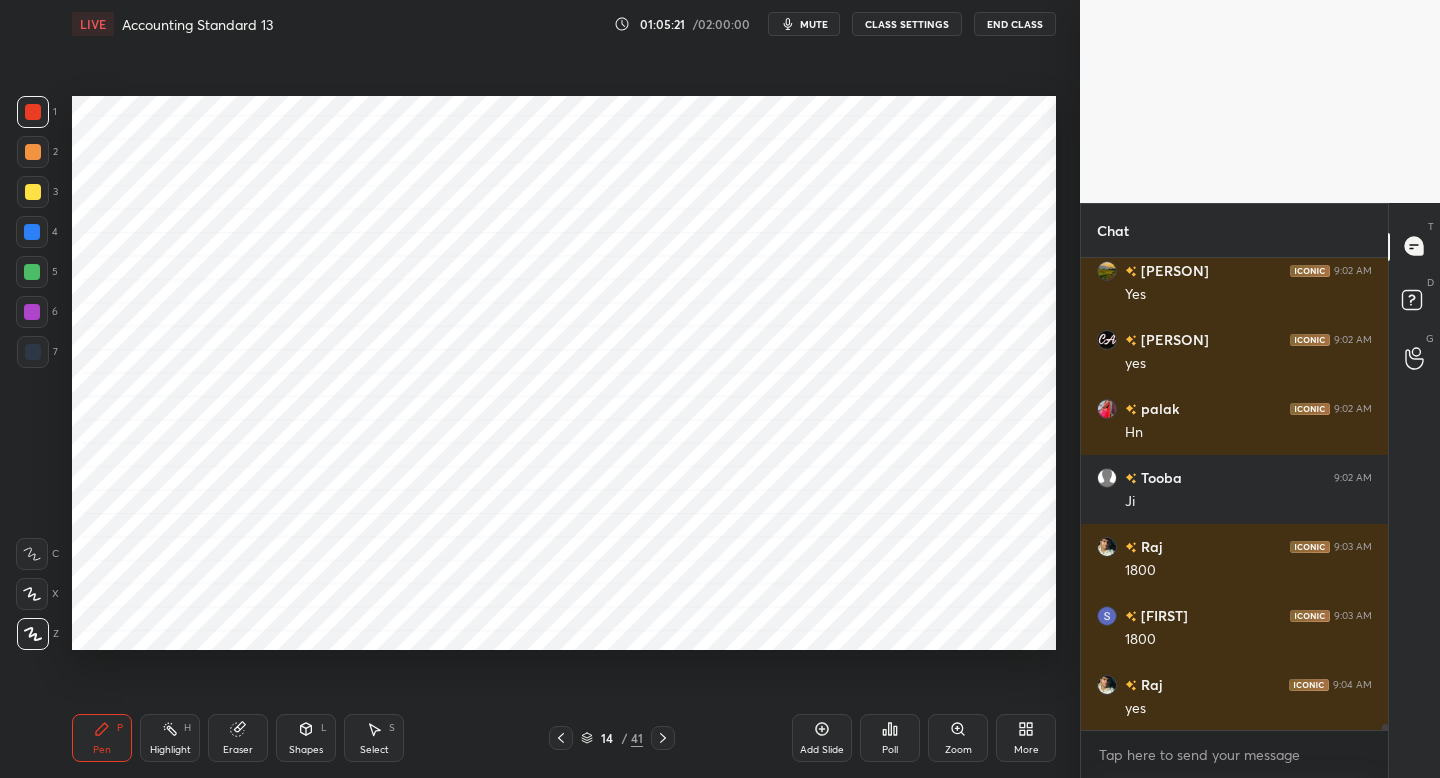 click 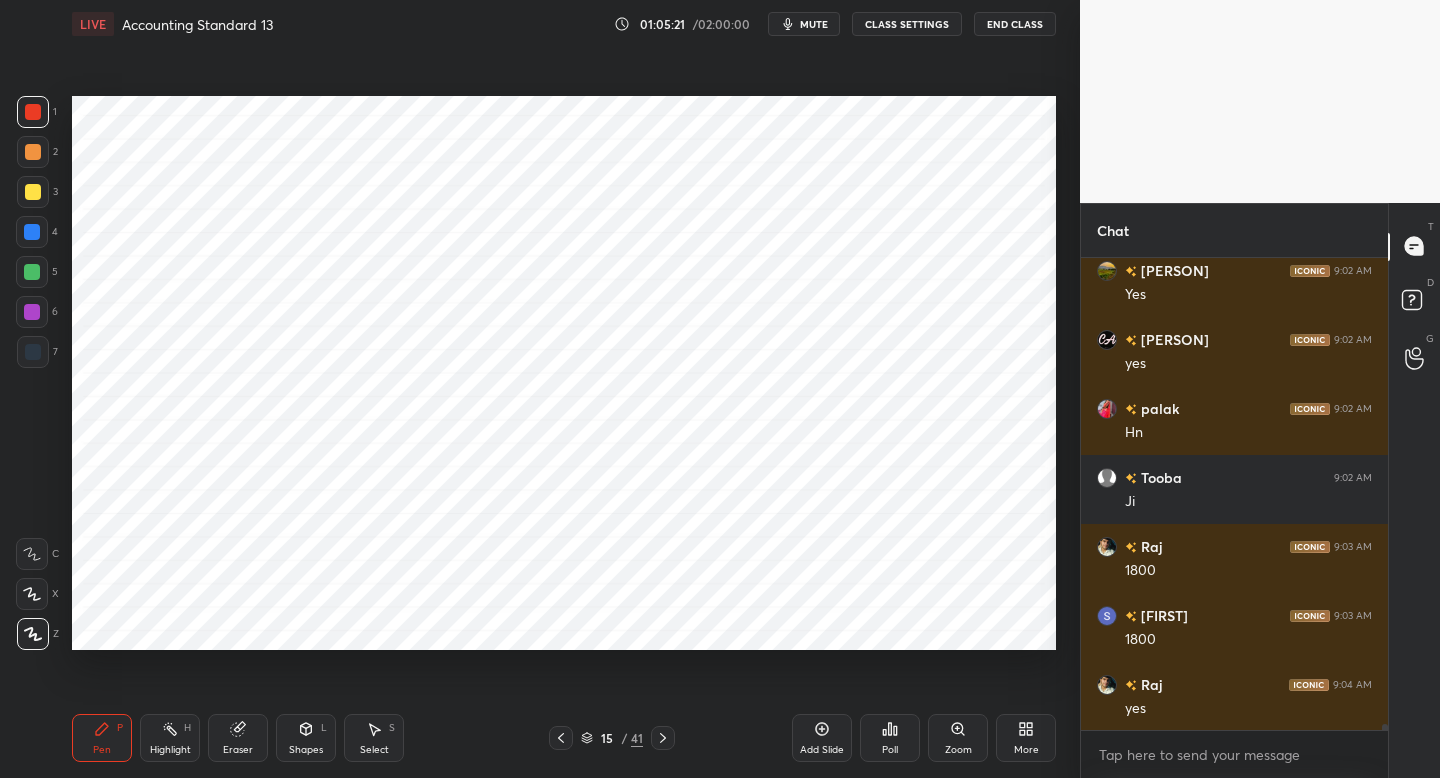 click 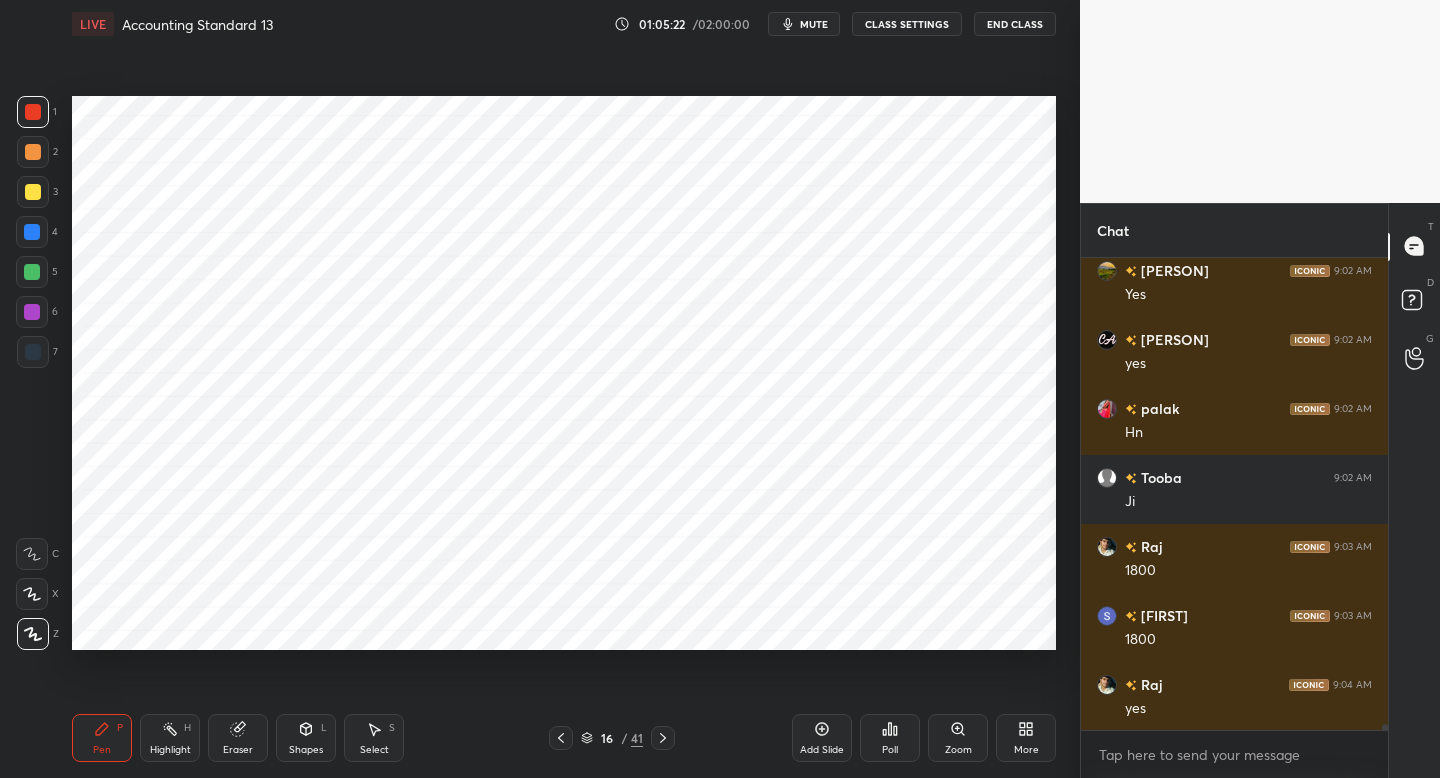 click 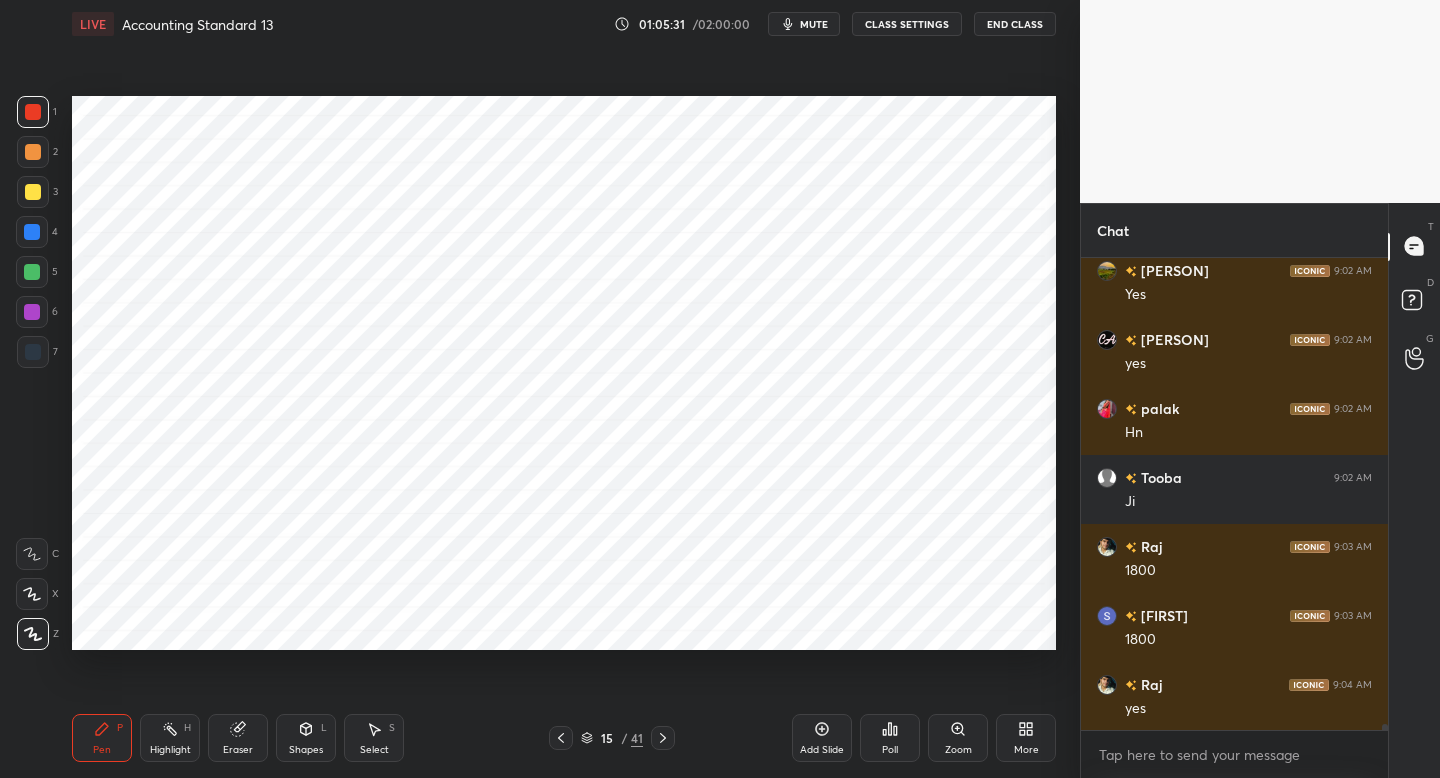 click 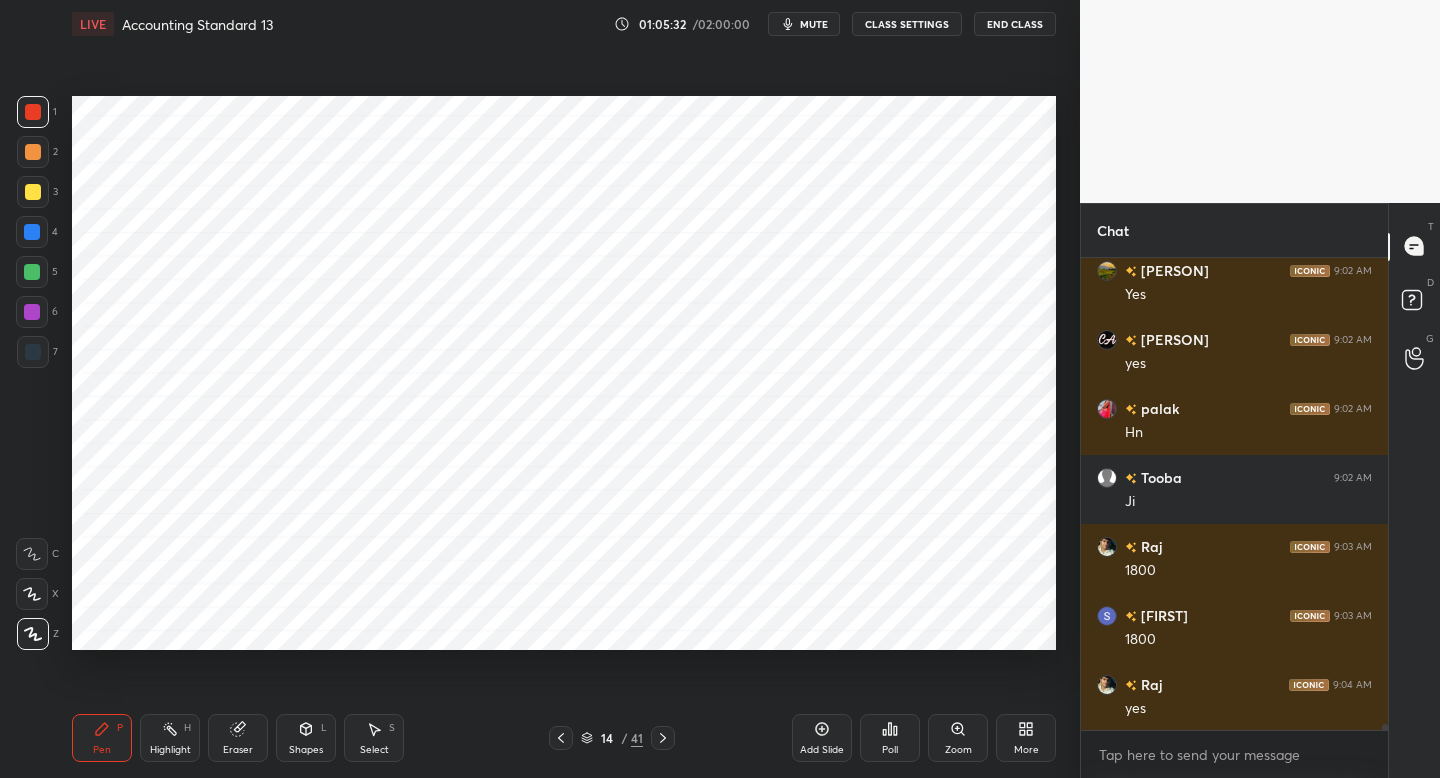 click 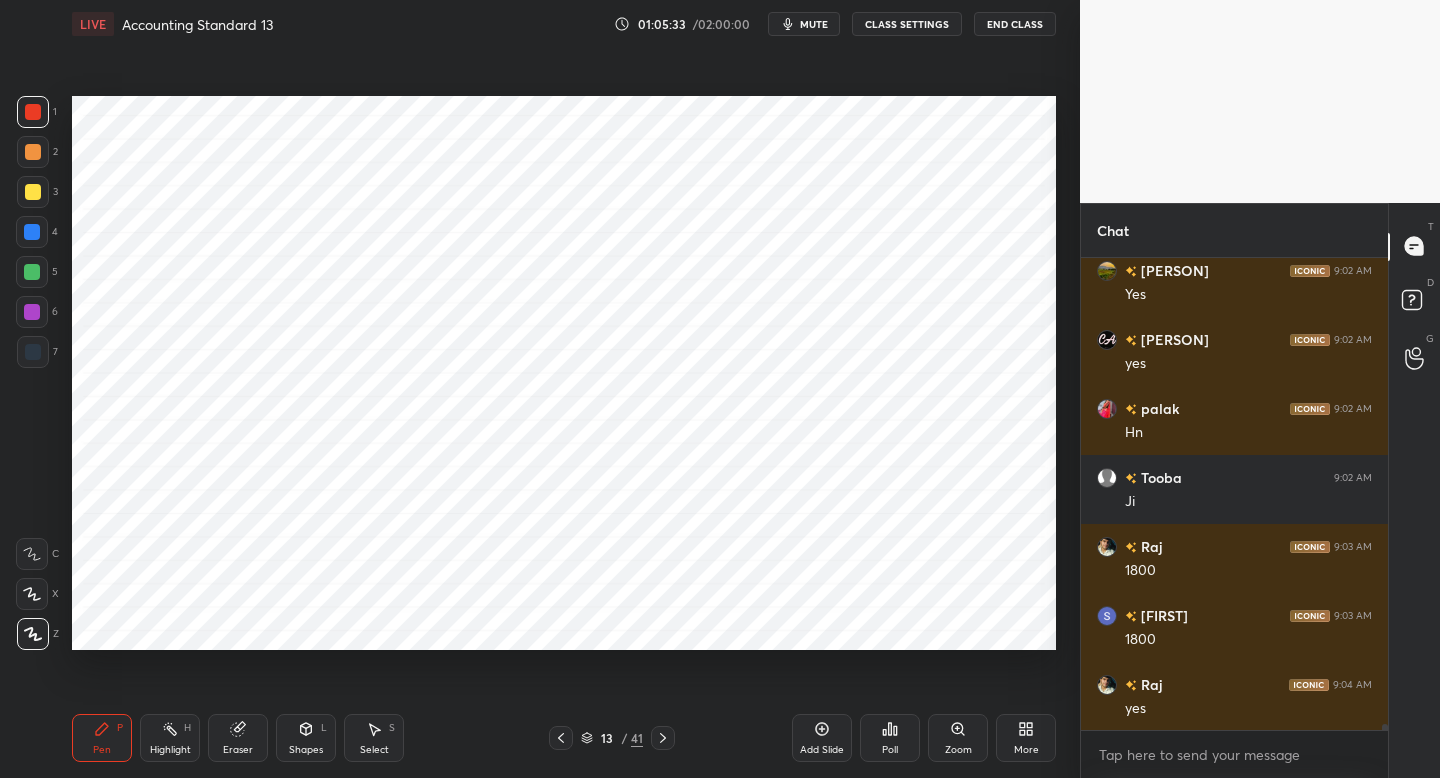 click 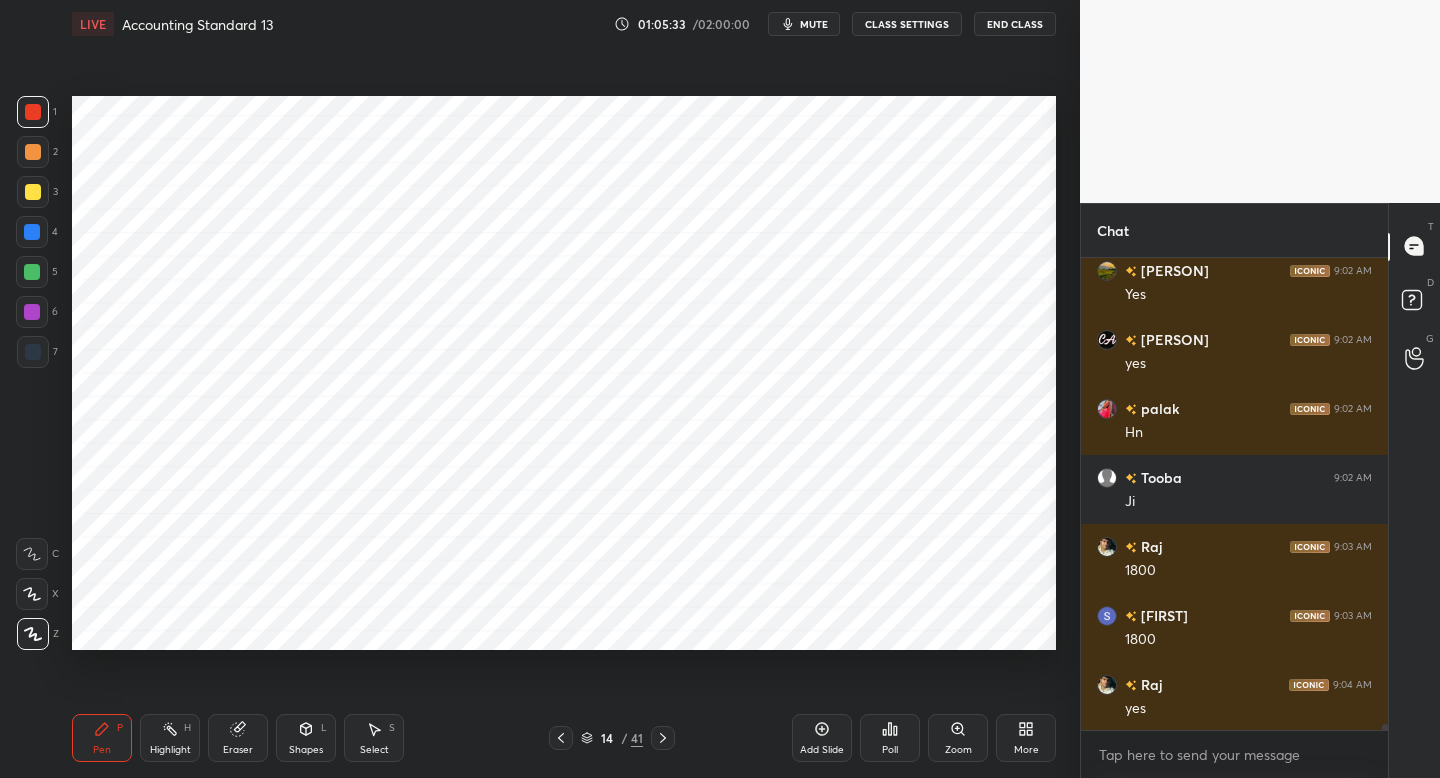 drag, startPoint x: 659, startPoint y: 737, endPoint x: 661, endPoint y: 710, distance: 27.073973 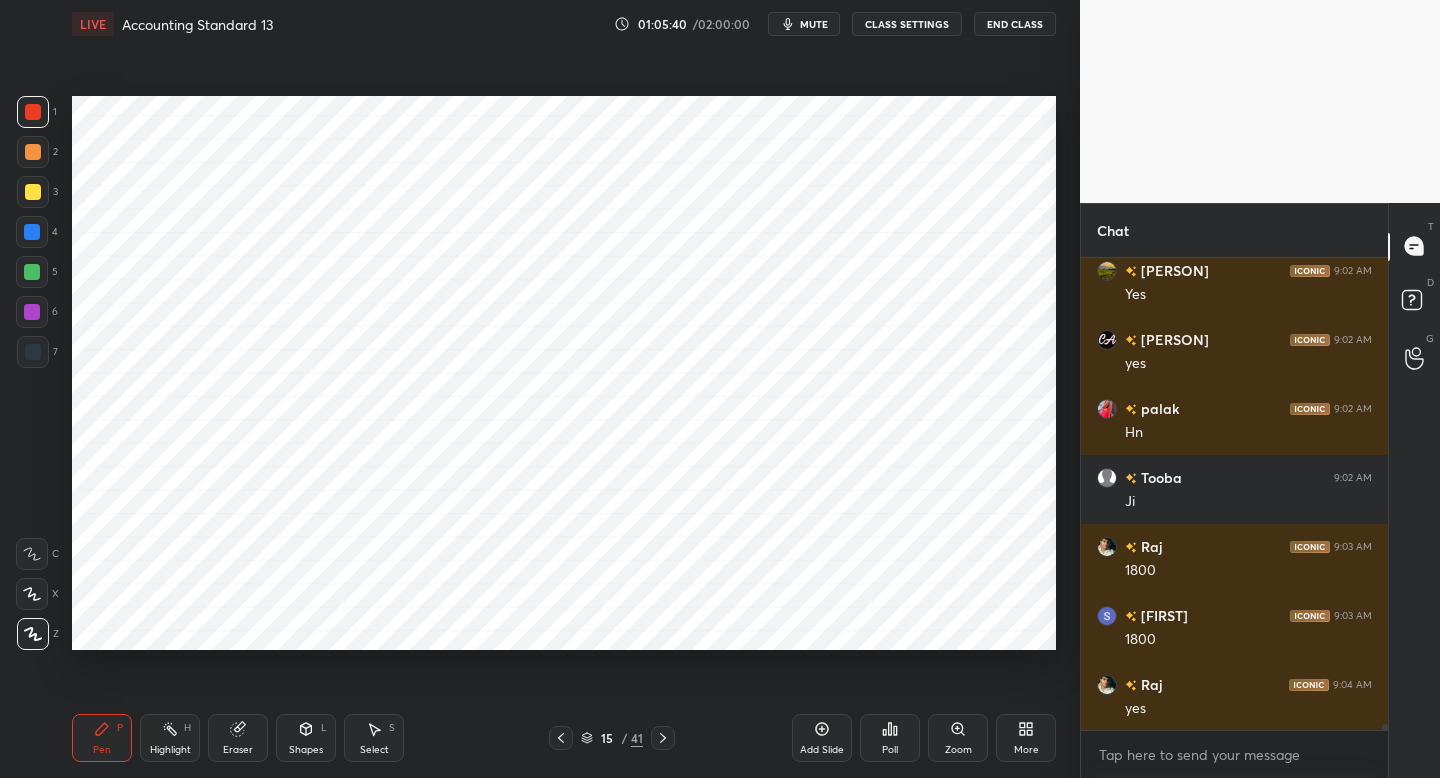 drag, startPoint x: 564, startPoint y: 739, endPoint x: 567, endPoint y: 726, distance: 13.341664 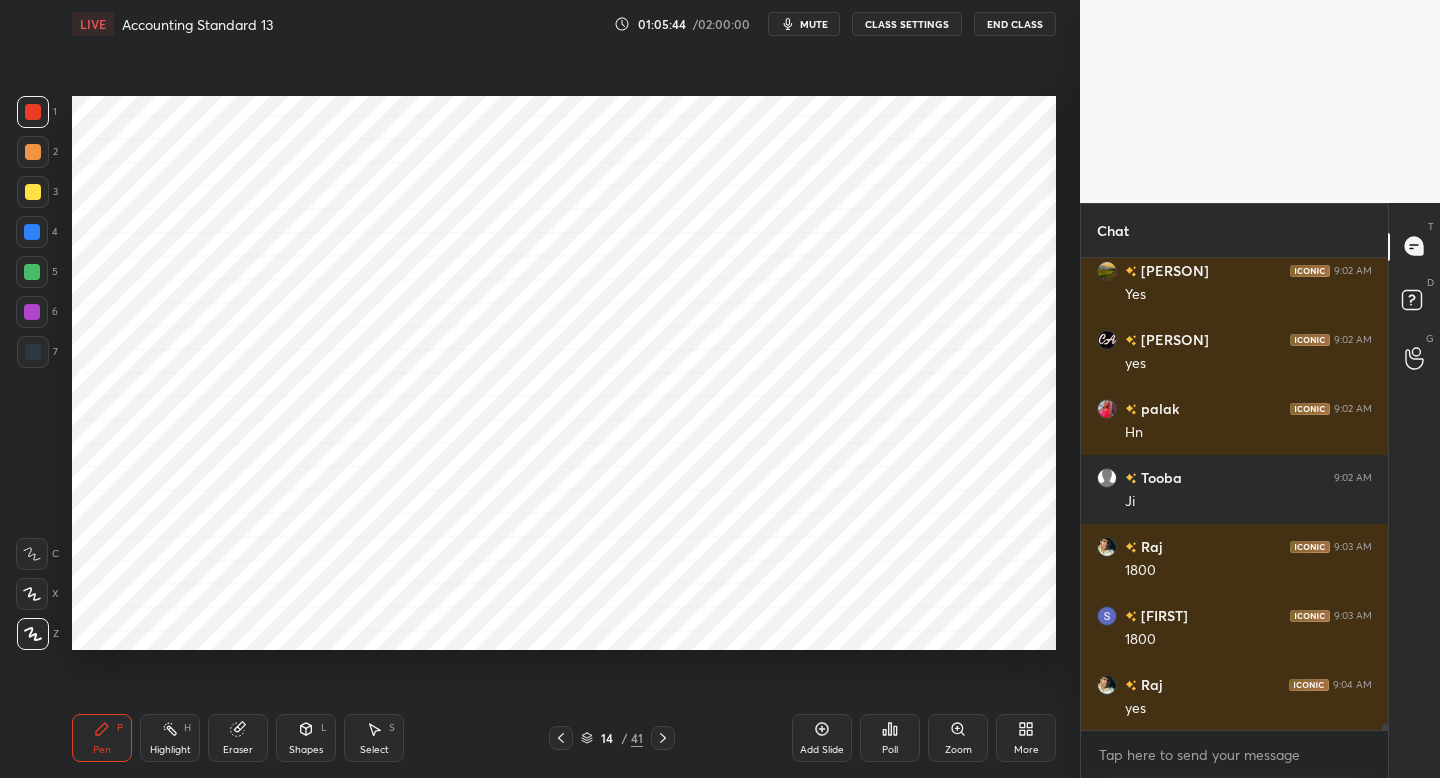 click 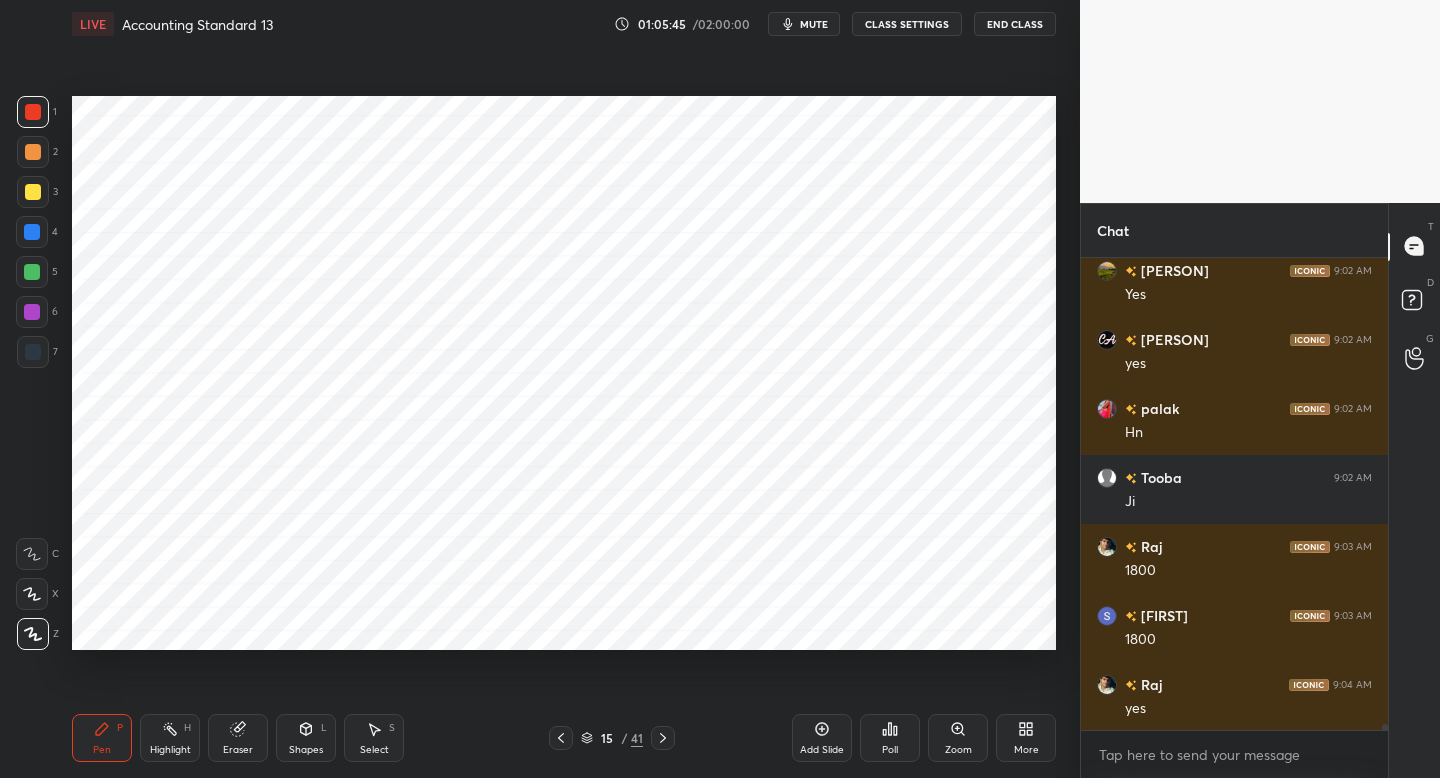 click on "6" at bounding box center (37, 312) 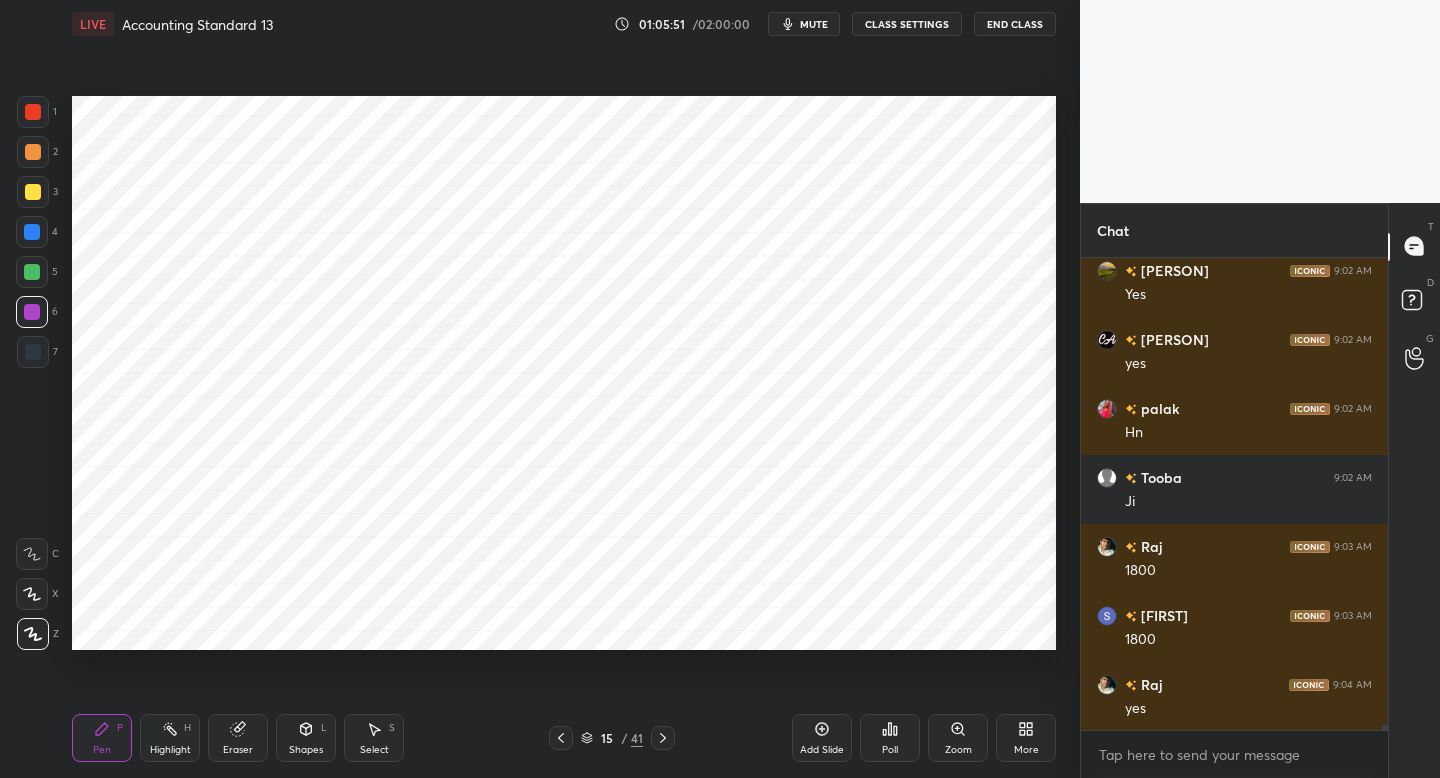 drag, startPoint x: 305, startPoint y: 739, endPoint x: 316, endPoint y: 718, distance: 23.70654 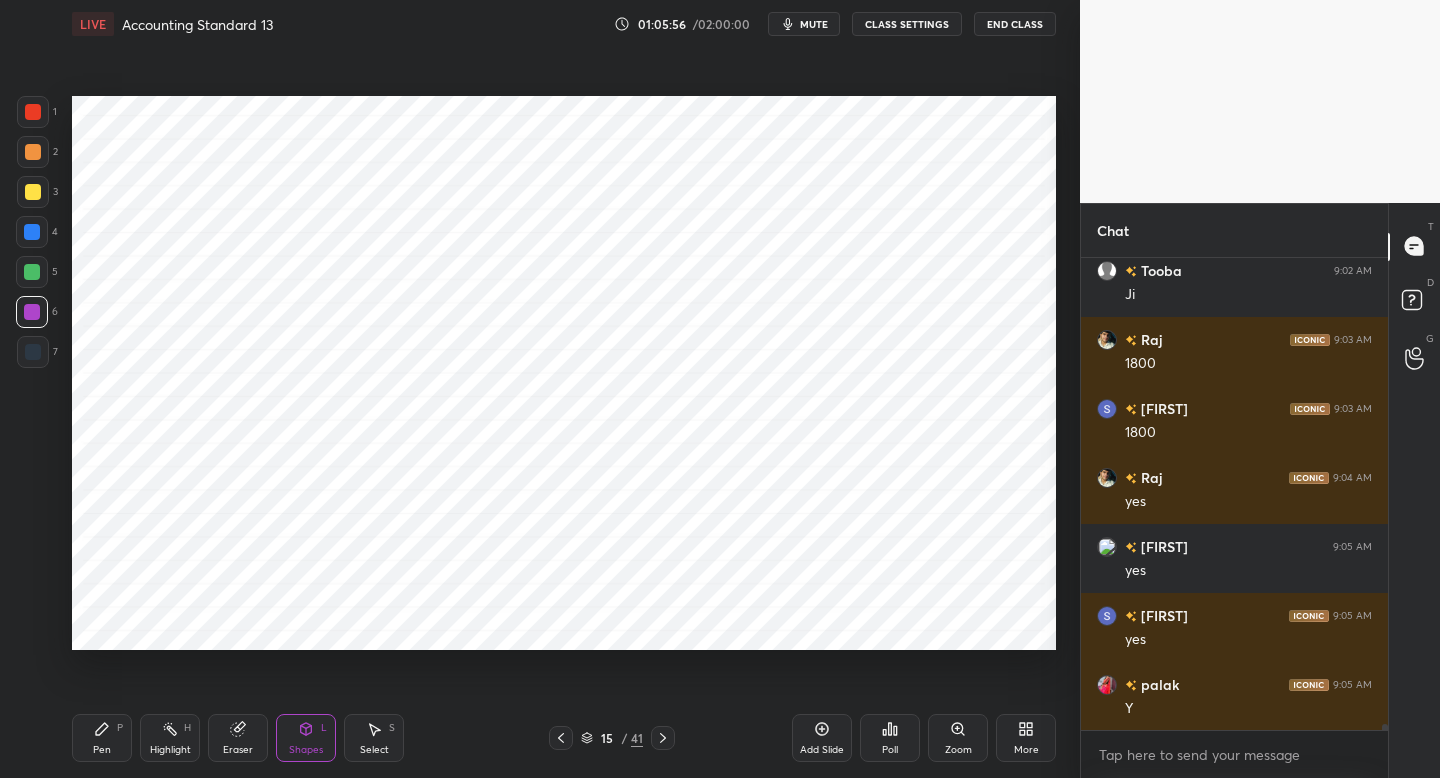 scroll, scrollTop: 34433, scrollLeft: 0, axis: vertical 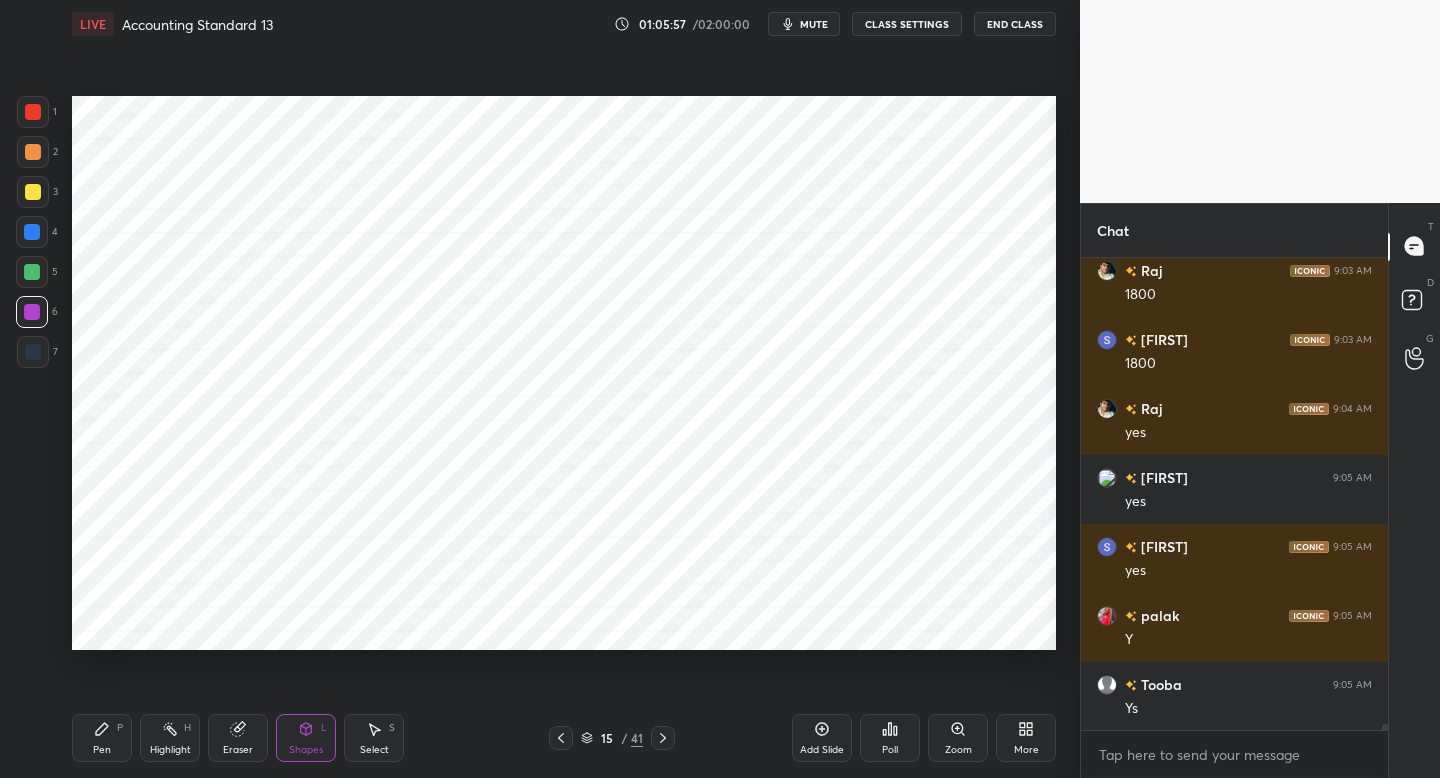 click 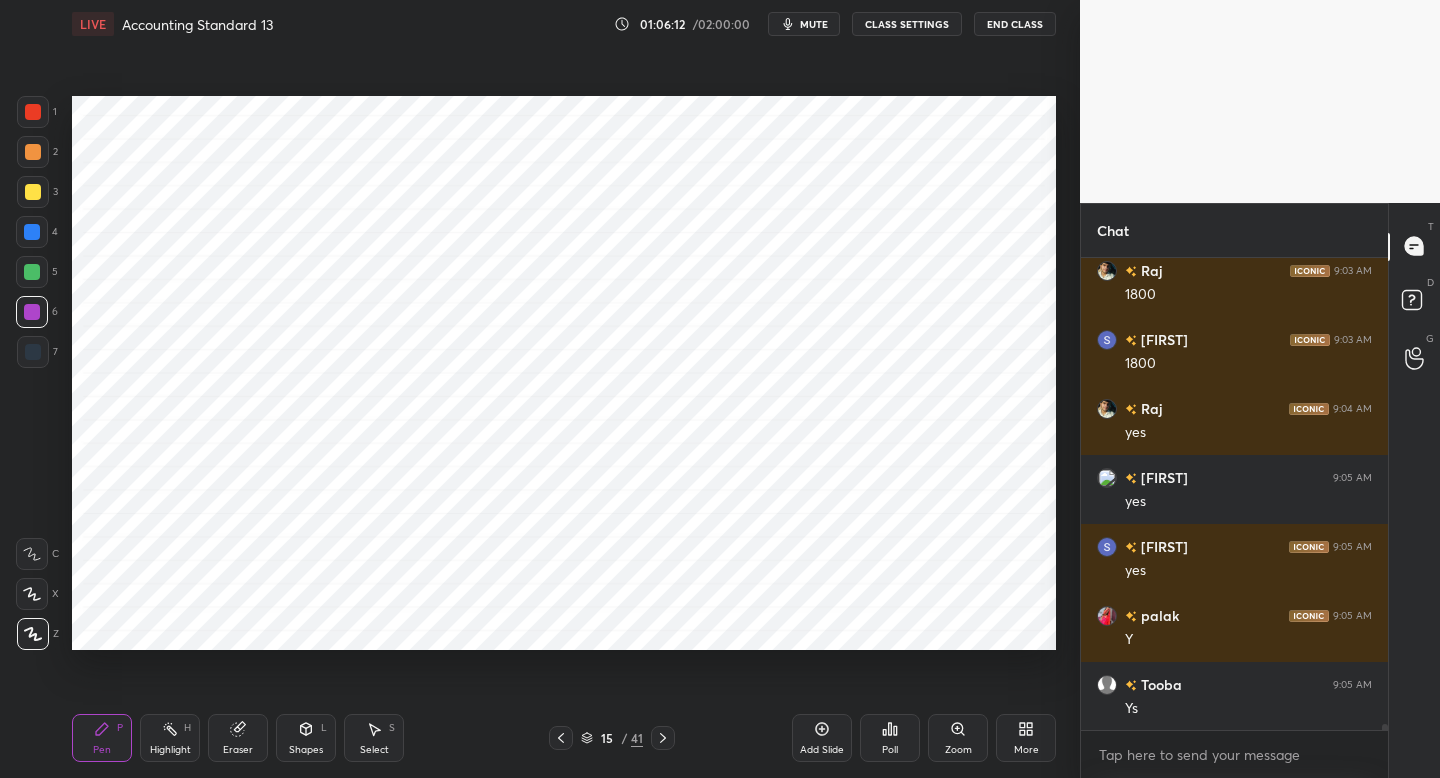 drag, startPoint x: 39, startPoint y: 361, endPoint x: 65, endPoint y: 359, distance: 26.076809 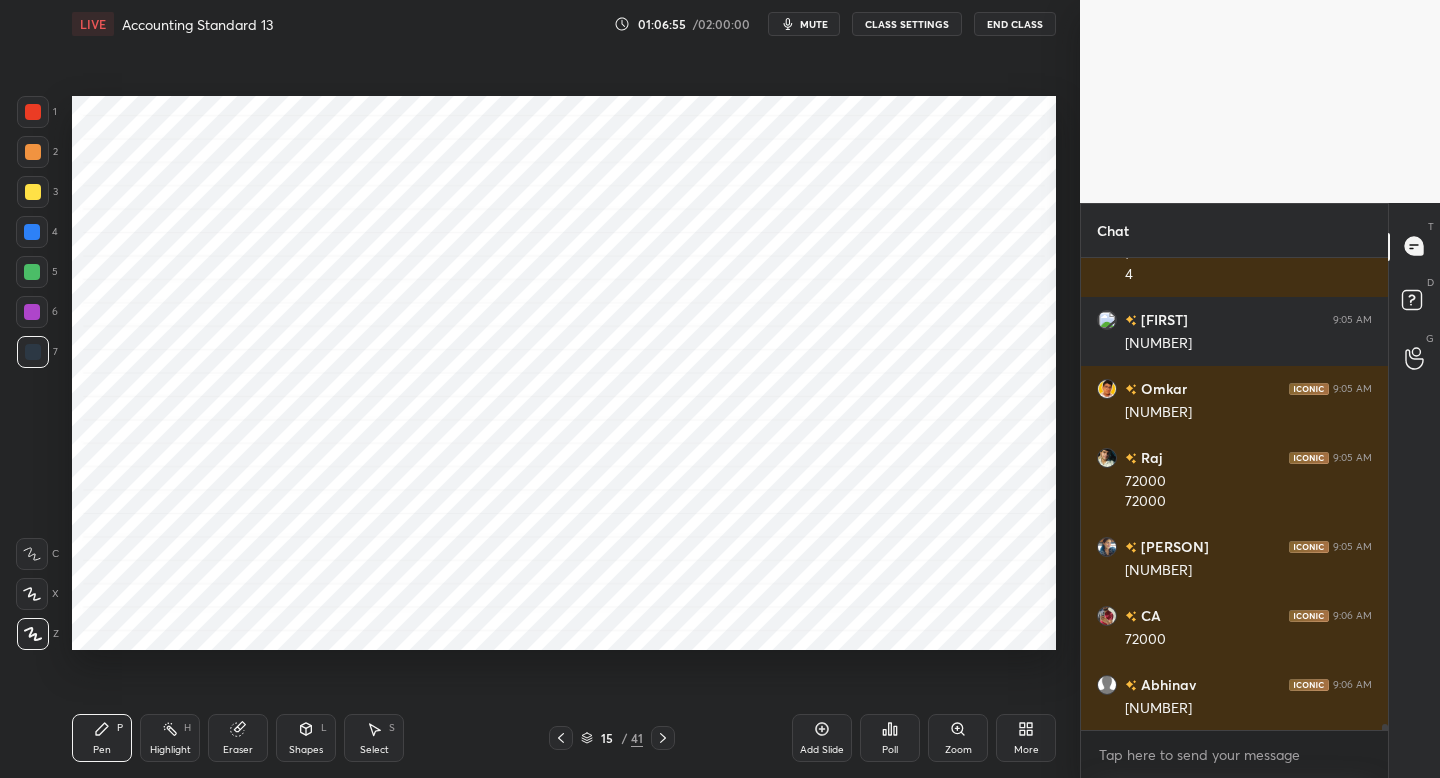 scroll, scrollTop: 35312, scrollLeft: 0, axis: vertical 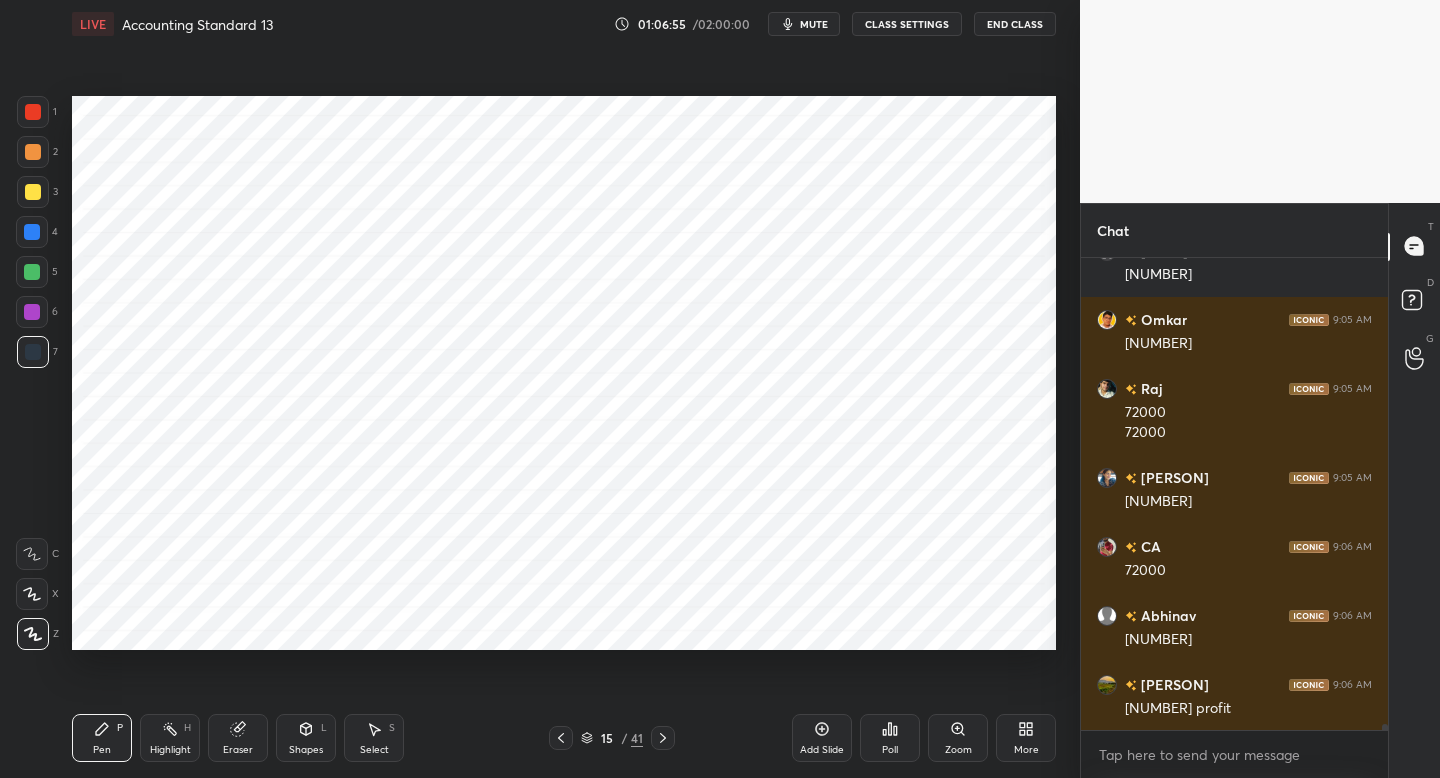 drag, startPoint x: 825, startPoint y: 730, endPoint x: 817, endPoint y: 665, distance: 65.490456 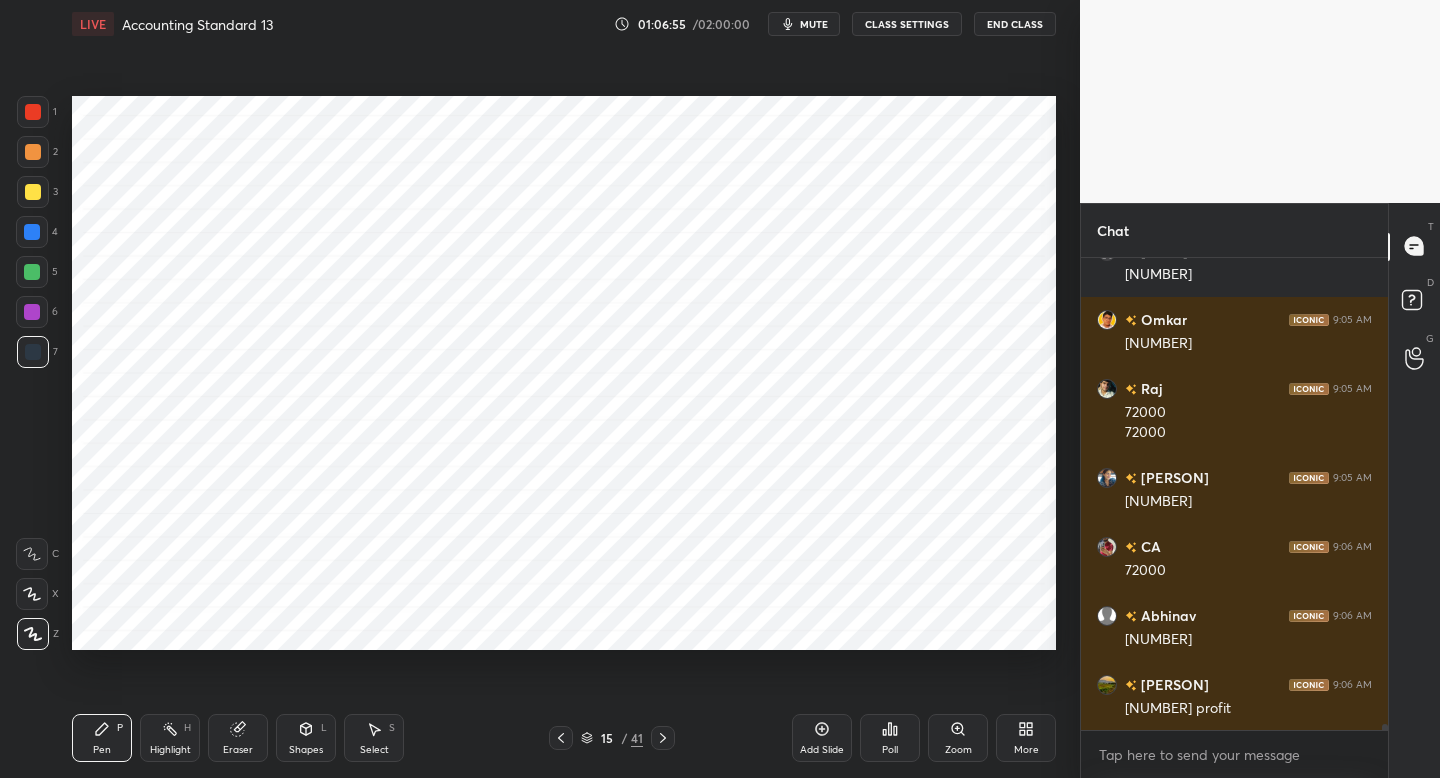 click 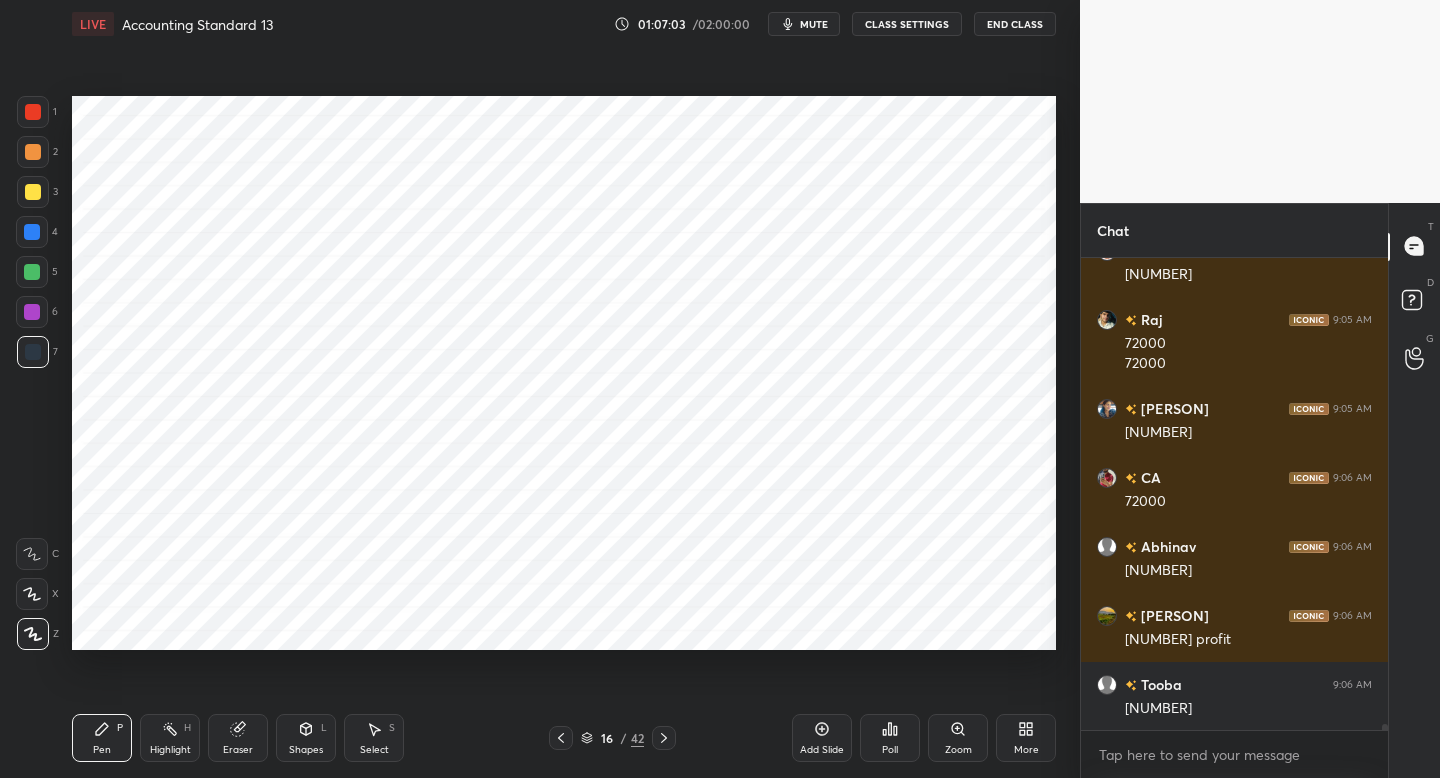 scroll, scrollTop: 35450, scrollLeft: 0, axis: vertical 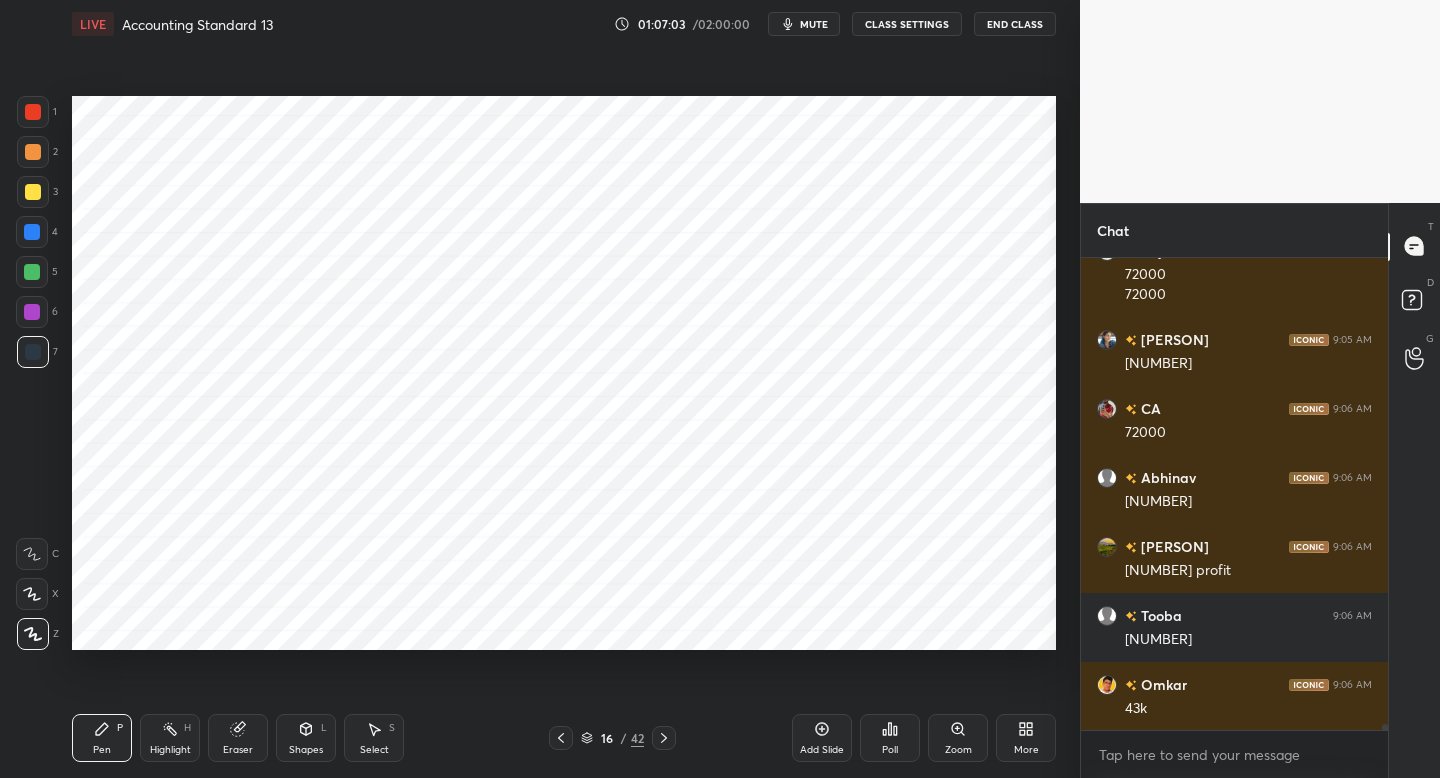 click 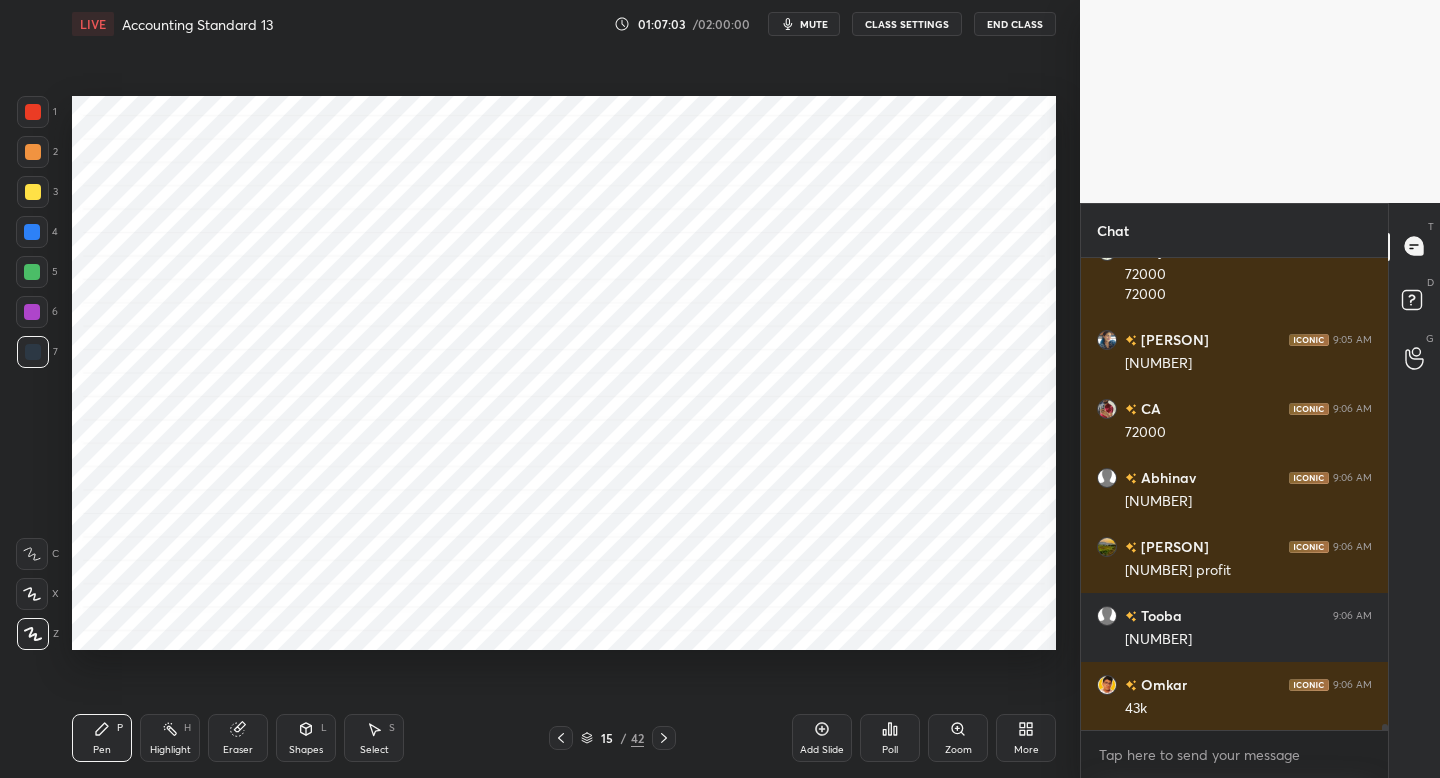 click 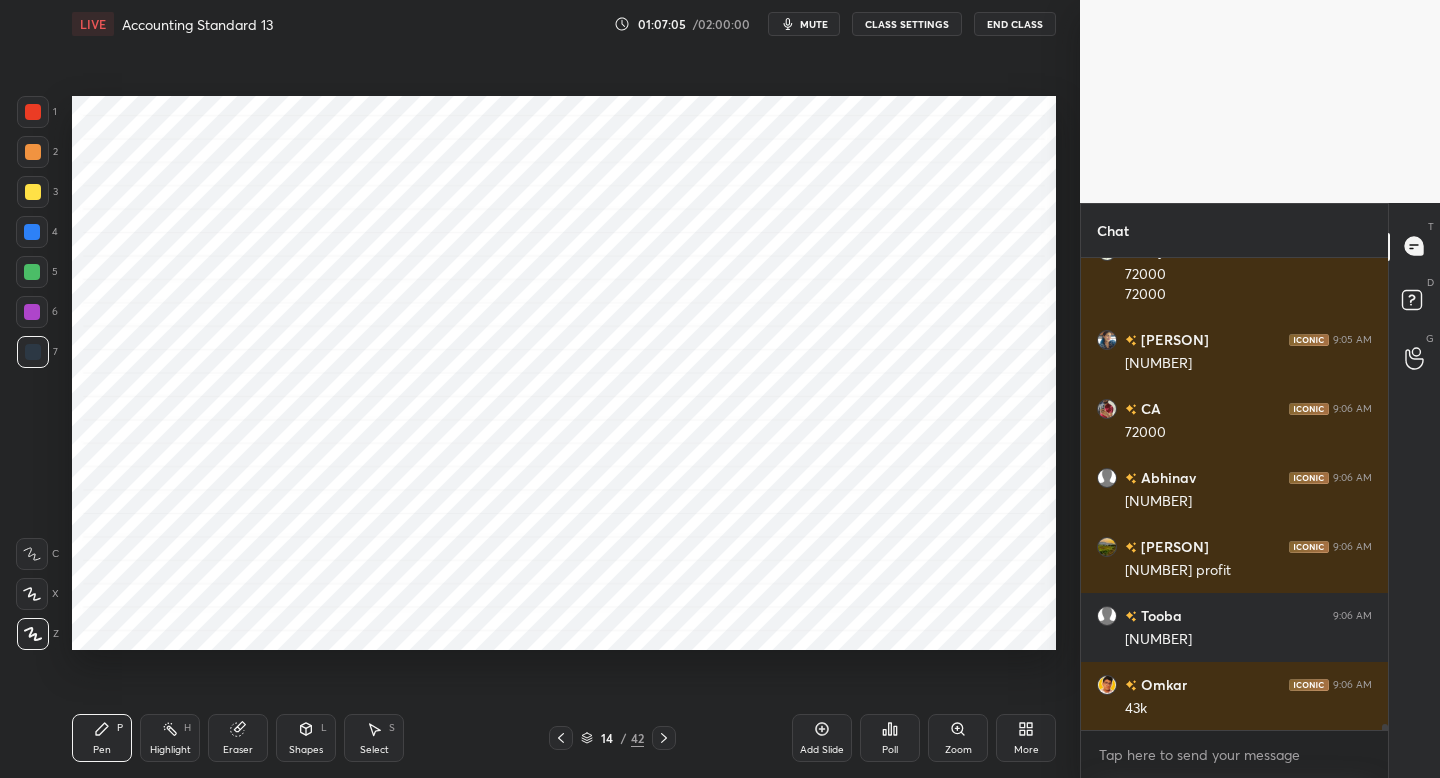drag, startPoint x: 34, startPoint y: 307, endPoint x: 45, endPoint y: 313, distance: 12.529964 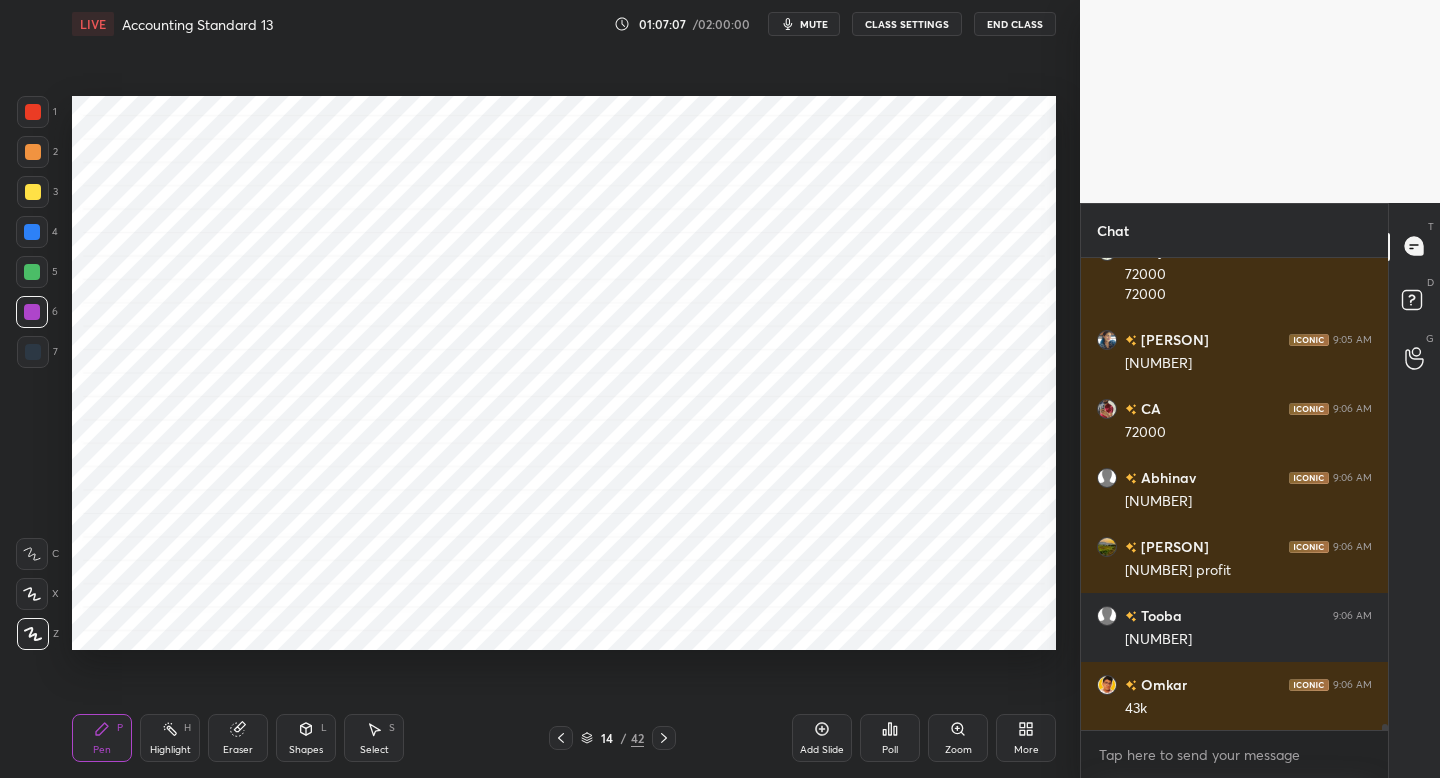drag, startPoint x: 43, startPoint y: 244, endPoint x: 66, endPoint y: 296, distance: 56.859474 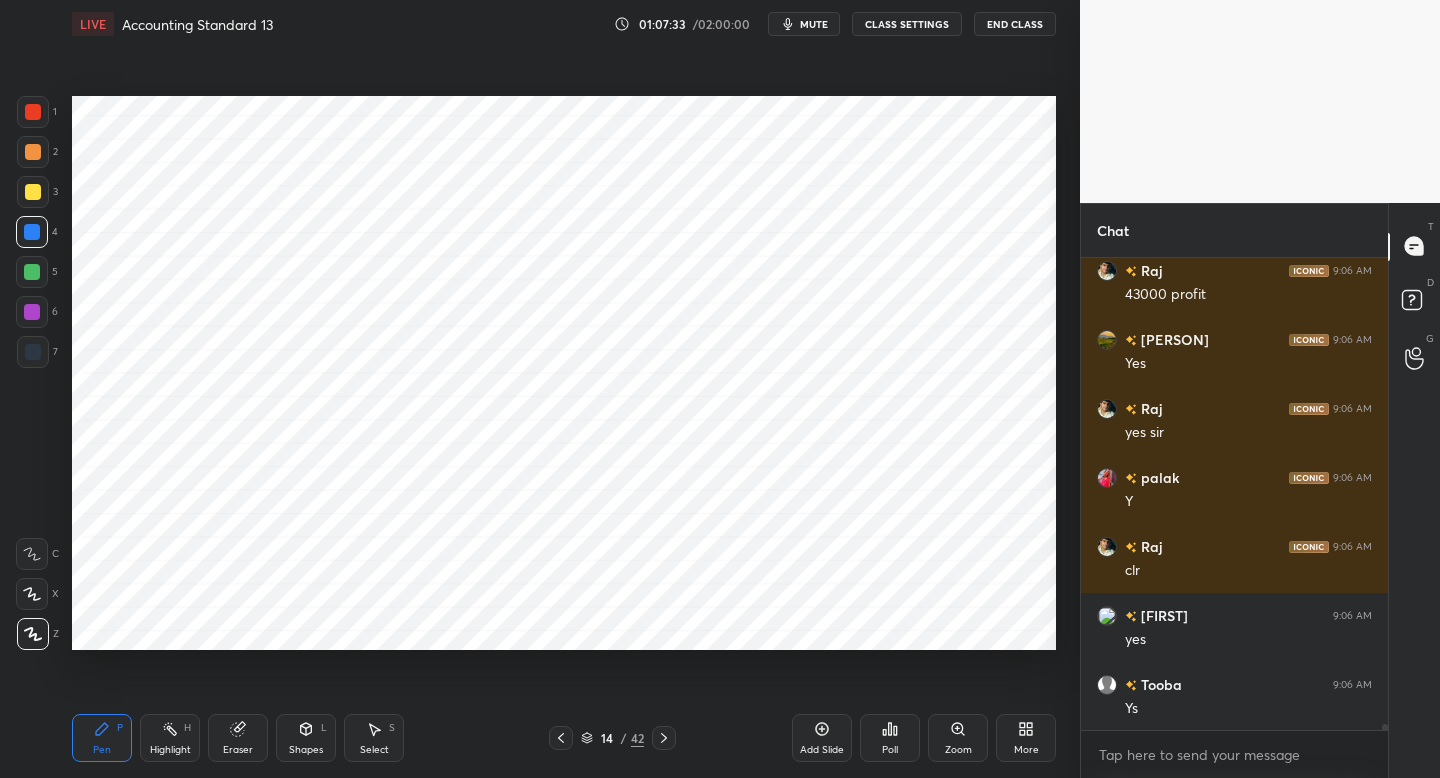 scroll, scrollTop: 36002, scrollLeft: 0, axis: vertical 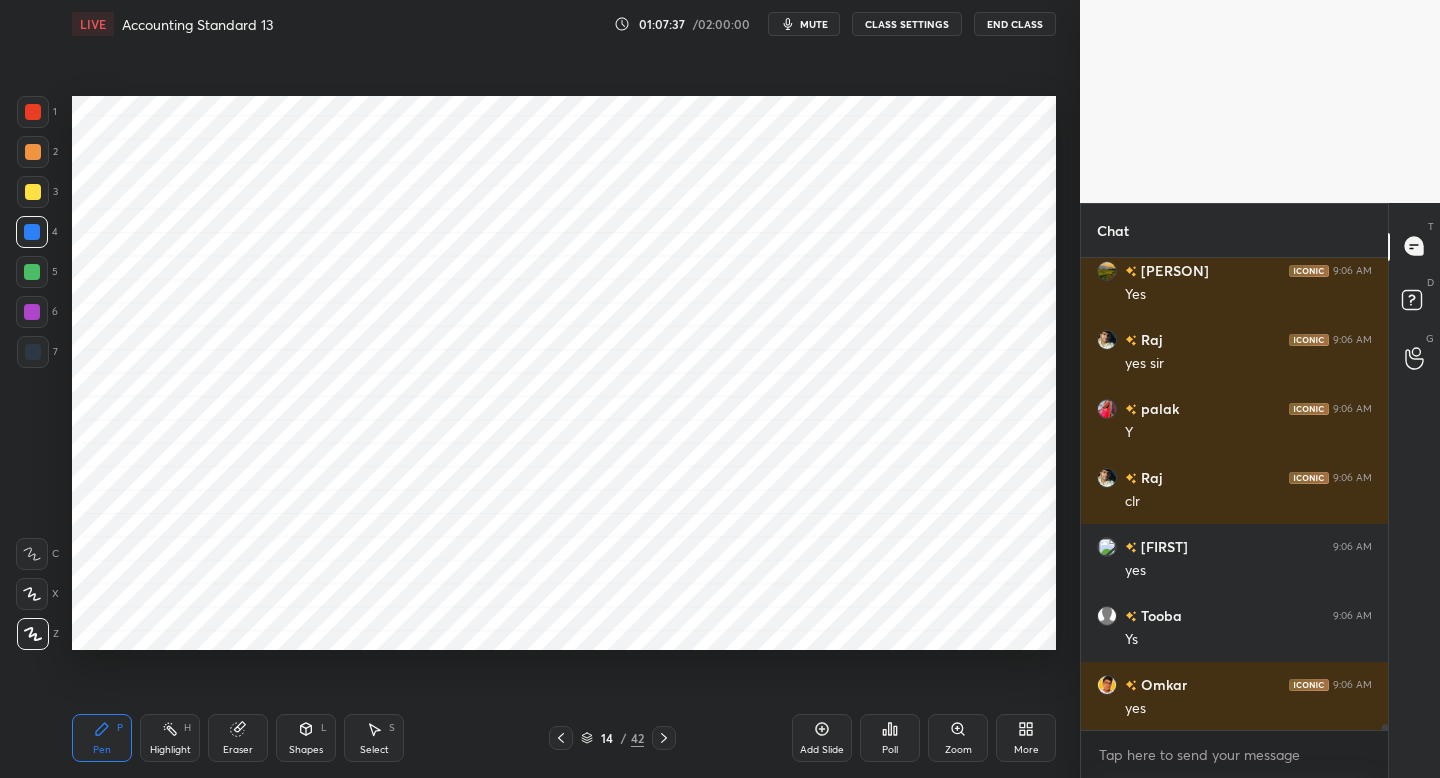 click 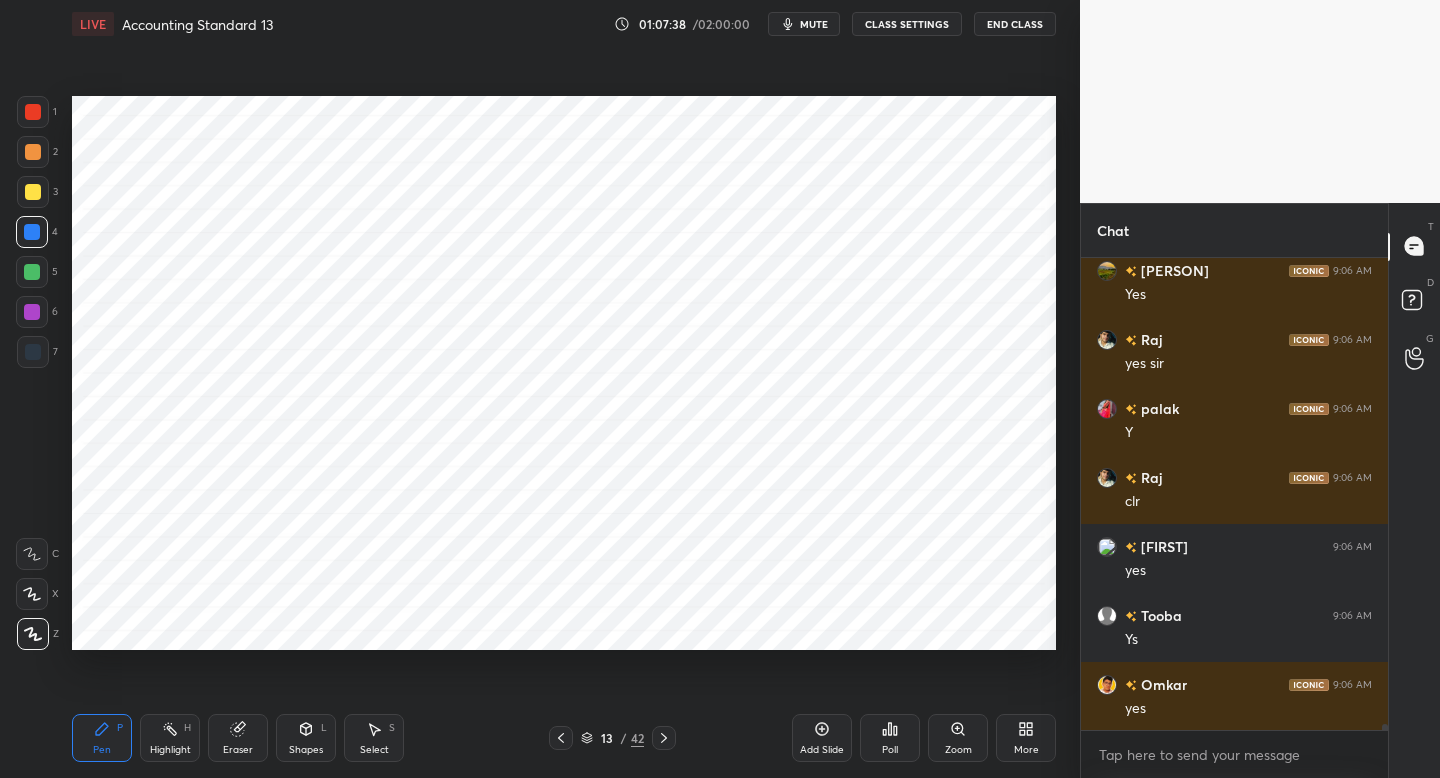 click 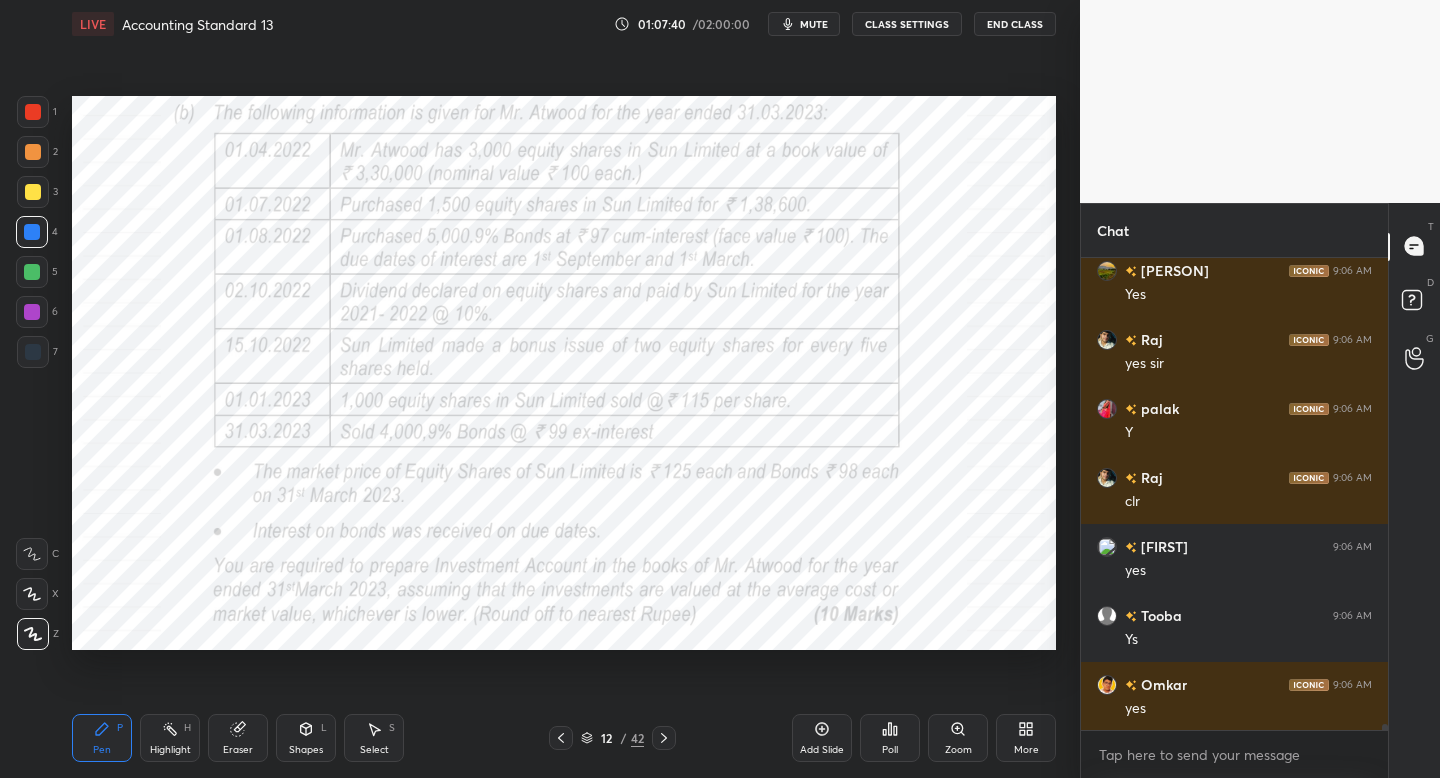 scroll, scrollTop: 36071, scrollLeft: 0, axis: vertical 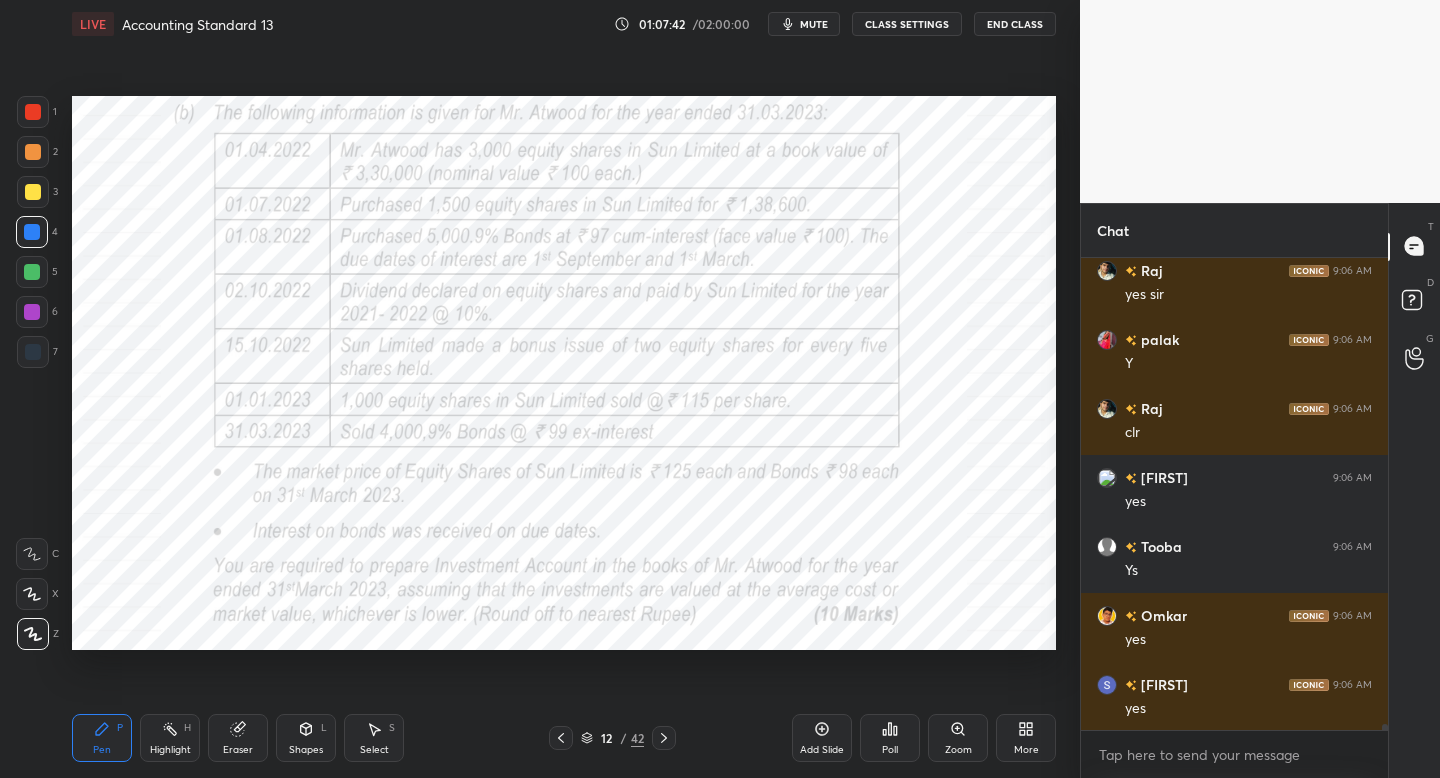 click on "Pen P Highlight H Eraser Shapes L Select S 12 / 42 Add Slide Poll Zoom More" at bounding box center [564, 738] 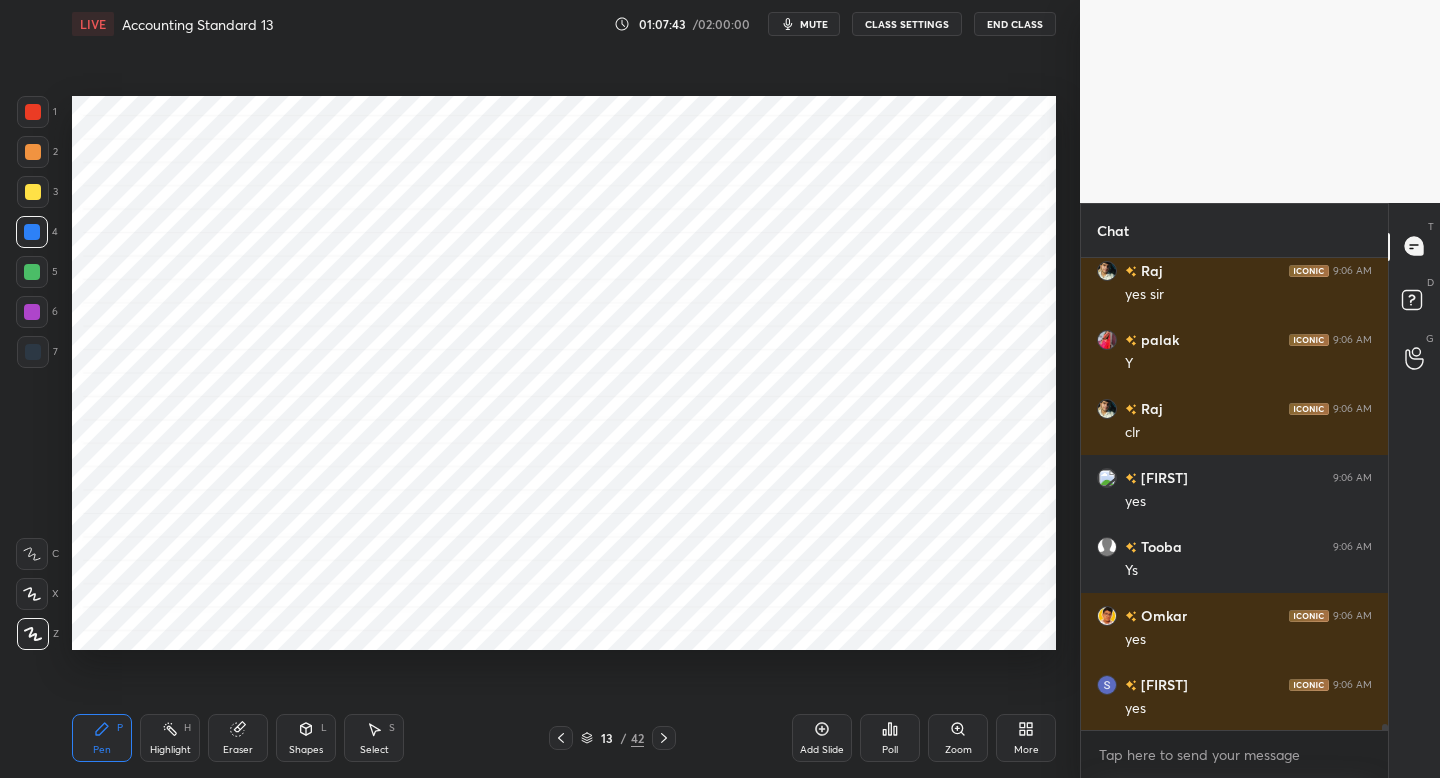 click 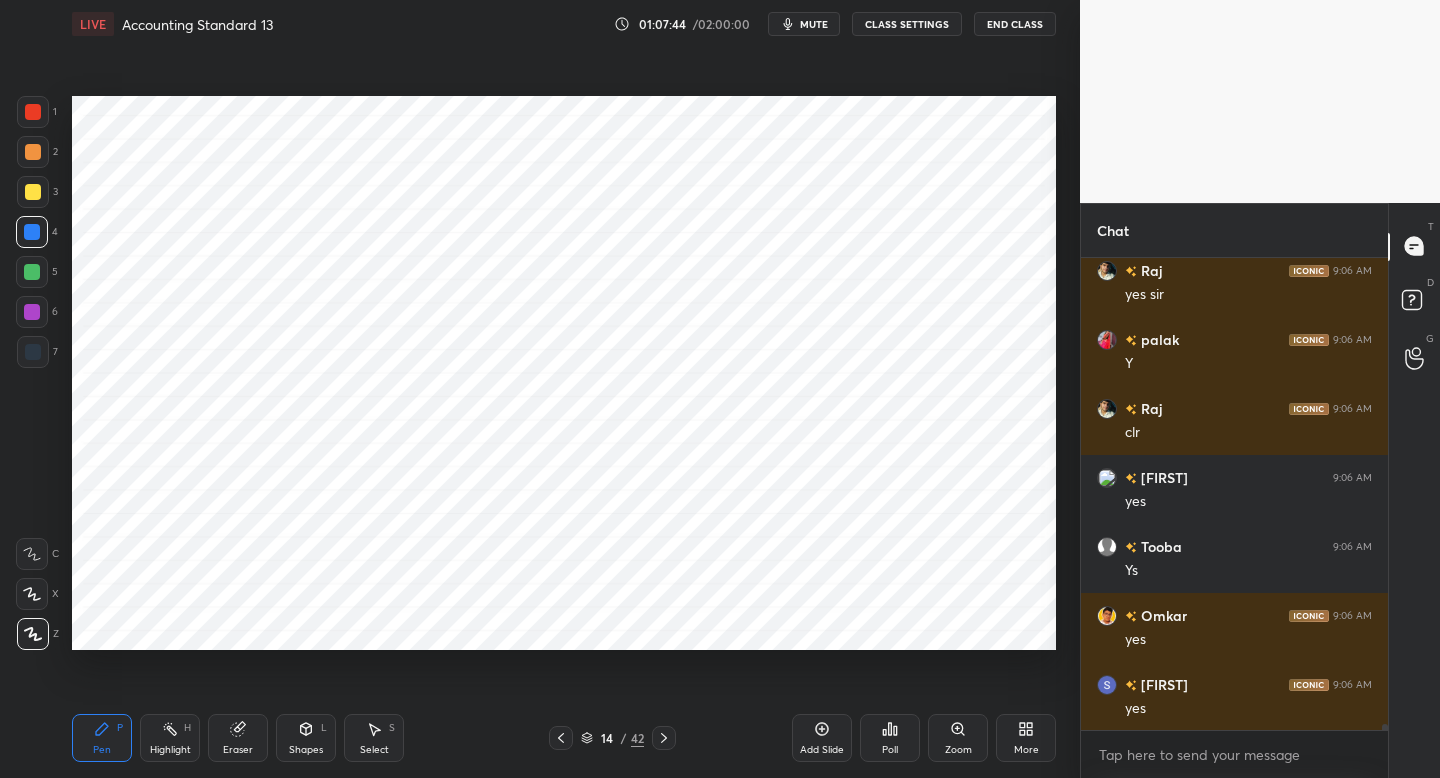 click at bounding box center [33, 352] 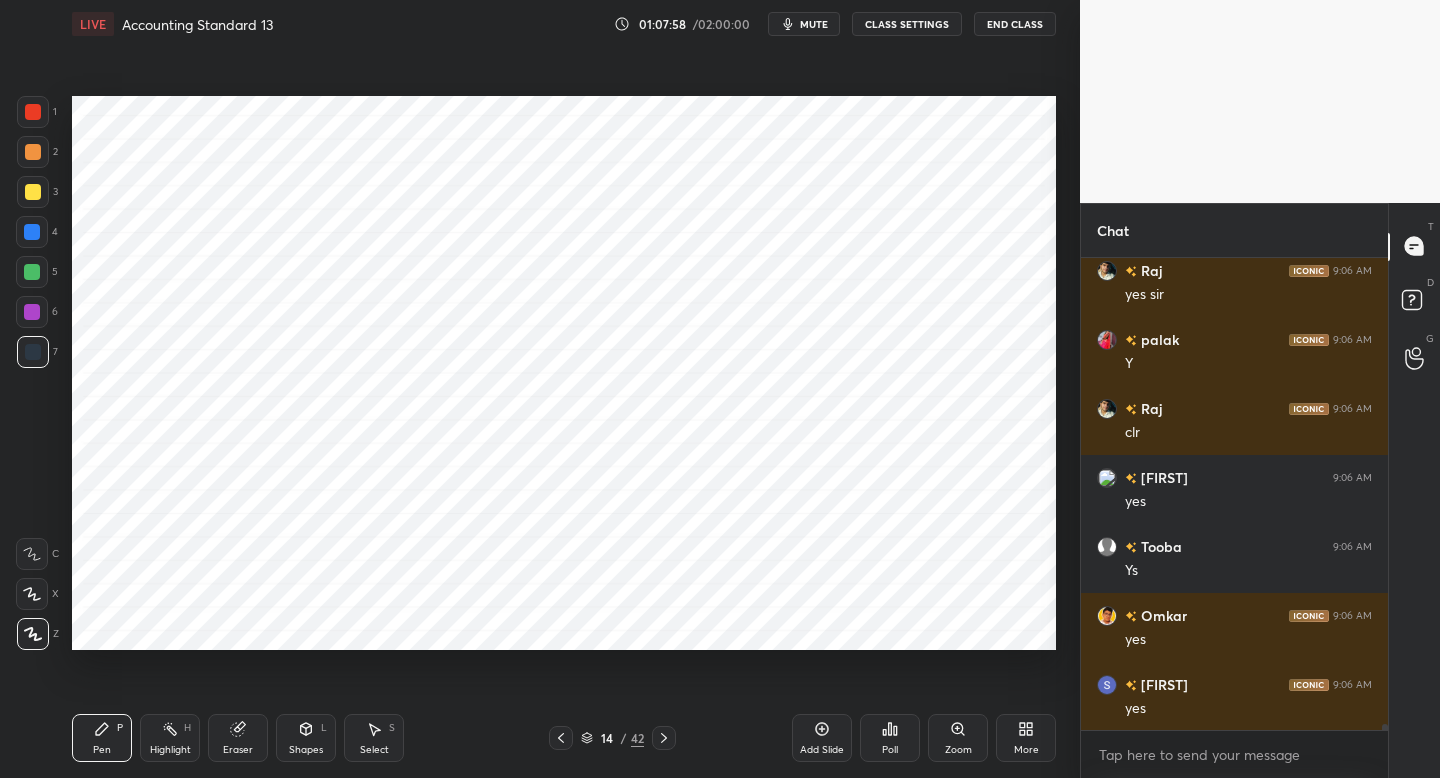 scroll, scrollTop: 36140, scrollLeft: 0, axis: vertical 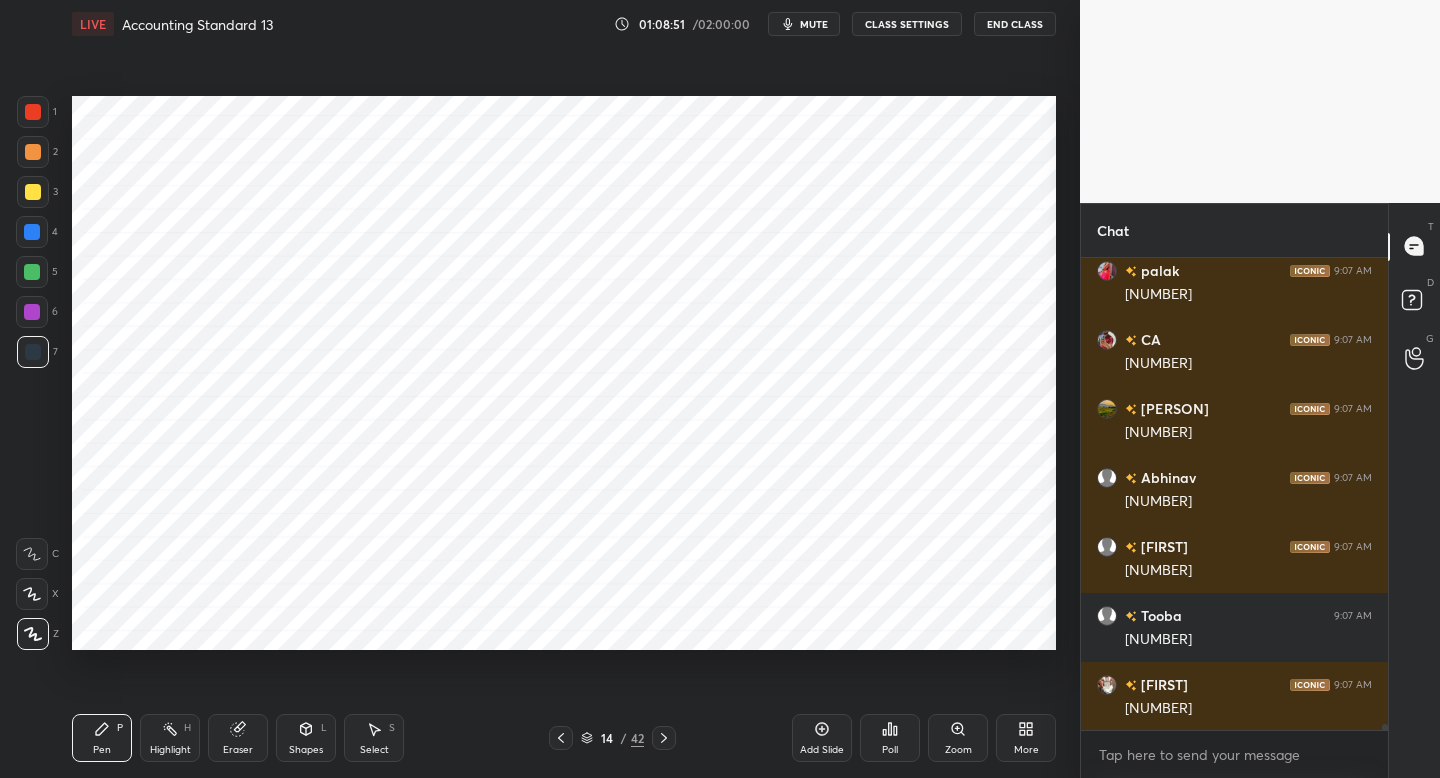 drag, startPoint x: 35, startPoint y: 270, endPoint x: 40, endPoint y: 293, distance: 23.537205 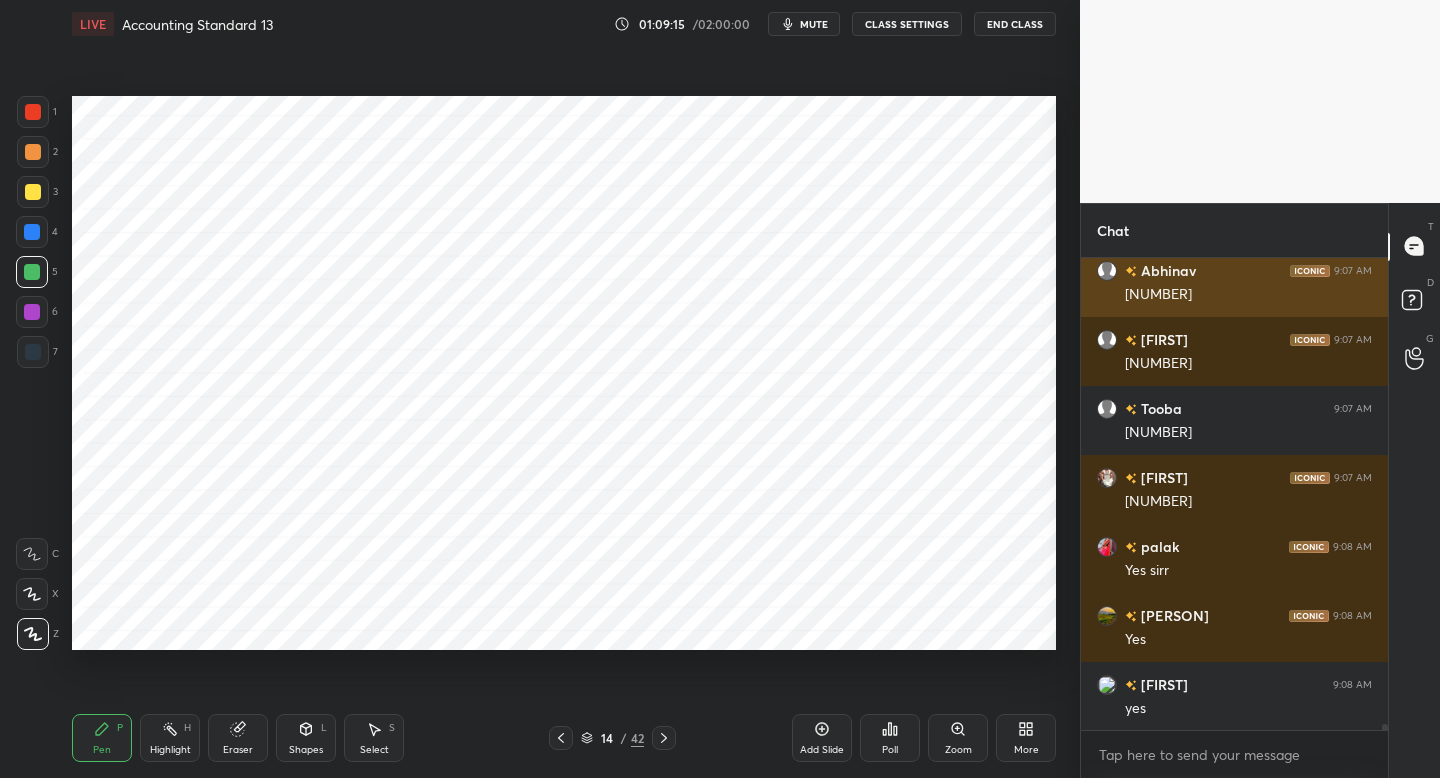 scroll, scrollTop: 36939, scrollLeft: 0, axis: vertical 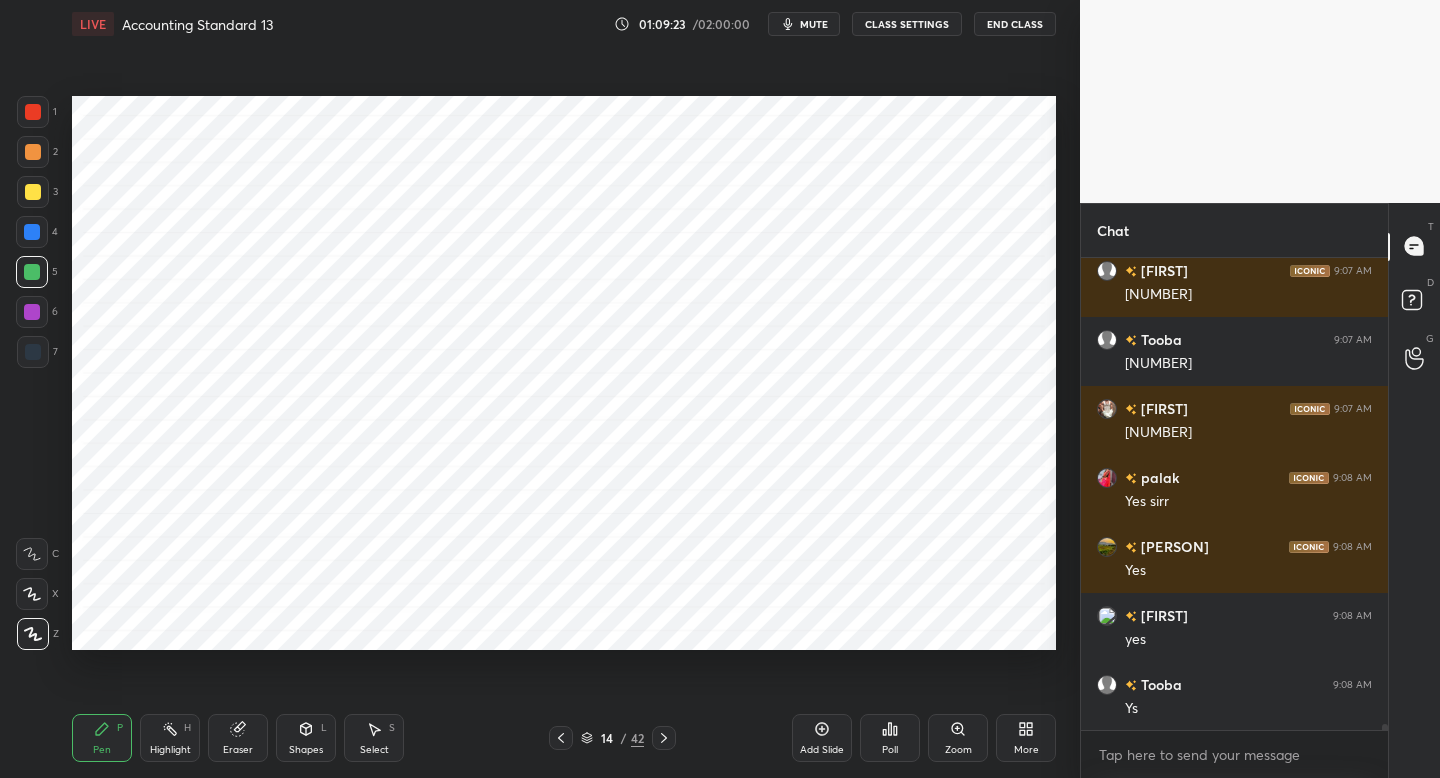 click on "Add Slide" at bounding box center (822, 738) 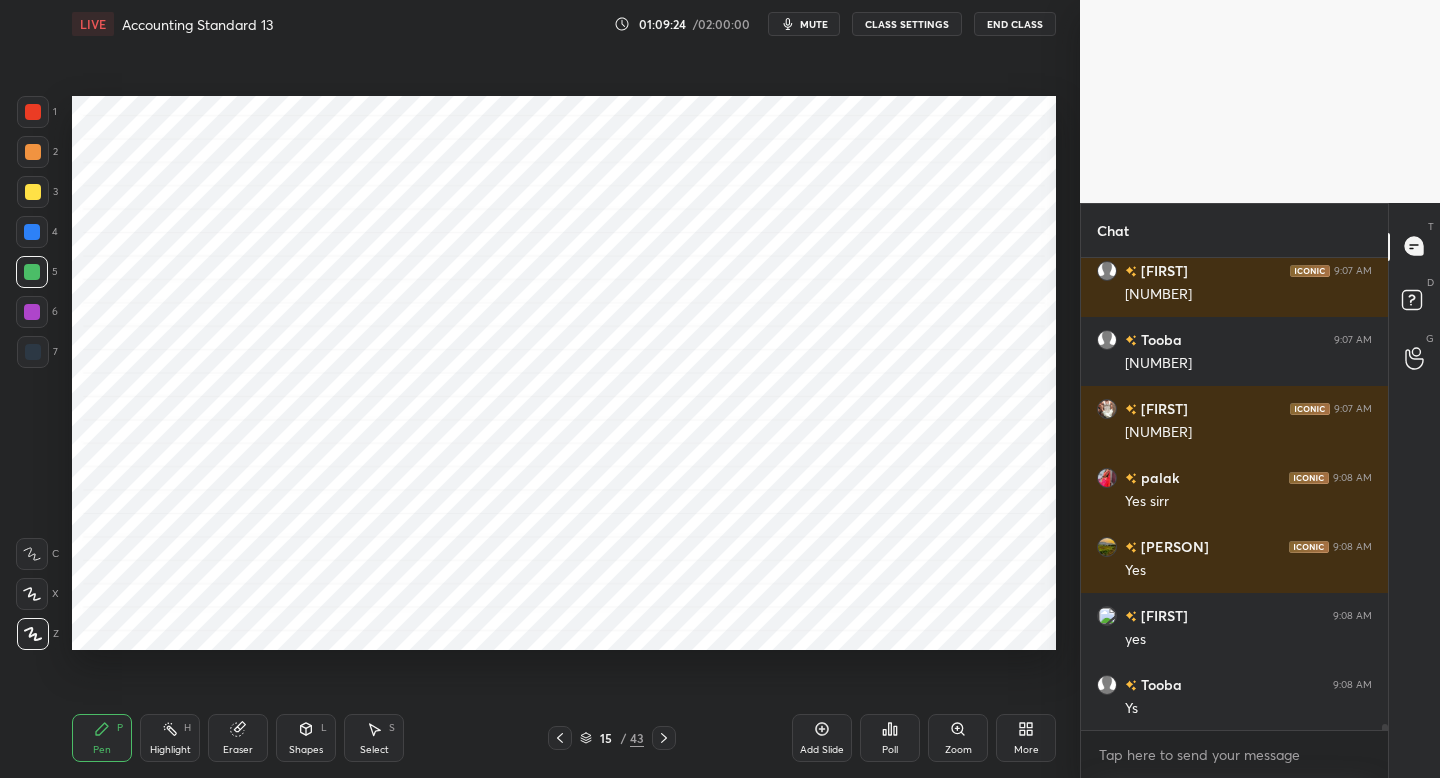 click at bounding box center [33, 352] 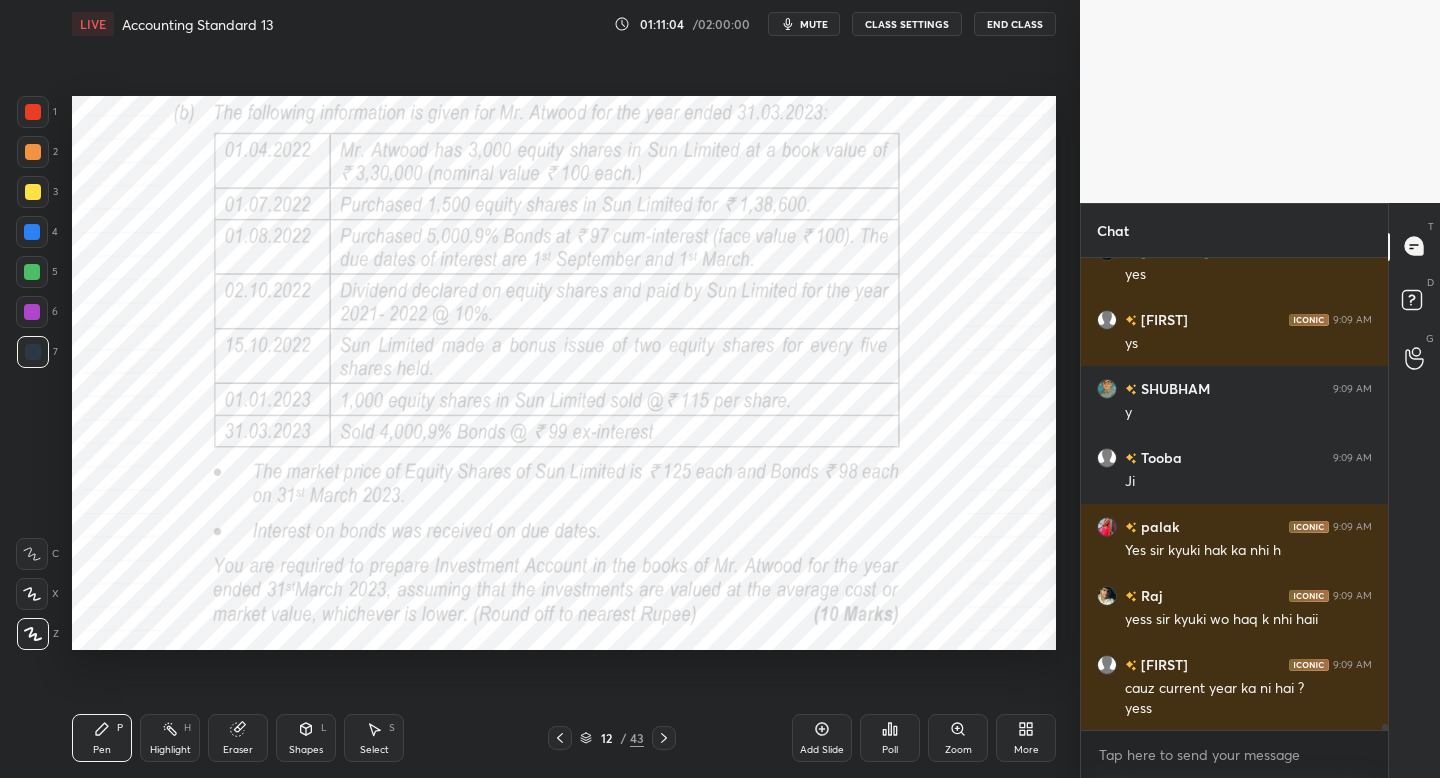 scroll, scrollTop: 38150, scrollLeft: 0, axis: vertical 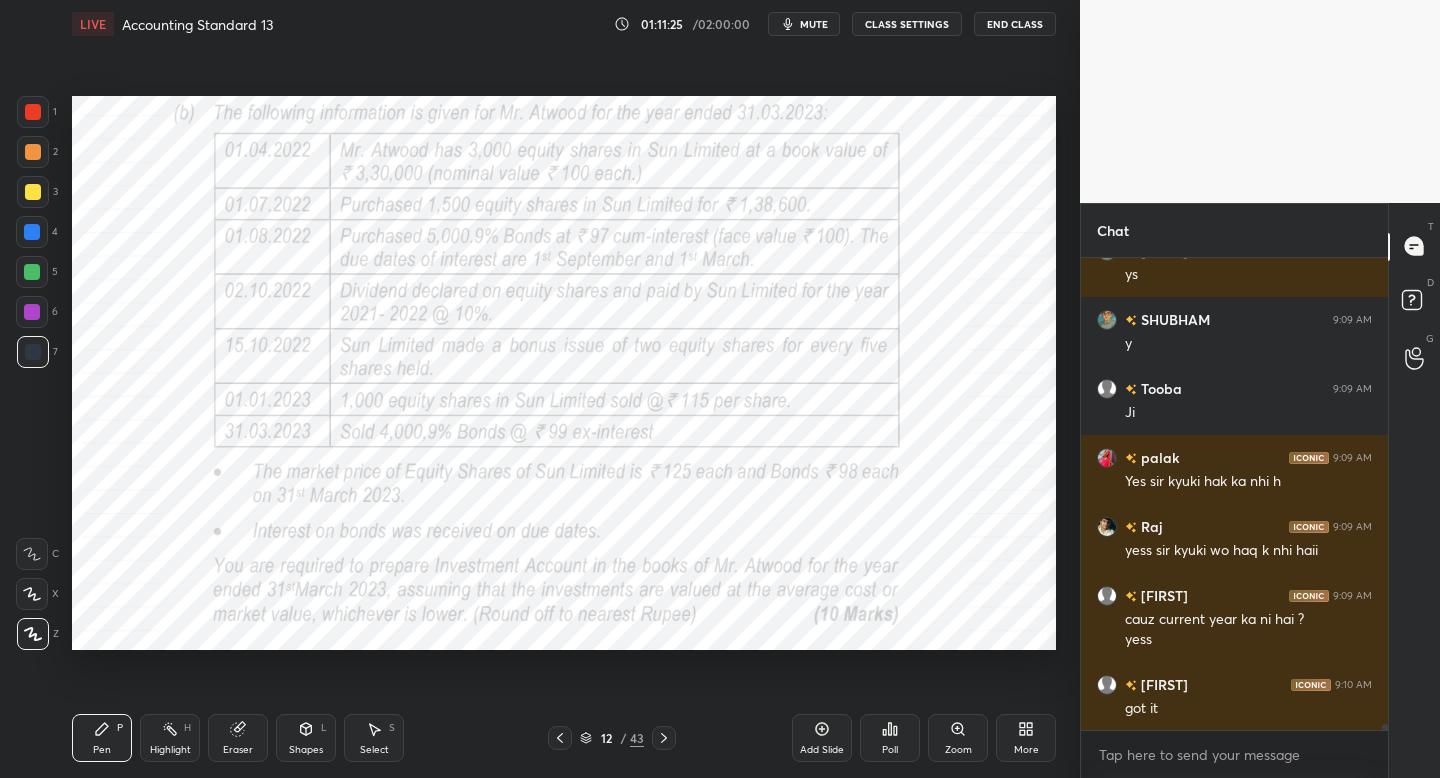 click 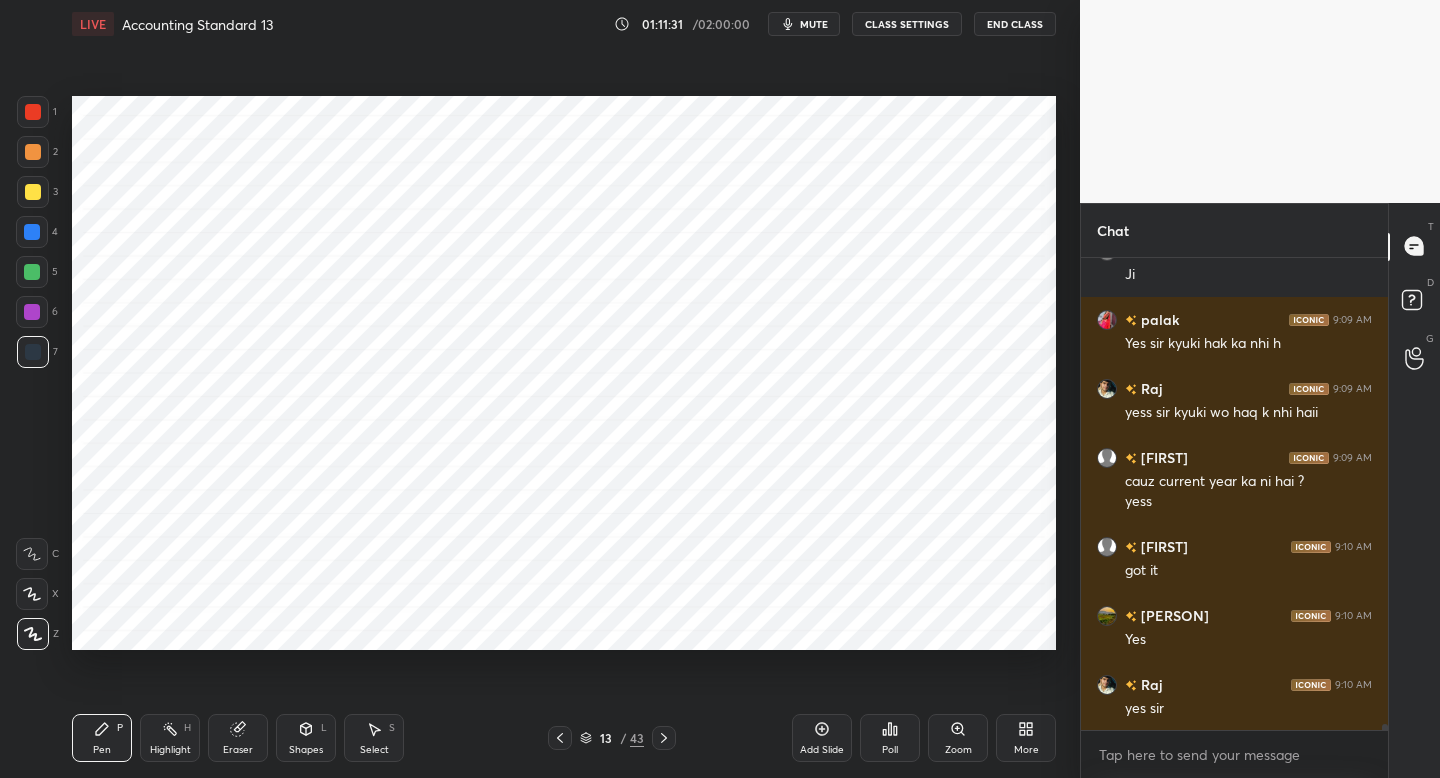 scroll, scrollTop: 38357, scrollLeft: 0, axis: vertical 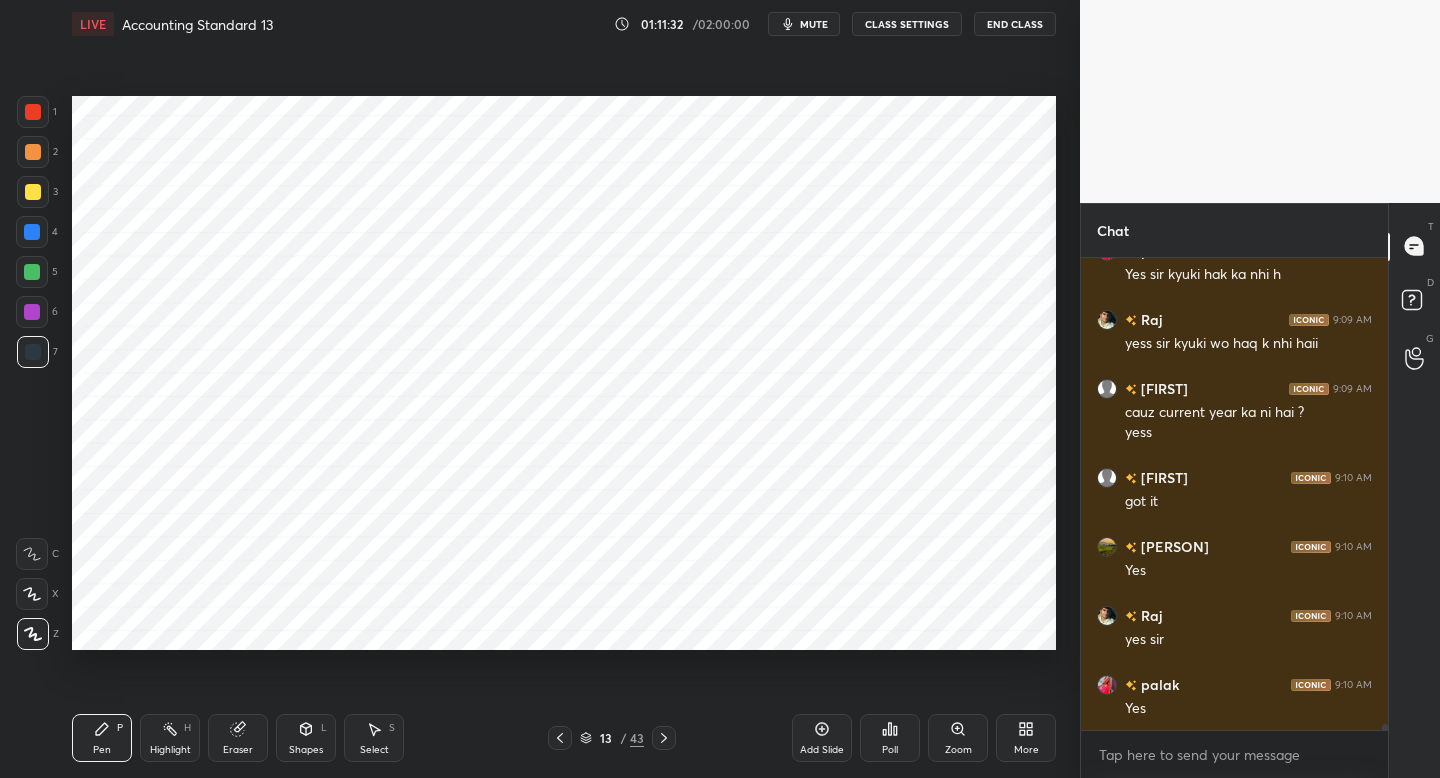 click 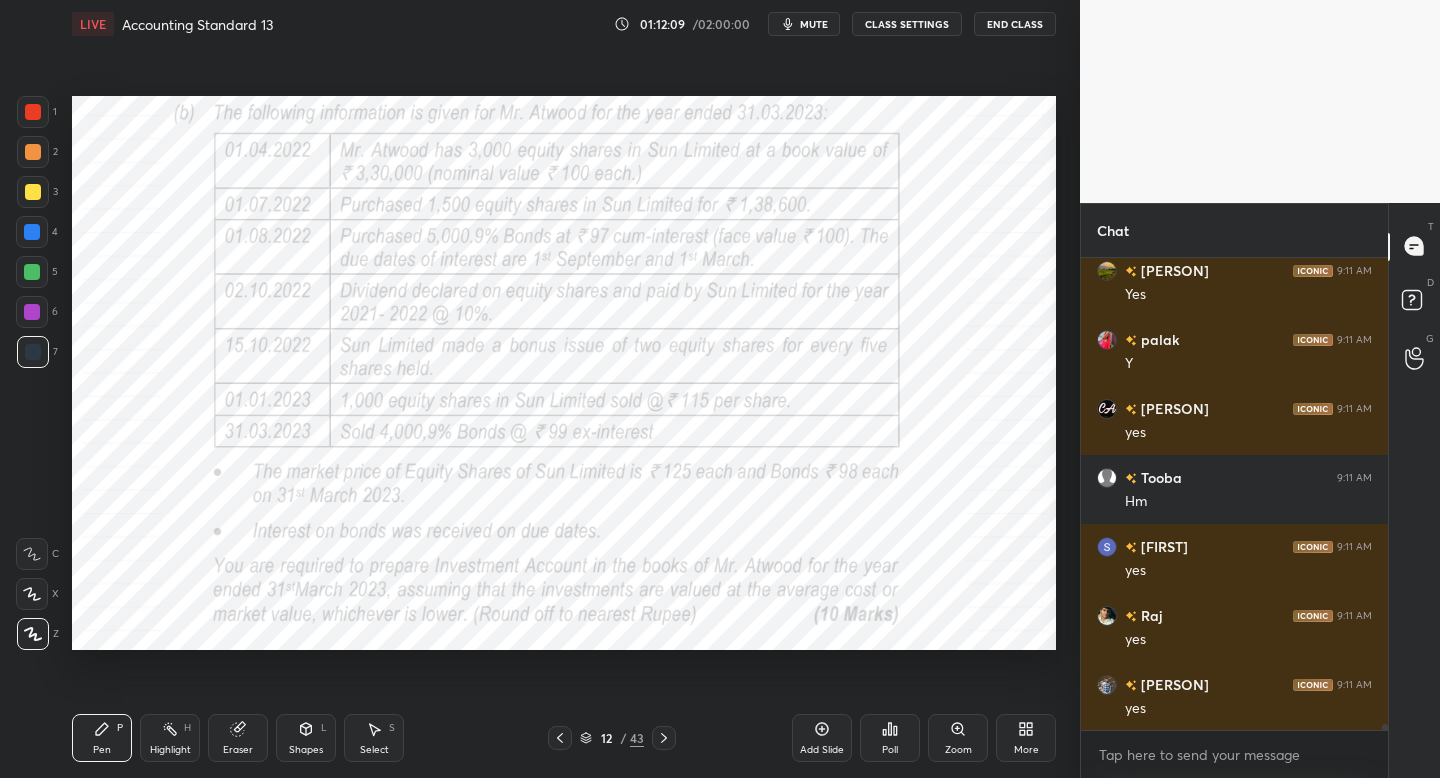 scroll, scrollTop: 38998, scrollLeft: 0, axis: vertical 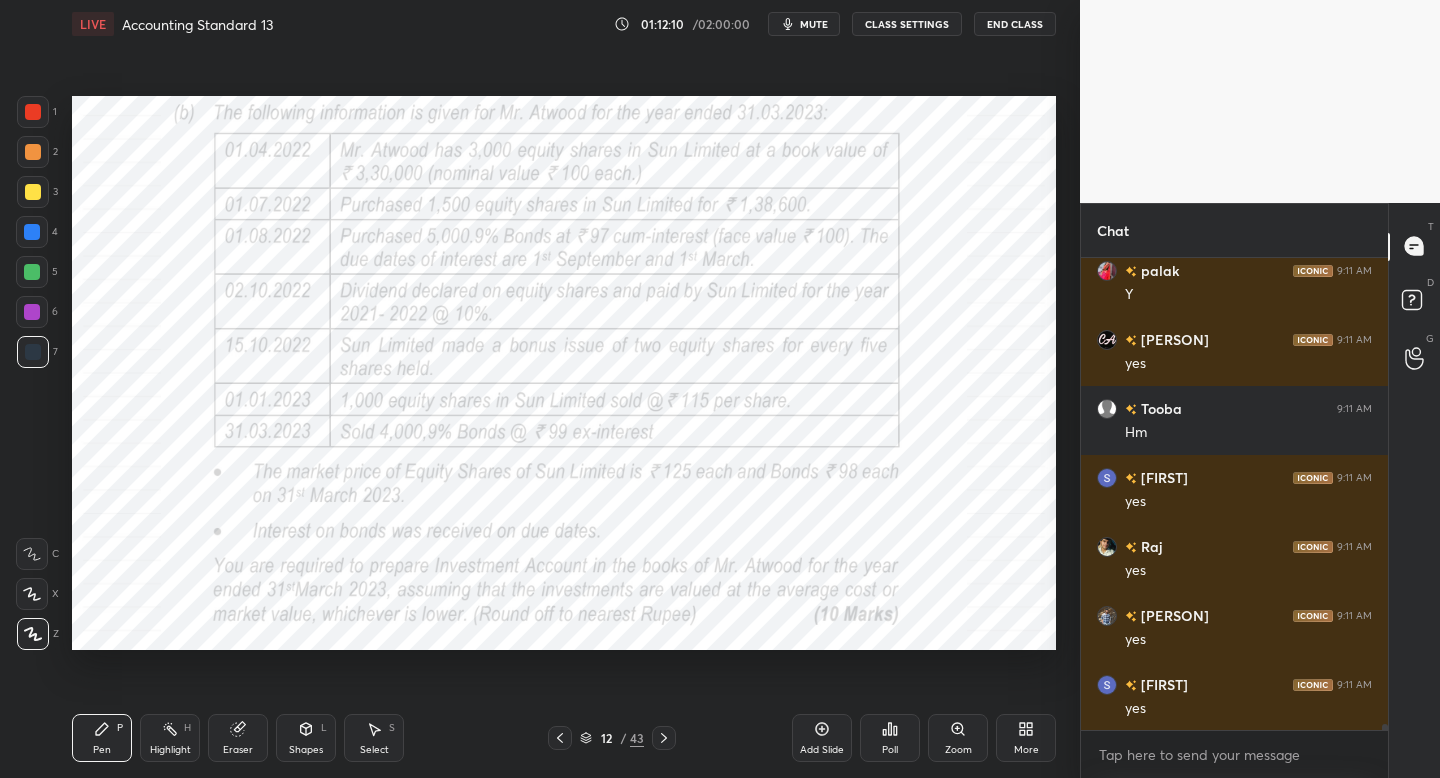 click 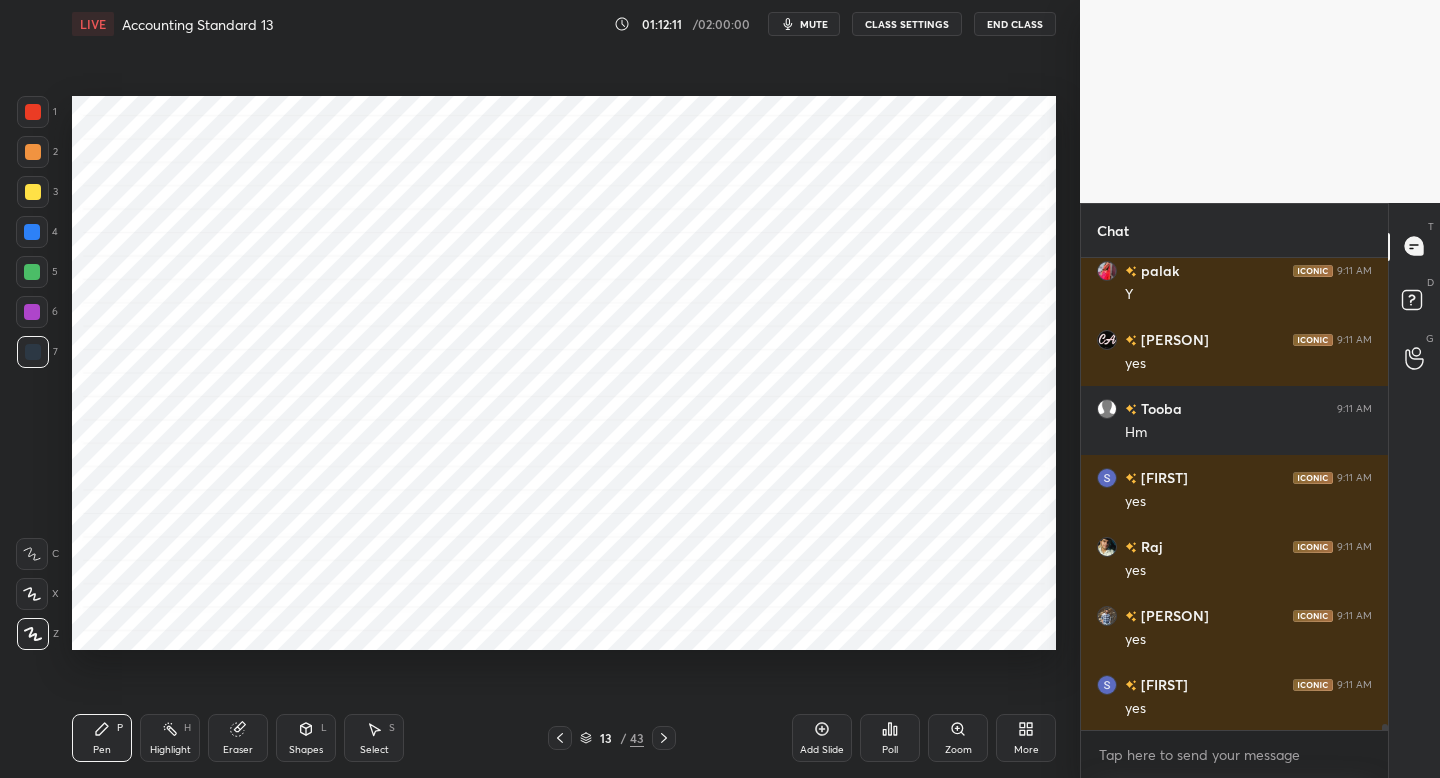 drag, startPoint x: 34, startPoint y: 234, endPoint x: 63, endPoint y: 228, distance: 29.614185 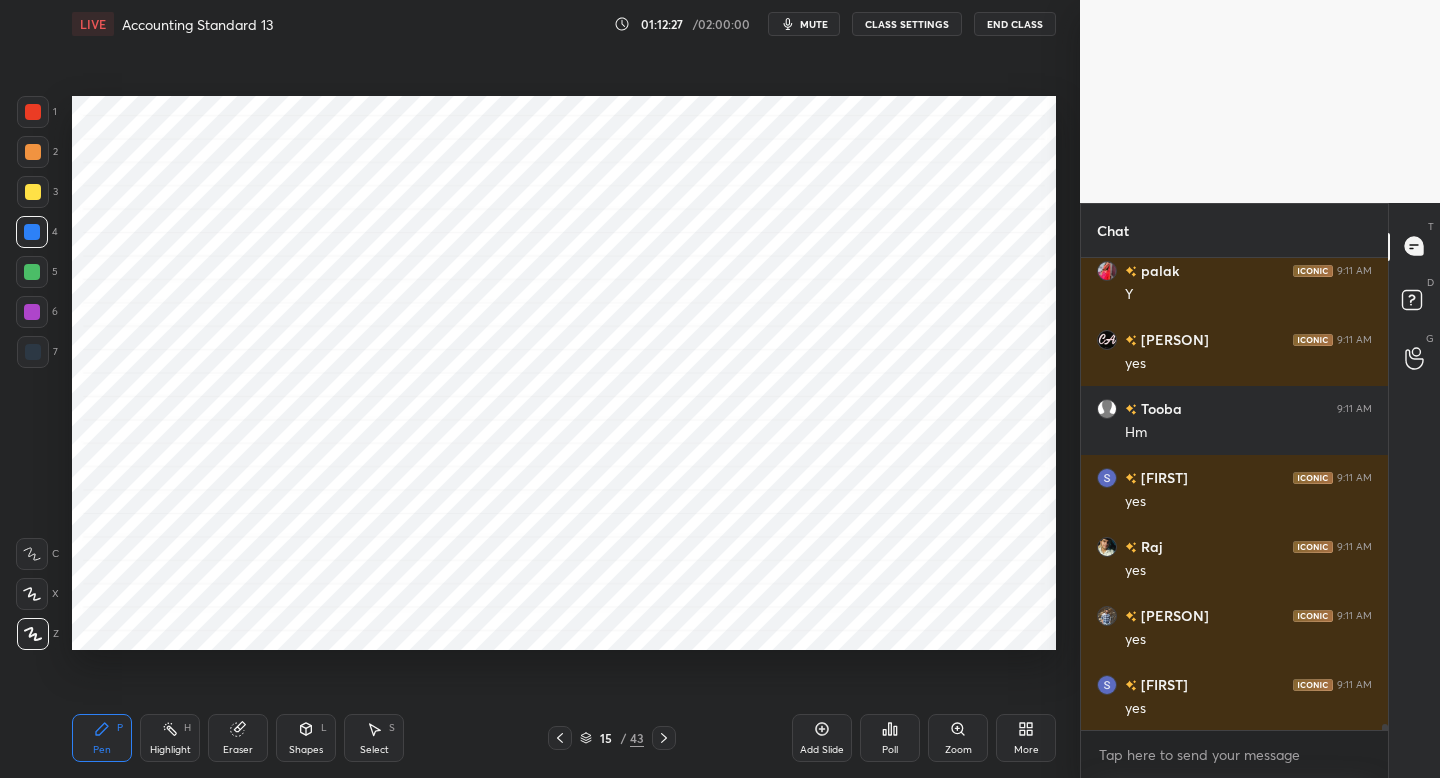 drag, startPoint x: 31, startPoint y: 354, endPoint x: 63, endPoint y: 320, distance: 46.69047 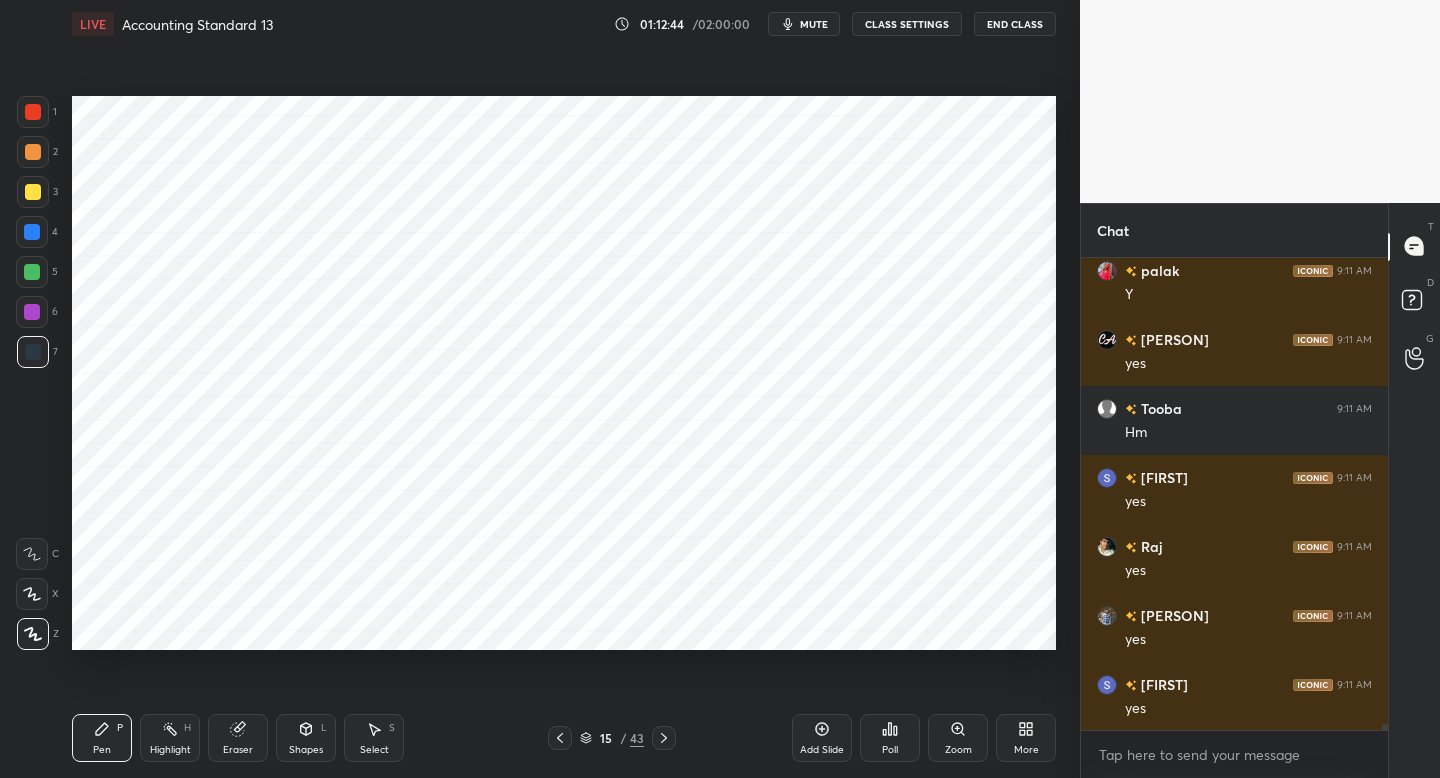 drag, startPoint x: 238, startPoint y: 750, endPoint x: 250, endPoint y: 674, distance: 76.941536 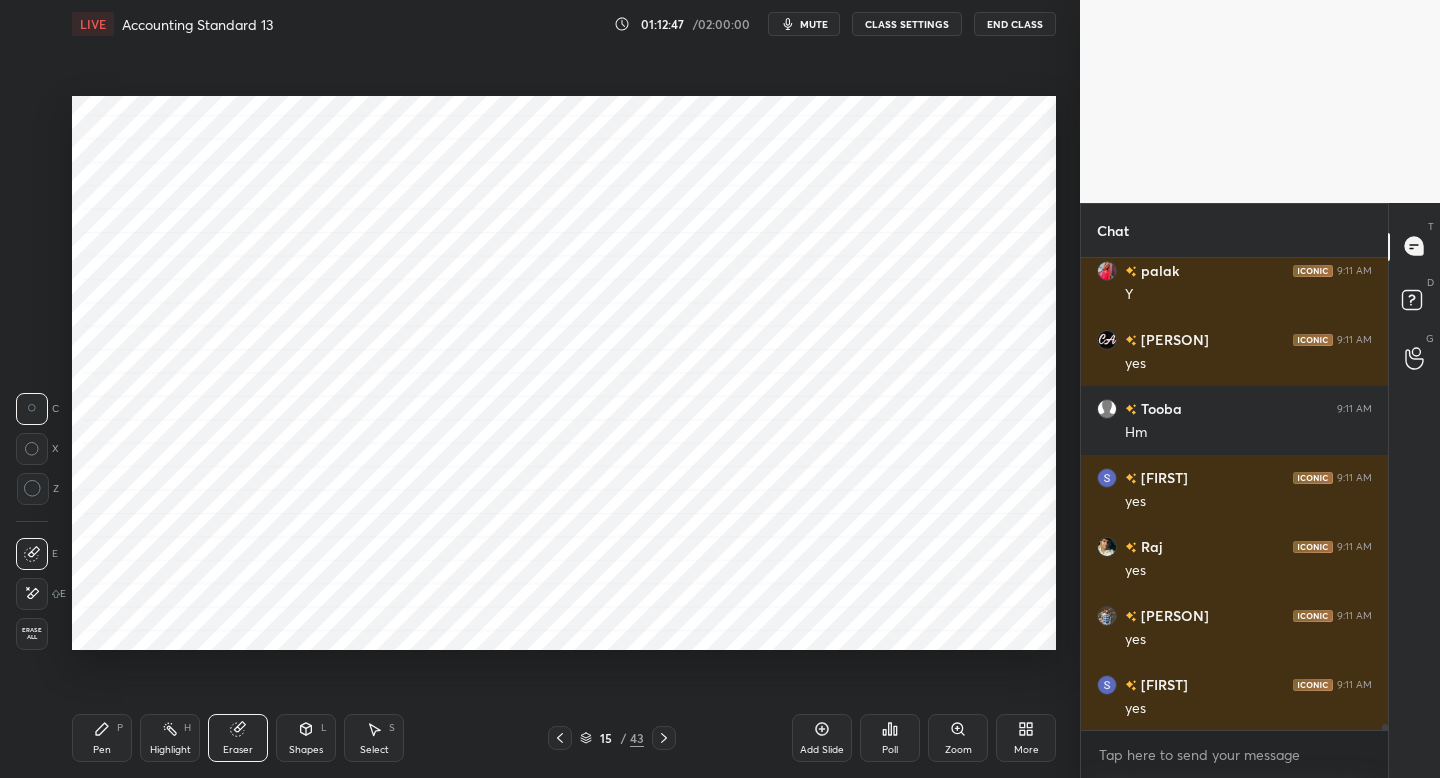 click on "Pen P" at bounding box center (102, 738) 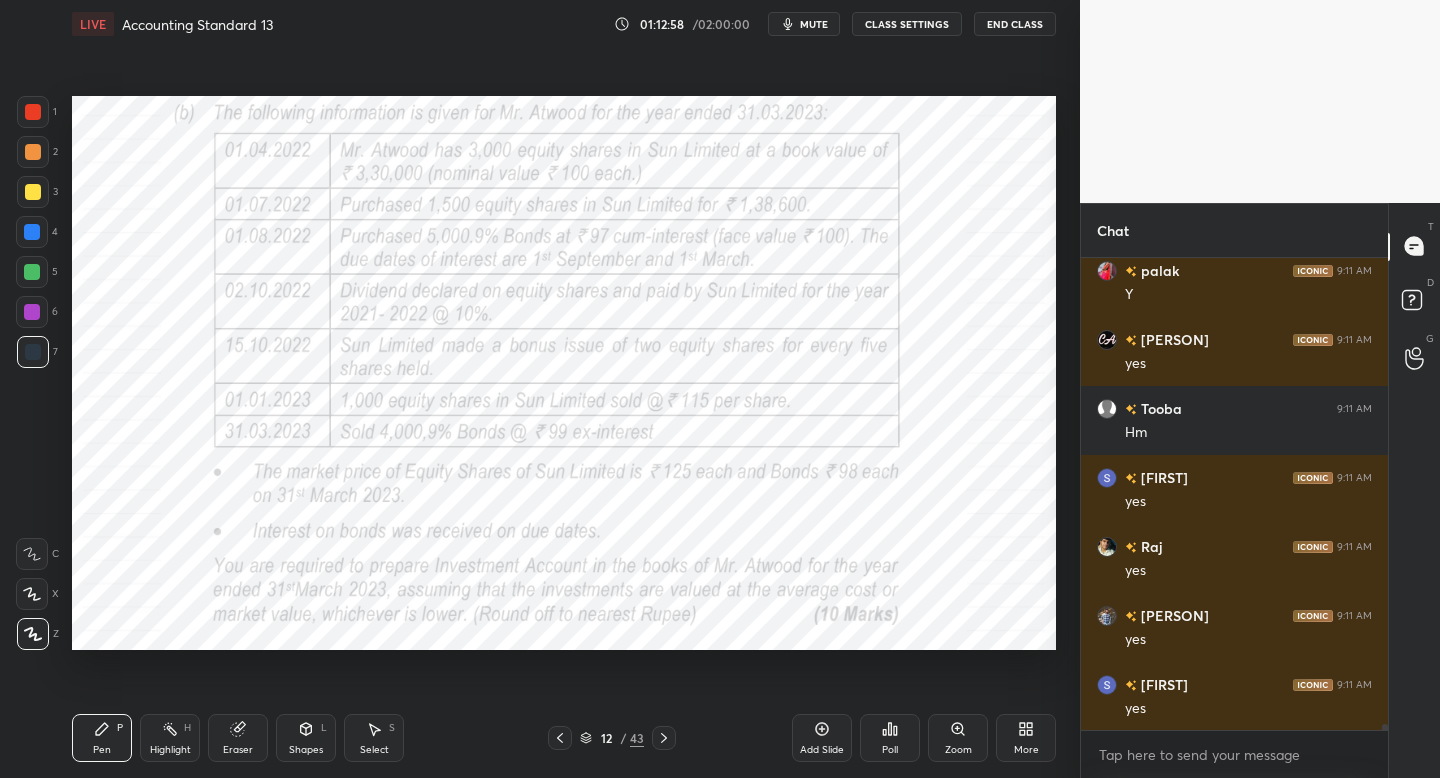 click 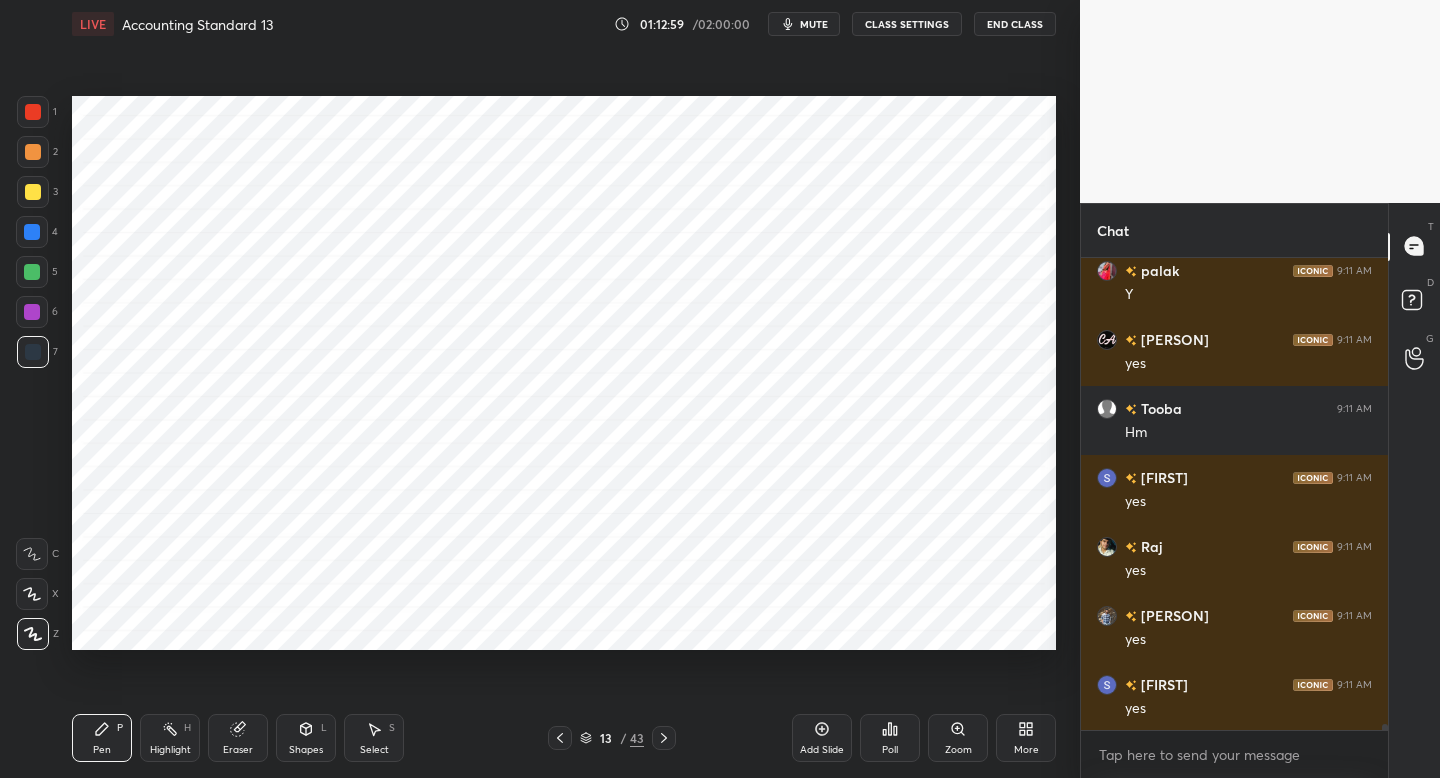 click 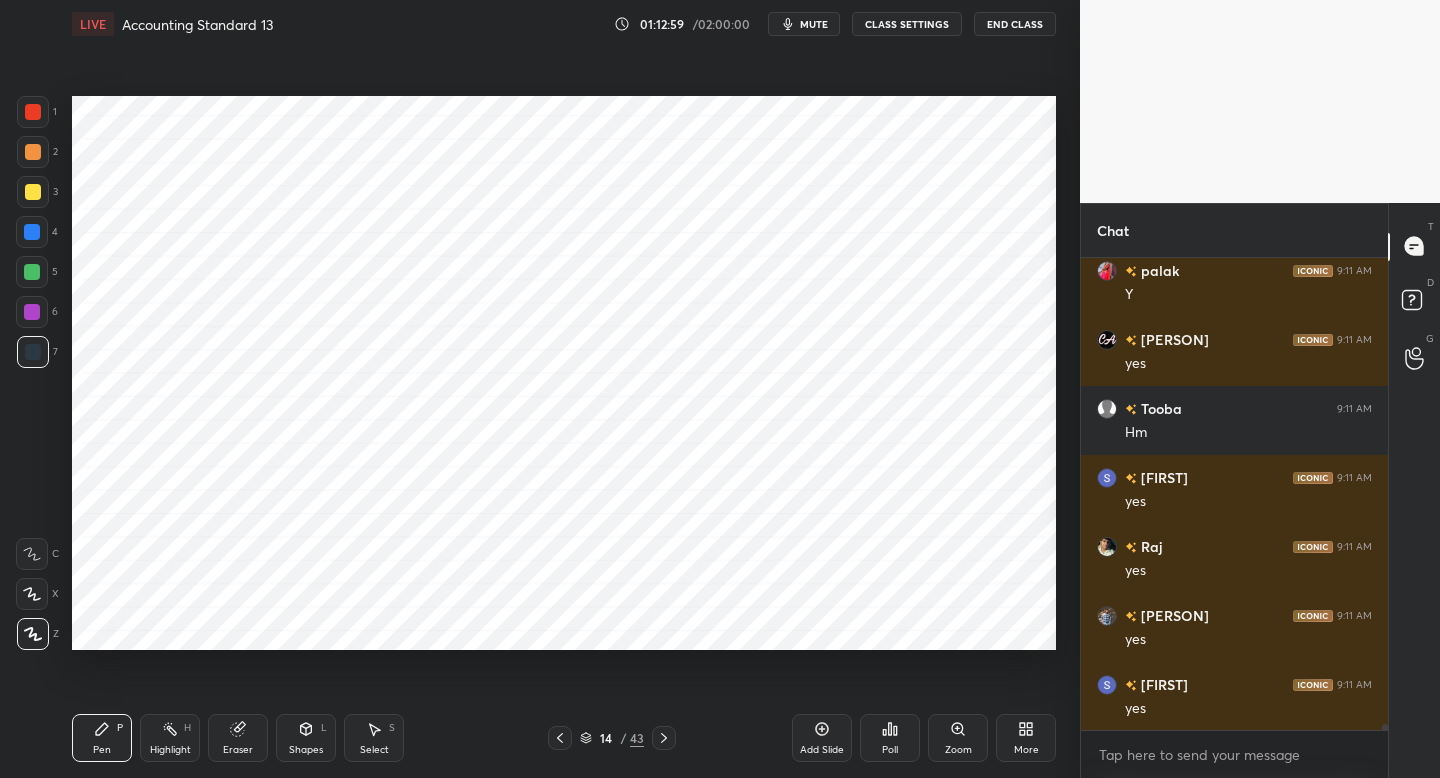 drag, startPoint x: 665, startPoint y: 738, endPoint x: 659, endPoint y: 718, distance: 20.880613 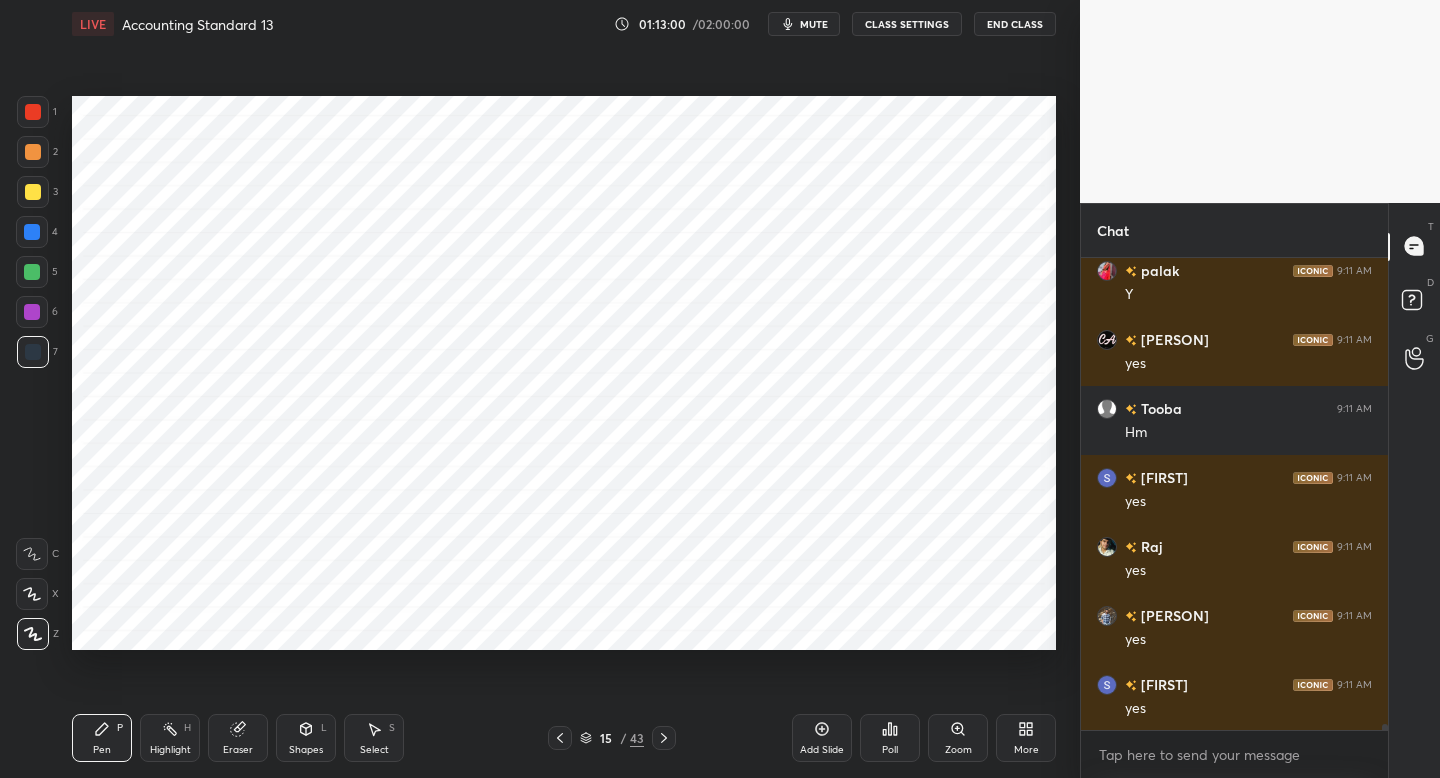 drag, startPoint x: 18, startPoint y: 228, endPoint x: 41, endPoint y: 228, distance: 23 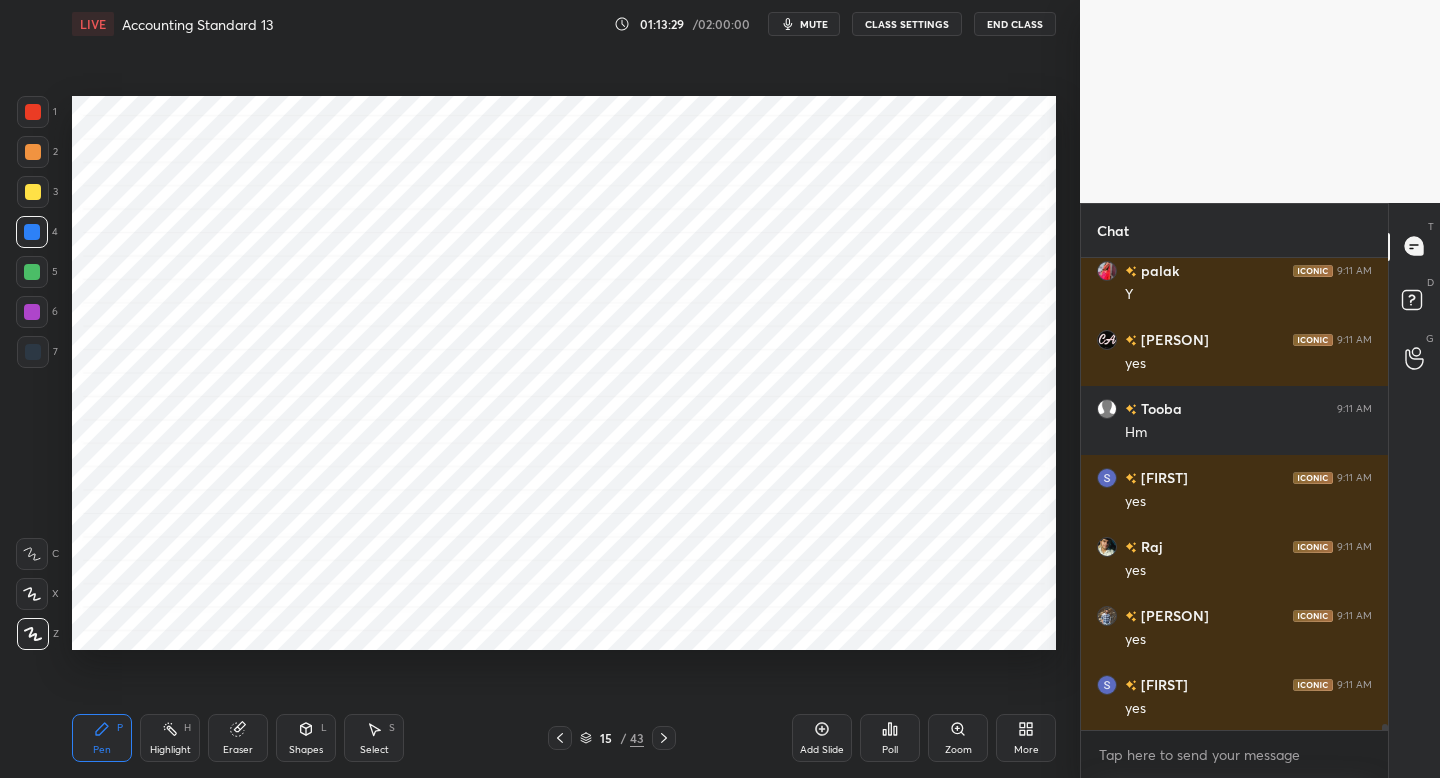 drag, startPoint x: 40, startPoint y: 311, endPoint x: 56, endPoint y: 315, distance: 16.492422 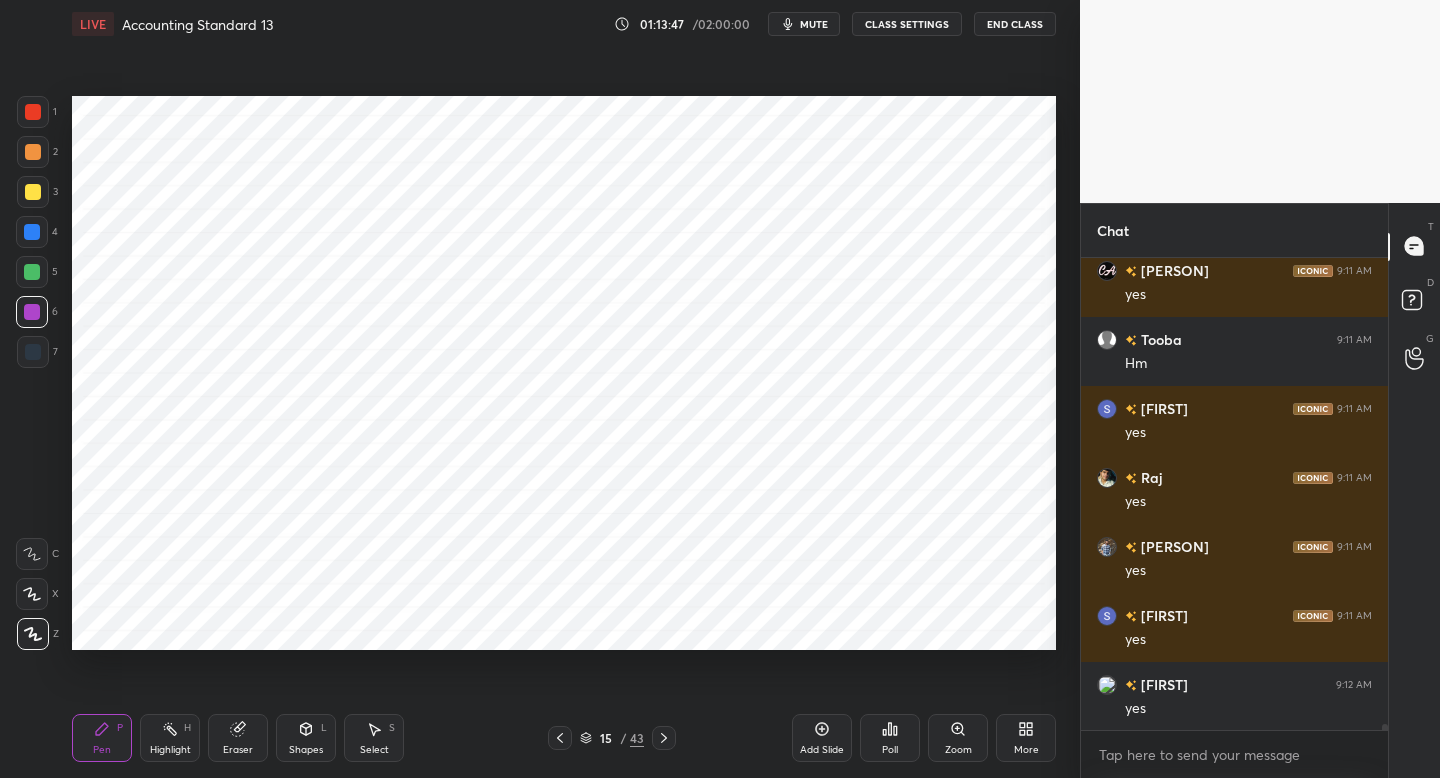 scroll, scrollTop: 39136, scrollLeft: 0, axis: vertical 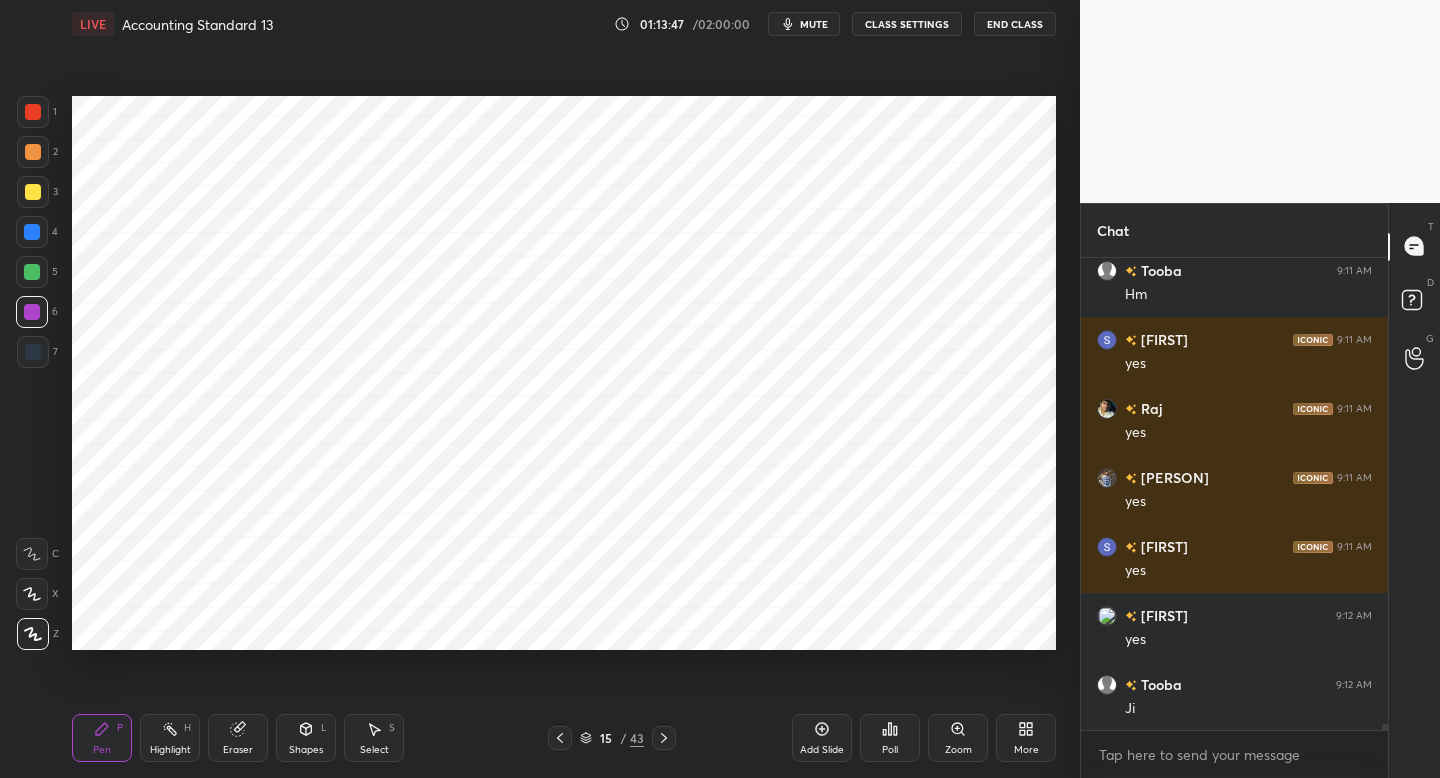 click at bounding box center (32, 272) 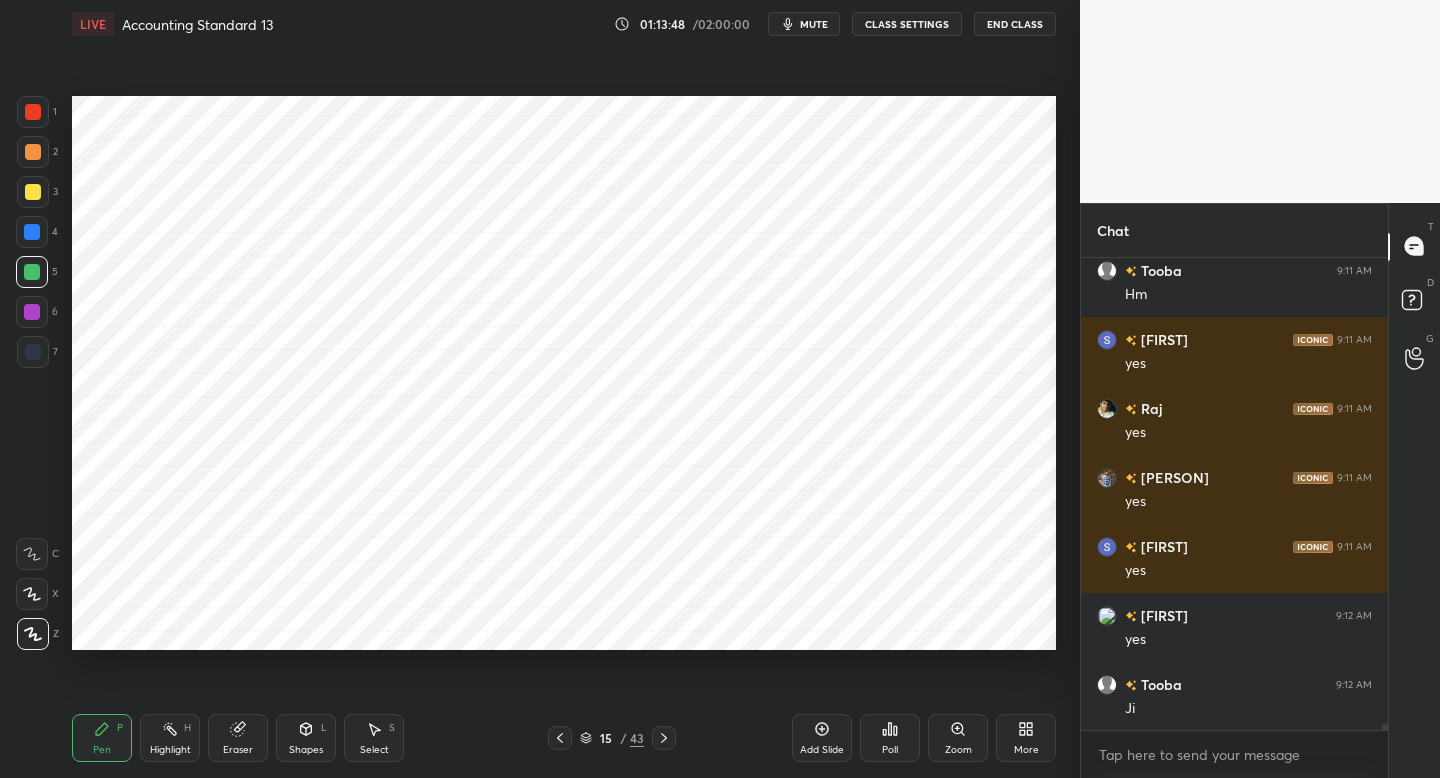 click at bounding box center [32, 232] 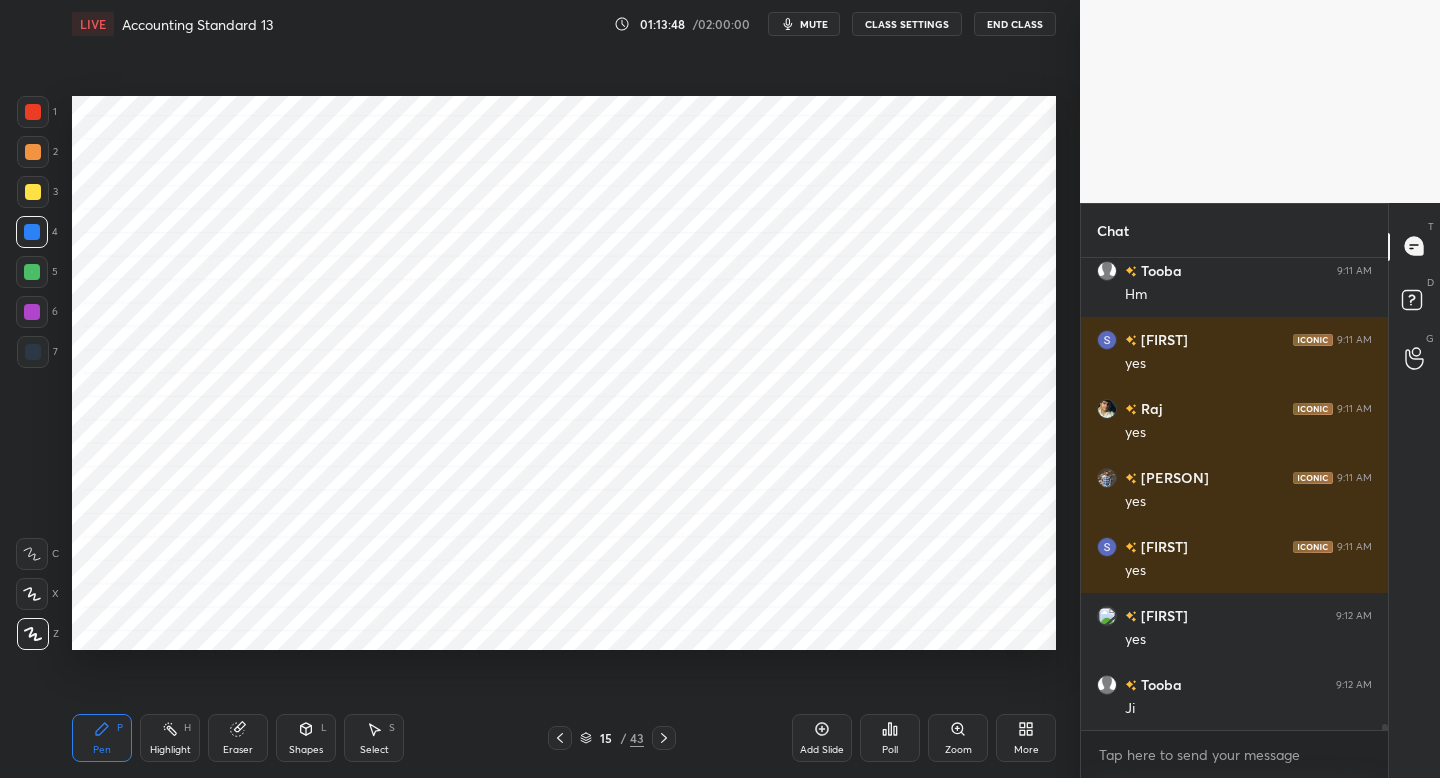 click on "7" at bounding box center [37, 352] 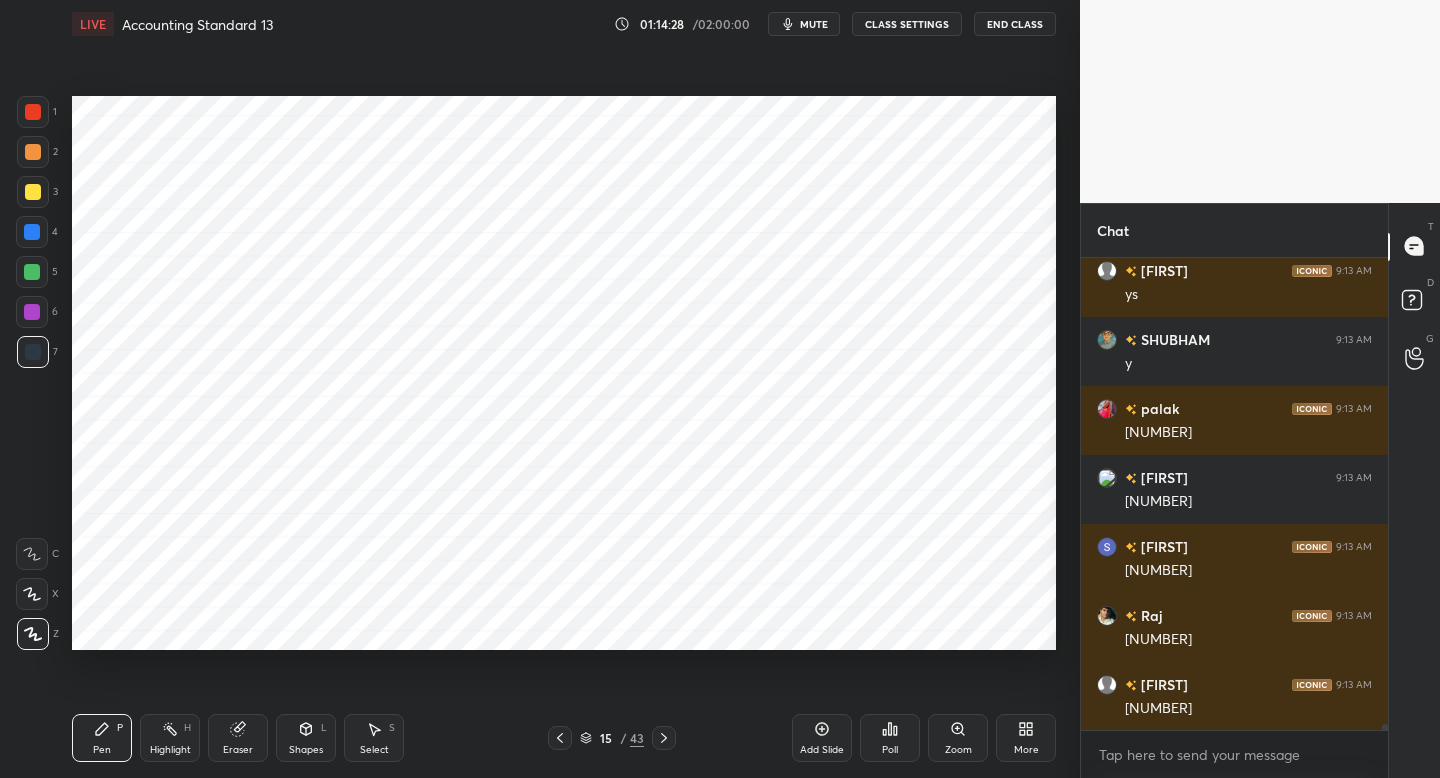 scroll, scrollTop: 40102, scrollLeft: 0, axis: vertical 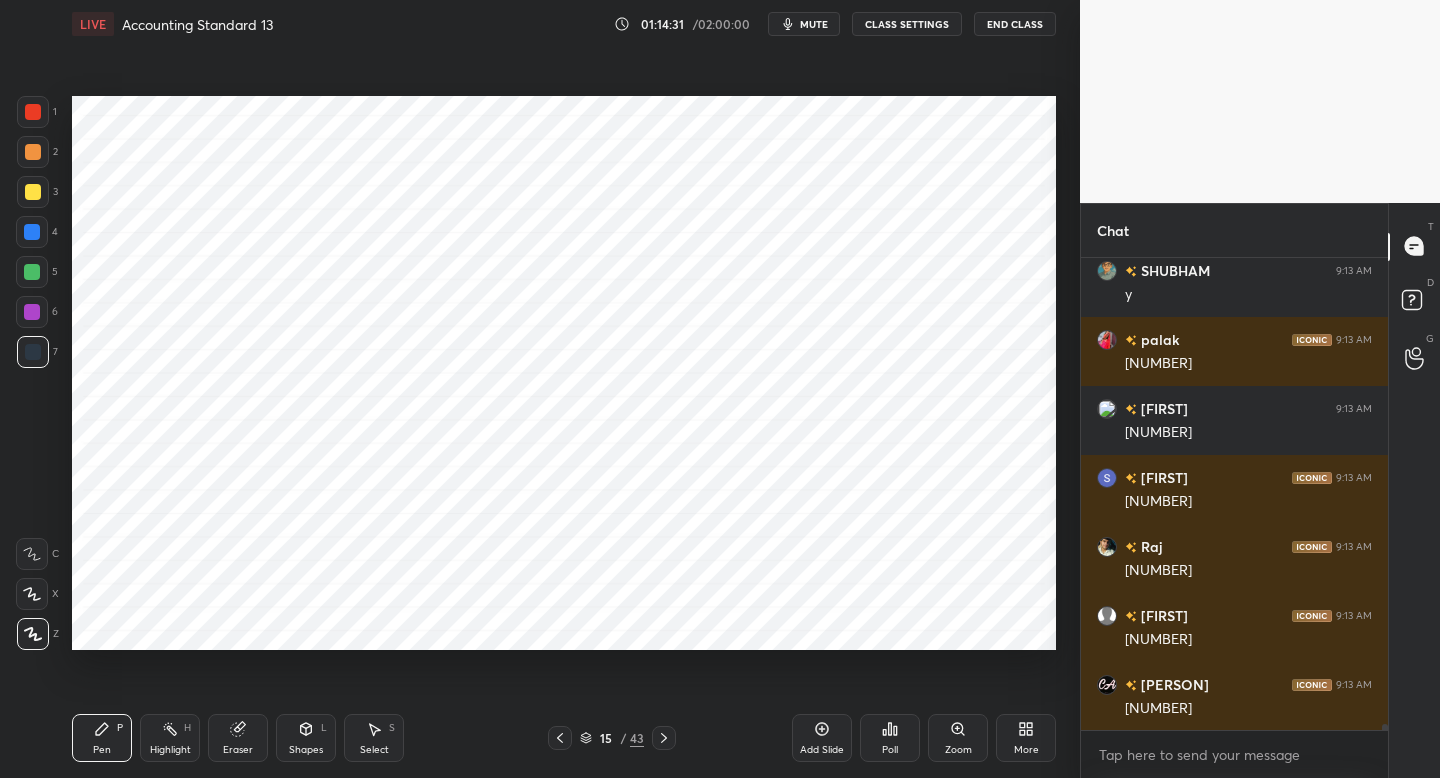 drag, startPoint x: 33, startPoint y: 276, endPoint x: 70, endPoint y: 303, distance: 45.80393 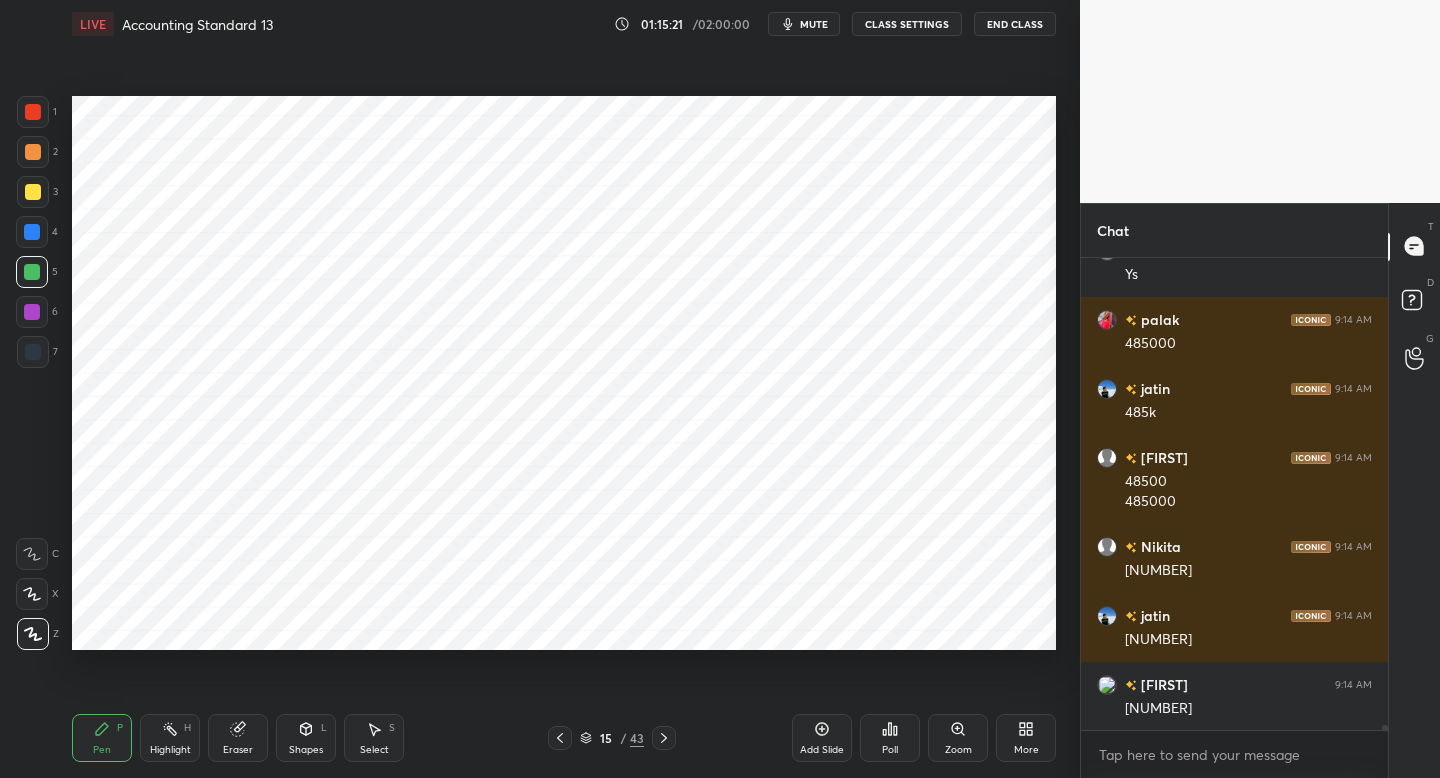 scroll, scrollTop: 40881, scrollLeft: 0, axis: vertical 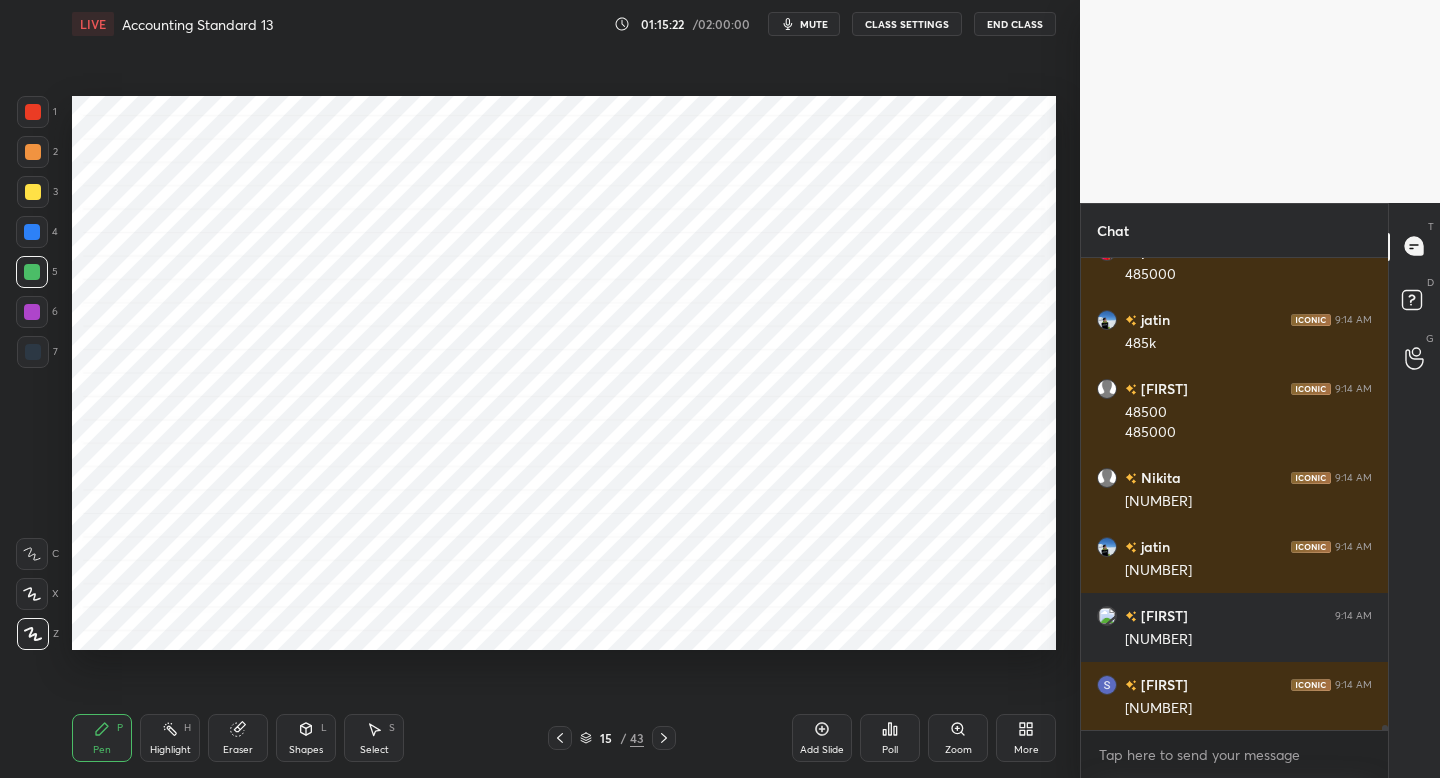 click 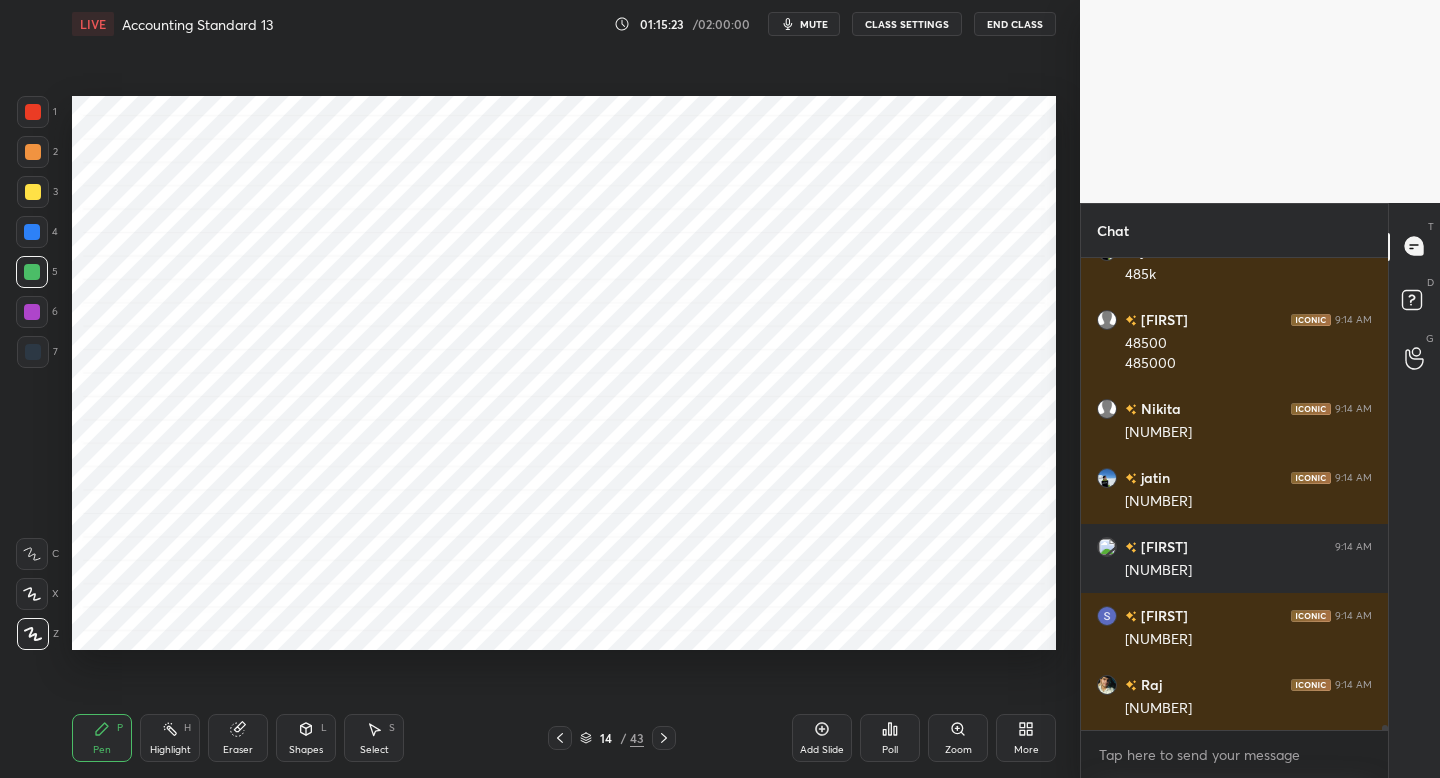 scroll, scrollTop: 41019, scrollLeft: 0, axis: vertical 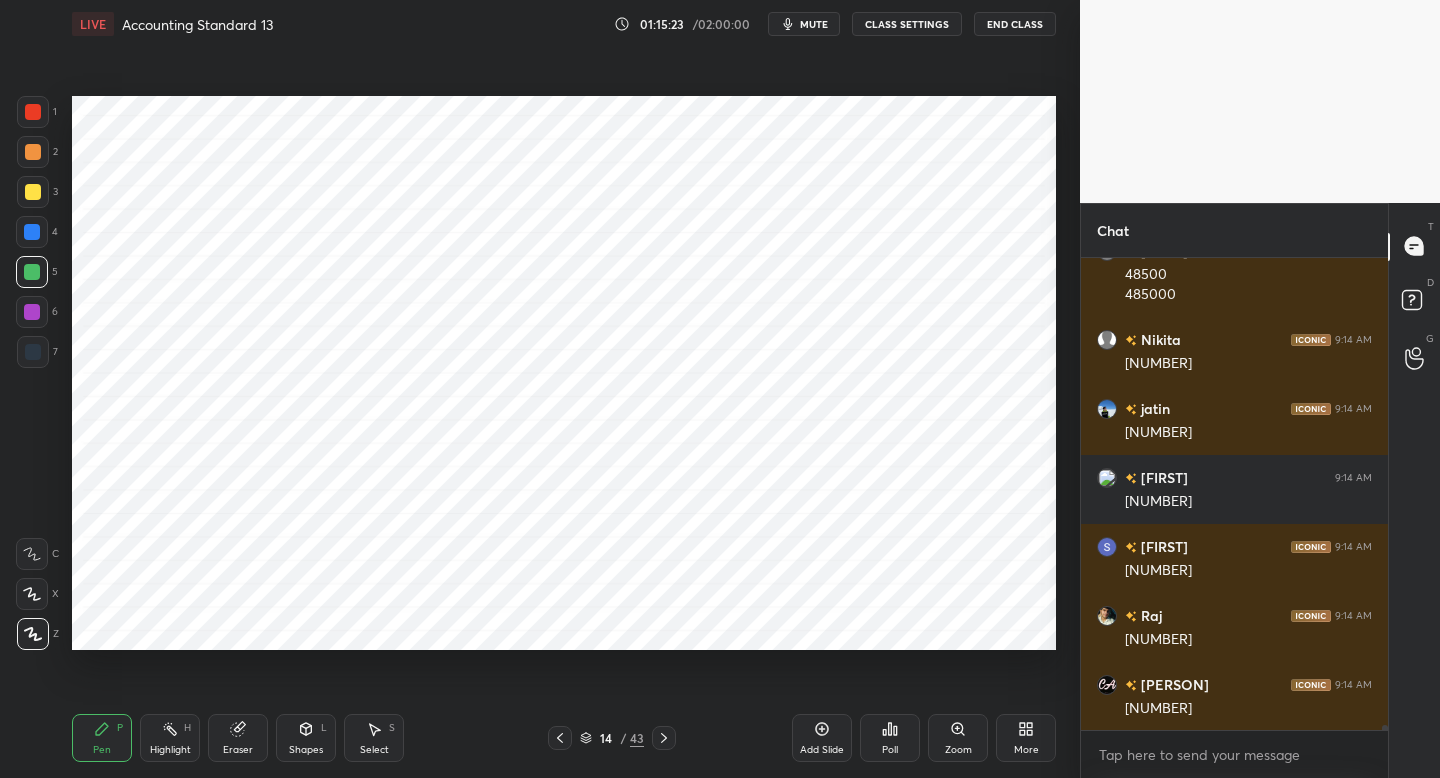 click 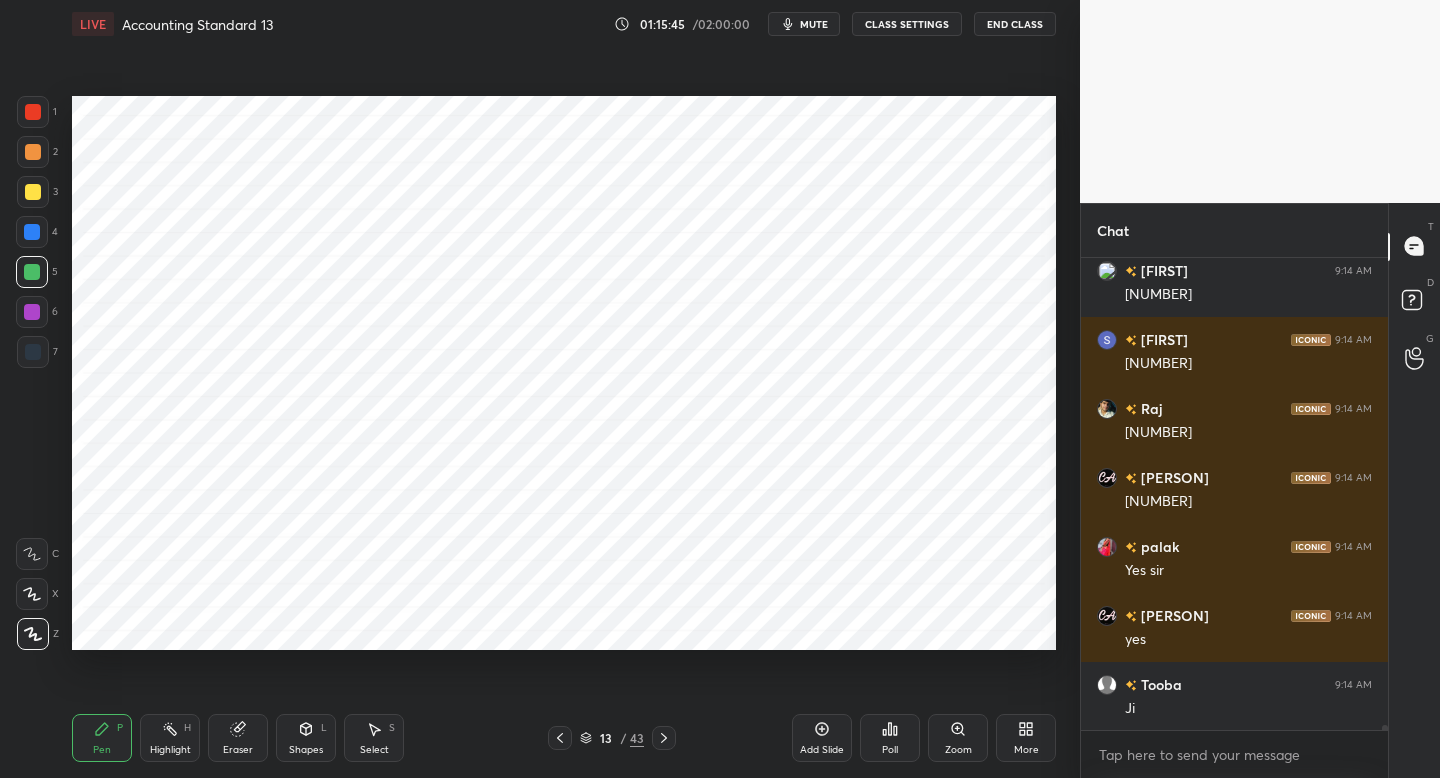 scroll, scrollTop: 41364, scrollLeft: 0, axis: vertical 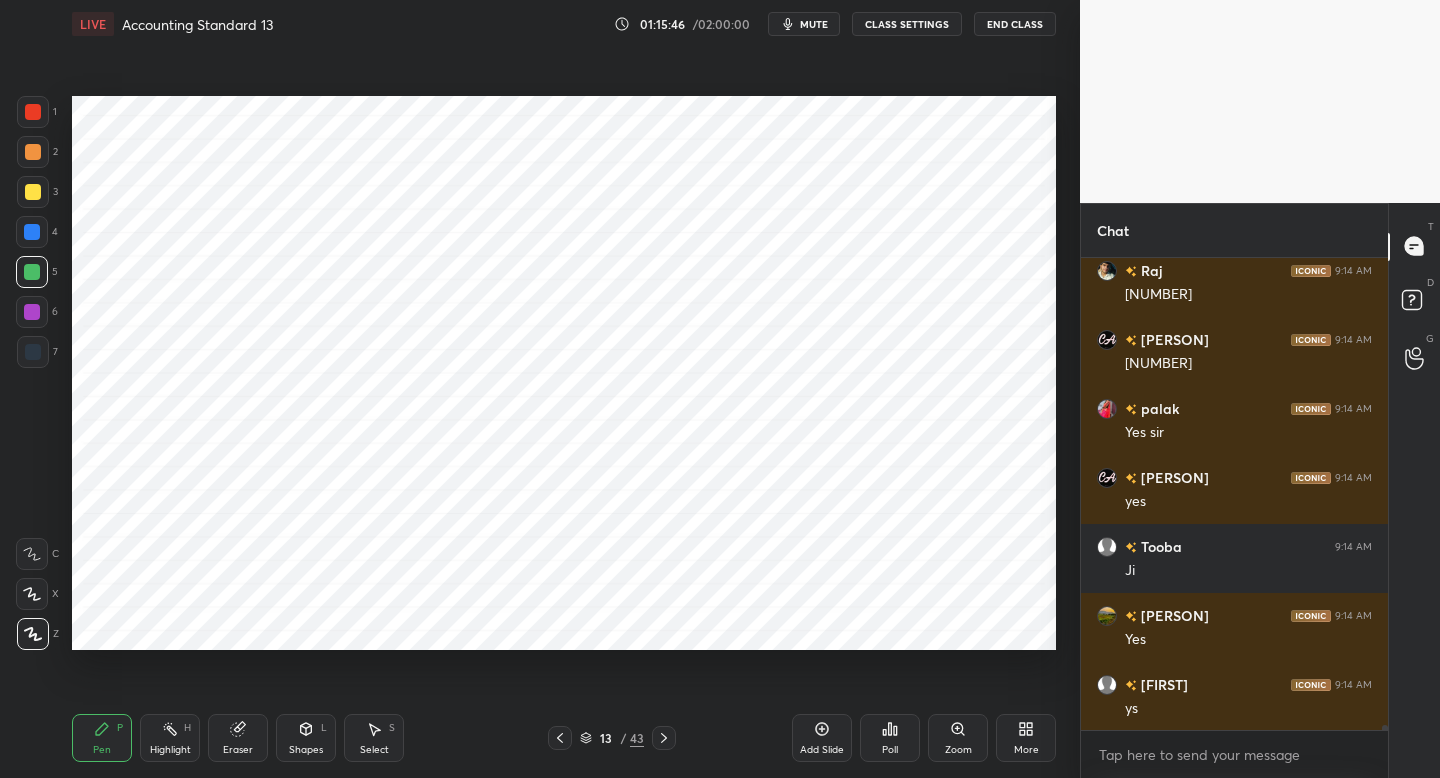 click 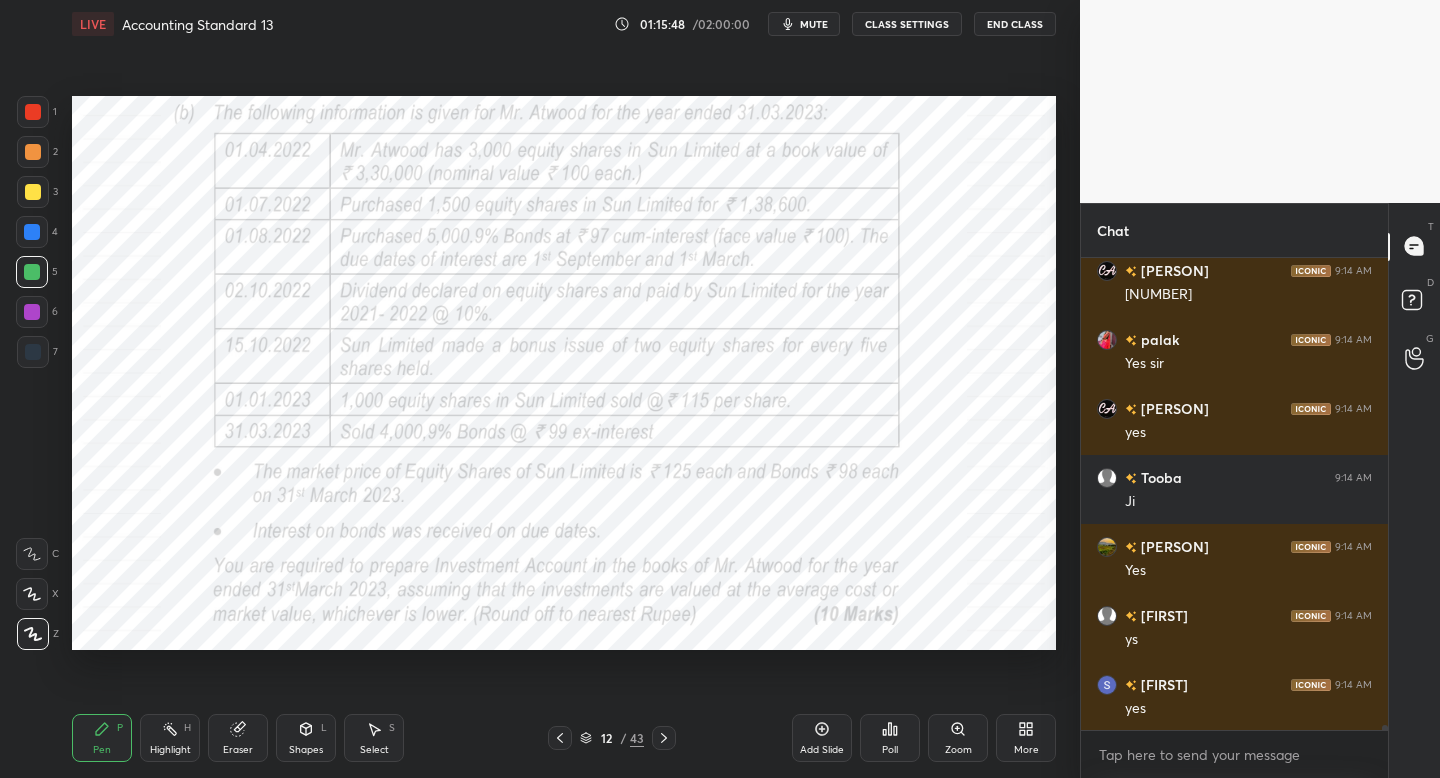 scroll, scrollTop: 41502, scrollLeft: 0, axis: vertical 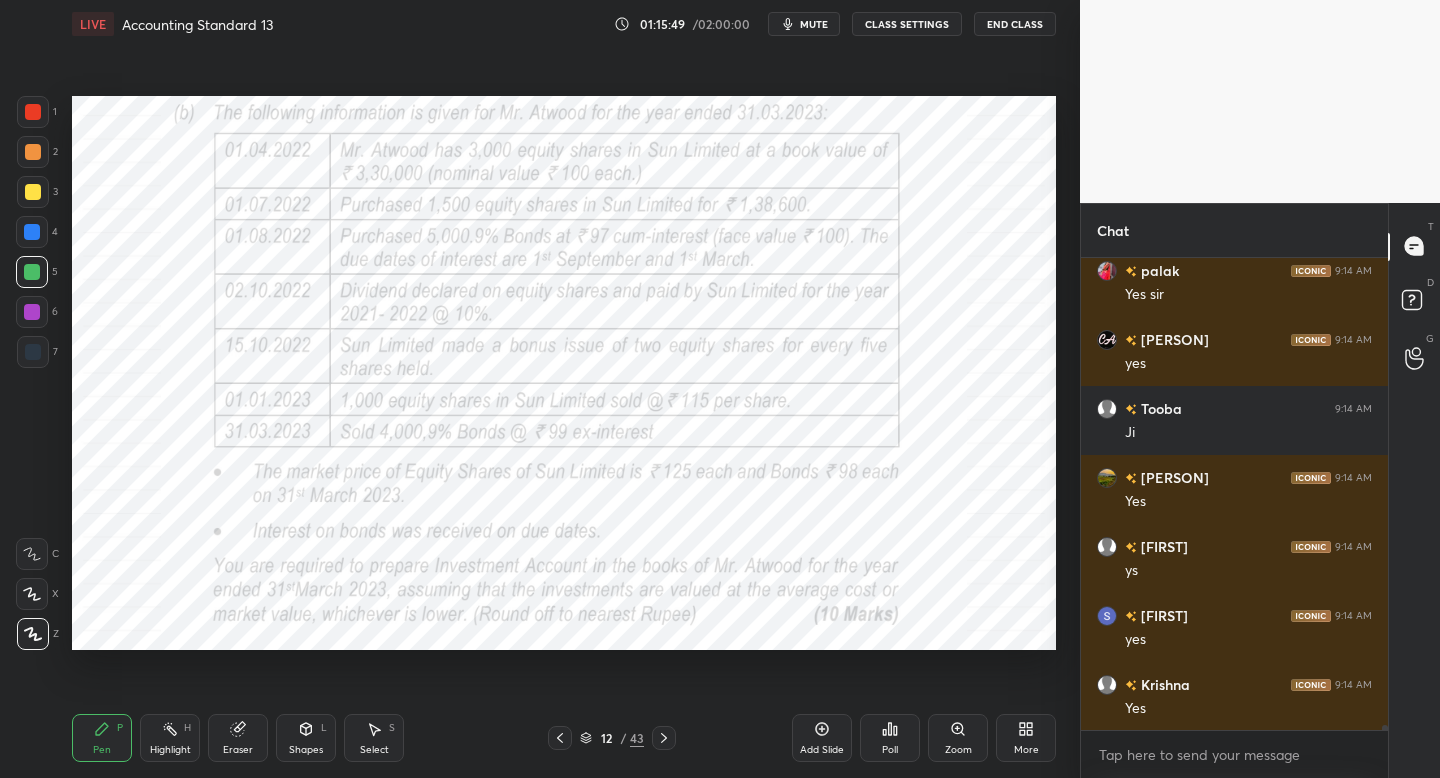click at bounding box center (33, 112) 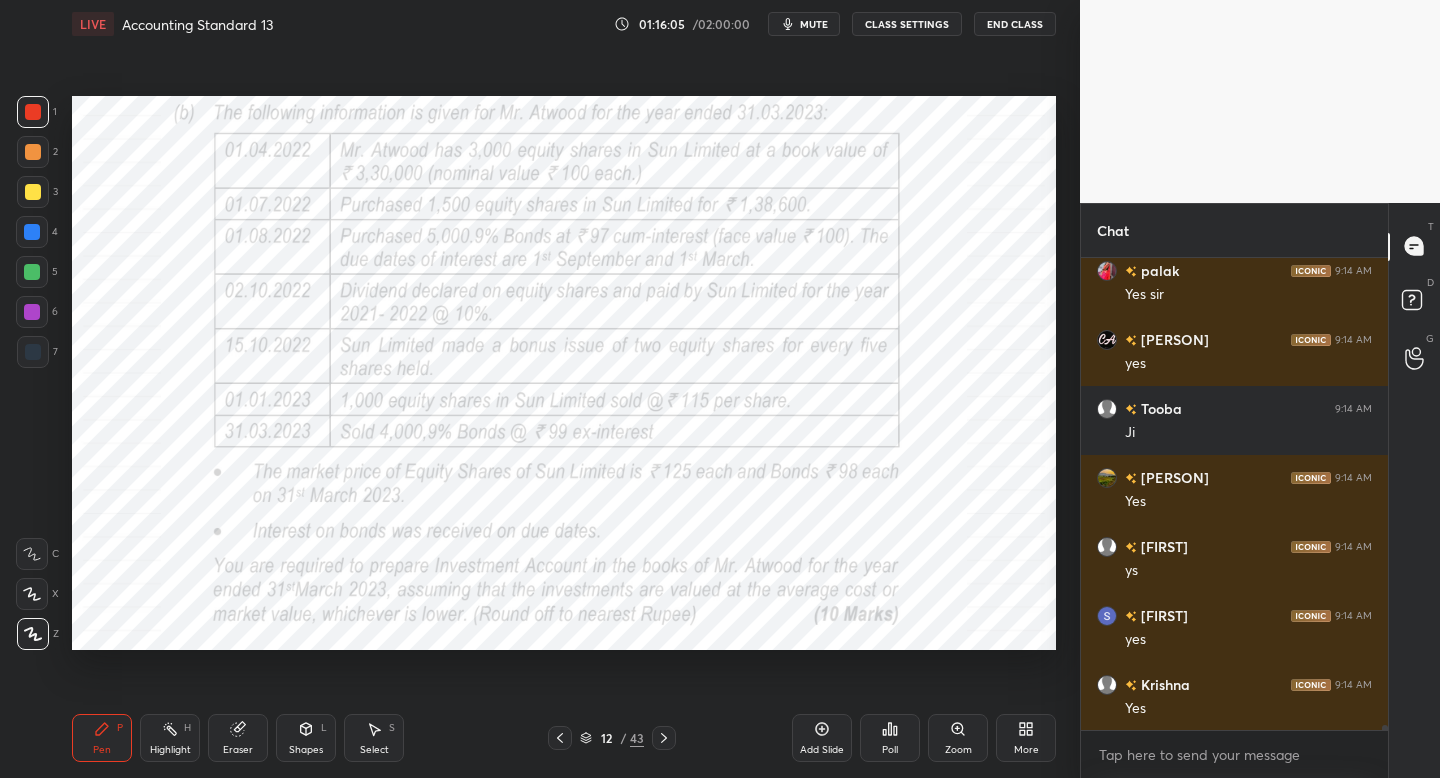 scroll, scrollTop: 41571, scrollLeft: 0, axis: vertical 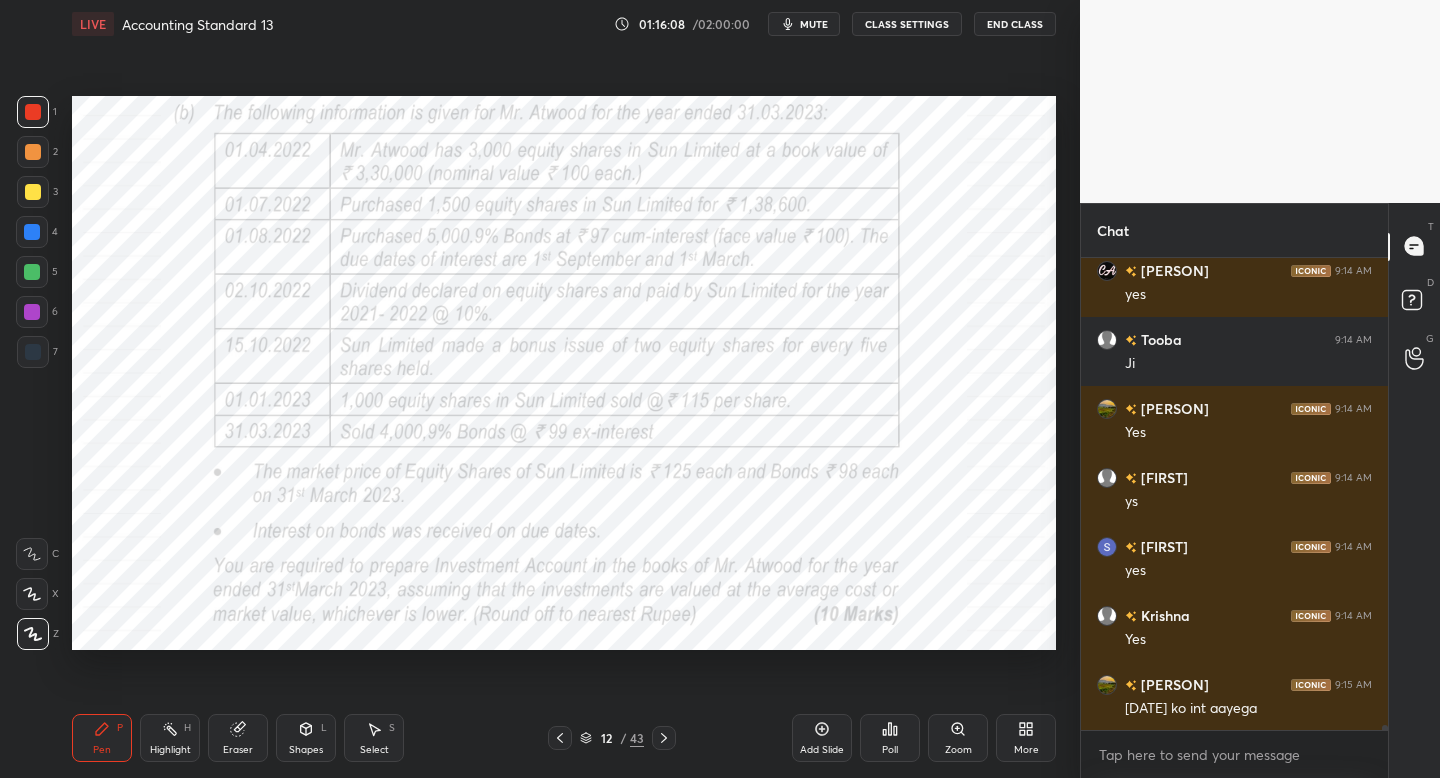 click 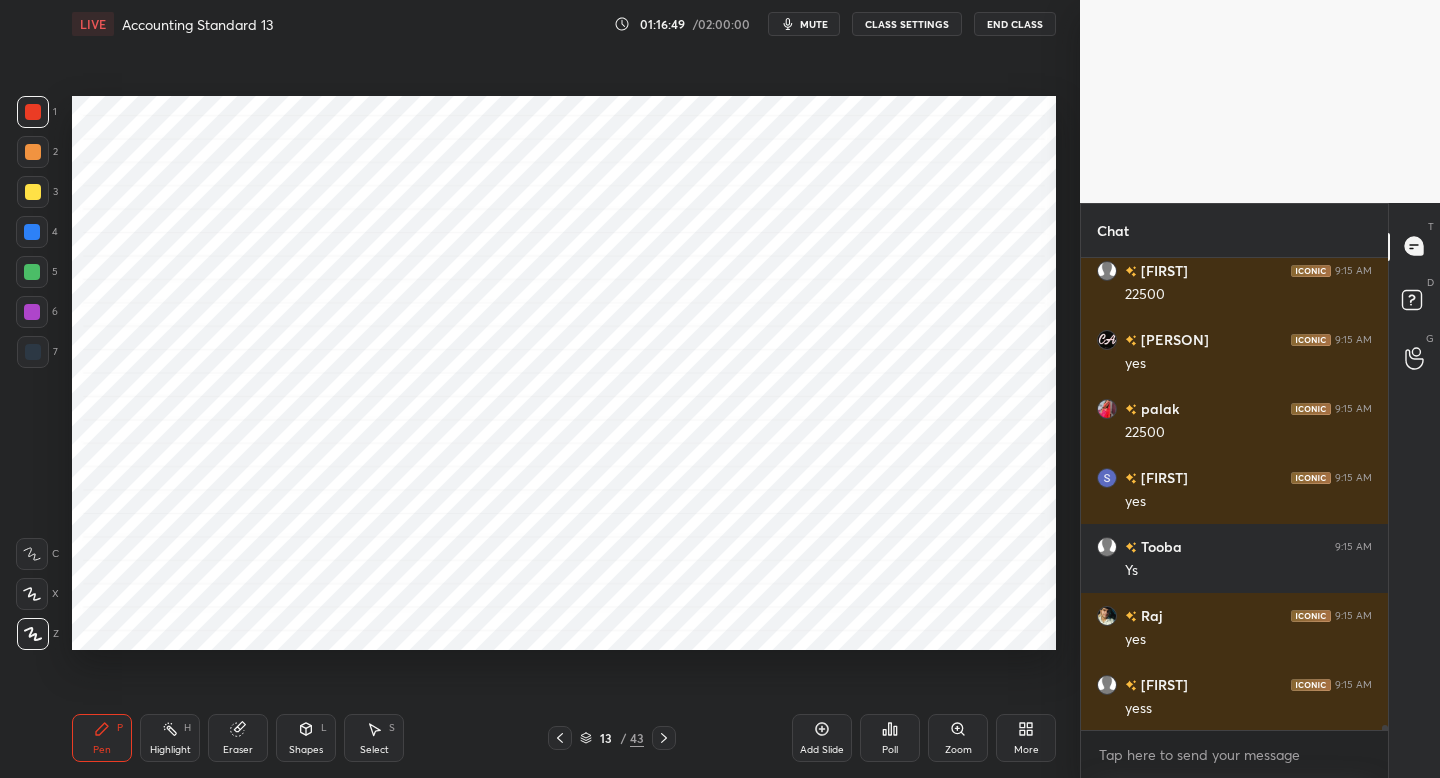scroll, scrollTop: 42468, scrollLeft: 0, axis: vertical 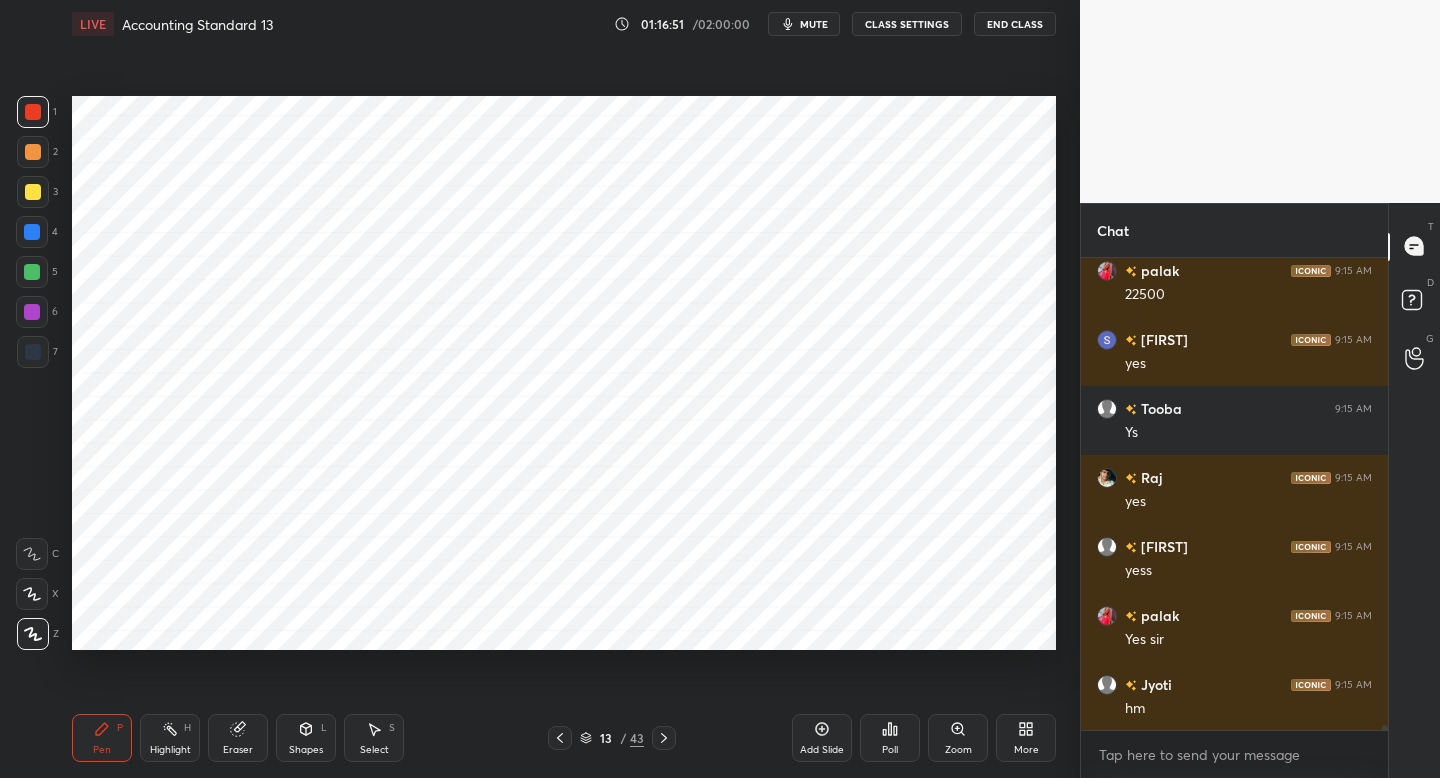 click 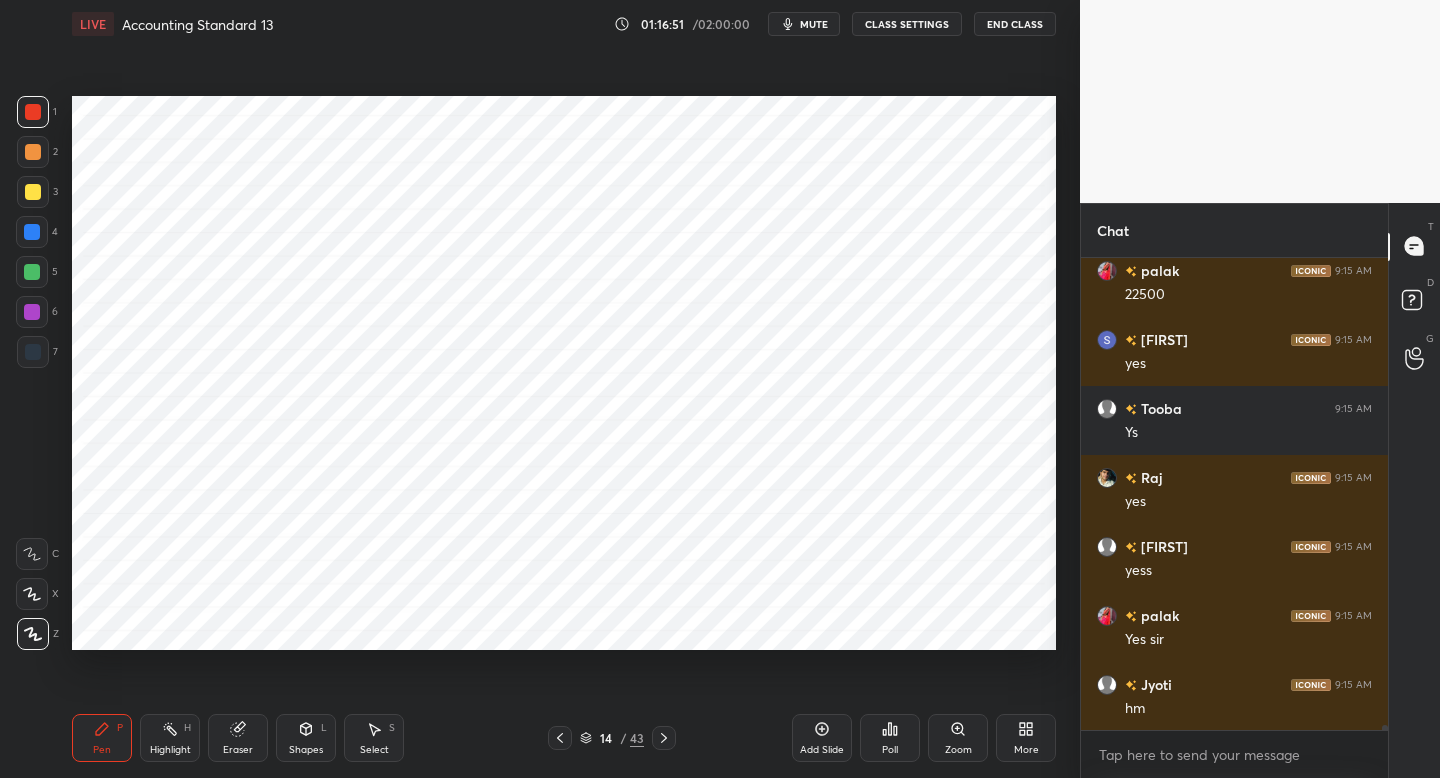 click 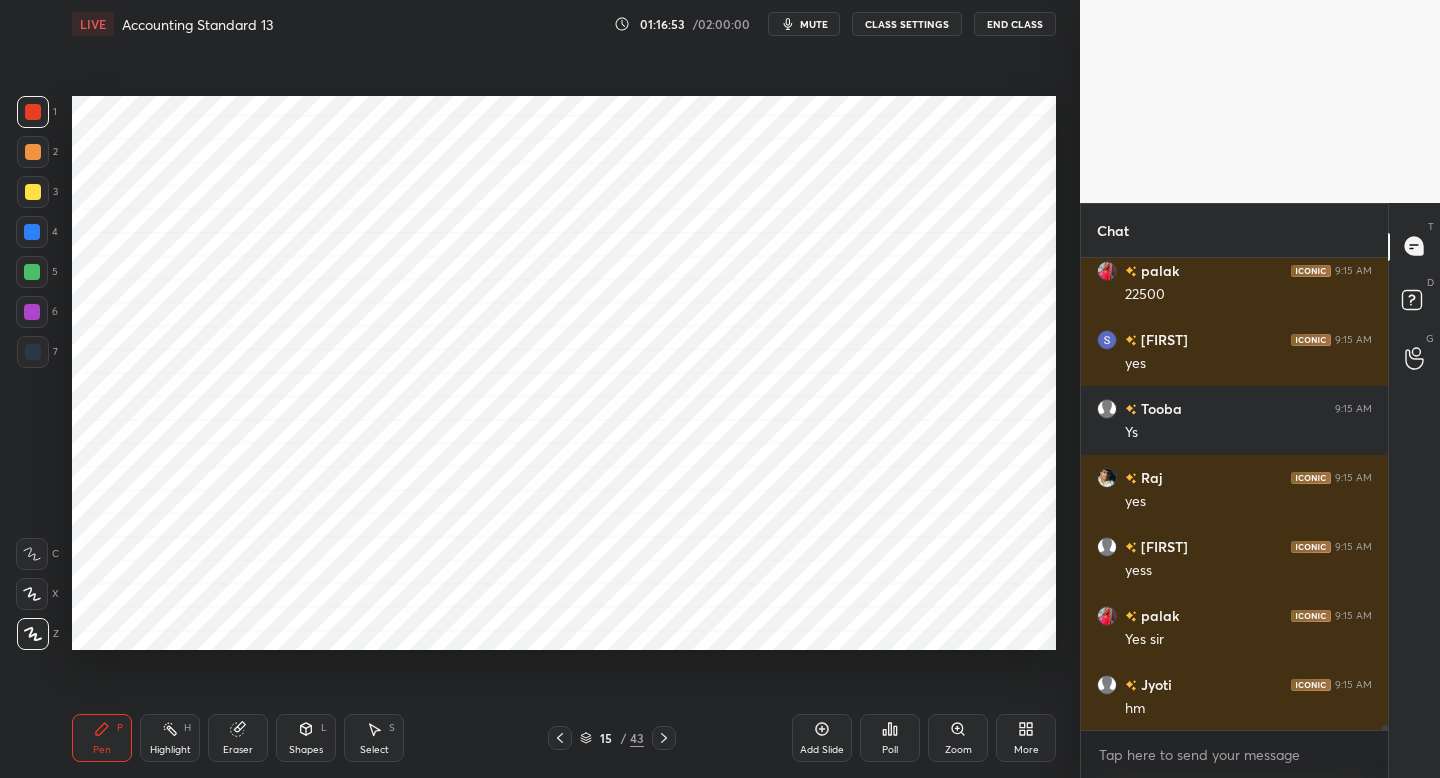 click 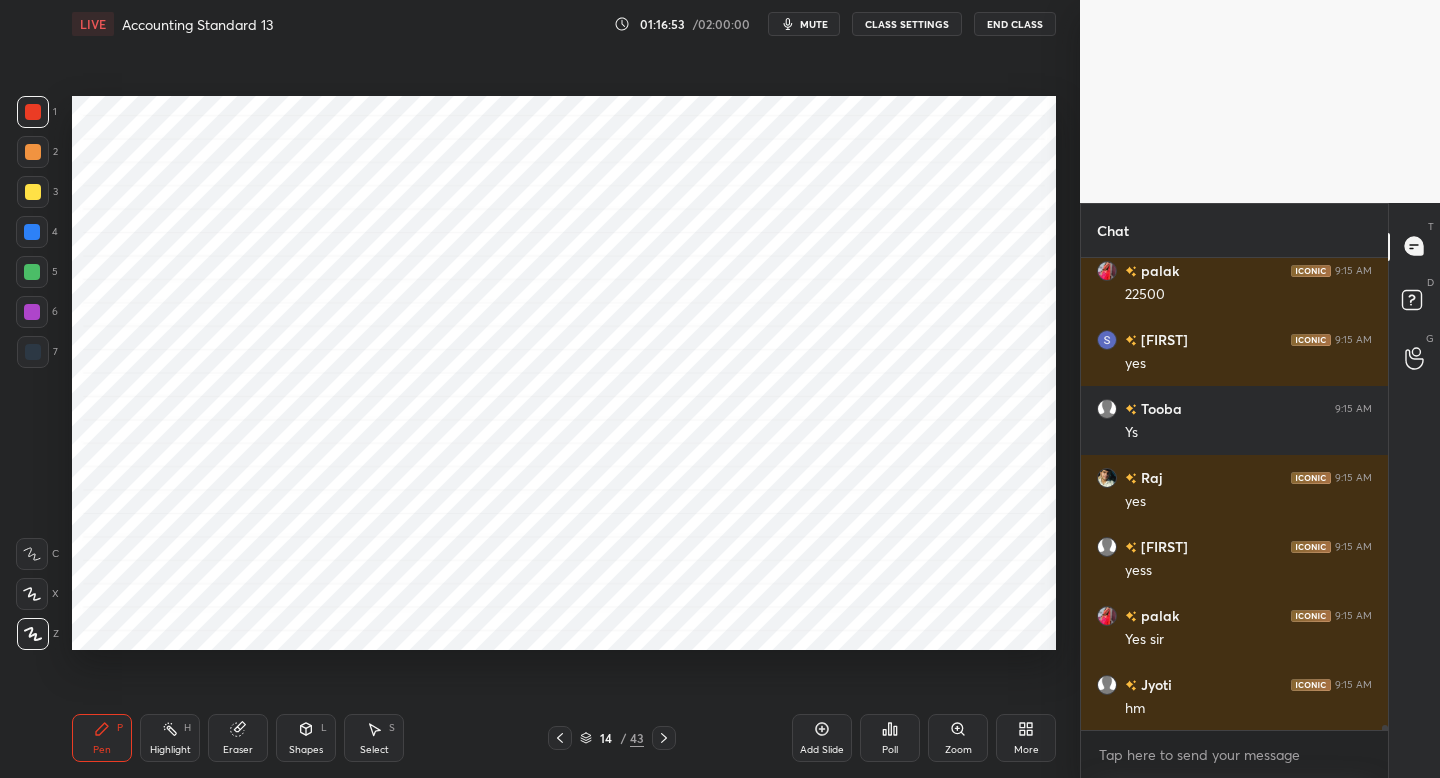 click 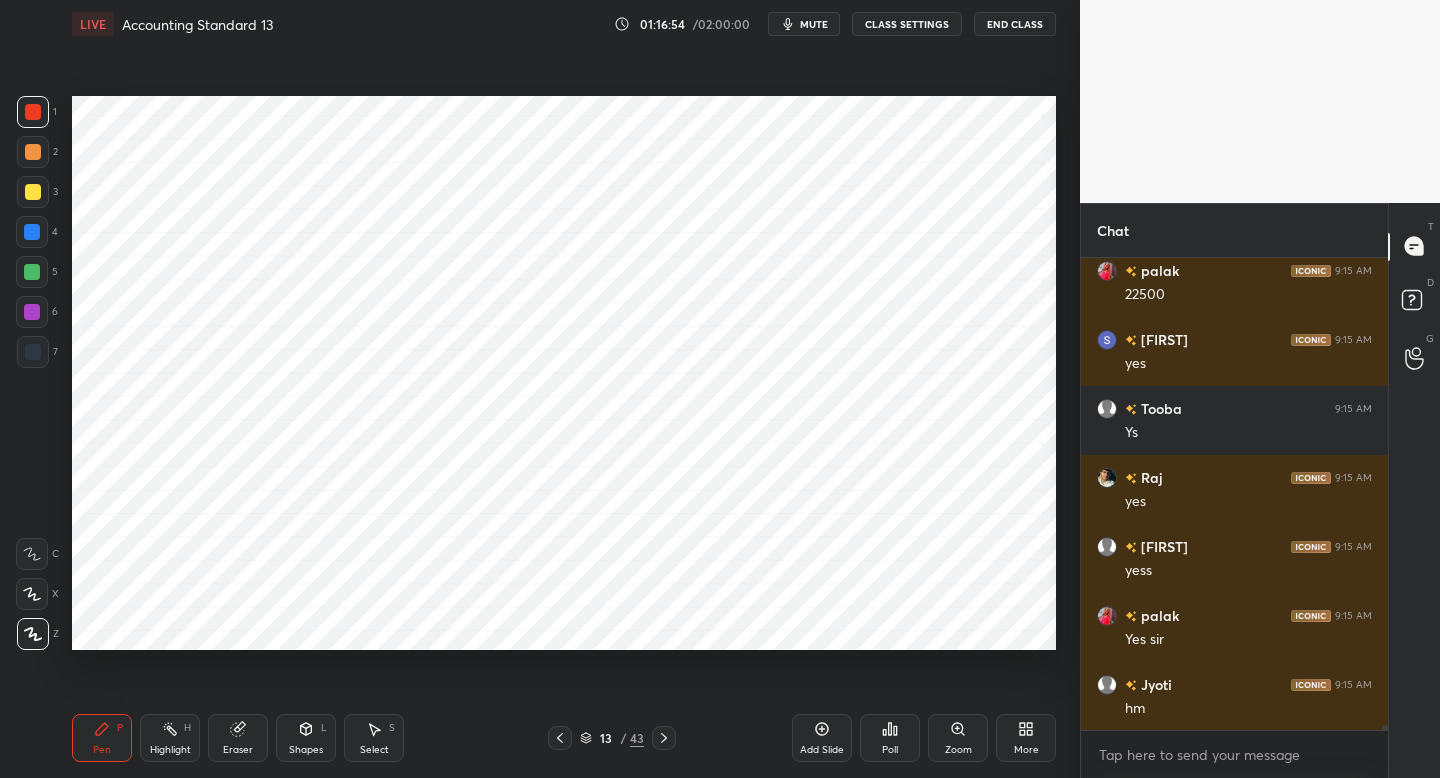 click 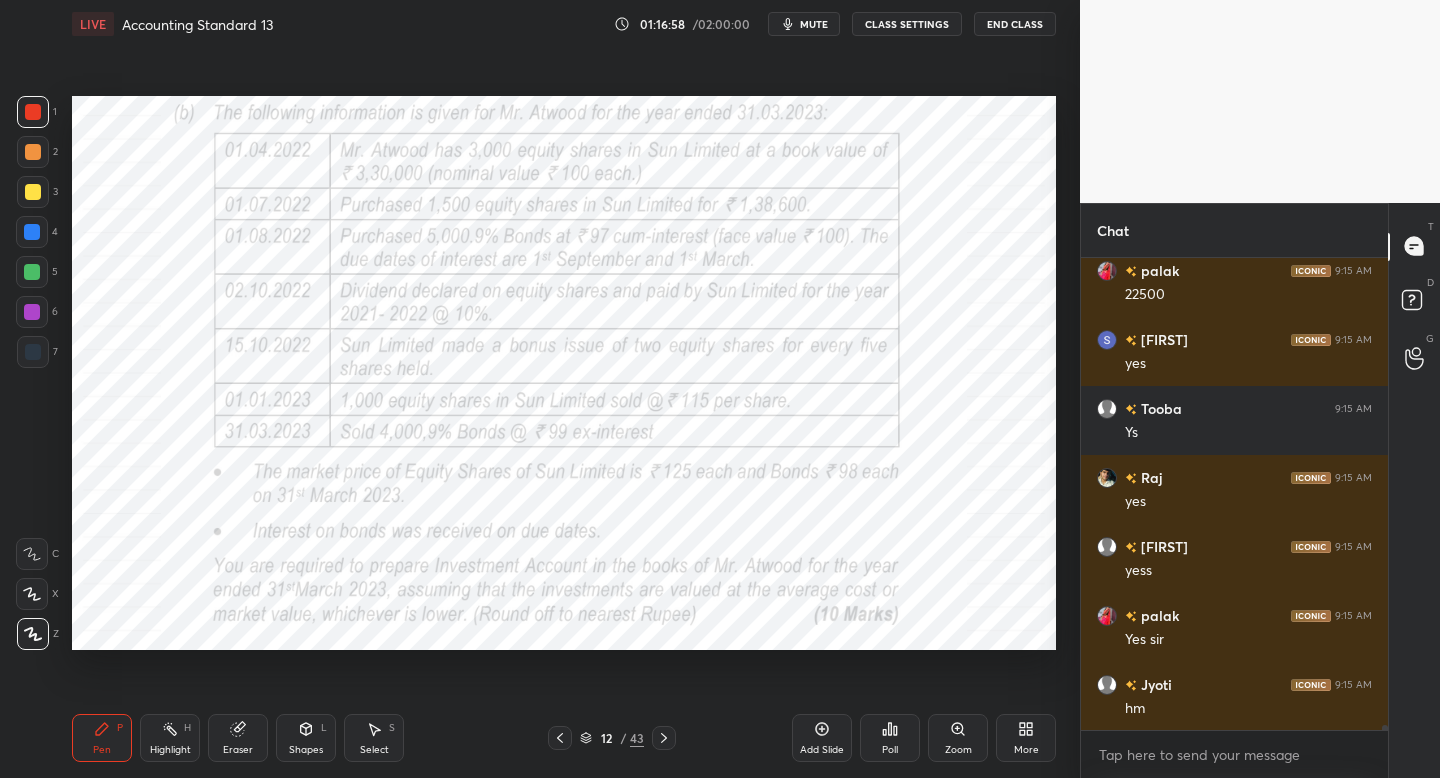 click 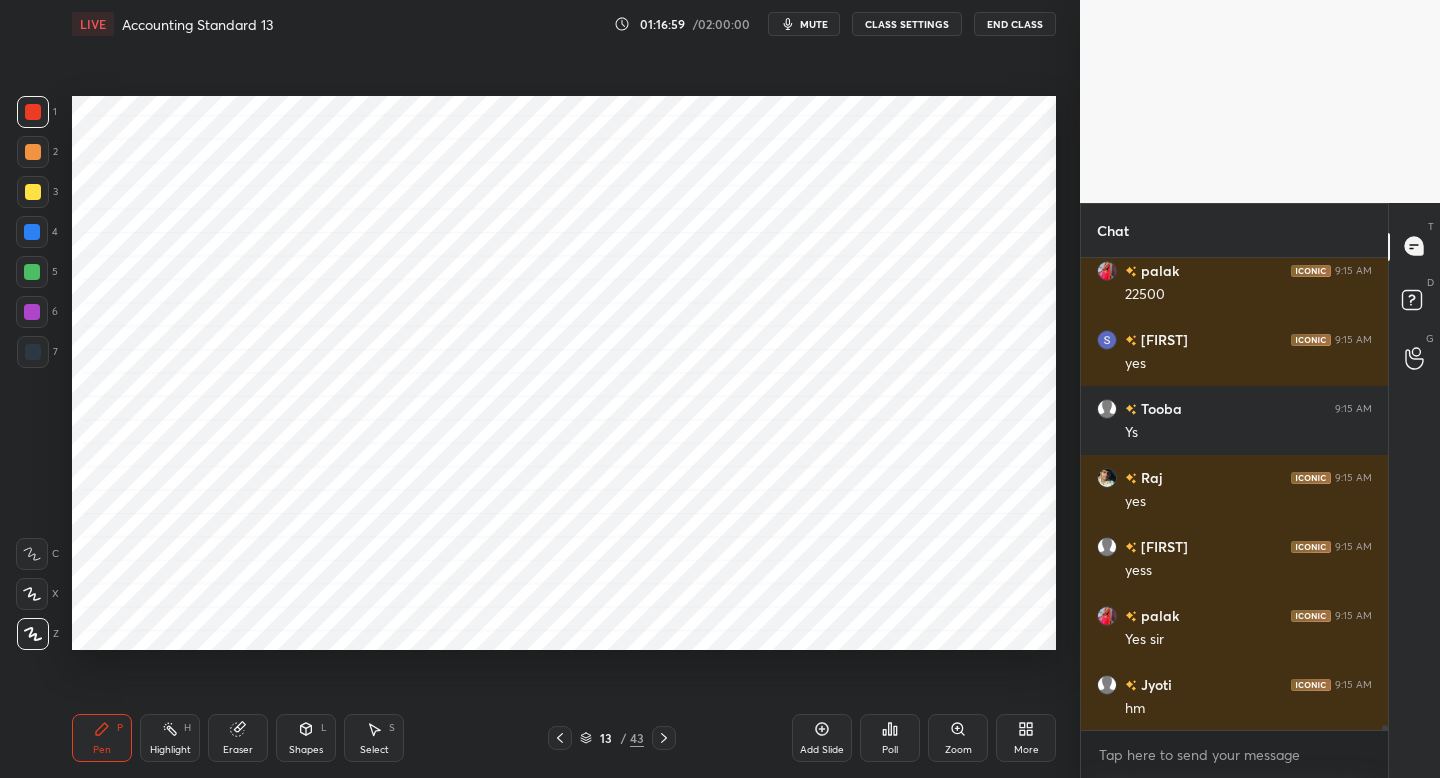 click at bounding box center [33, 352] 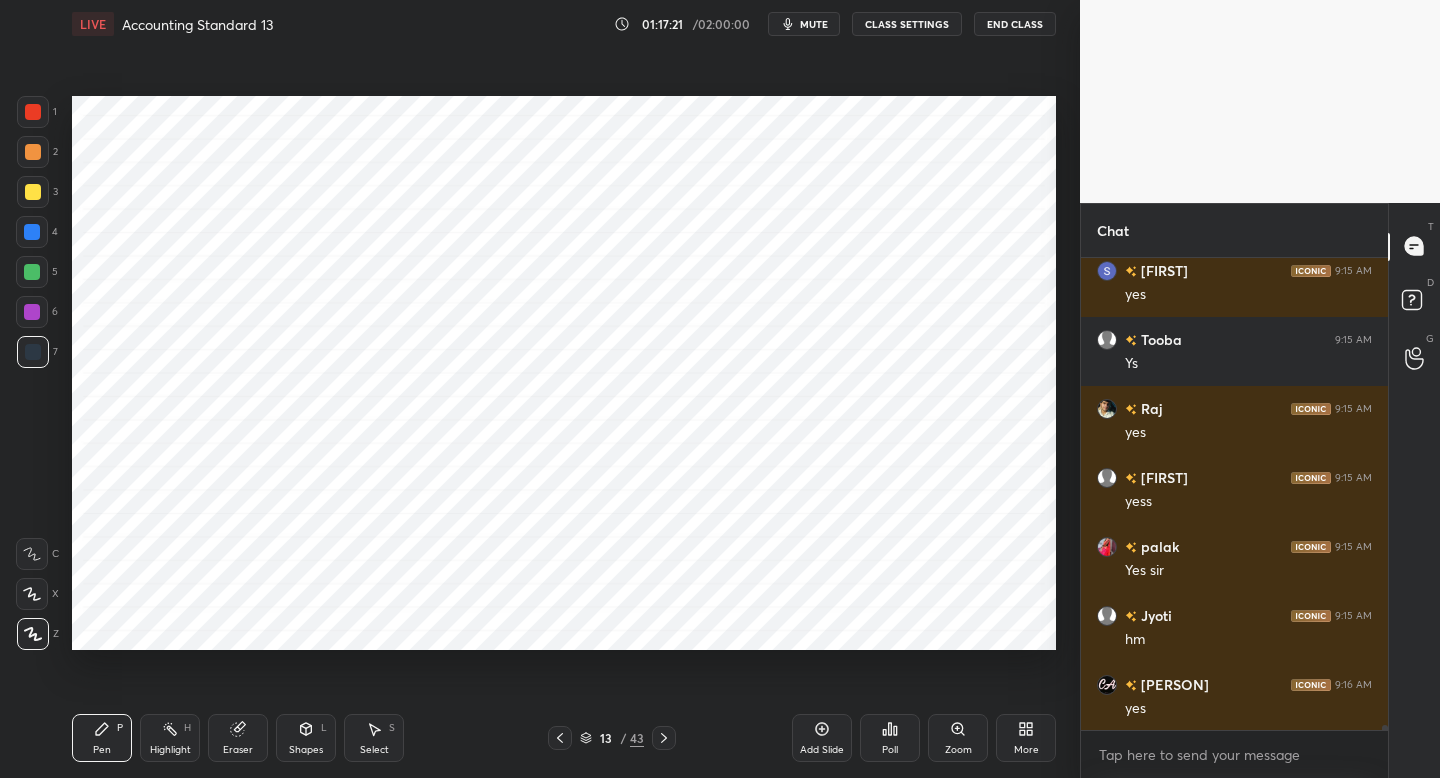 scroll, scrollTop: 42606, scrollLeft: 0, axis: vertical 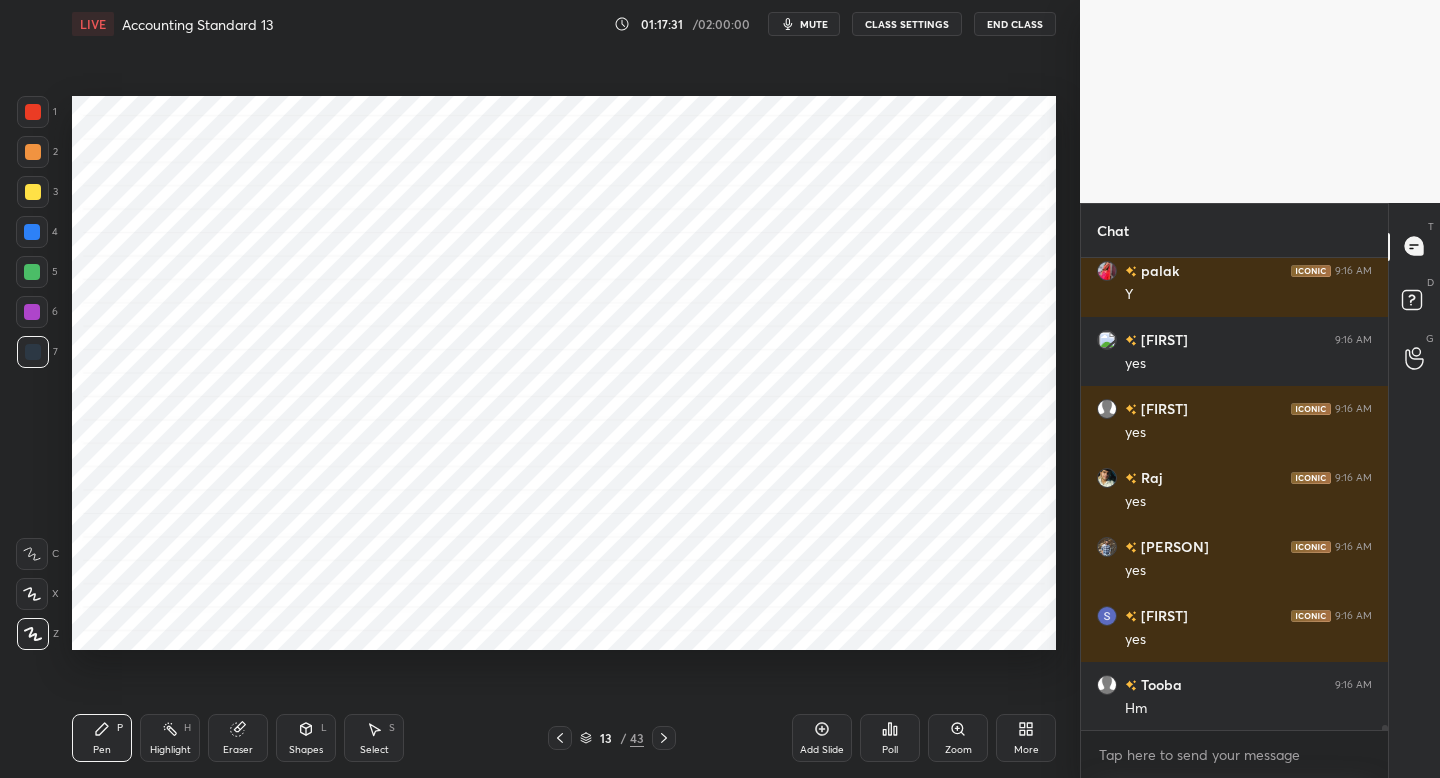 drag, startPoint x: 37, startPoint y: 312, endPoint x: 65, endPoint y: 319, distance: 28.86174 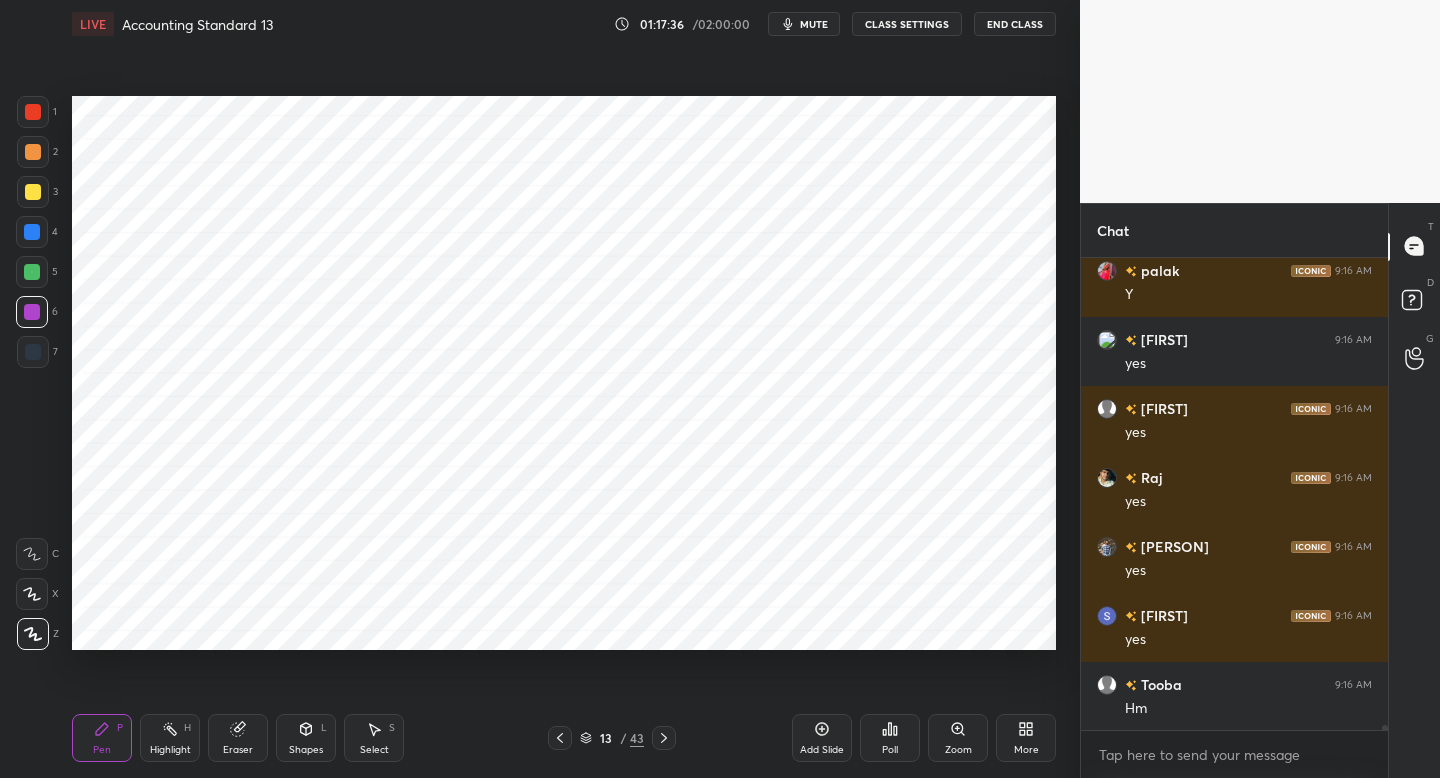 click 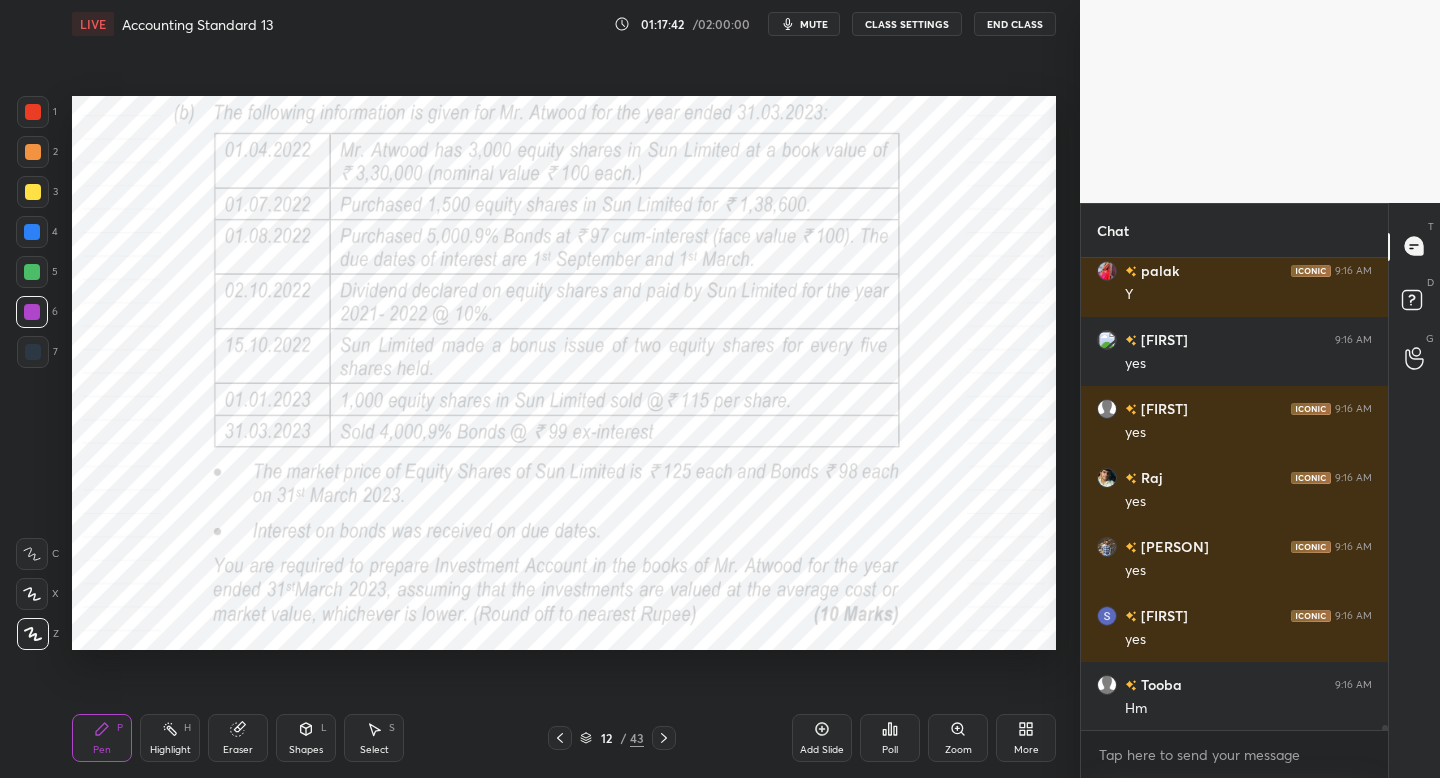 click 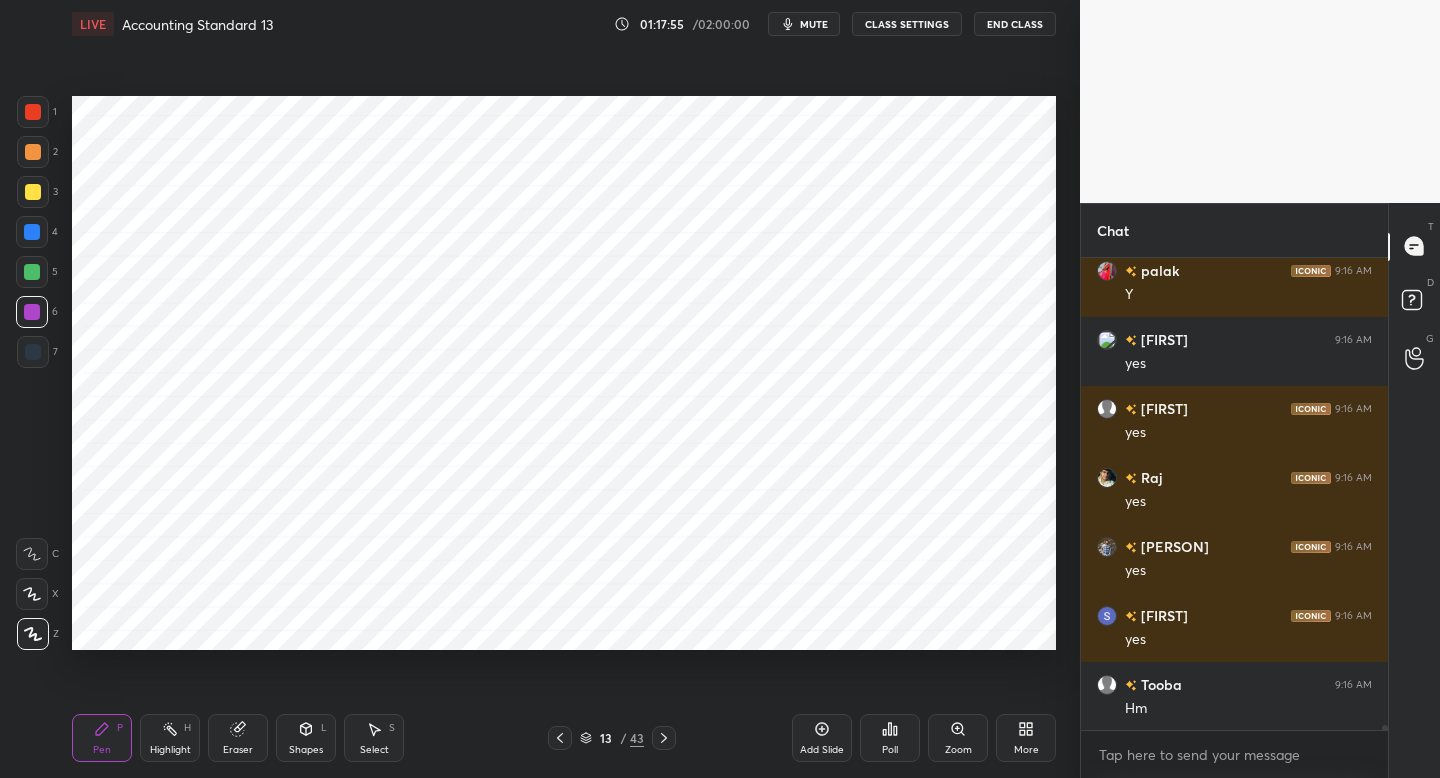 click 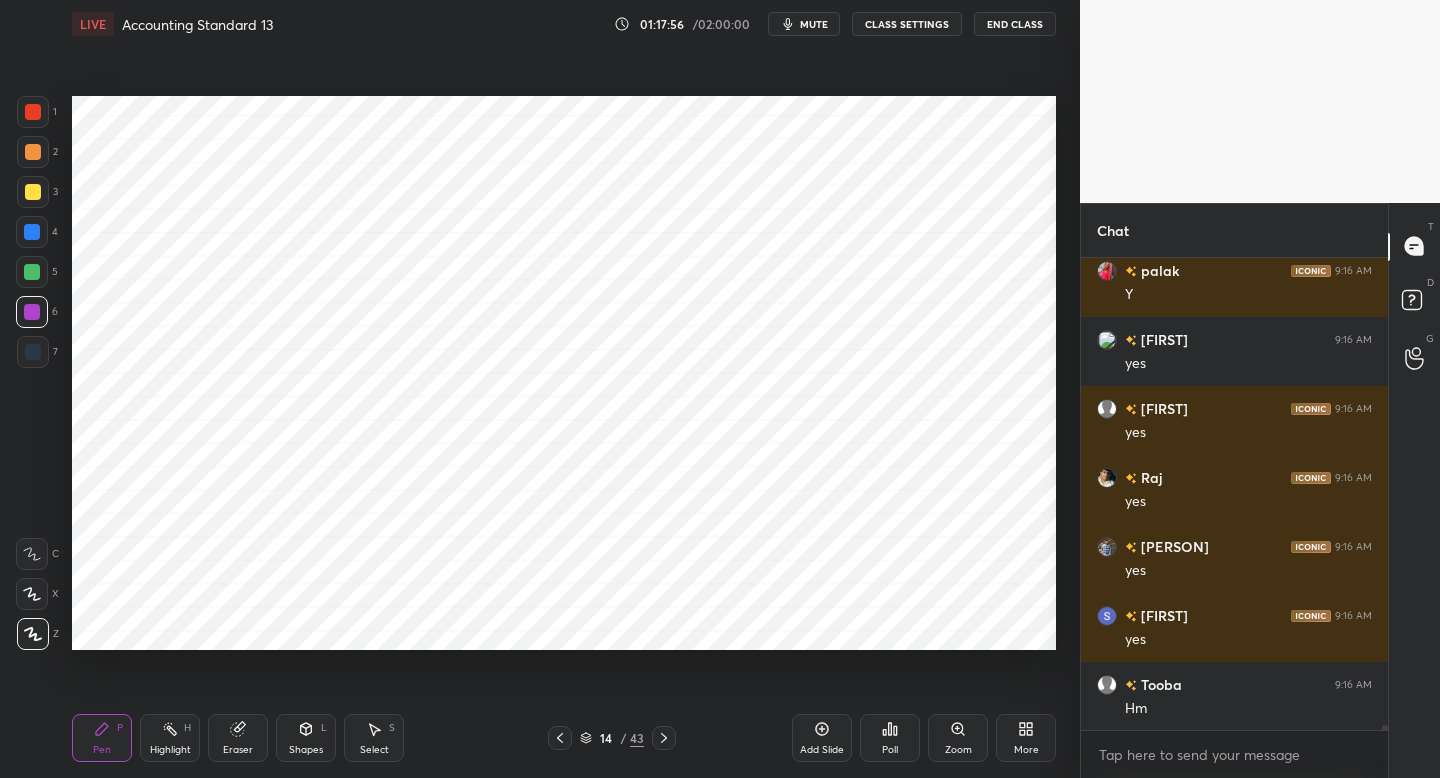 click 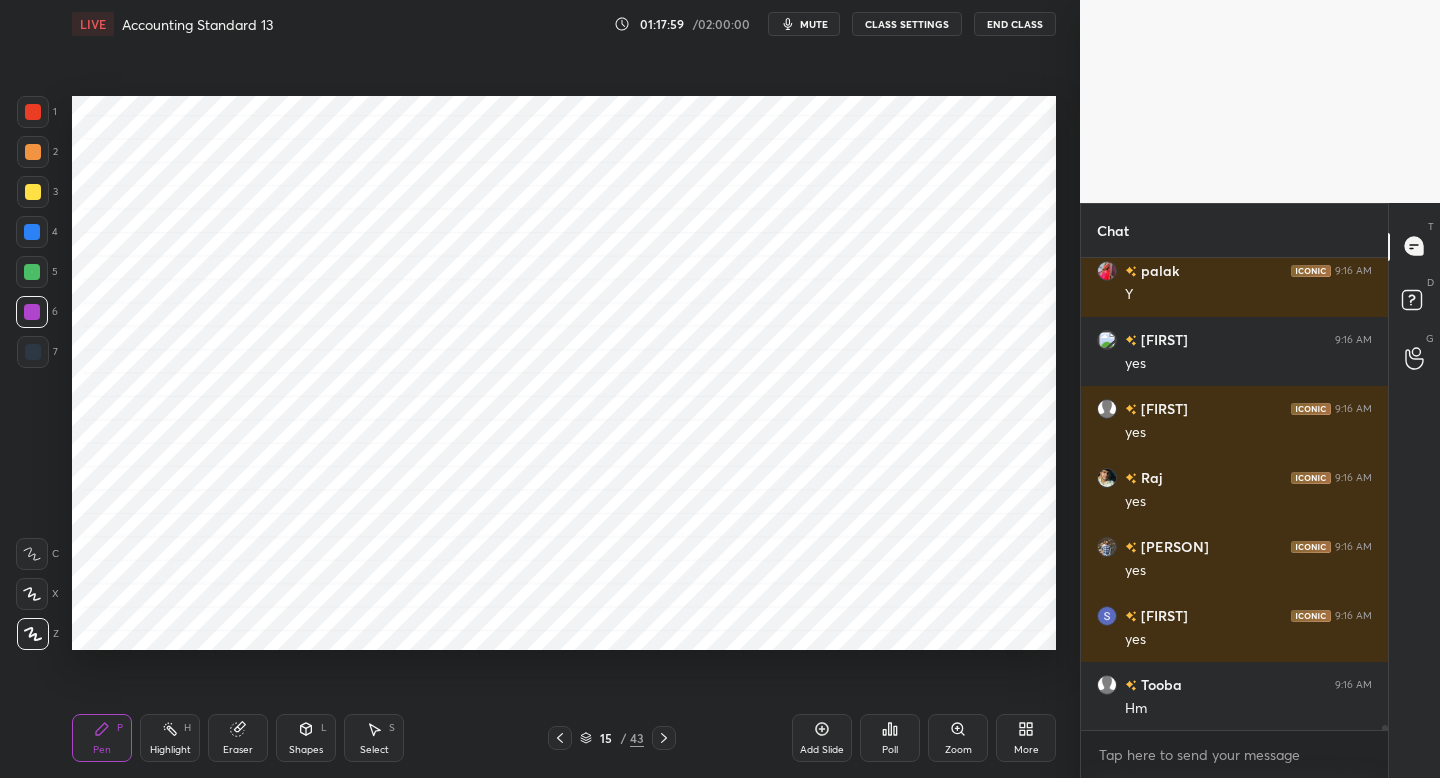 click 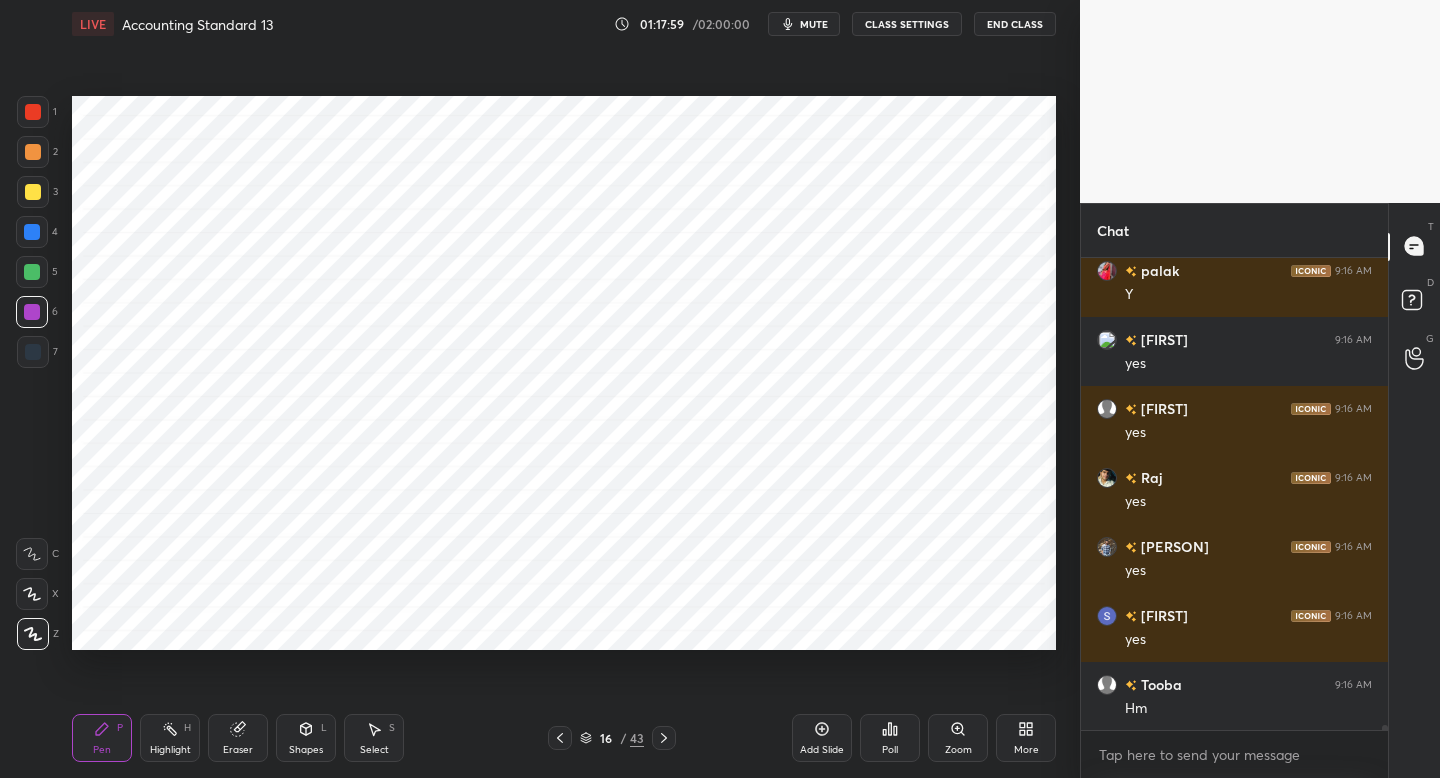 click 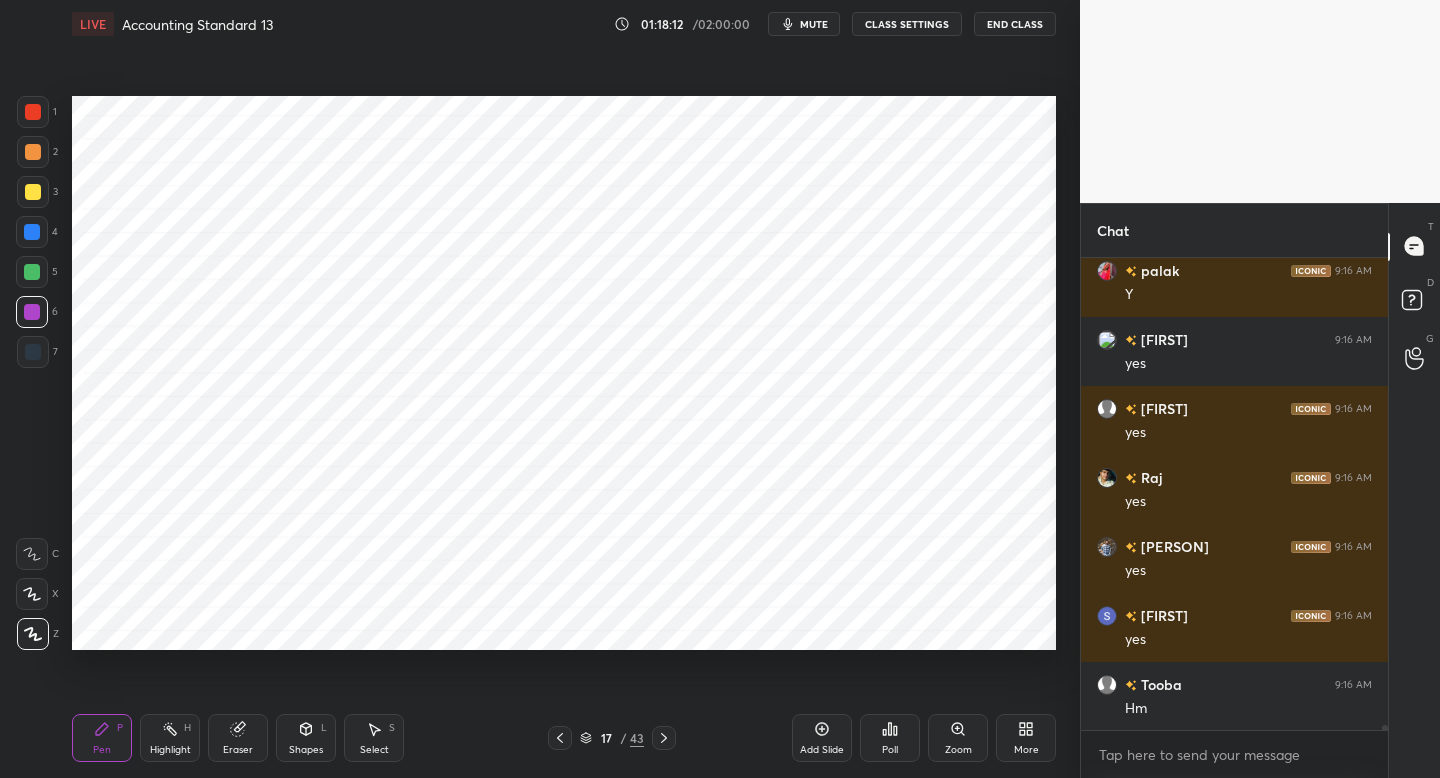 click at bounding box center (32, 272) 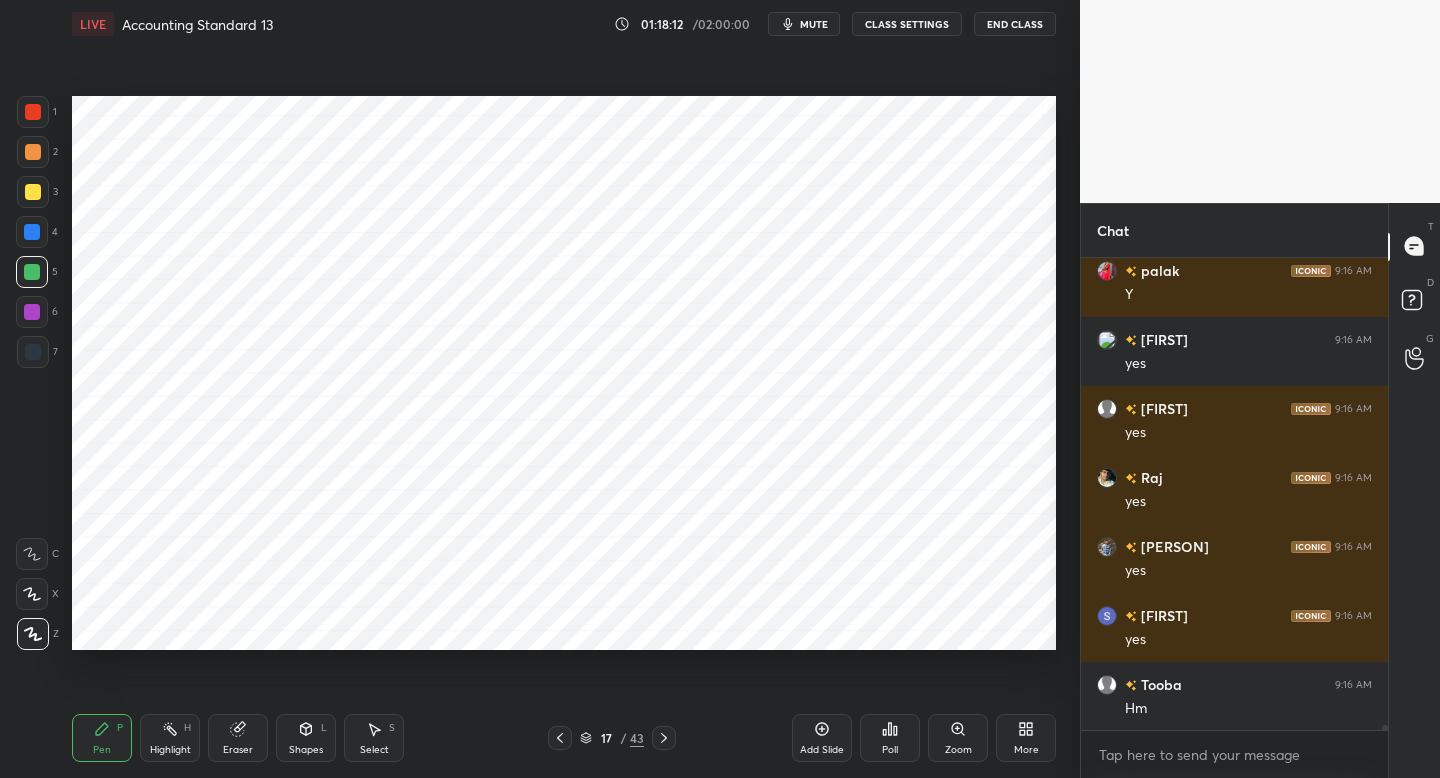 drag, startPoint x: 34, startPoint y: 235, endPoint x: 55, endPoint y: 241, distance: 21.84033 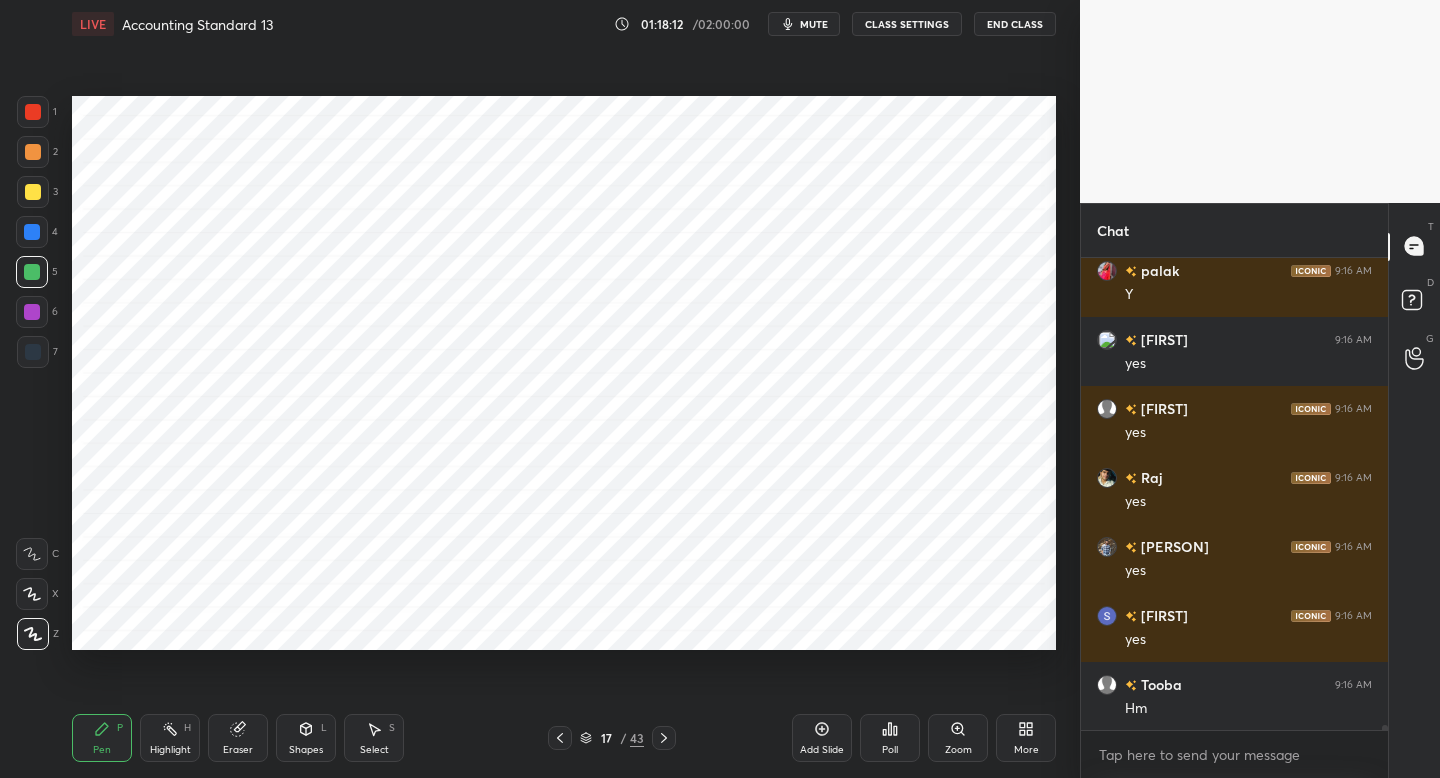 click at bounding box center (32, 232) 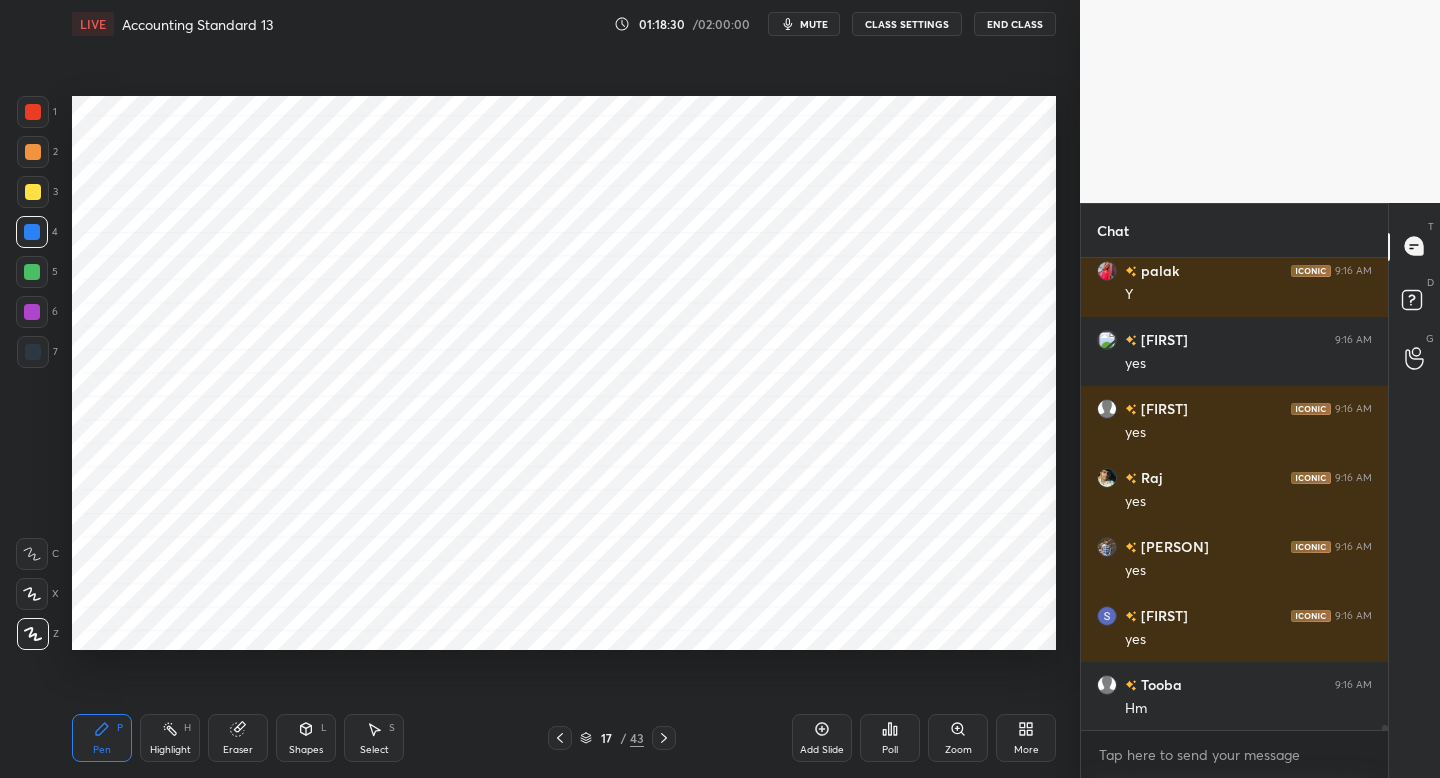click on "7" at bounding box center (37, 352) 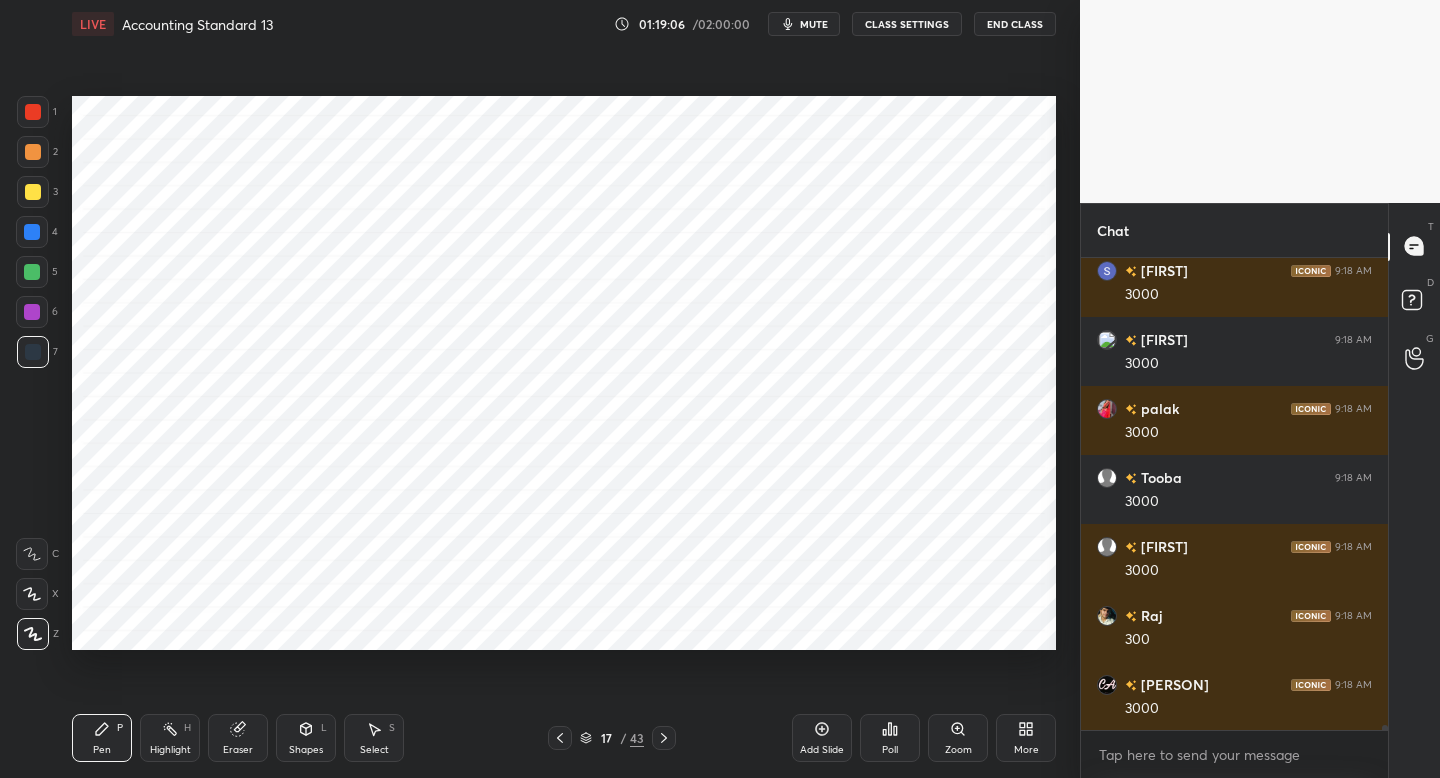 scroll, scrollTop: 43986, scrollLeft: 0, axis: vertical 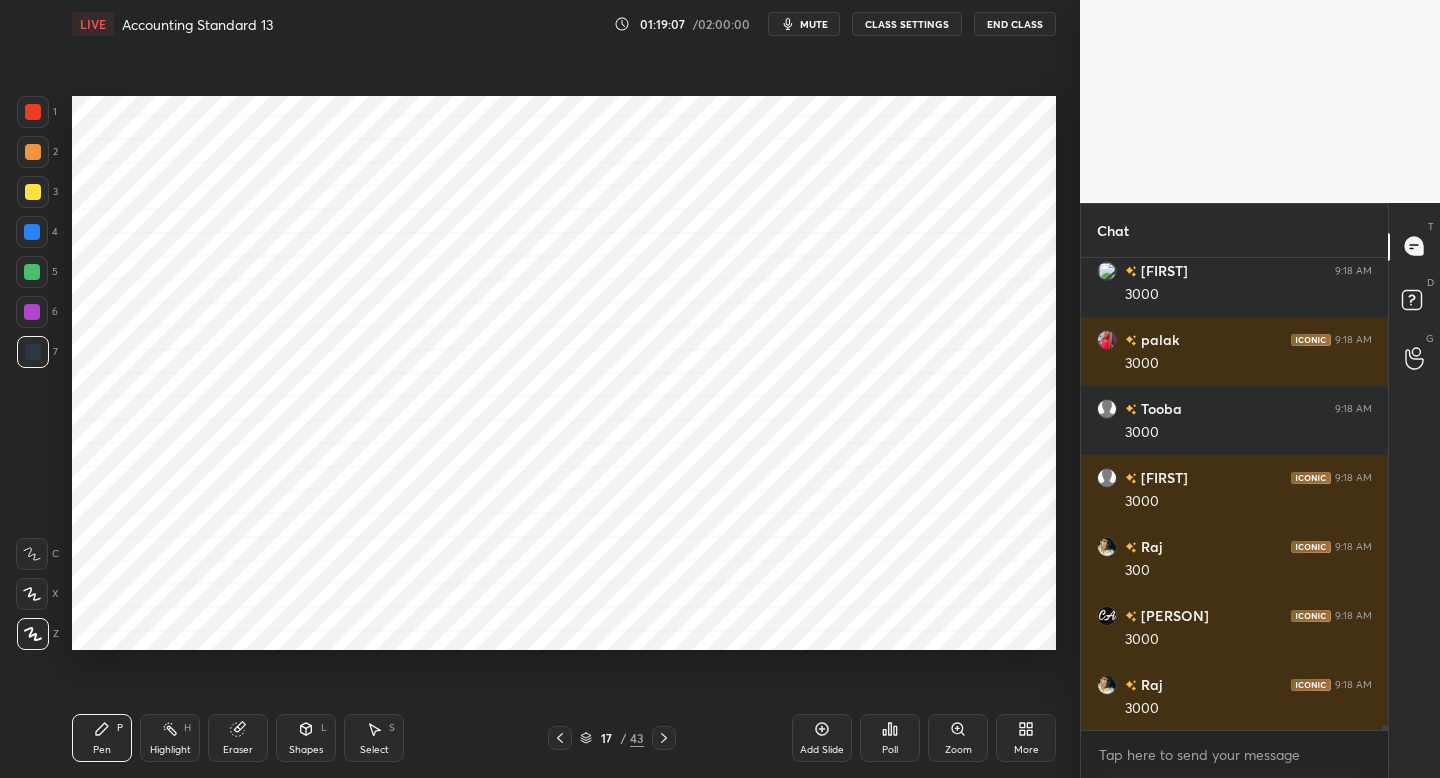 click 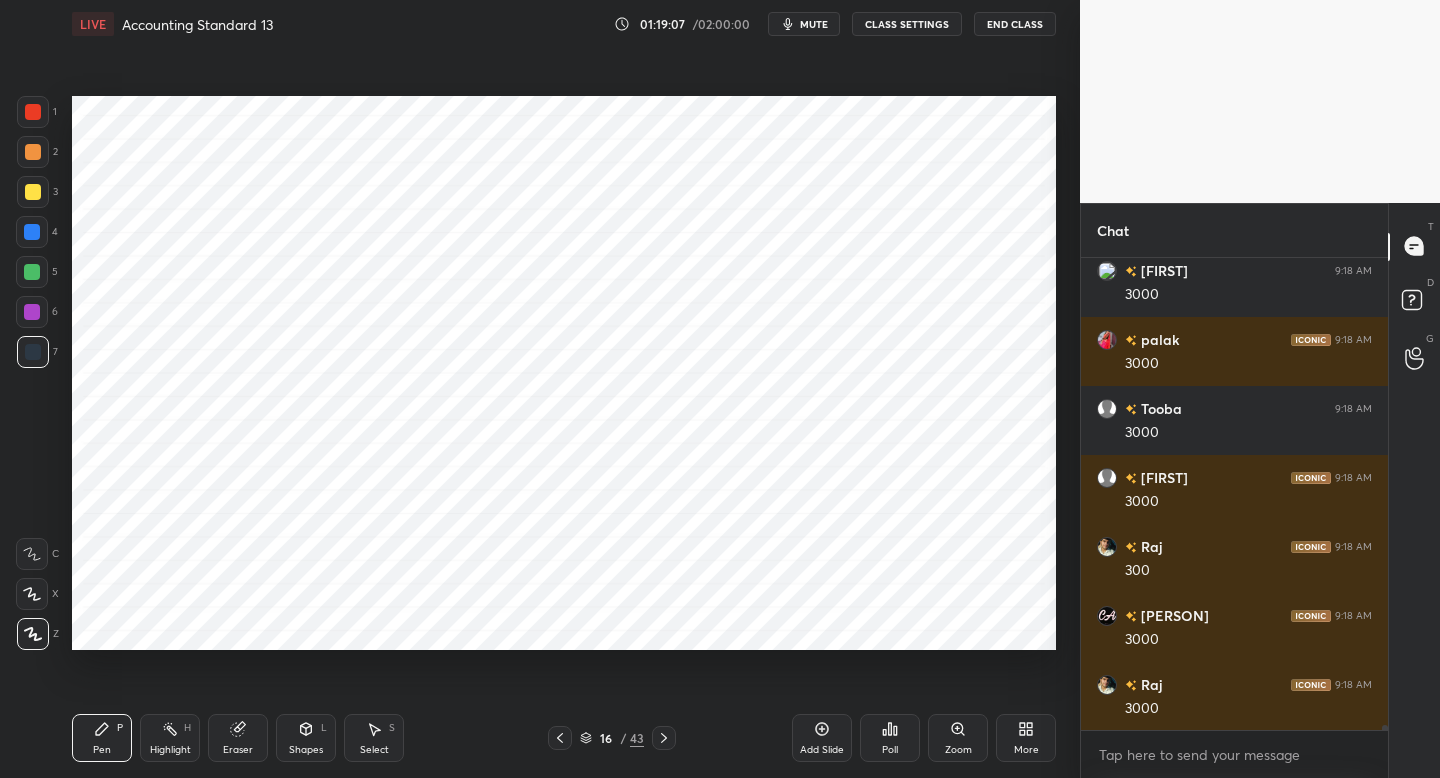 click 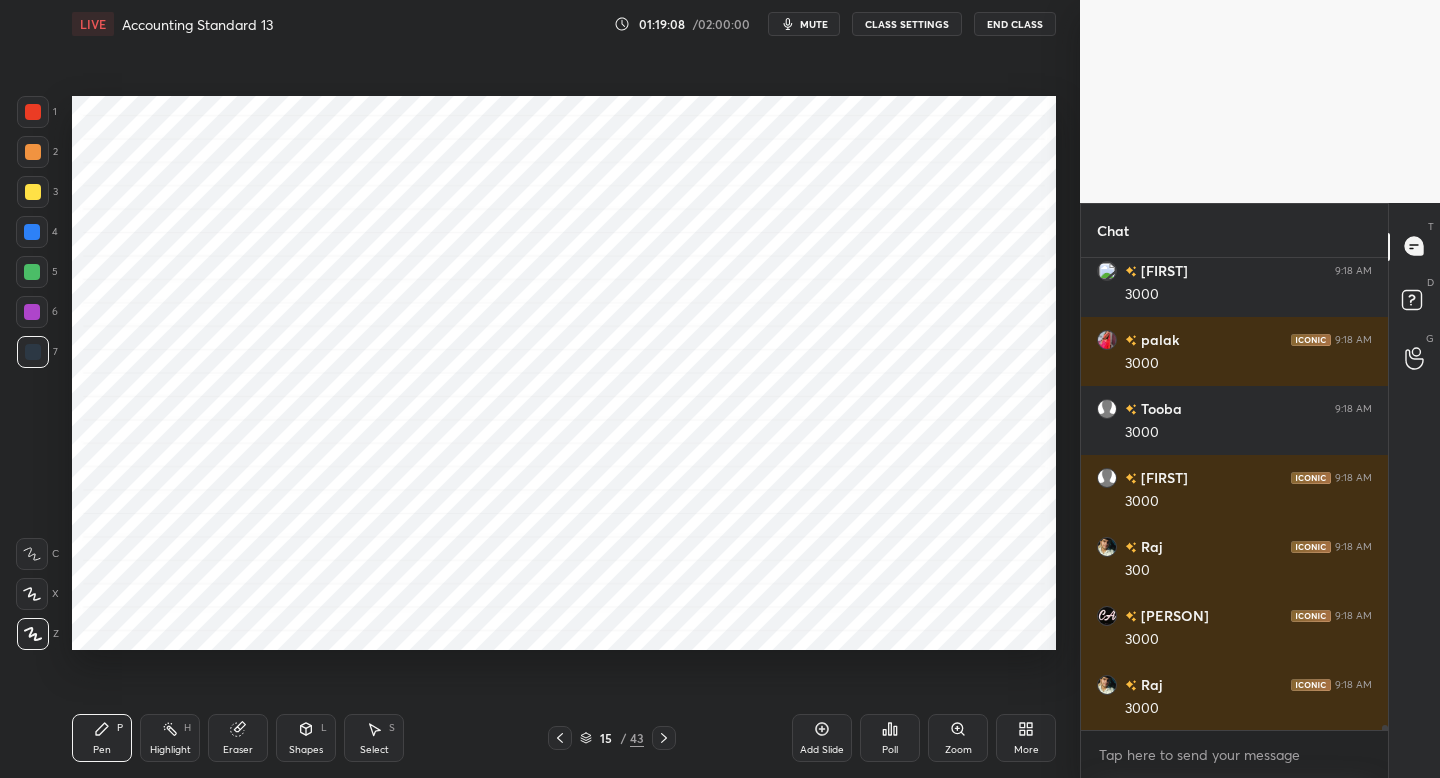 click 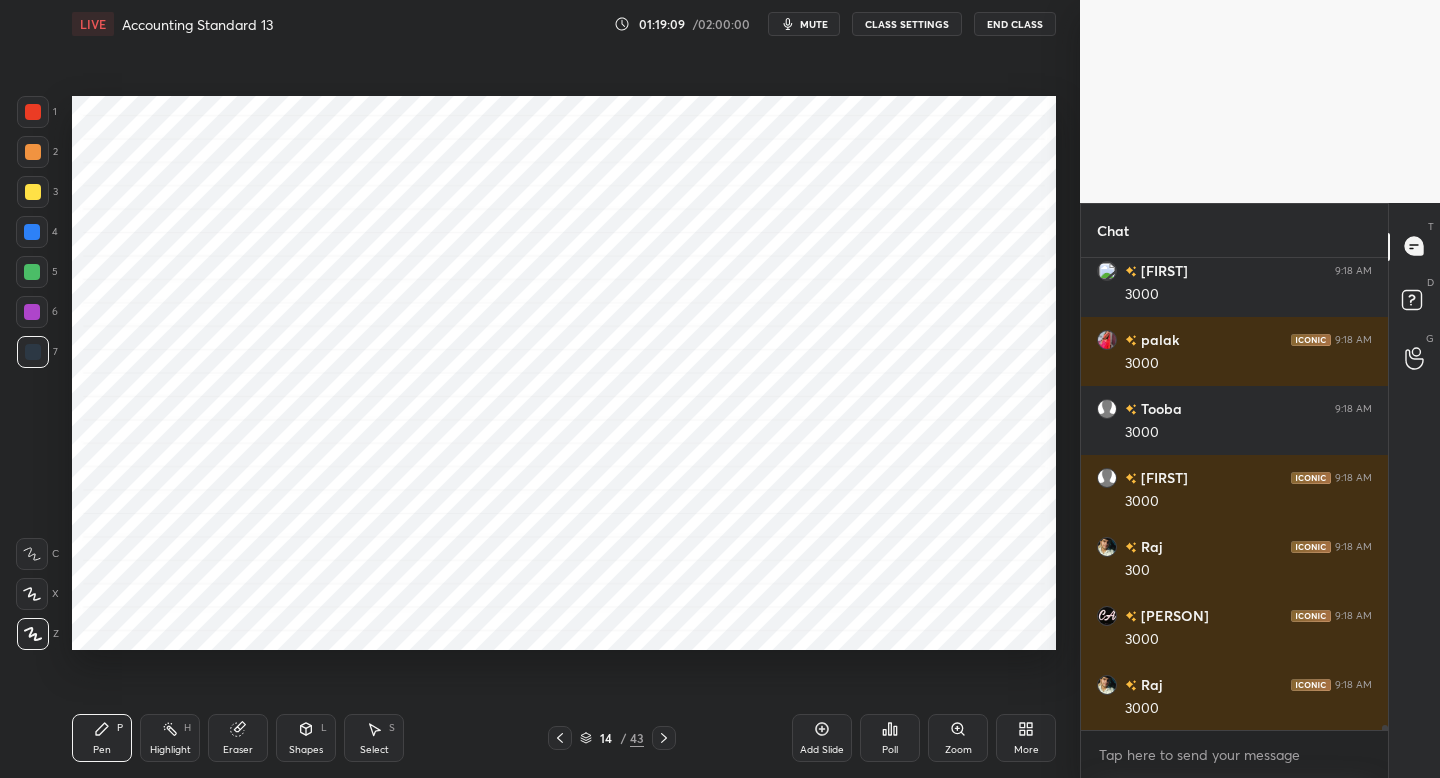 drag, startPoint x: 554, startPoint y: 737, endPoint x: 565, endPoint y: 726, distance: 15.556349 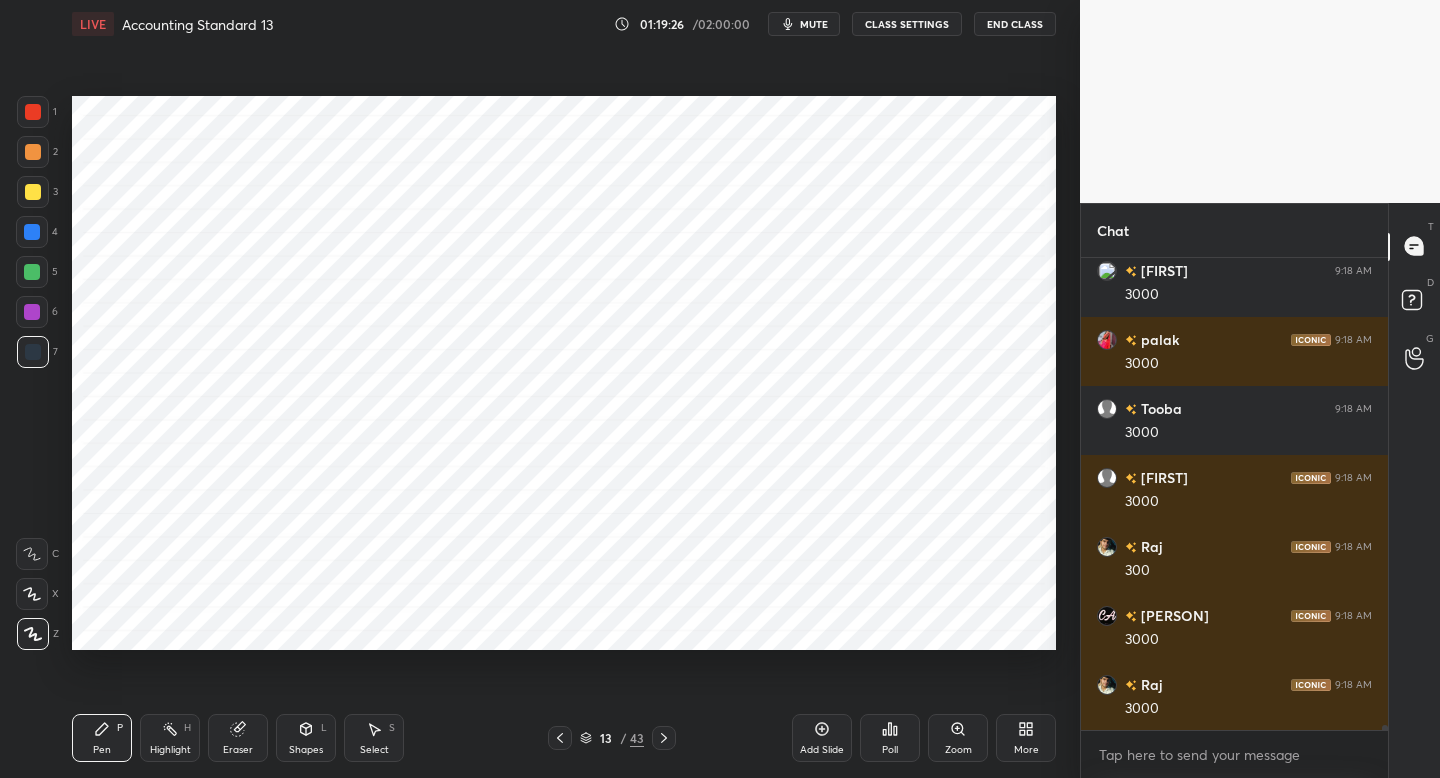 drag, startPoint x: 18, startPoint y: 239, endPoint x: 42, endPoint y: 254, distance: 28.301943 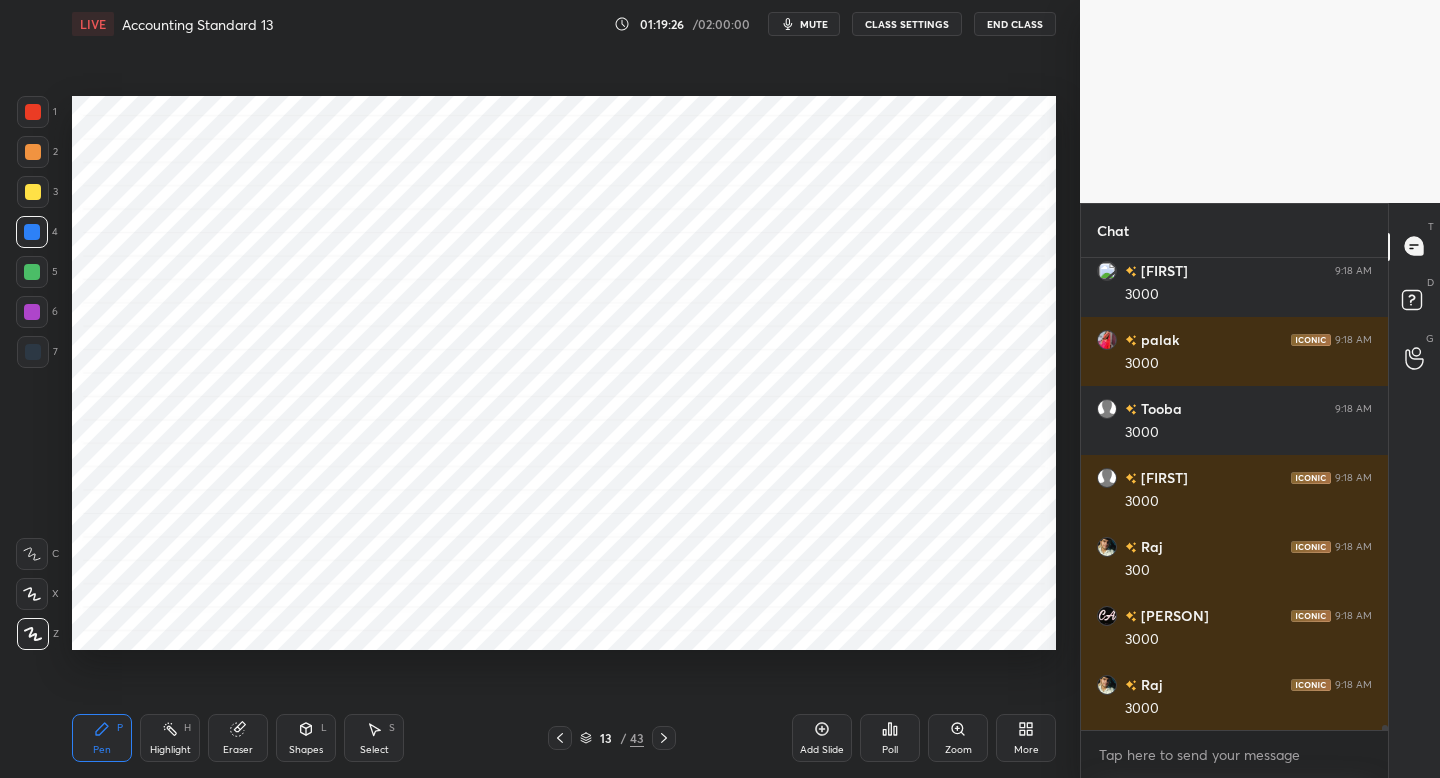 scroll, scrollTop: 44055, scrollLeft: 0, axis: vertical 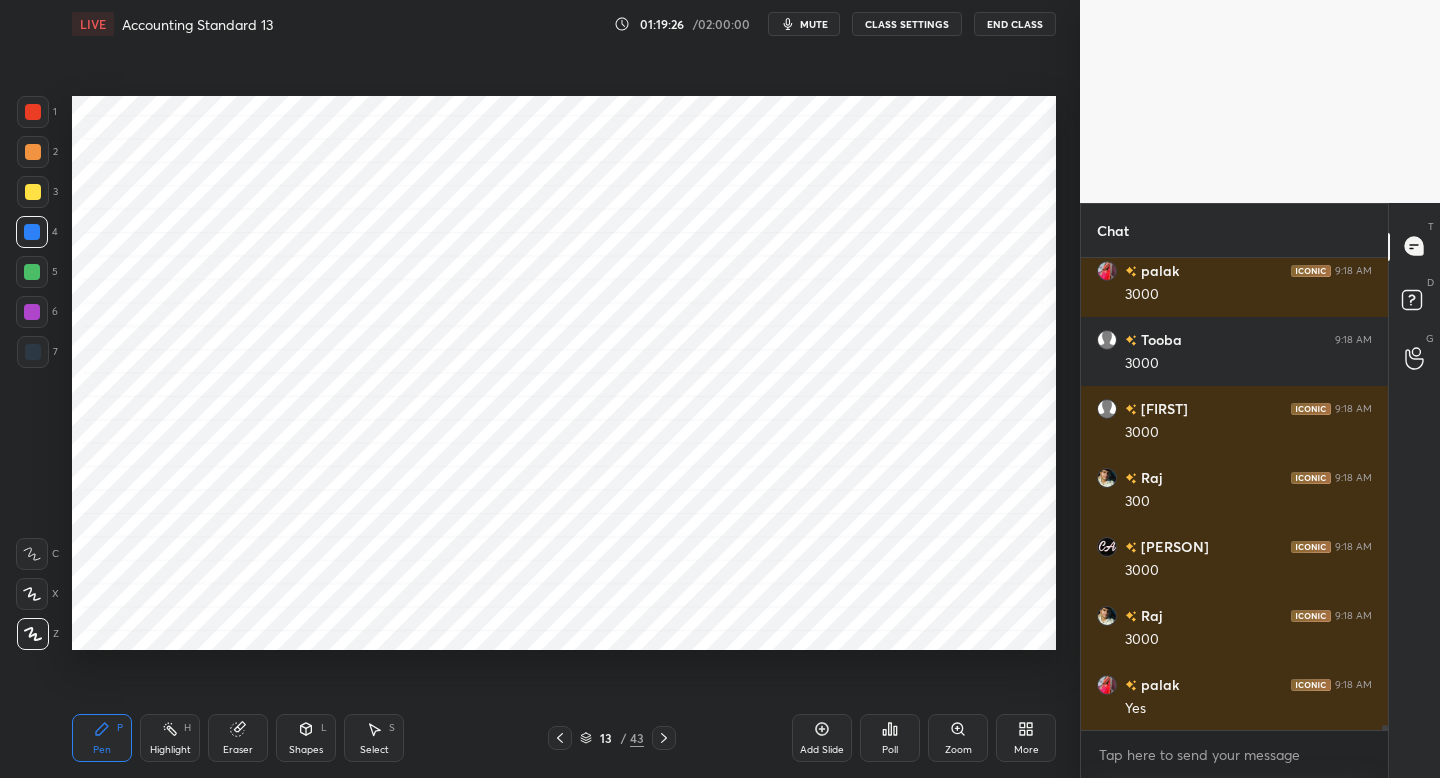 drag, startPoint x: 35, startPoint y: 146, endPoint x: 50, endPoint y: 177, distance: 34.43835 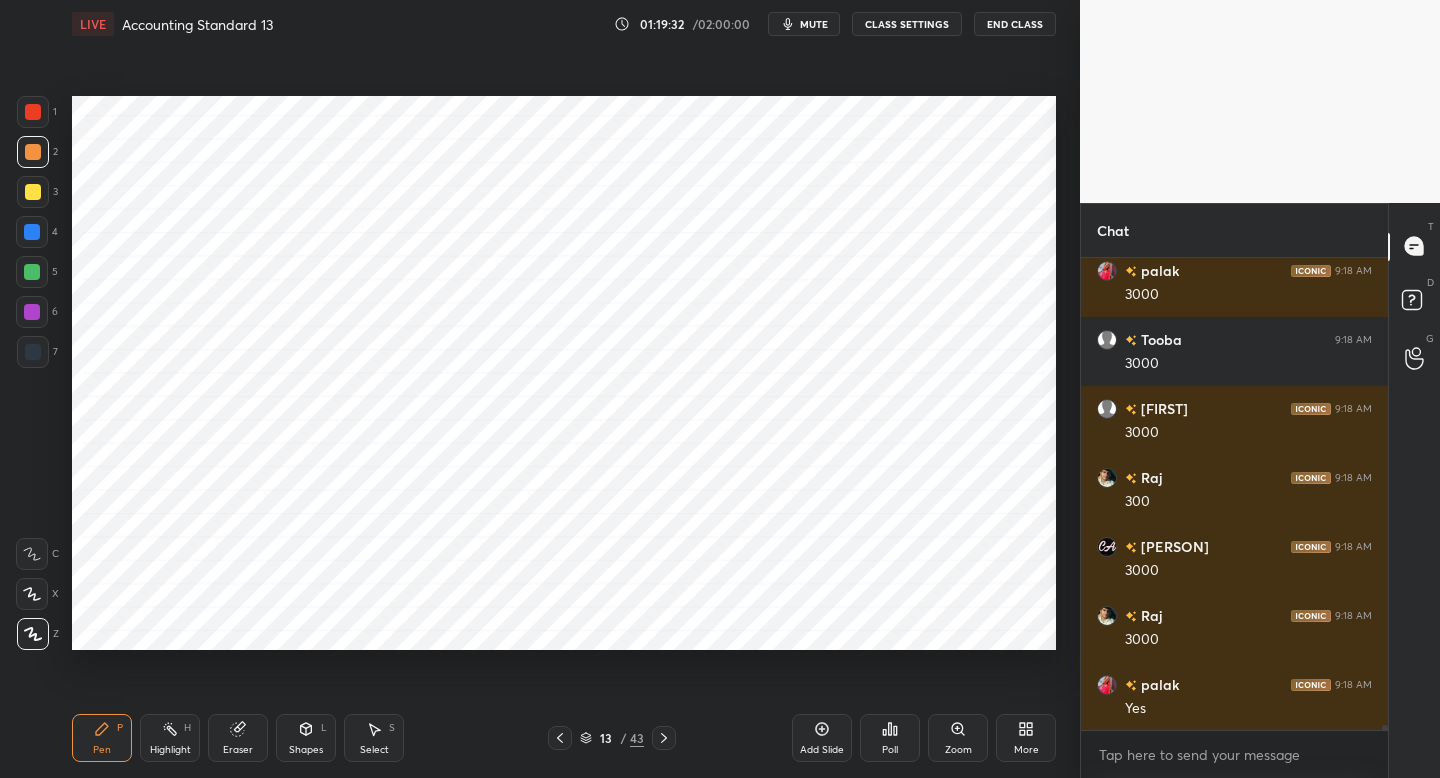 click 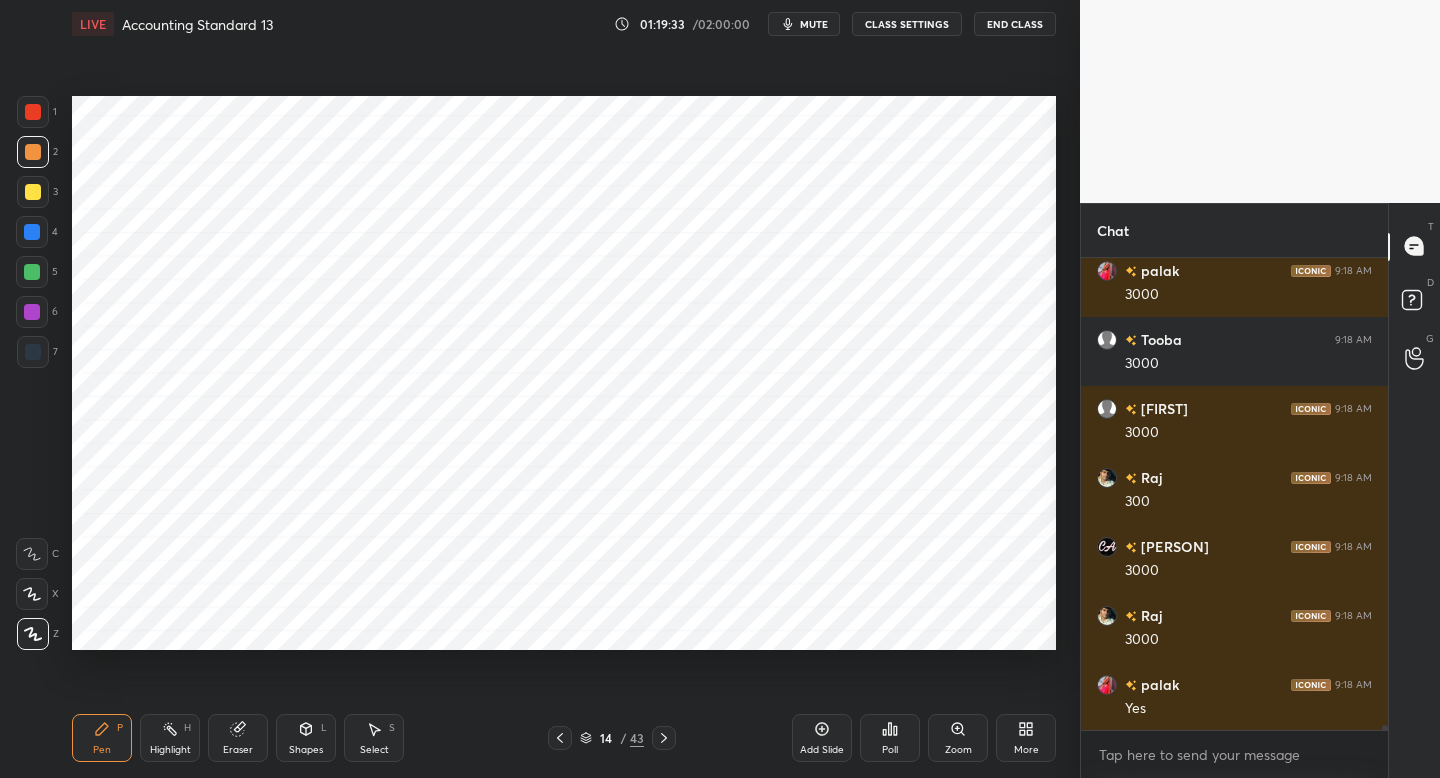 click 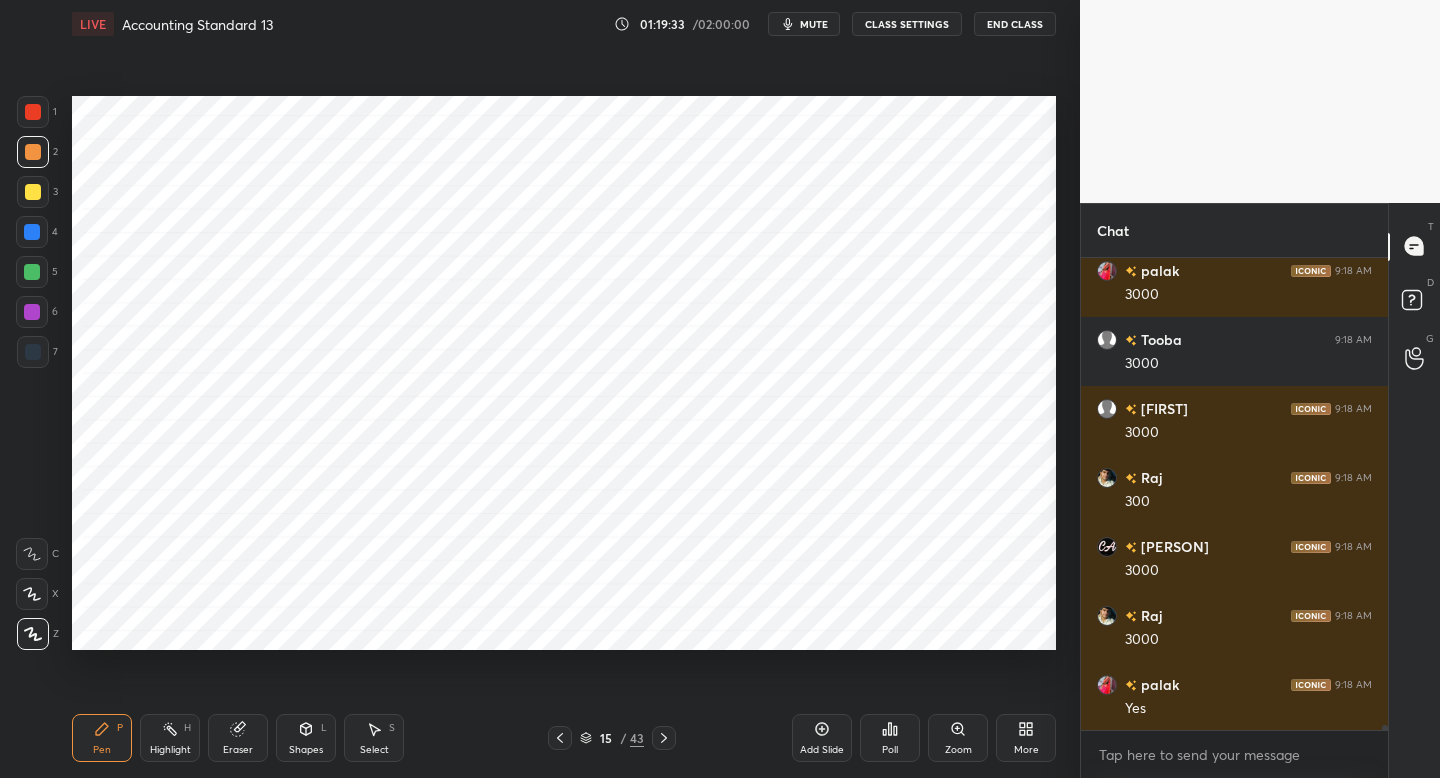 click 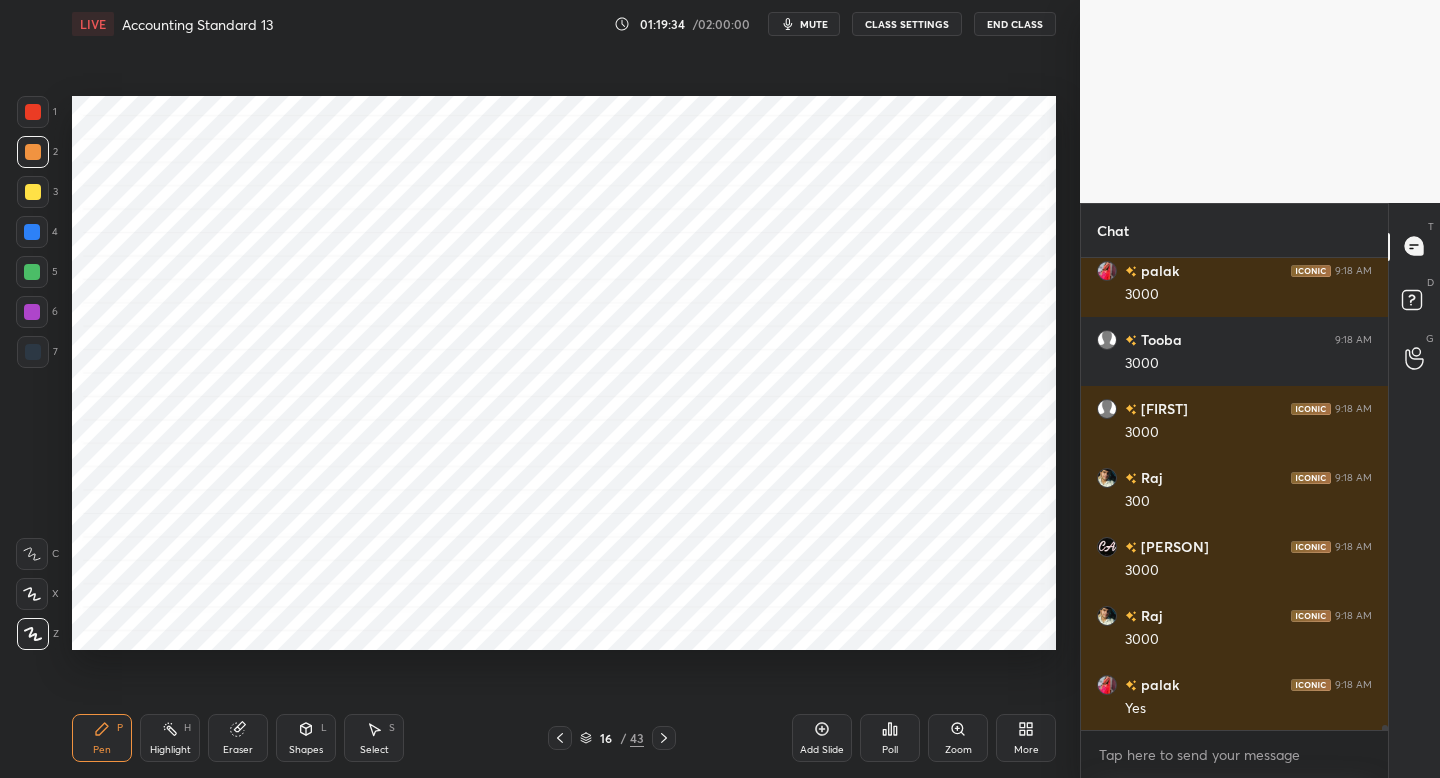 click 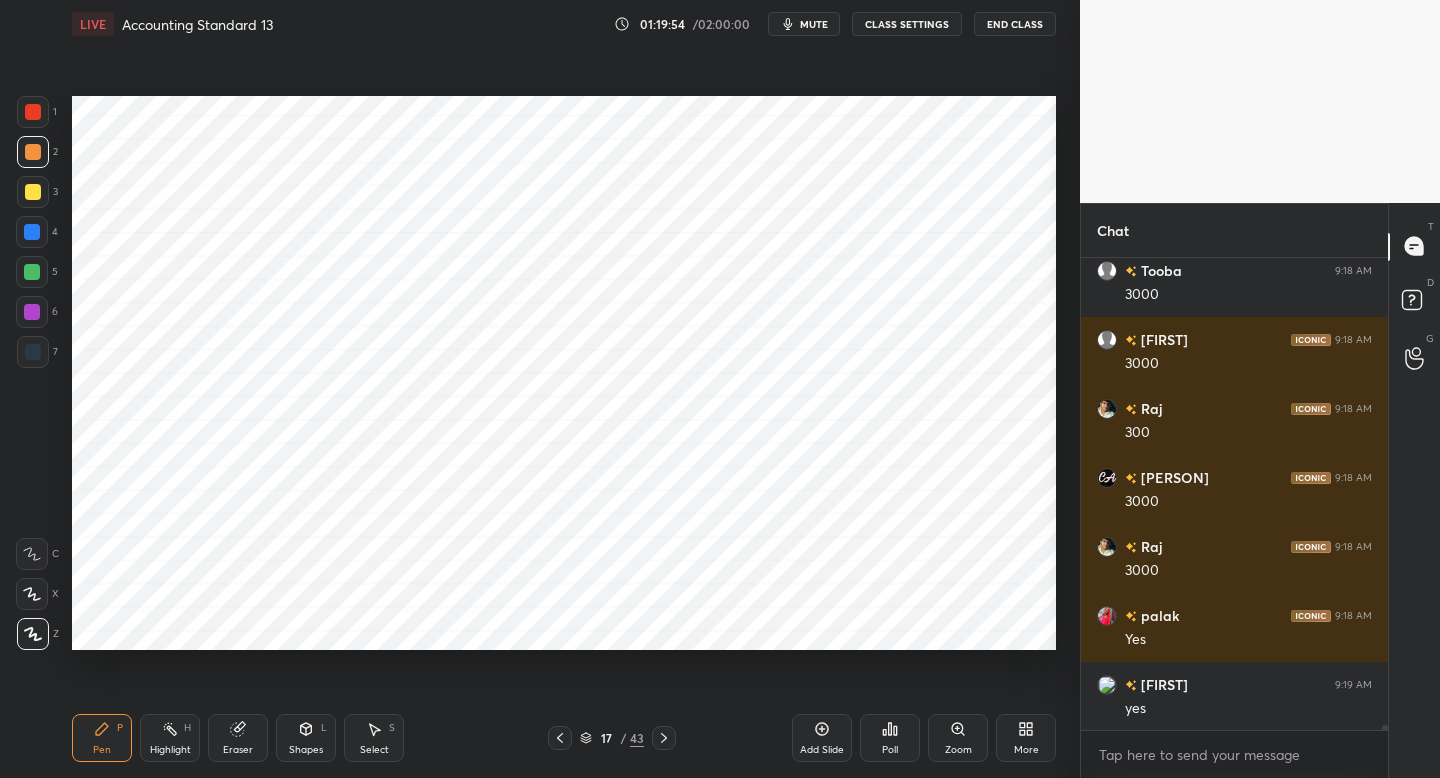 scroll, scrollTop: 44193, scrollLeft: 0, axis: vertical 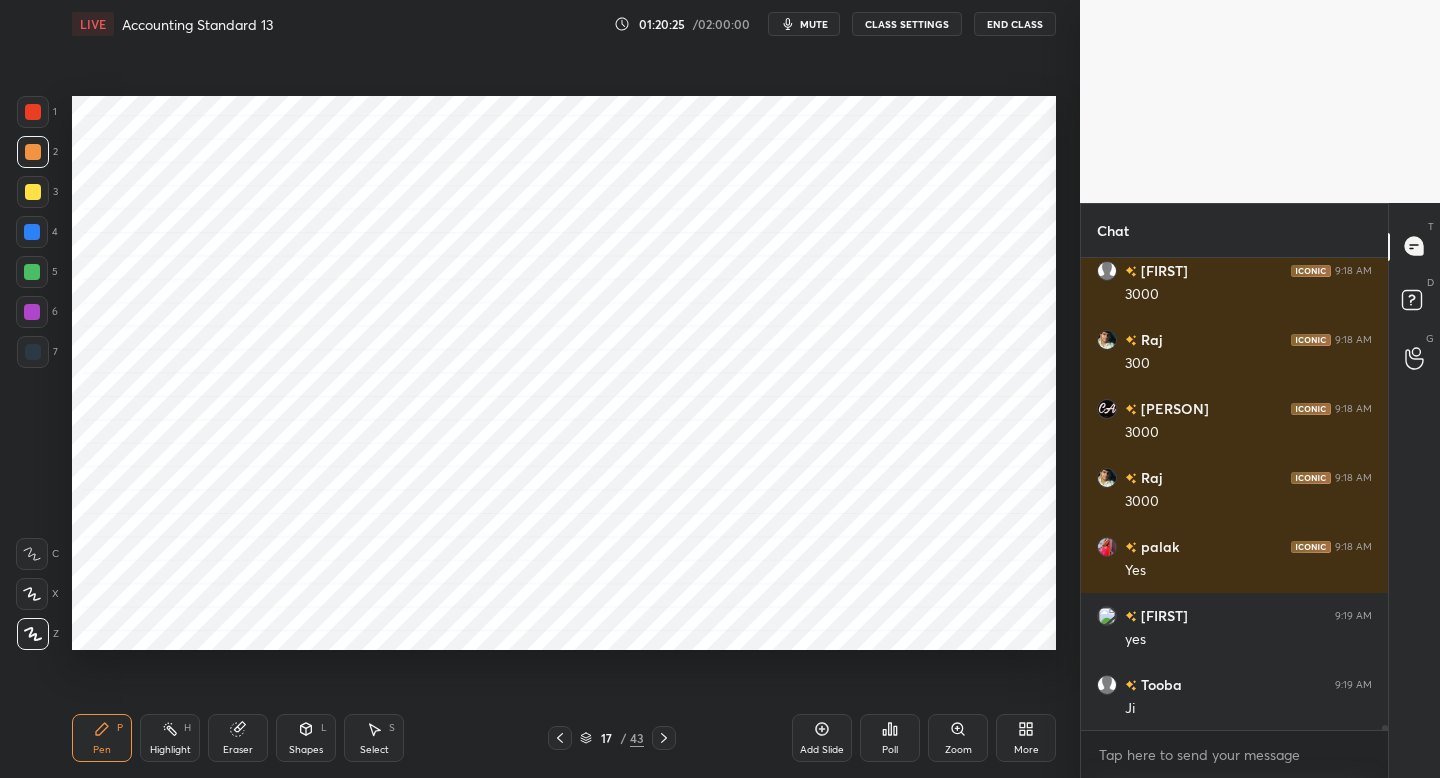 click at bounding box center [33, 352] 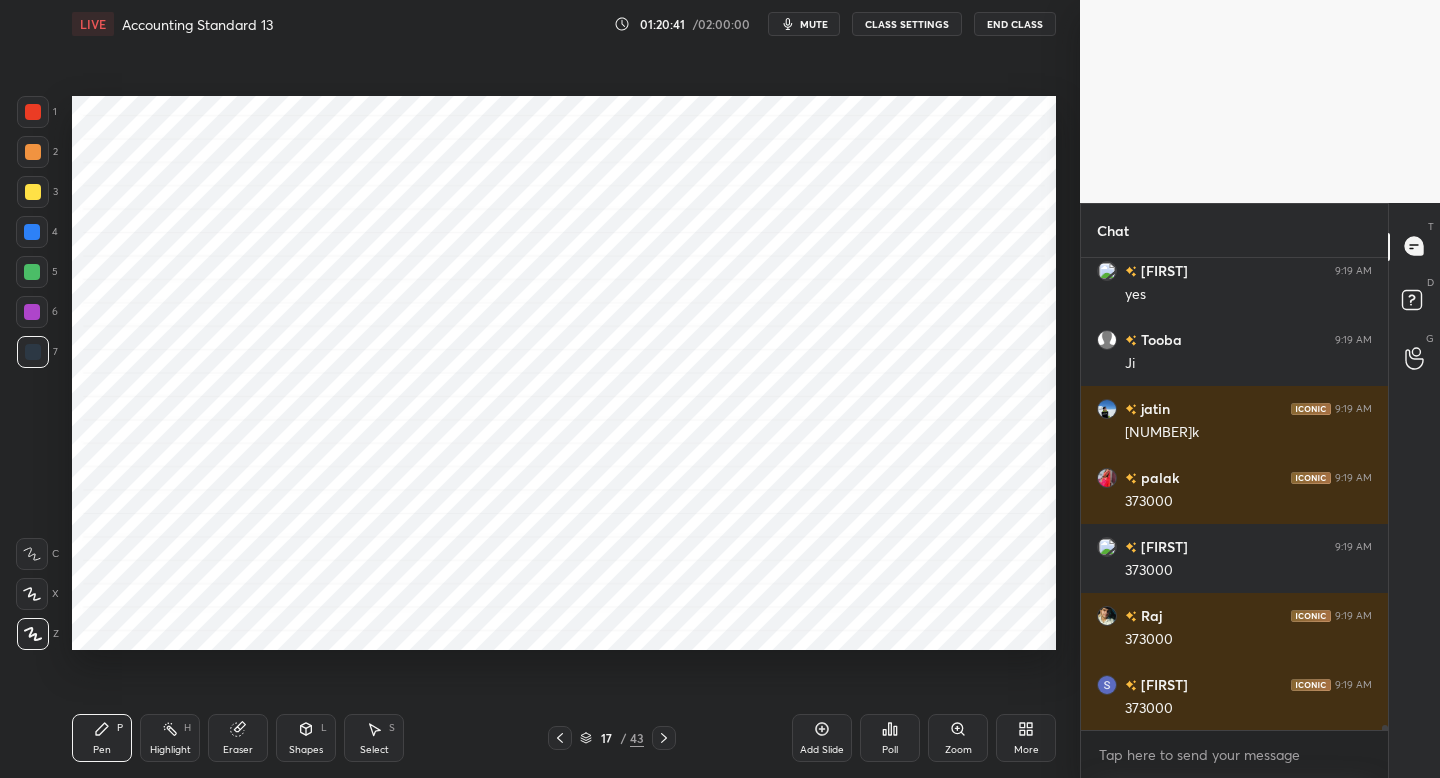 scroll, scrollTop: 44607, scrollLeft: 0, axis: vertical 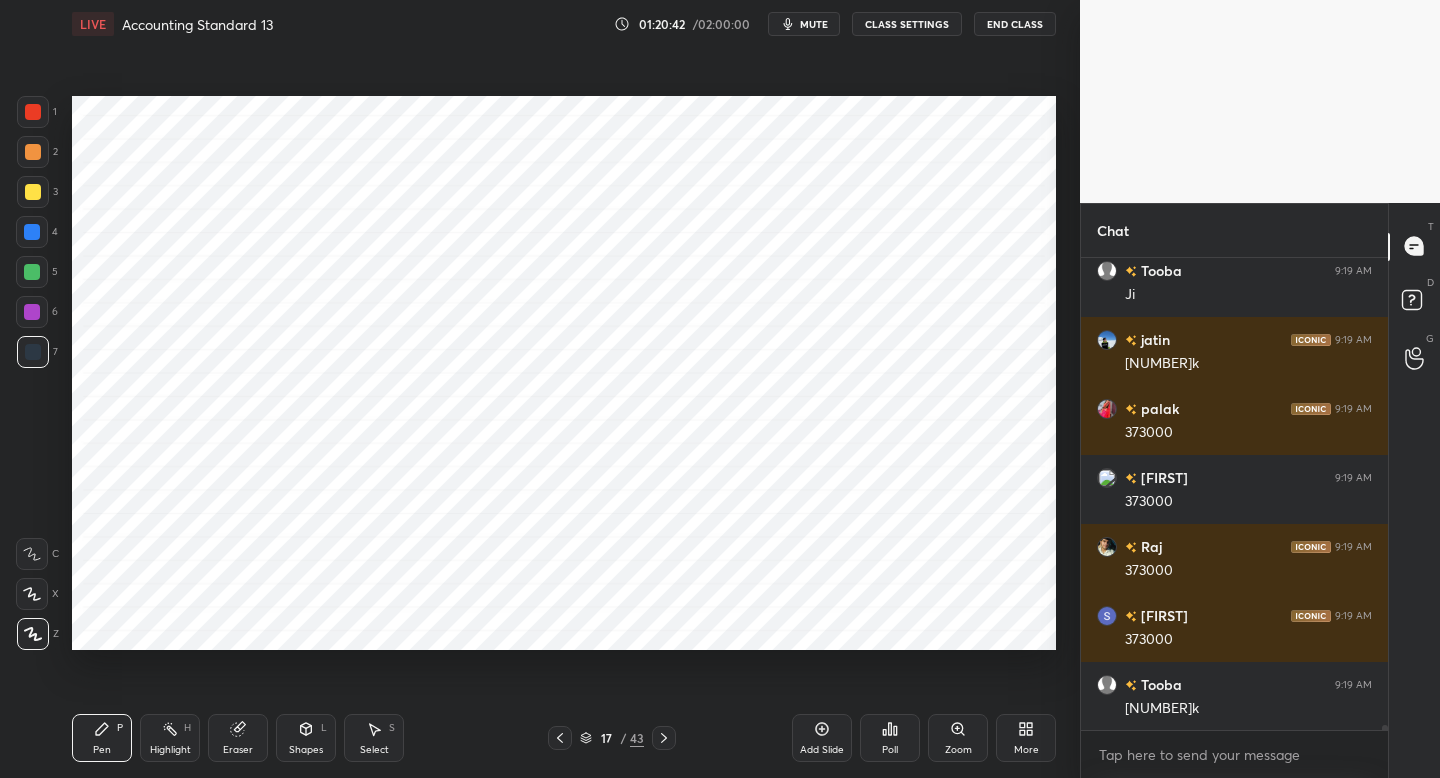 click 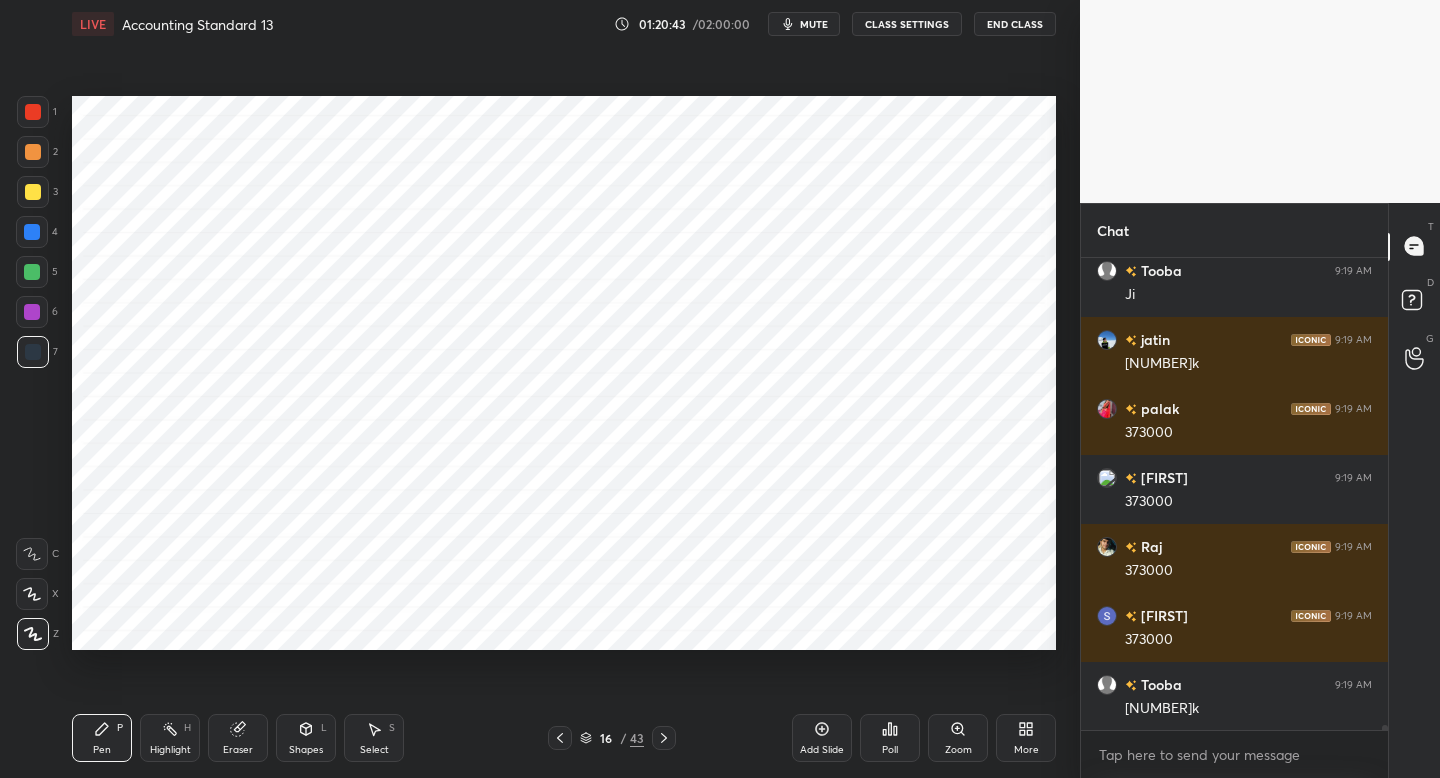 click 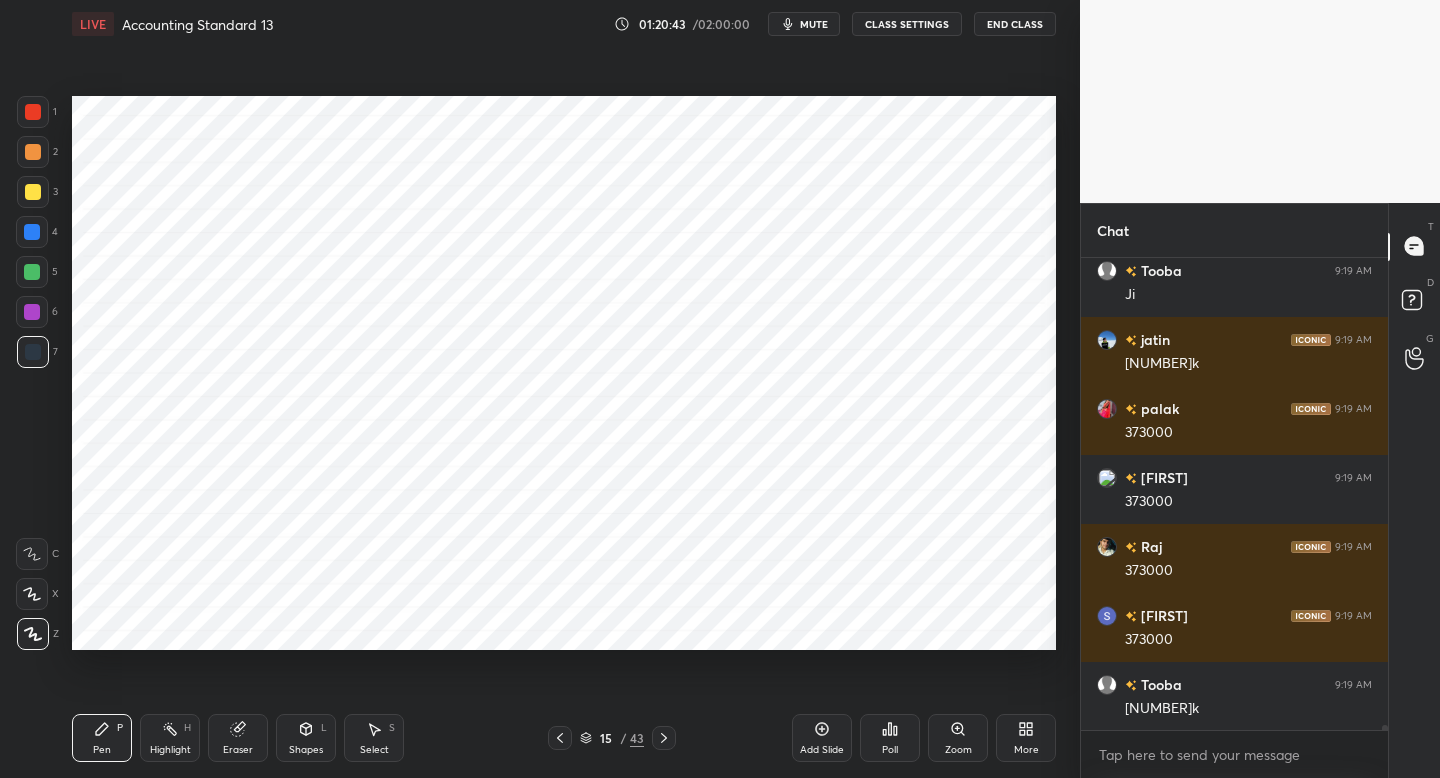 click 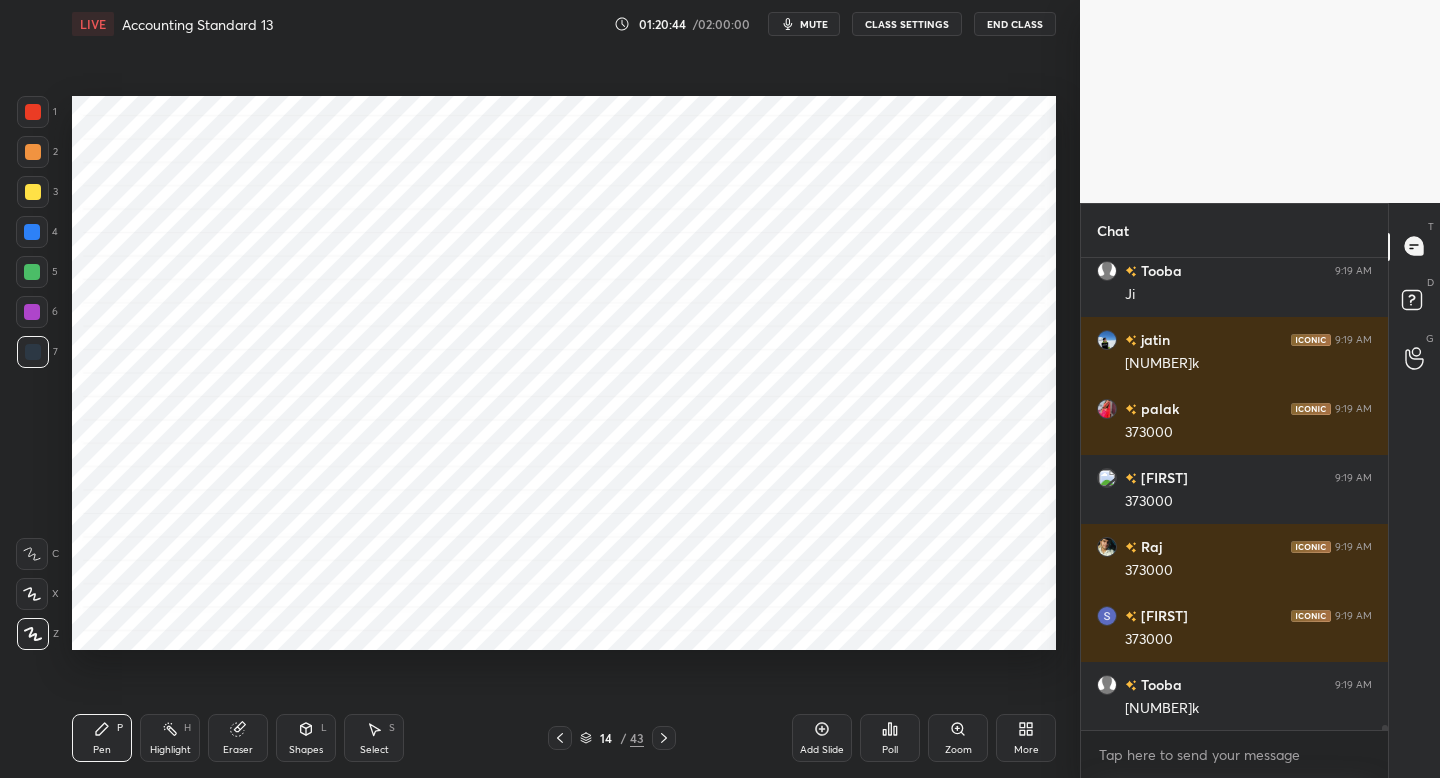 click 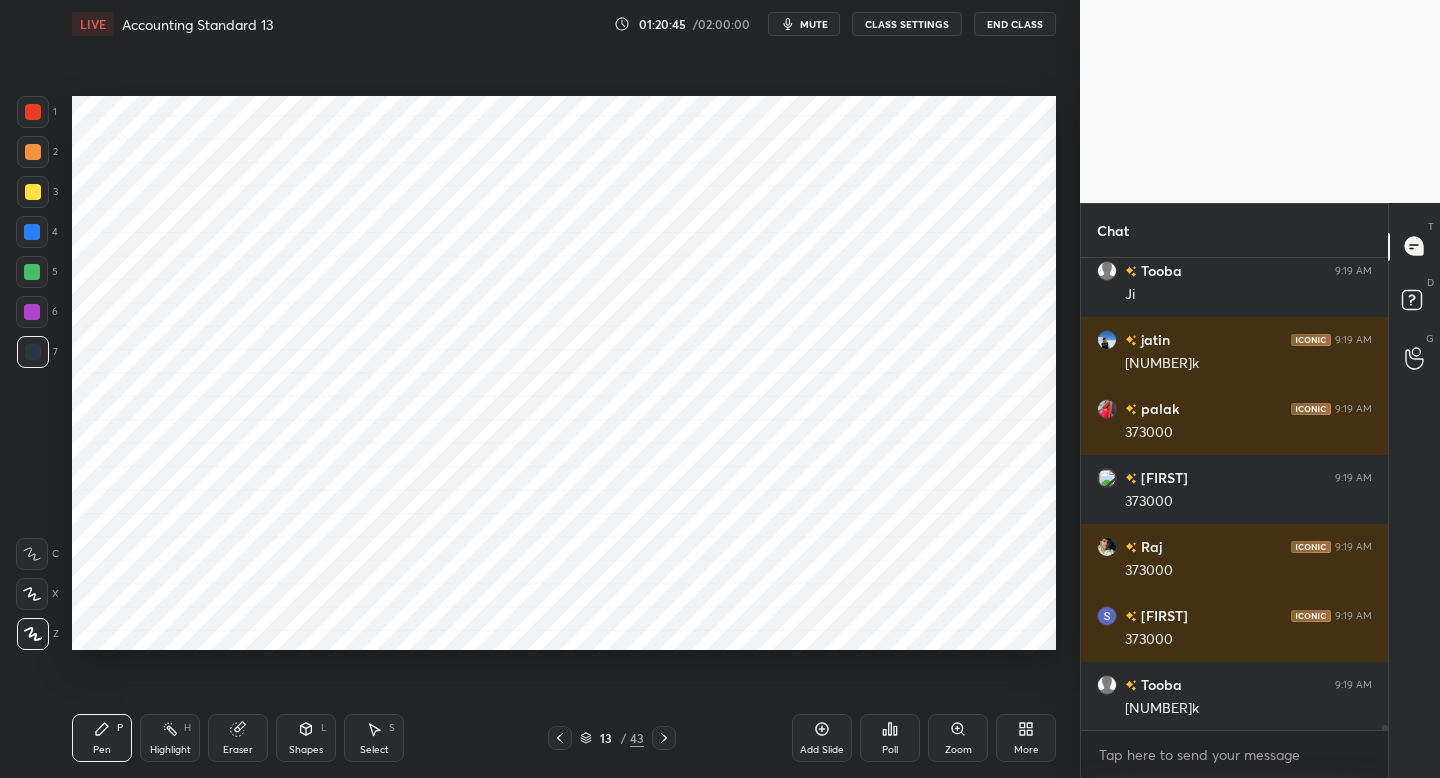 scroll, scrollTop: 44676, scrollLeft: 0, axis: vertical 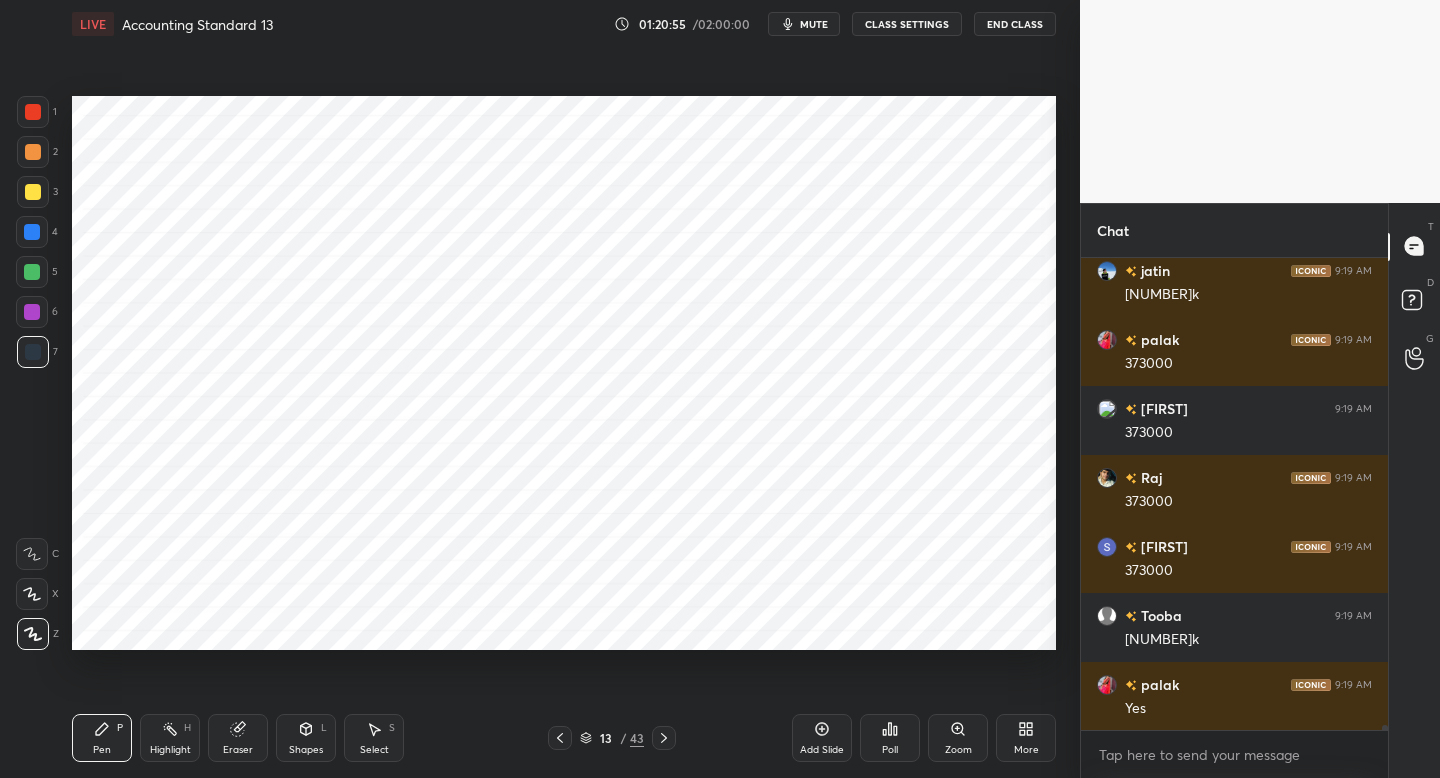 drag, startPoint x: 39, startPoint y: 273, endPoint x: 33, endPoint y: 252, distance: 21.84033 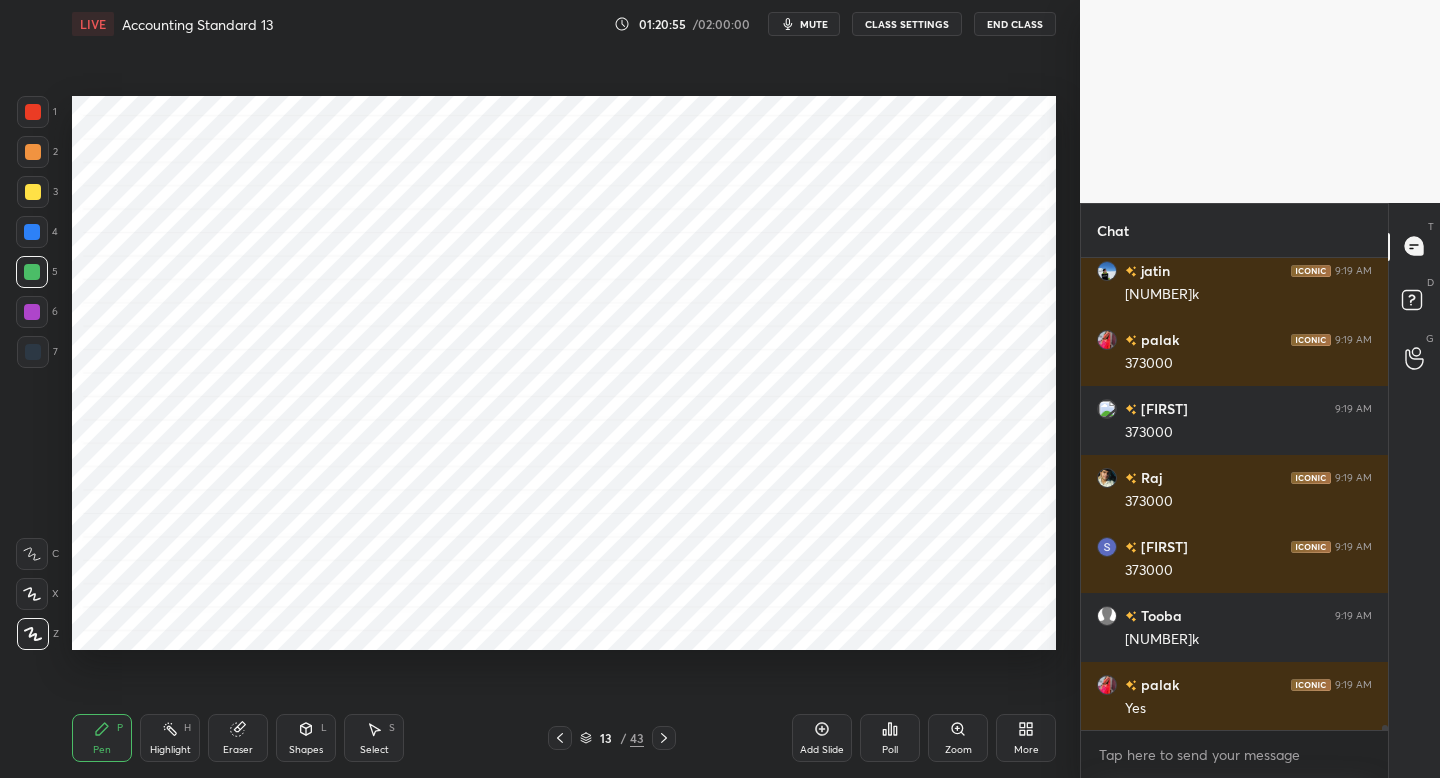drag, startPoint x: 36, startPoint y: 231, endPoint x: 42, endPoint y: 241, distance: 11.661903 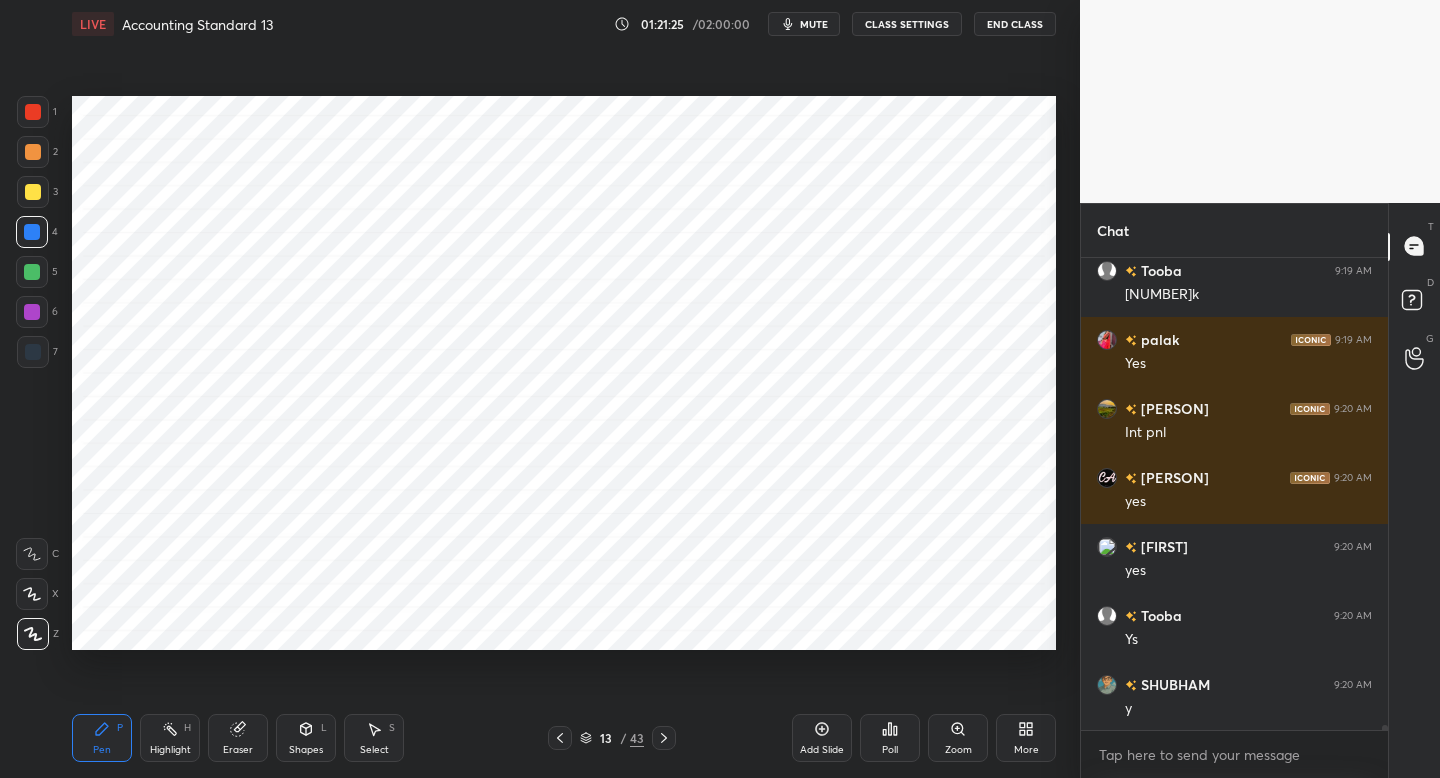 scroll, scrollTop: 45090, scrollLeft: 0, axis: vertical 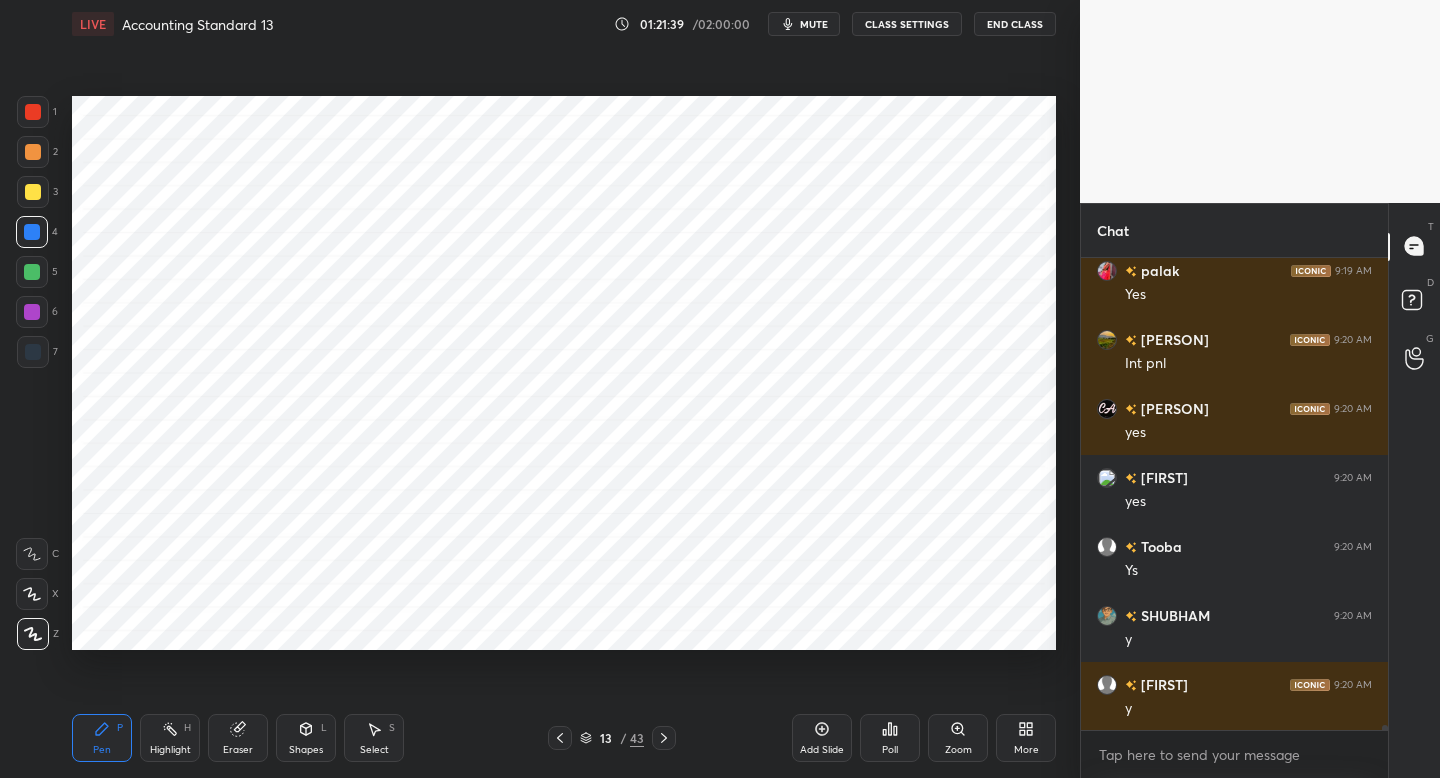 click at bounding box center (33, 352) 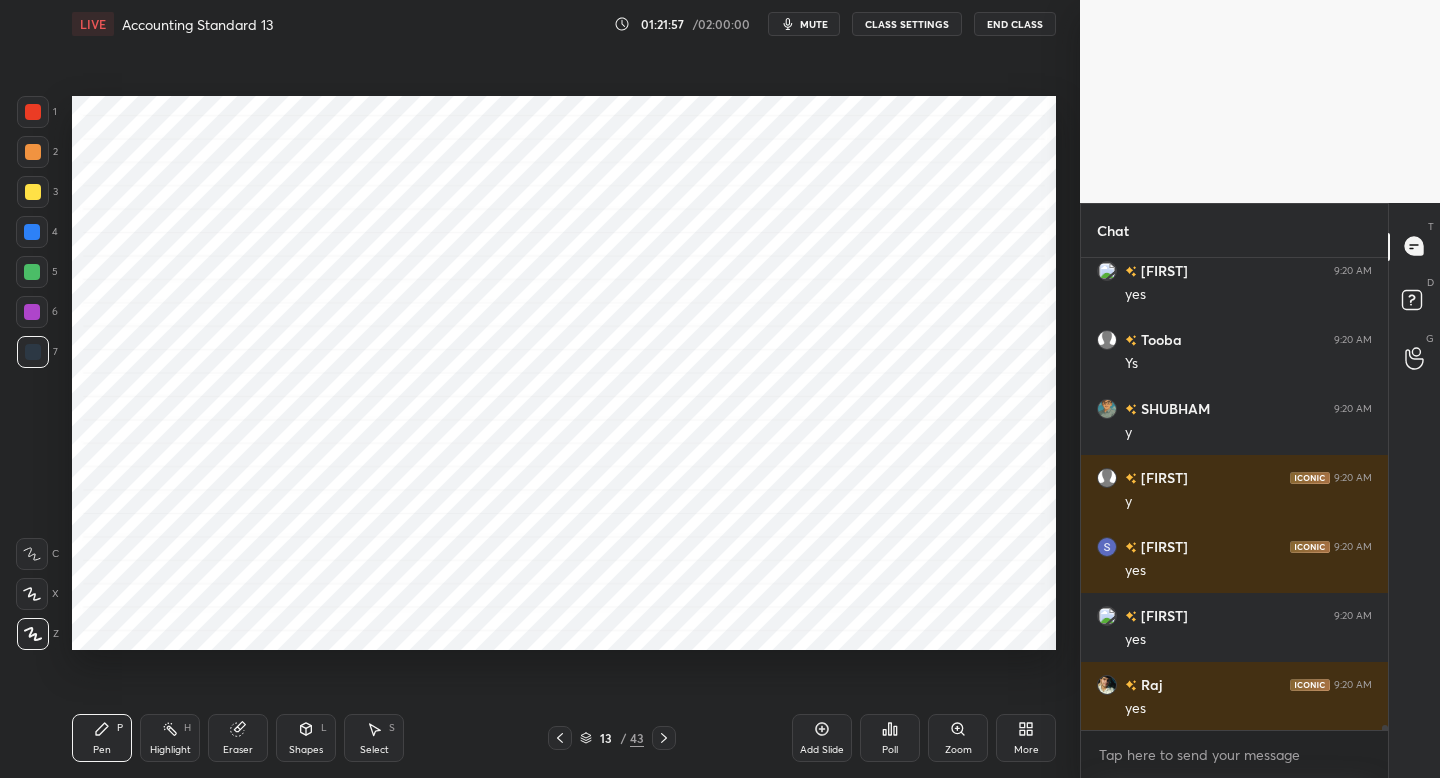 scroll, scrollTop: 45366, scrollLeft: 0, axis: vertical 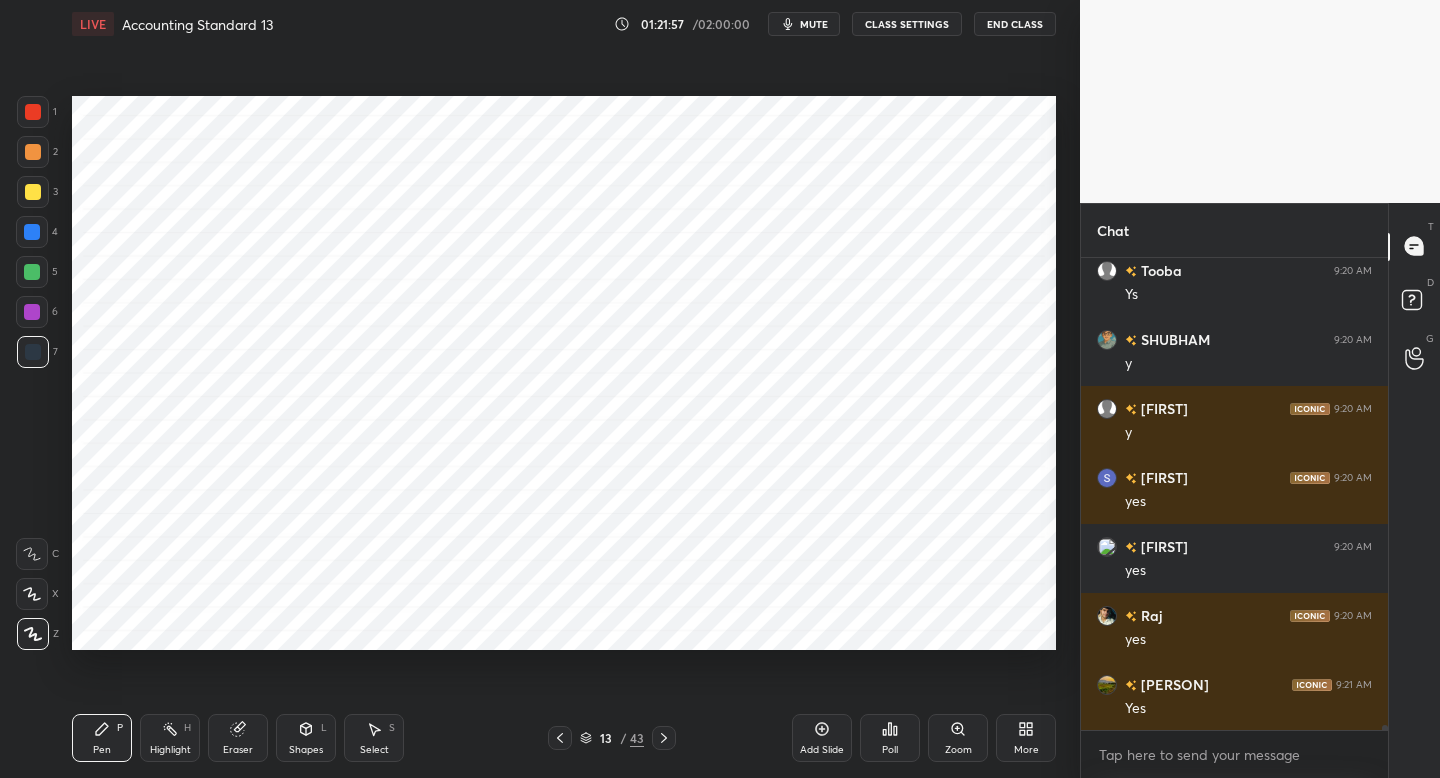 click 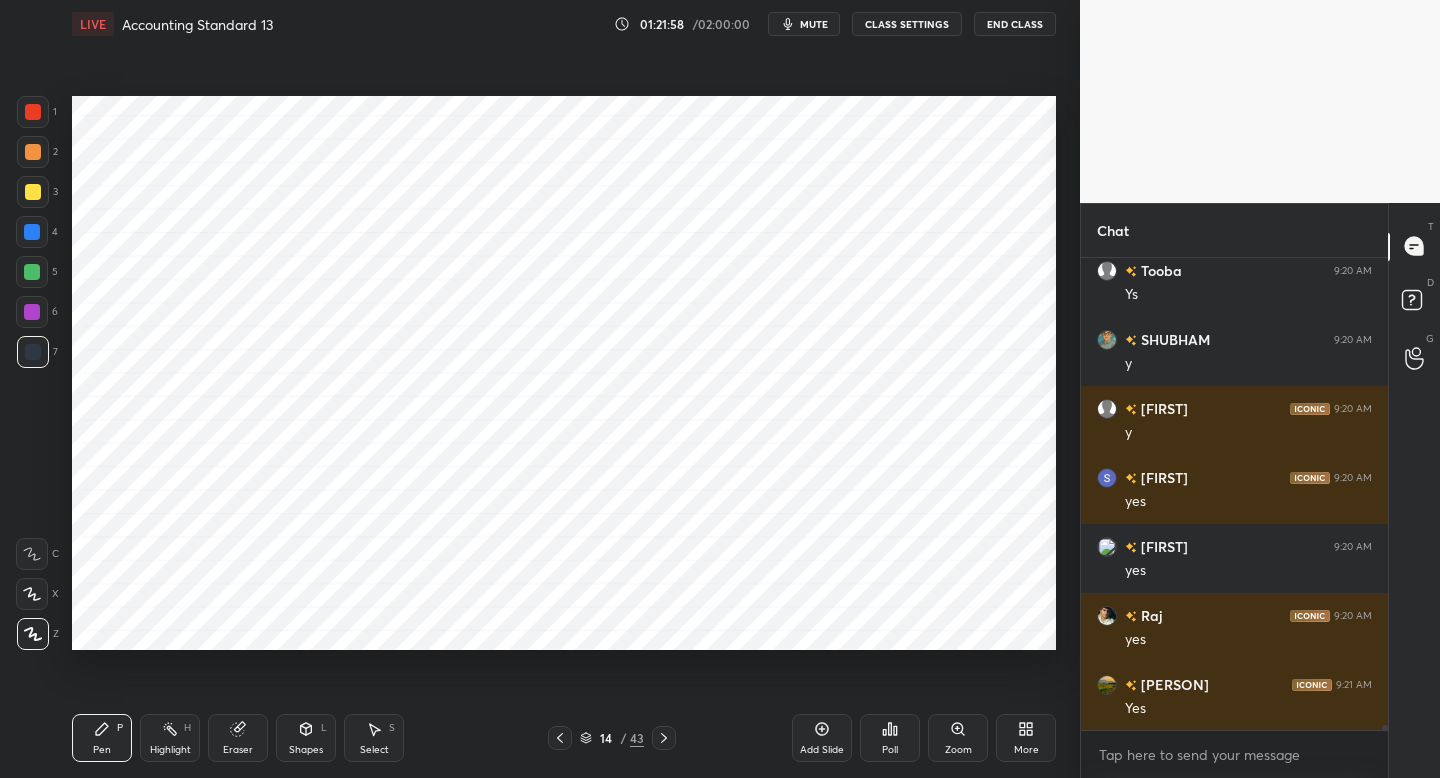 click 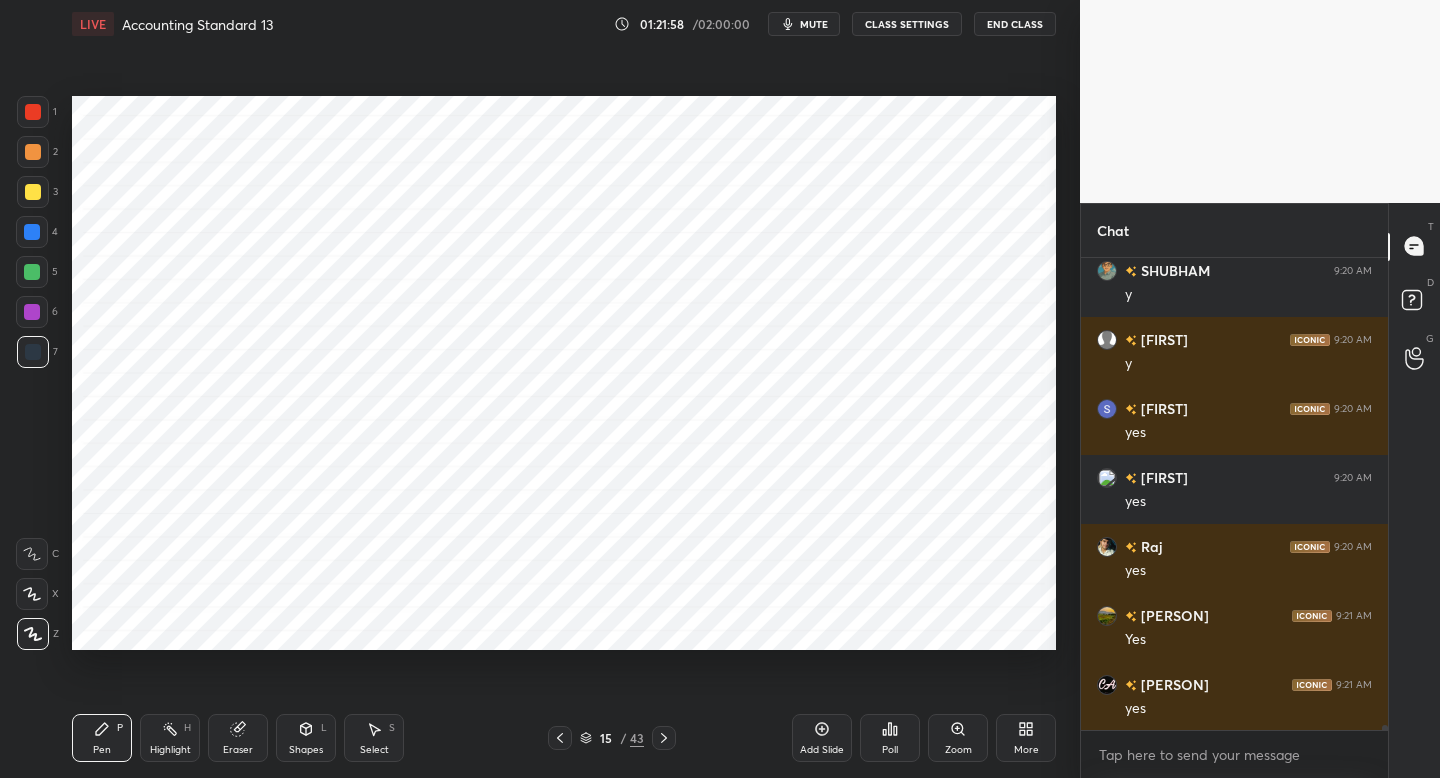 click 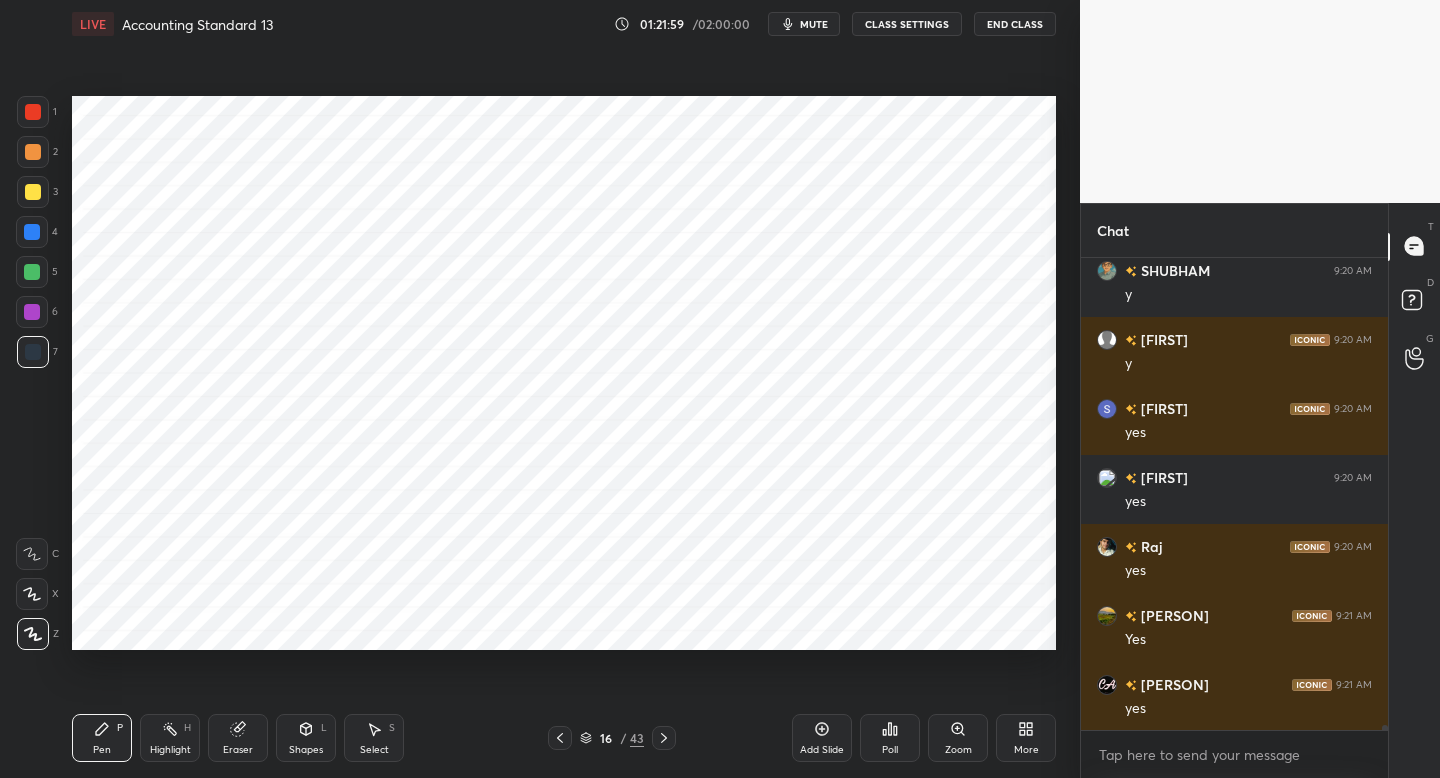 click 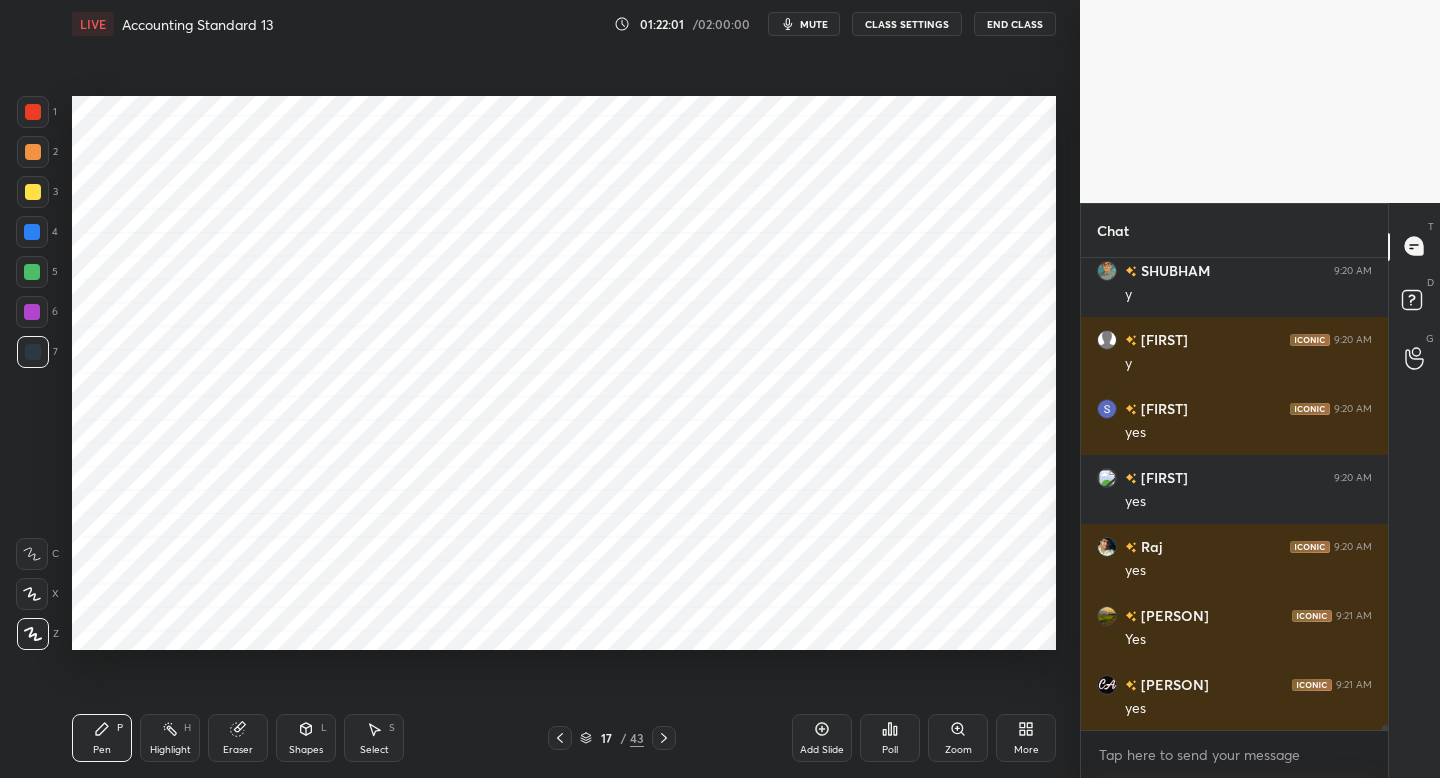 click 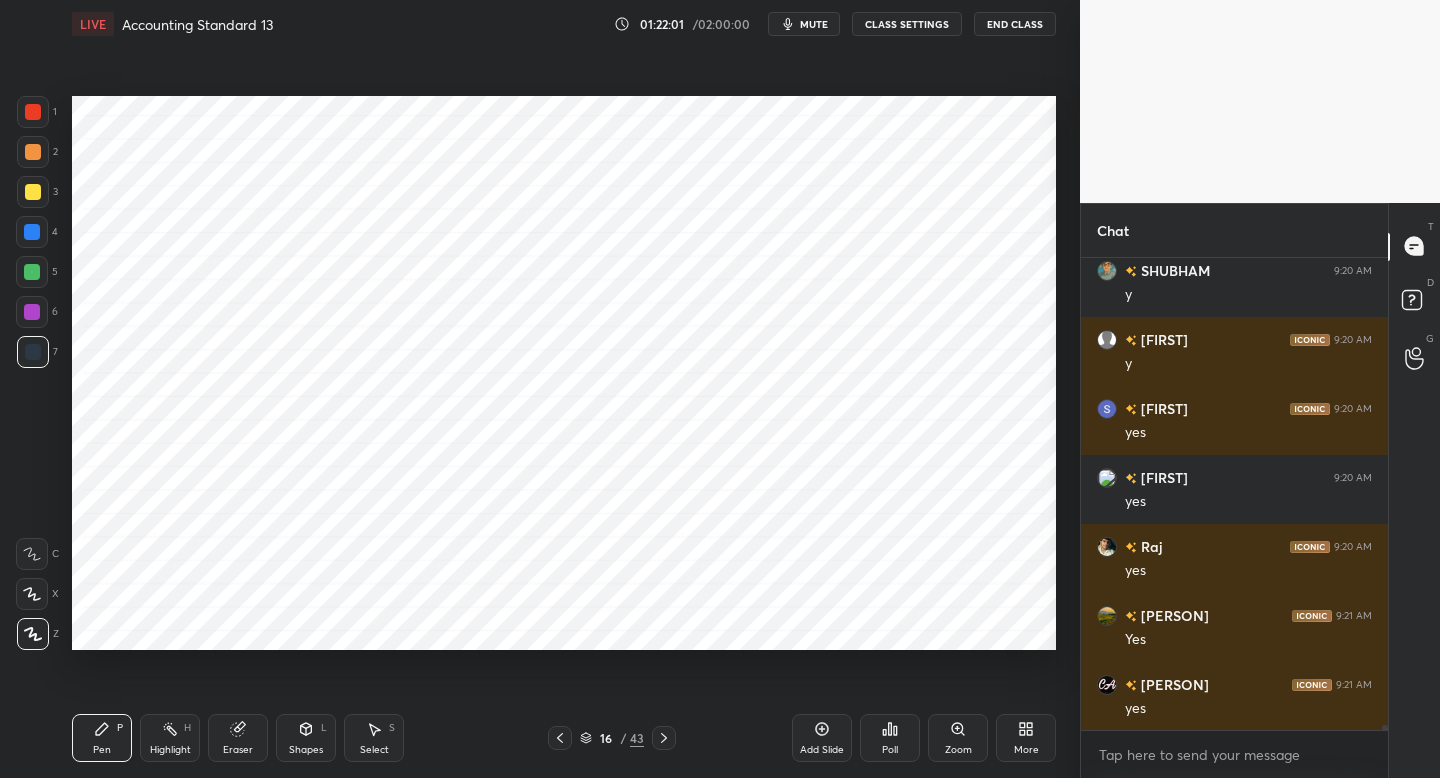 click 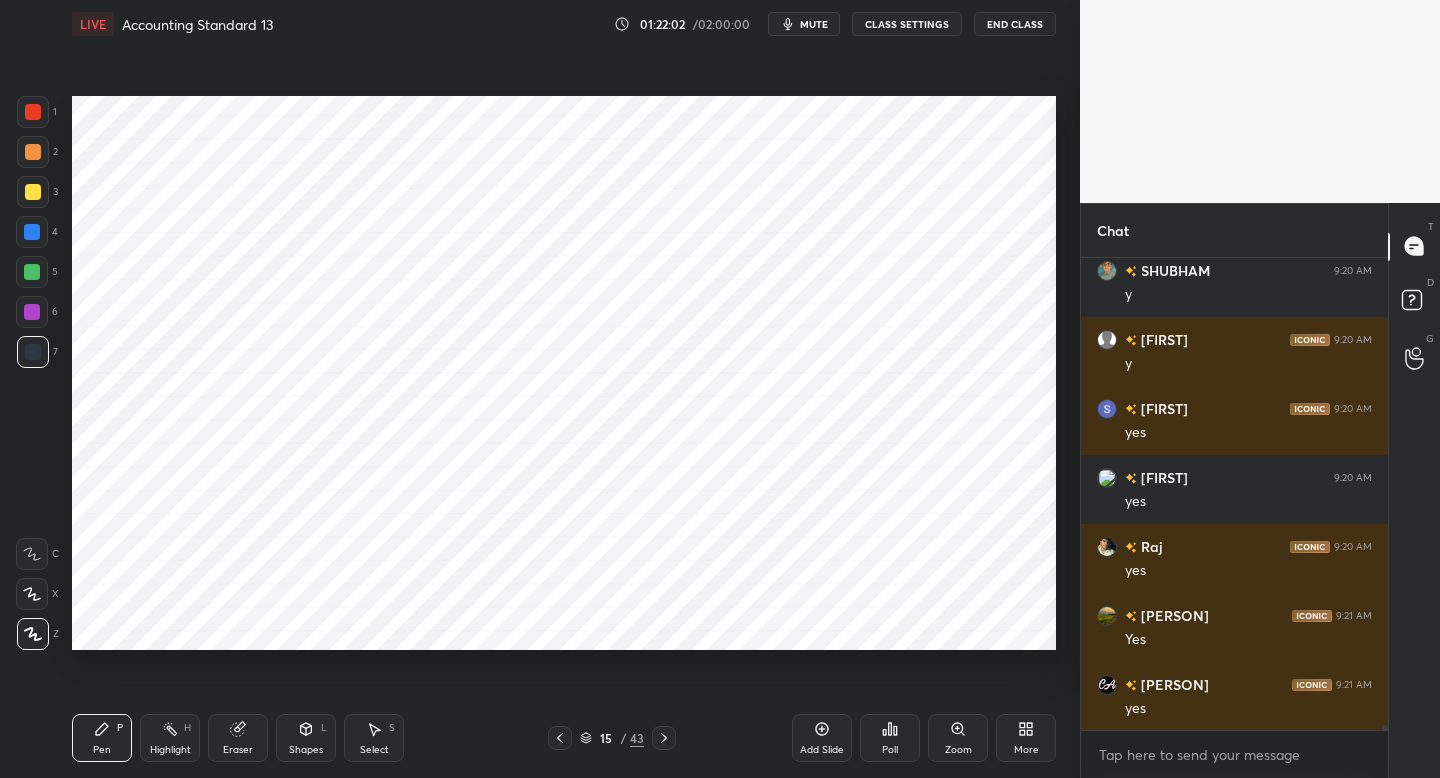 click 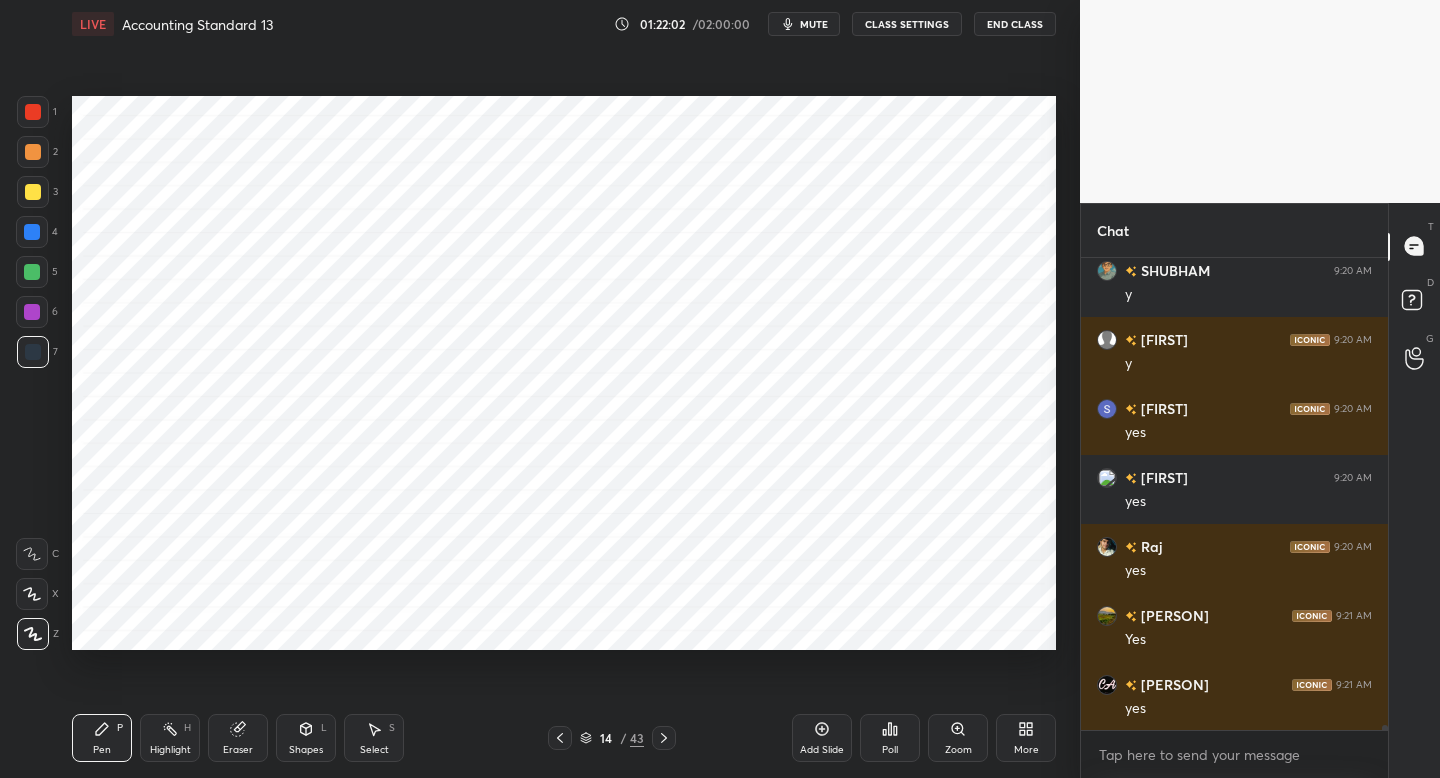 click 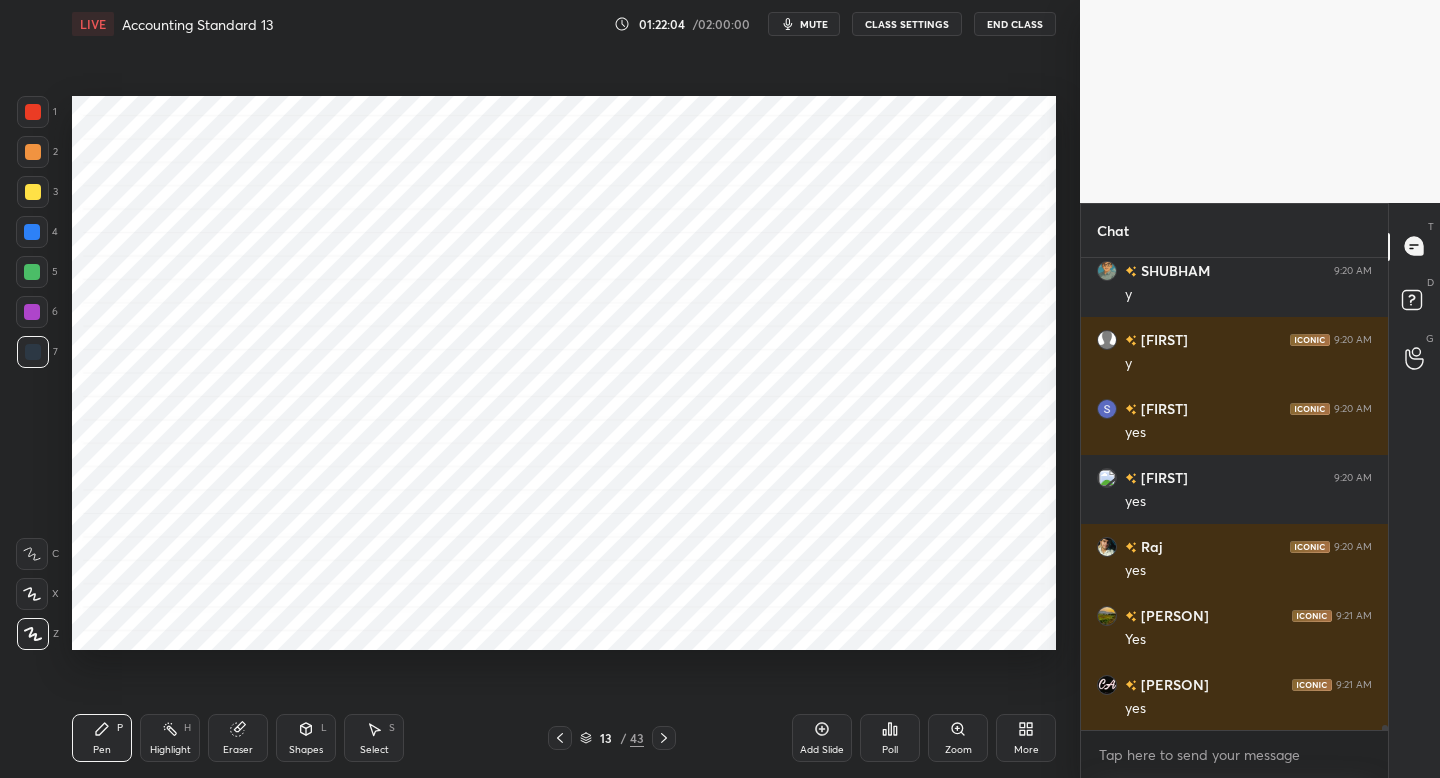 click 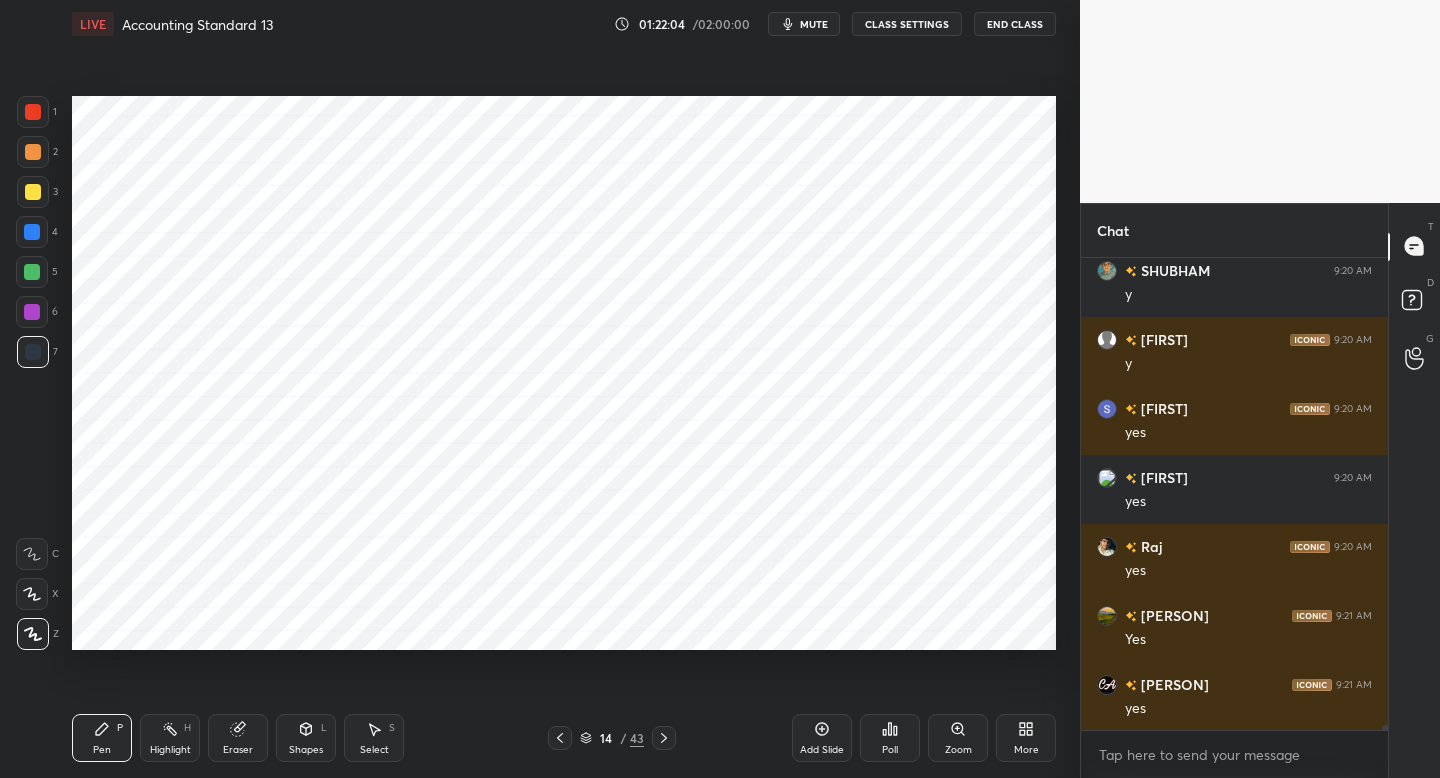 click 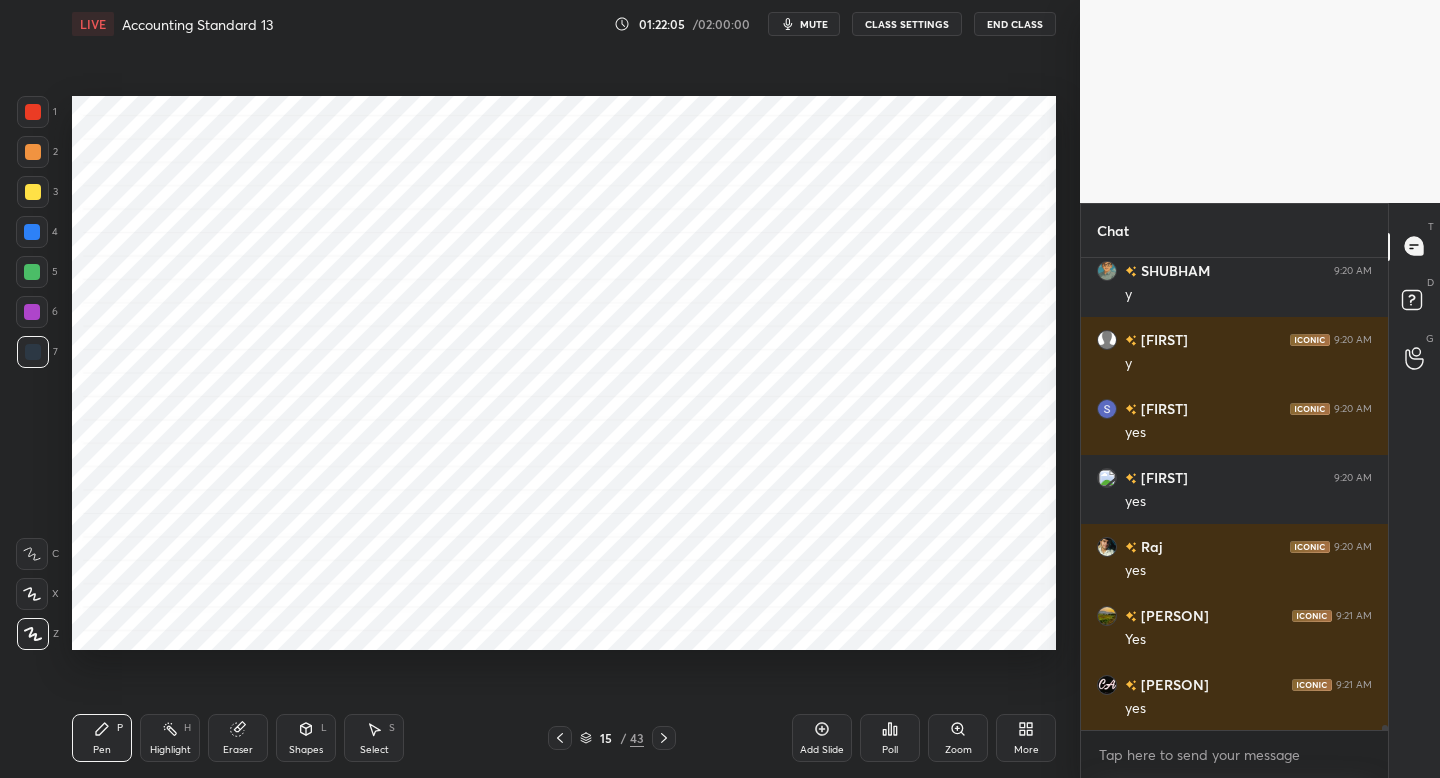 click 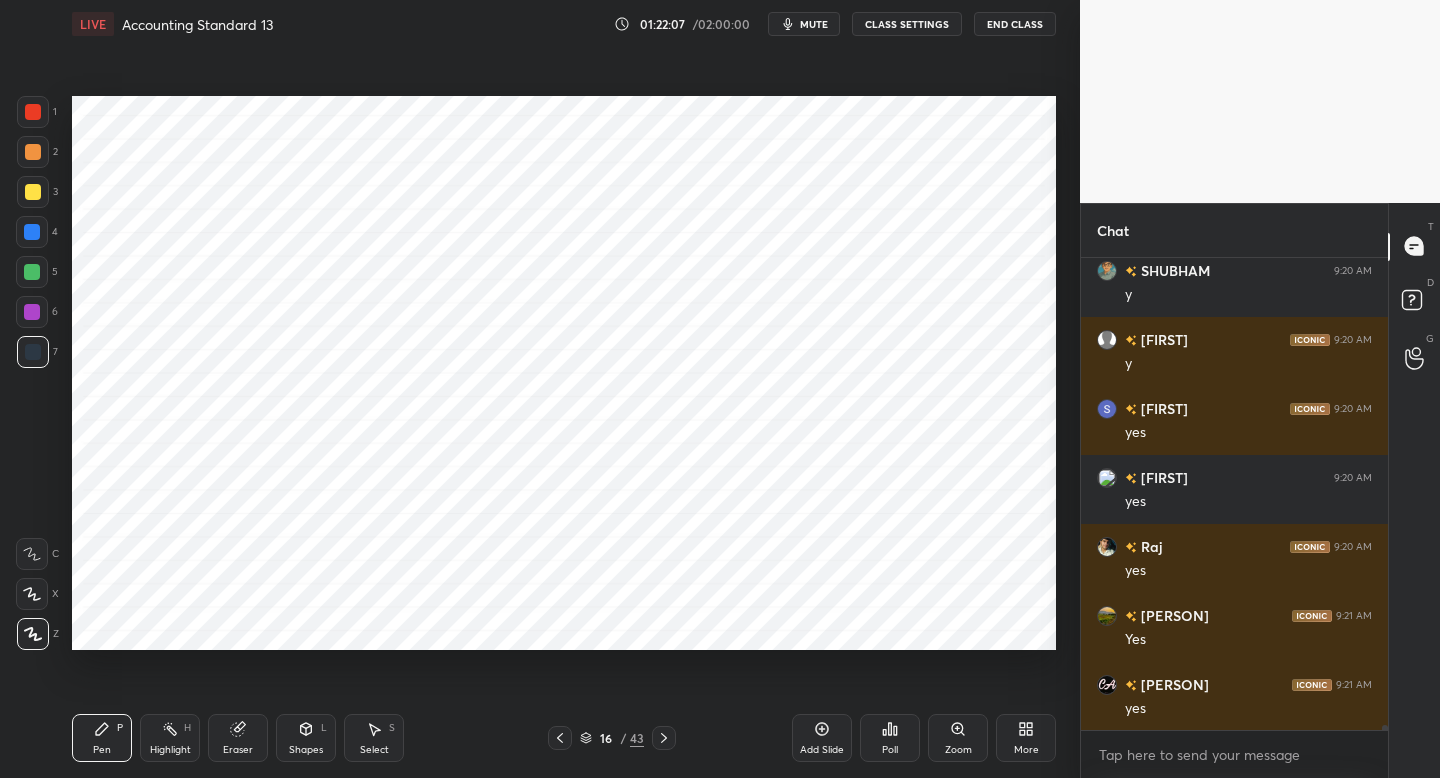 click 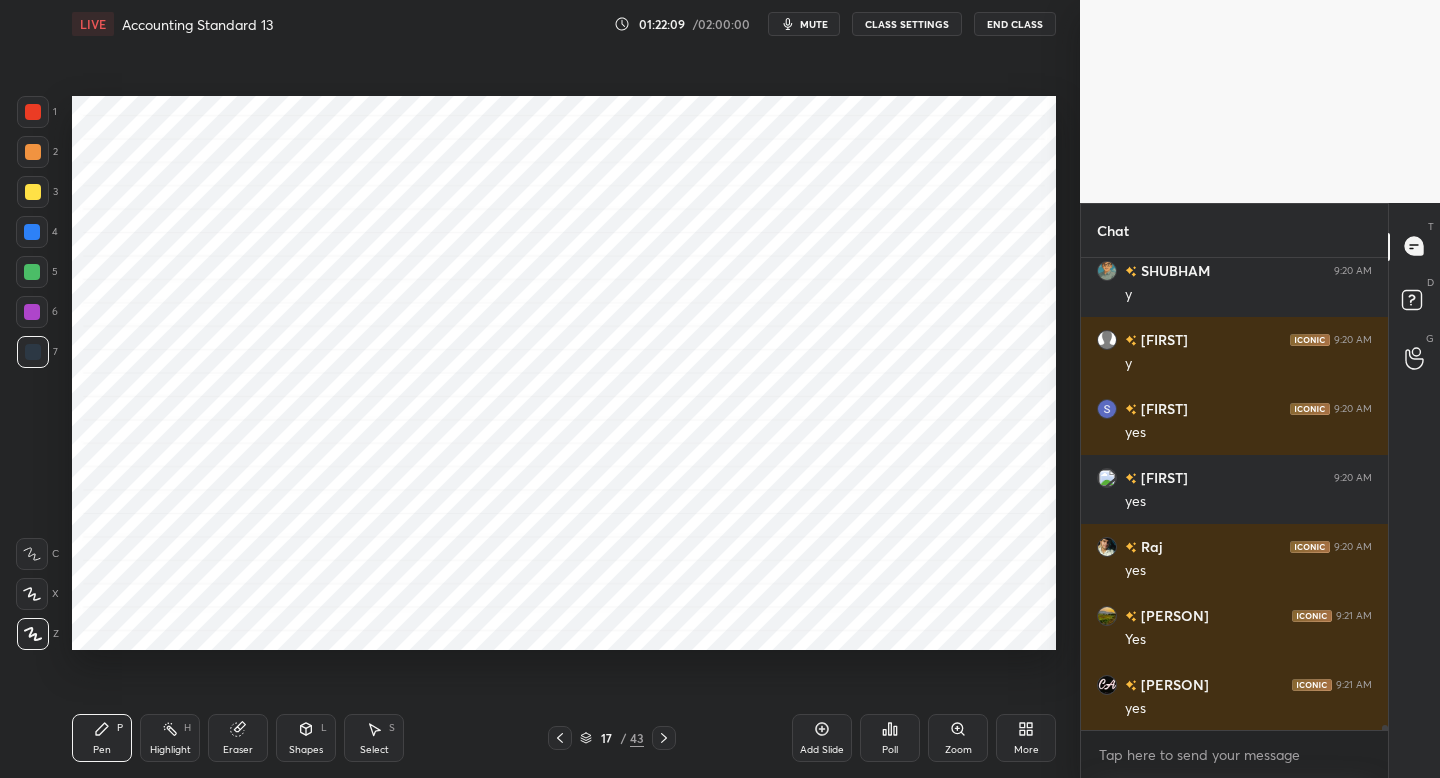 click 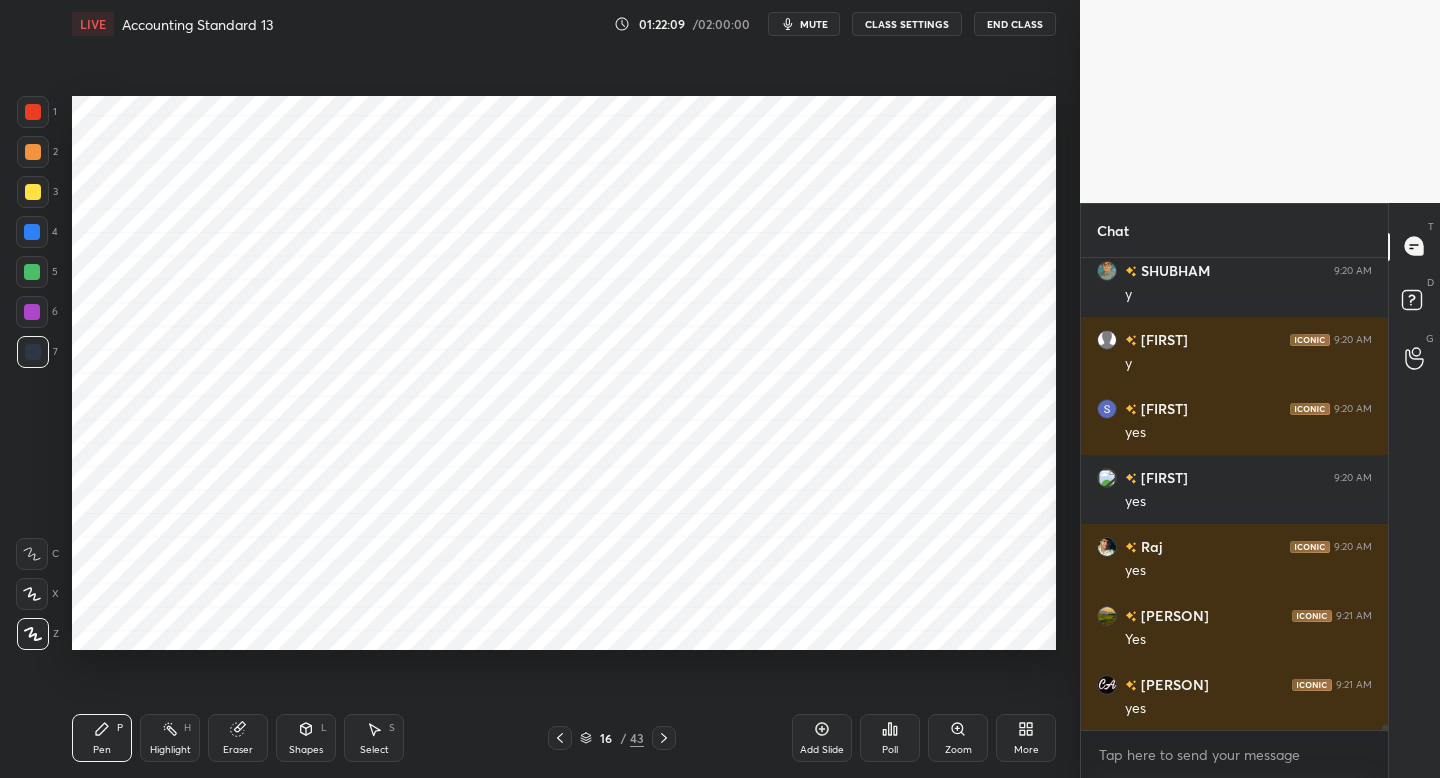 click 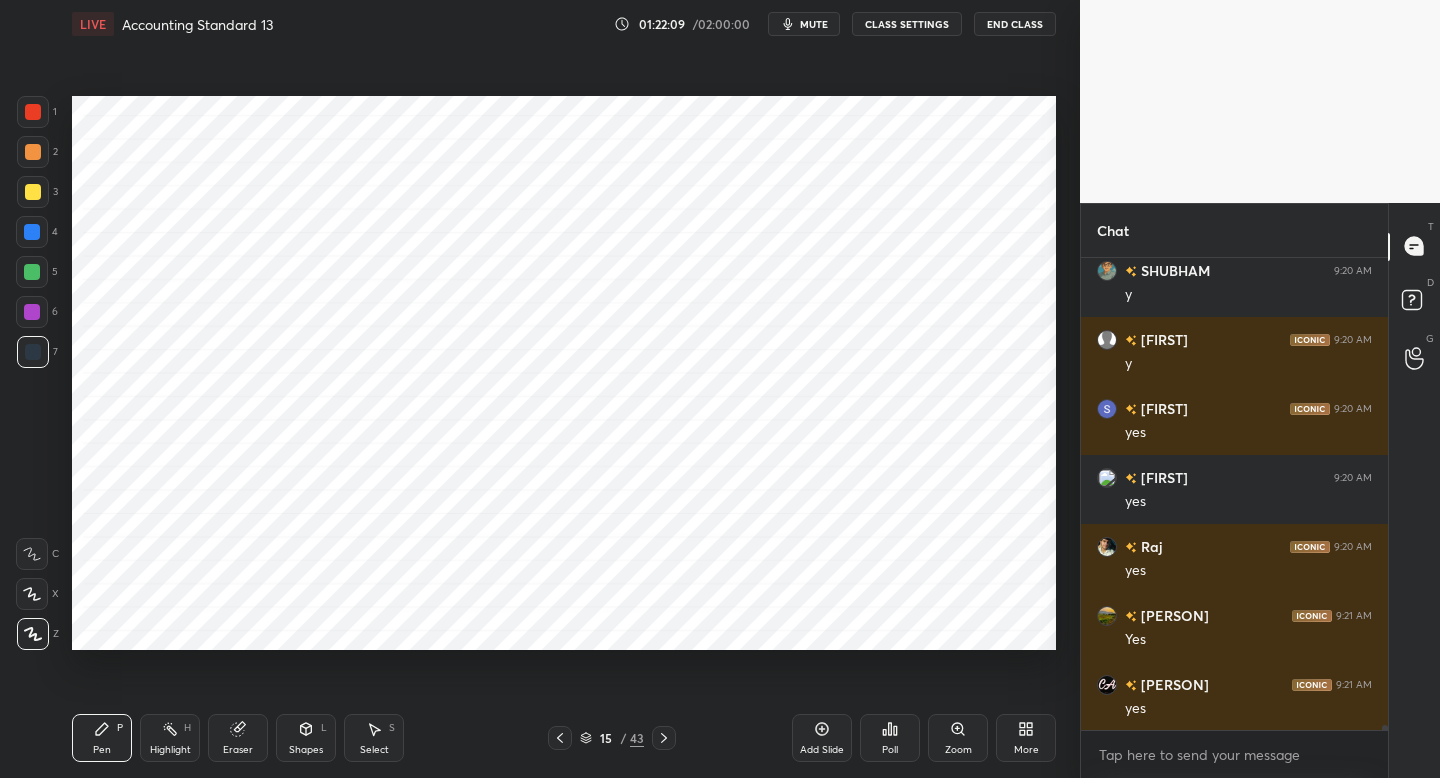 click 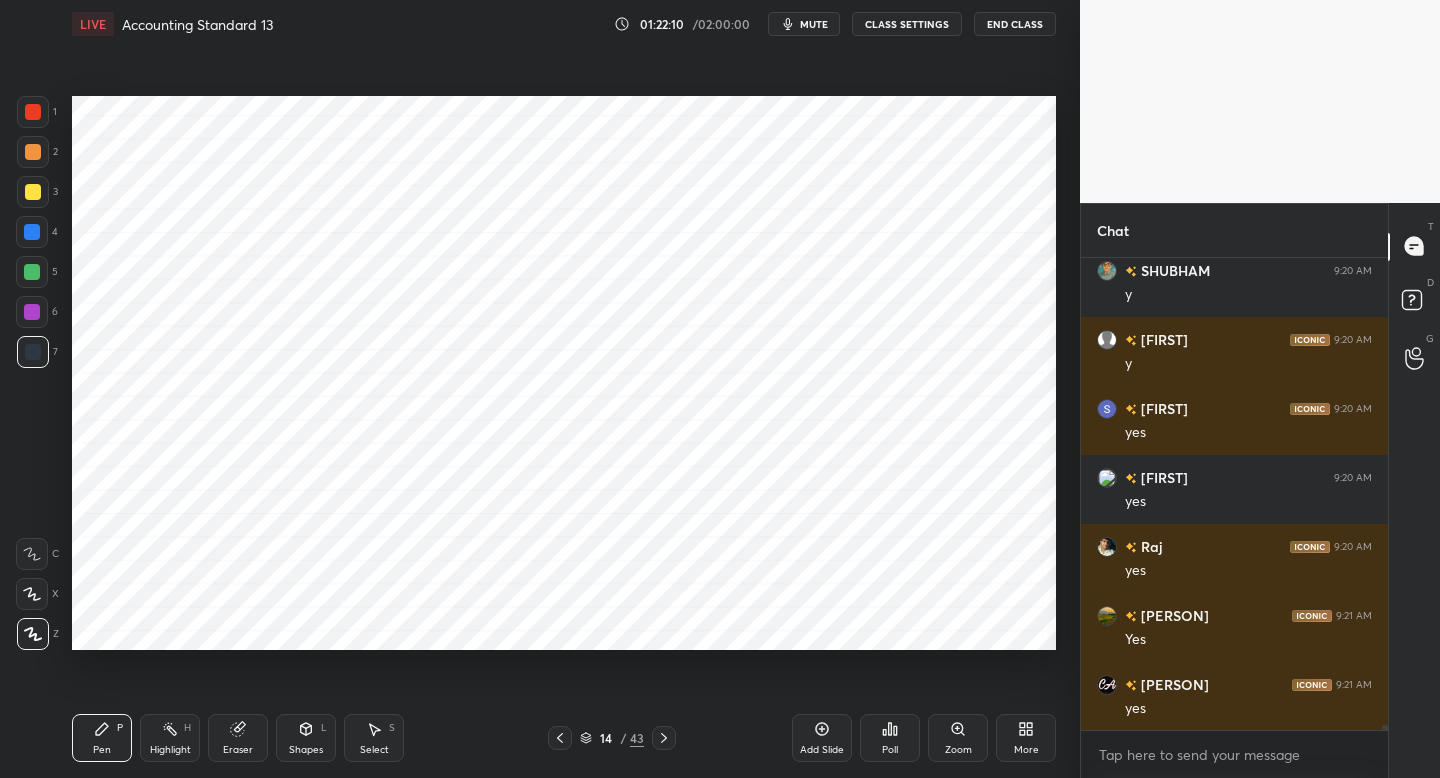 click 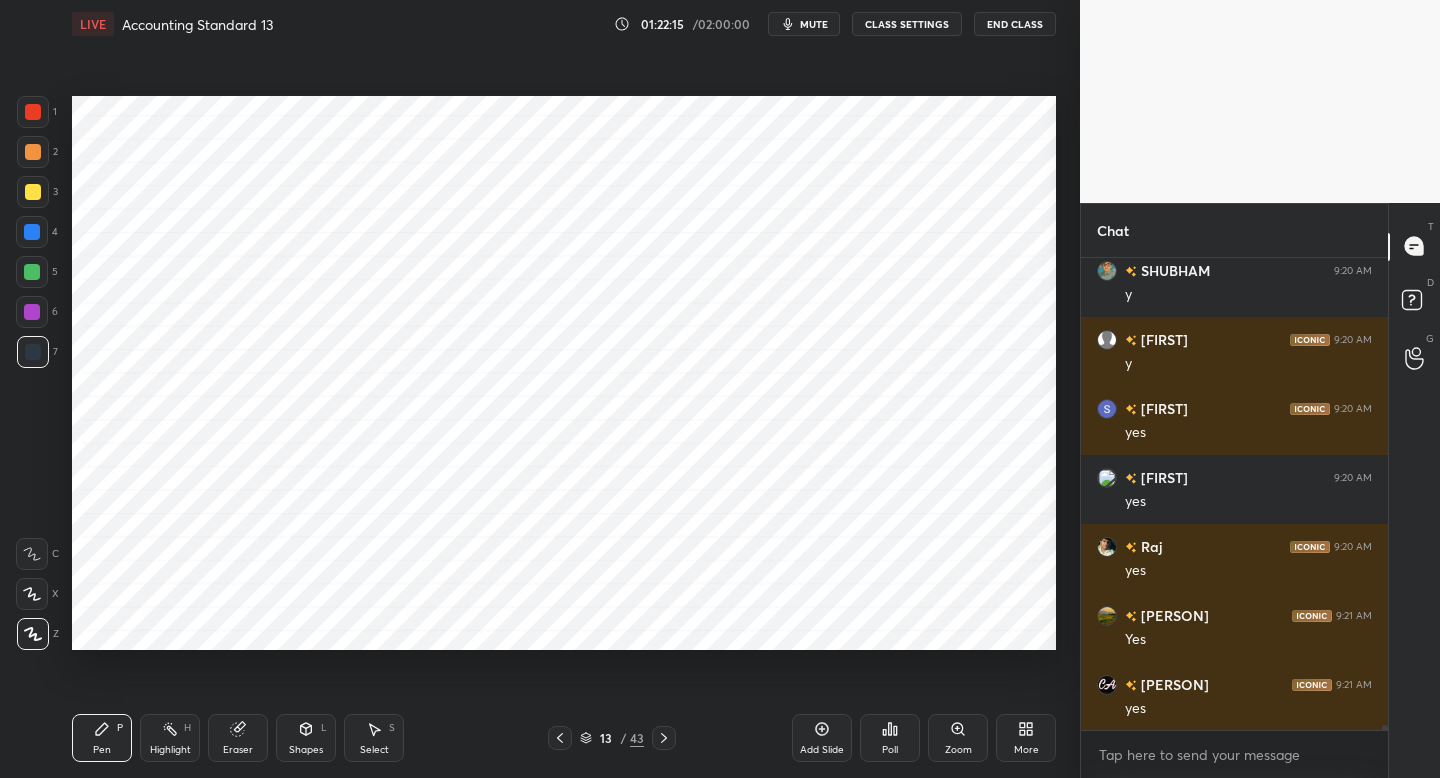 click 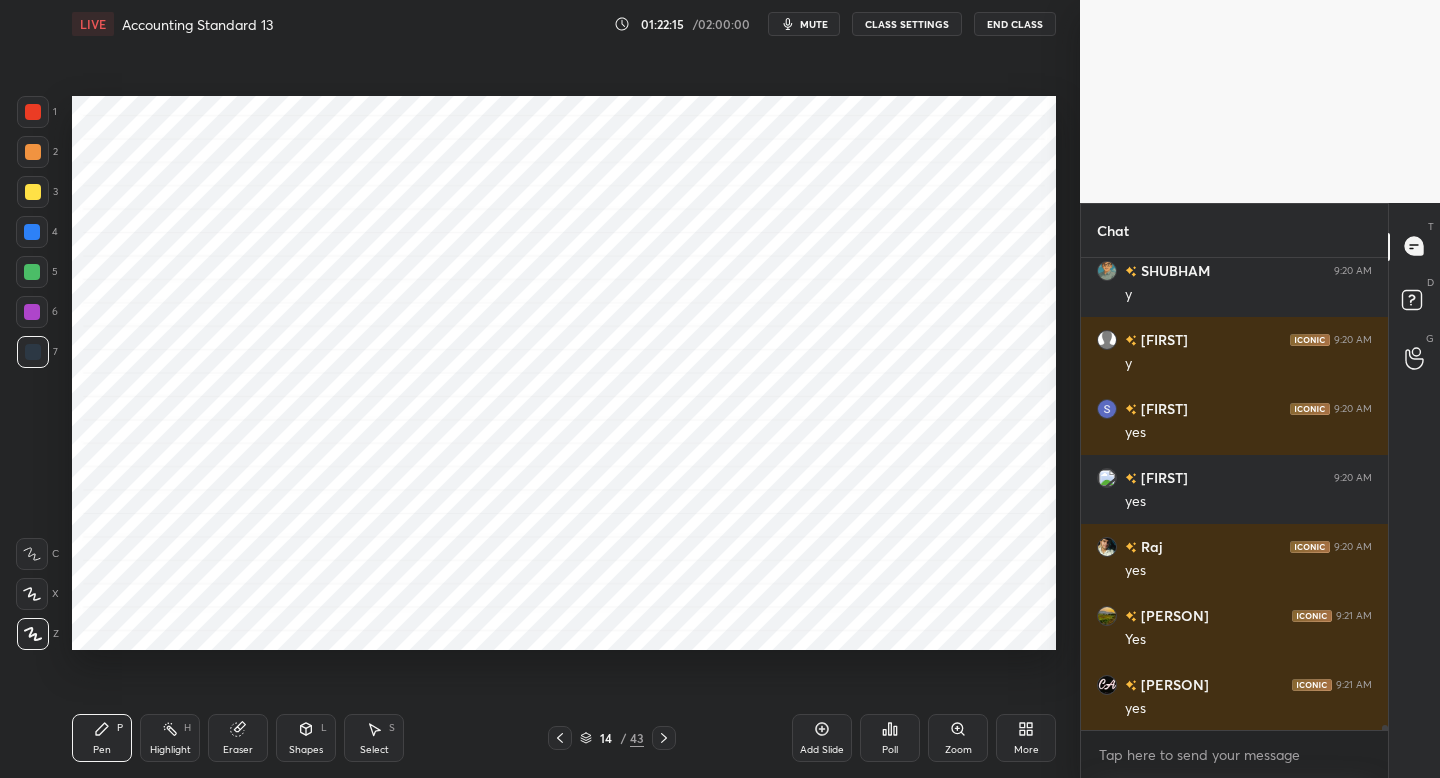 click 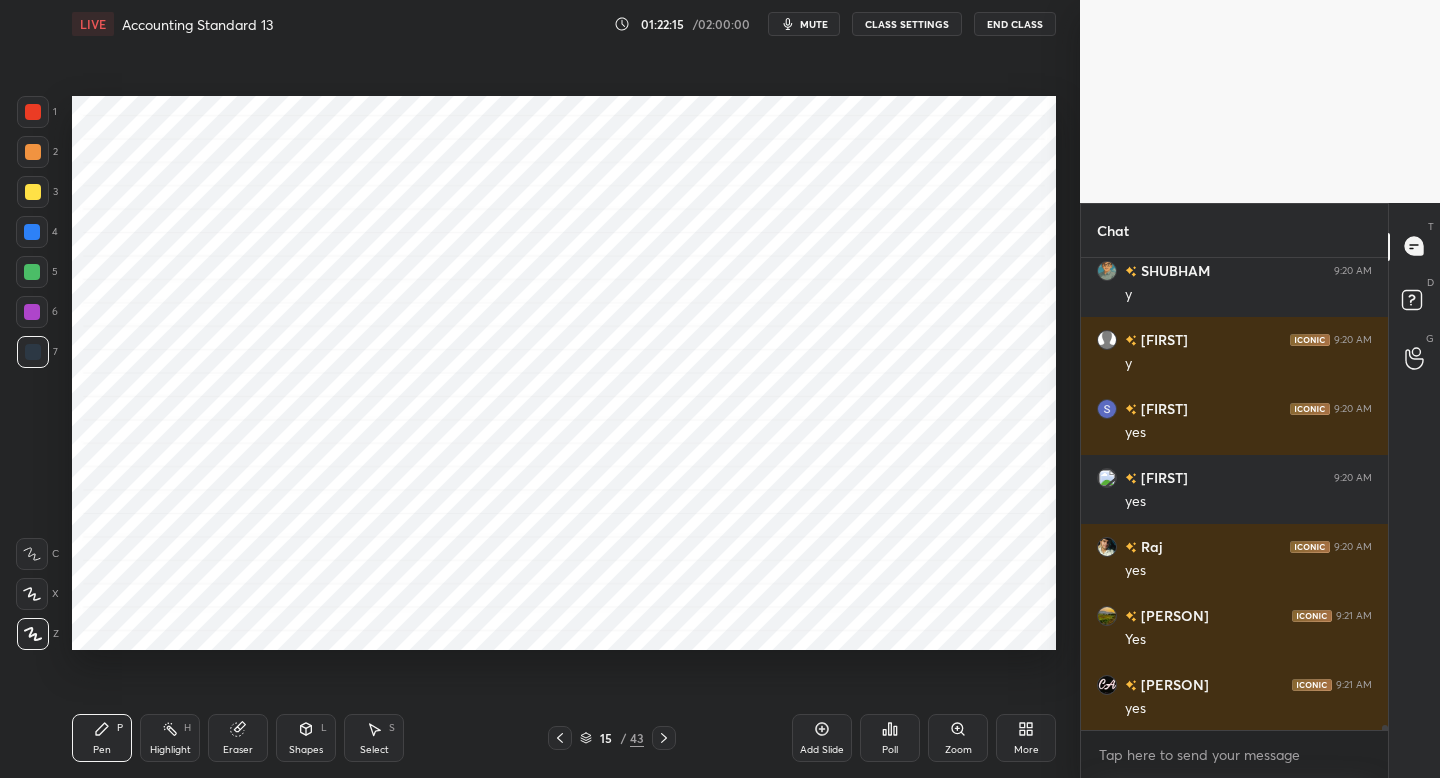 click 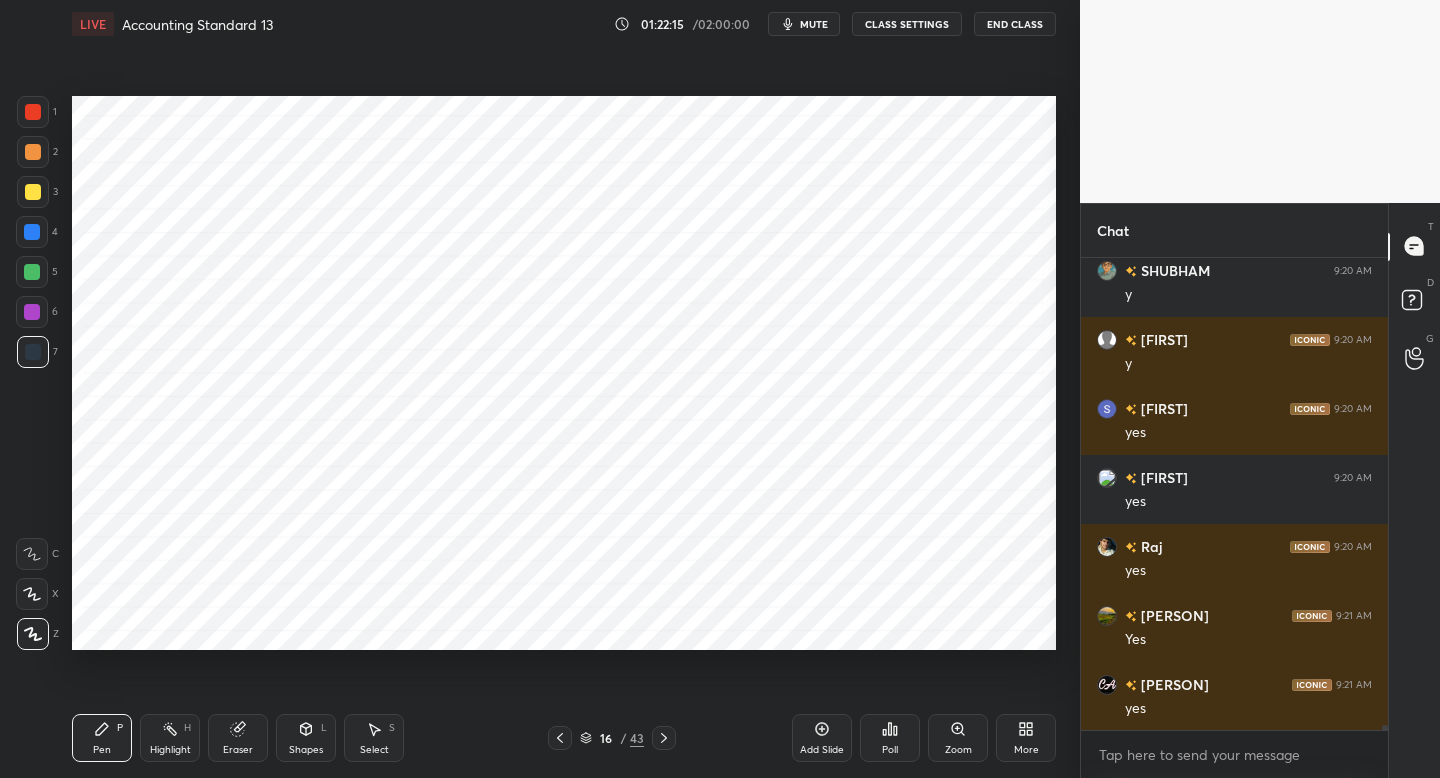 click 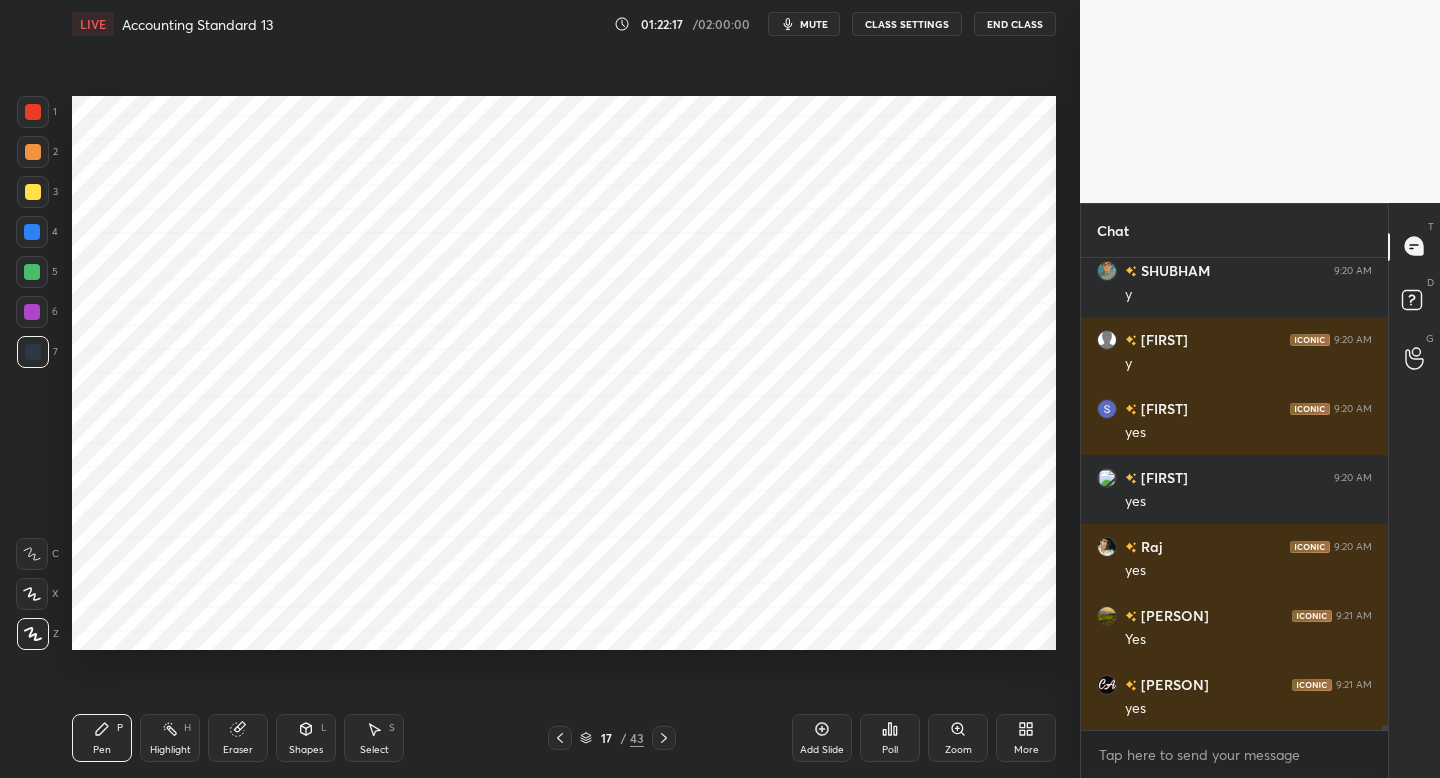 drag, startPoint x: 797, startPoint y: 735, endPoint x: 744, endPoint y: 701, distance: 62.968246 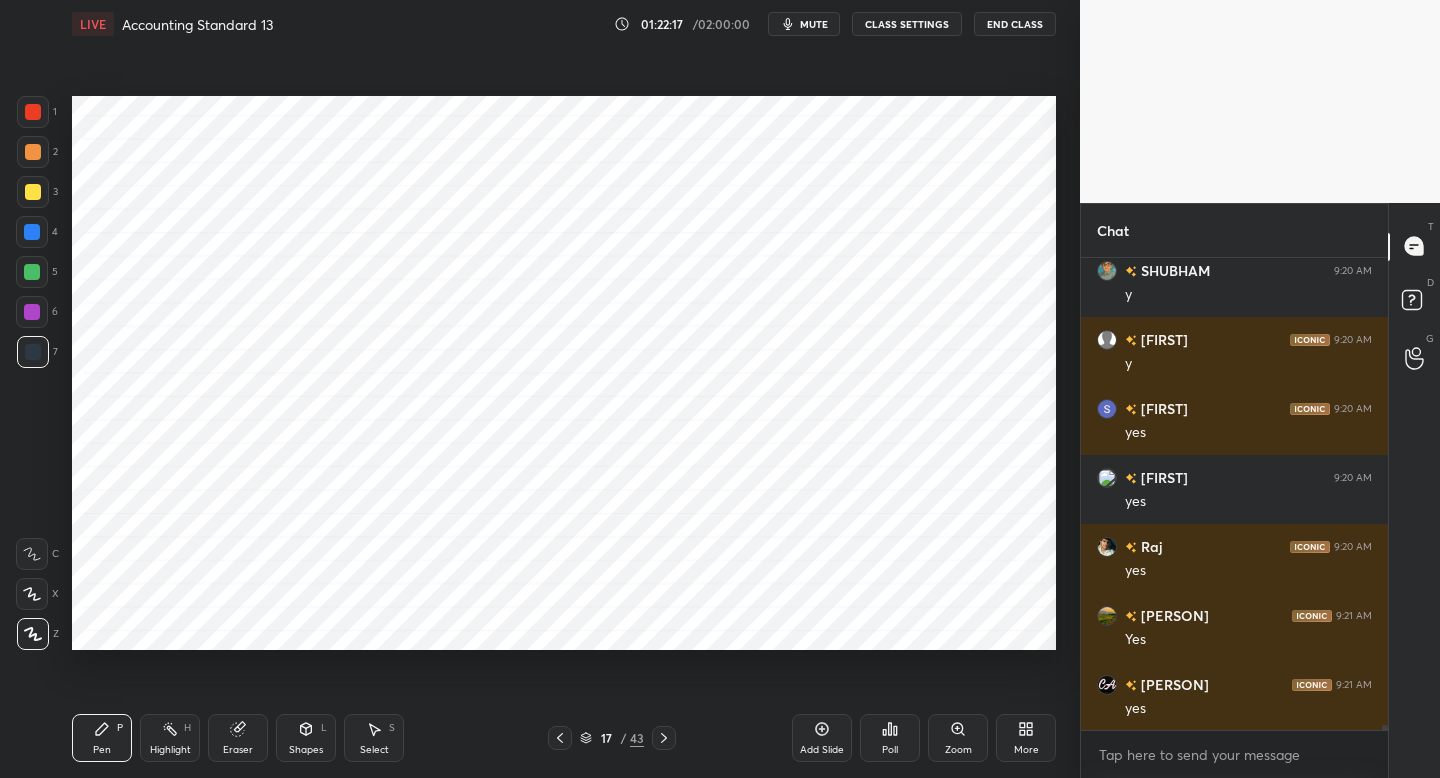 click on "Add Slide" at bounding box center (822, 738) 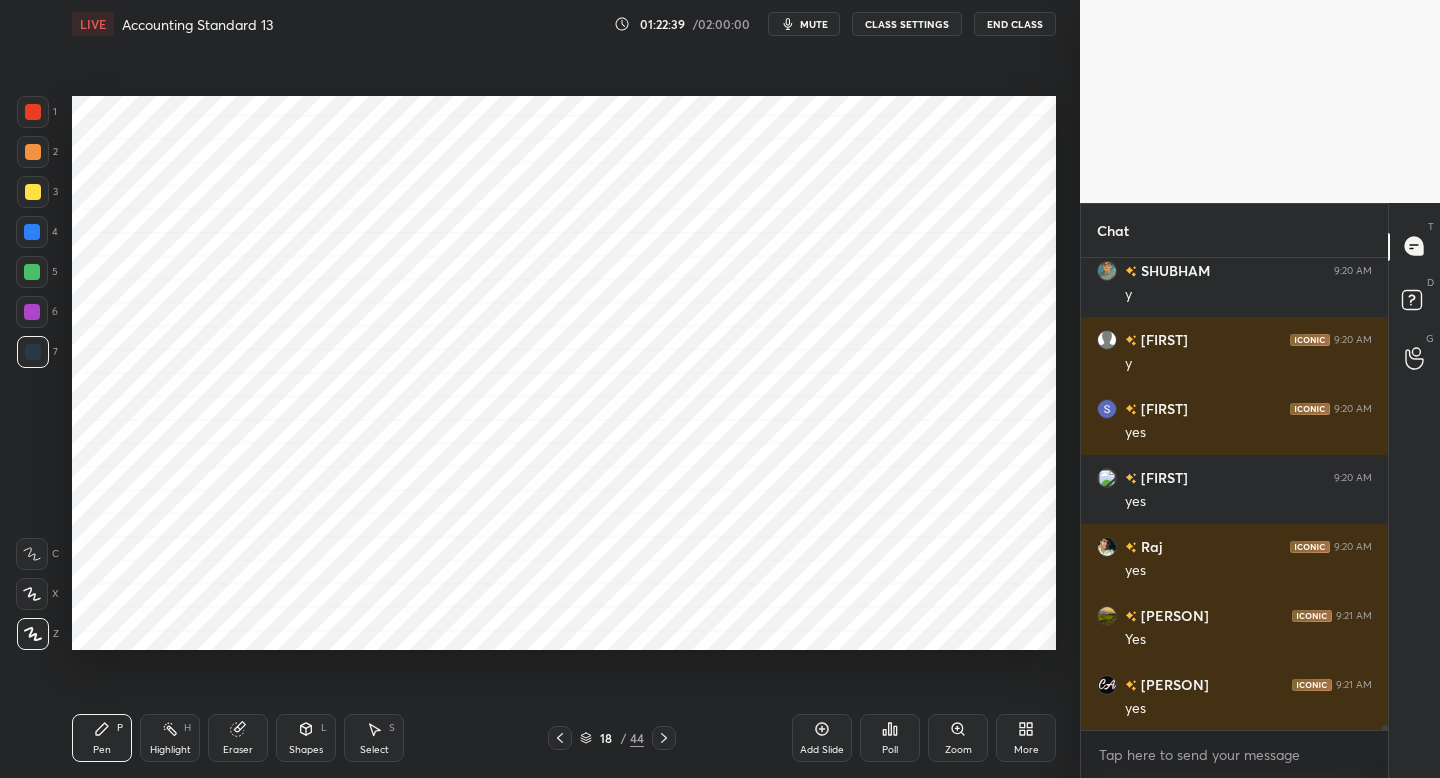 drag, startPoint x: 560, startPoint y: 737, endPoint x: 621, endPoint y: 740, distance: 61.073727 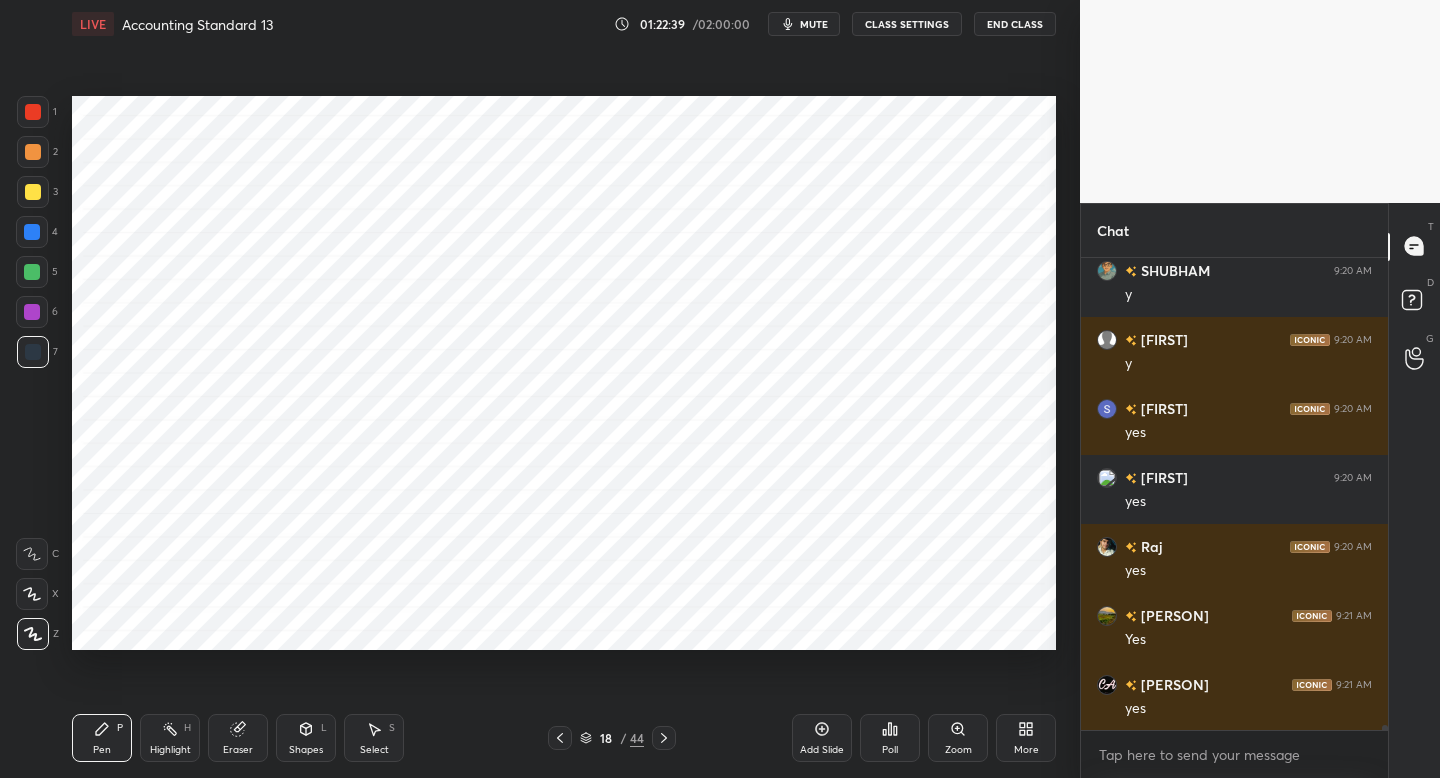 click 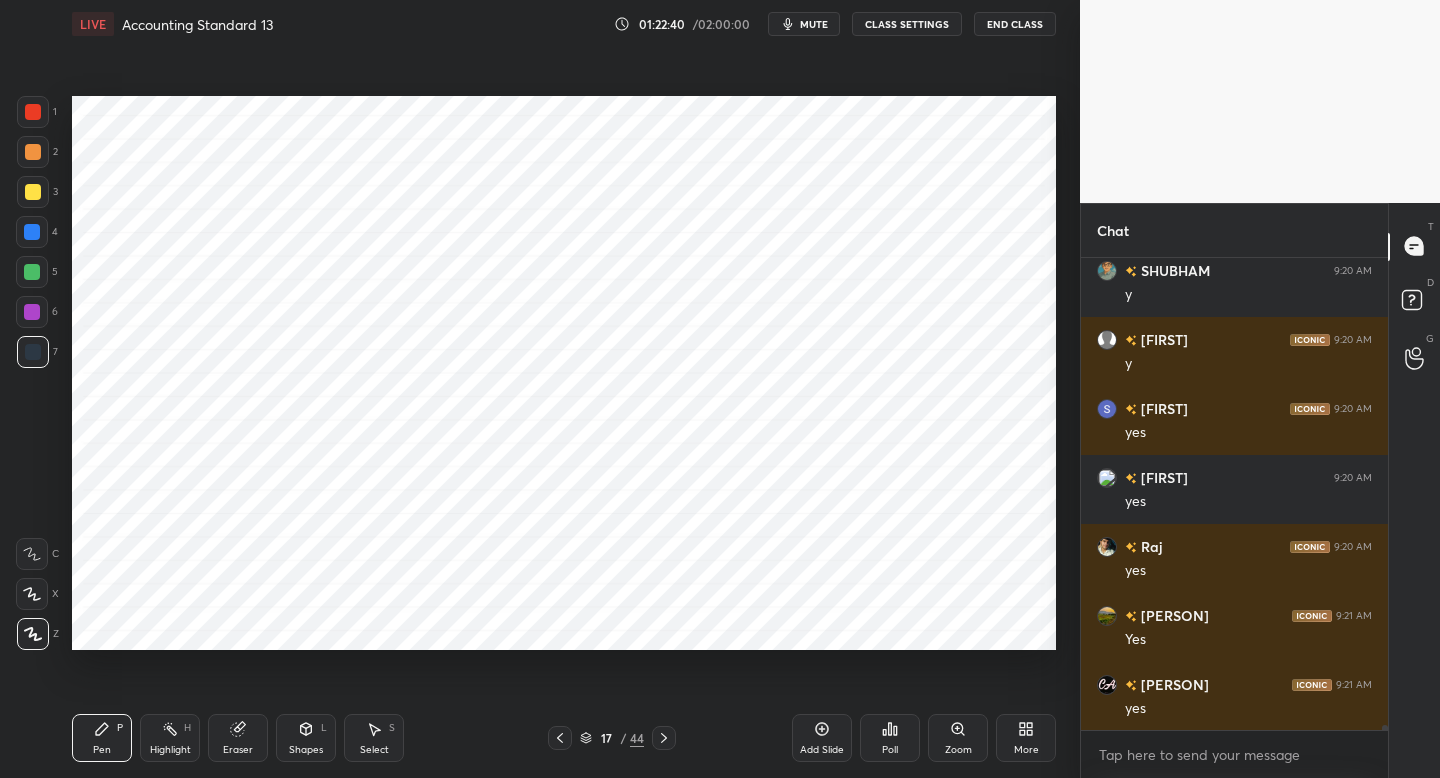 click 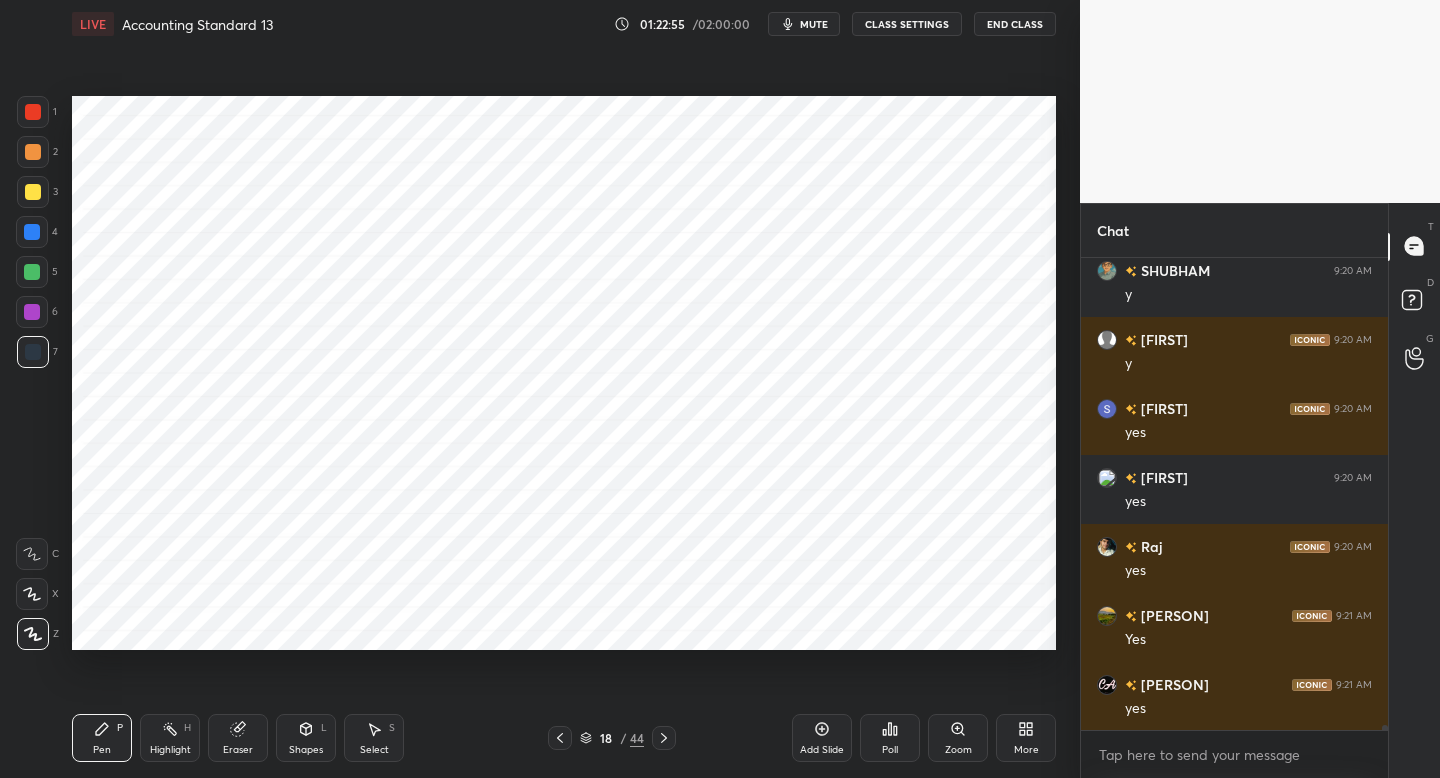 scroll, scrollTop: 45504, scrollLeft: 0, axis: vertical 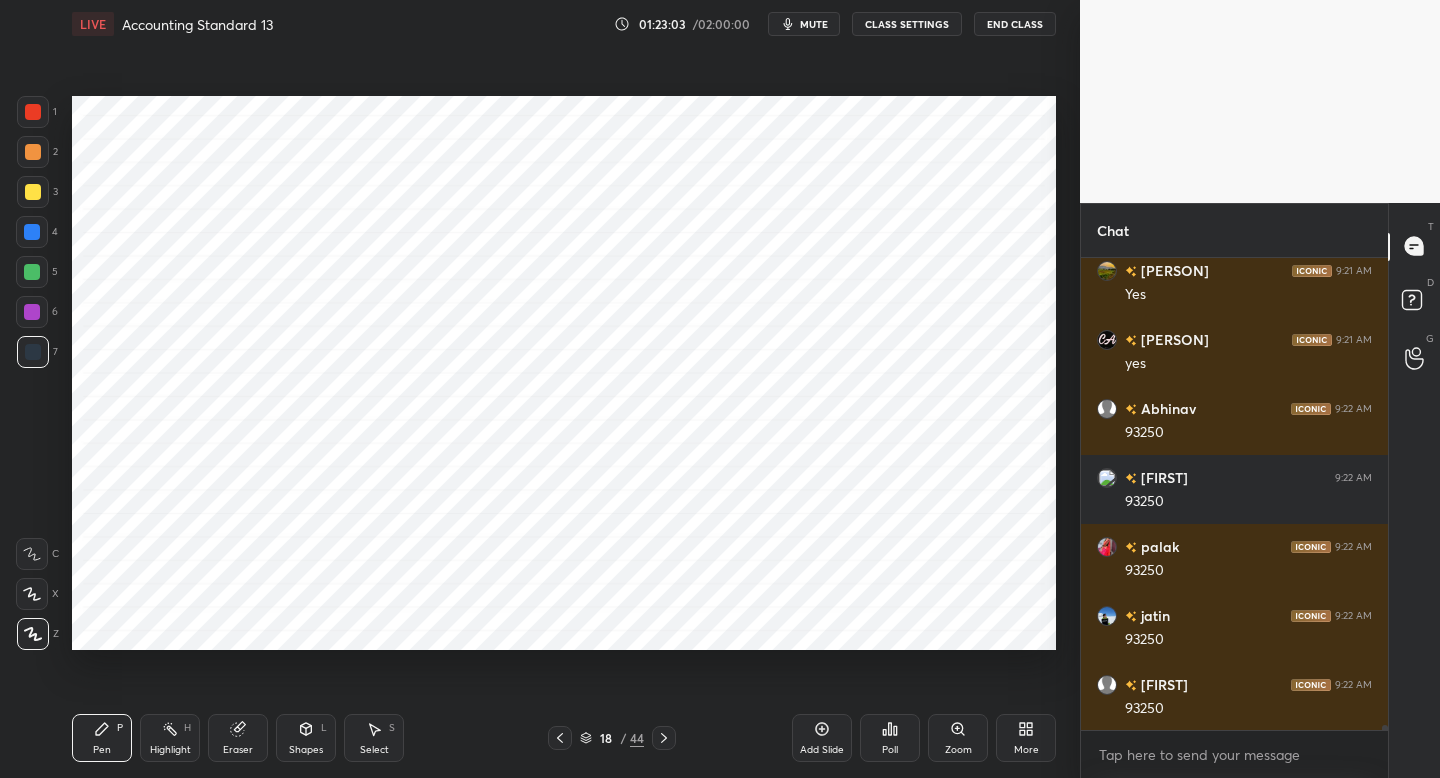 drag, startPoint x: 38, startPoint y: 315, endPoint x: 64, endPoint y: 320, distance: 26.476404 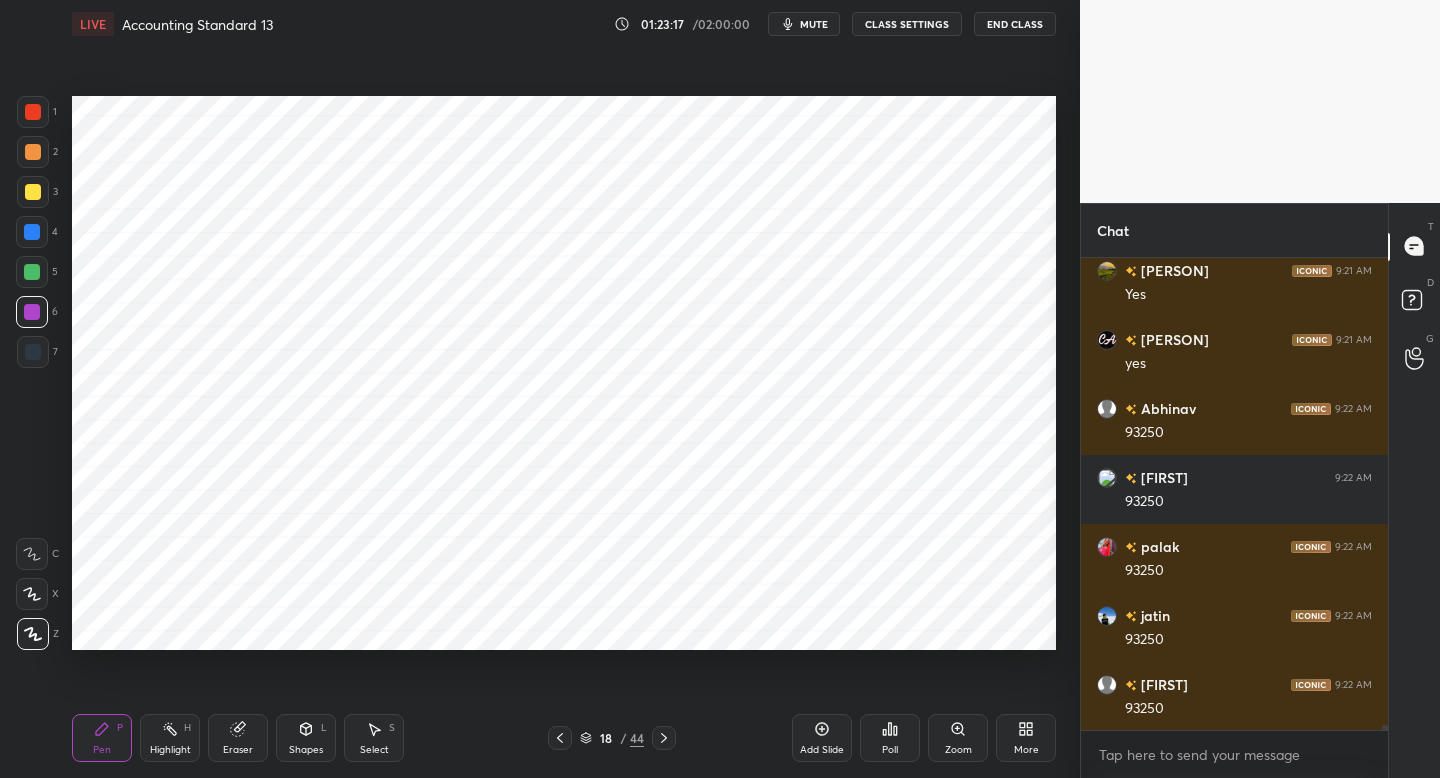 click at bounding box center (33, 352) 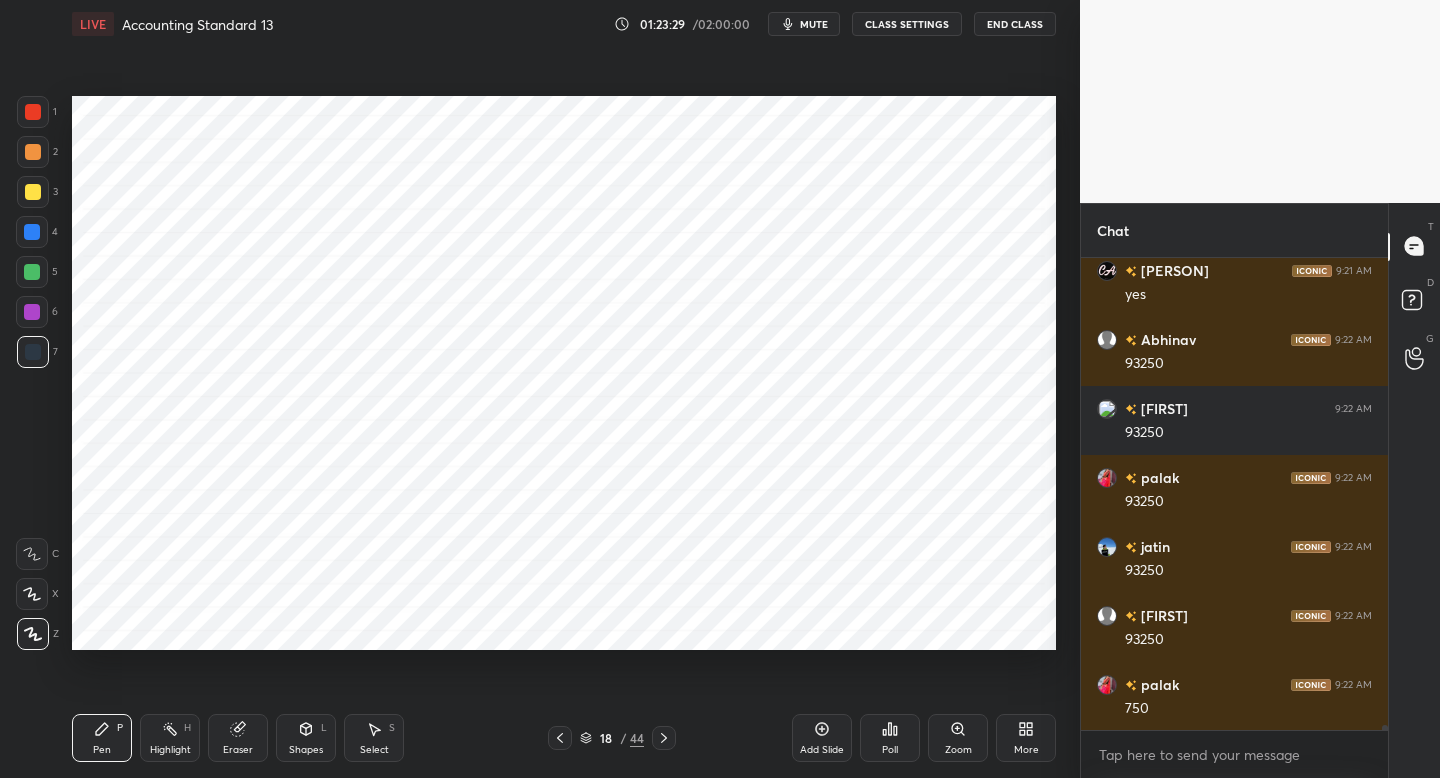 scroll, scrollTop: 45918, scrollLeft: 0, axis: vertical 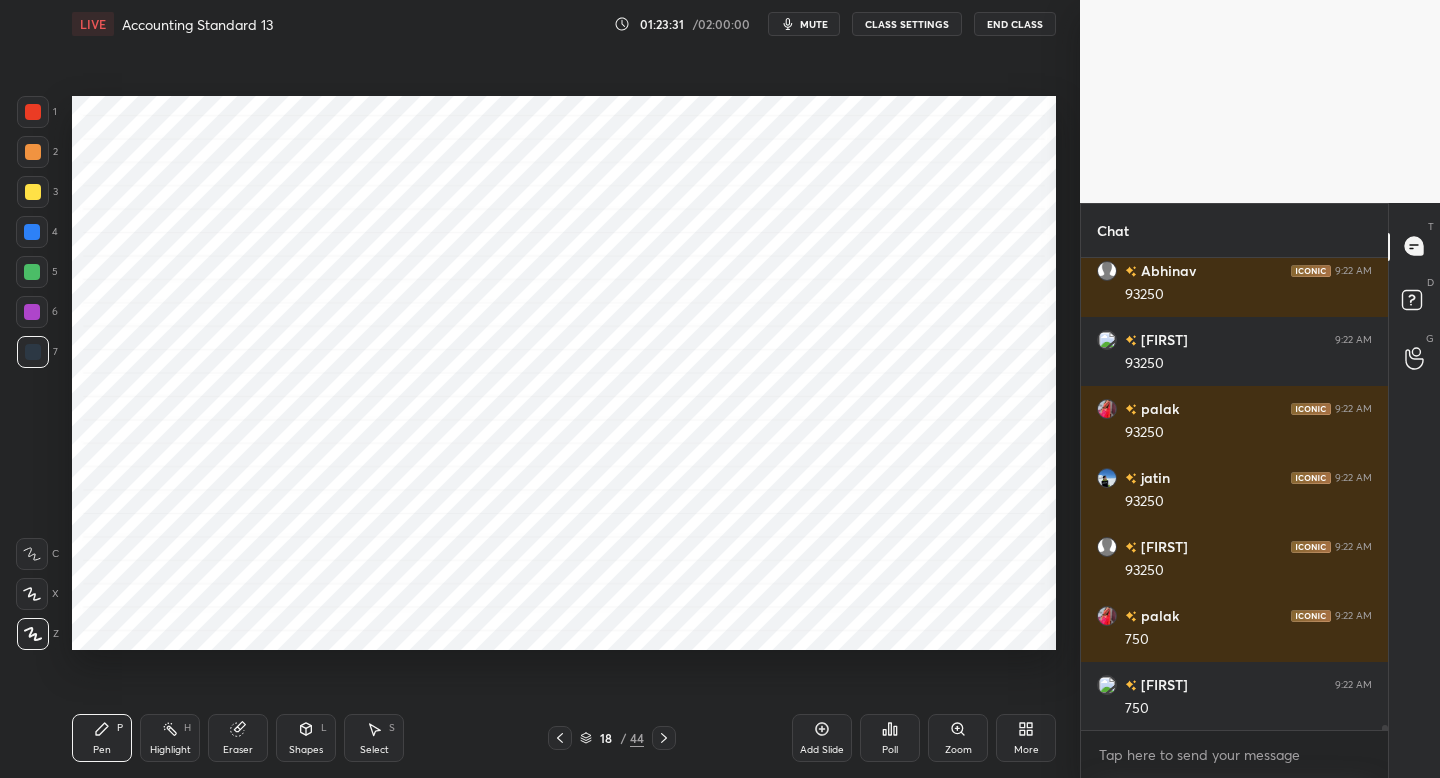 click 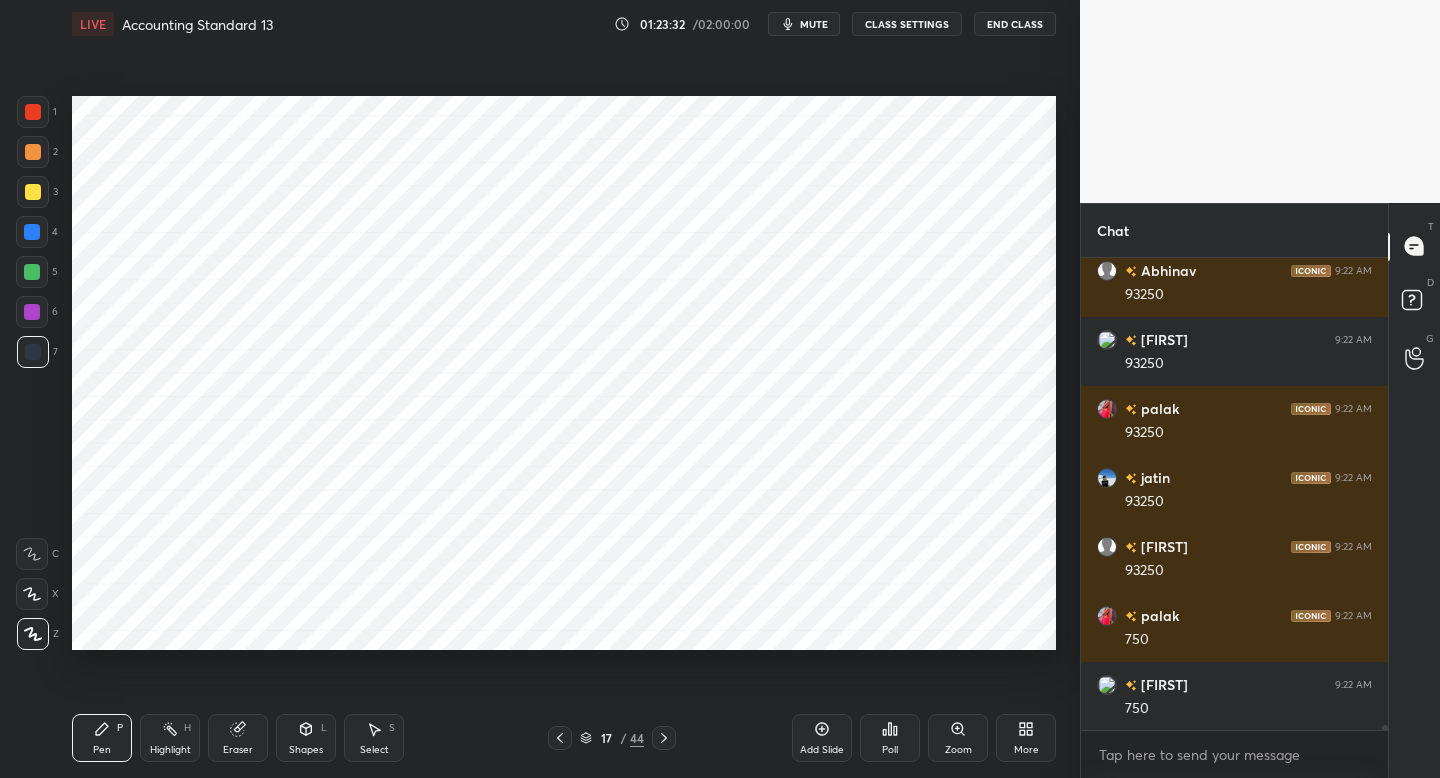scroll, scrollTop: 45987, scrollLeft: 0, axis: vertical 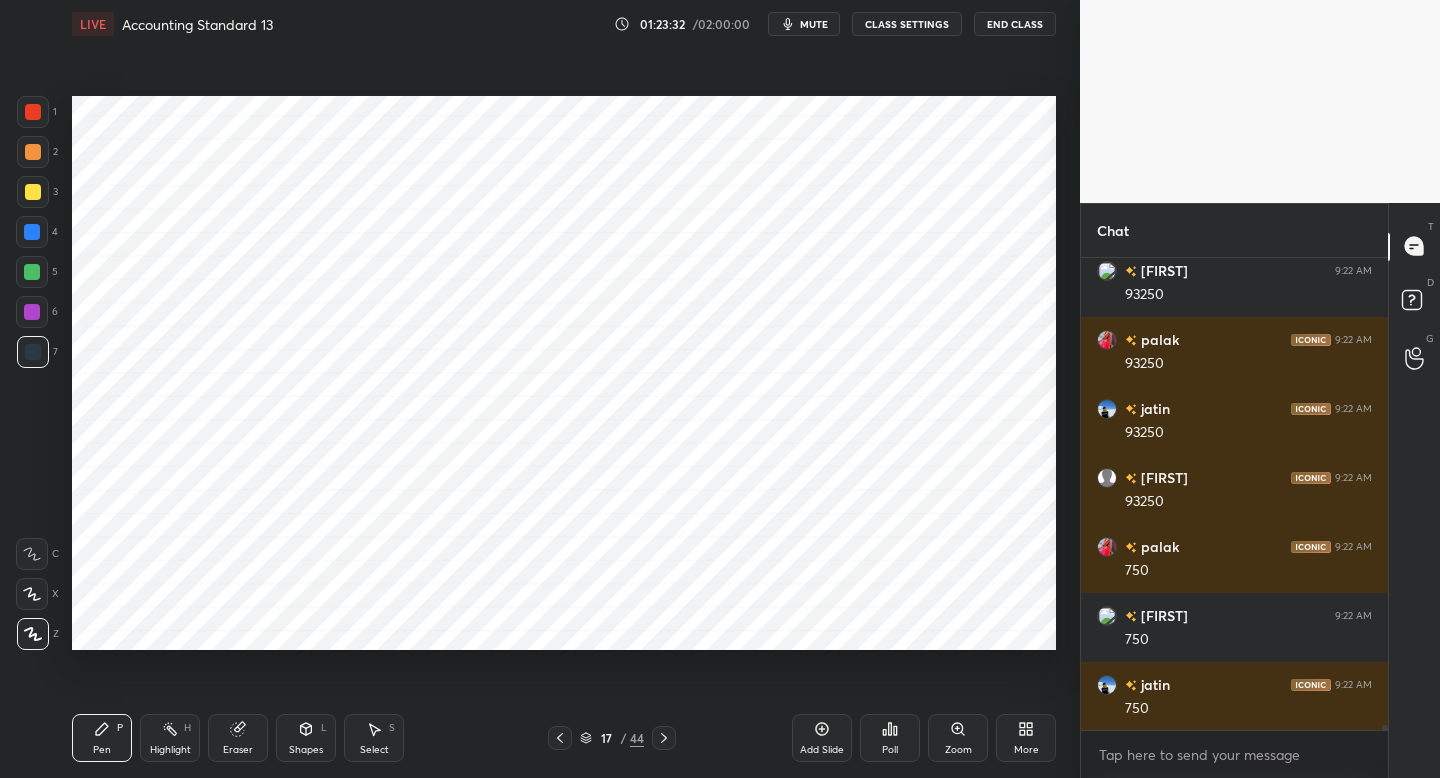 click 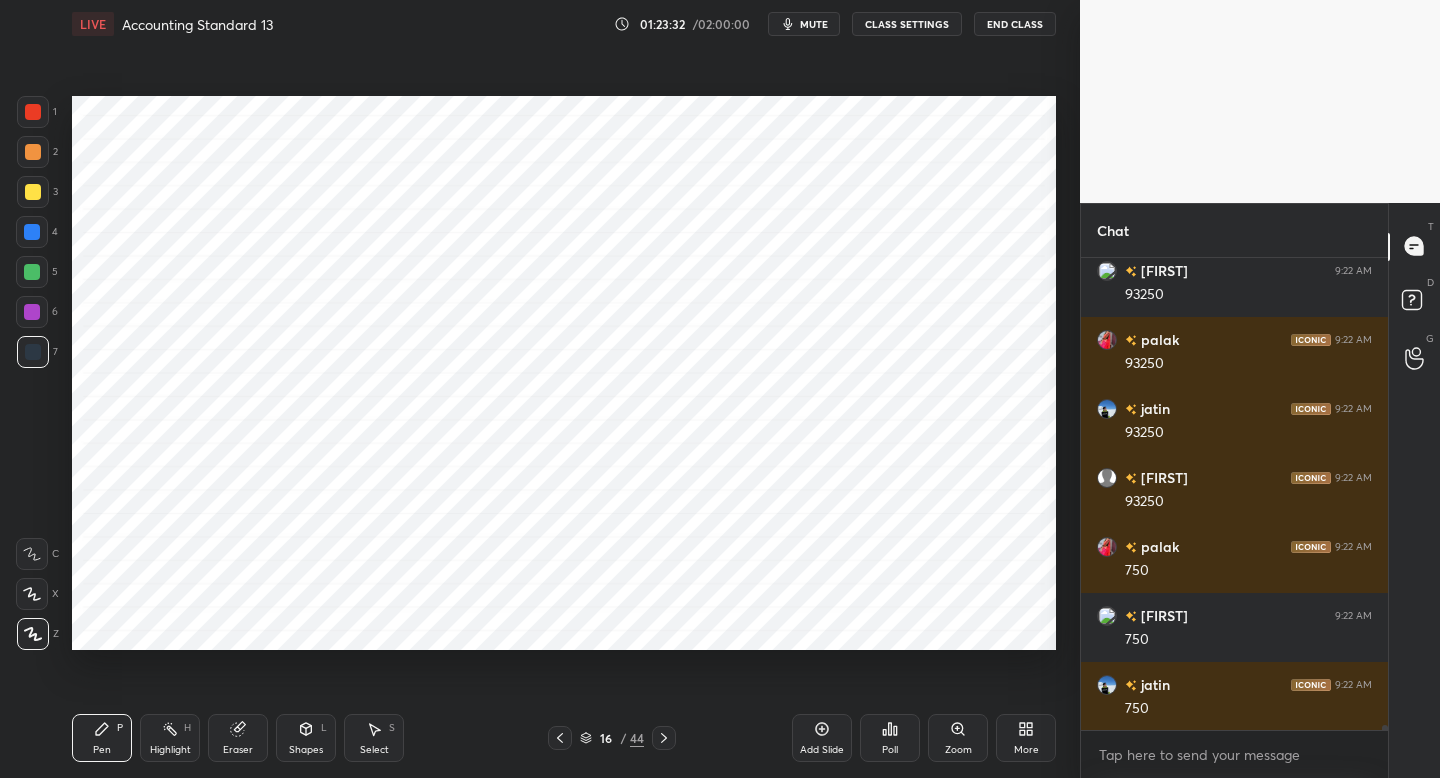 click 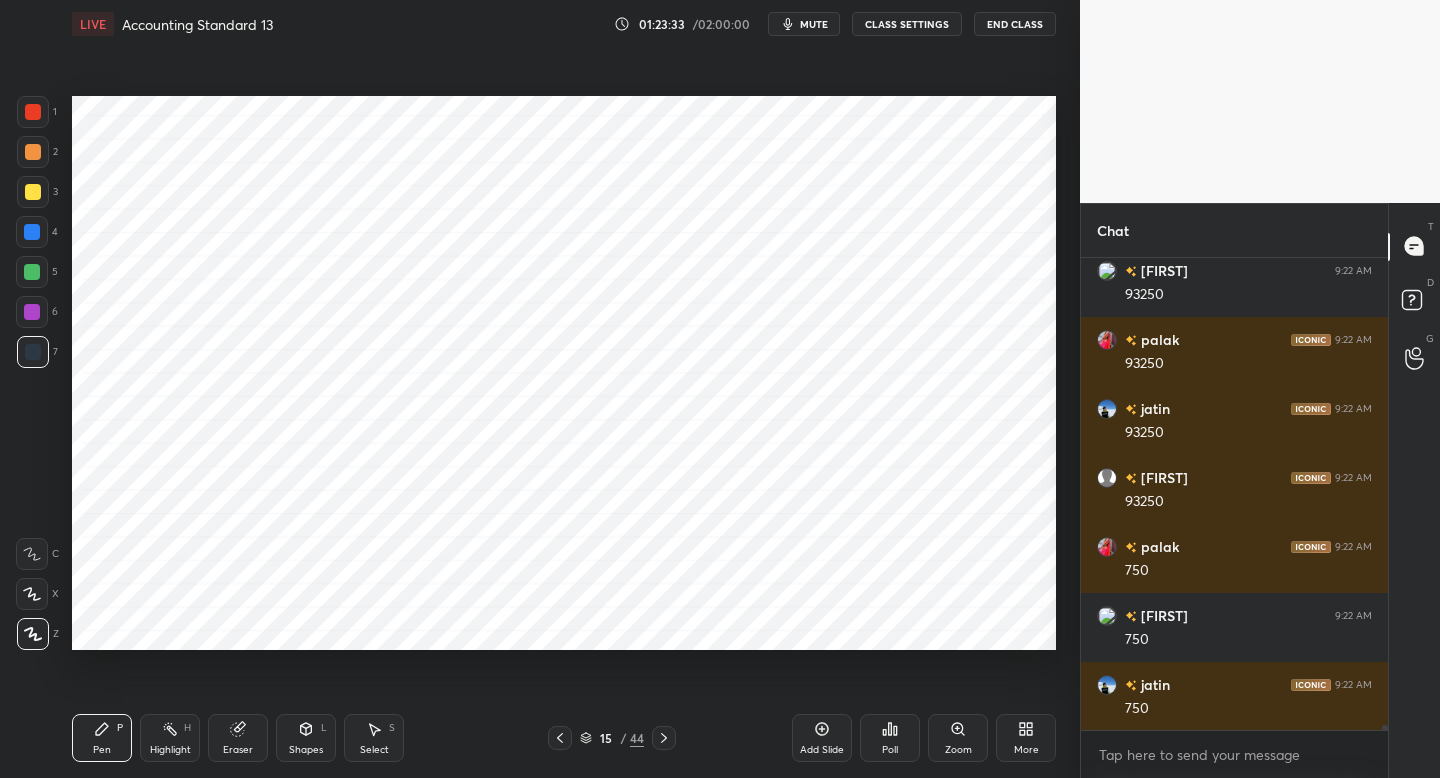click 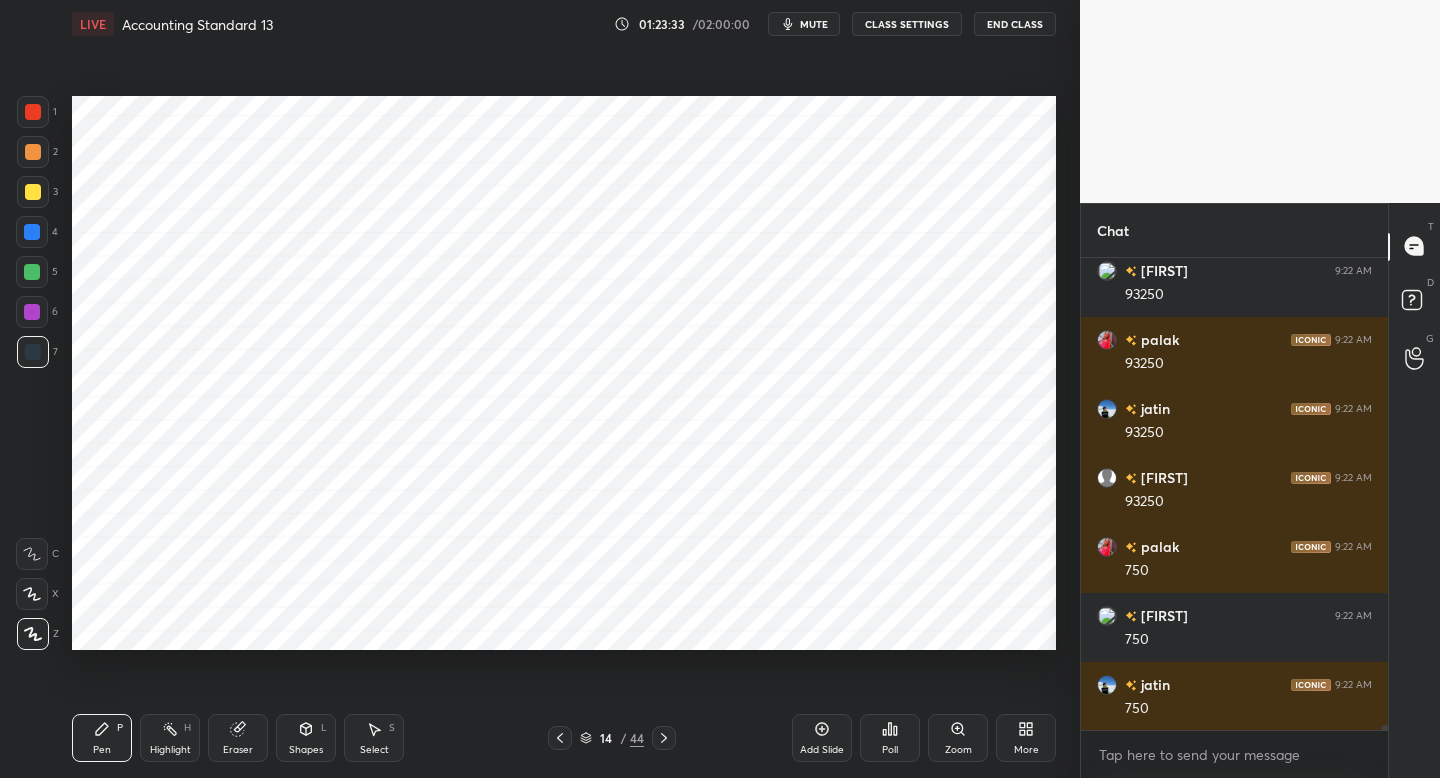 click 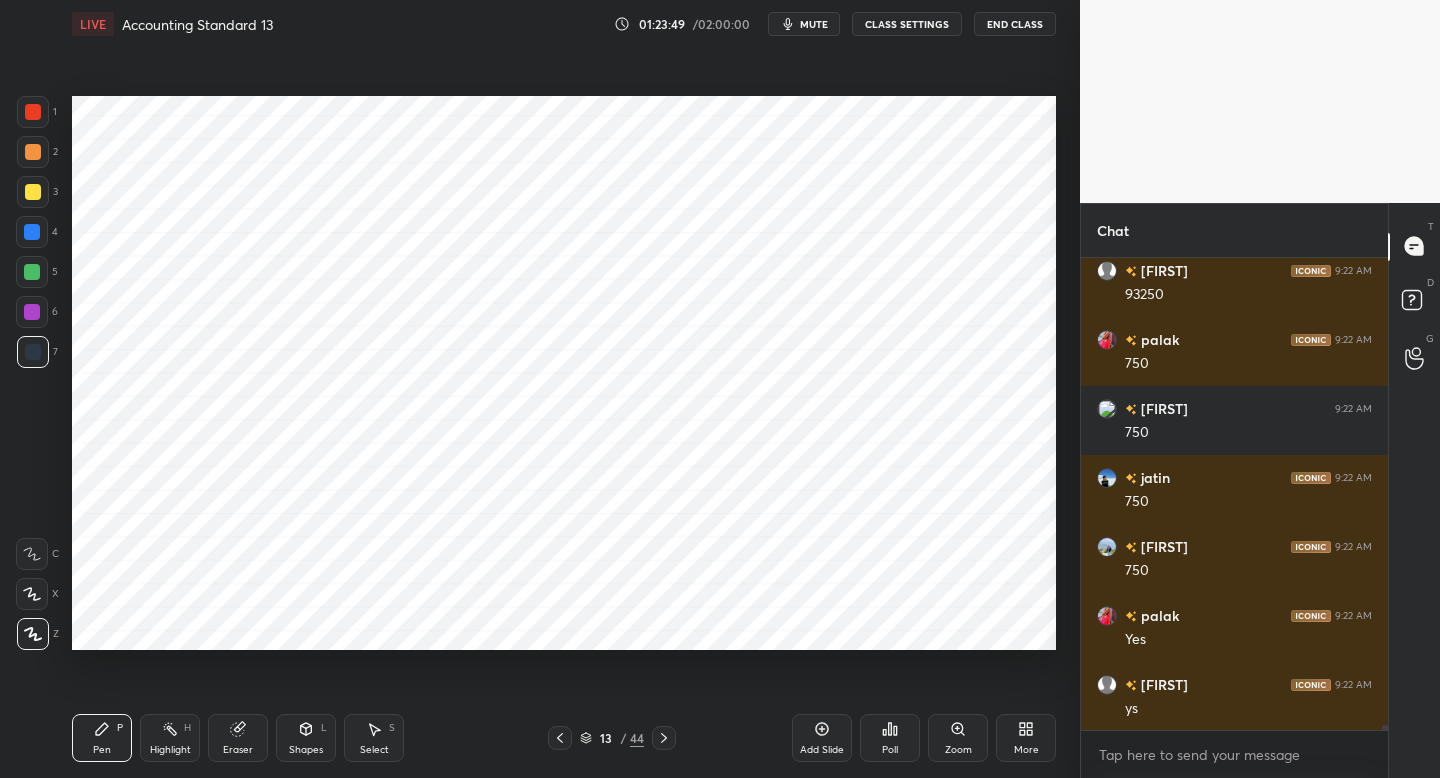 scroll, scrollTop: 46263, scrollLeft: 0, axis: vertical 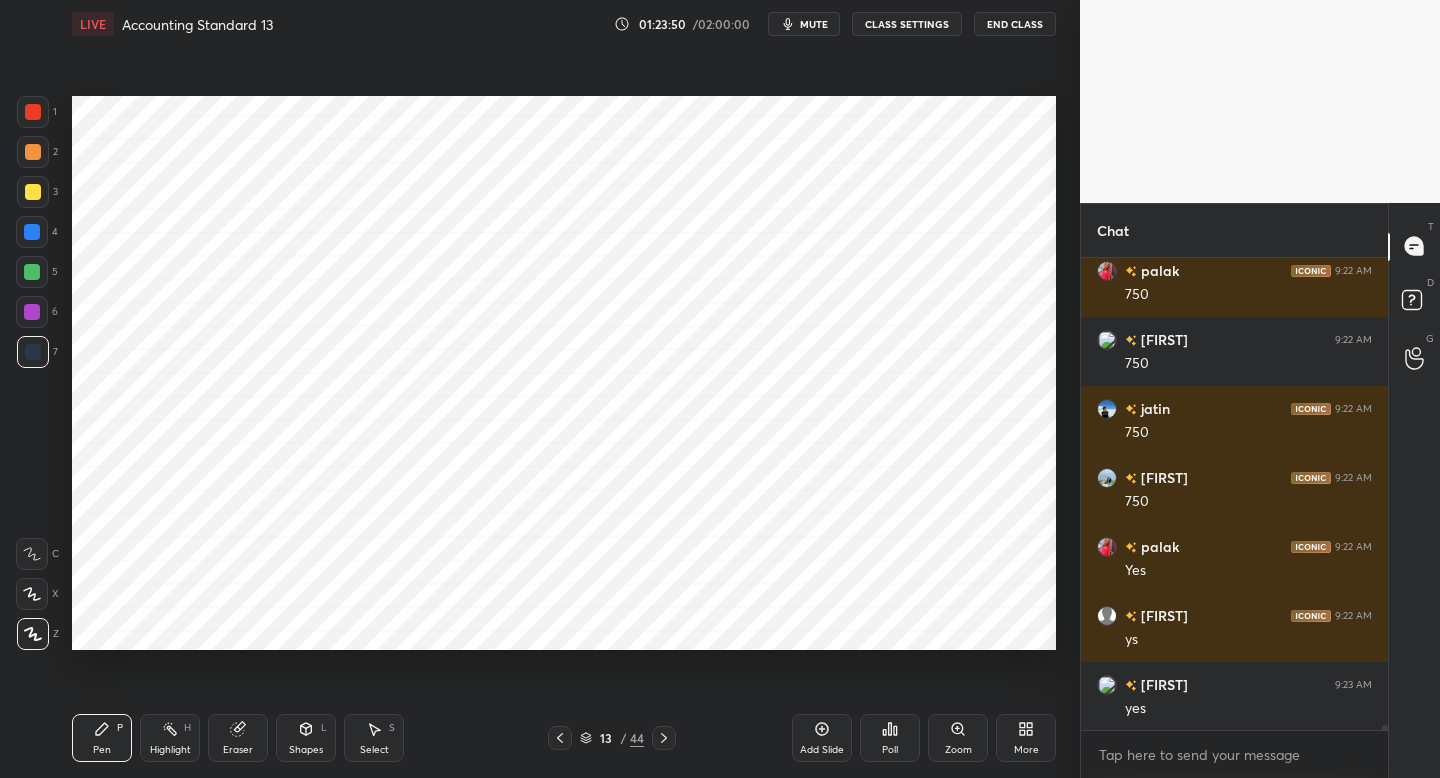 drag, startPoint x: 37, startPoint y: 322, endPoint x: 63, endPoint y: 361, distance: 46.872166 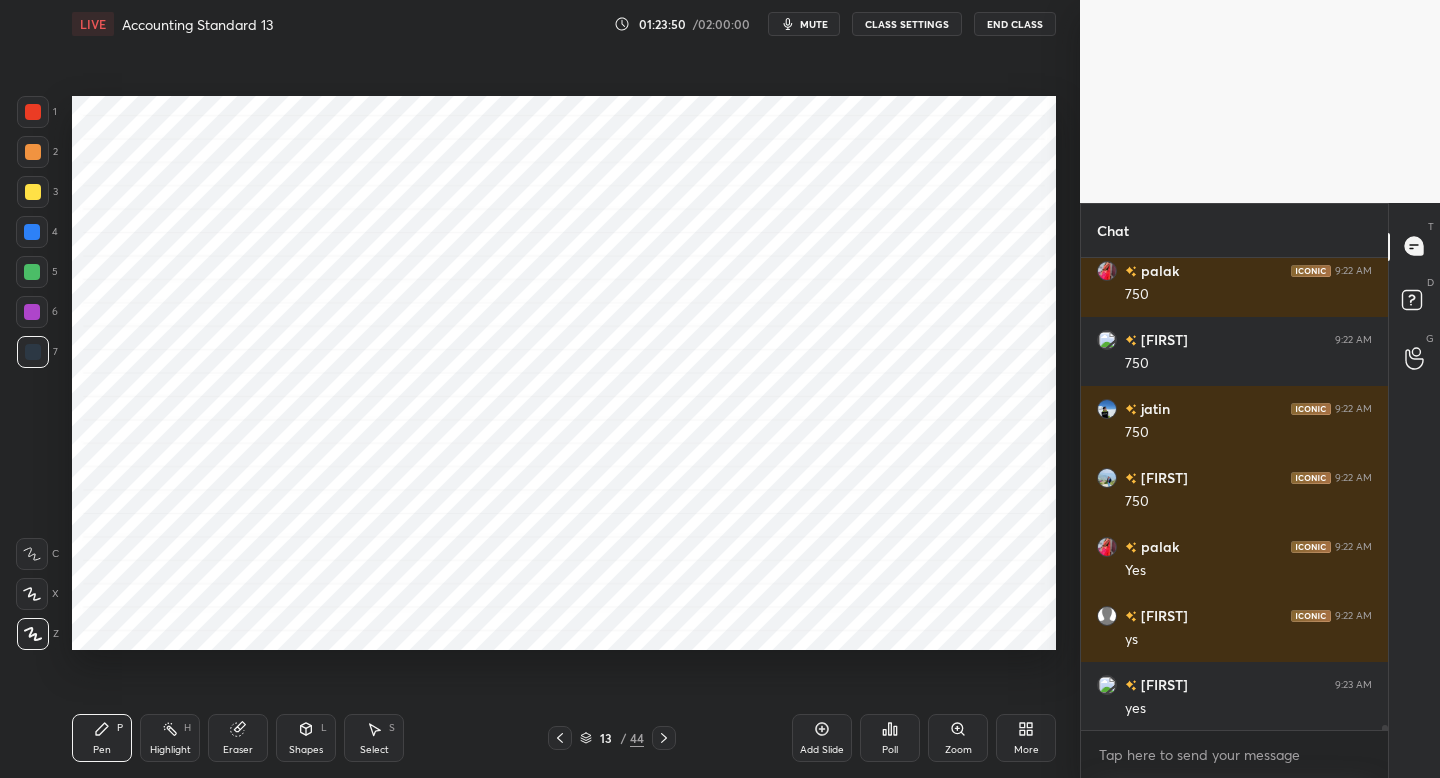 click at bounding box center [32, 312] 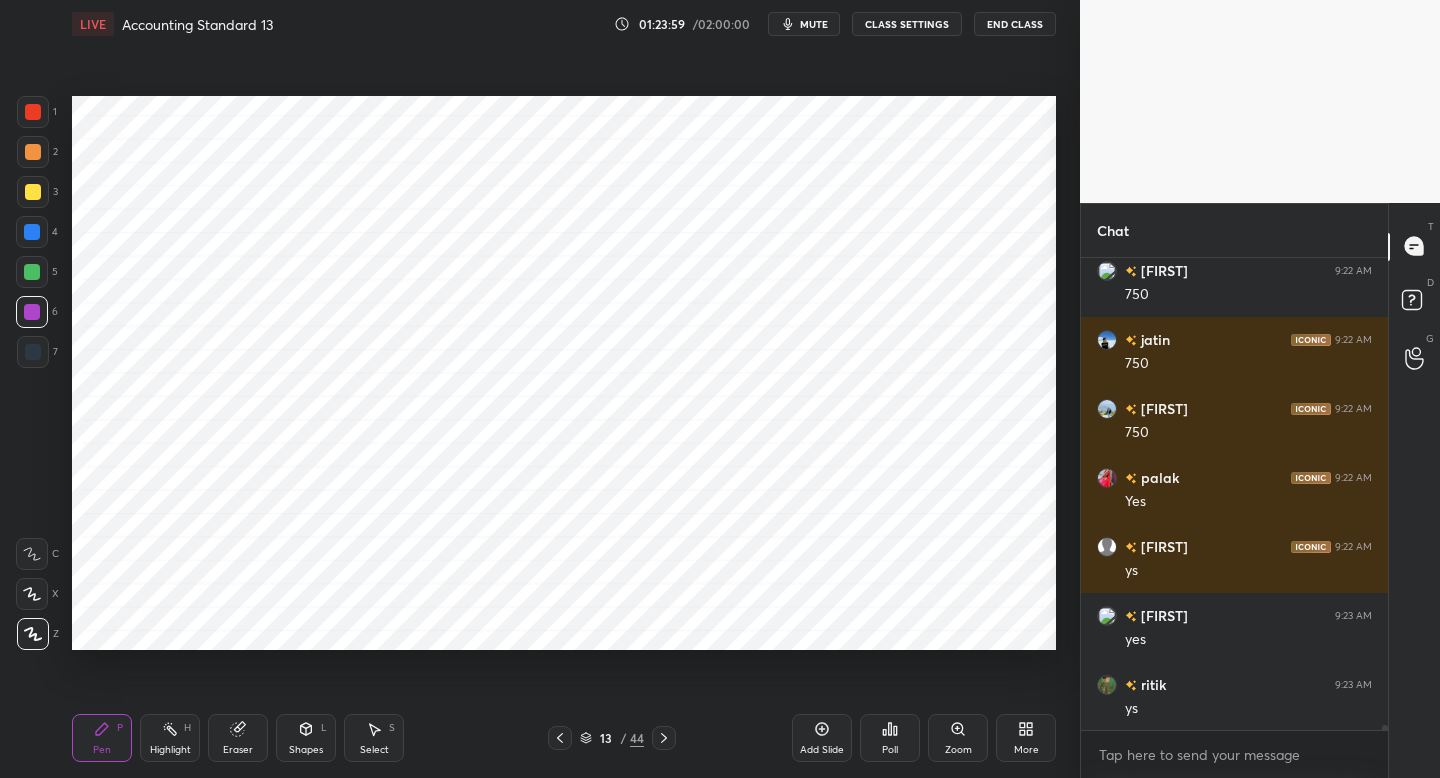 scroll, scrollTop: 46401, scrollLeft: 0, axis: vertical 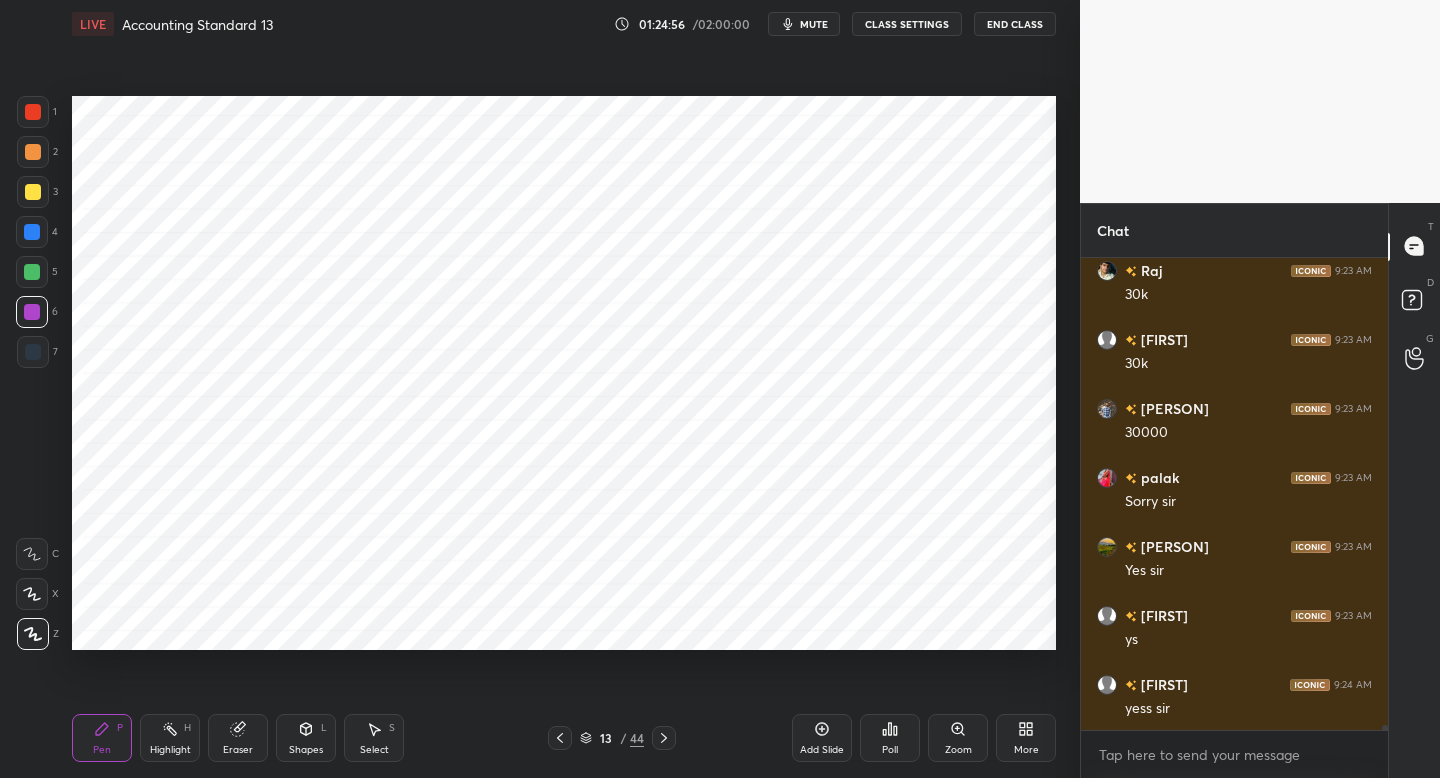 click on "mute" at bounding box center (814, 24) 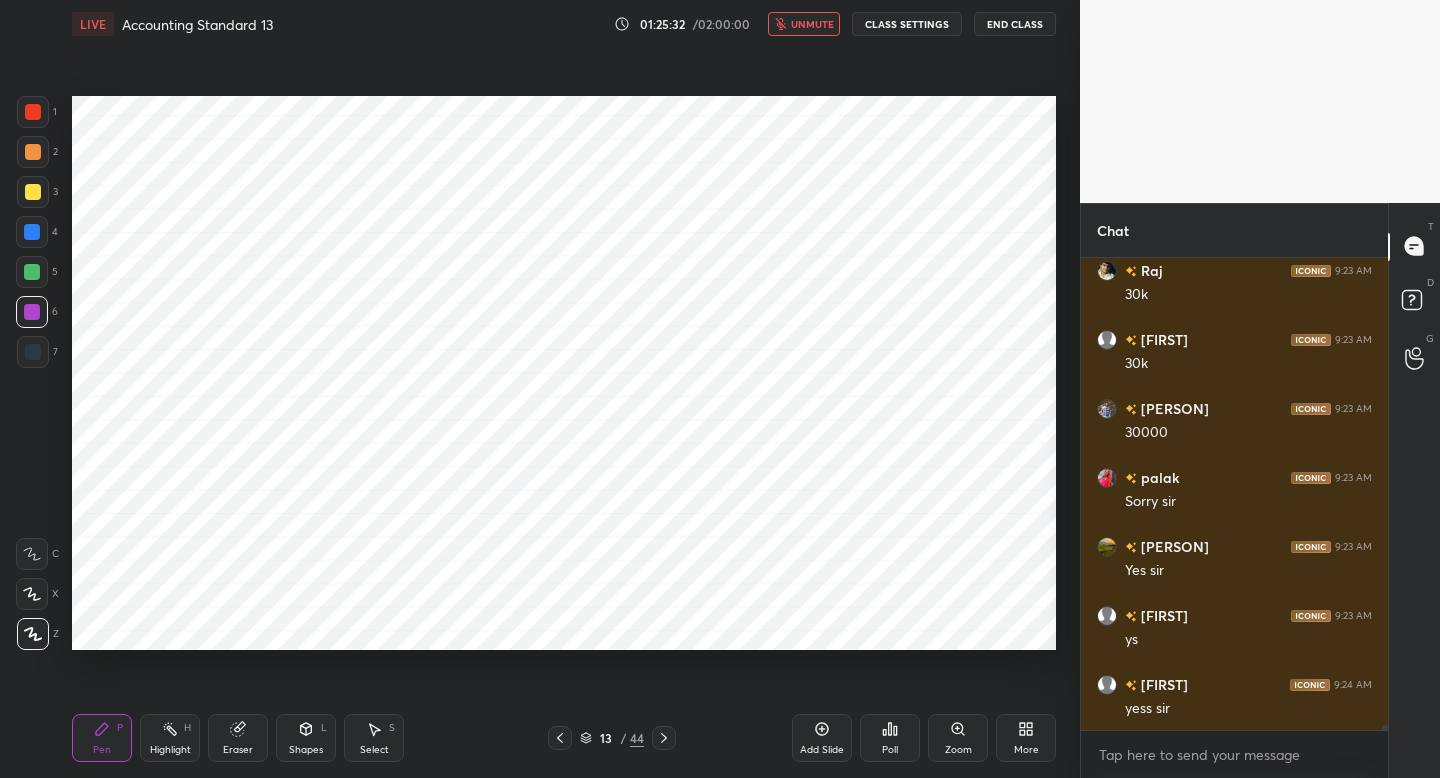 scroll, scrollTop: 47454, scrollLeft: 0, axis: vertical 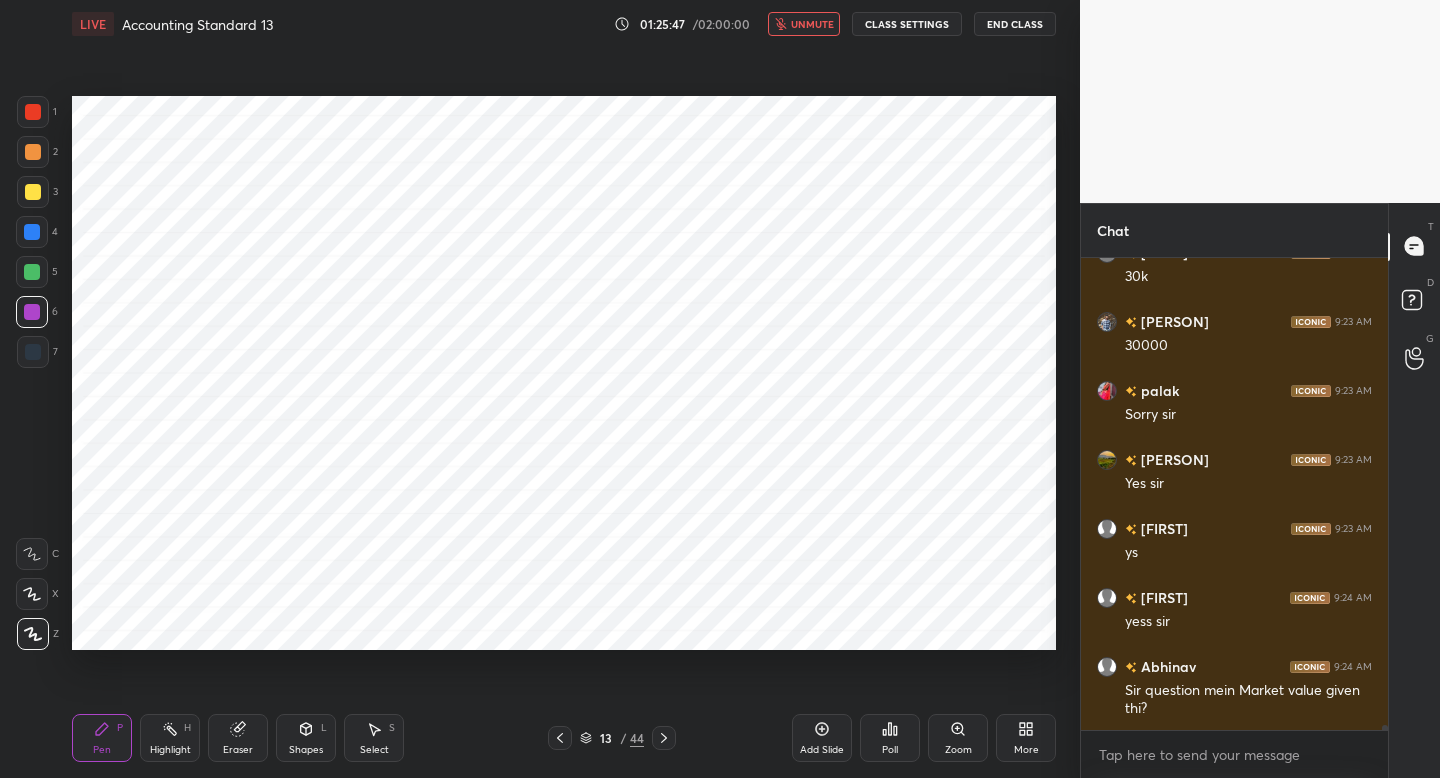 click on "unmute" at bounding box center [812, 24] 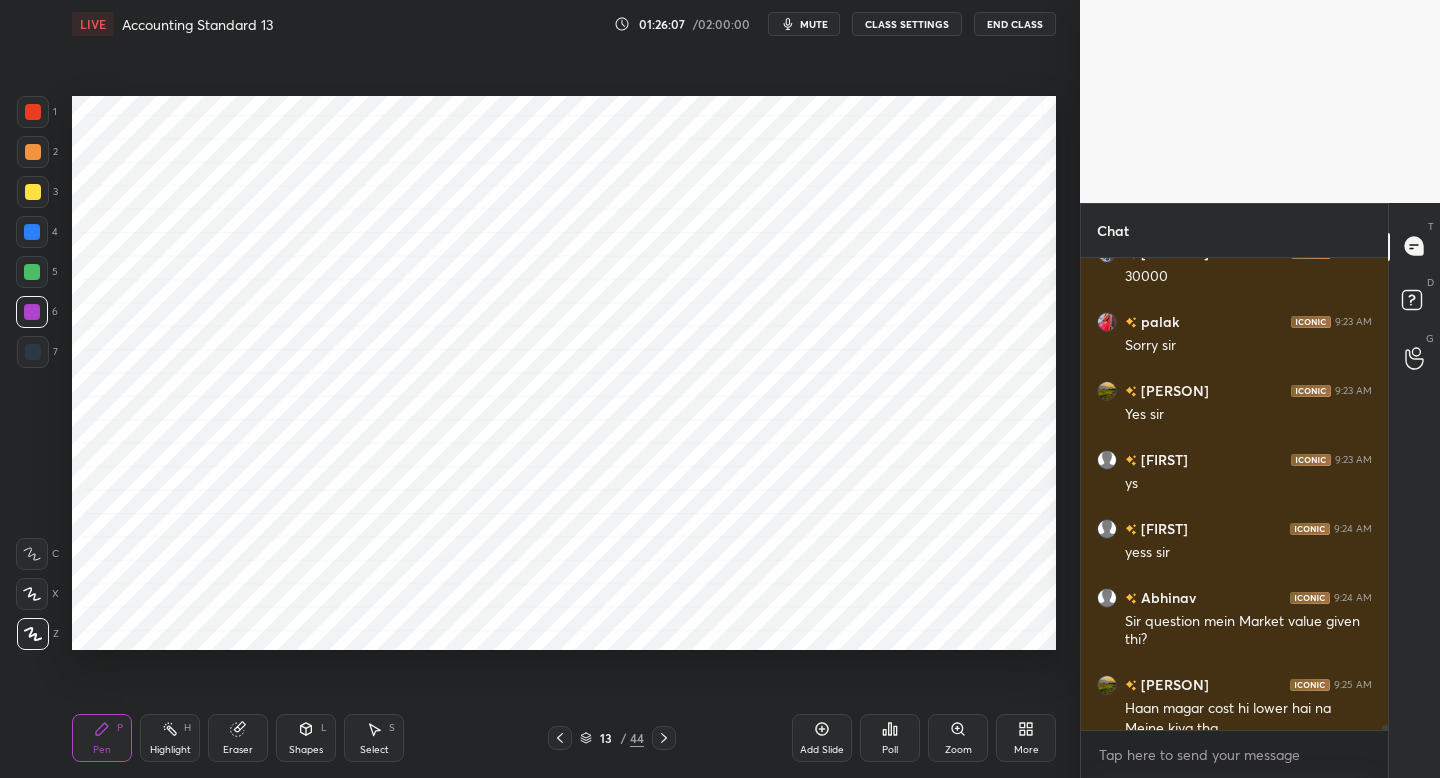 scroll, scrollTop: 47543, scrollLeft: 0, axis: vertical 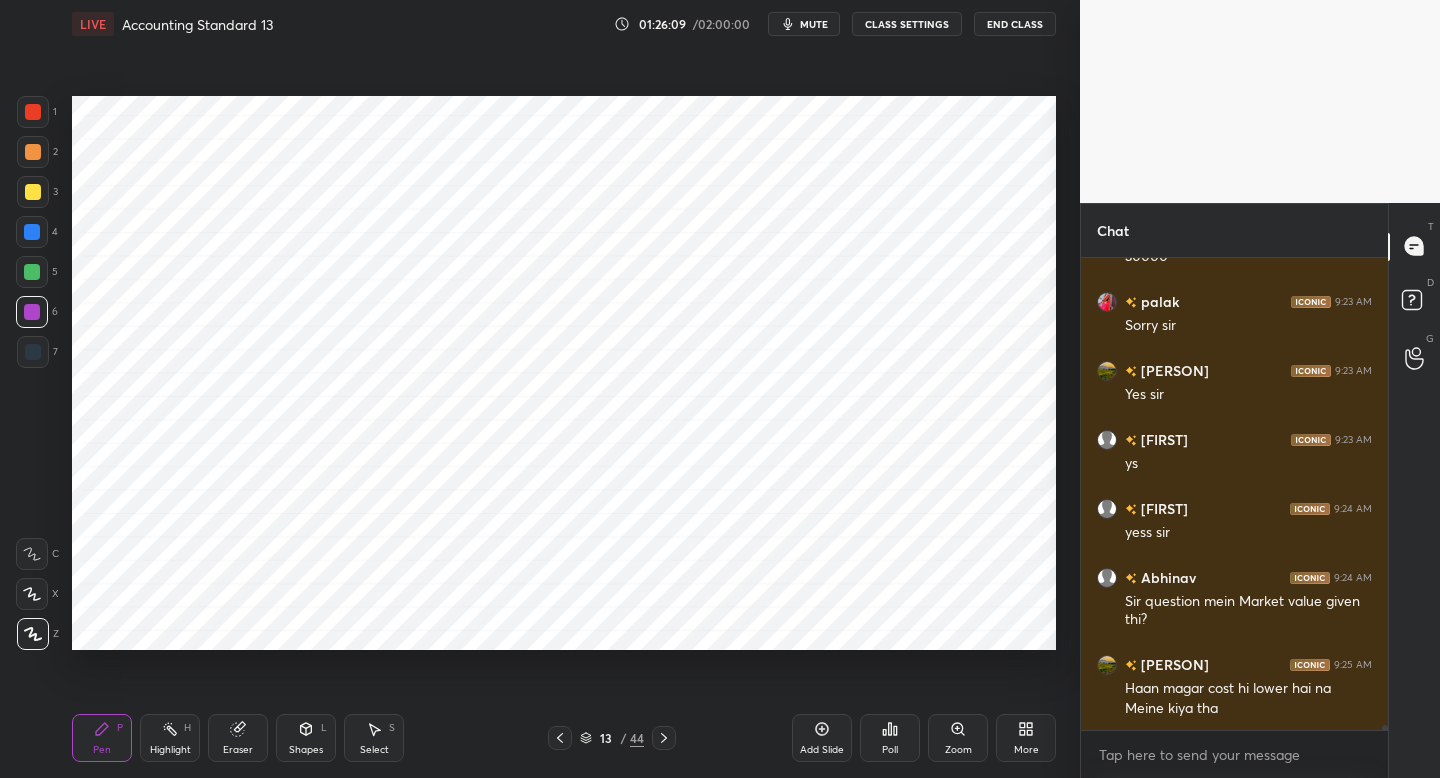 click 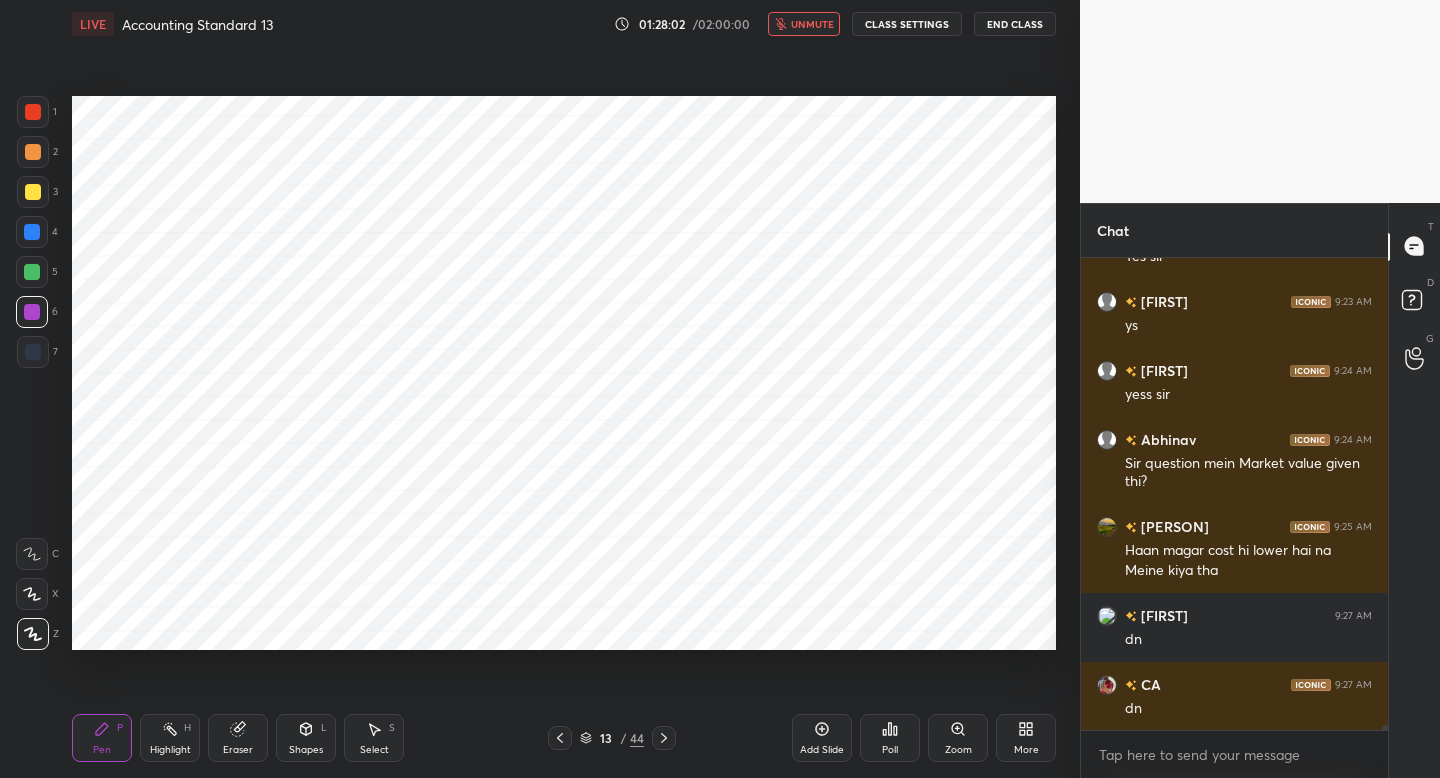 scroll, scrollTop: 47750, scrollLeft: 0, axis: vertical 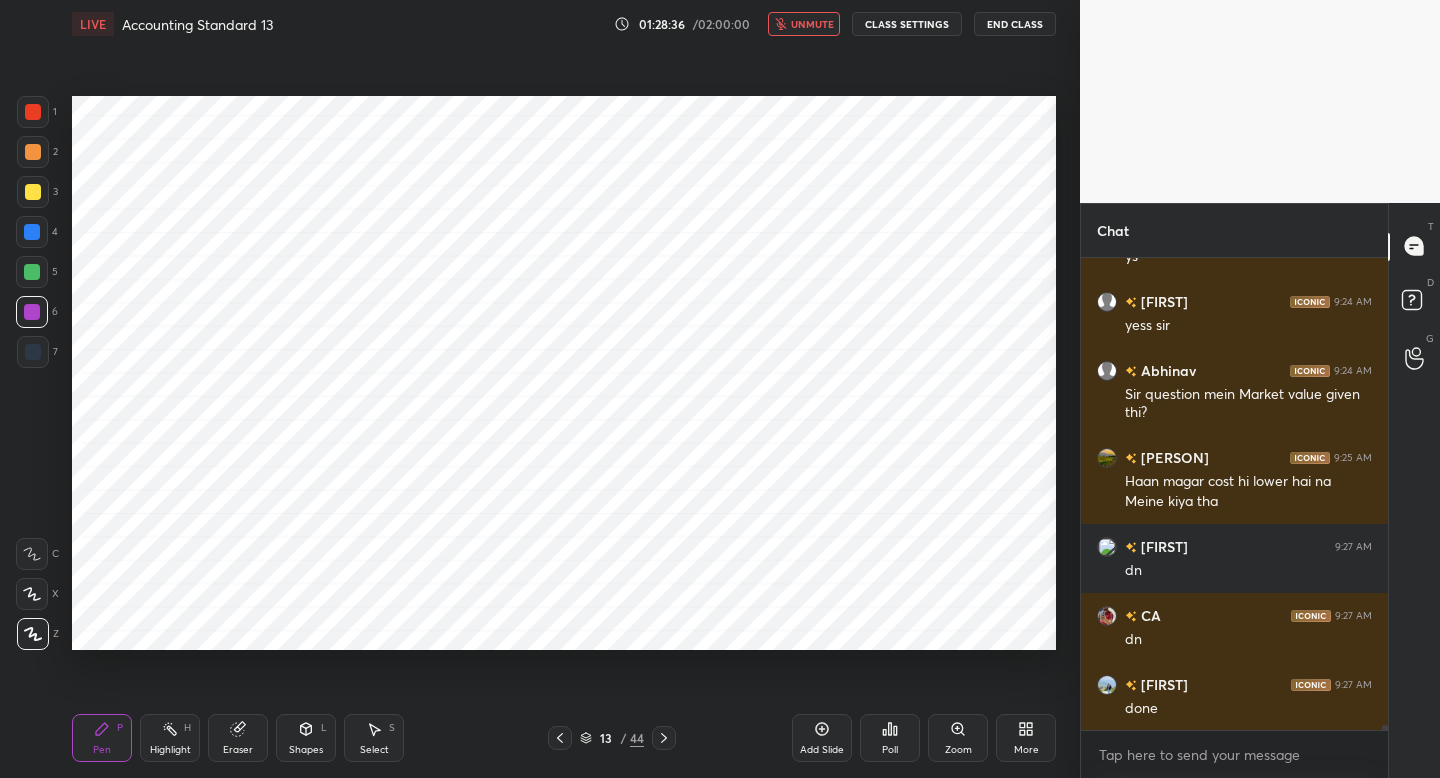 click on "unmute" at bounding box center (804, 24) 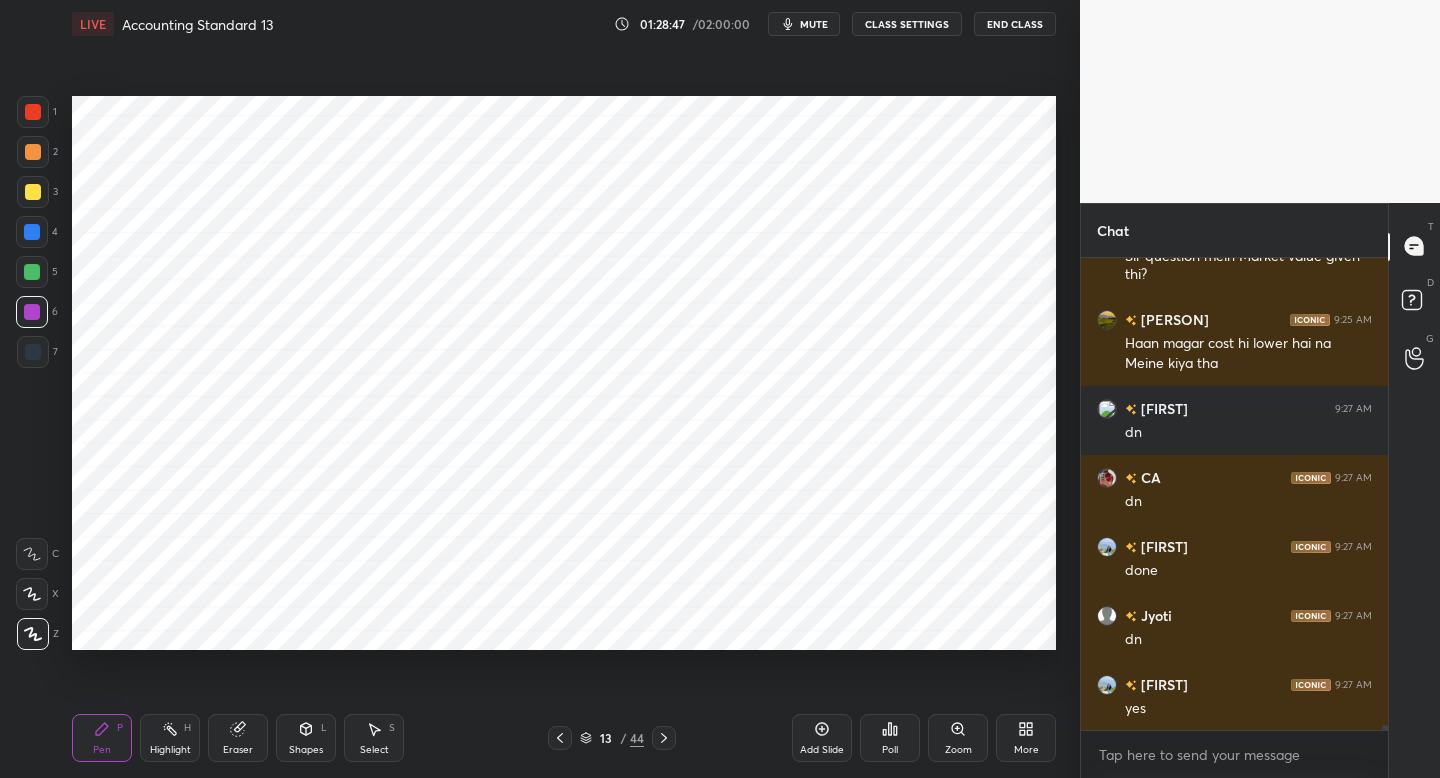 scroll, scrollTop: 47957, scrollLeft: 0, axis: vertical 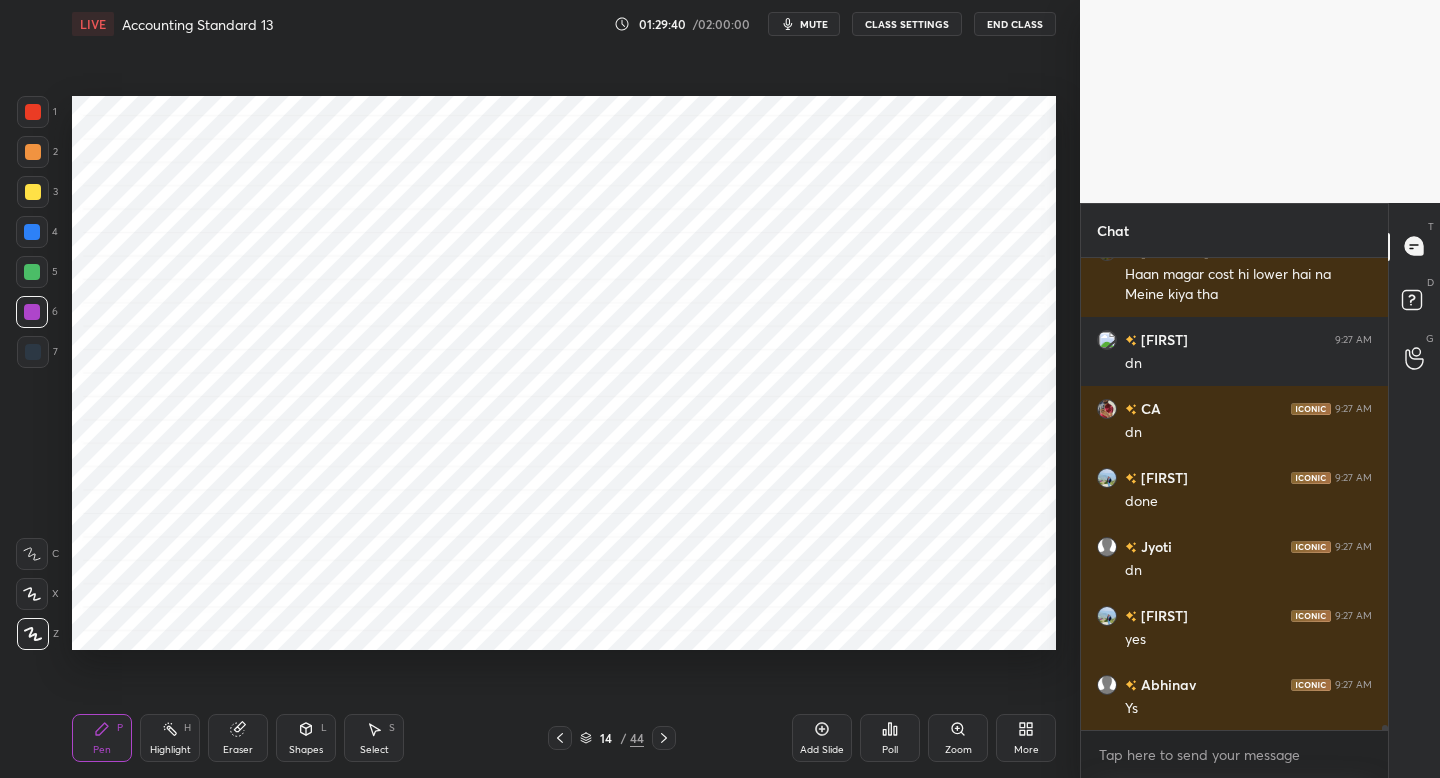 click on "mute" at bounding box center [804, 24] 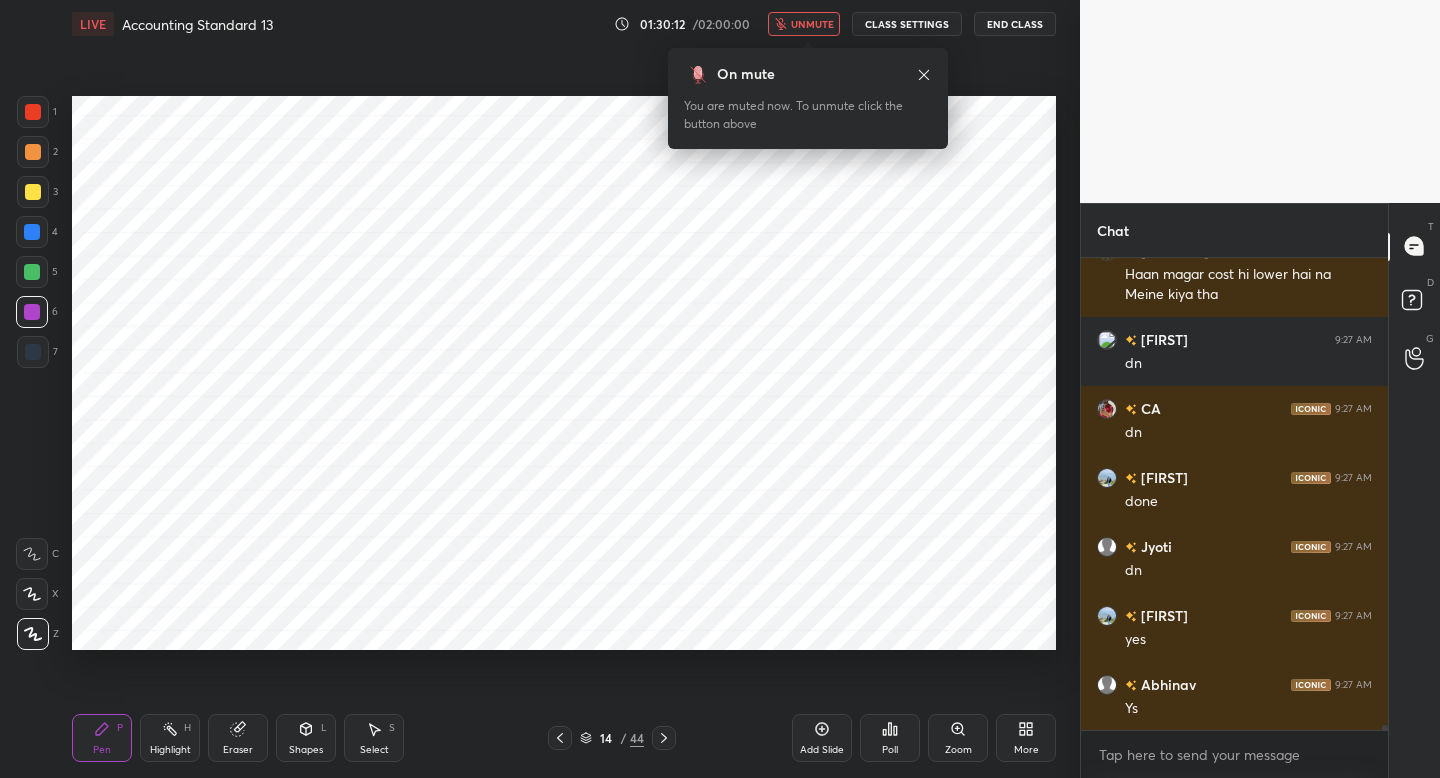 click on "unmute" at bounding box center [804, 24] 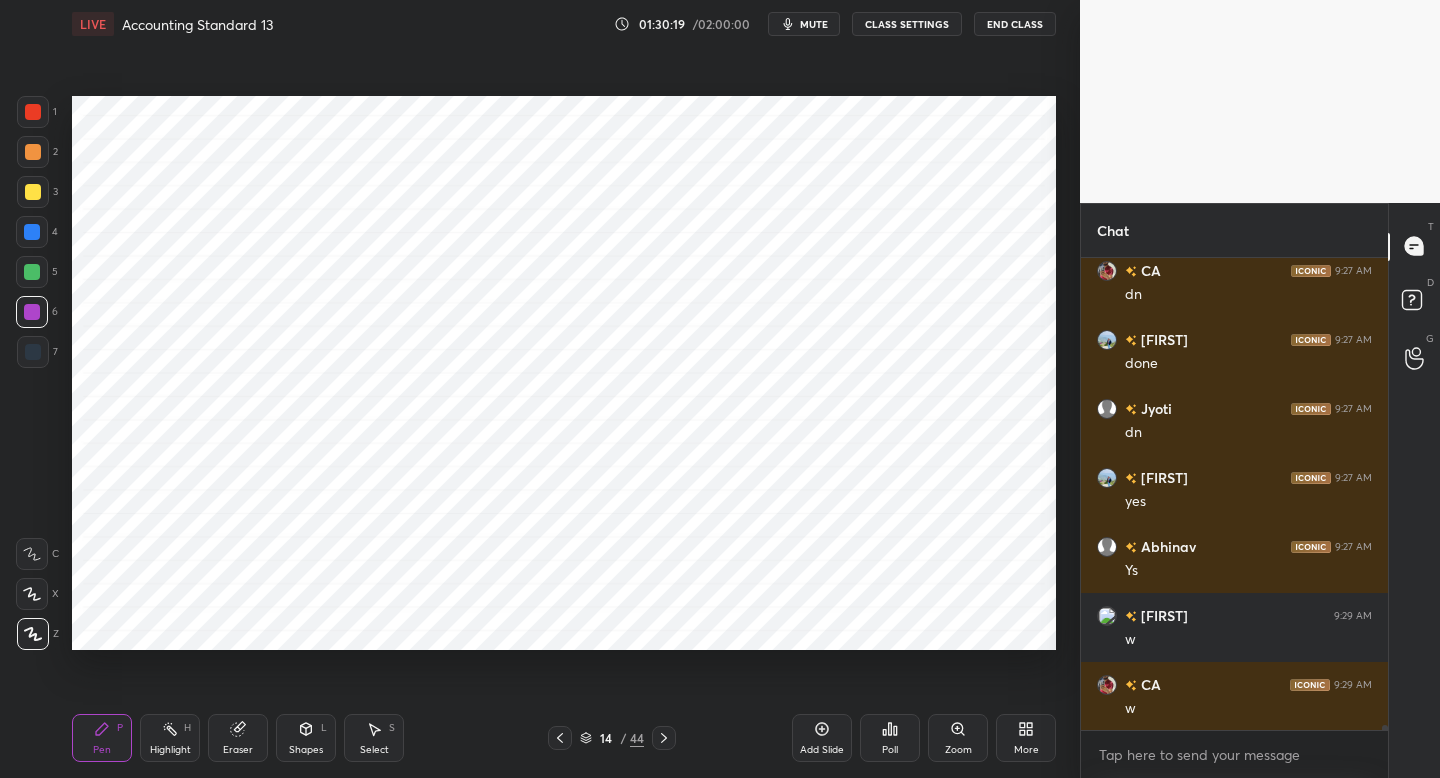 scroll, scrollTop: 48164, scrollLeft: 0, axis: vertical 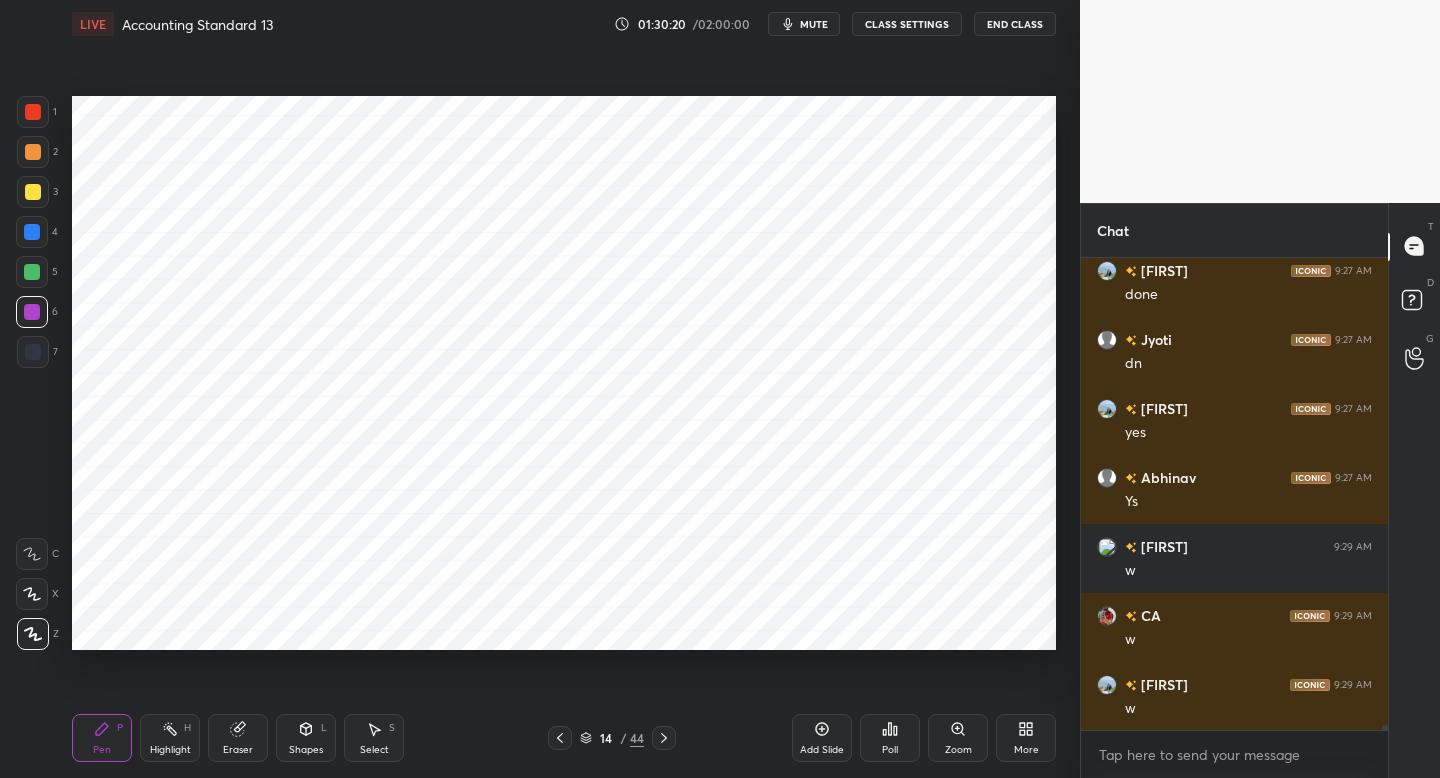click 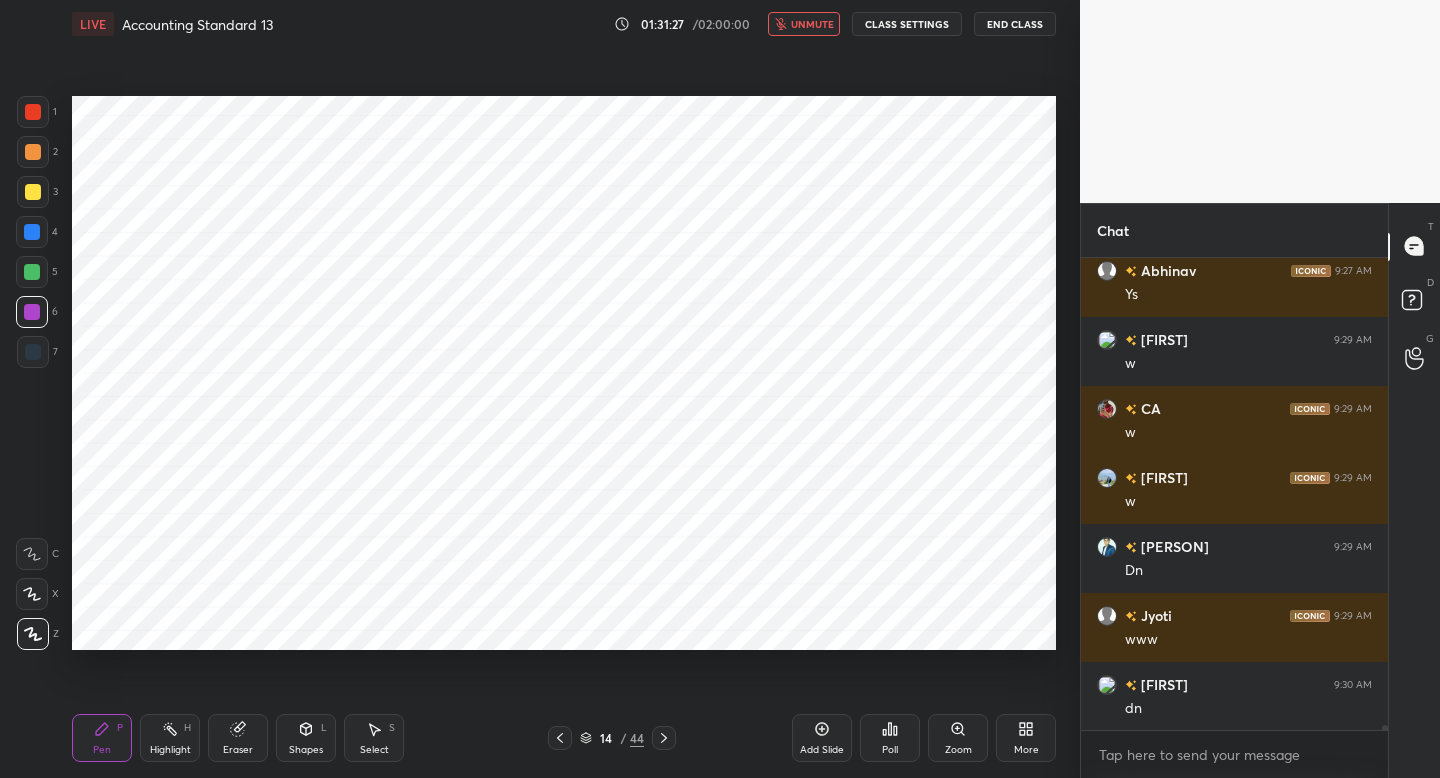 scroll, scrollTop: 48440, scrollLeft: 0, axis: vertical 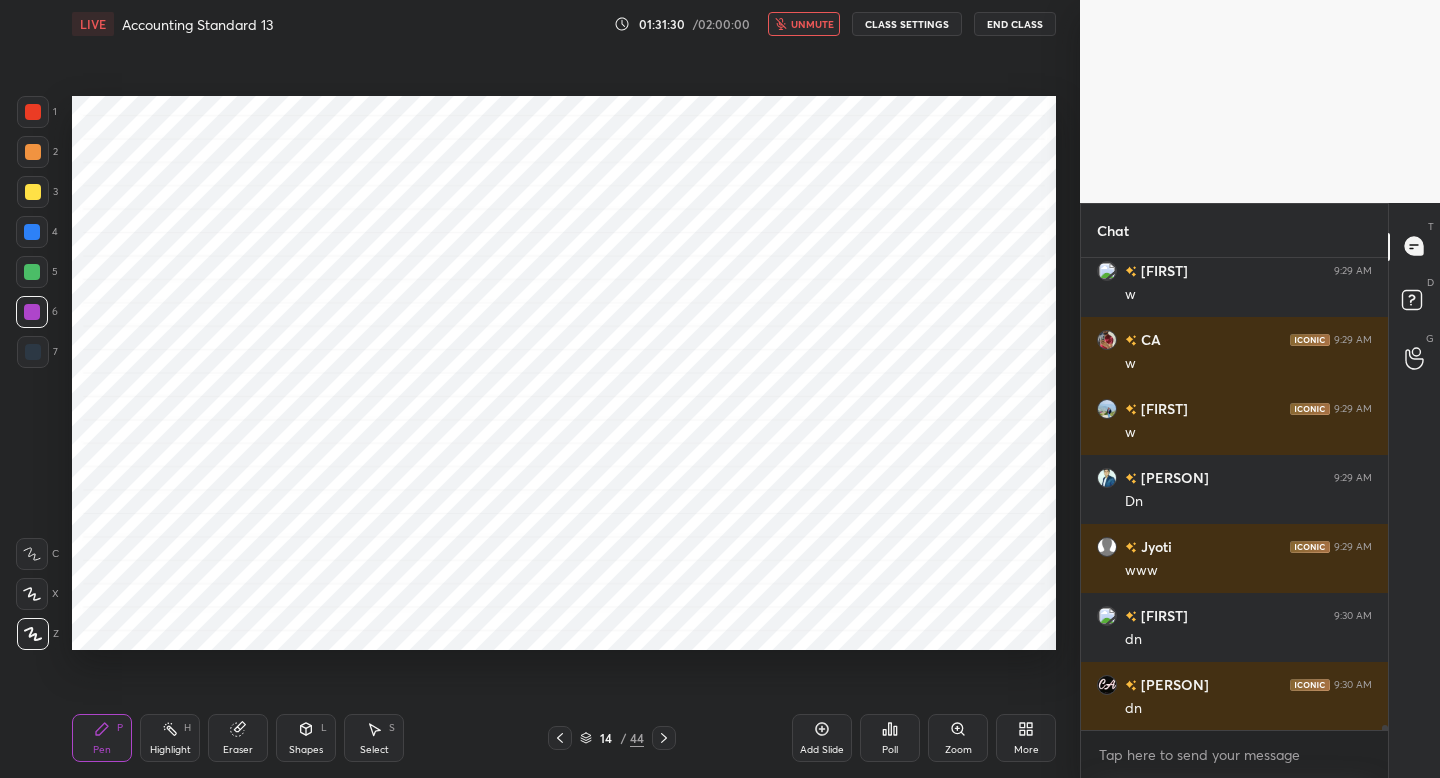 click on "unmute" at bounding box center (812, 24) 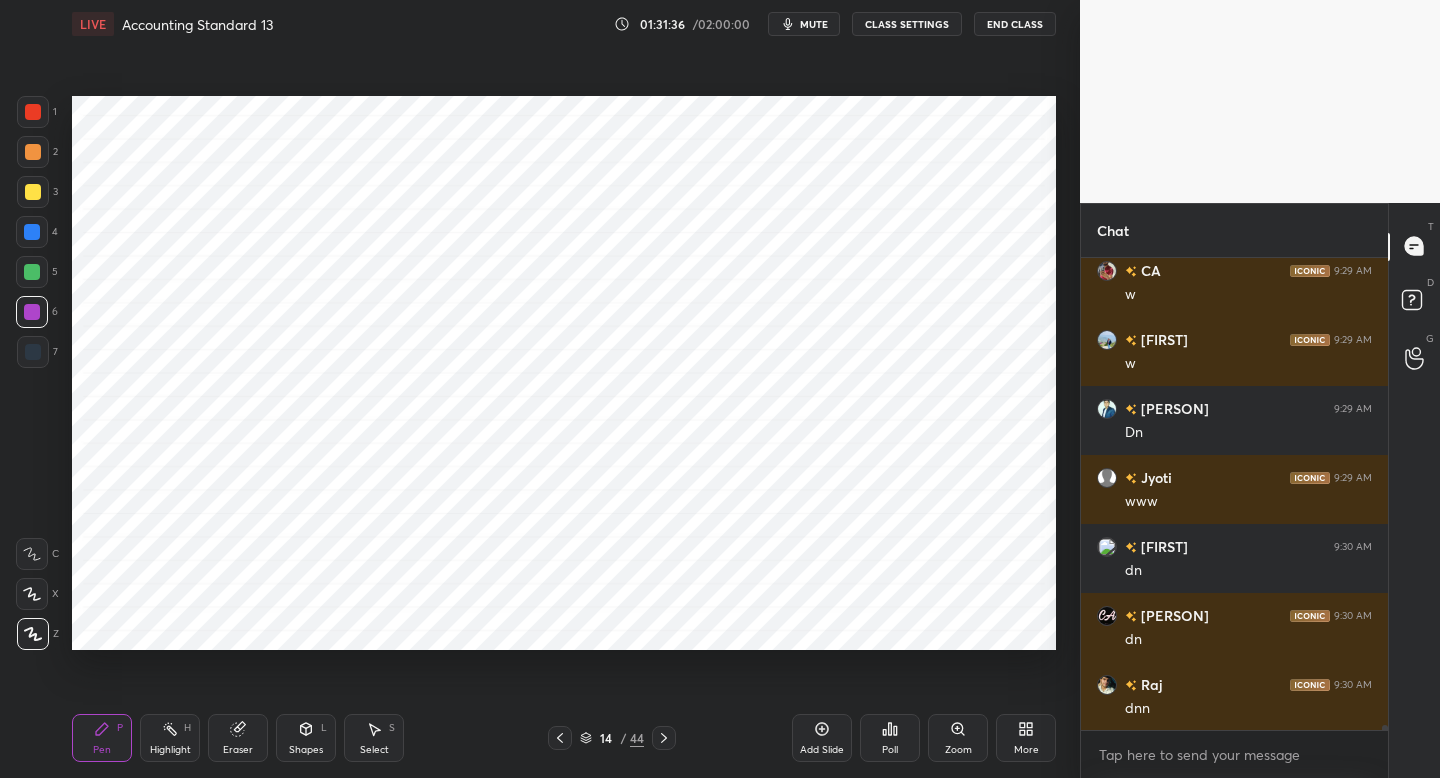 scroll, scrollTop: 48578, scrollLeft: 0, axis: vertical 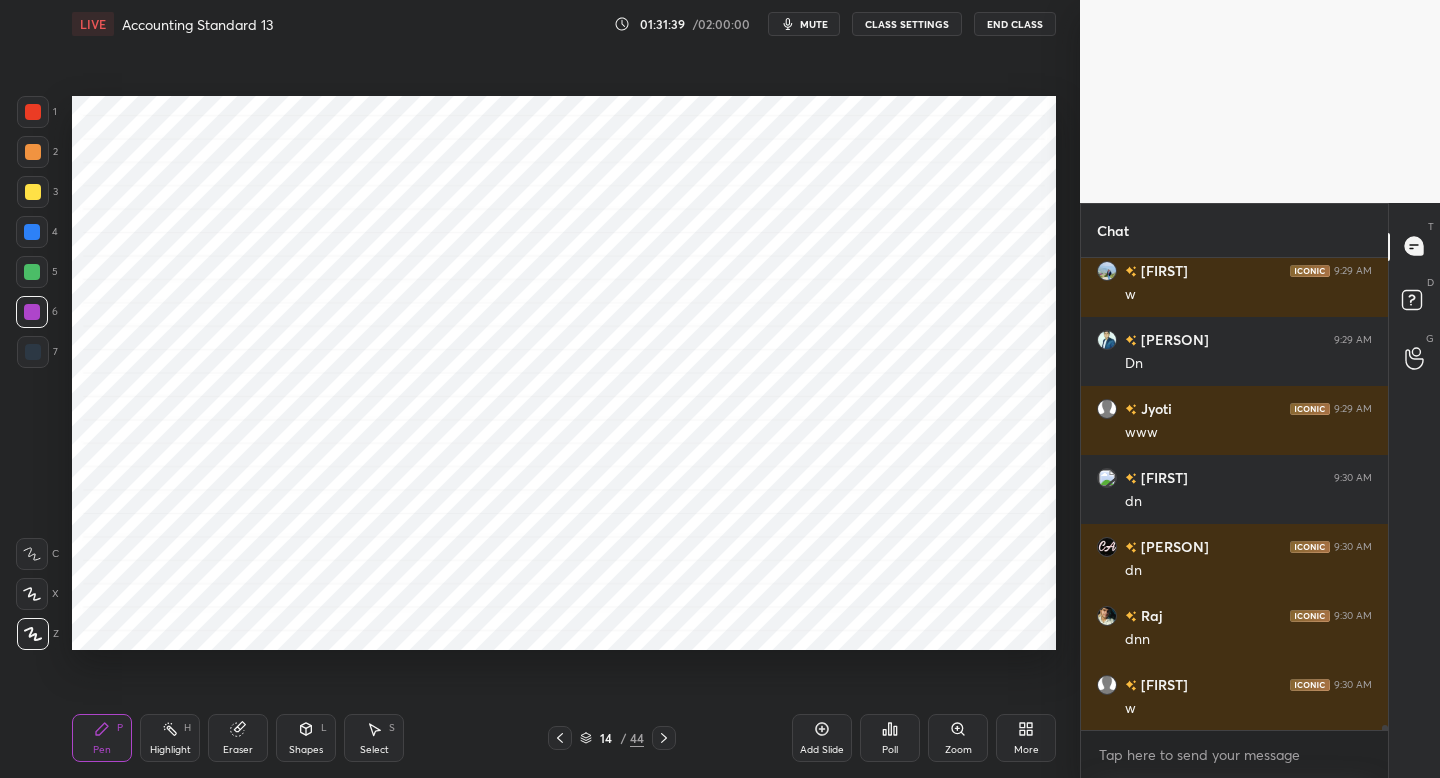 click 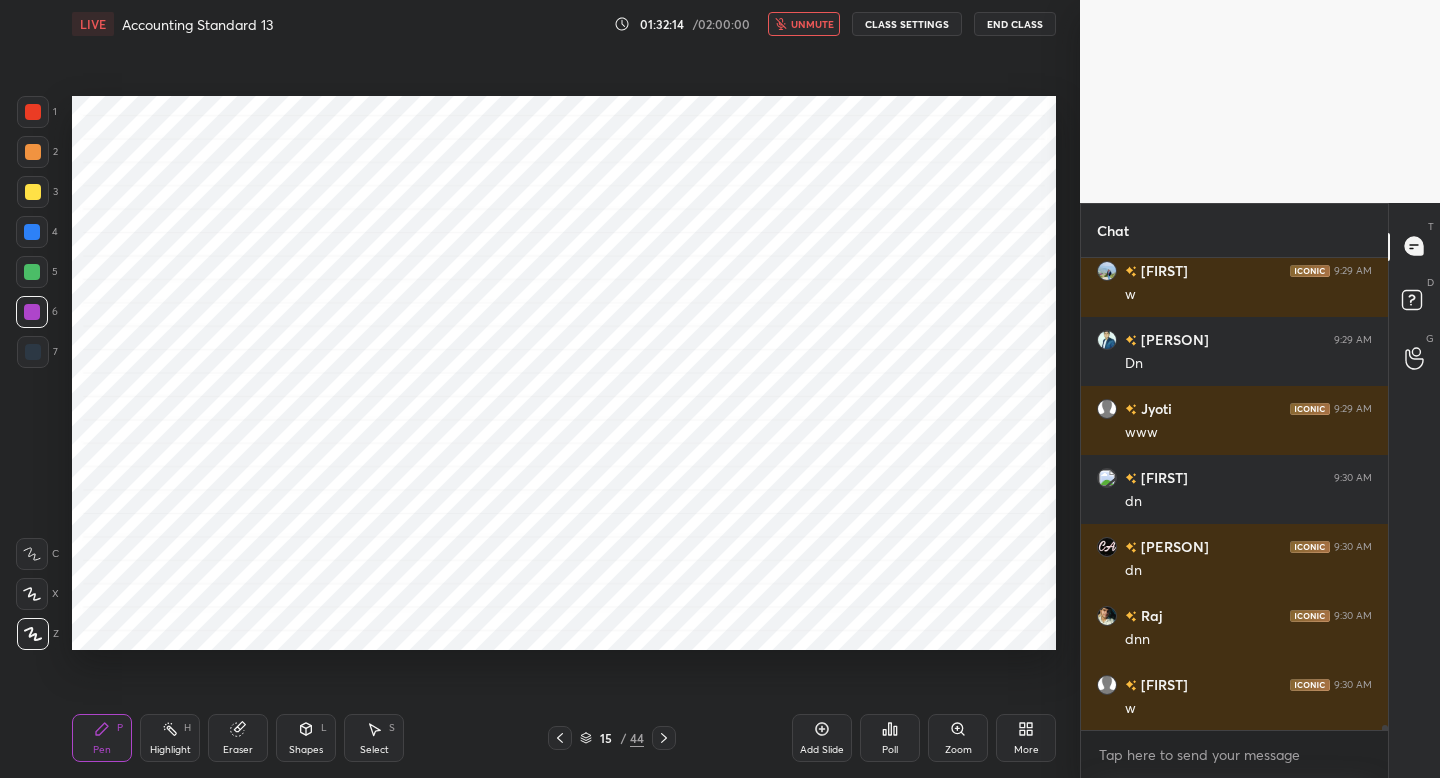 click on "unmute" at bounding box center [812, 24] 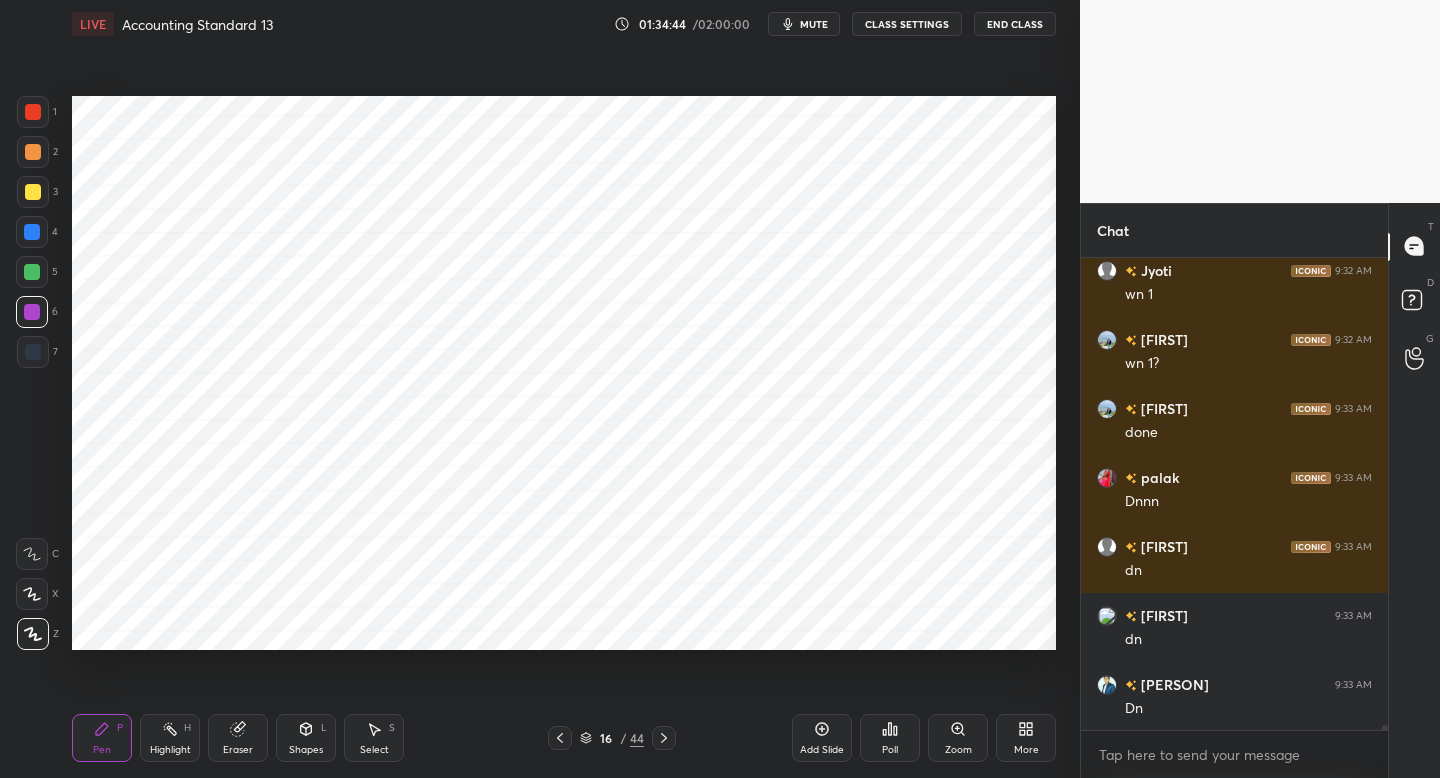 scroll, scrollTop: 49130, scrollLeft: 0, axis: vertical 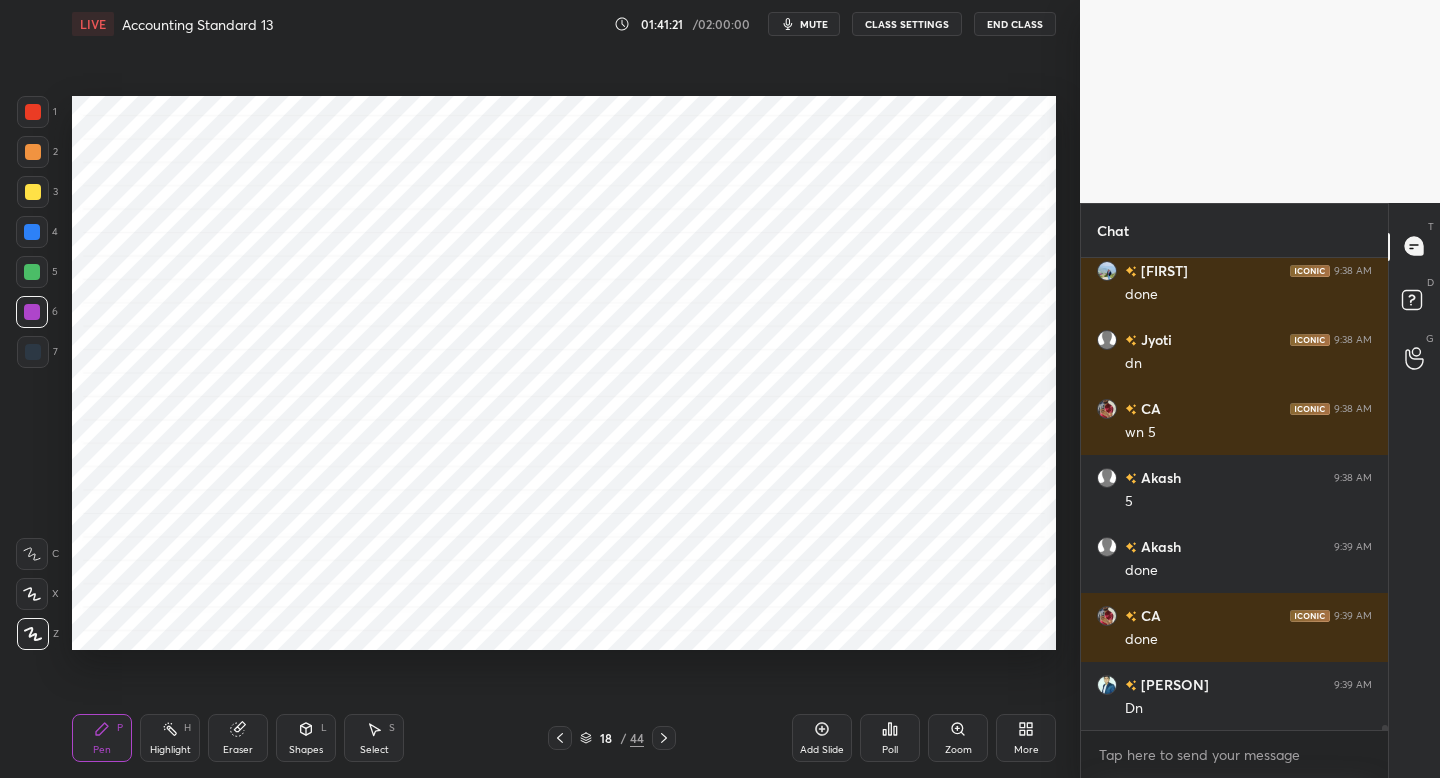 click on "mute" at bounding box center [804, 24] 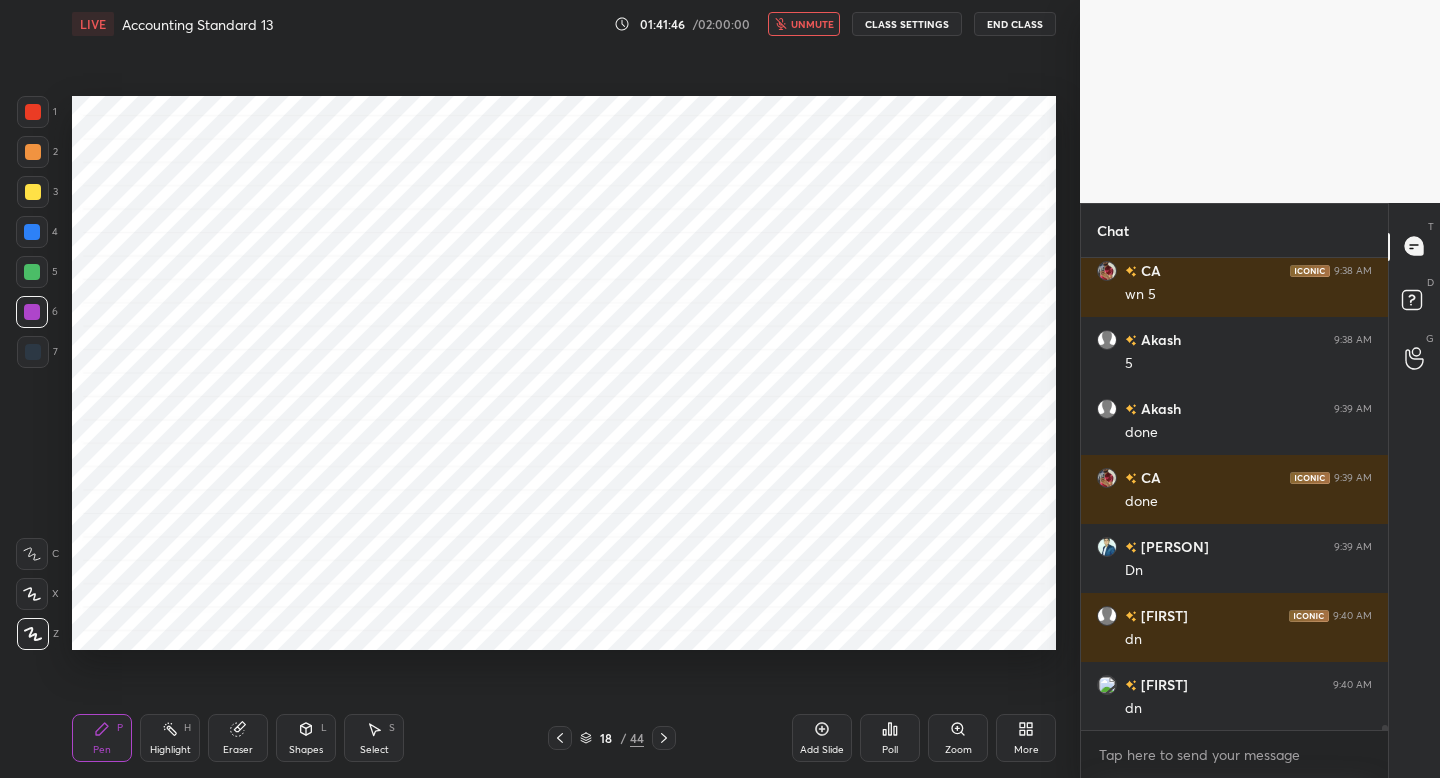scroll, scrollTop: 40559, scrollLeft: 0, axis: vertical 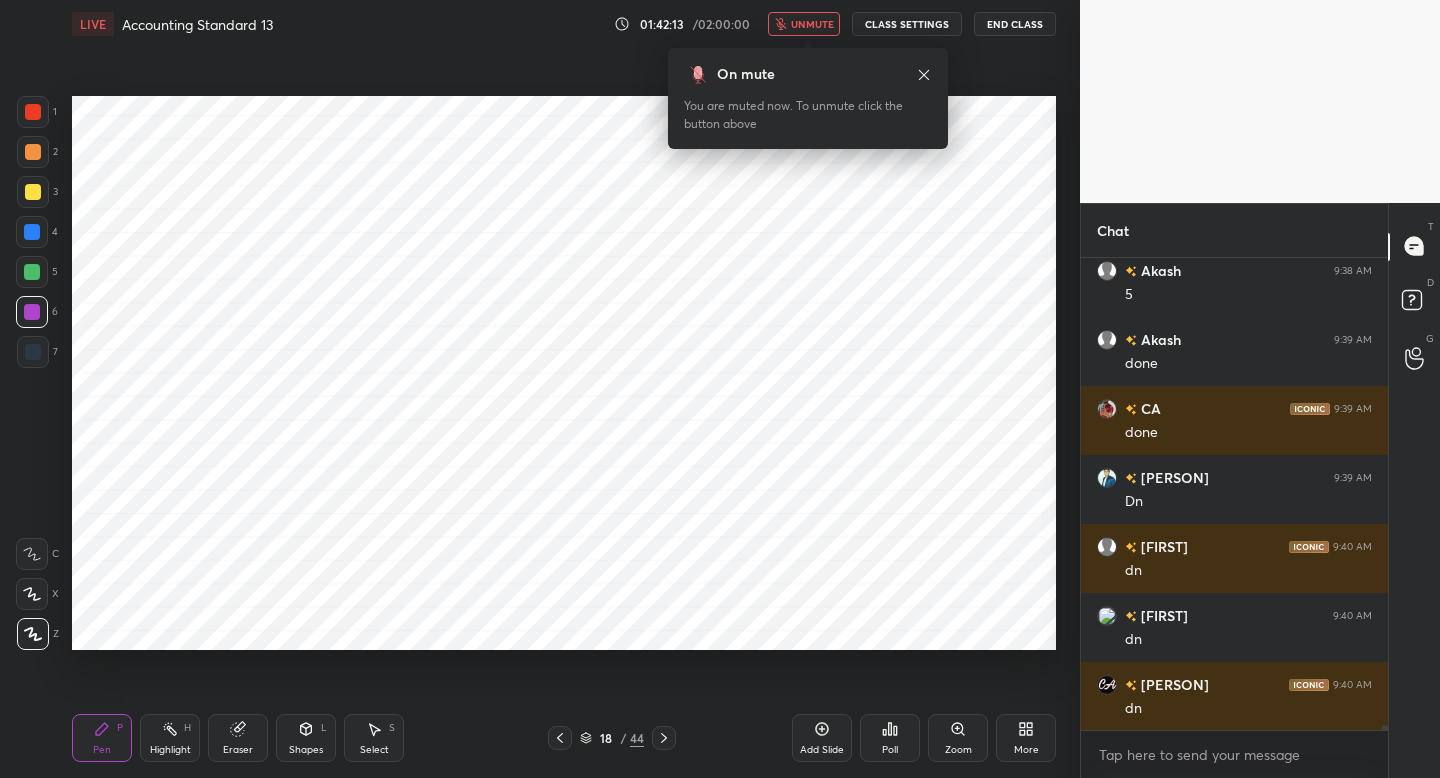 click on "unmute" at bounding box center (804, 24) 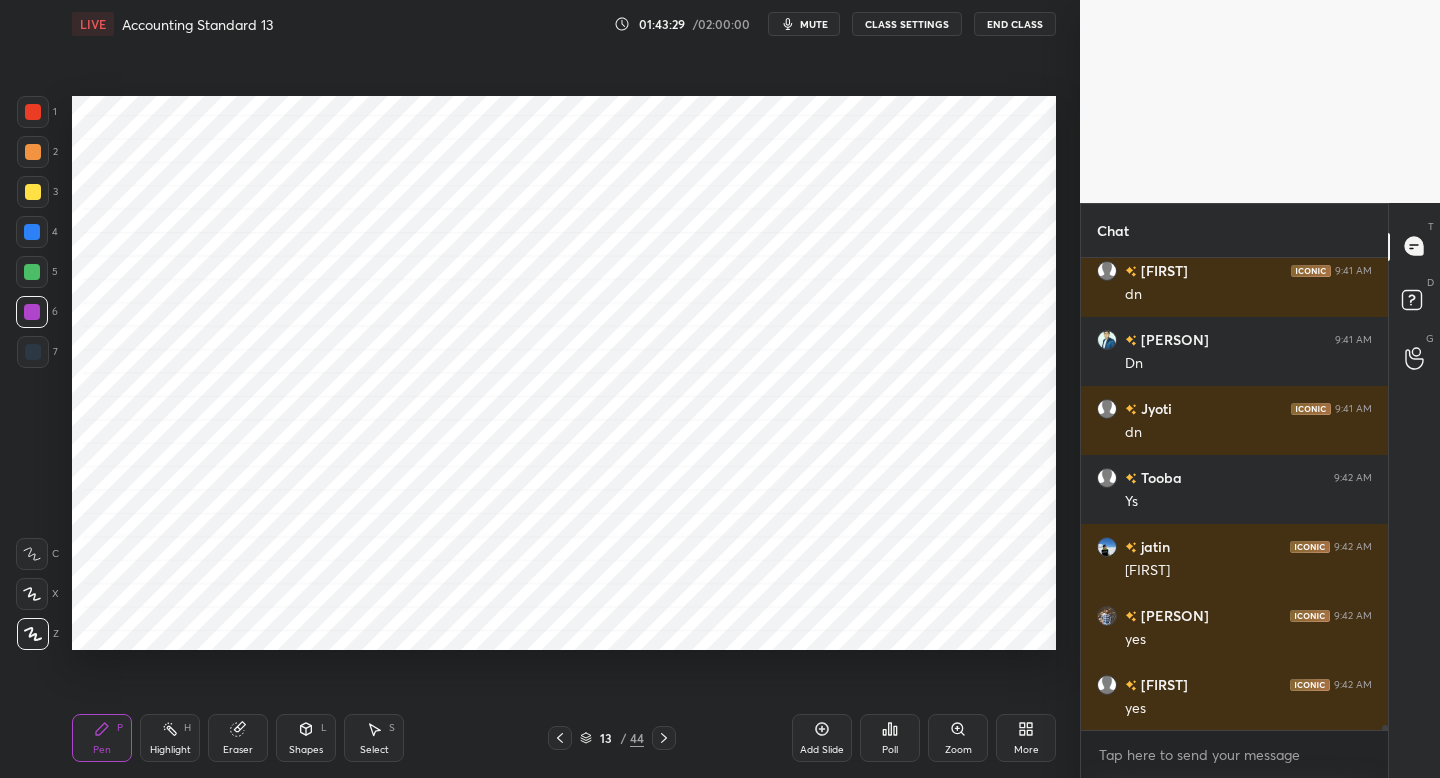 scroll, scrollTop: 41180, scrollLeft: 0, axis: vertical 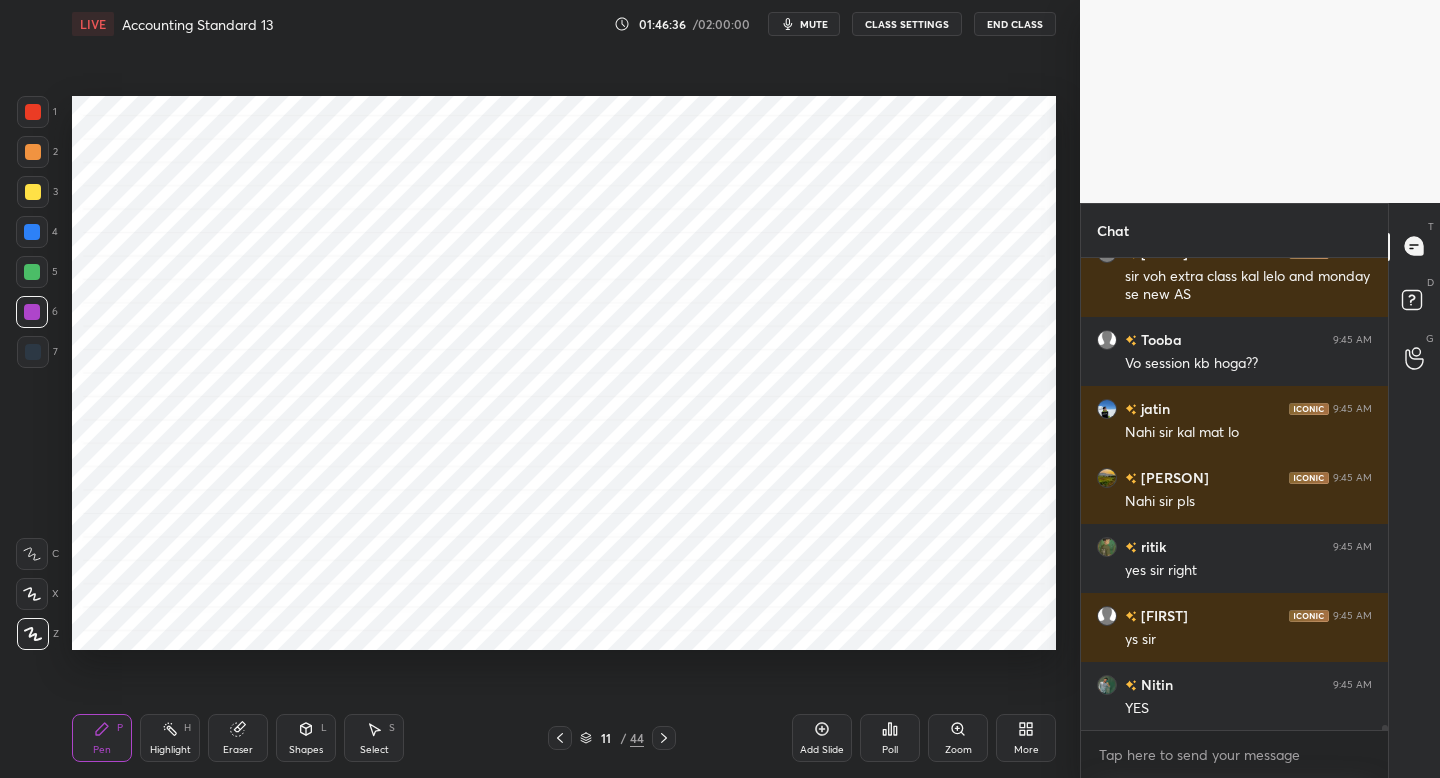 click on "End Class" at bounding box center [1015, 24] 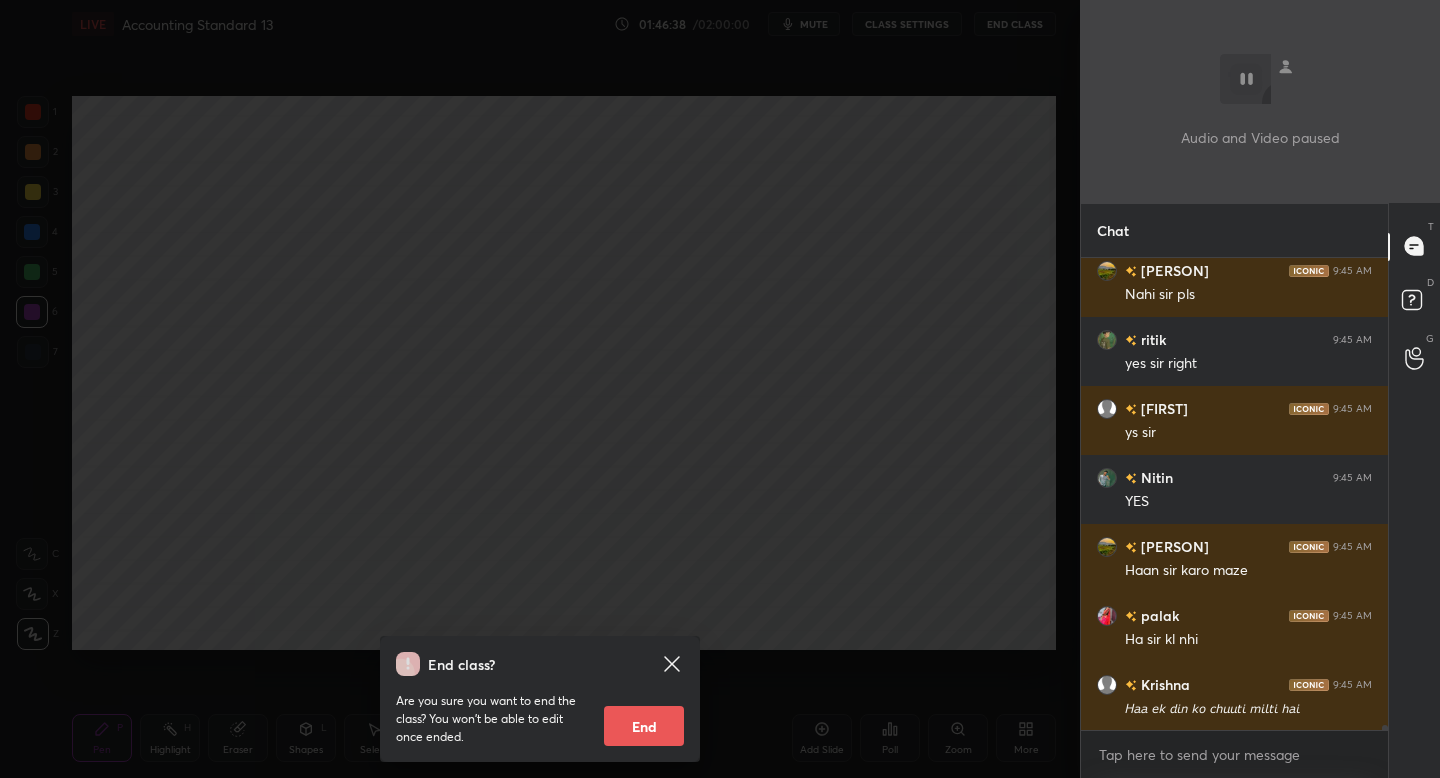 scroll, scrollTop: 43751, scrollLeft: 0, axis: vertical 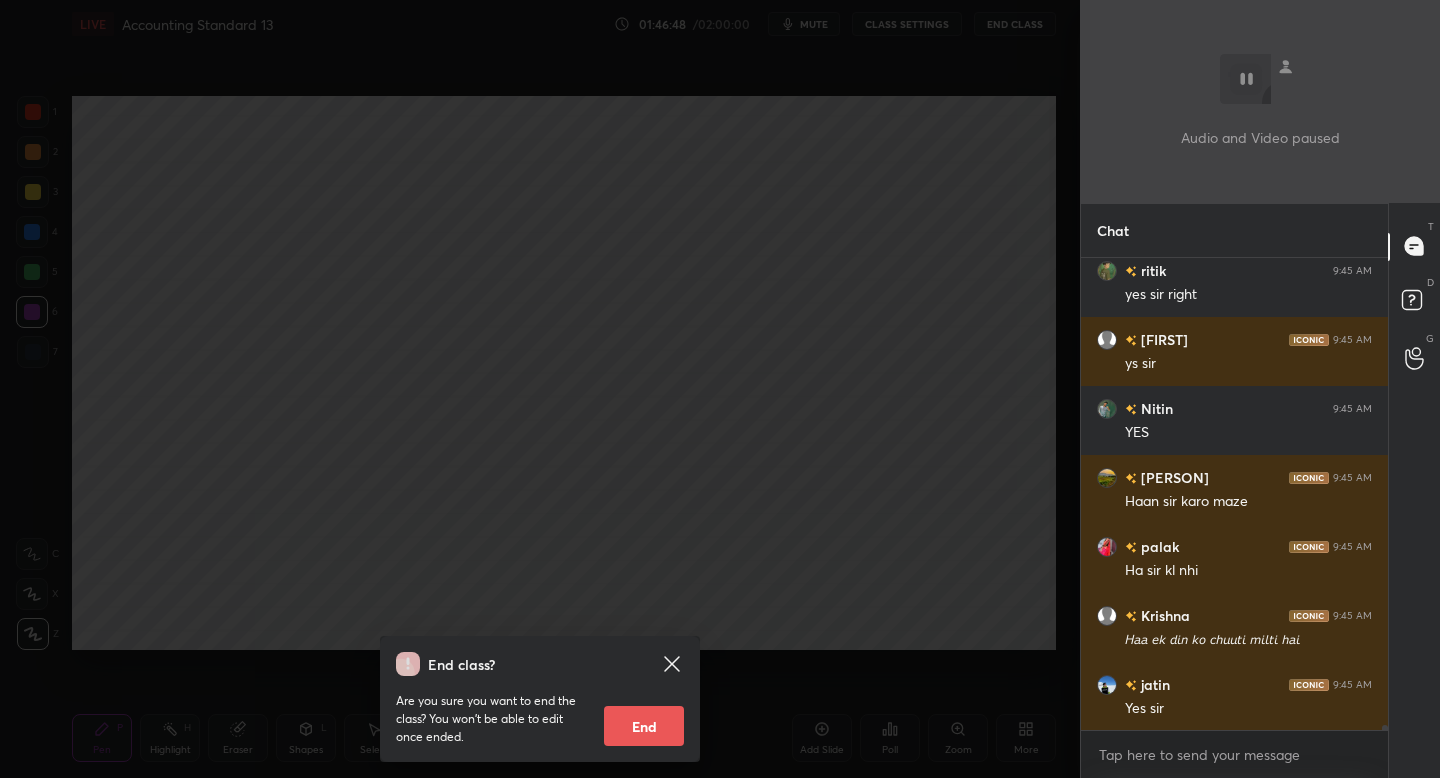click on "End" at bounding box center (644, 726) 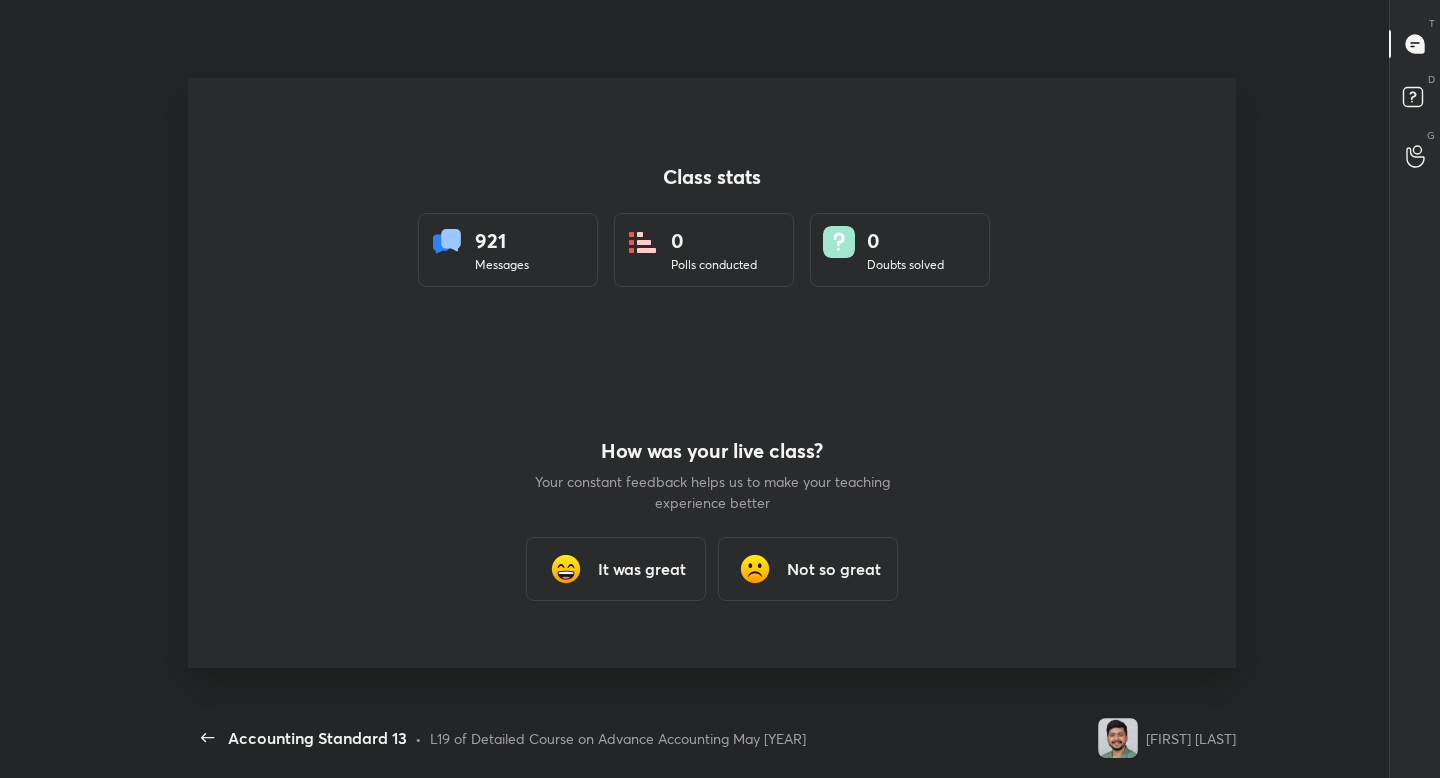 scroll, scrollTop: 99350, scrollLeft: 98935, axis: both 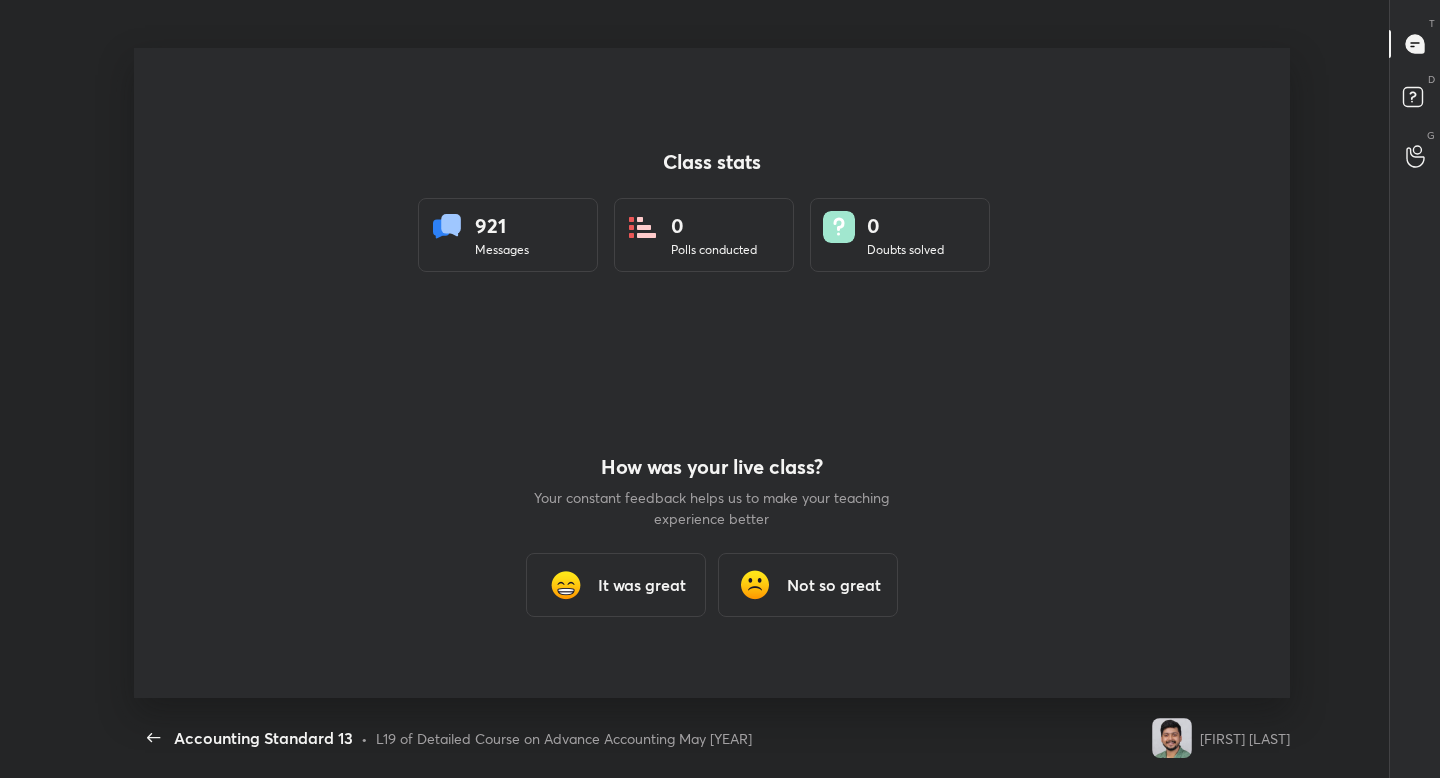 type on "x" 